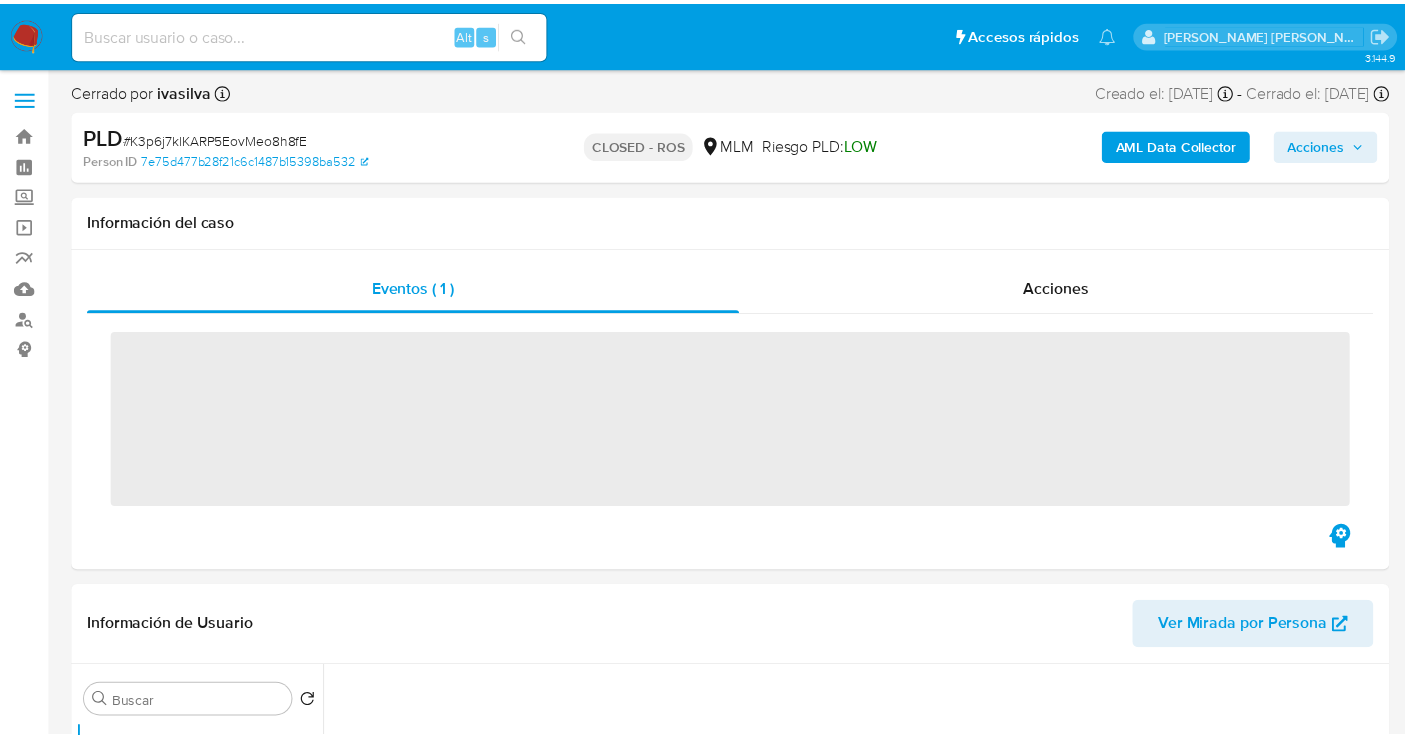 scroll, scrollTop: 0, scrollLeft: 0, axis: both 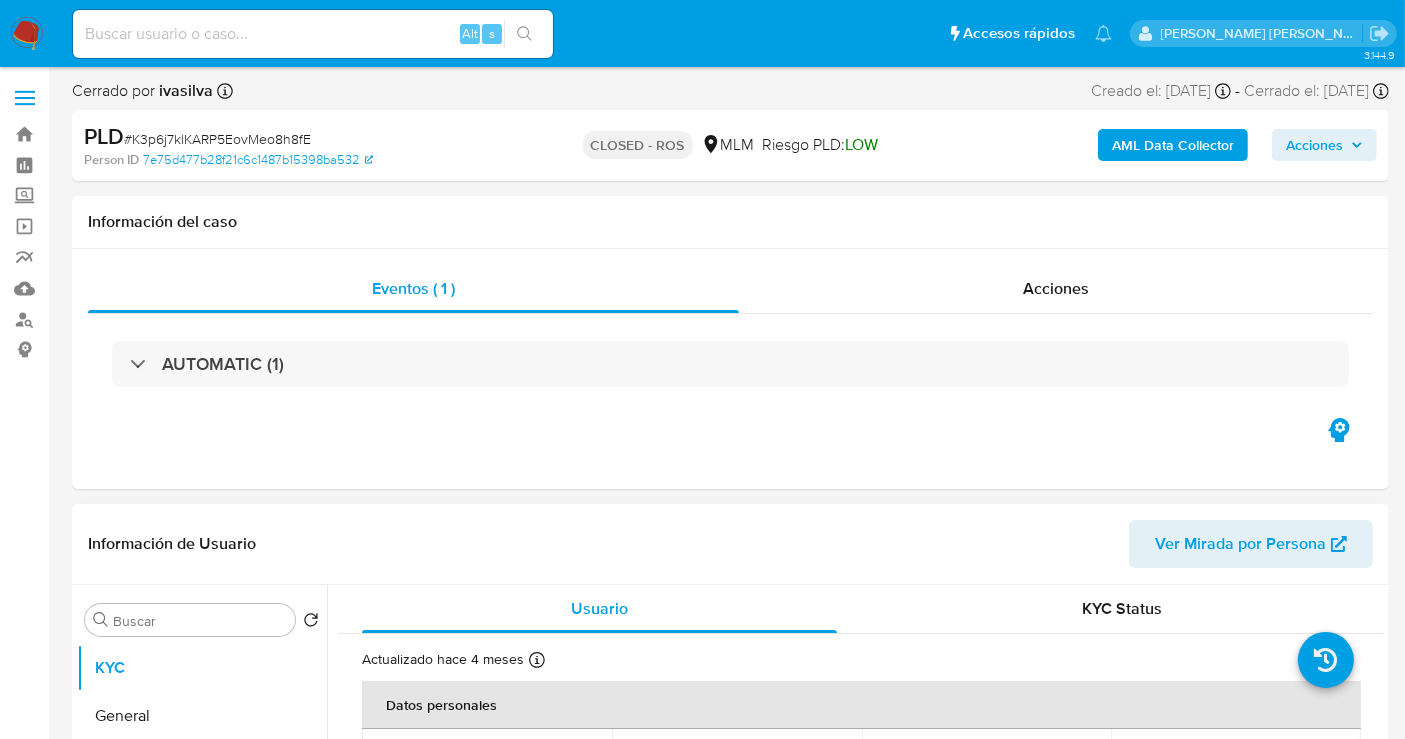 select on "10" 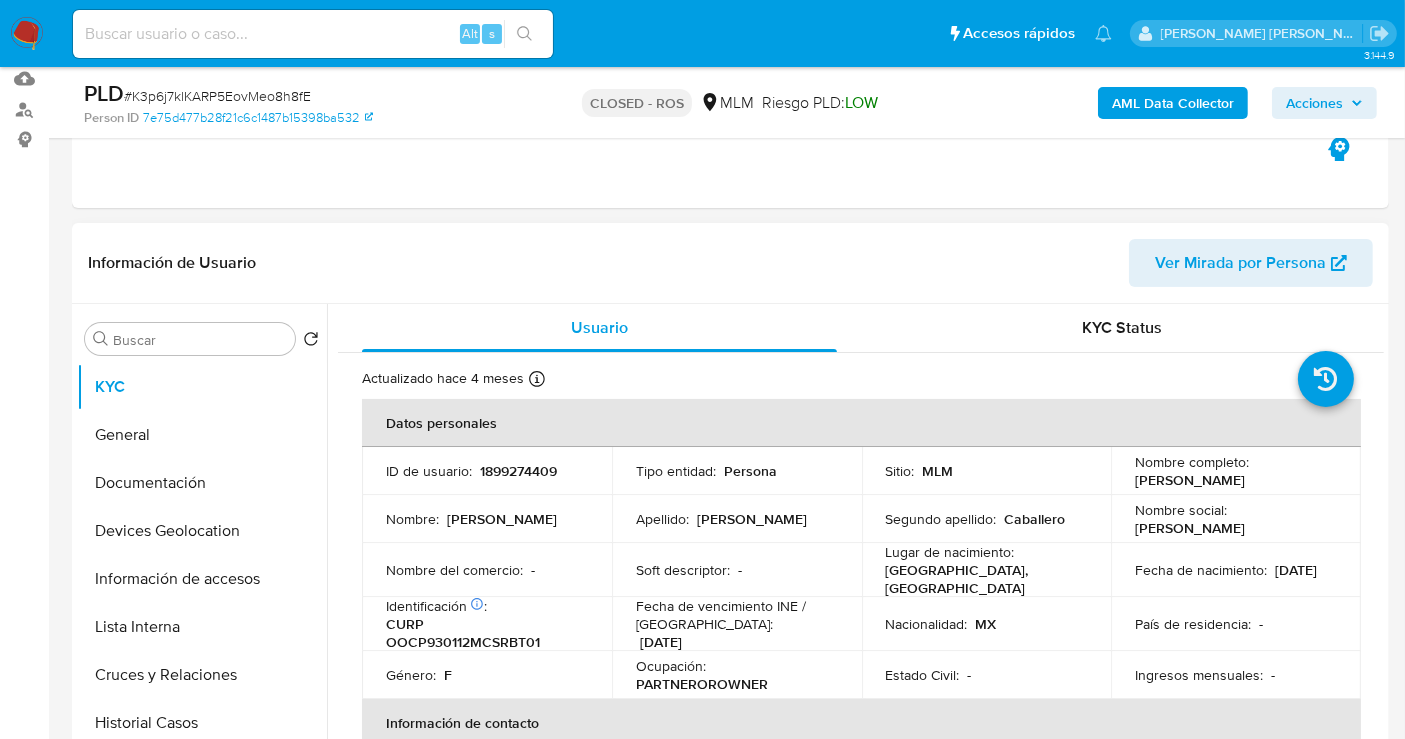 scroll, scrollTop: 333, scrollLeft: 0, axis: vertical 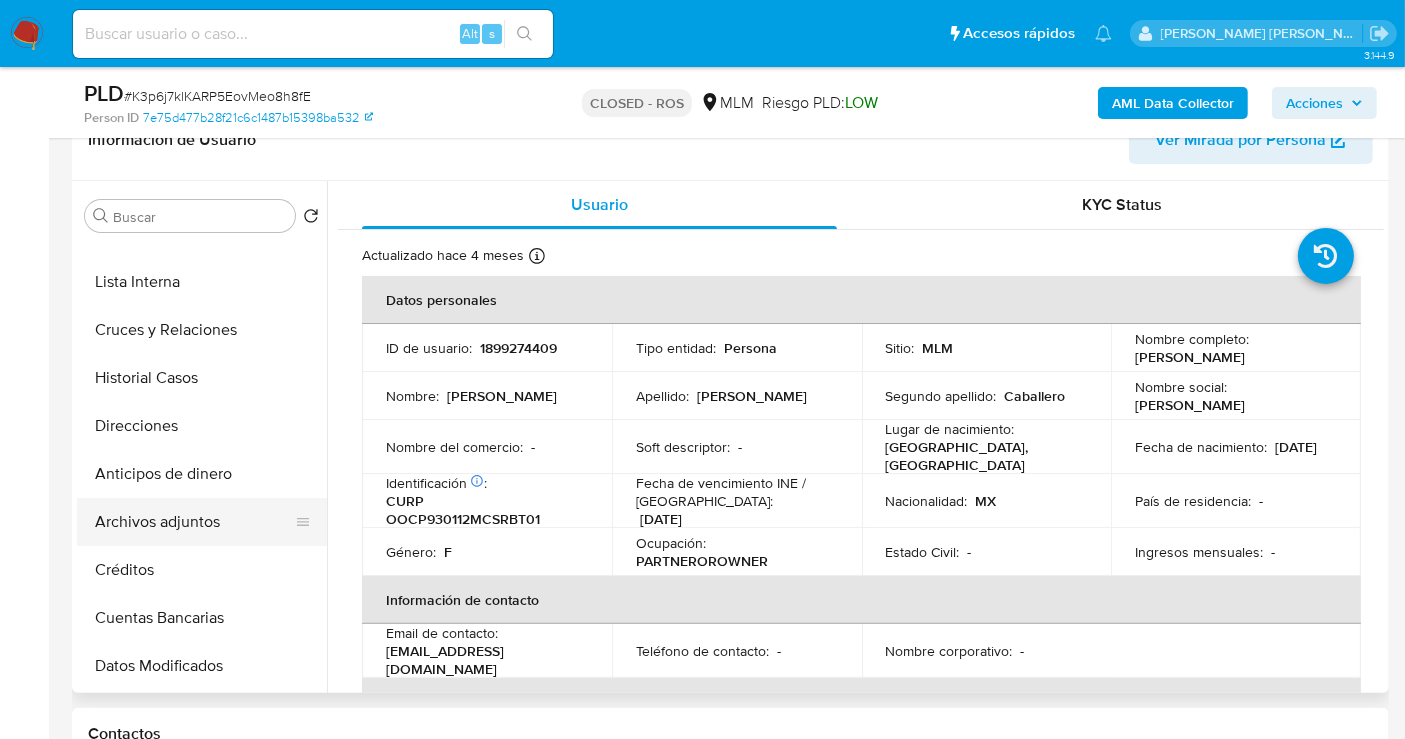click on "Archivos adjuntos" at bounding box center (194, 522) 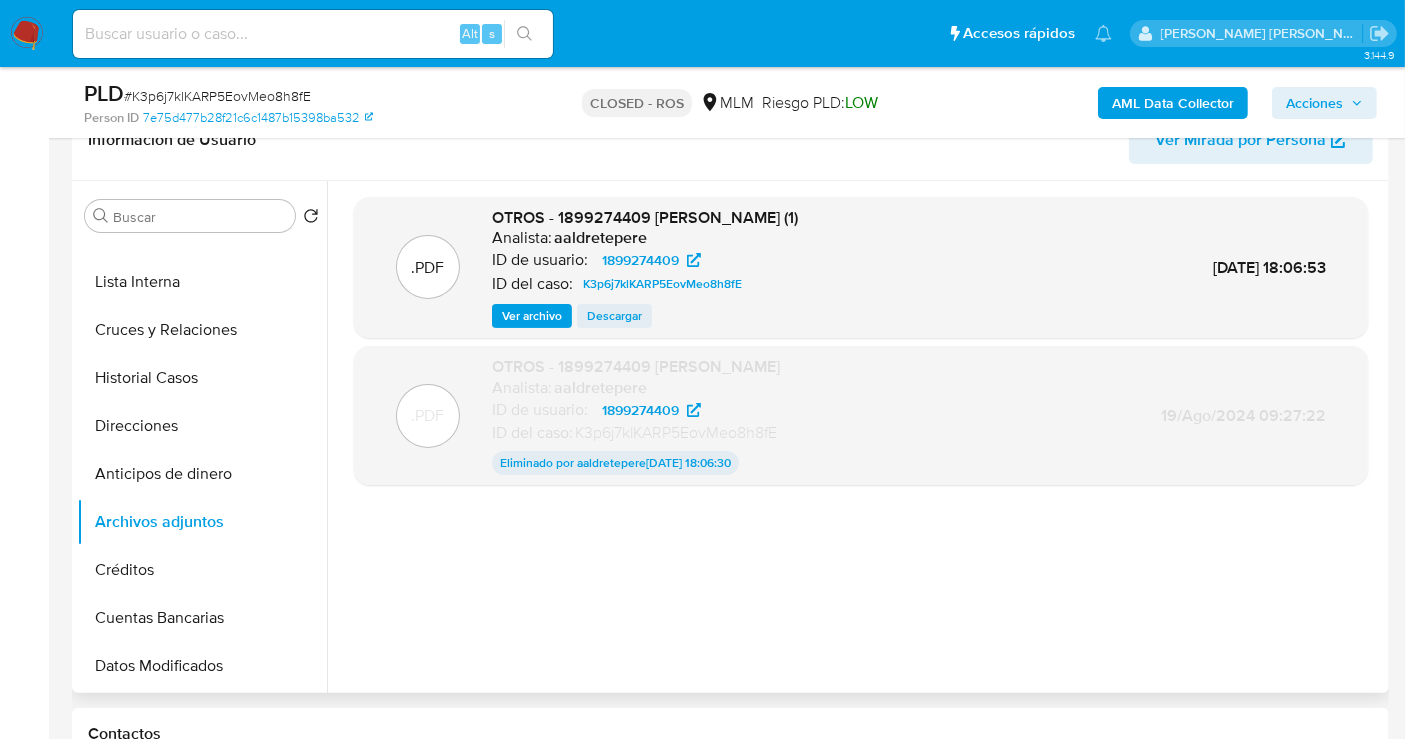 type 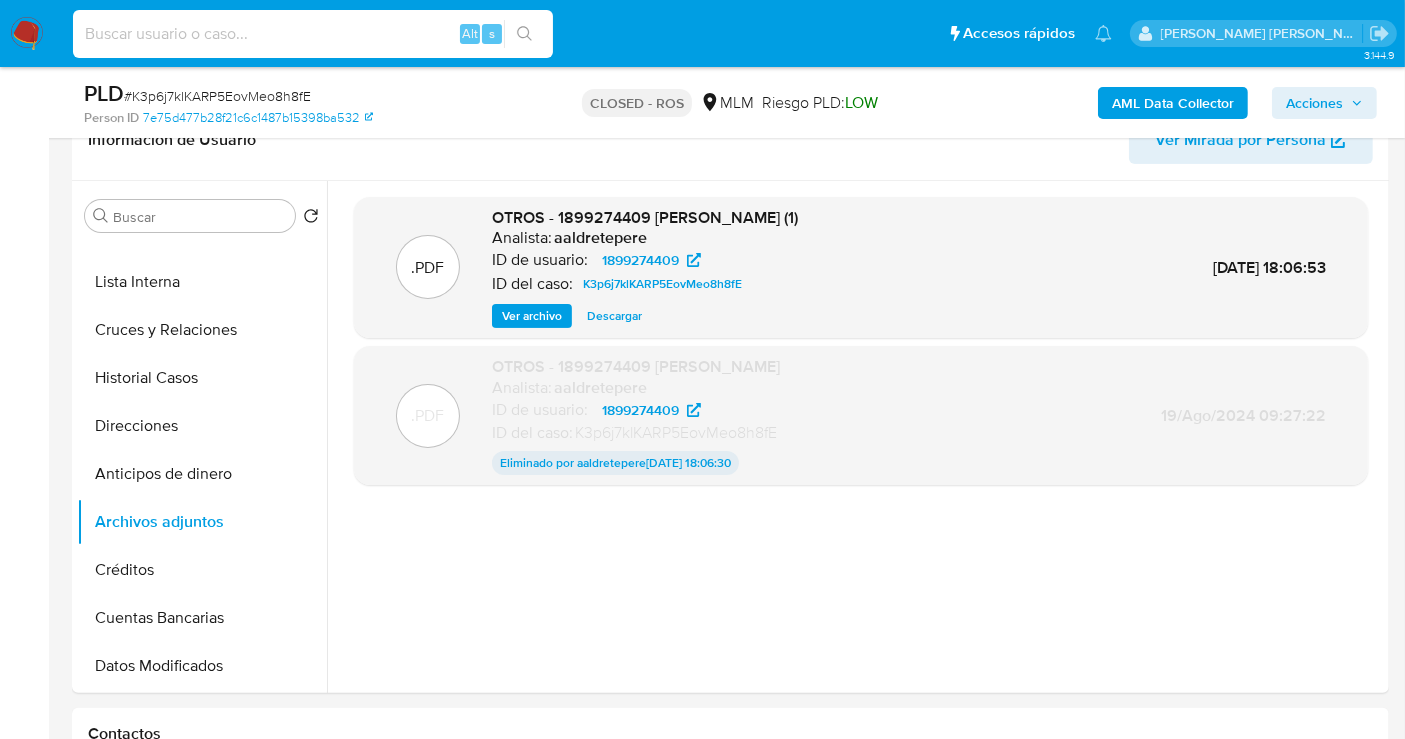 click at bounding box center (313, 34) 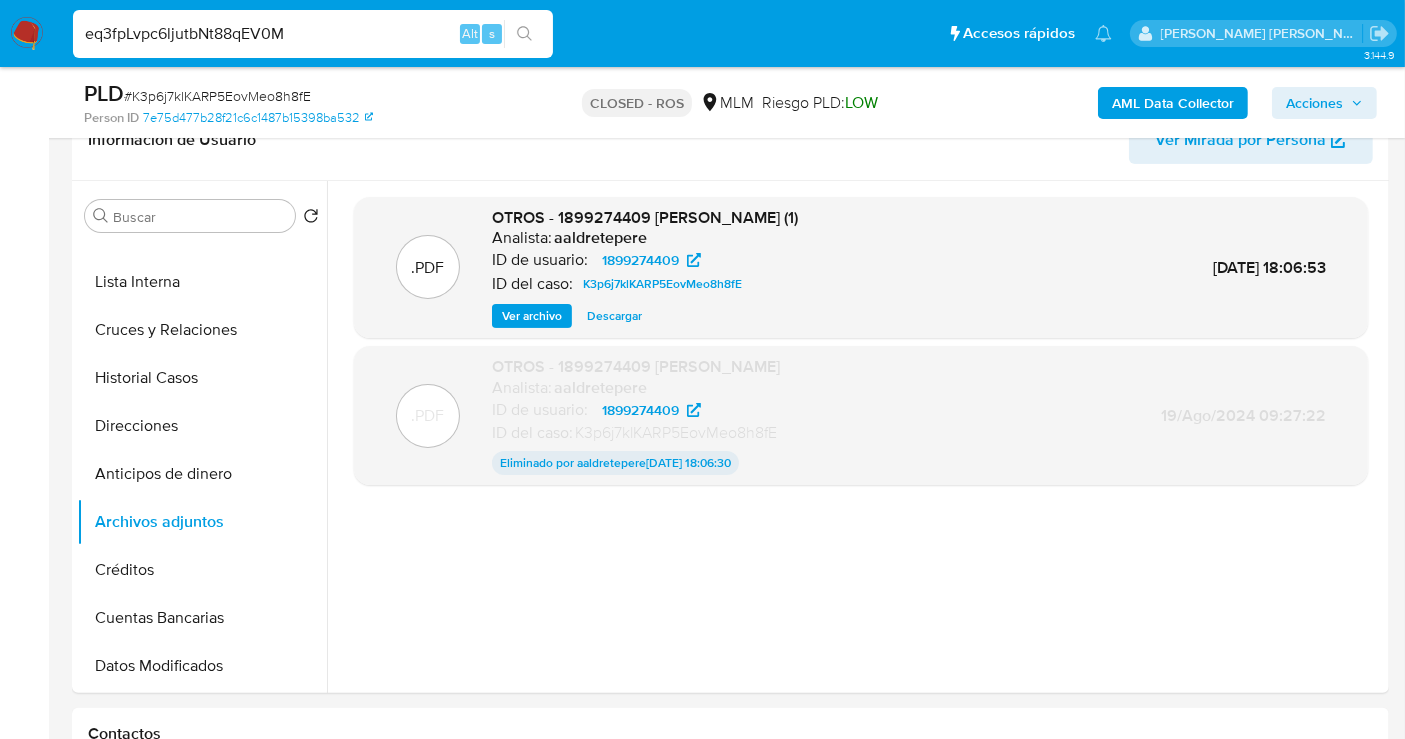 type on "eq3fpLvpc6ljutbNt88qEV0M" 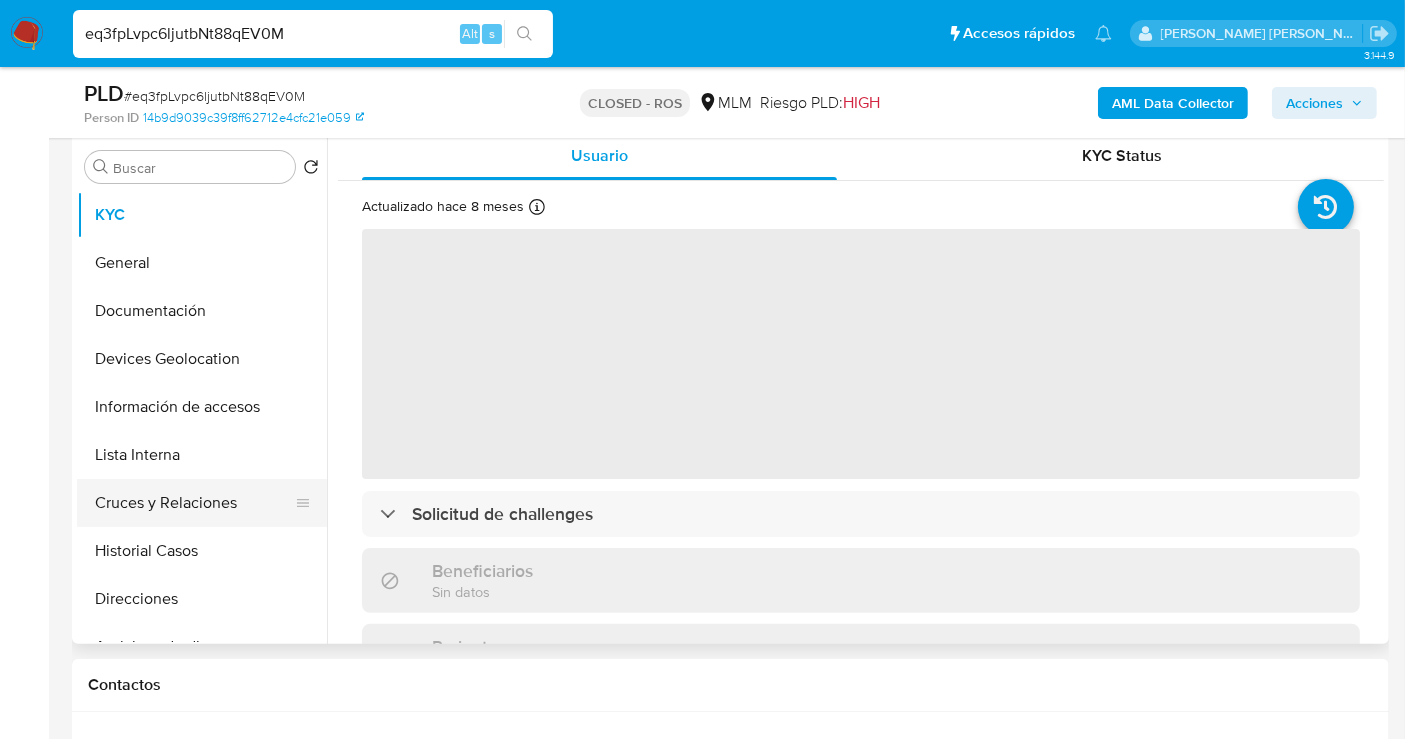scroll, scrollTop: 444, scrollLeft: 0, axis: vertical 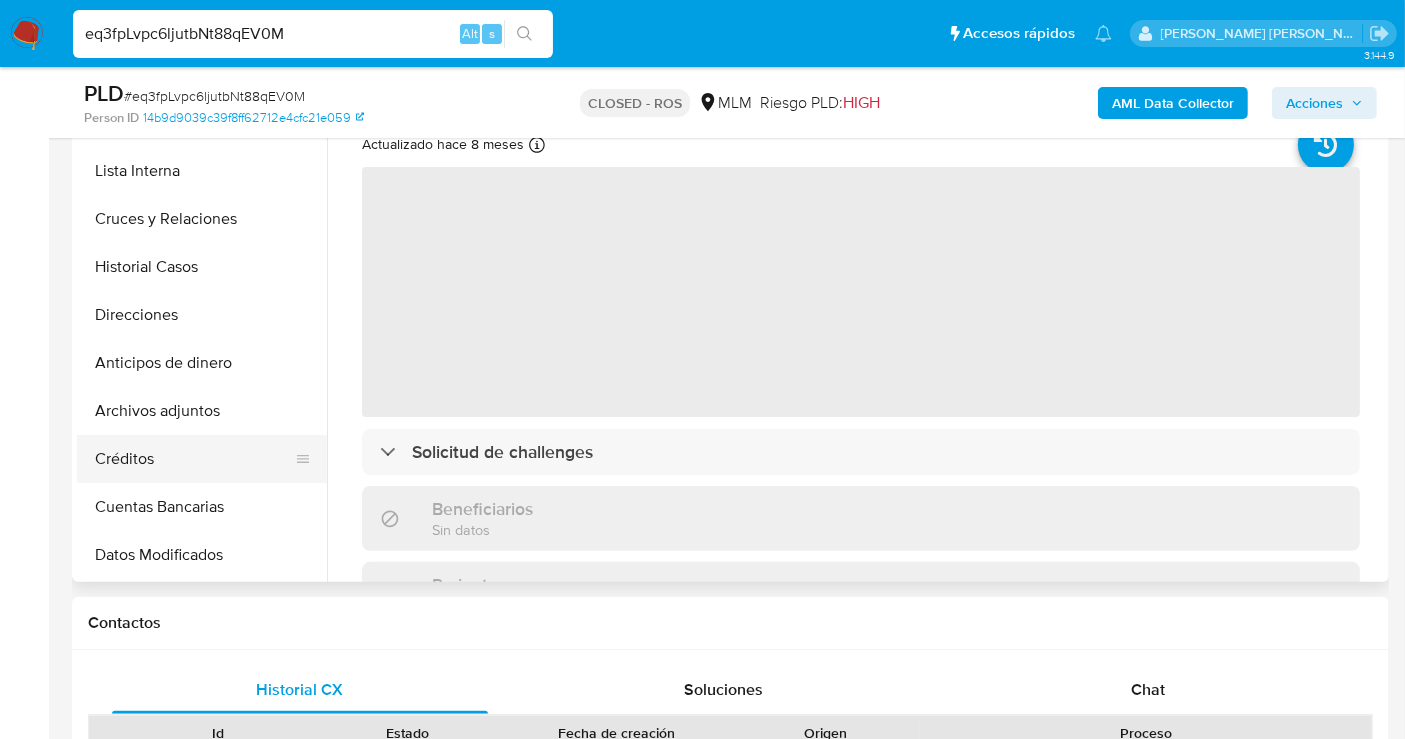 select on "10" 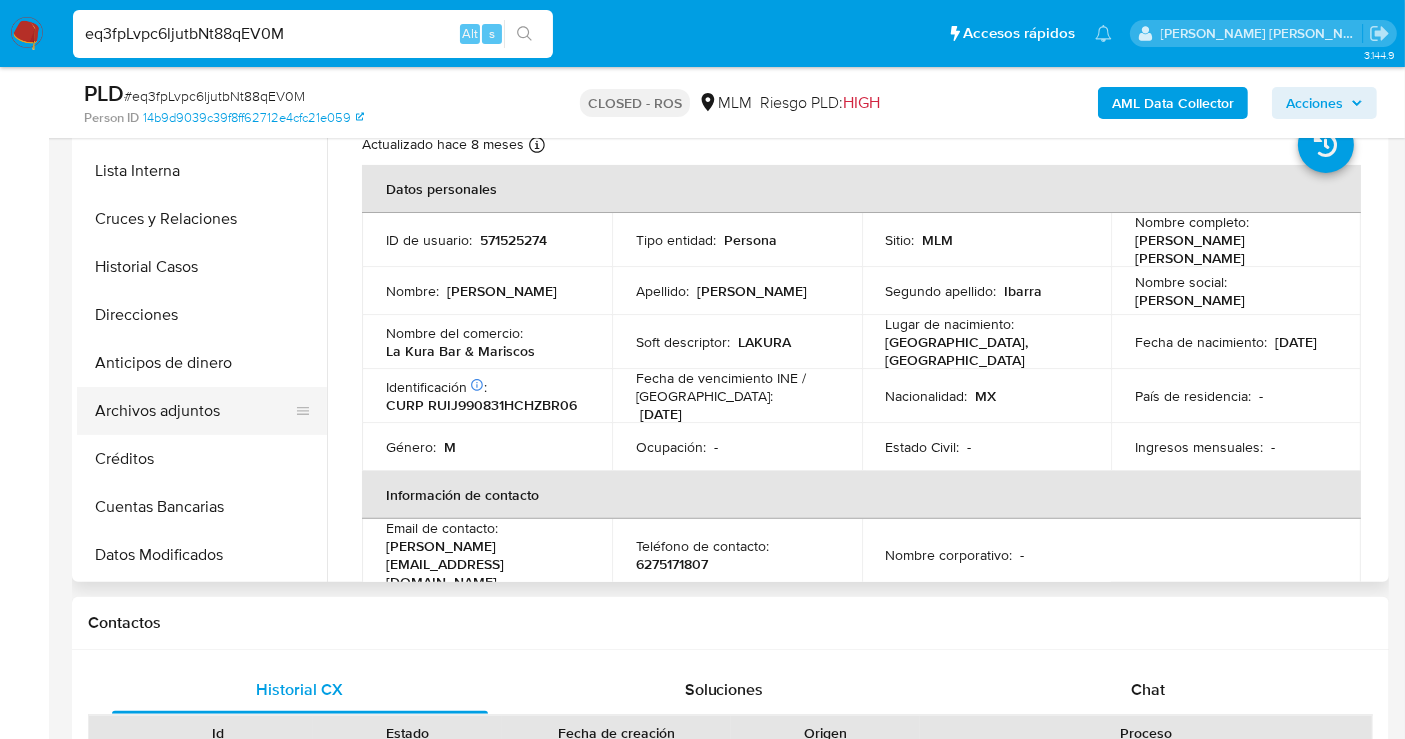 click on "Archivos adjuntos" at bounding box center (194, 411) 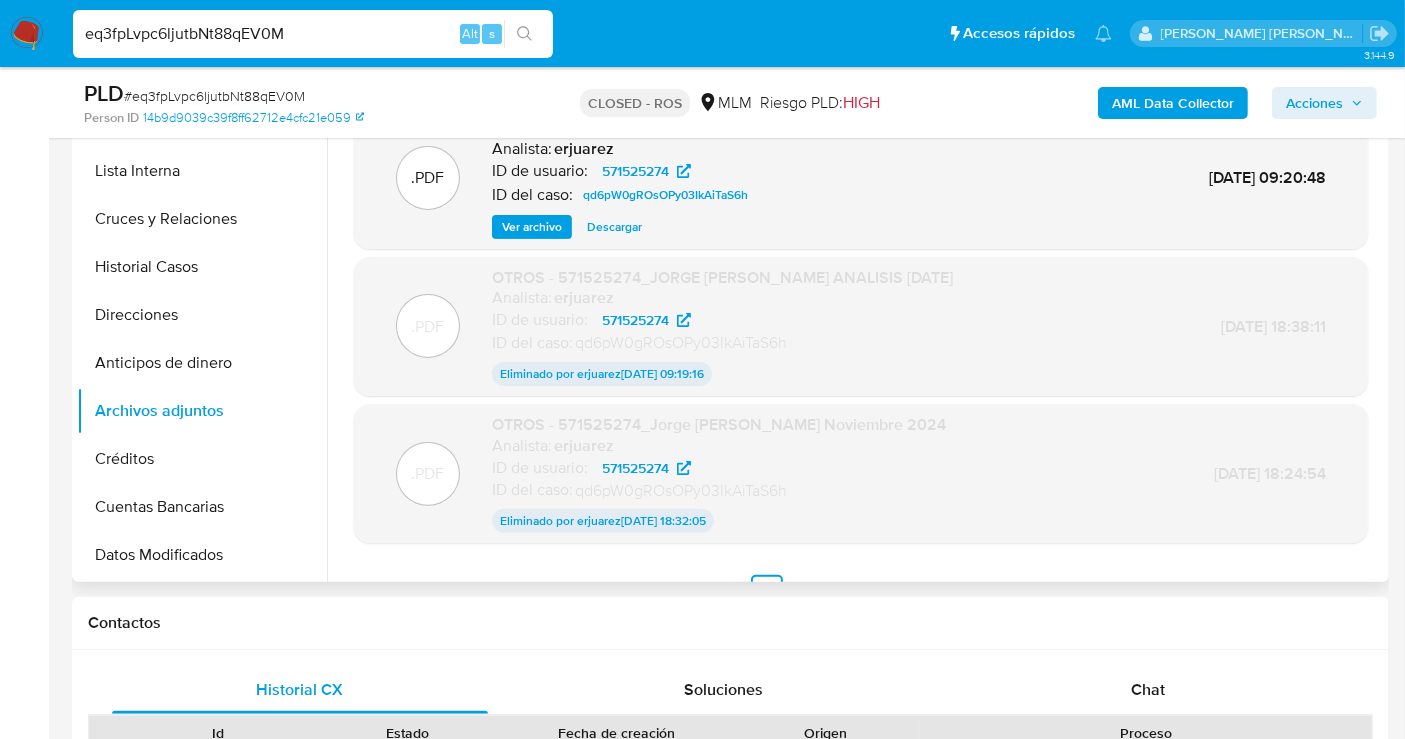 scroll, scrollTop: 162, scrollLeft: 0, axis: vertical 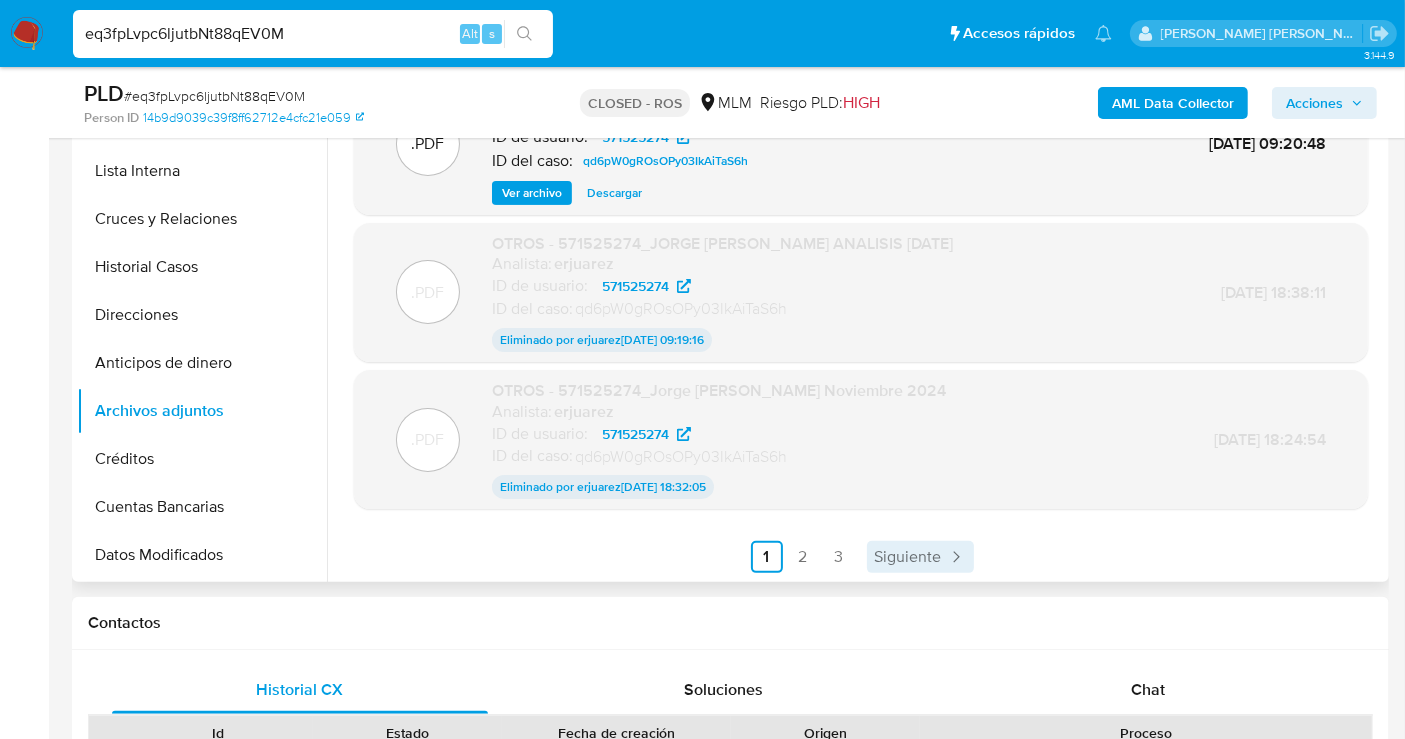 click on "Siguiente" at bounding box center [920, 557] 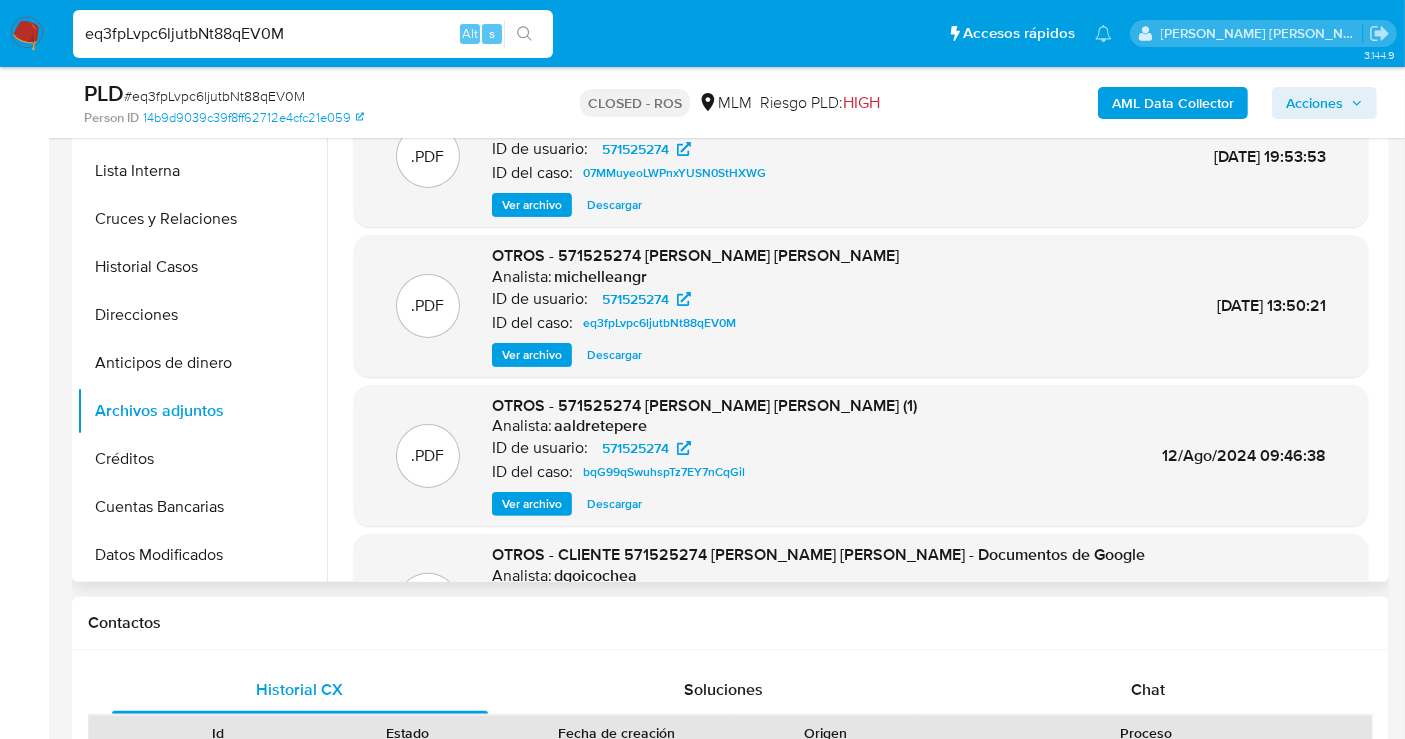 click on "Descargar" at bounding box center (614, 355) 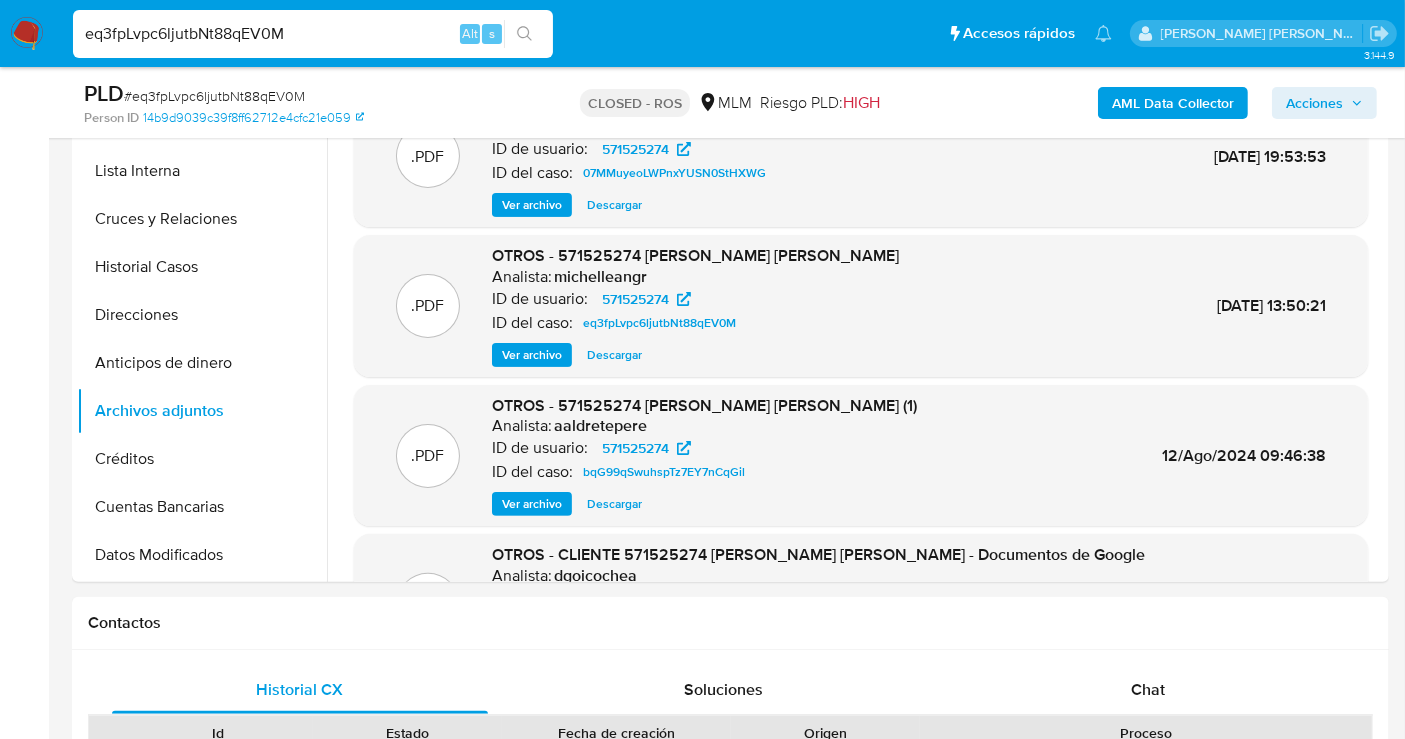click on "eq3fpLvpc6ljutbNt88qEV0M" at bounding box center (313, 34) 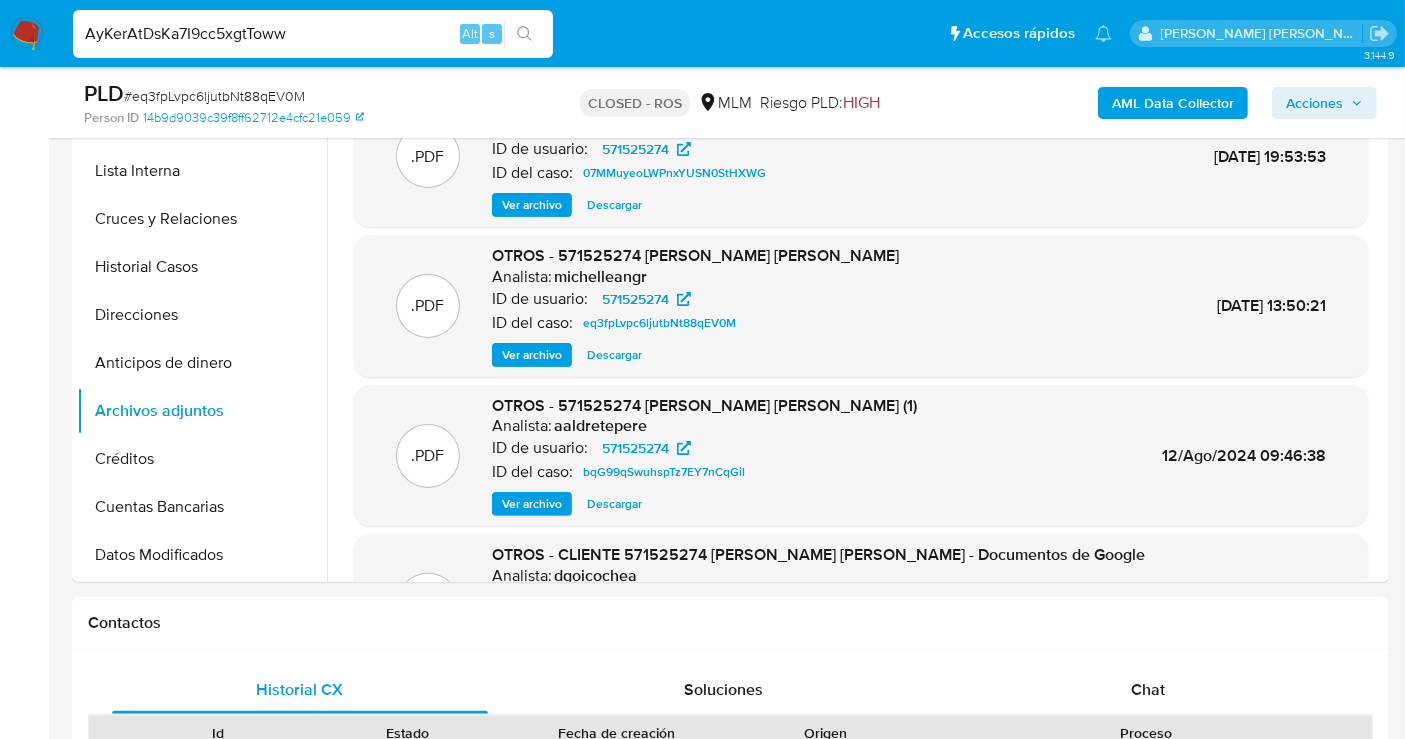 type on "AyKerAtDsKa7I9cc5xgtToww" 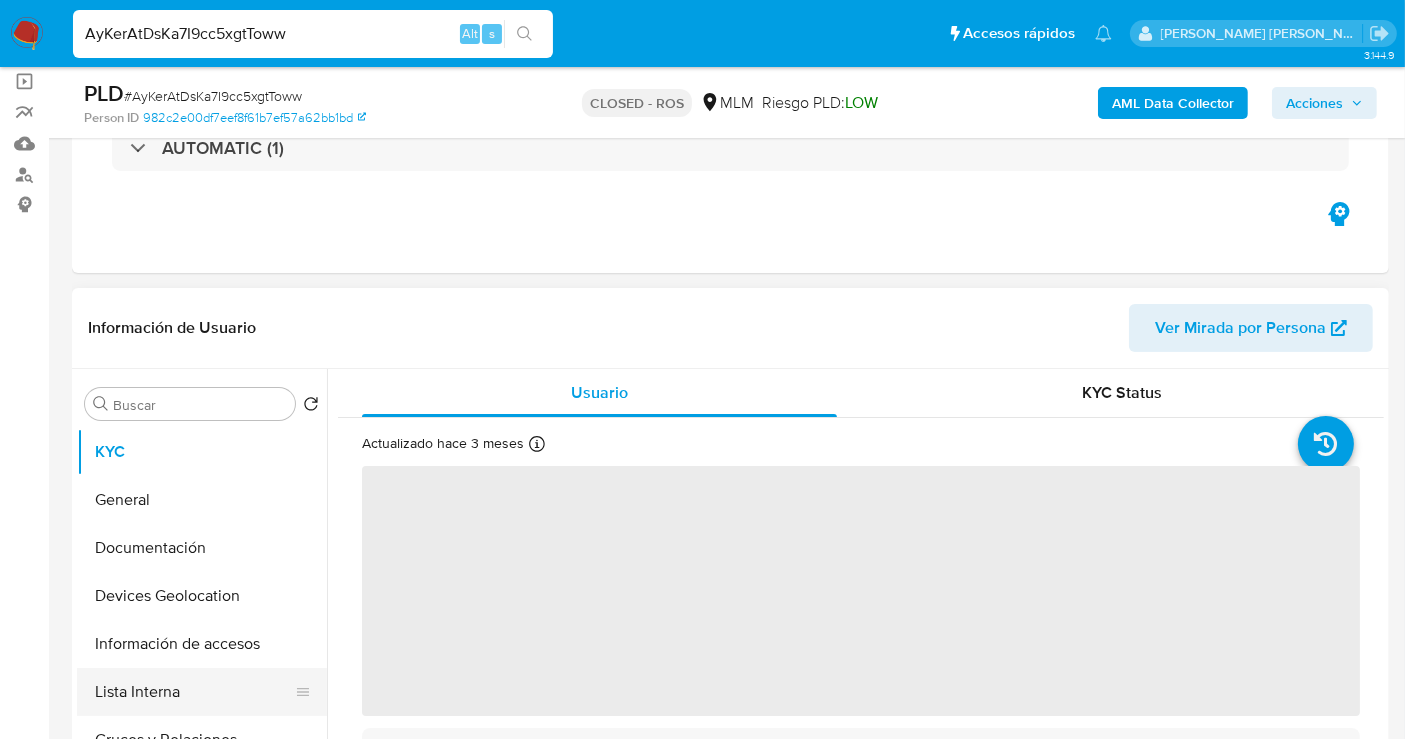 scroll, scrollTop: 444, scrollLeft: 0, axis: vertical 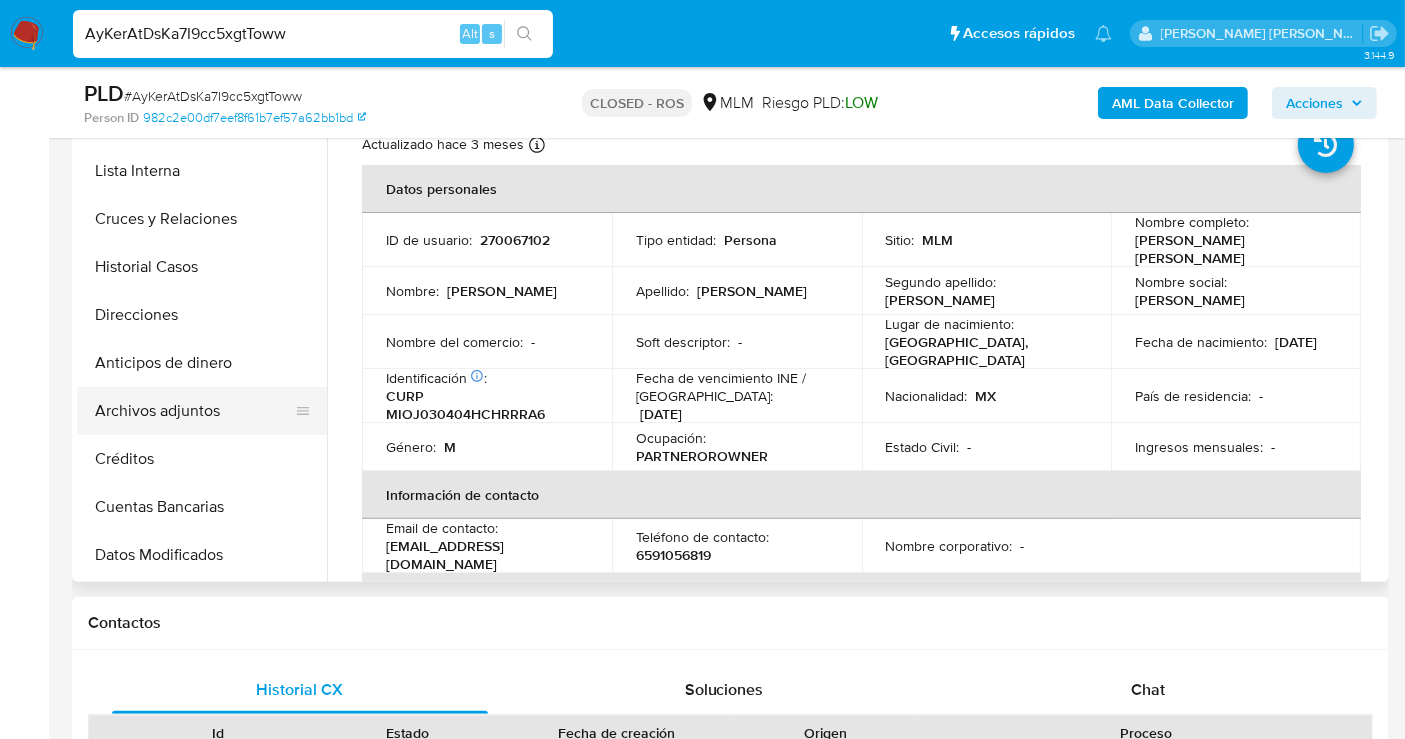 select on "10" 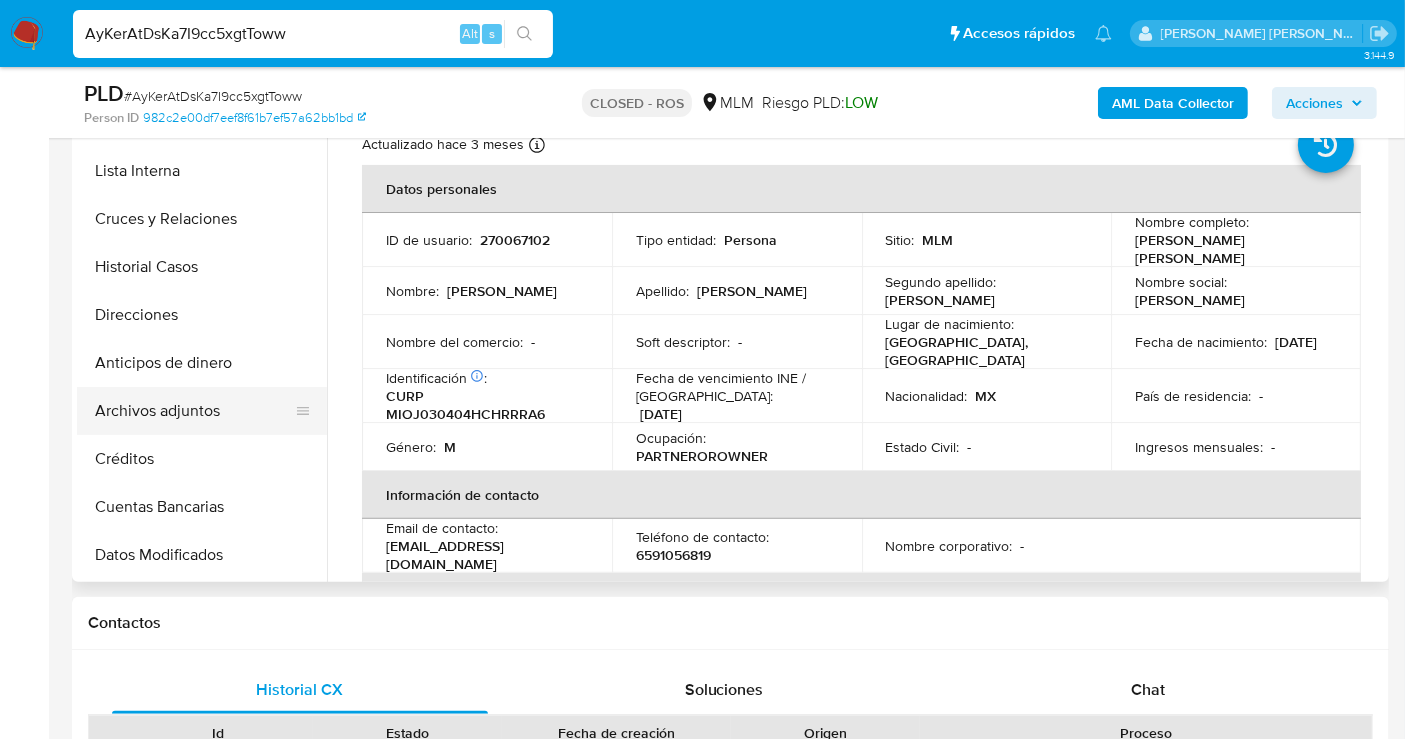 click on "Archivos adjuntos" at bounding box center [194, 411] 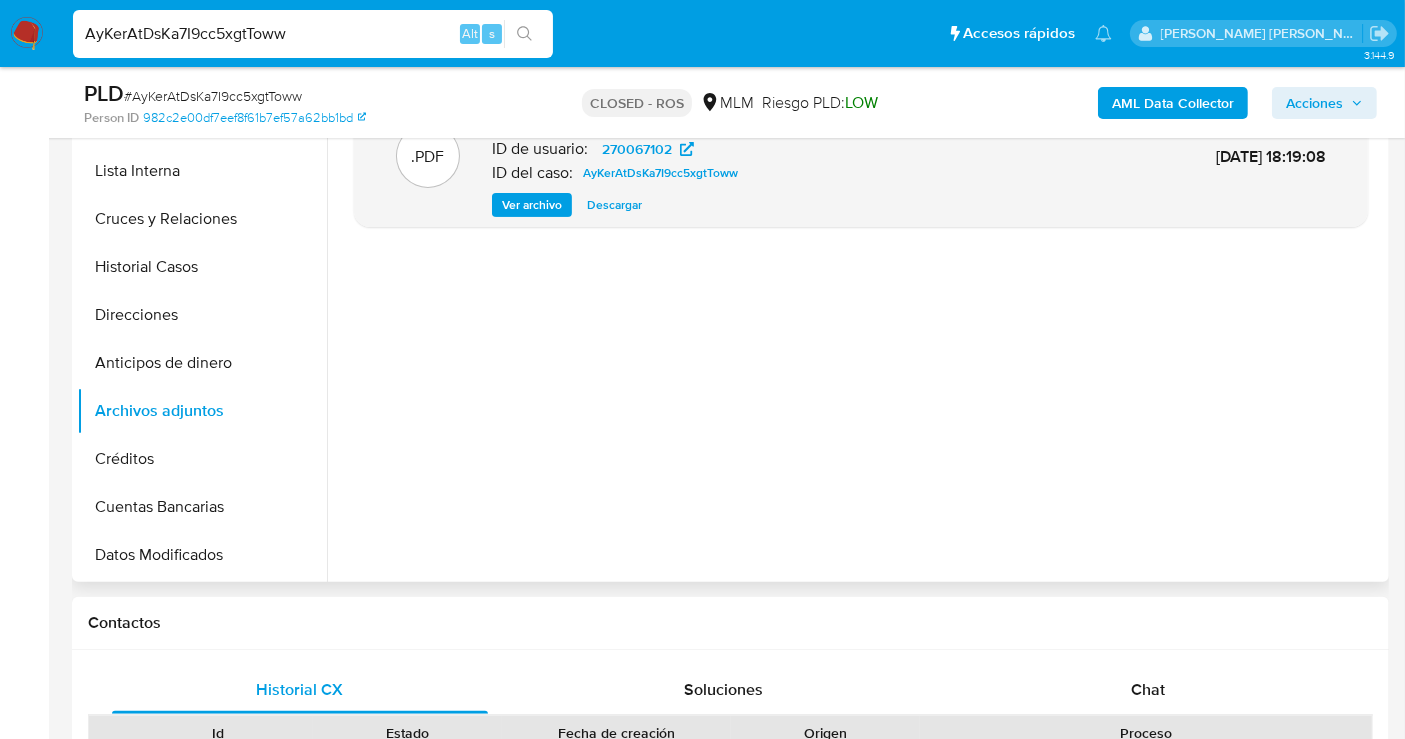 scroll, scrollTop: 333, scrollLeft: 0, axis: vertical 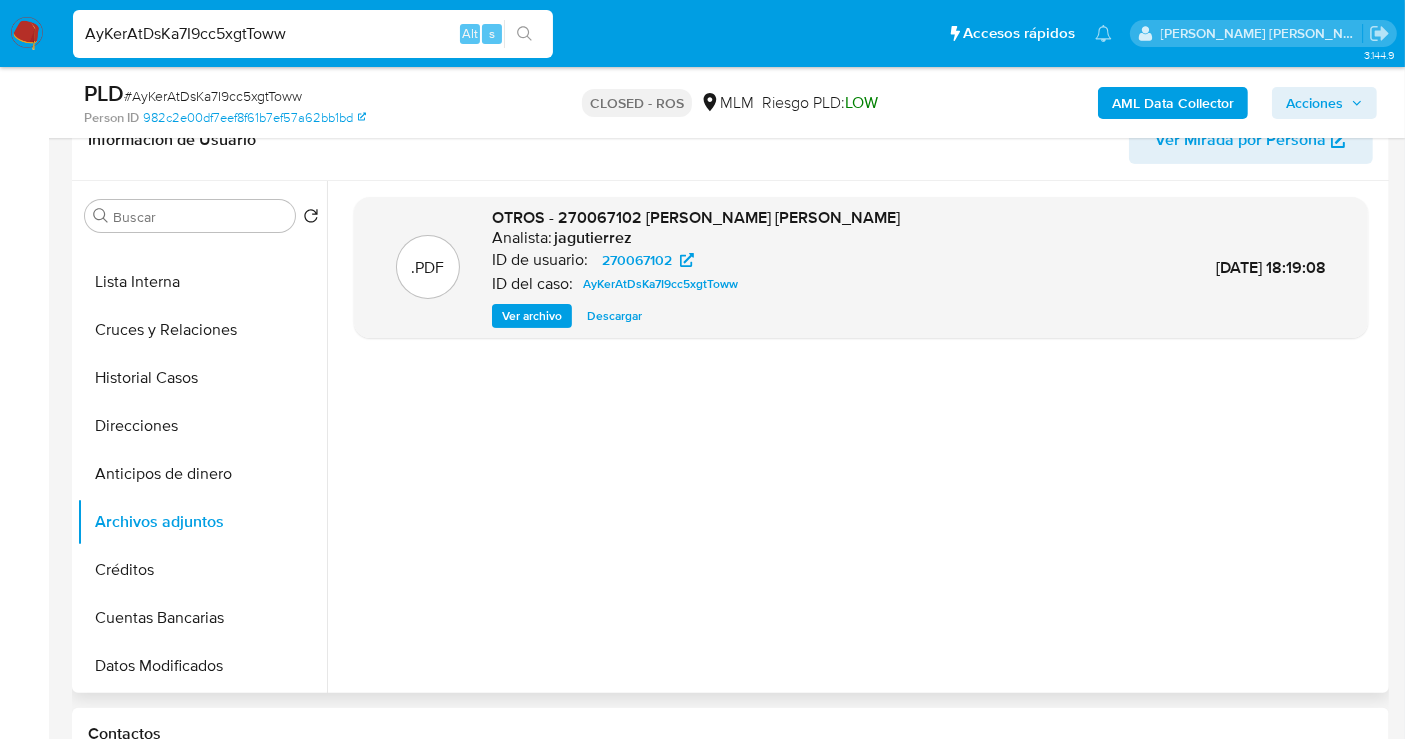 click on "Descargar" at bounding box center (614, 316) 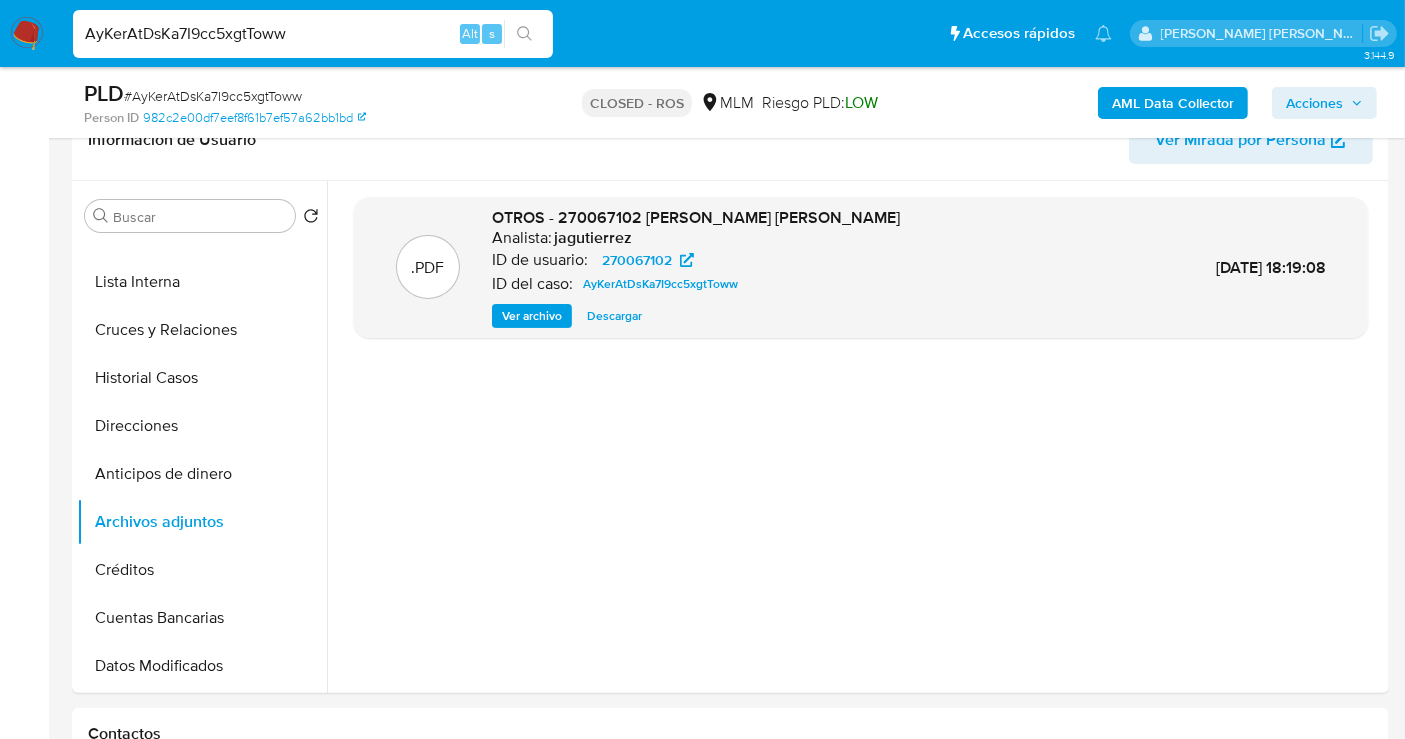 click on "AyKerAtDsKa7I9cc5xgtToww" at bounding box center (313, 34) 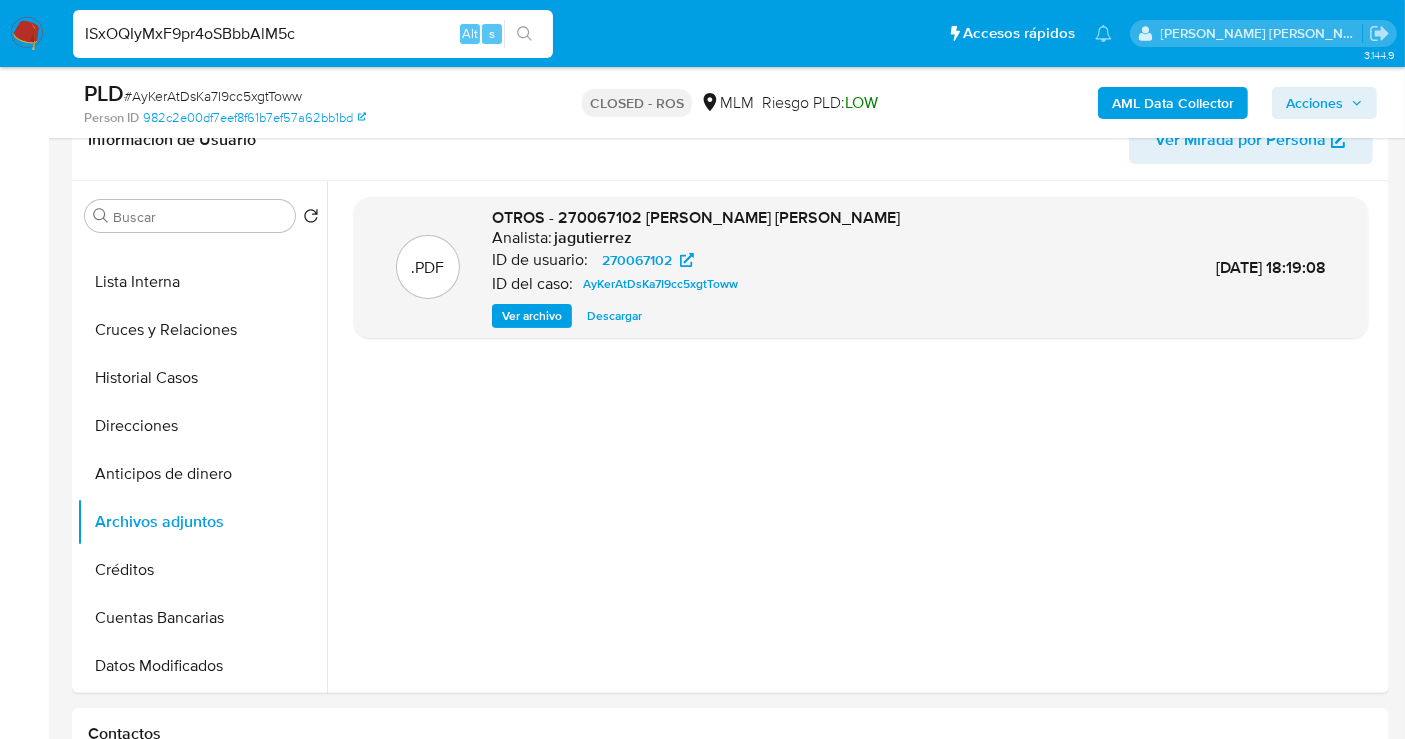 type on "ISxOQIyMxF9pr4oSBbbAlM5c" 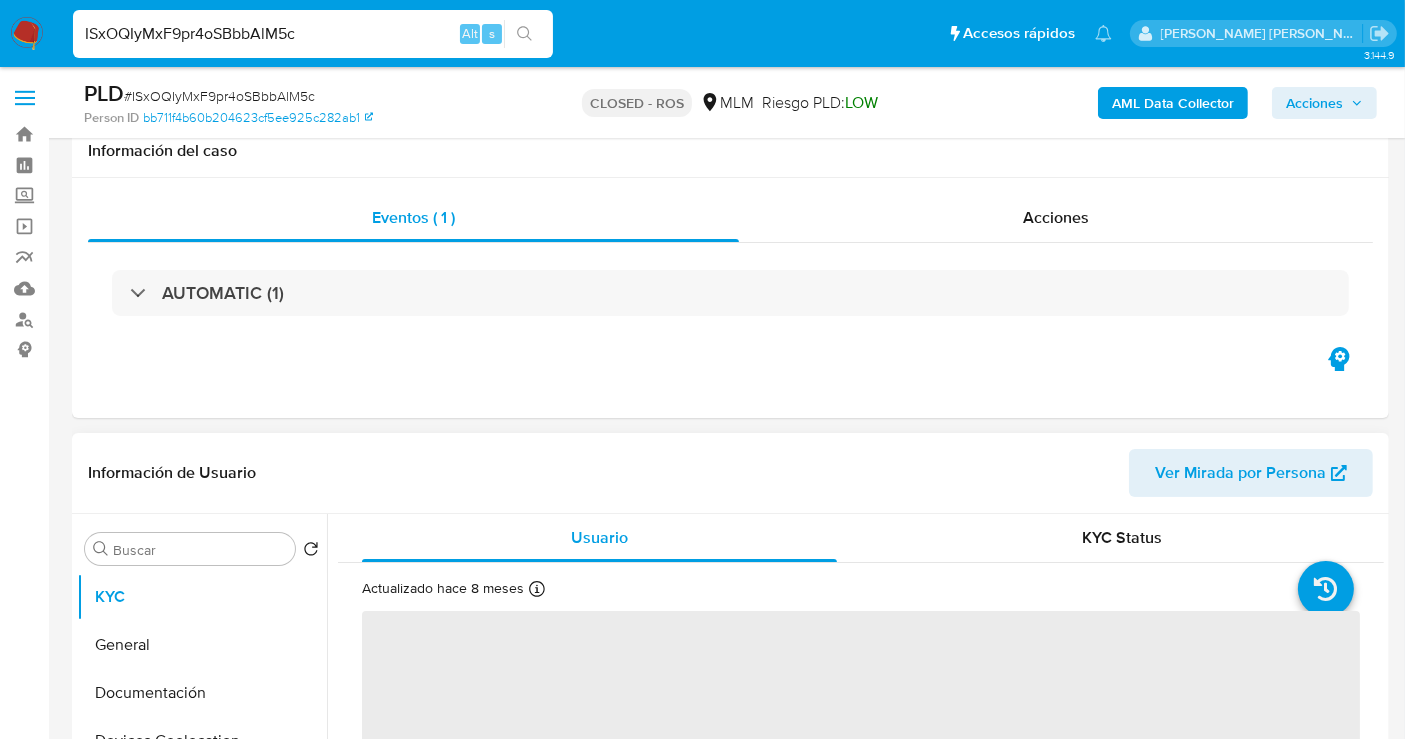 scroll, scrollTop: 333, scrollLeft: 0, axis: vertical 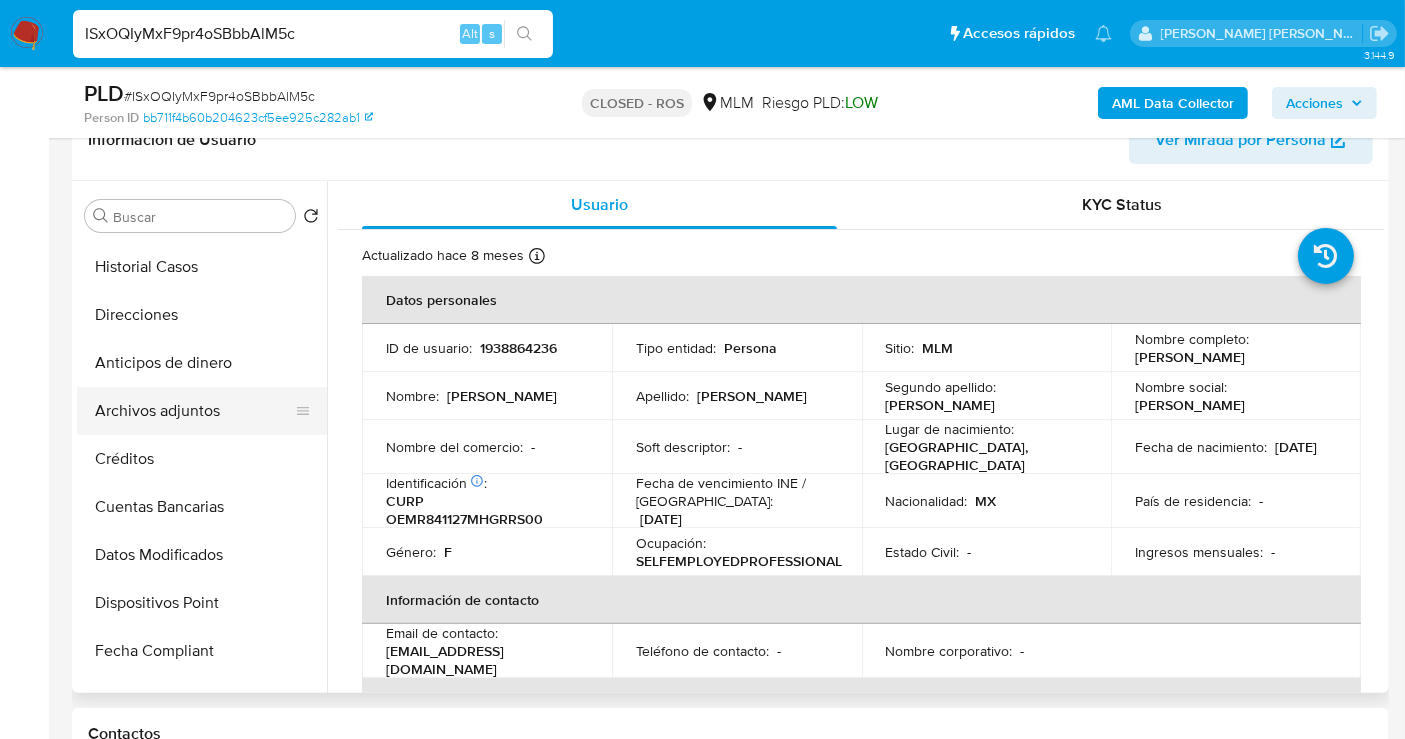 click on "Archivos adjuntos" at bounding box center [194, 411] 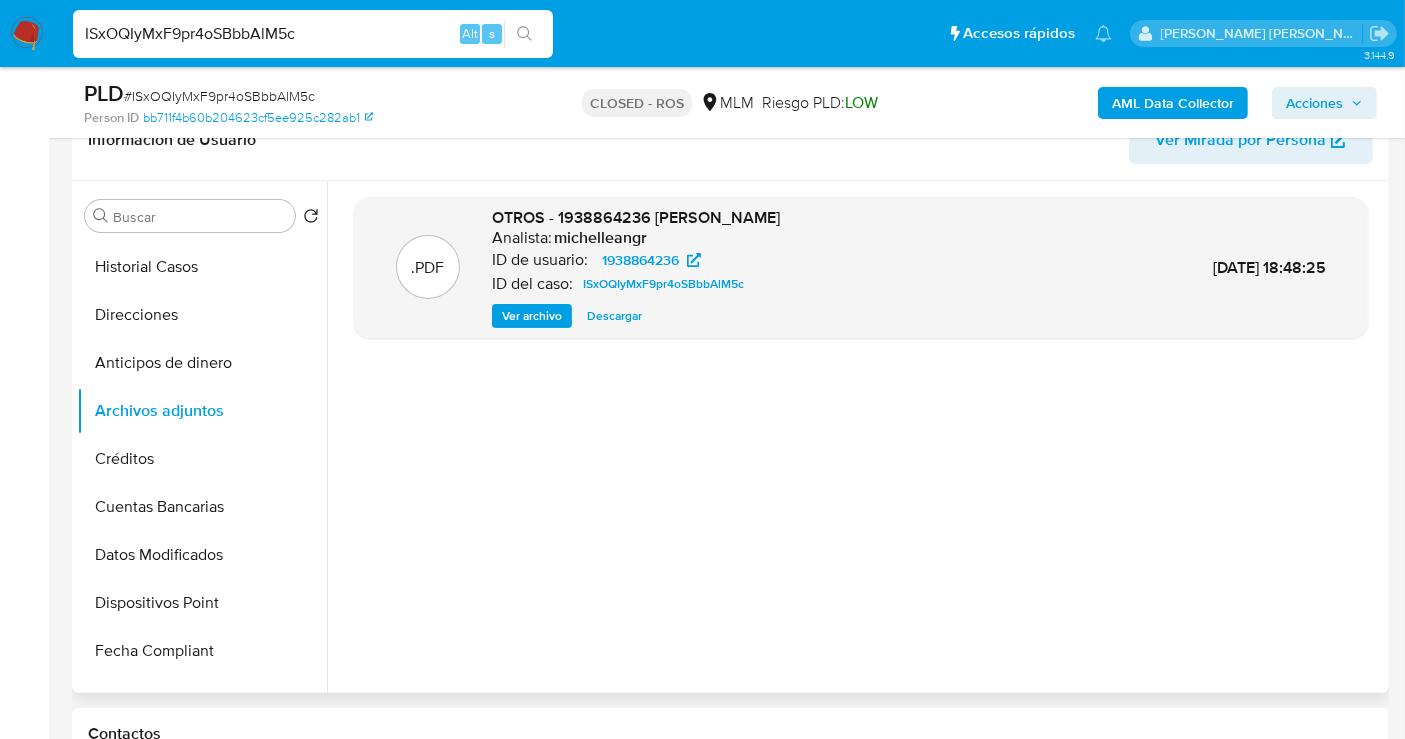 click on "Descargar" at bounding box center [614, 316] 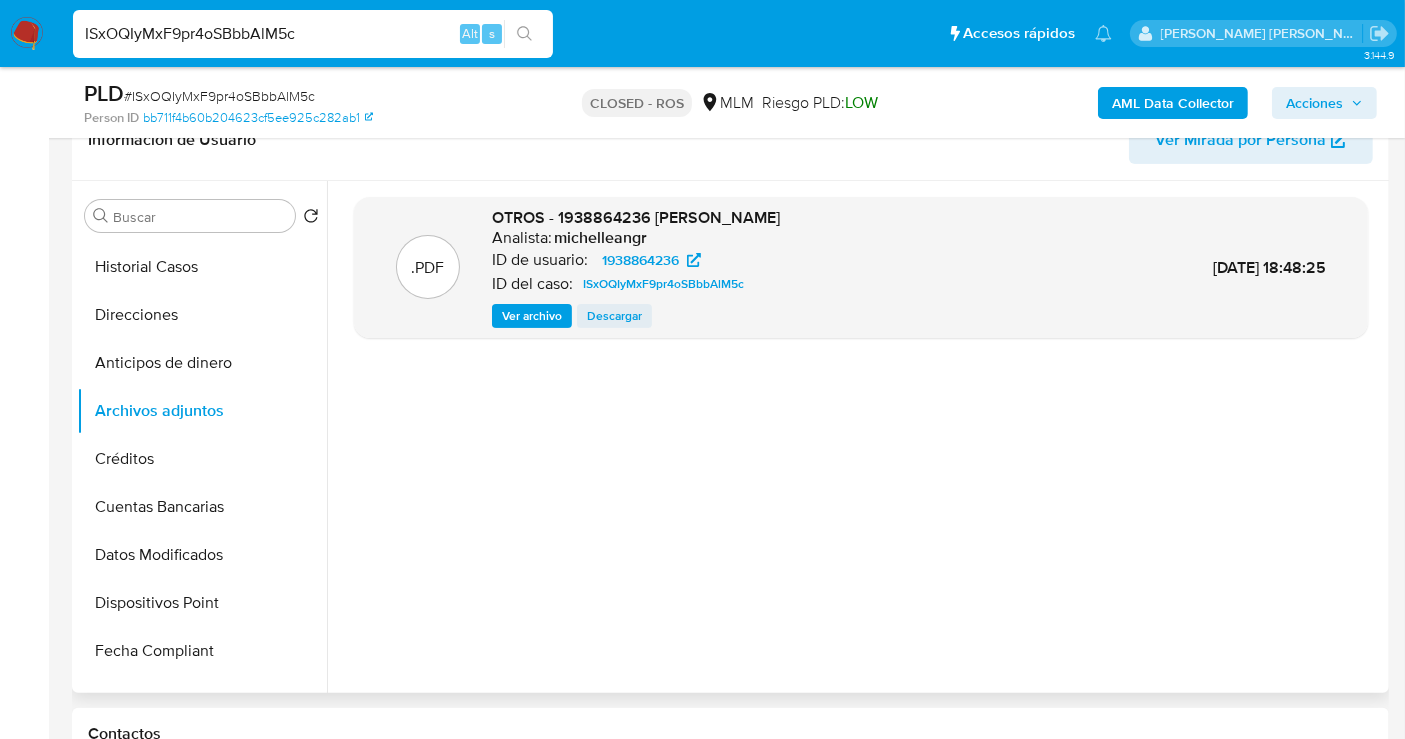 select on "10" 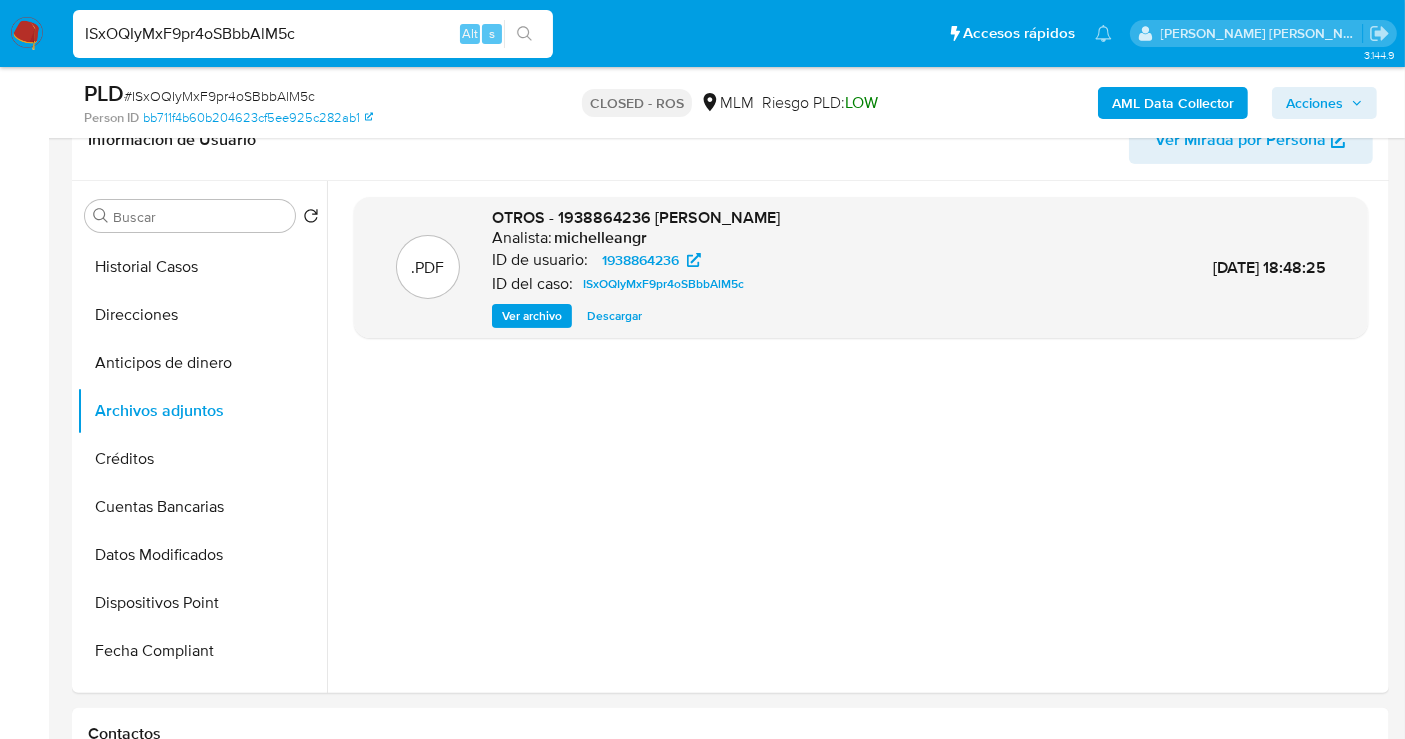 click on "ISxOQIyMxF9pr4oSBbbAlM5c" at bounding box center (313, 34) 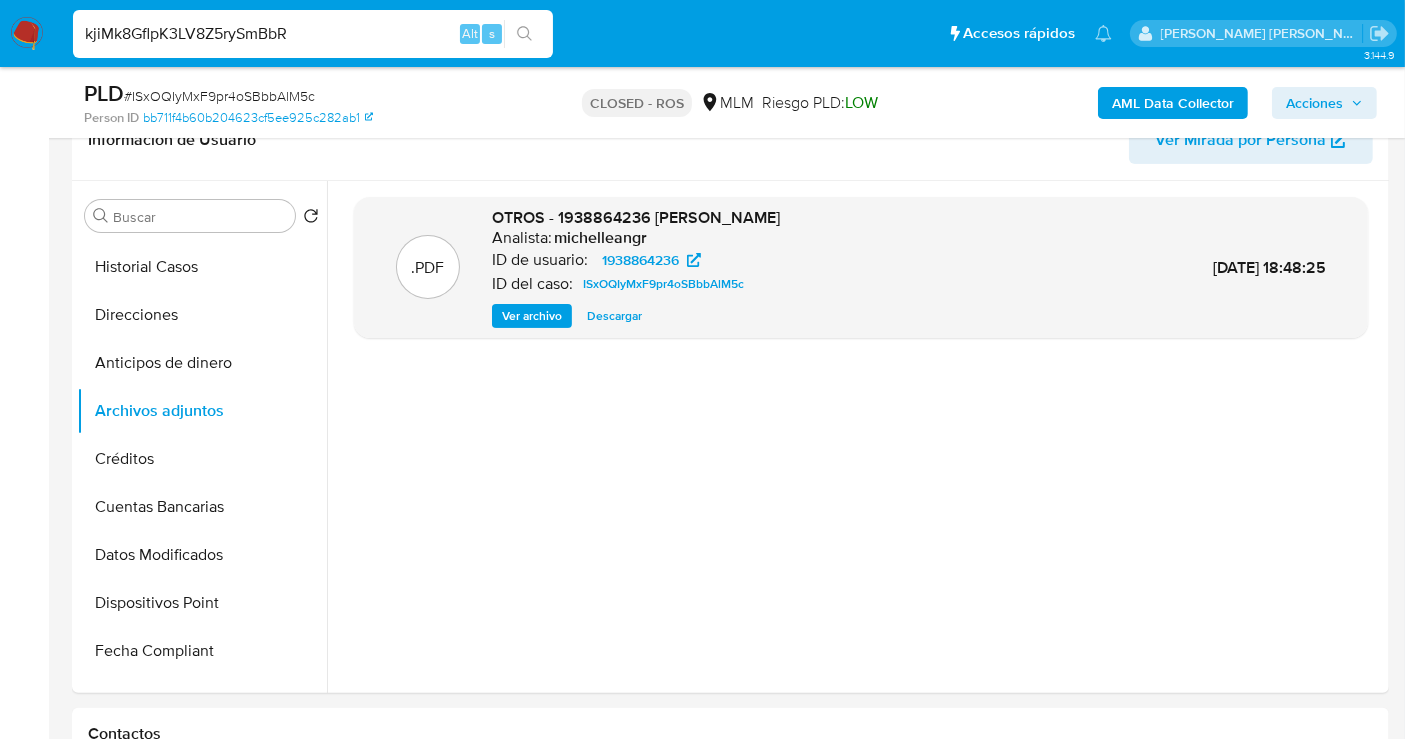 type on "kjiMk8GflpK3LV8Z5rySmBbR" 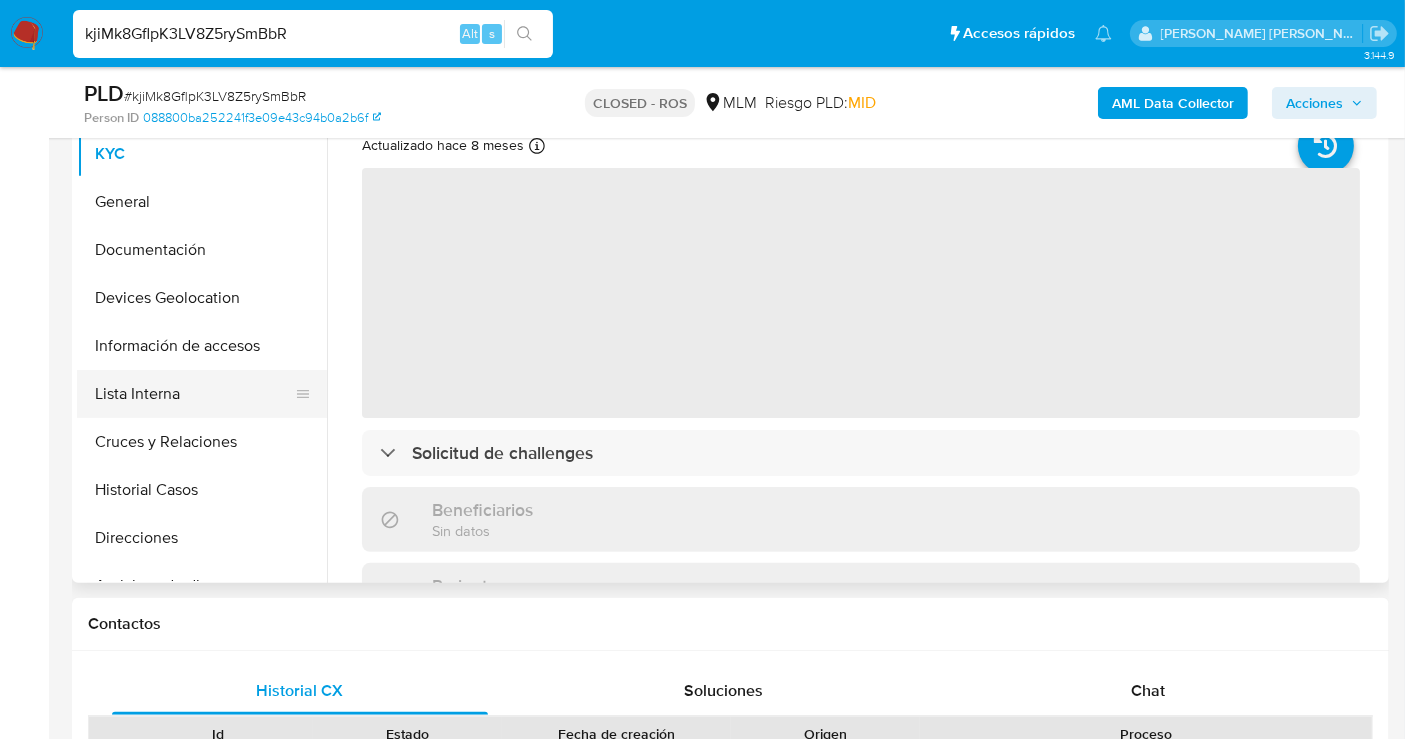 scroll, scrollTop: 444, scrollLeft: 0, axis: vertical 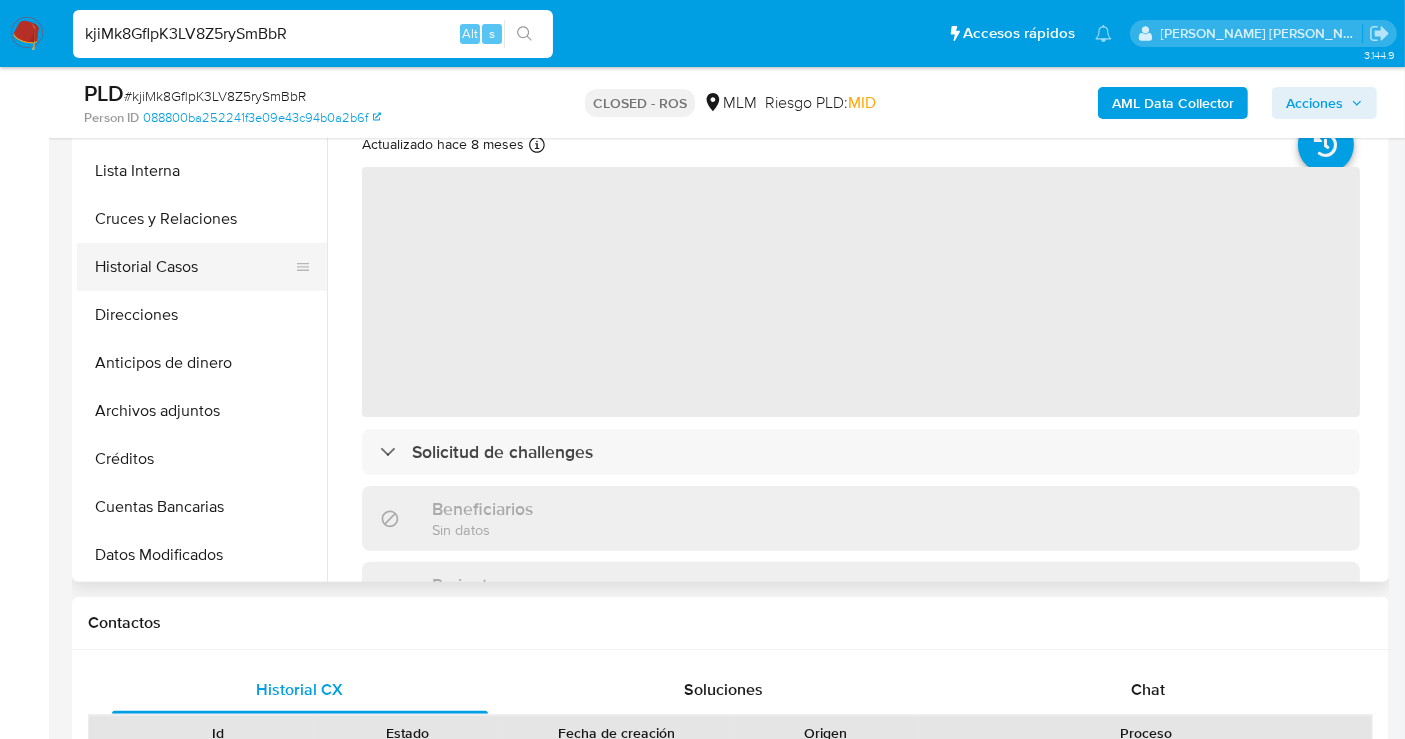 select on "10" 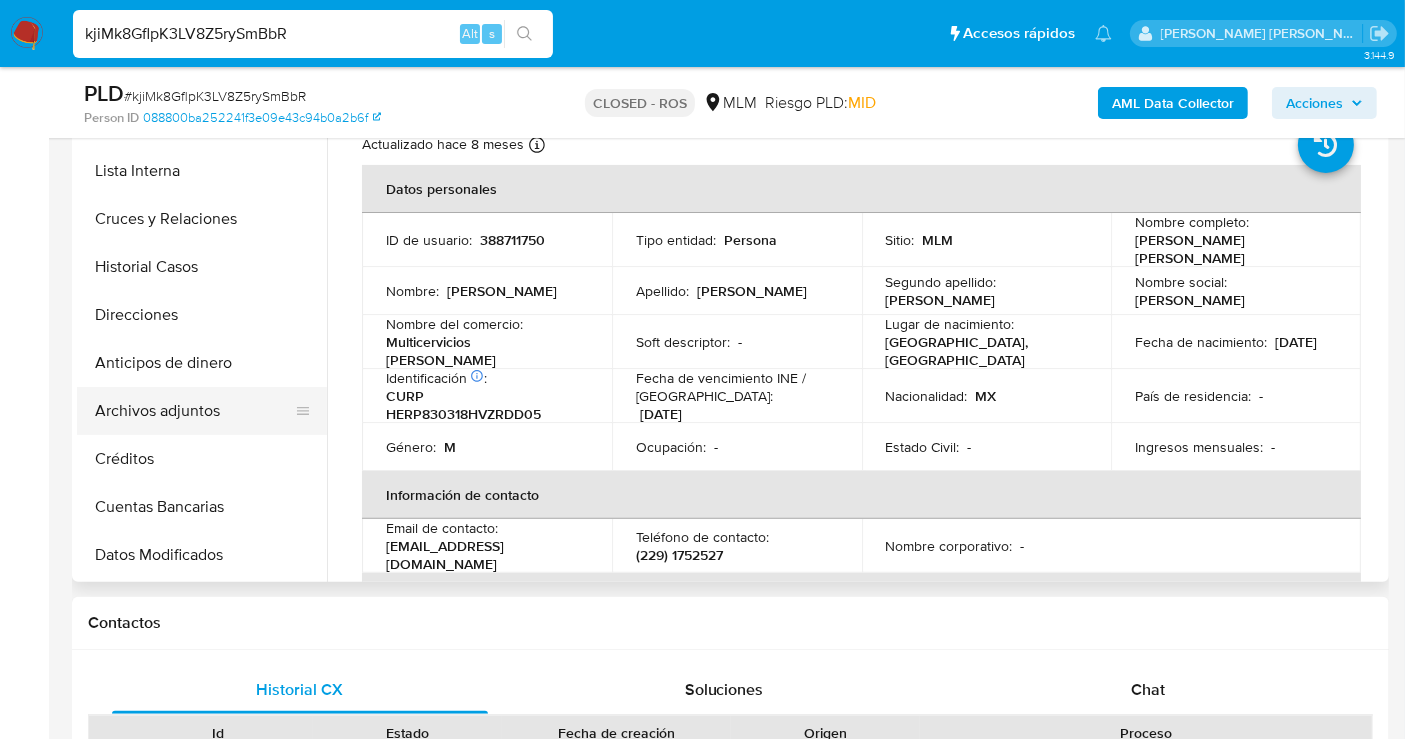click on "Archivos adjuntos" at bounding box center (194, 411) 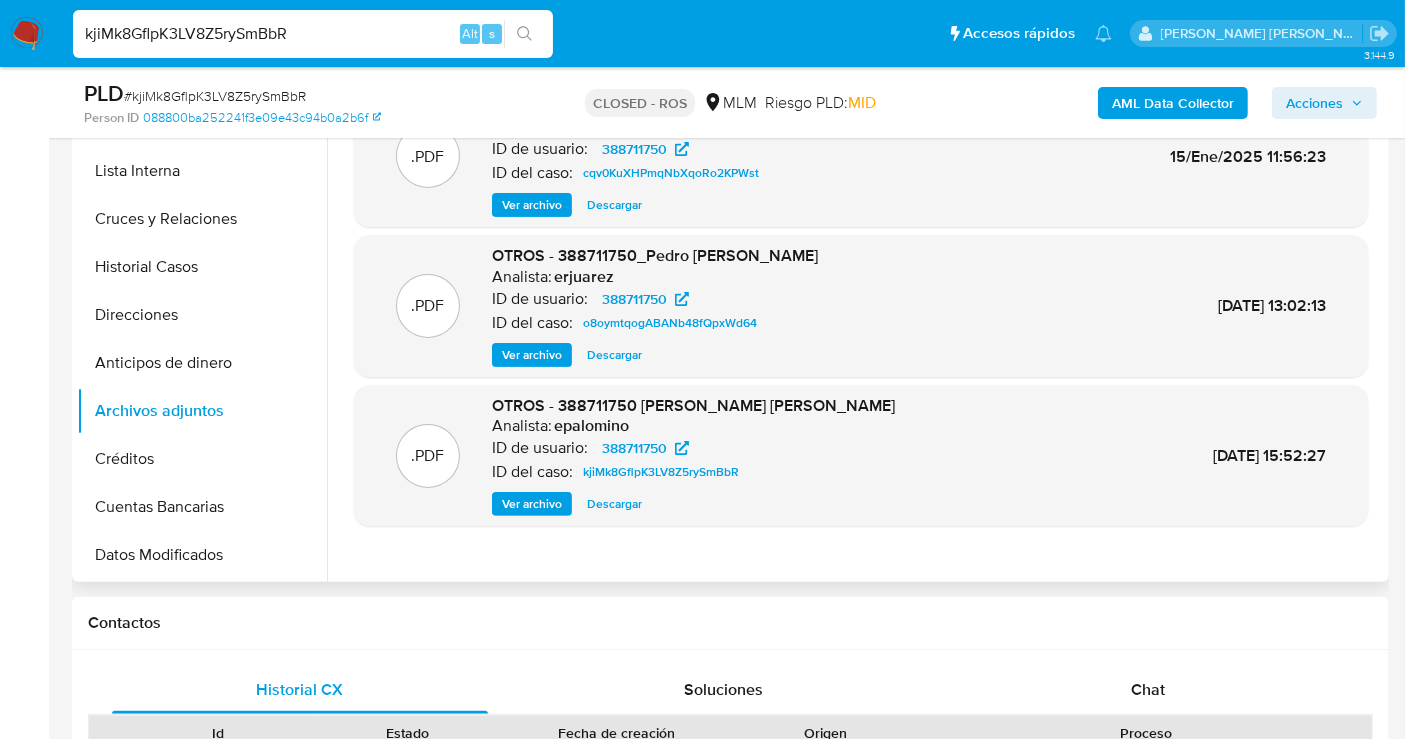 click on "Descargar" at bounding box center (614, 504) 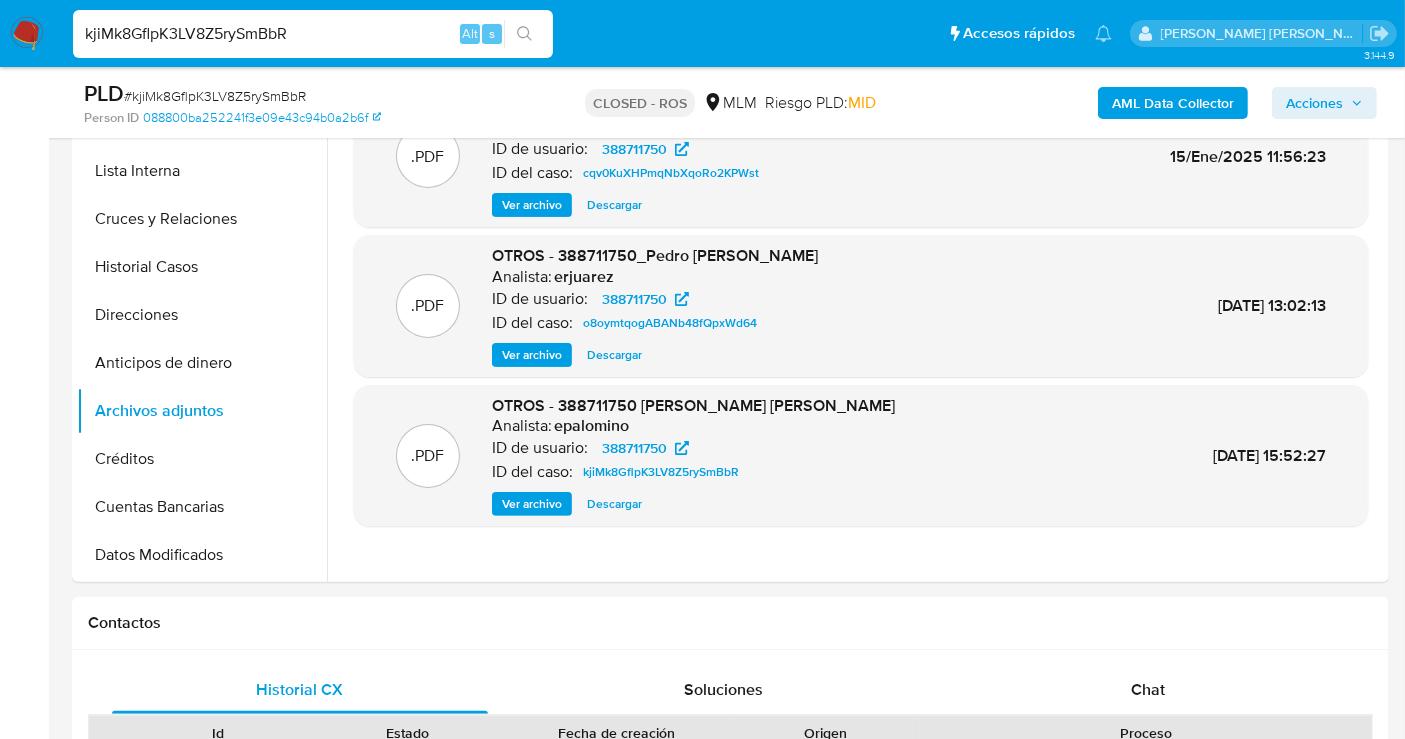 click on "kjiMk8GflpK3LV8Z5rySmBbR" at bounding box center (313, 34) 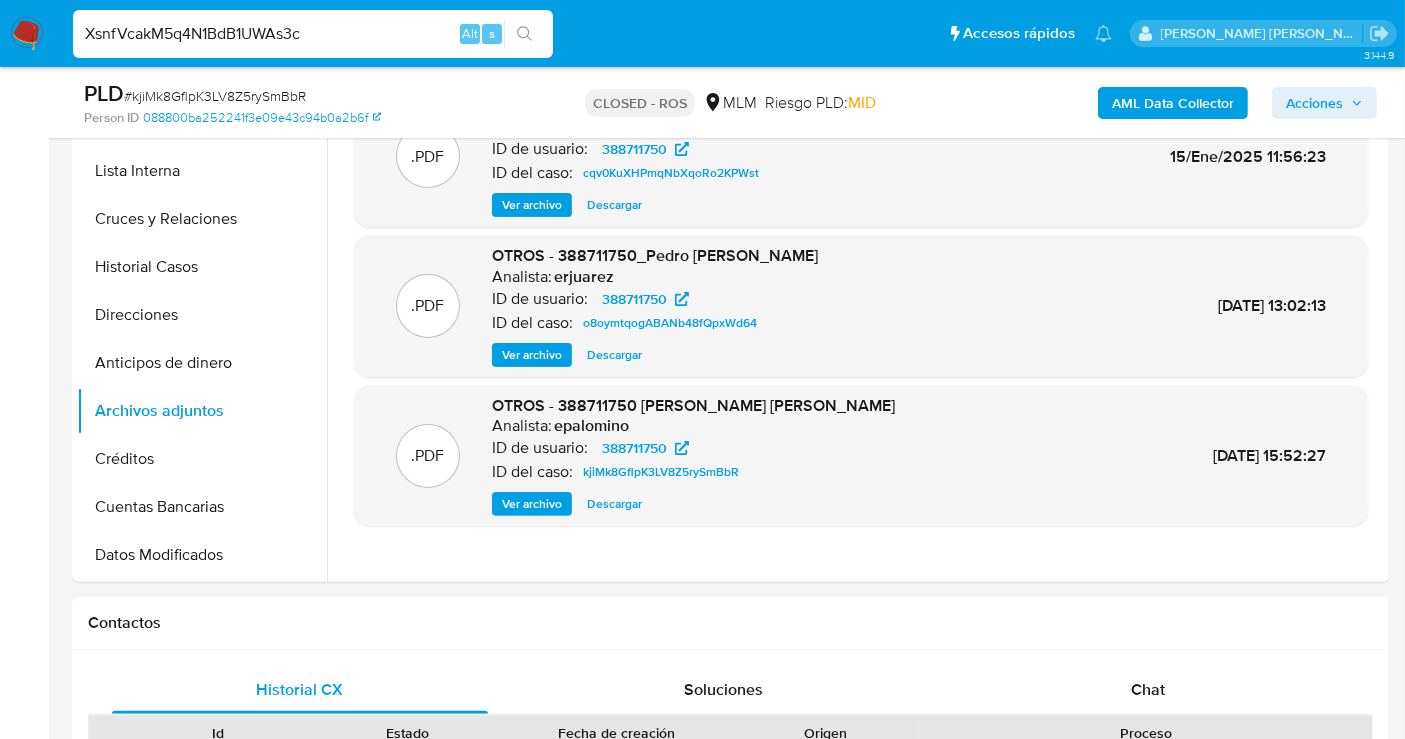 type on "XsnfVcakM5q4N1BdB1UWAs3c" 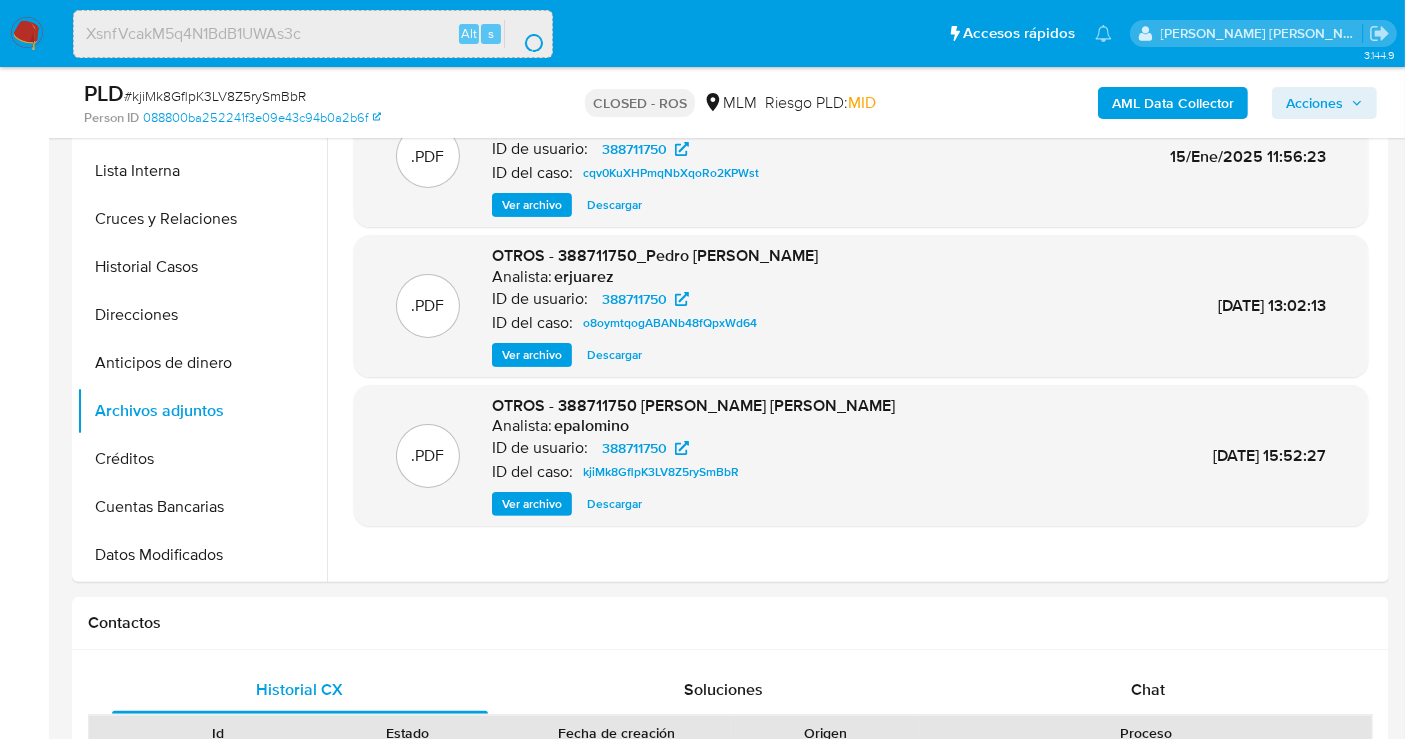 scroll, scrollTop: 0, scrollLeft: 0, axis: both 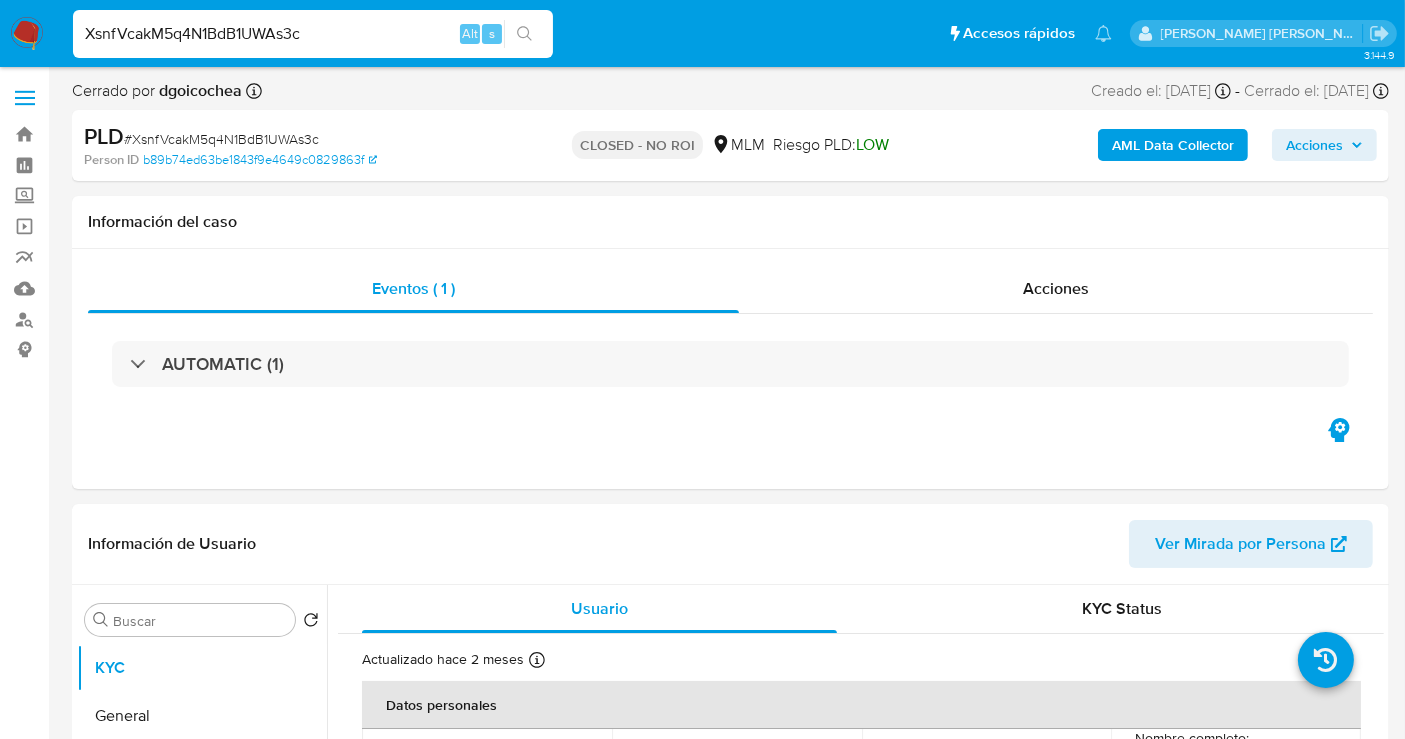 select on "10" 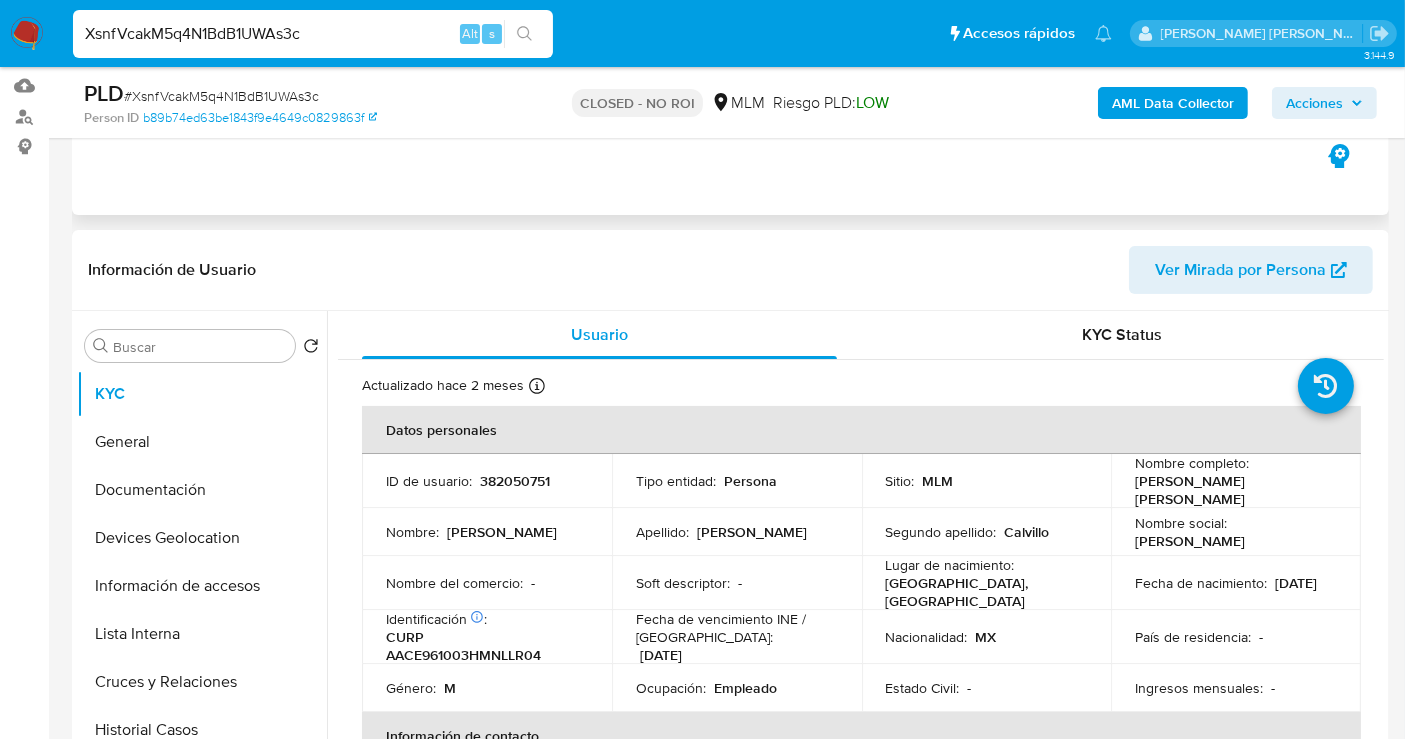 scroll, scrollTop: 333, scrollLeft: 0, axis: vertical 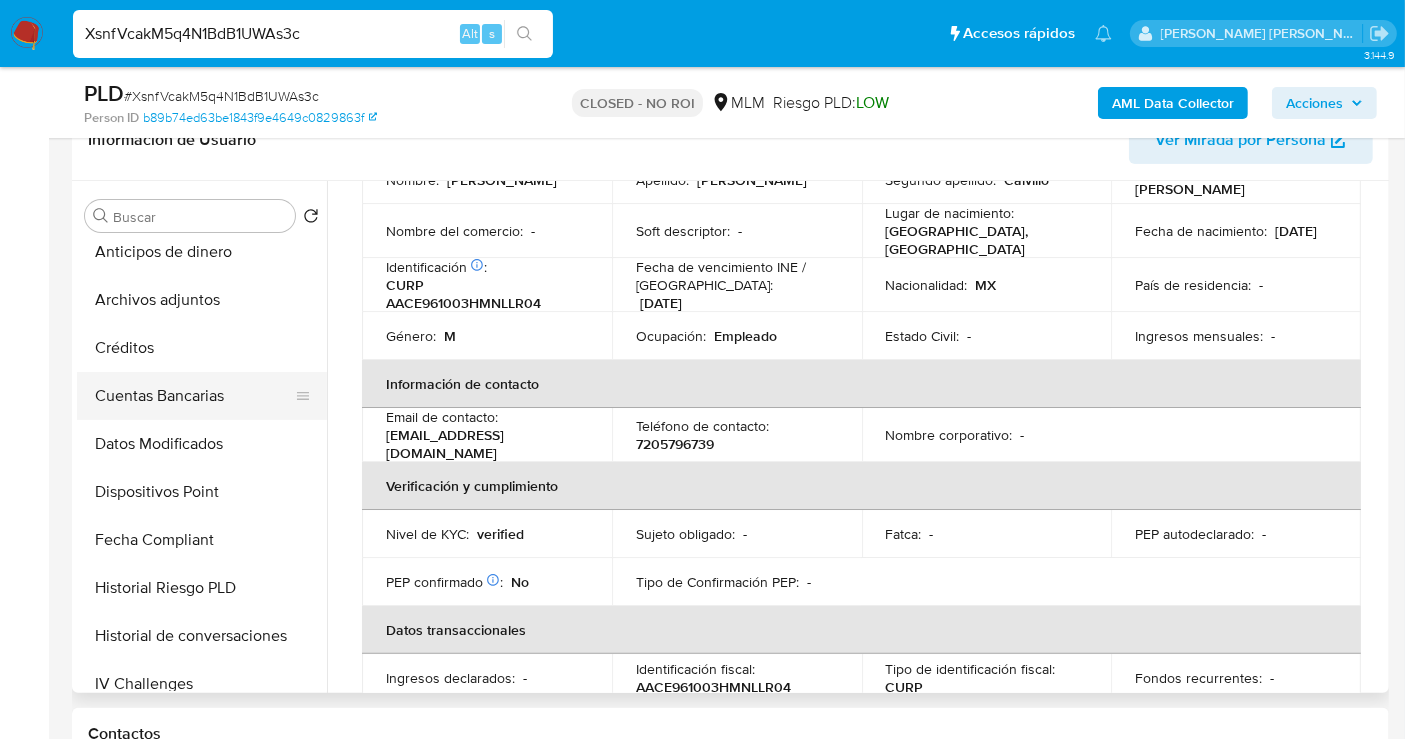 click on "Archivos adjuntos" at bounding box center [202, 300] 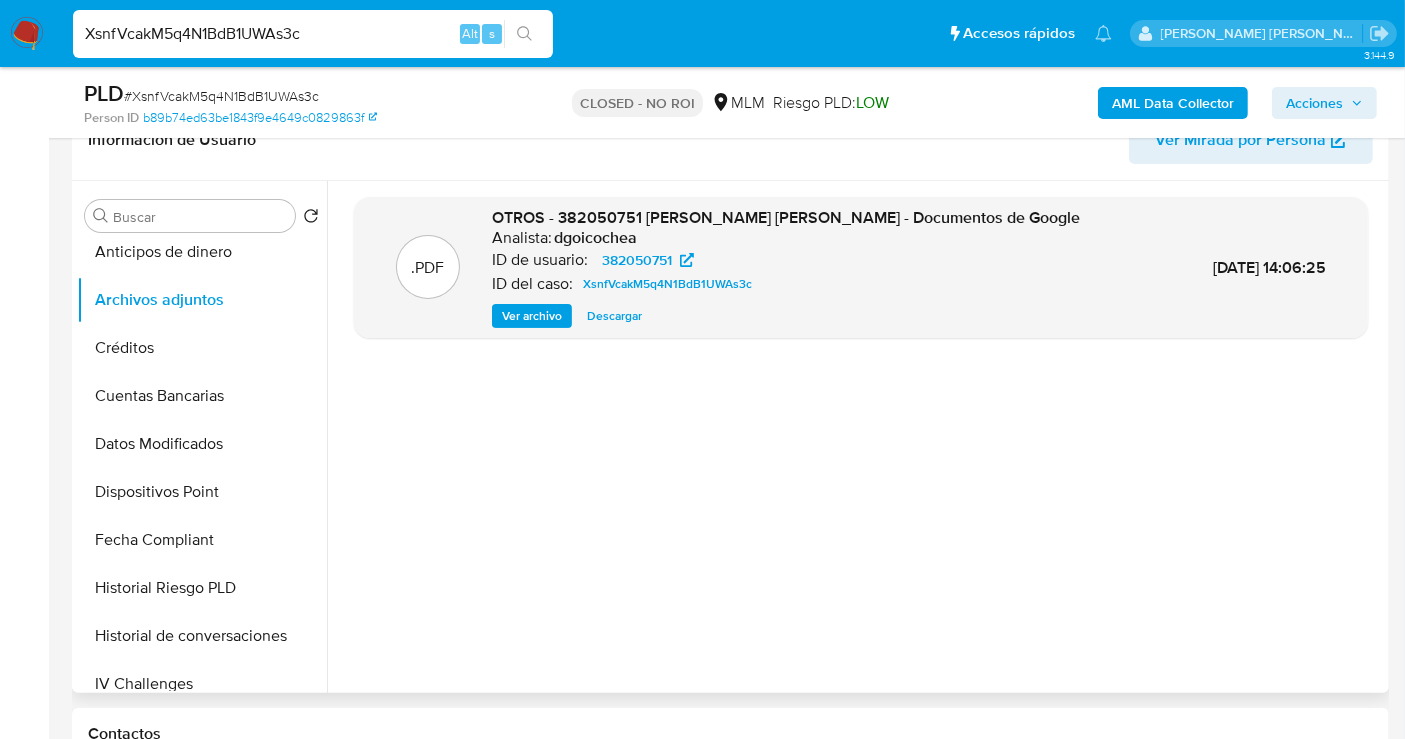 click on "Descargar" at bounding box center [614, 316] 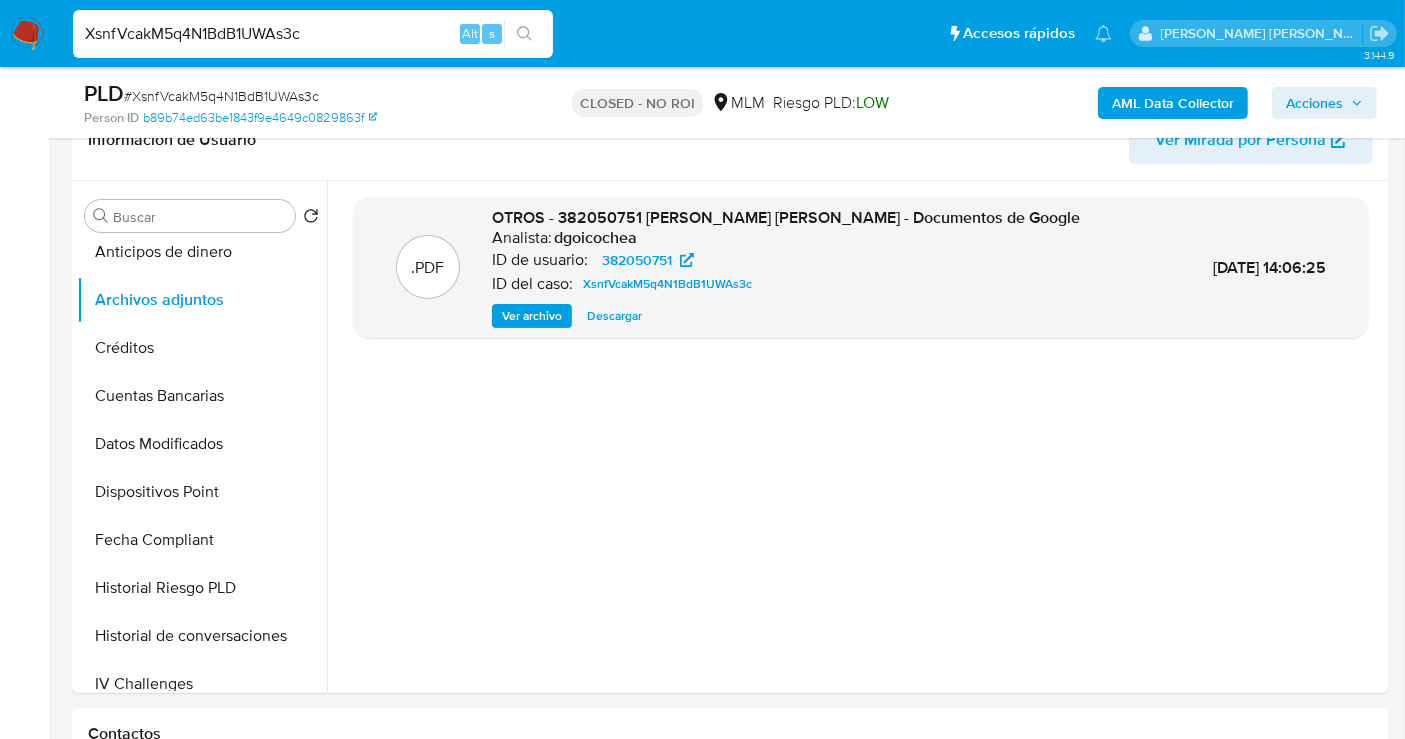 click on "XsnfVcakM5q4N1BdB1UWAs3c" at bounding box center [313, 34] 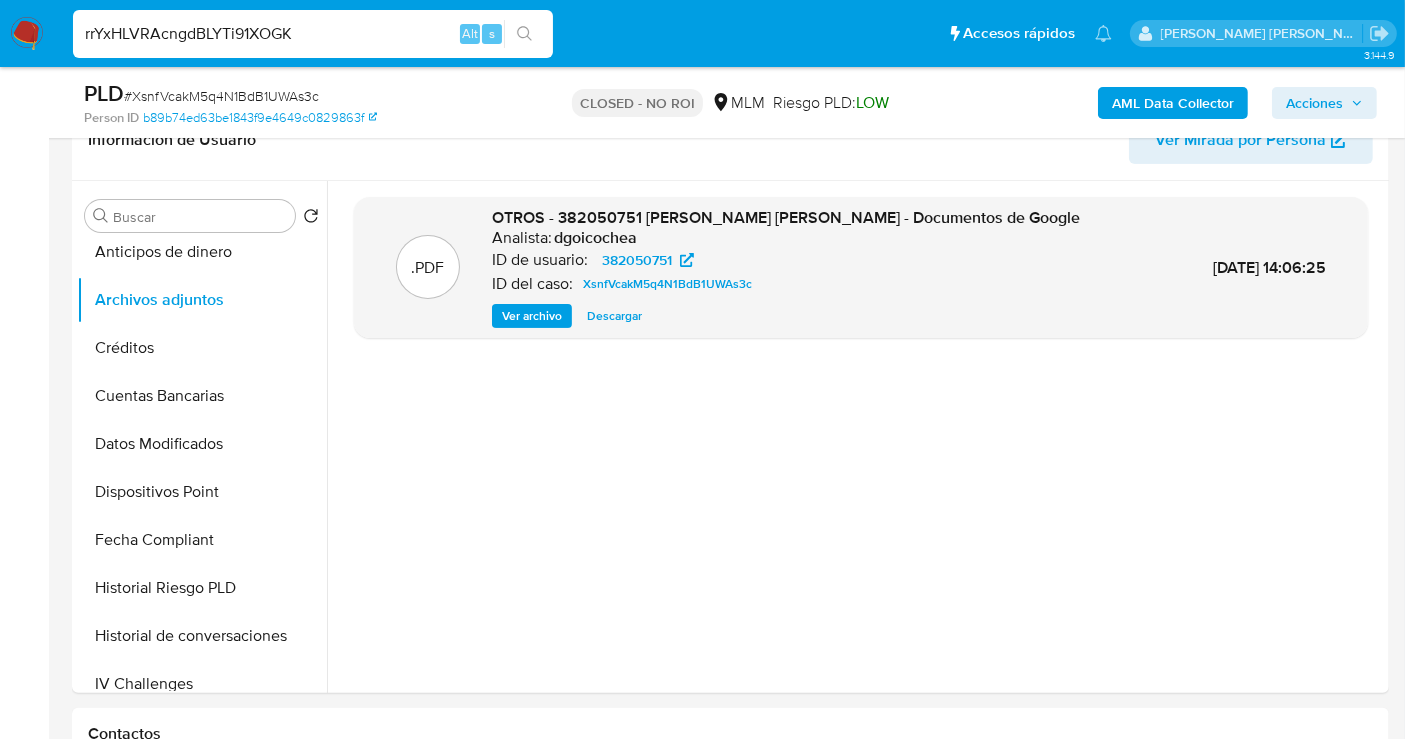 type on "rrYxHLVRAcngdBLYTi91XOGK" 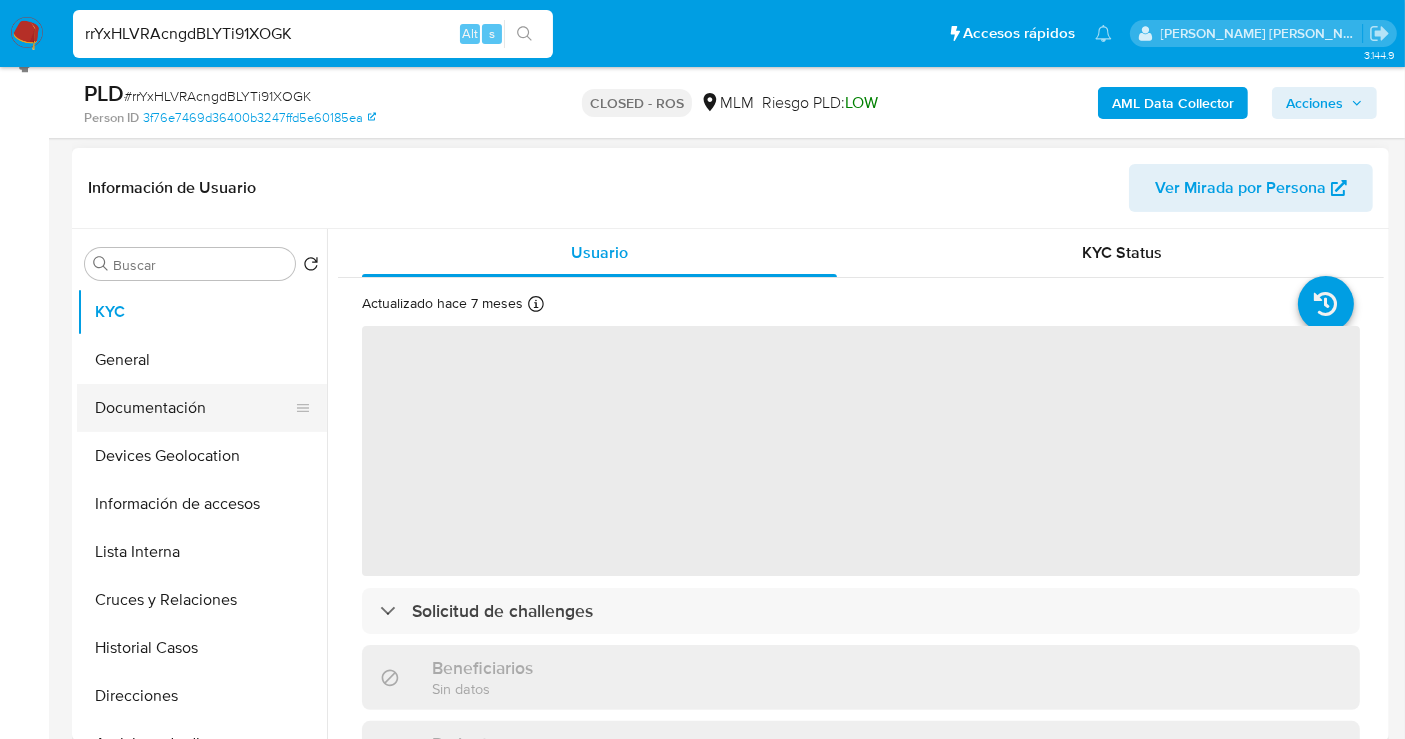 scroll, scrollTop: 555, scrollLeft: 0, axis: vertical 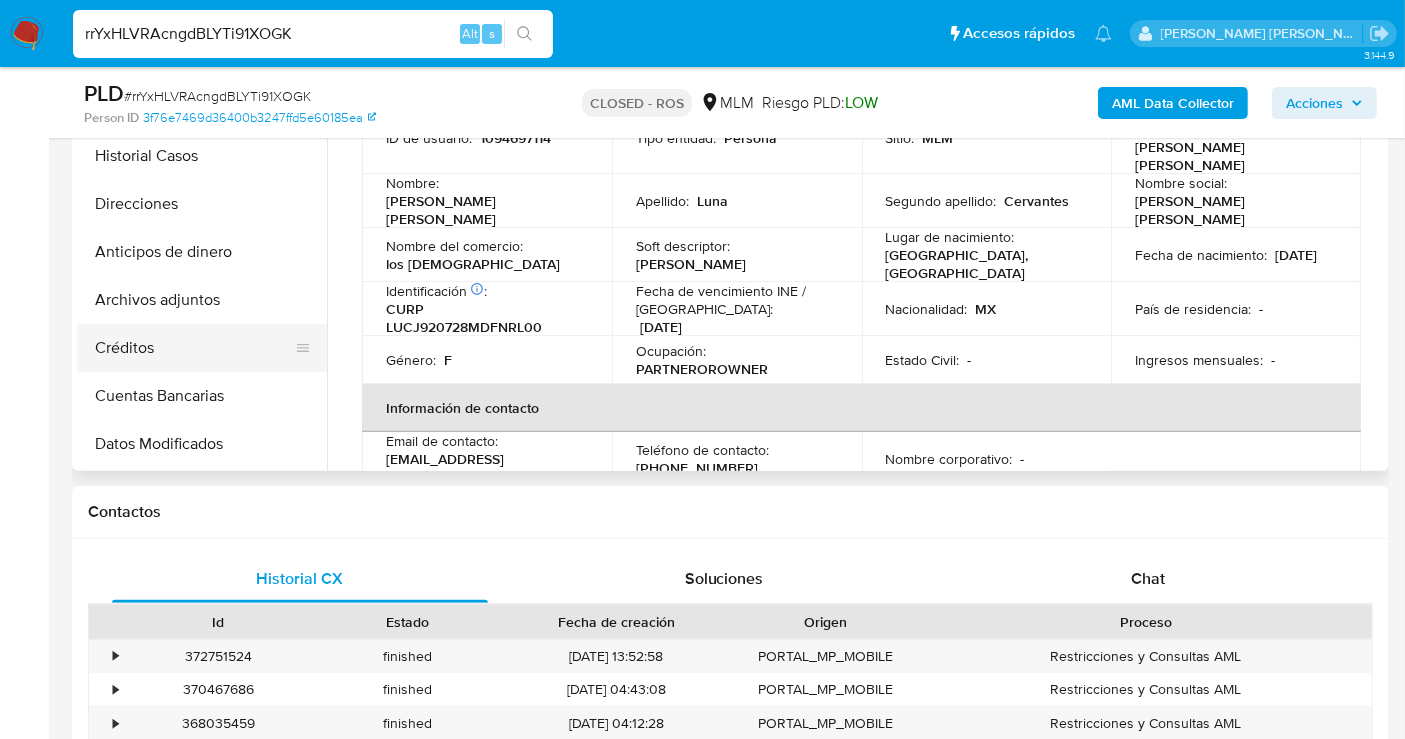 select on "10" 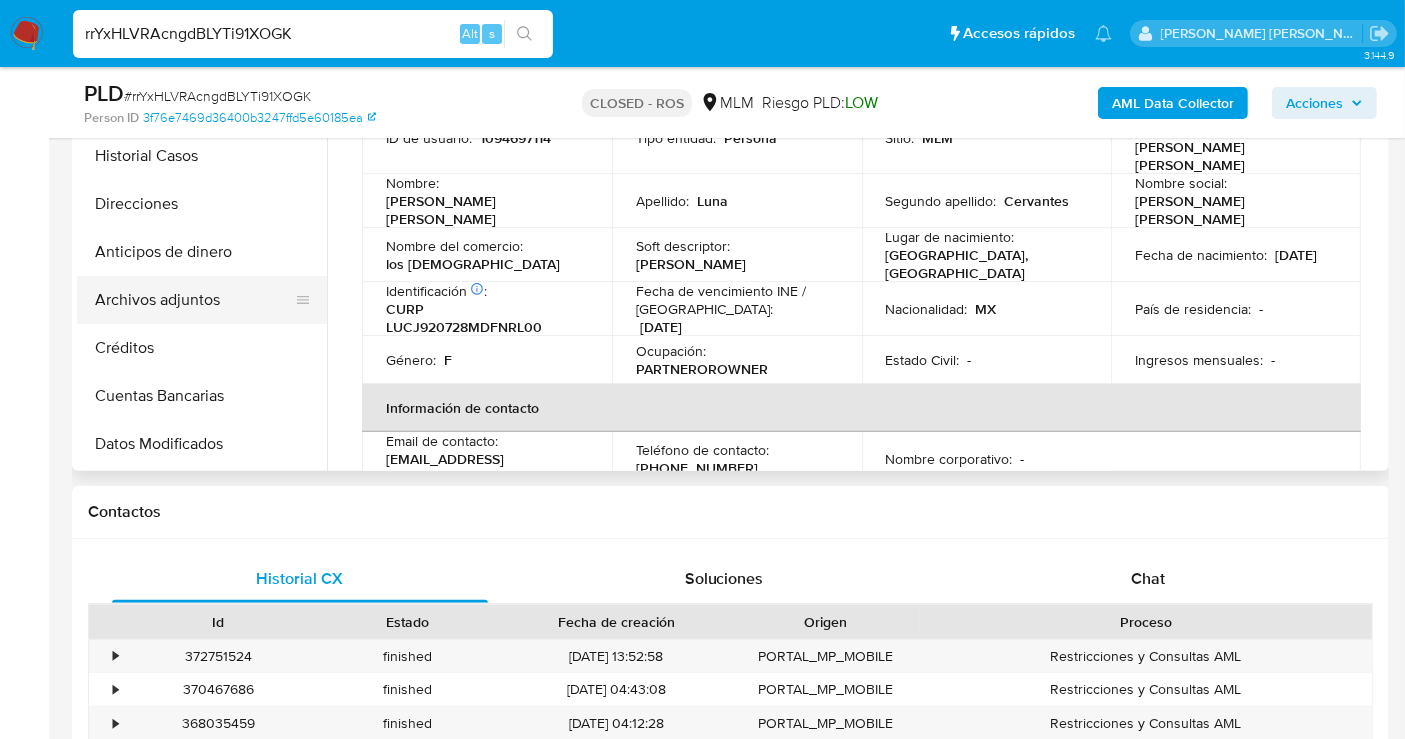 click on "Archivos adjuntos" at bounding box center [194, 300] 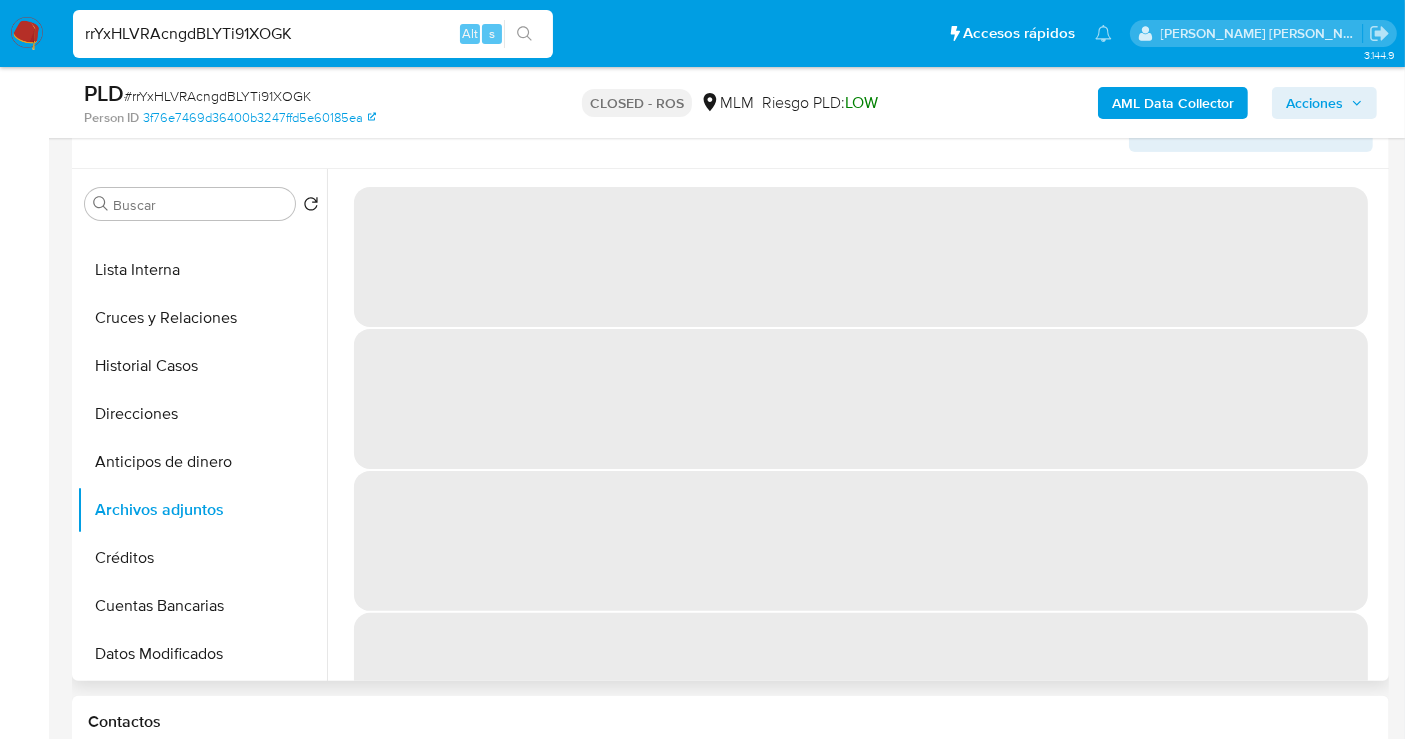 scroll, scrollTop: 333, scrollLeft: 0, axis: vertical 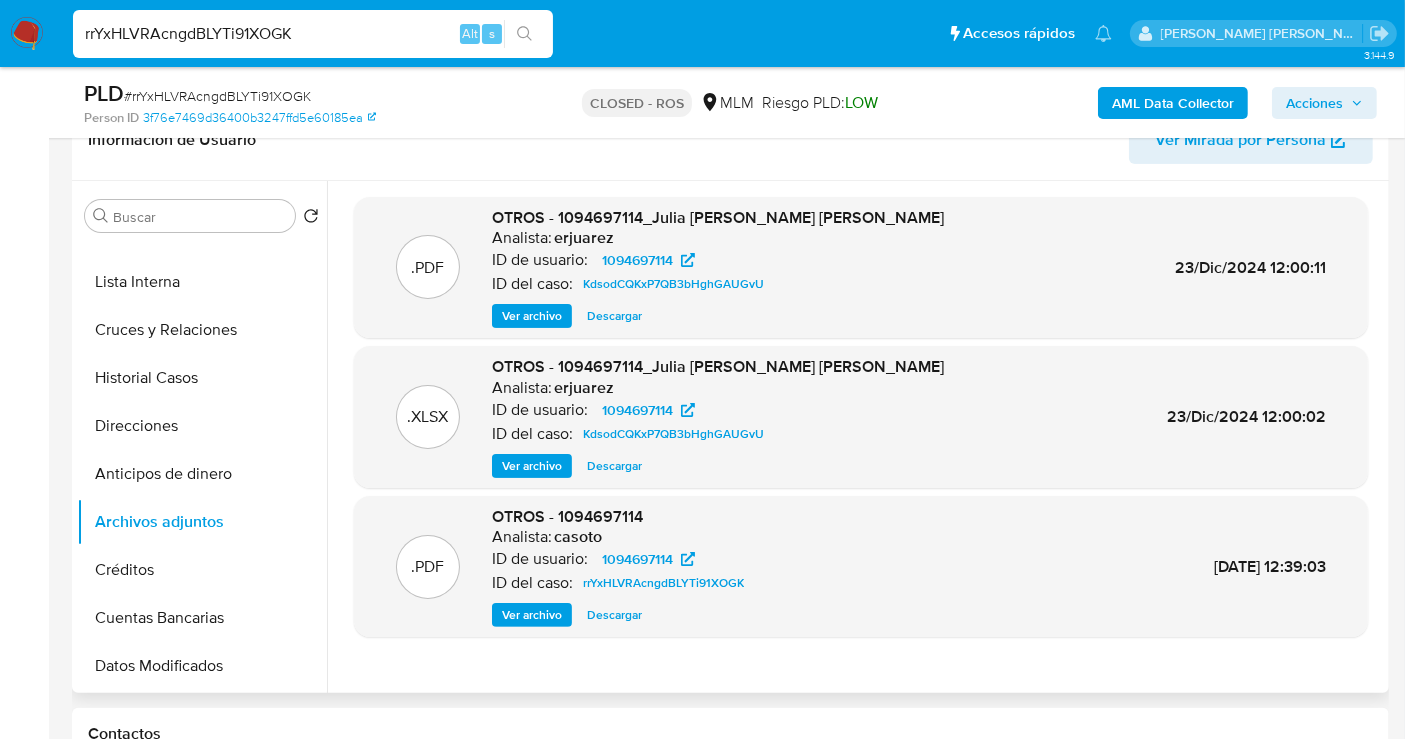 click on "Descargar" at bounding box center (614, 615) 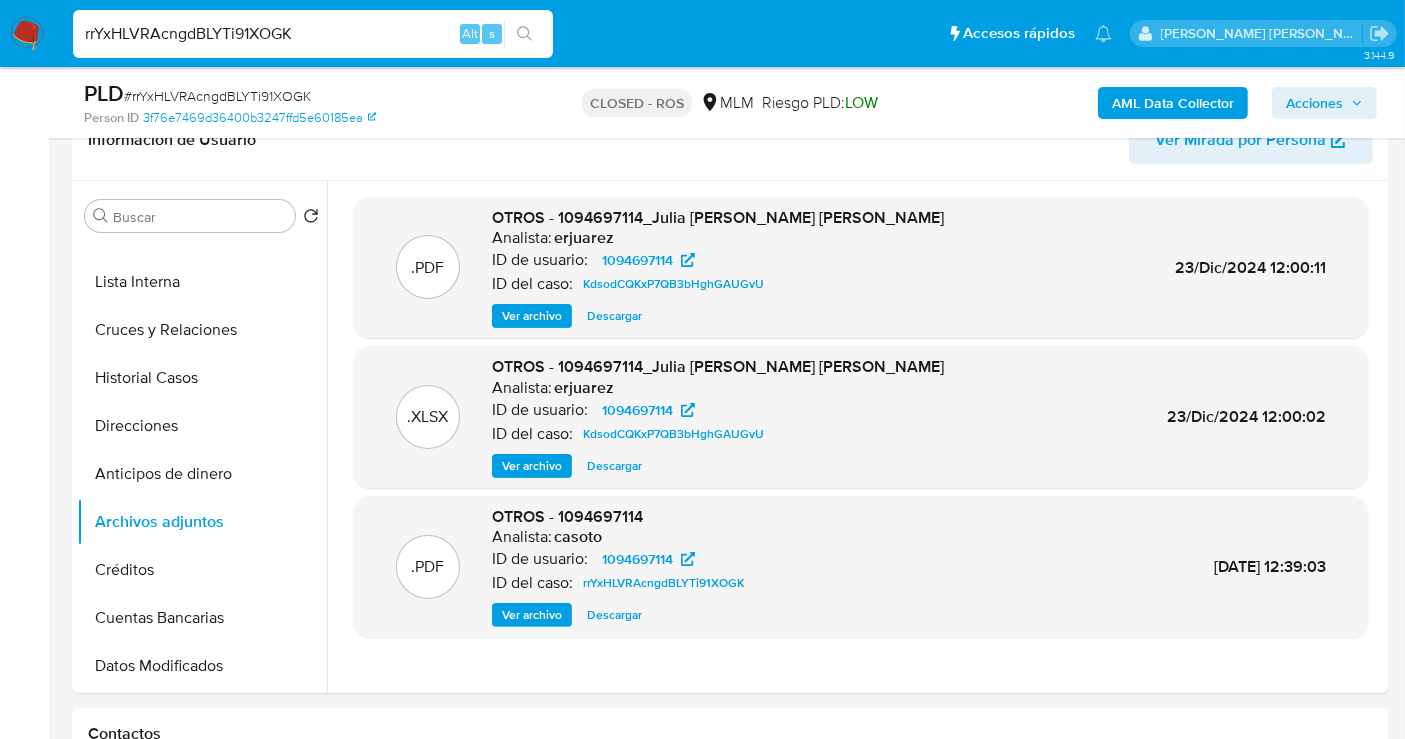 click on "rrYxHLVRAcngdBLYTi91XOGK" at bounding box center [313, 34] 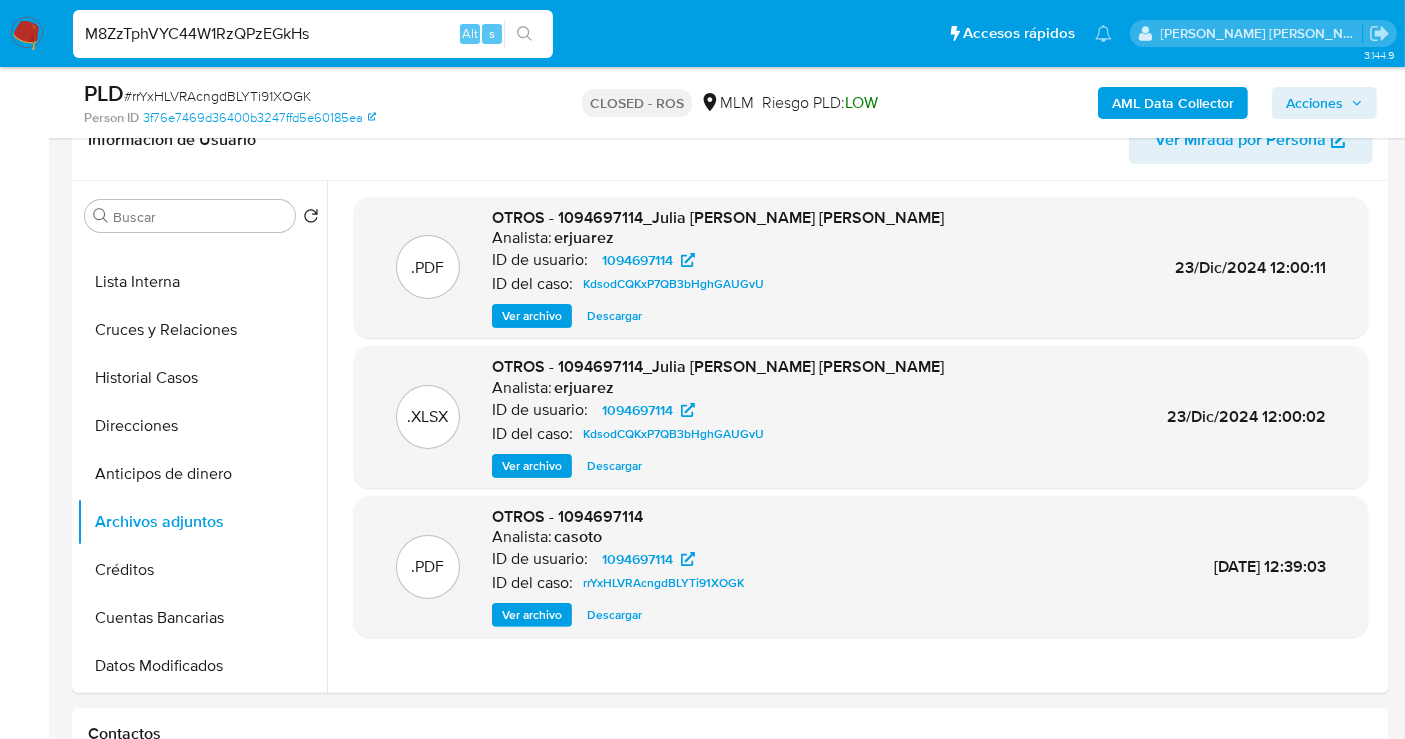 type on "M8ZzTphVYC44W1RzQPzEGkHs" 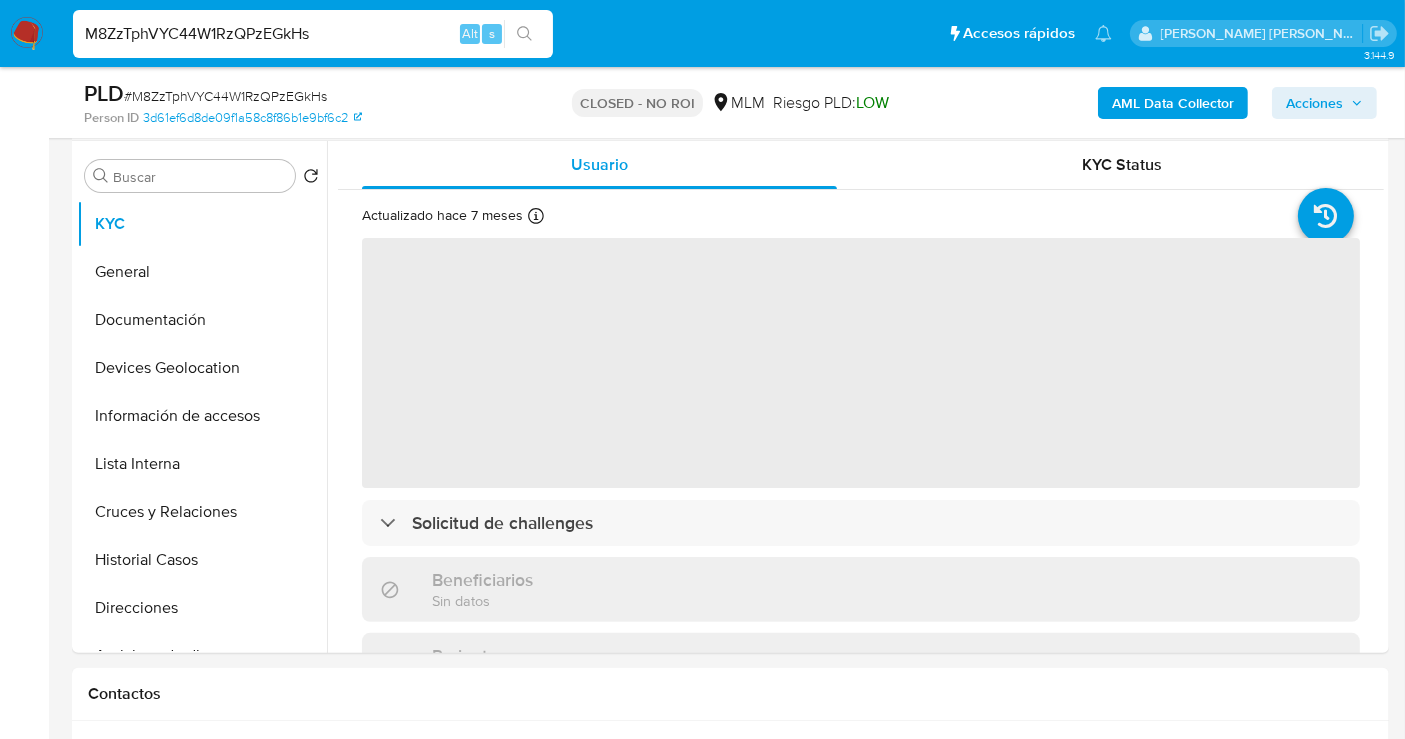scroll, scrollTop: 444, scrollLeft: 0, axis: vertical 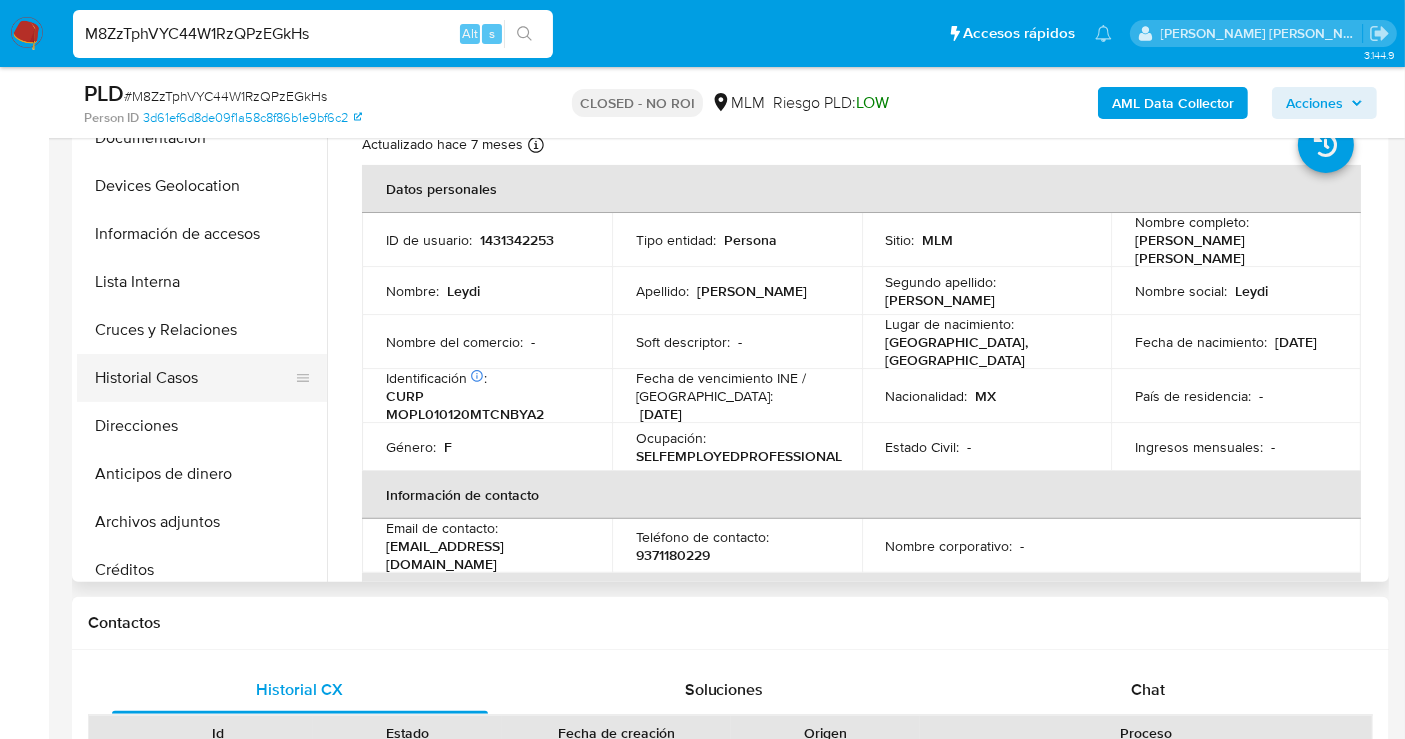 select on "10" 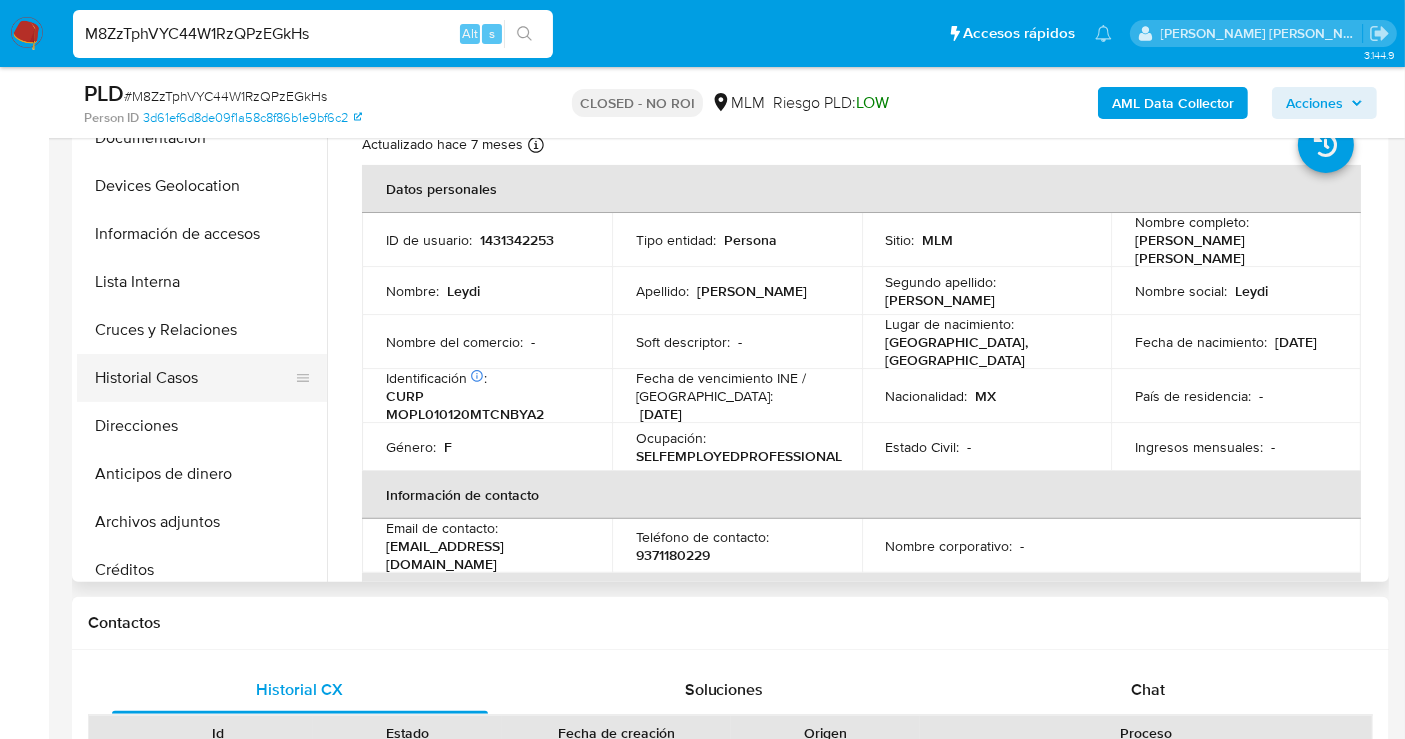 scroll, scrollTop: 222, scrollLeft: 0, axis: vertical 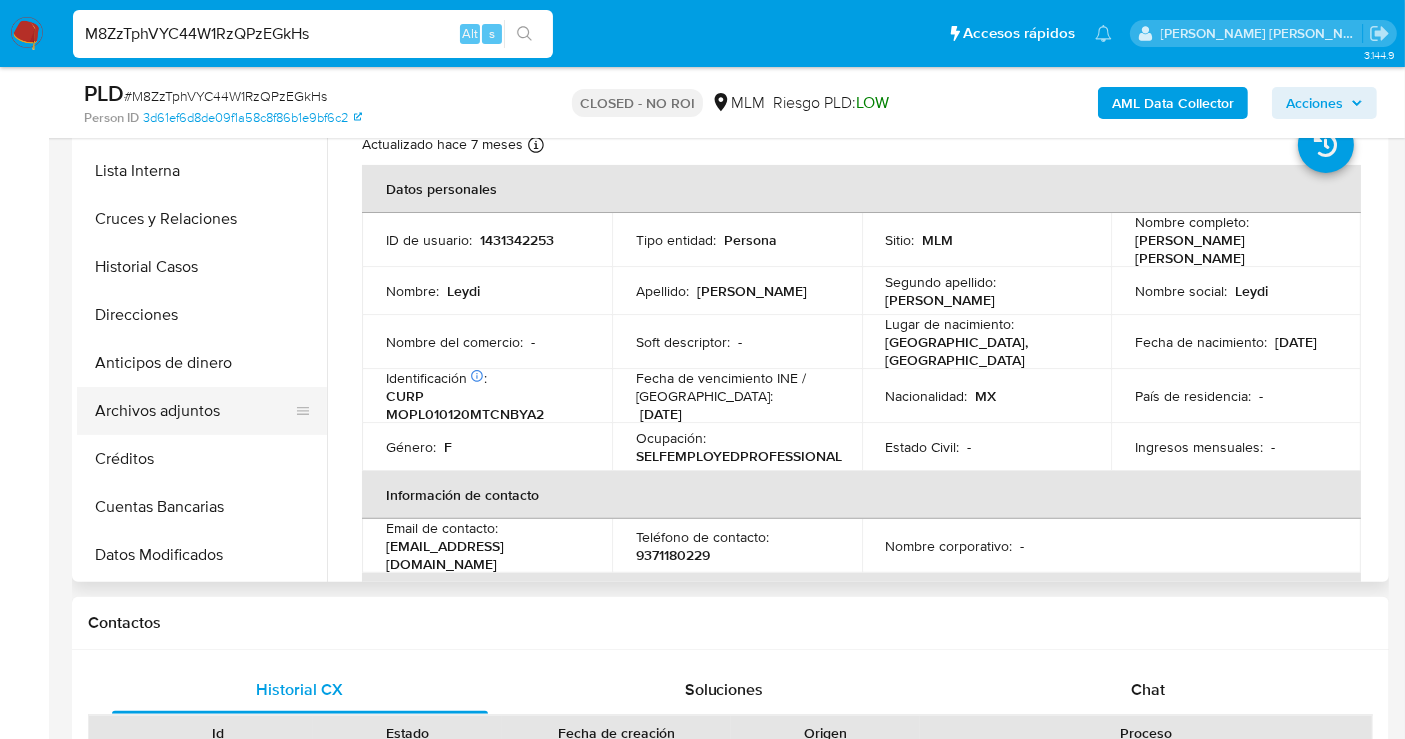 click on "Archivos adjuntos" at bounding box center (194, 411) 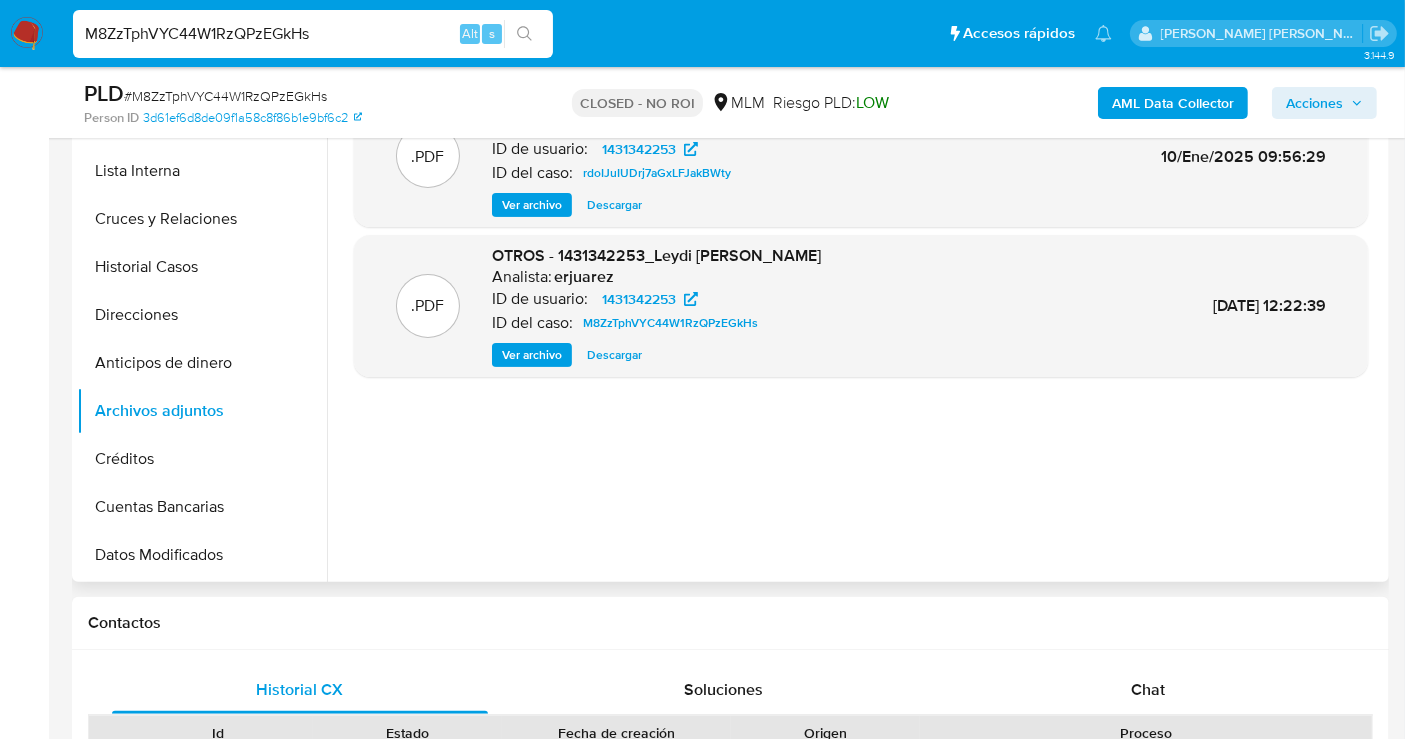 click on "Descargar" at bounding box center (614, 355) 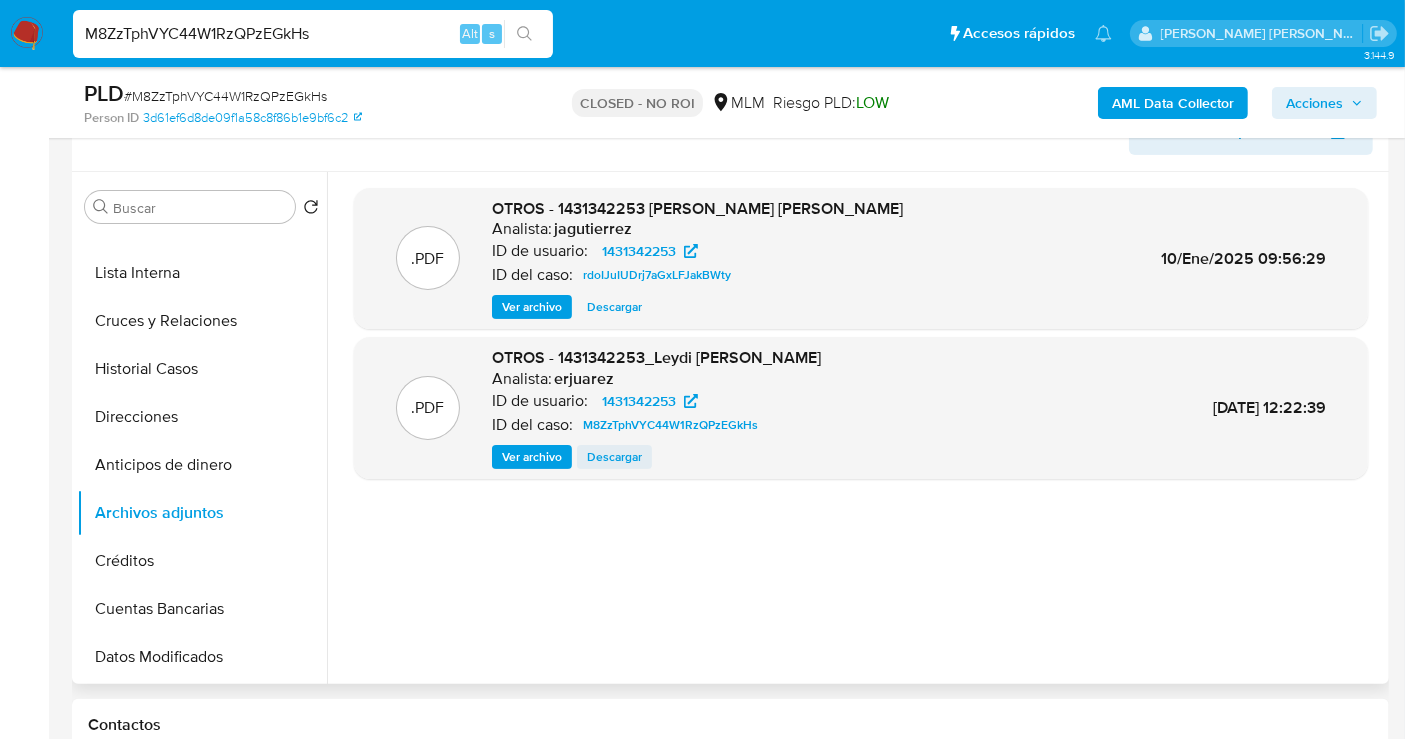 scroll, scrollTop: 222, scrollLeft: 0, axis: vertical 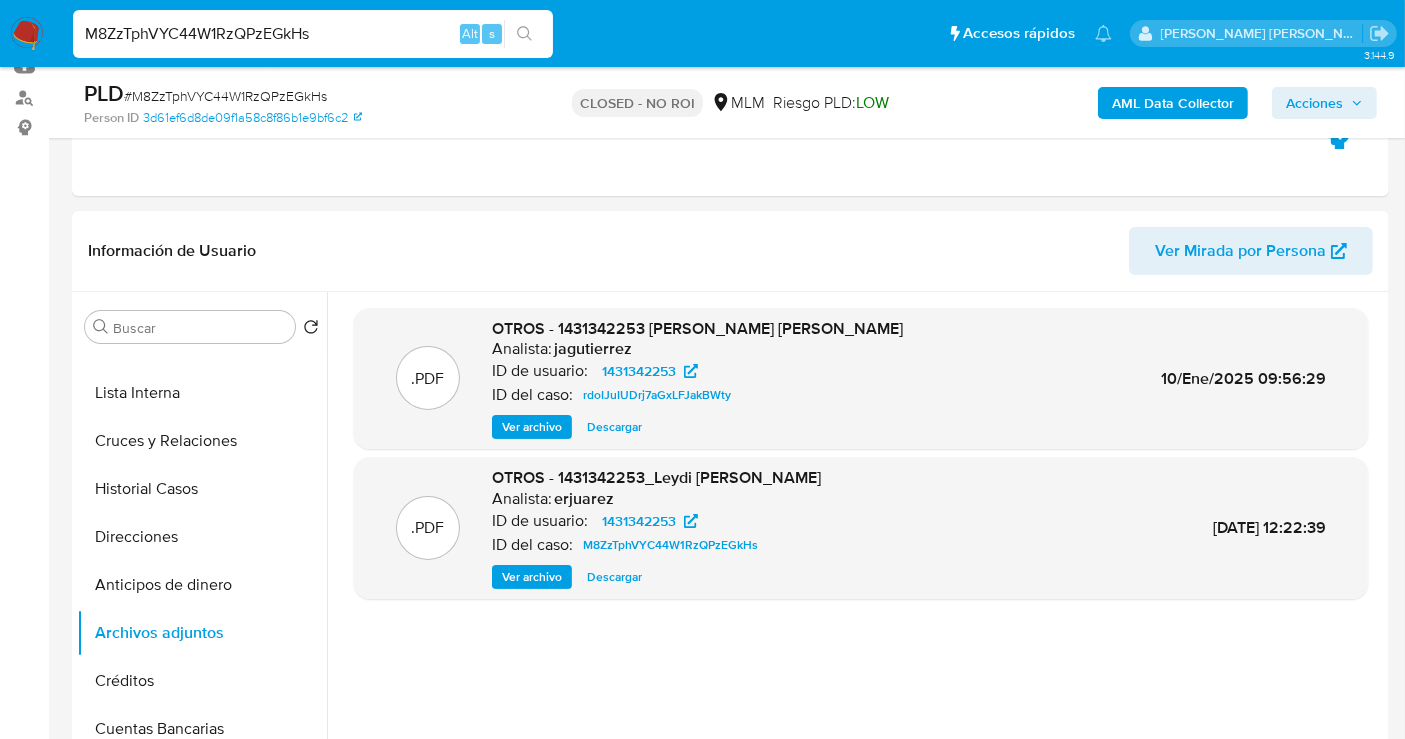 click on "M8ZzTphVYC44W1RzQPzEGkHs" at bounding box center [313, 34] 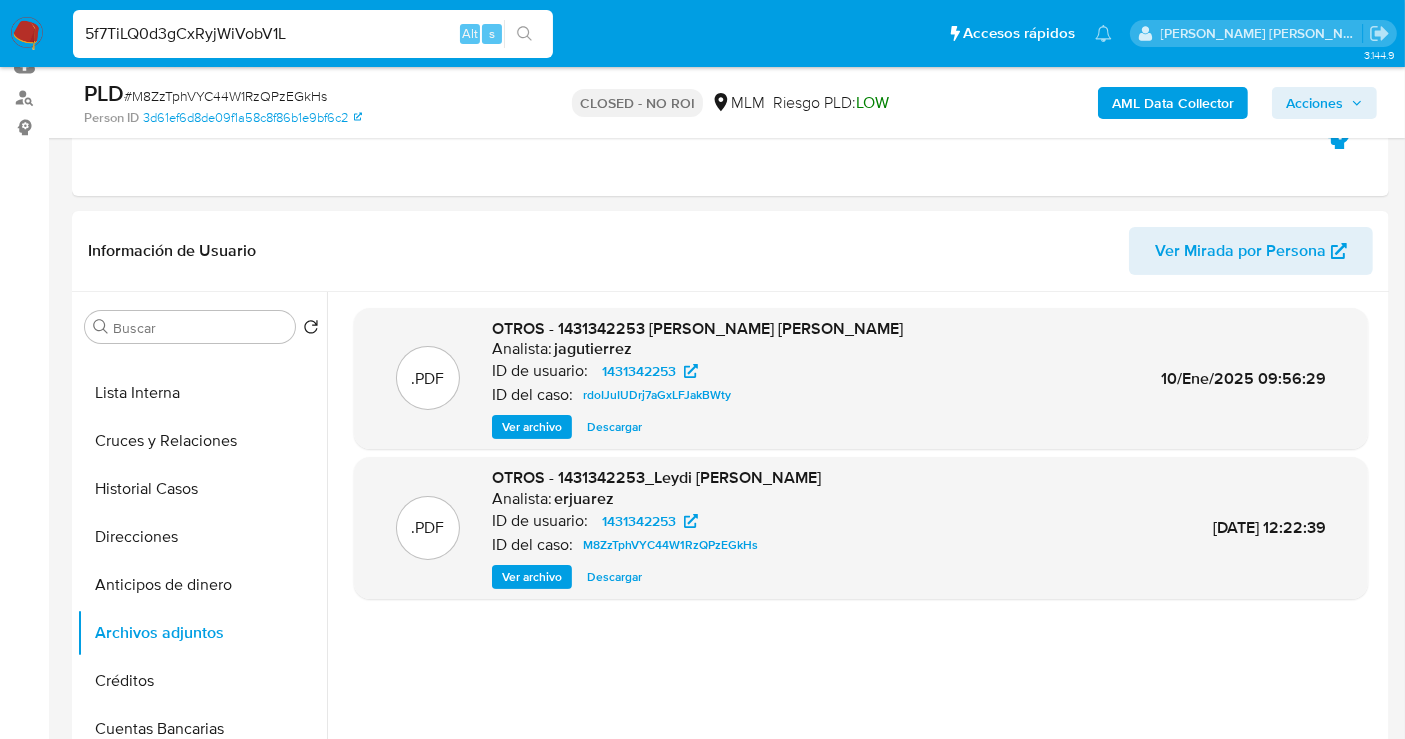 type on "5f7TiLQ0d3gCxRyjWiVobV1L" 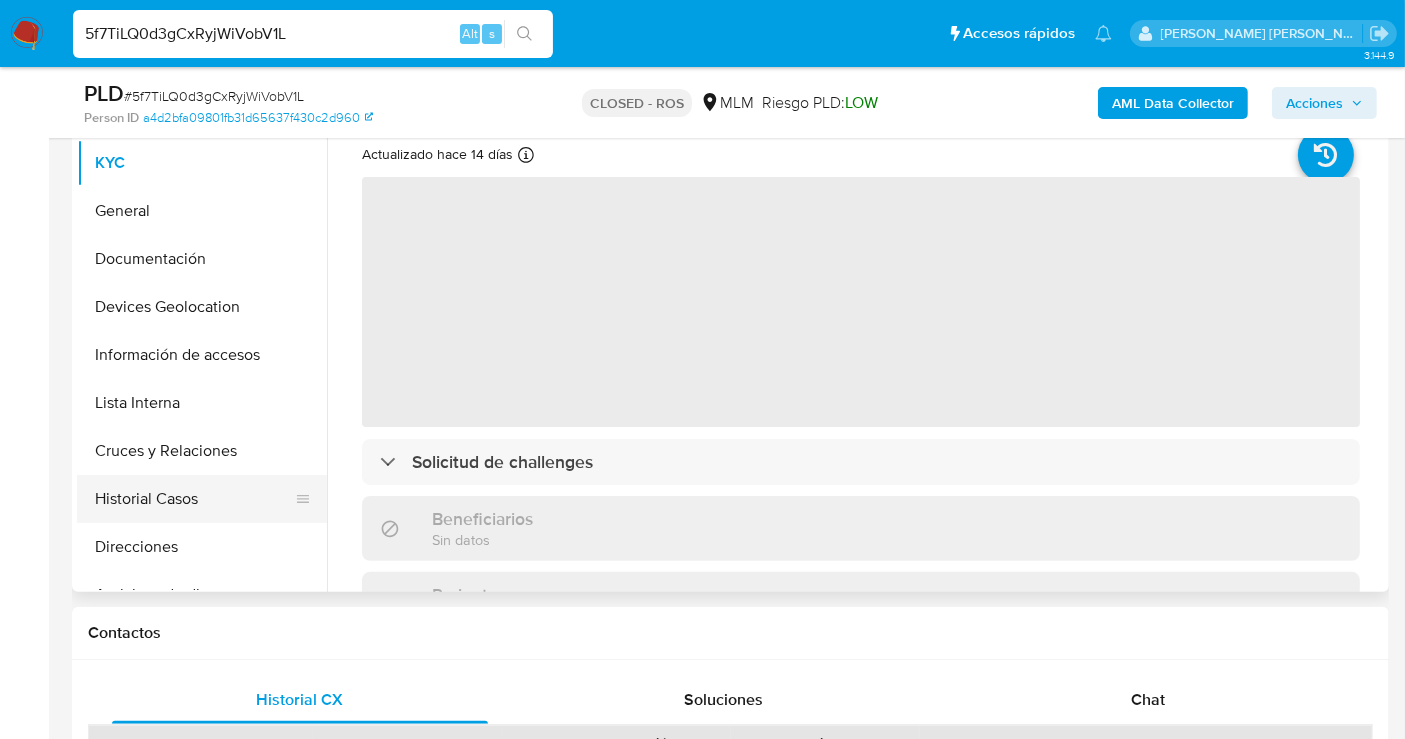 scroll, scrollTop: 444, scrollLeft: 0, axis: vertical 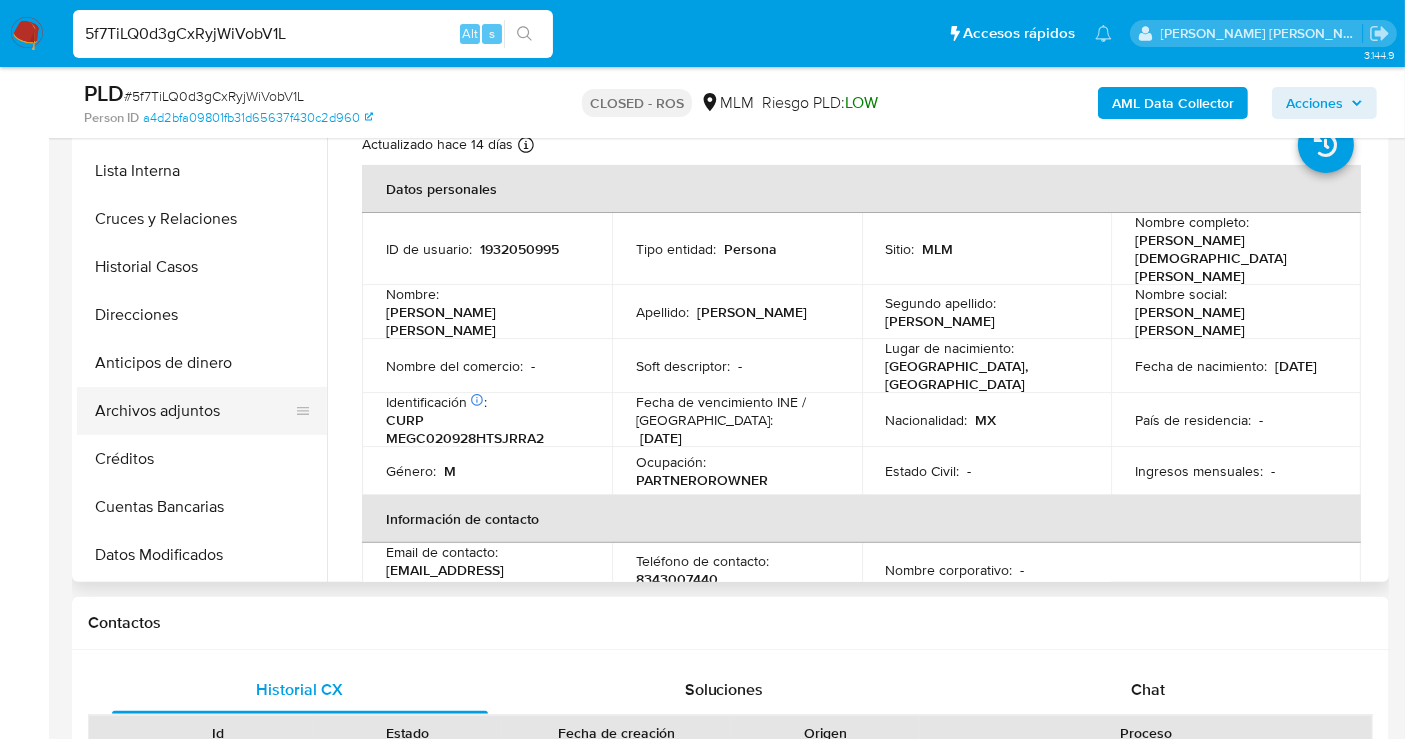 select on "10" 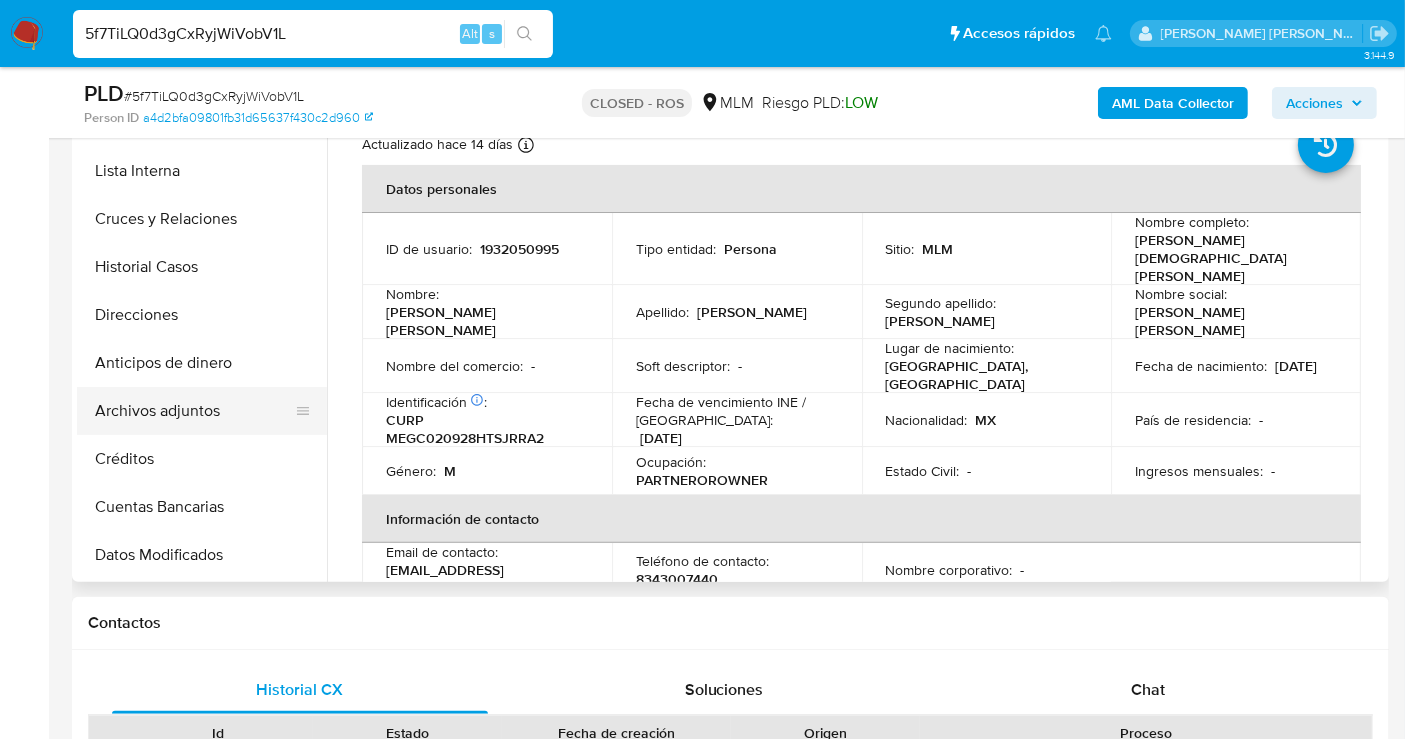 click on "Archivos adjuntos" at bounding box center [194, 411] 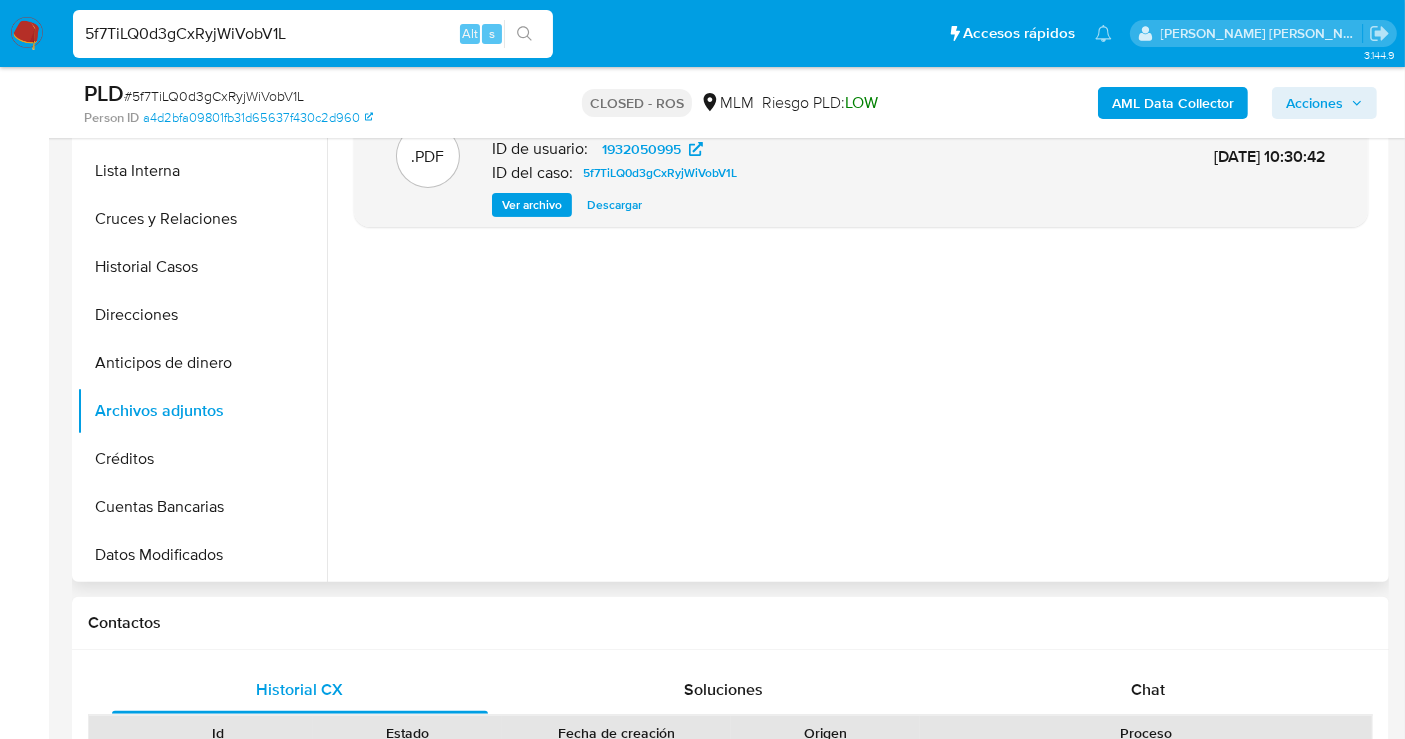 click on "Descargar" at bounding box center [614, 205] 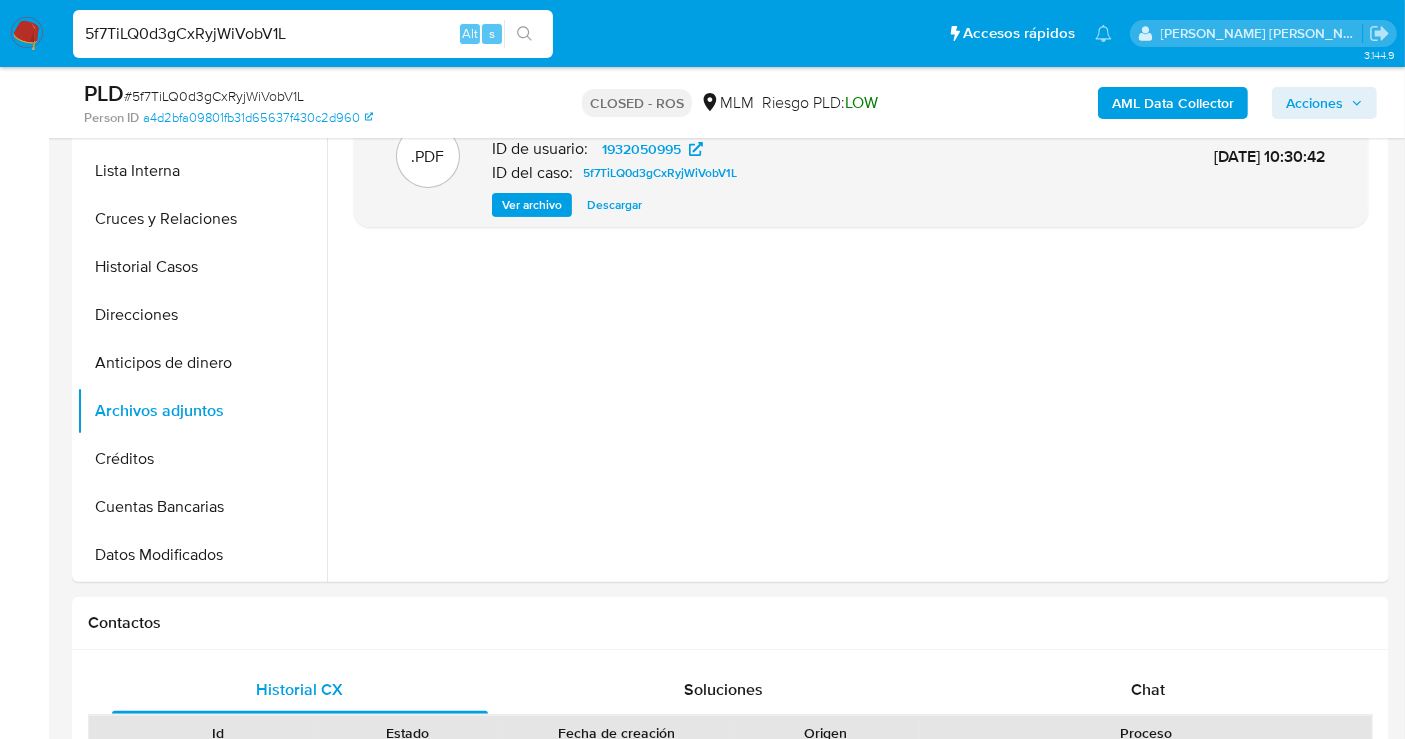 click on "5f7TiLQ0d3gCxRyjWiVobV1L" at bounding box center [313, 34] 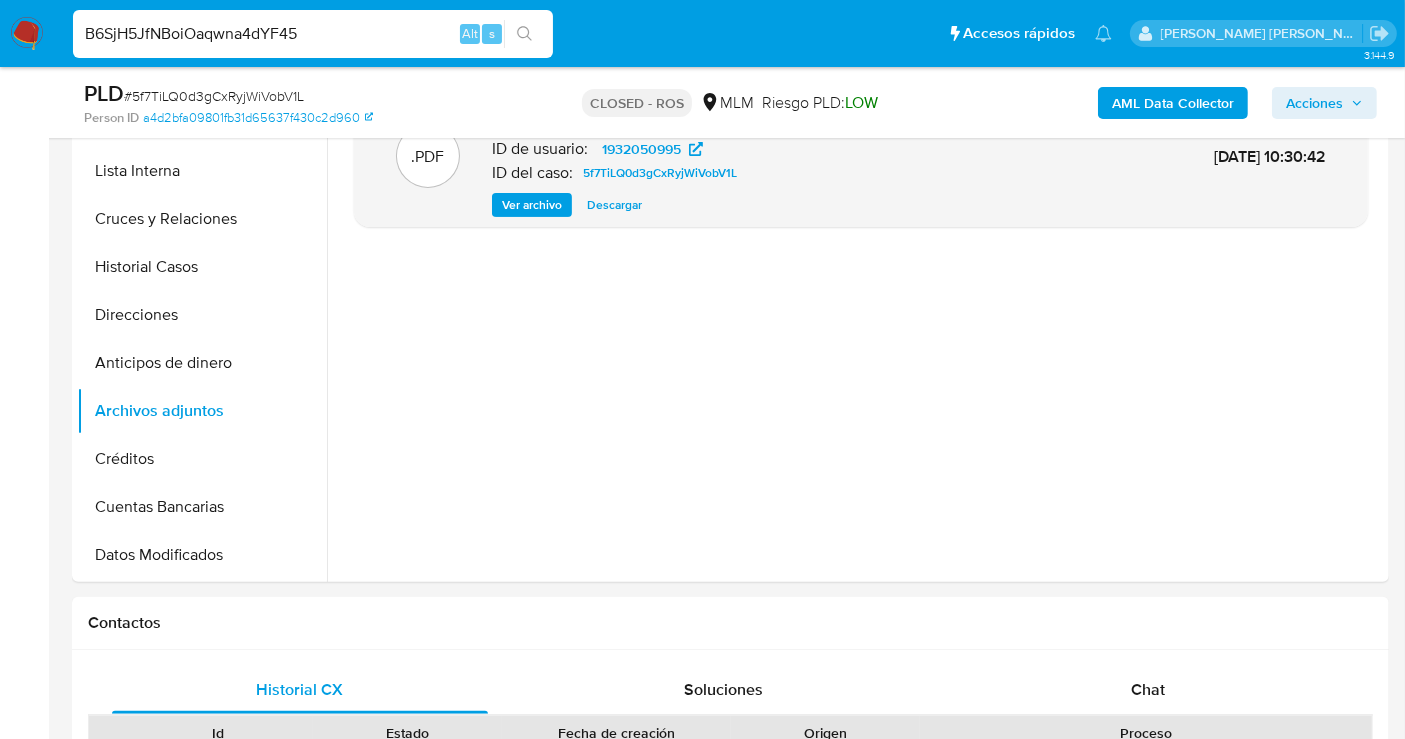 type on "B6SjH5JfNBoiOaqwna4dYF45" 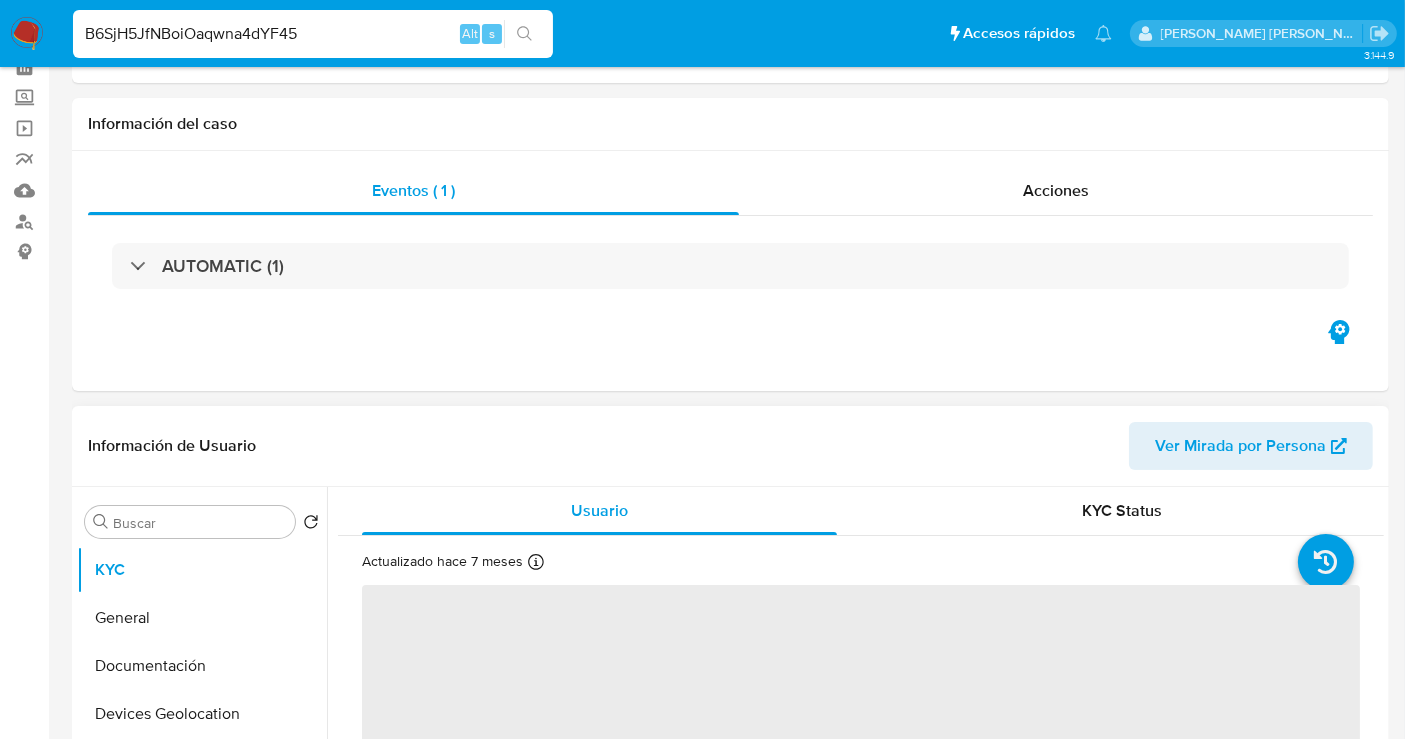 scroll, scrollTop: 444, scrollLeft: 0, axis: vertical 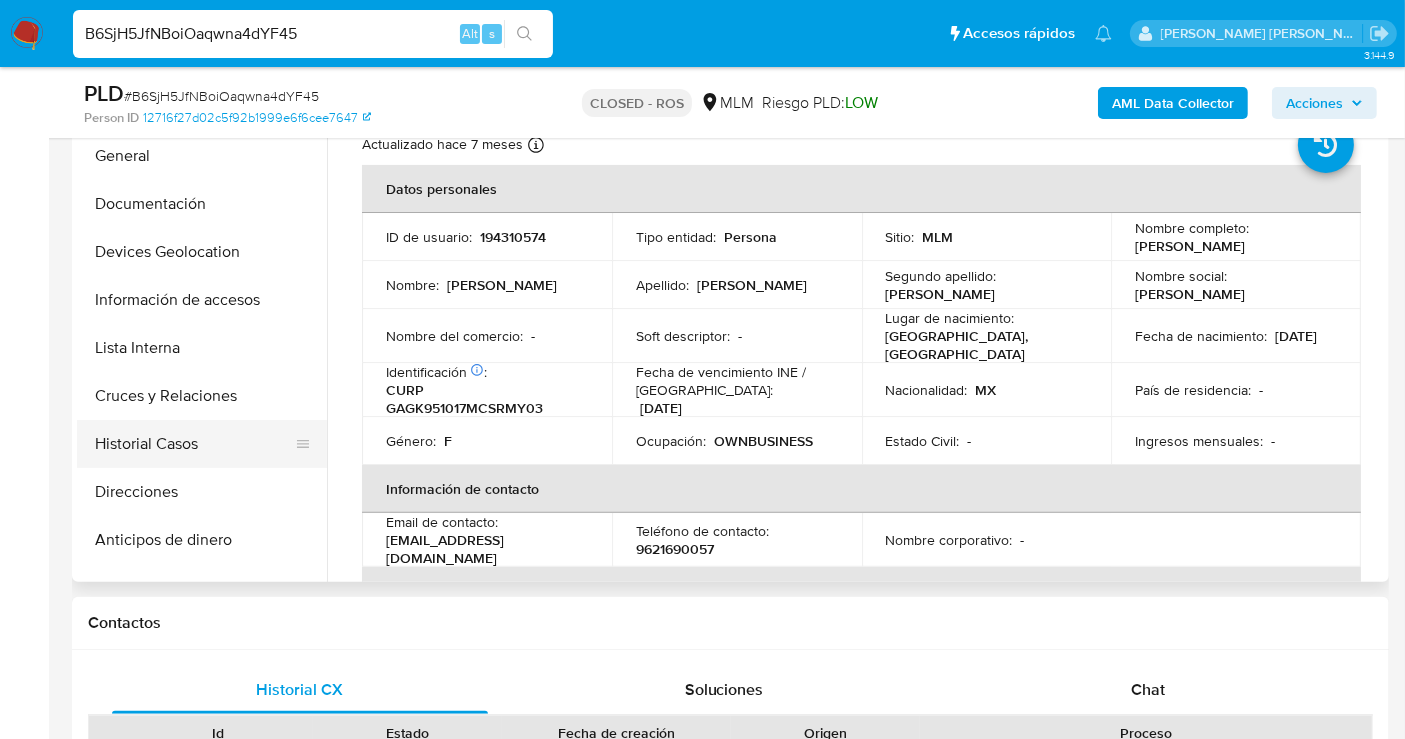 select on "10" 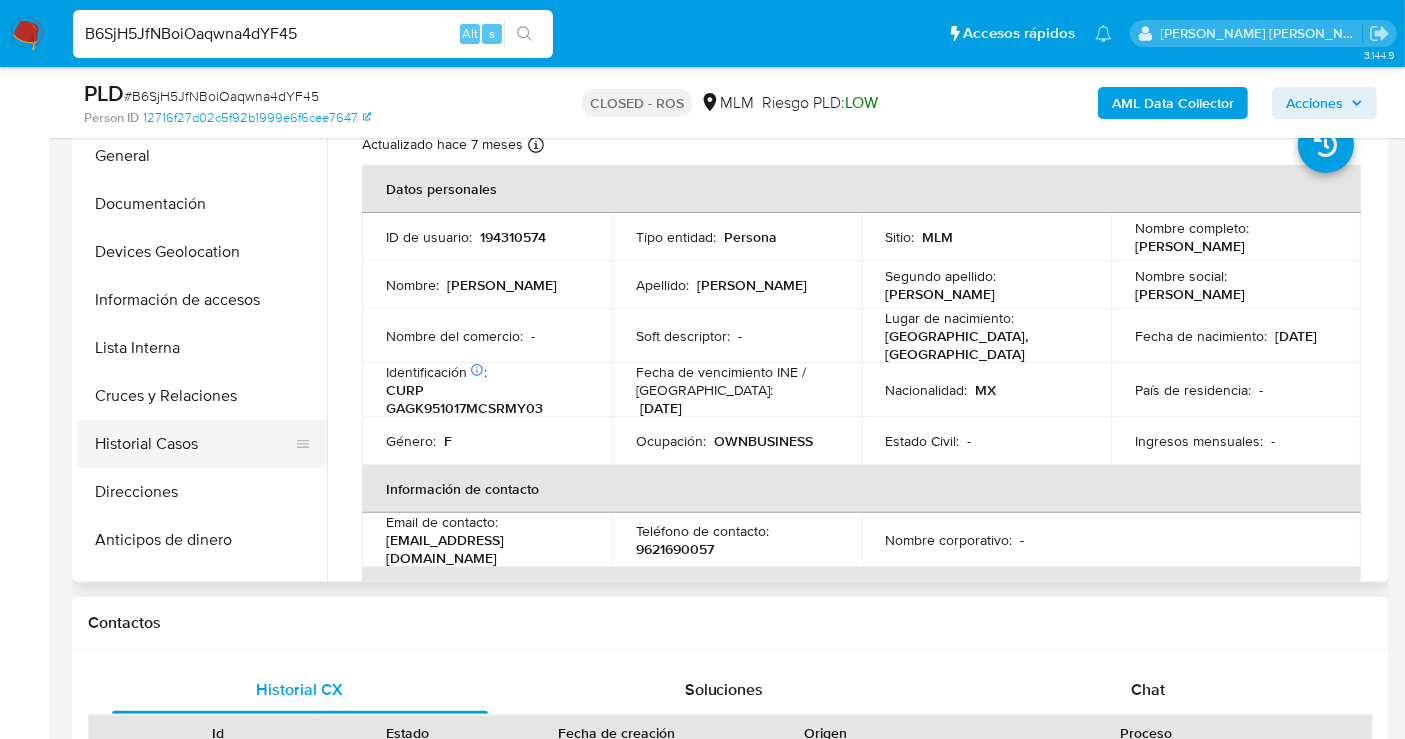 scroll, scrollTop: 111, scrollLeft: 0, axis: vertical 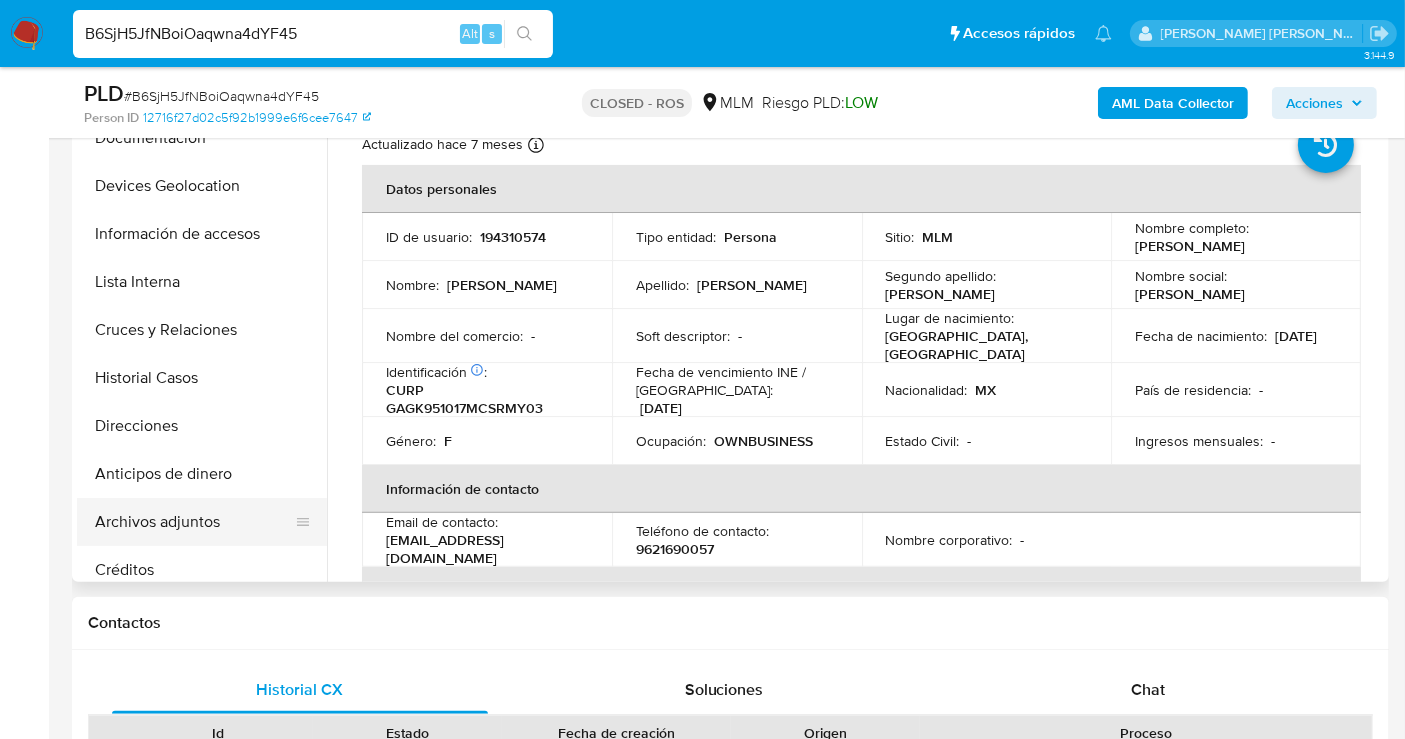click on "Archivos adjuntos" at bounding box center [194, 522] 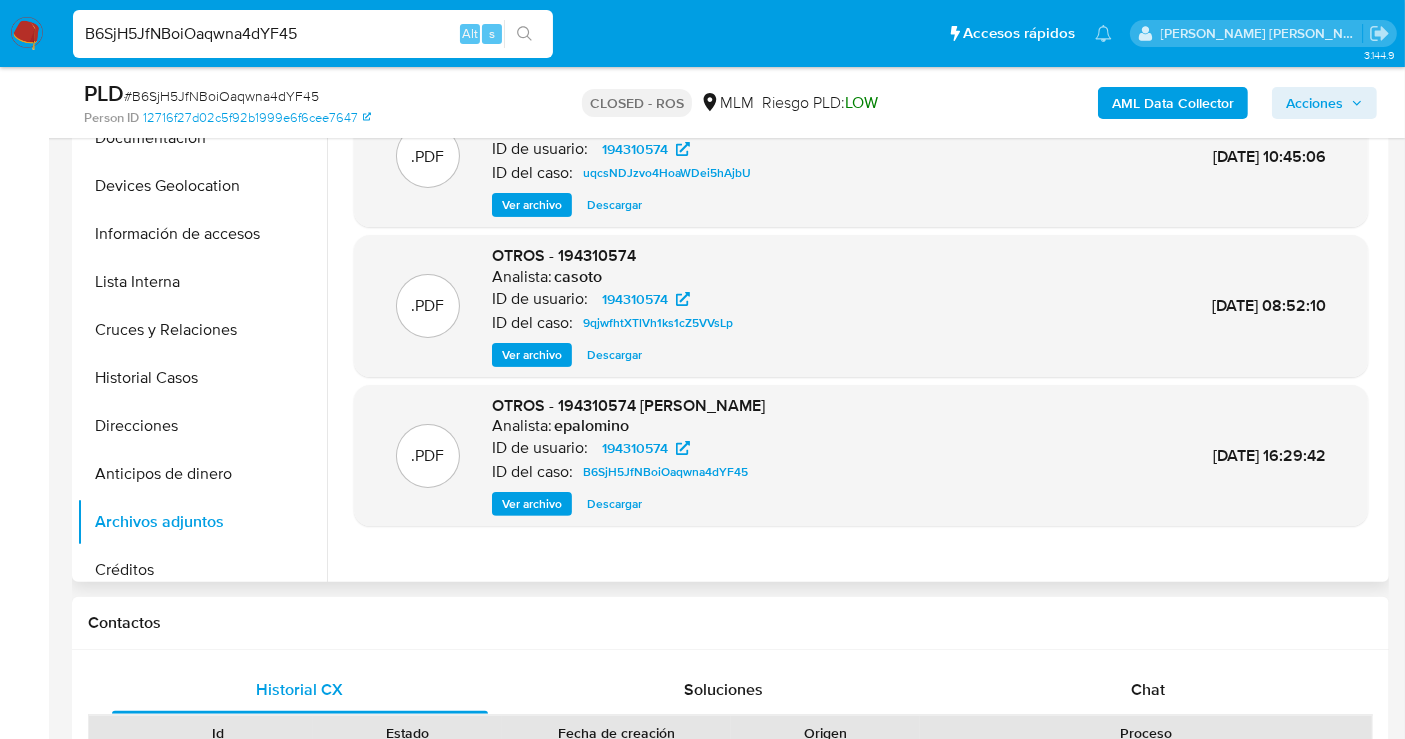 click on "Descargar" at bounding box center (614, 504) 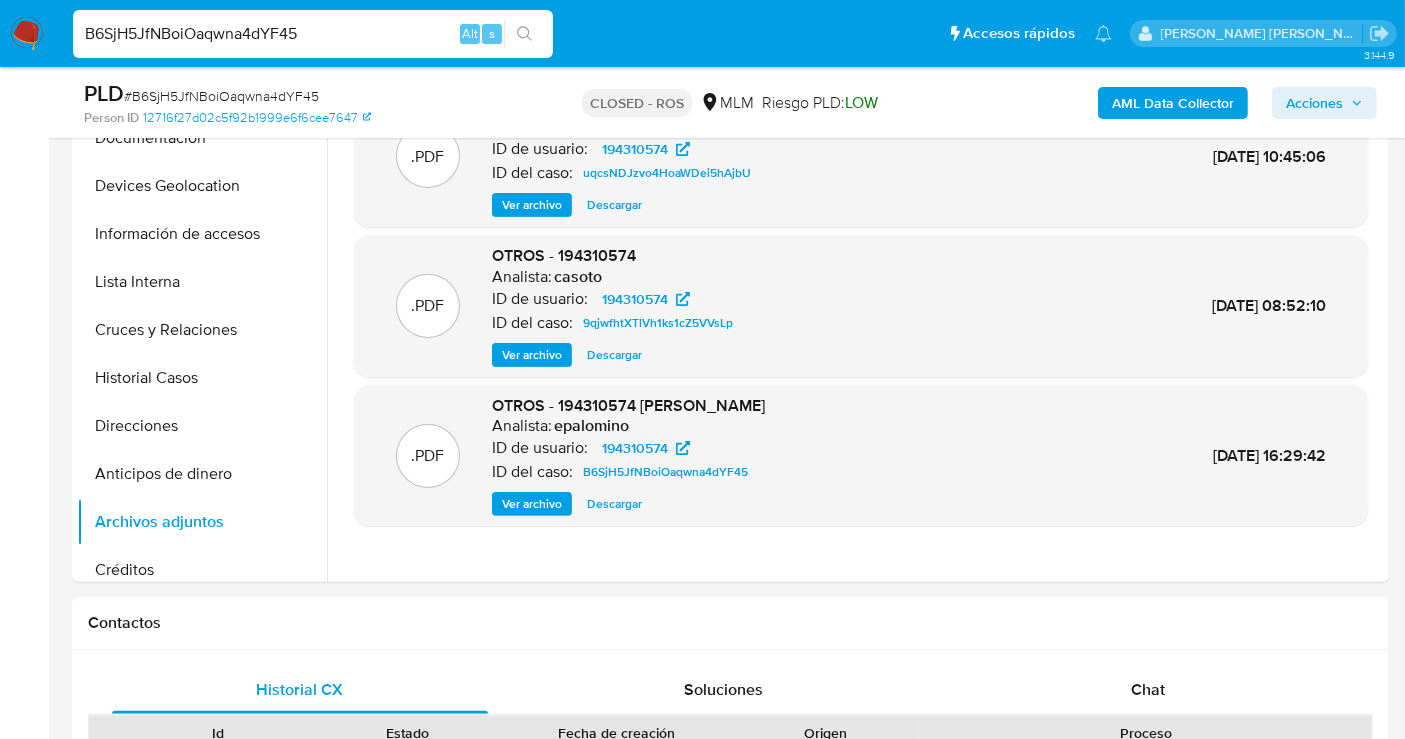 click on "B6SjH5JfNBoiOaqwna4dYF45" at bounding box center (313, 34) 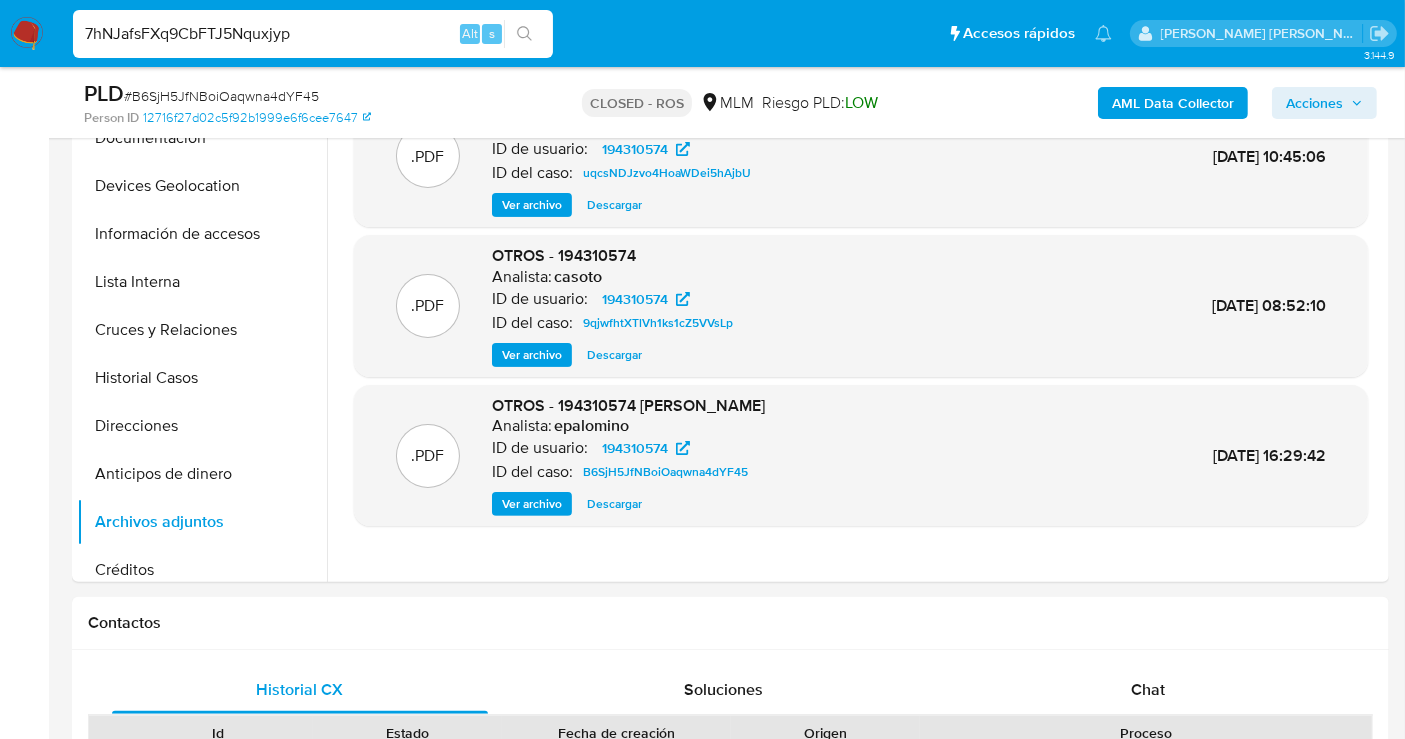 type on "7hNJafsFXq9CbFTJ5Nquxjyp" 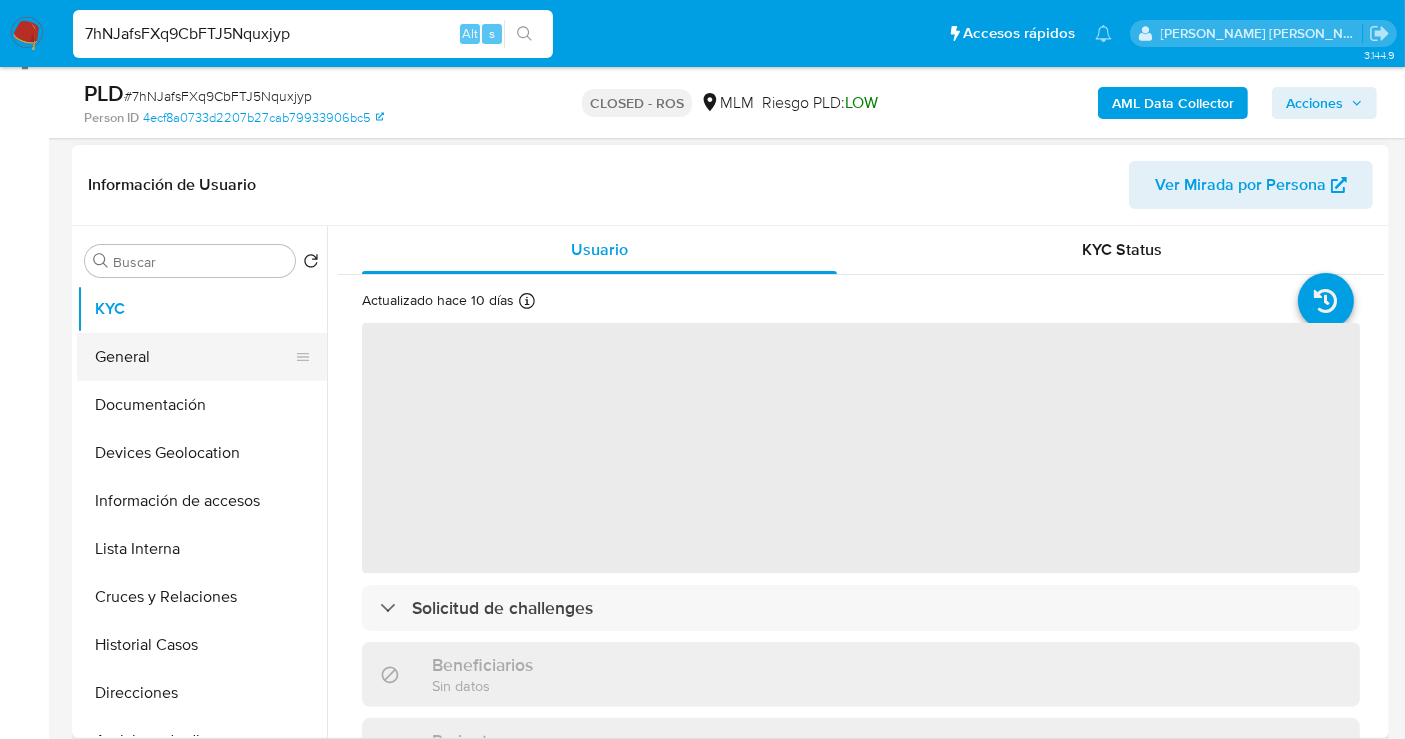 scroll, scrollTop: 333, scrollLeft: 0, axis: vertical 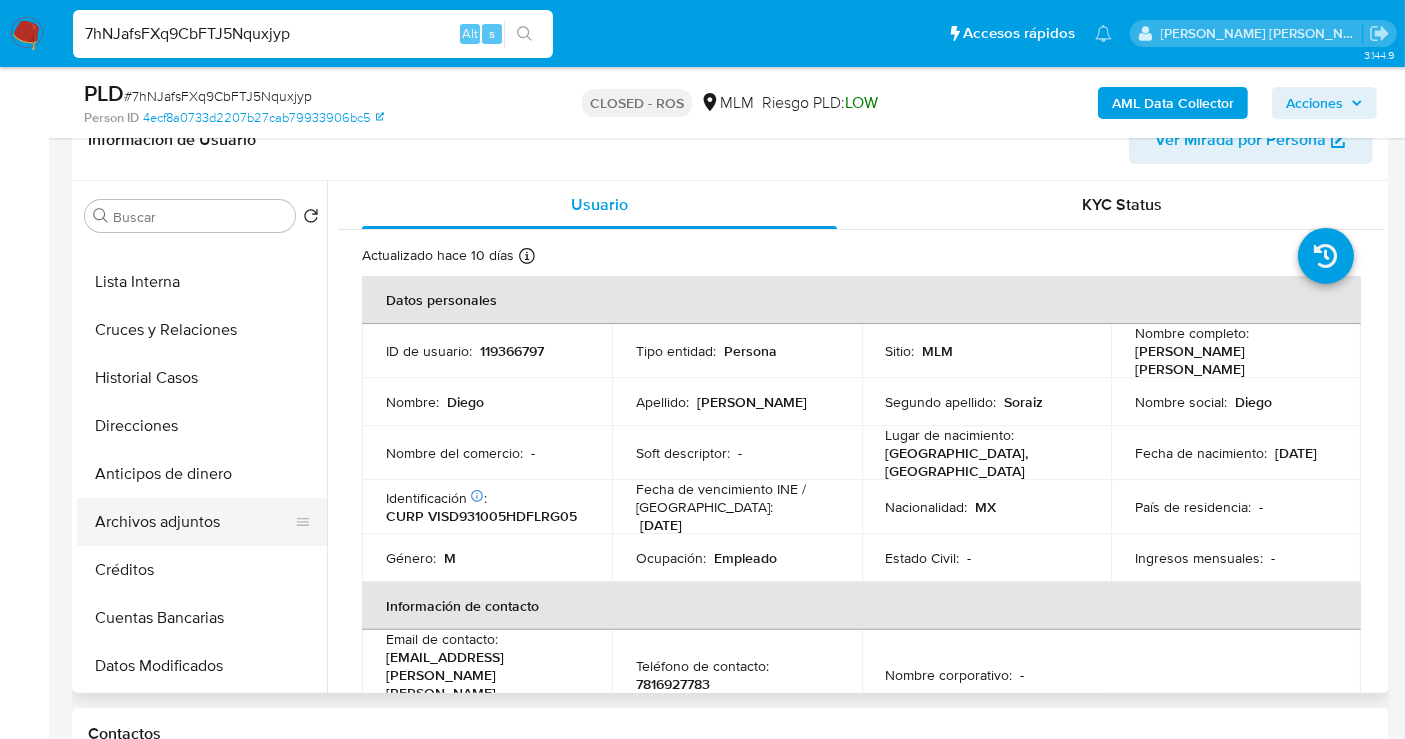 click on "Archivos adjuntos" at bounding box center (194, 522) 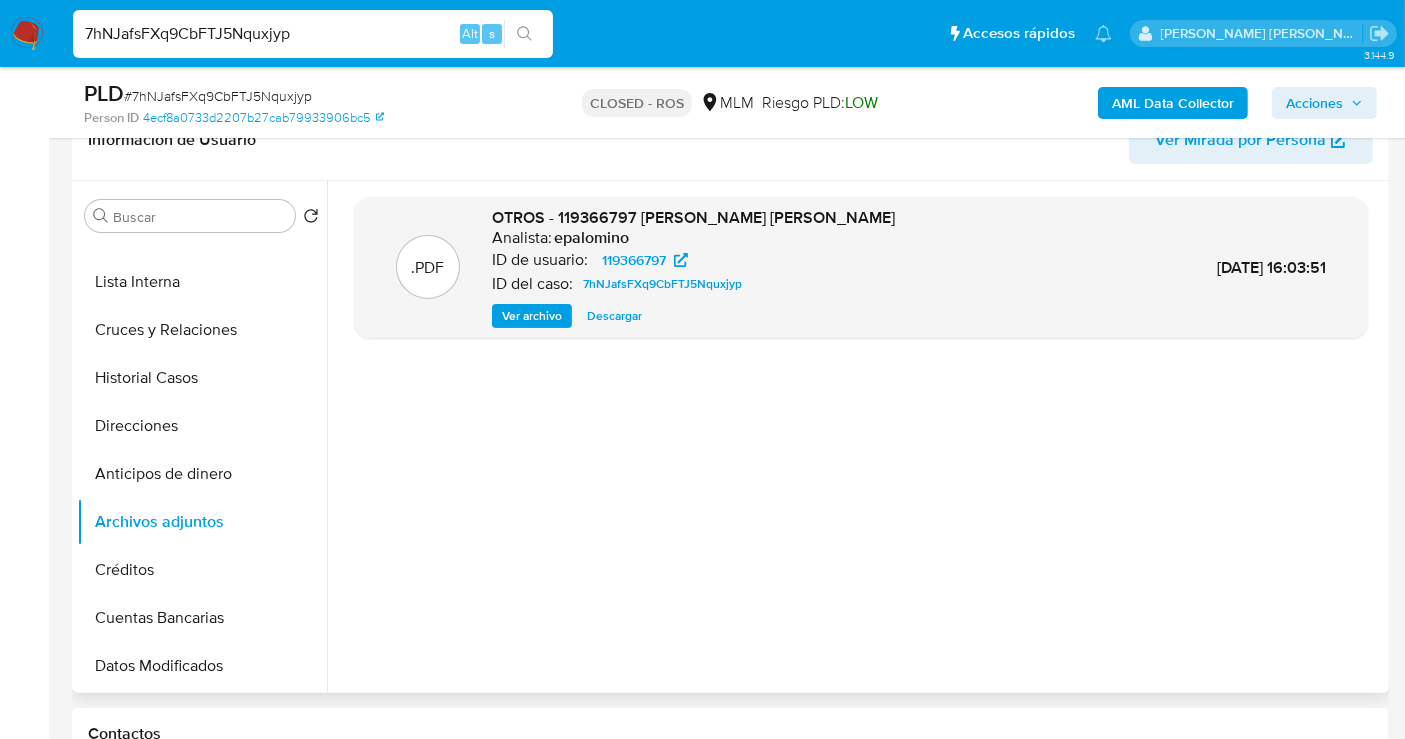 click on "Descargar" at bounding box center [614, 316] 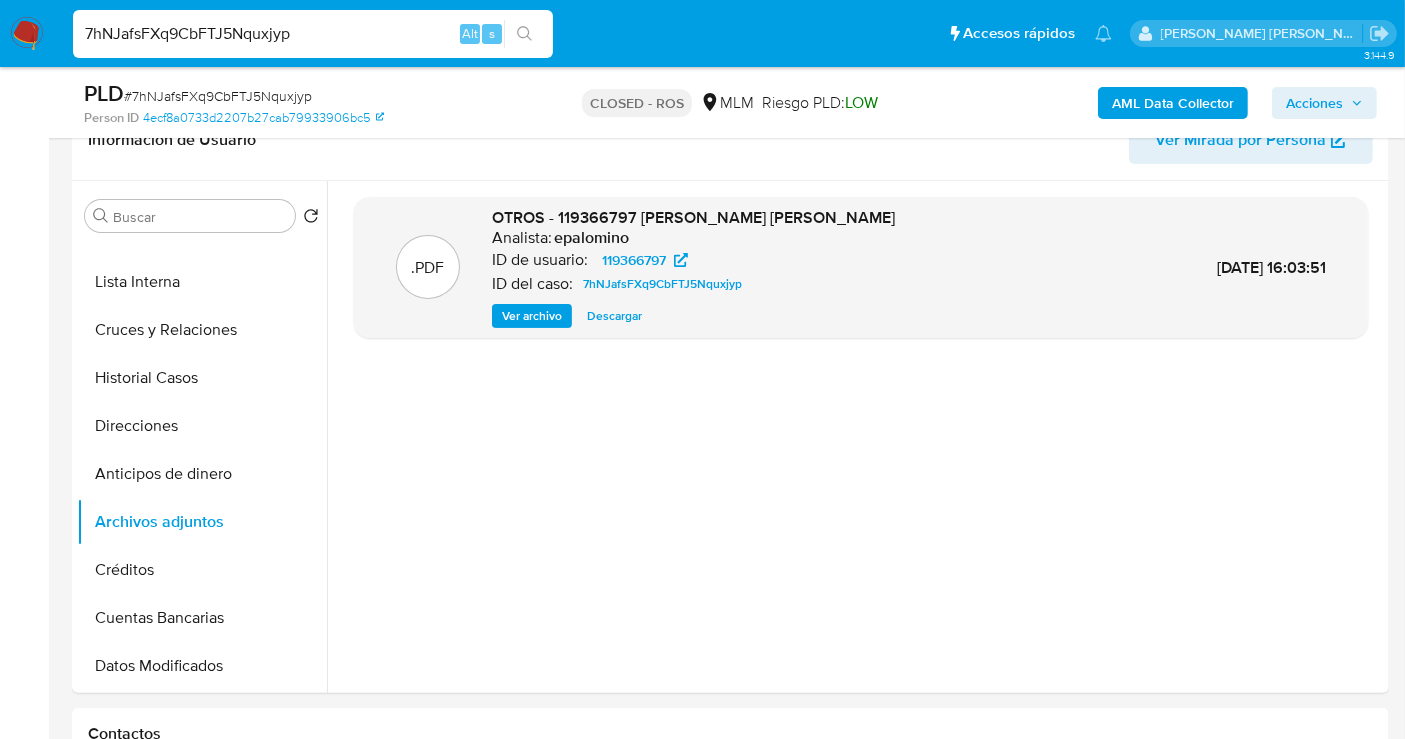 click on "7hNJafsFXq9CbFTJ5Nquxjyp" at bounding box center [313, 34] 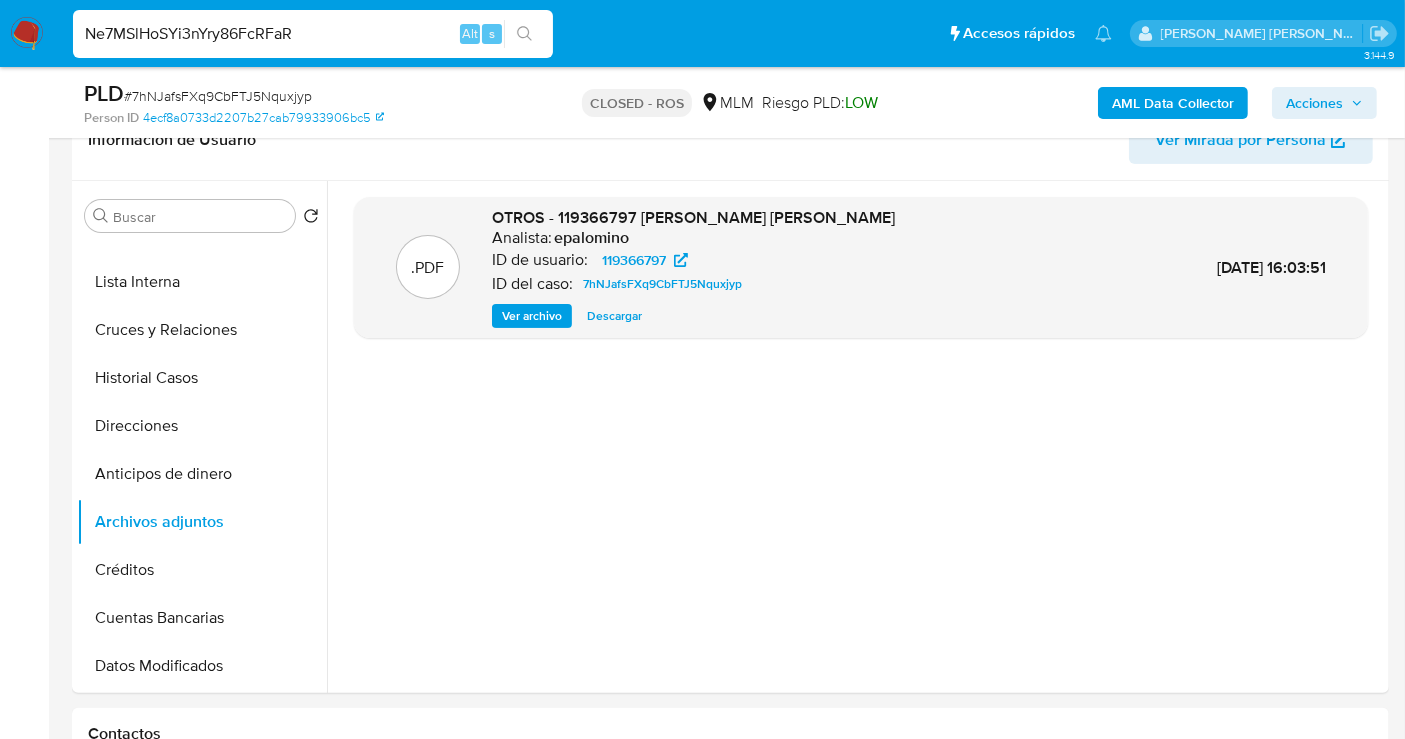 type on "Ne7MSlHoSYi3nYry86FcRFaR" 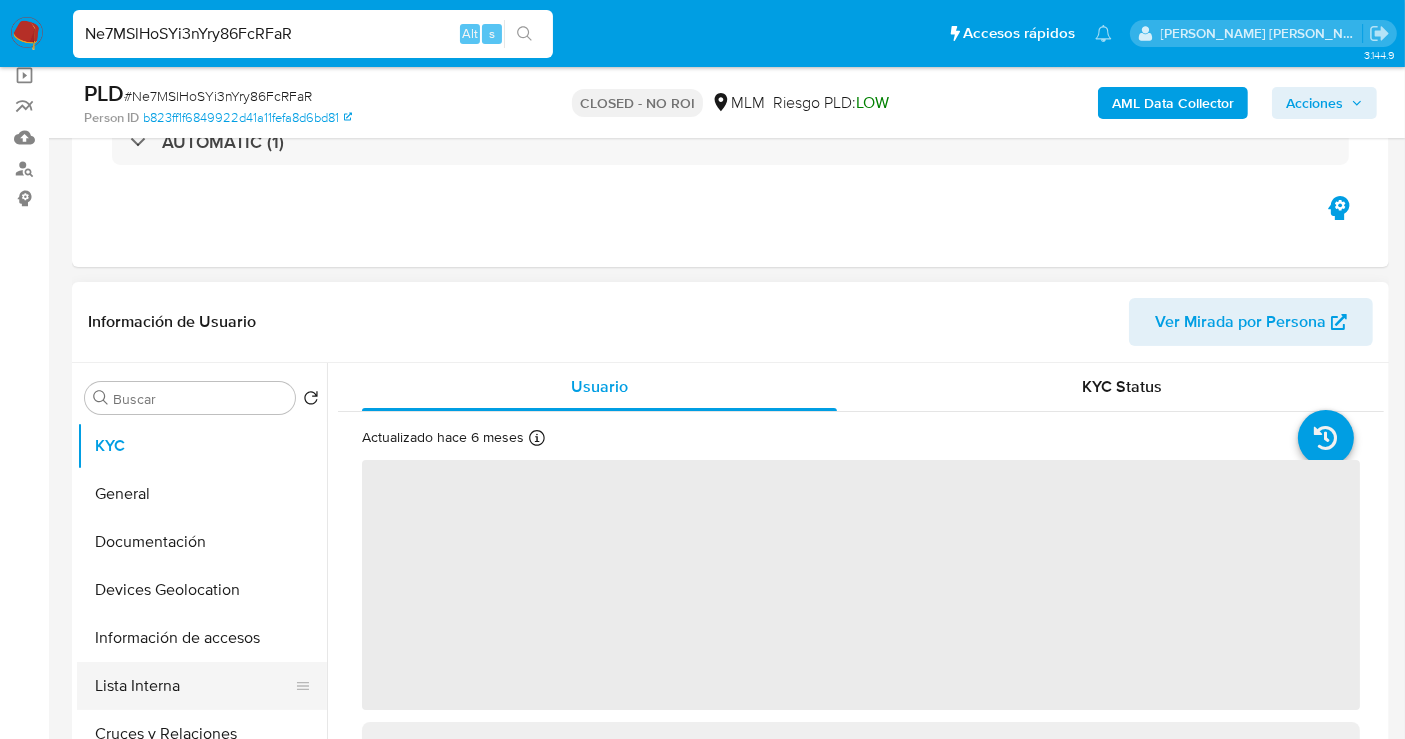 scroll, scrollTop: 333, scrollLeft: 0, axis: vertical 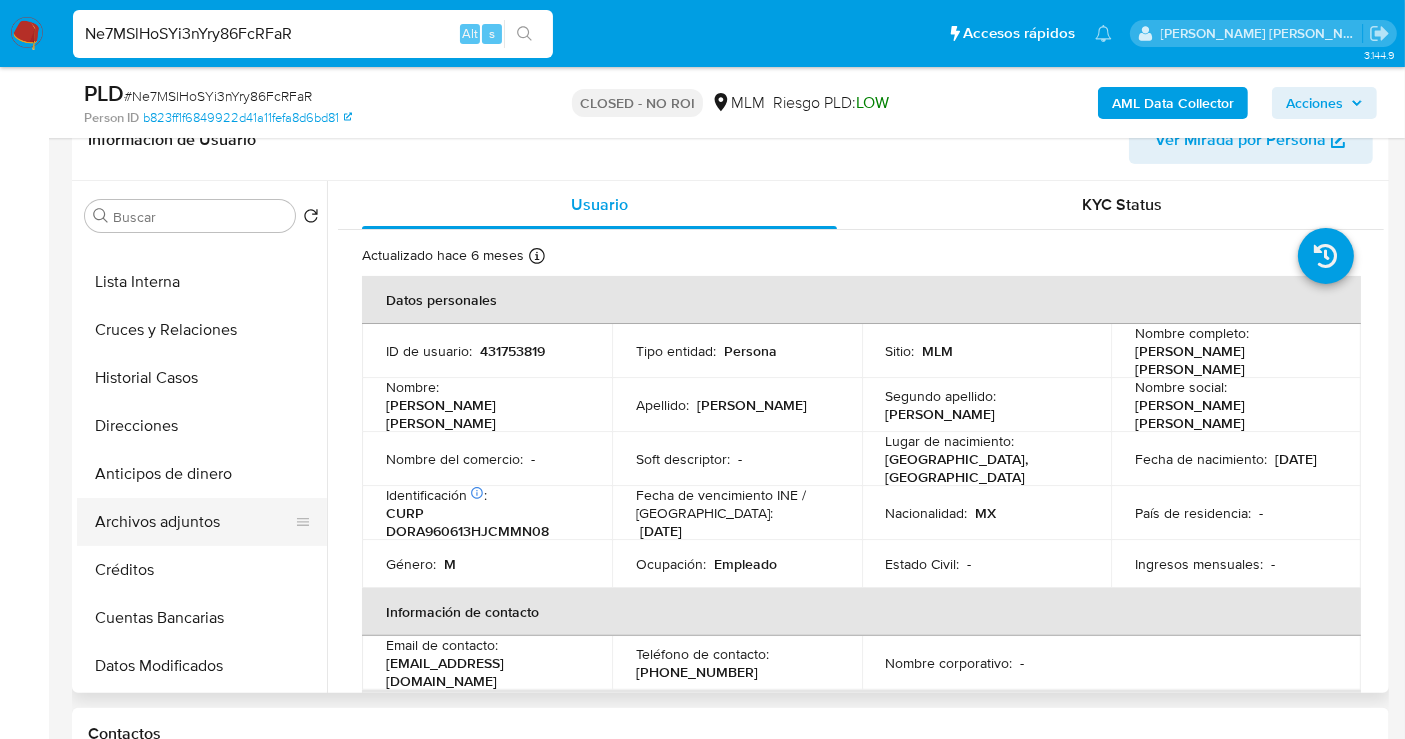 select on "10" 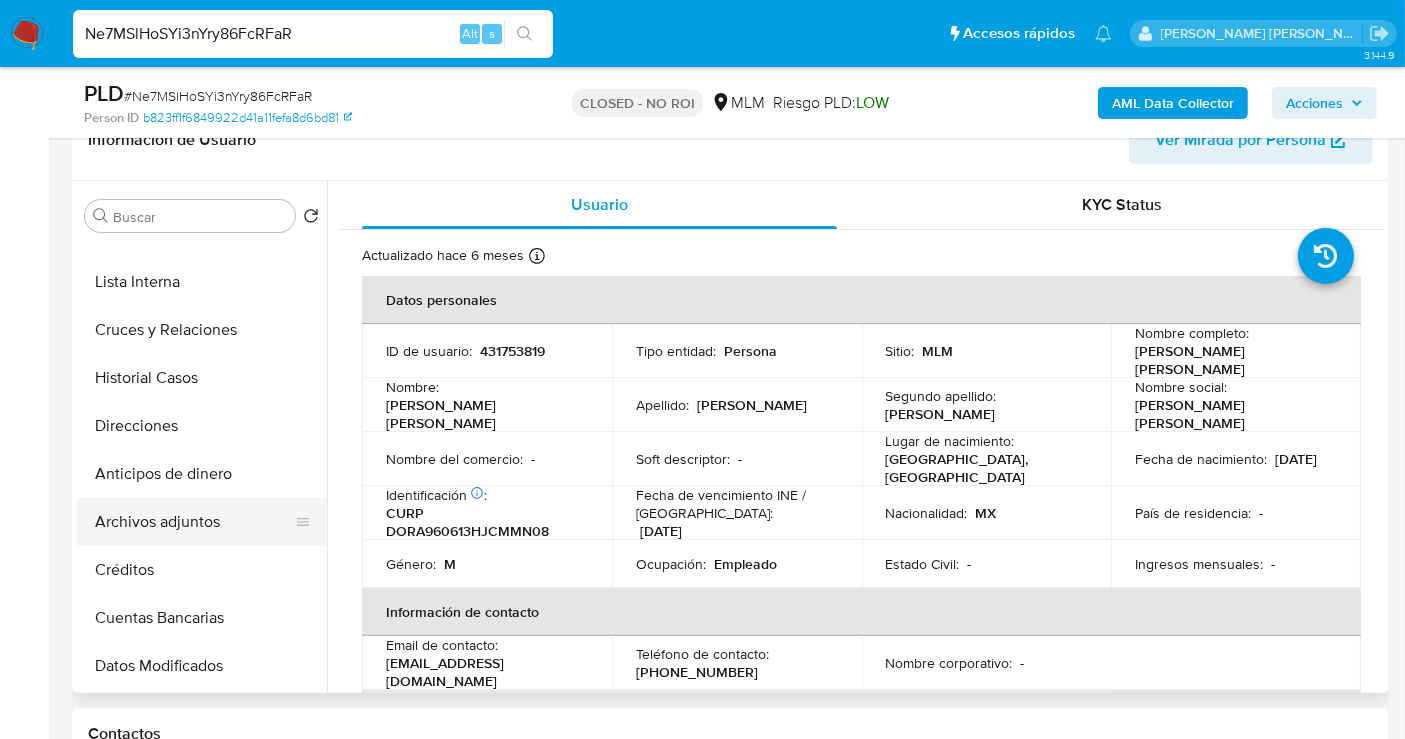 click on "Archivos adjuntos" at bounding box center [194, 522] 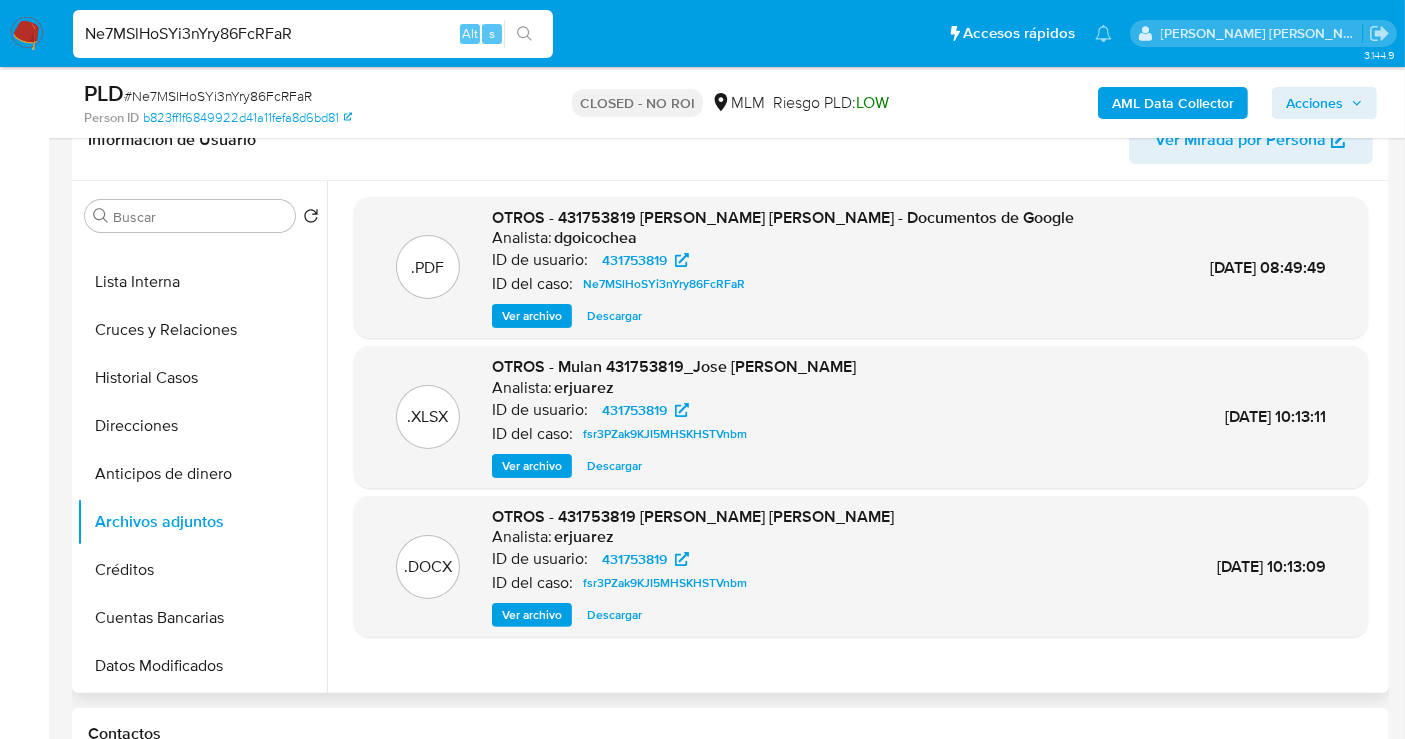 click on "Descargar" at bounding box center (614, 316) 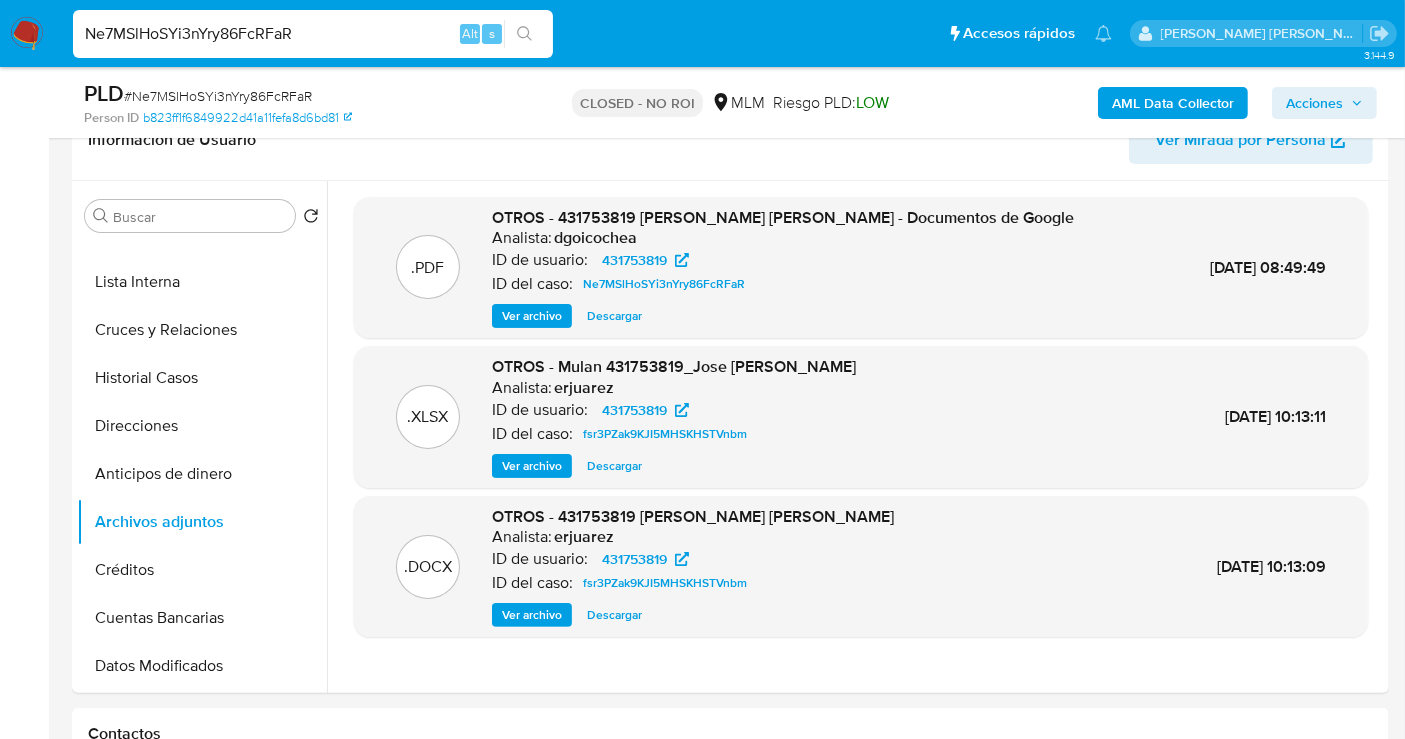 click on "Ne7MSlHoSYi3nYry86FcRFaR" at bounding box center [313, 34] 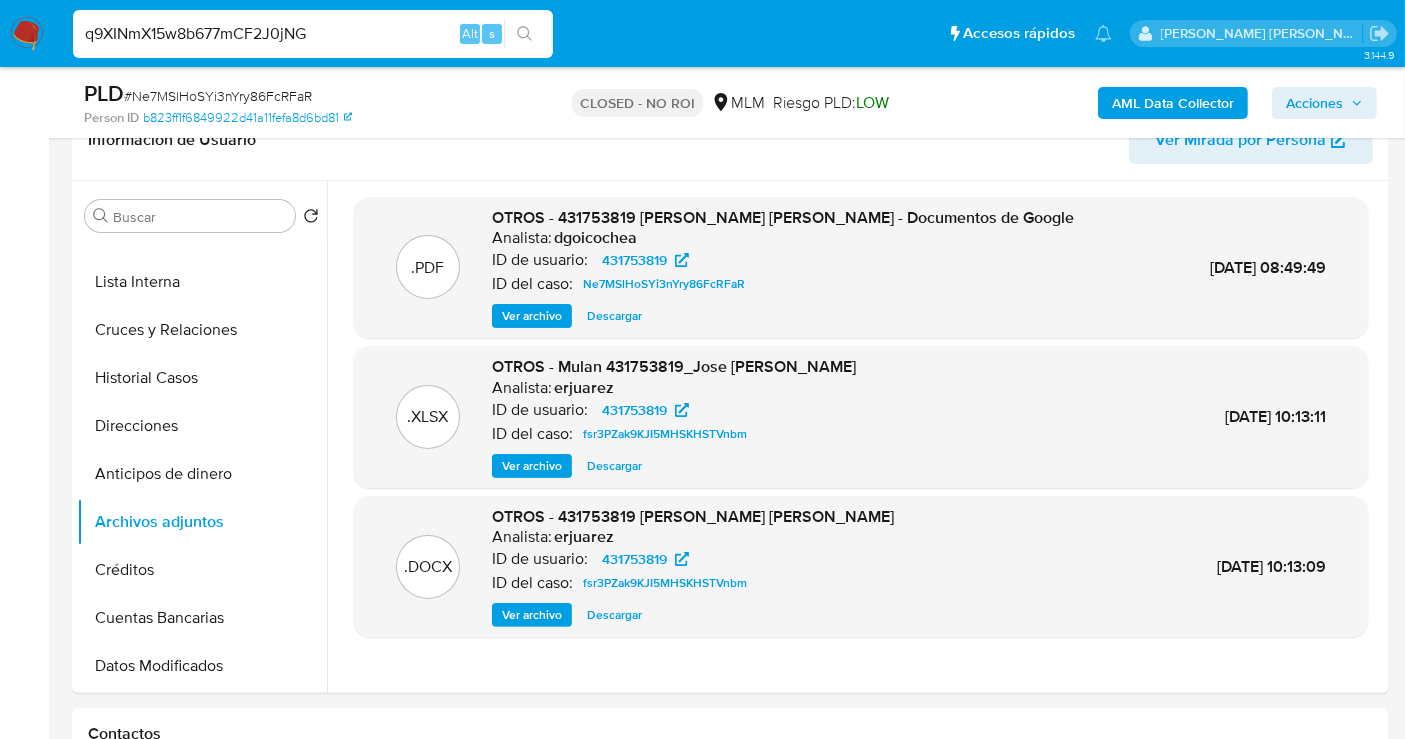 type on "q9XINmX15w8b677mCF2J0jNG" 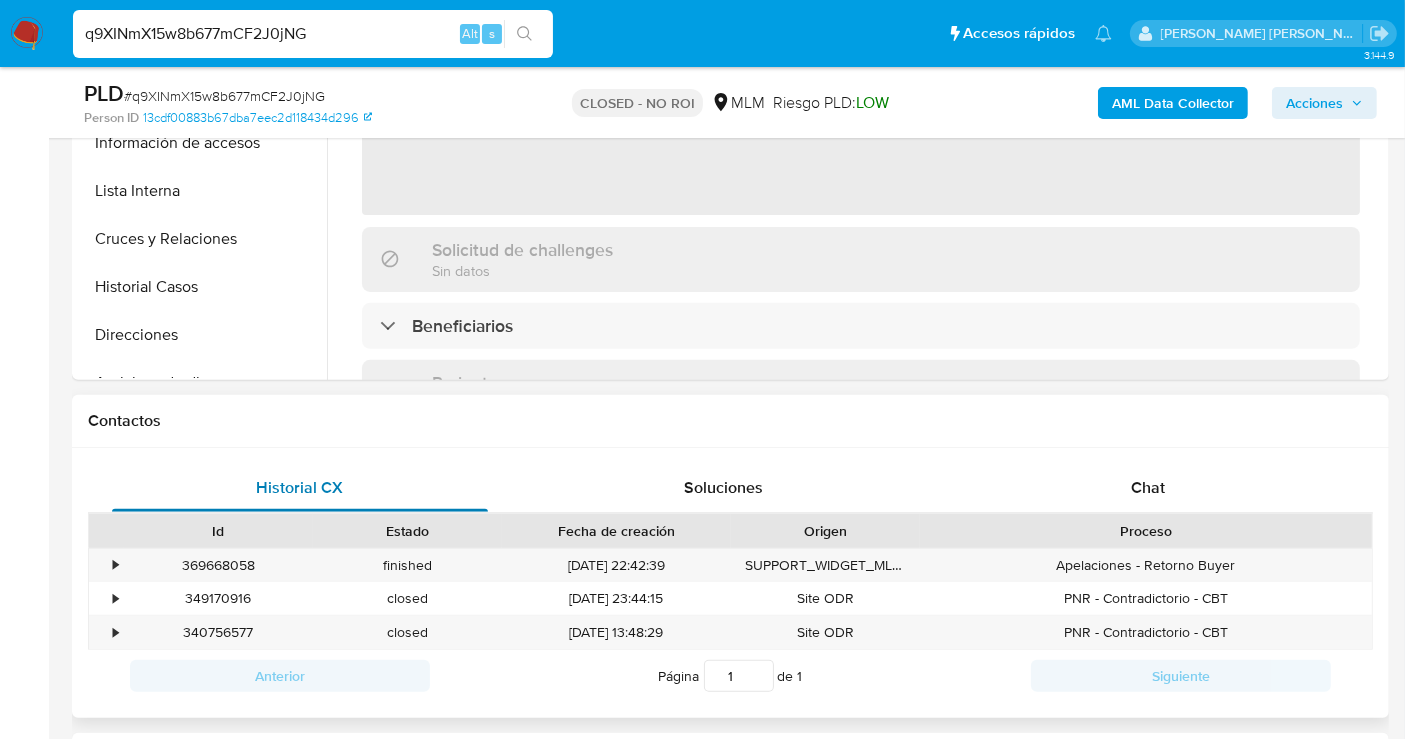 scroll, scrollTop: 666, scrollLeft: 0, axis: vertical 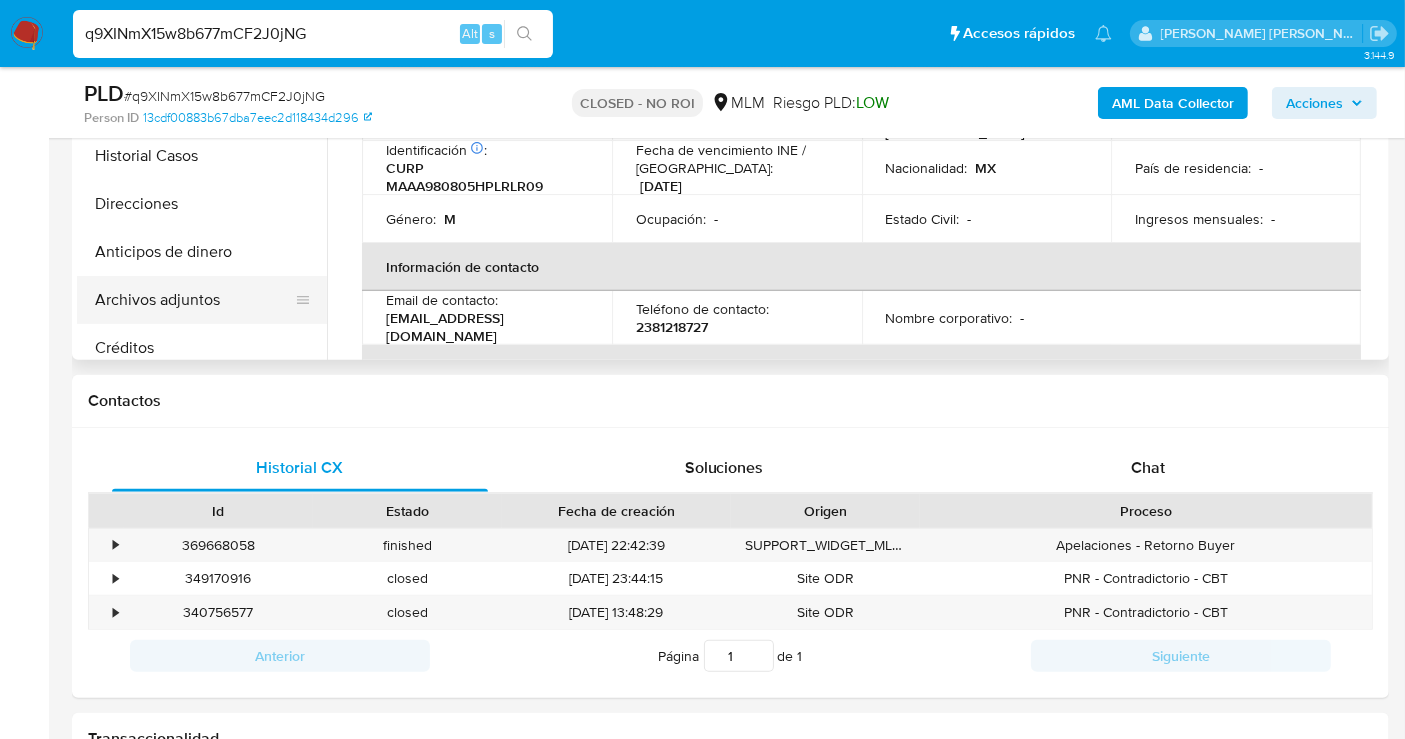 select on "10" 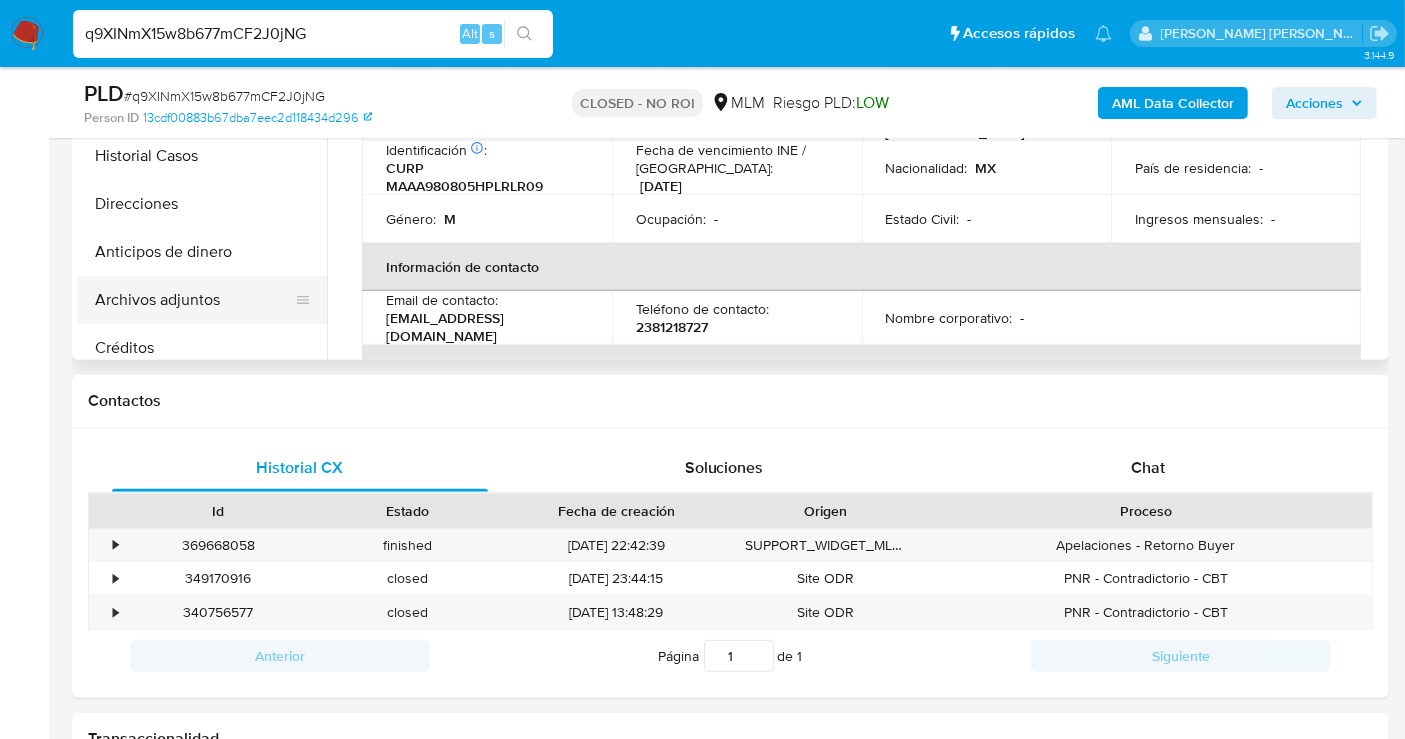 click on "Archivos adjuntos" at bounding box center (194, 300) 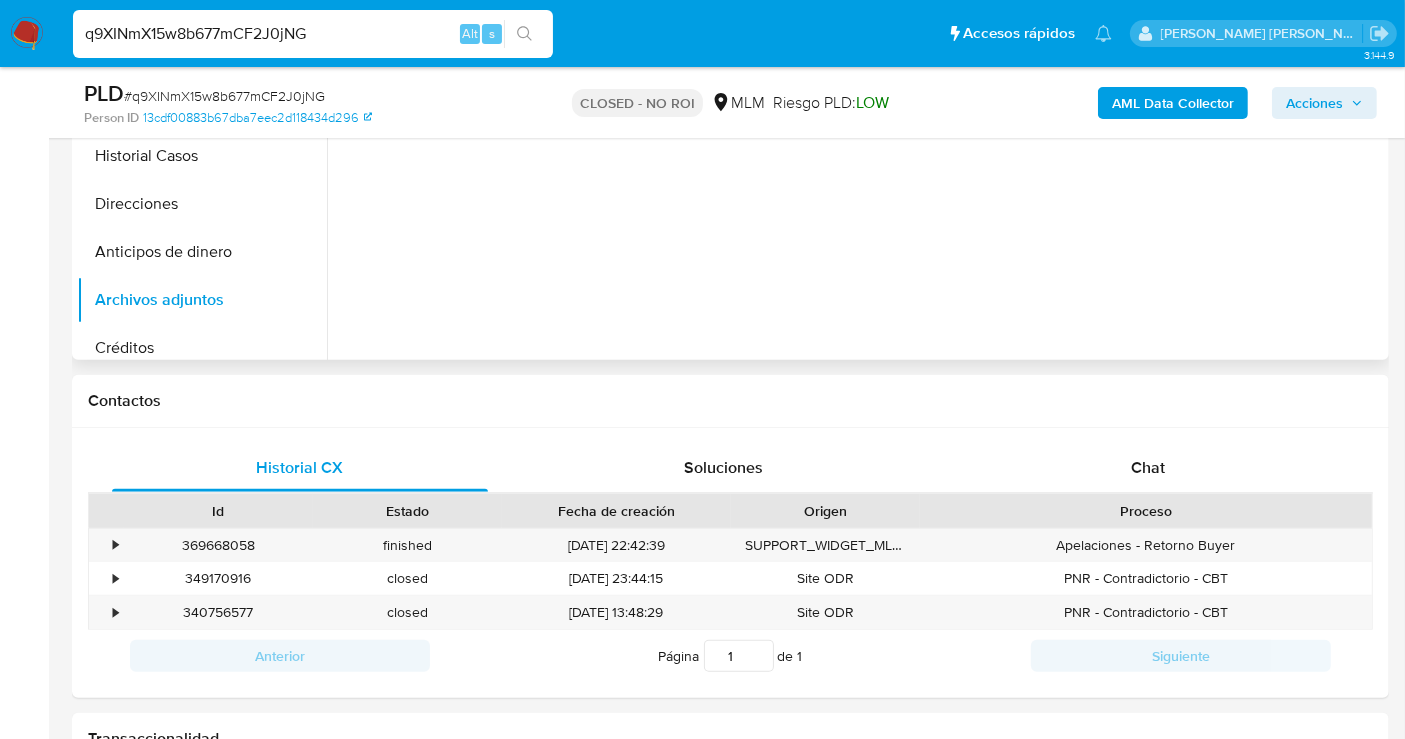 scroll, scrollTop: 0, scrollLeft: 0, axis: both 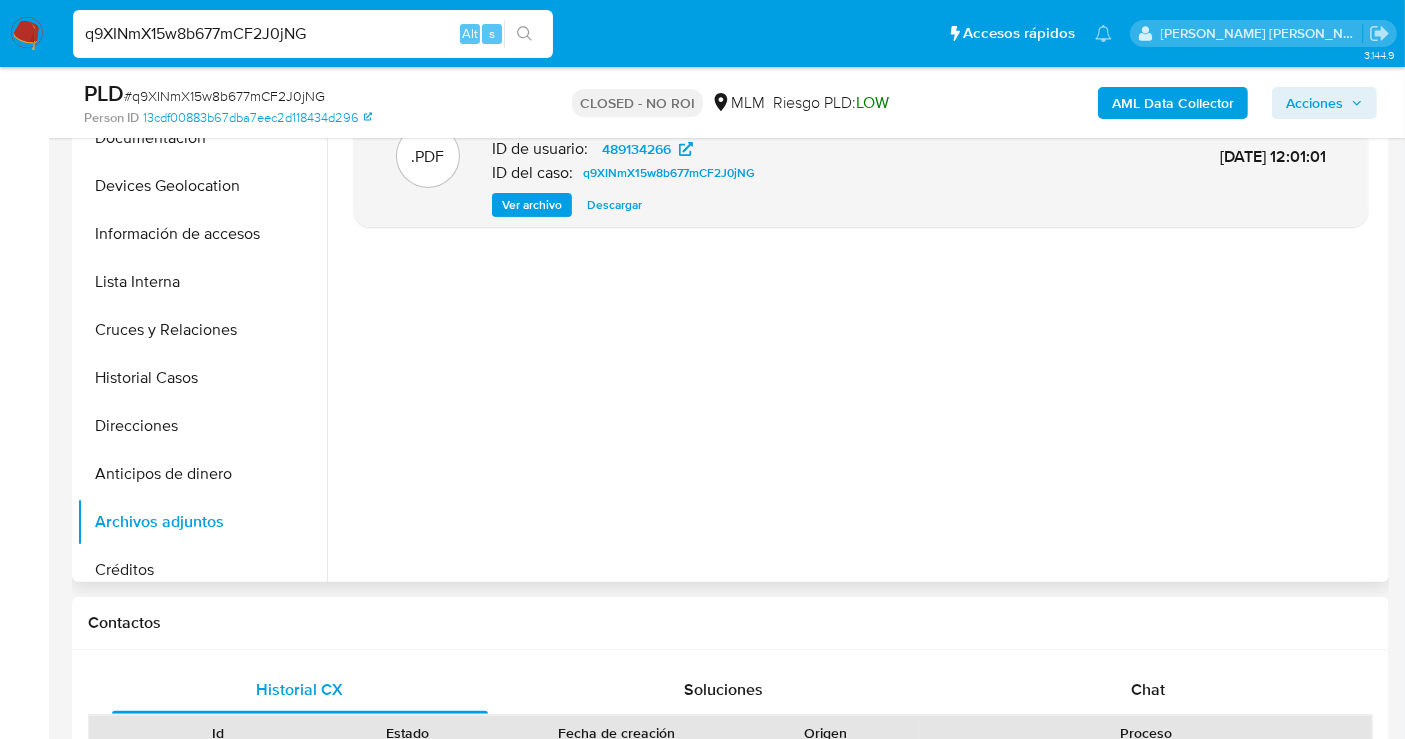 click on "Descargar" at bounding box center [614, 205] 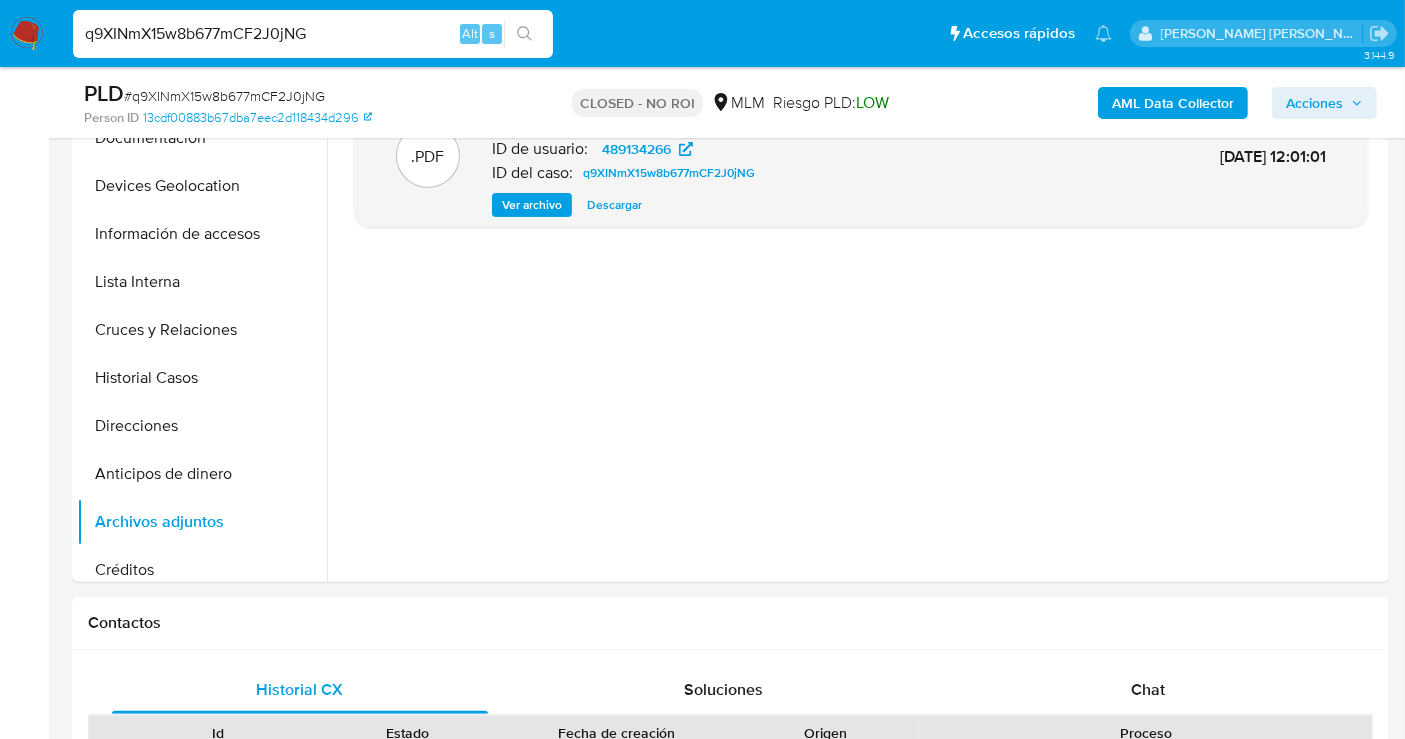 click on "q9XINmX15w8b677mCF2J0jNG" at bounding box center [313, 34] 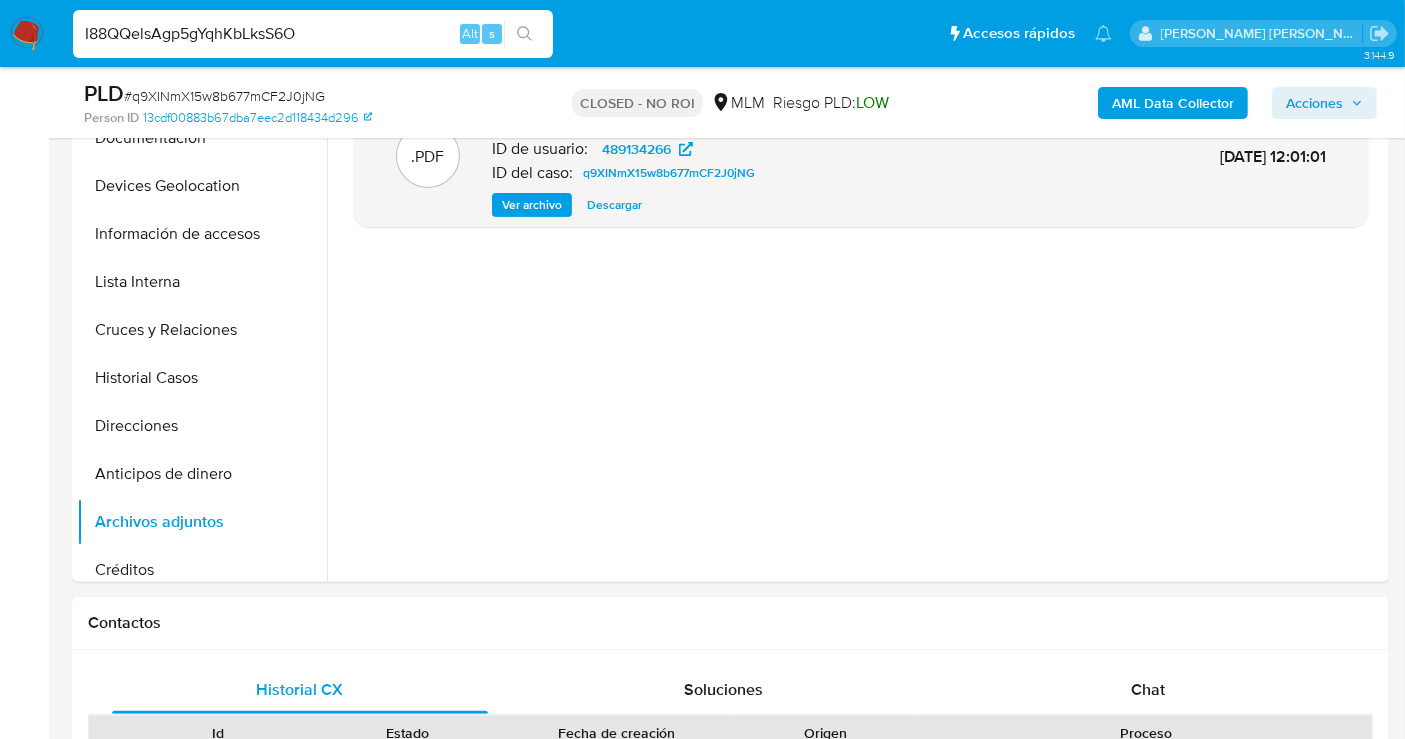 type on "I88QQelsAgp5gYqhKbLksS6O" 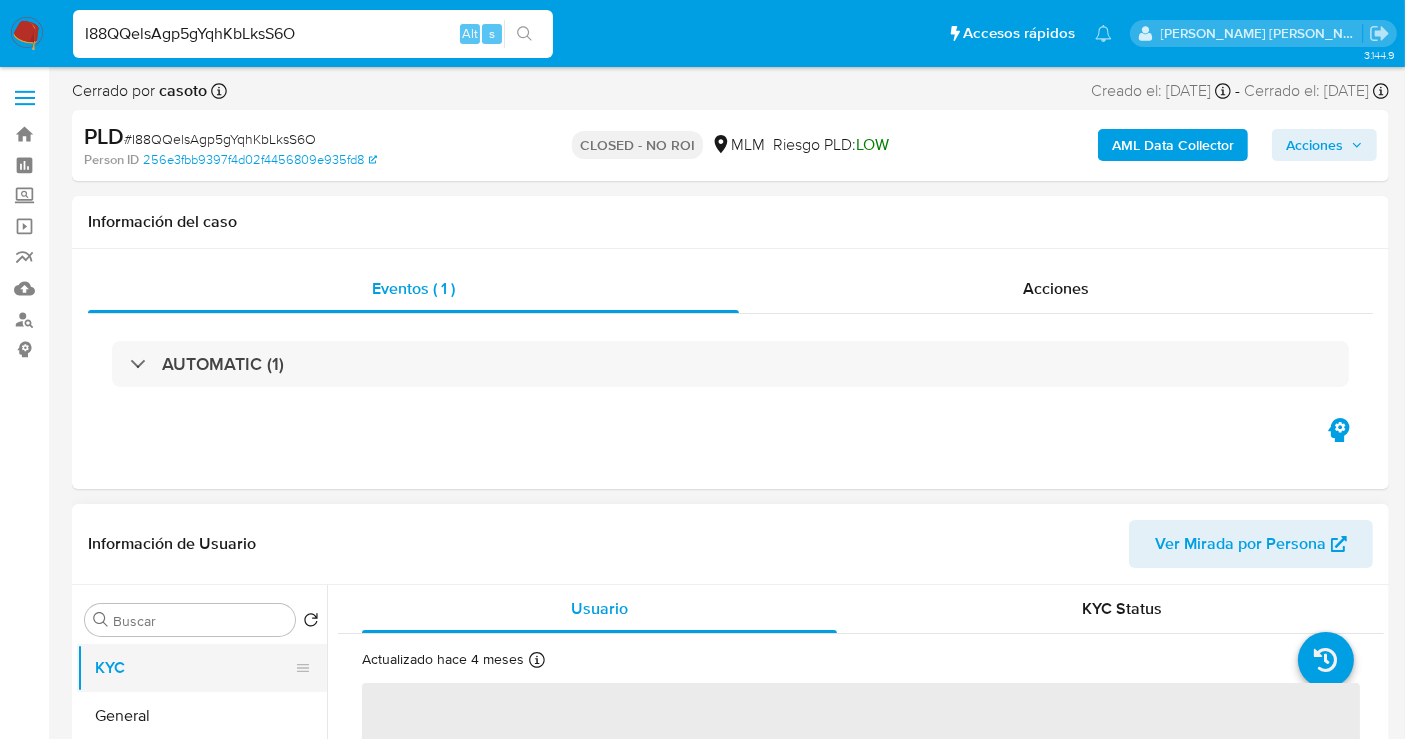 scroll, scrollTop: 222, scrollLeft: 0, axis: vertical 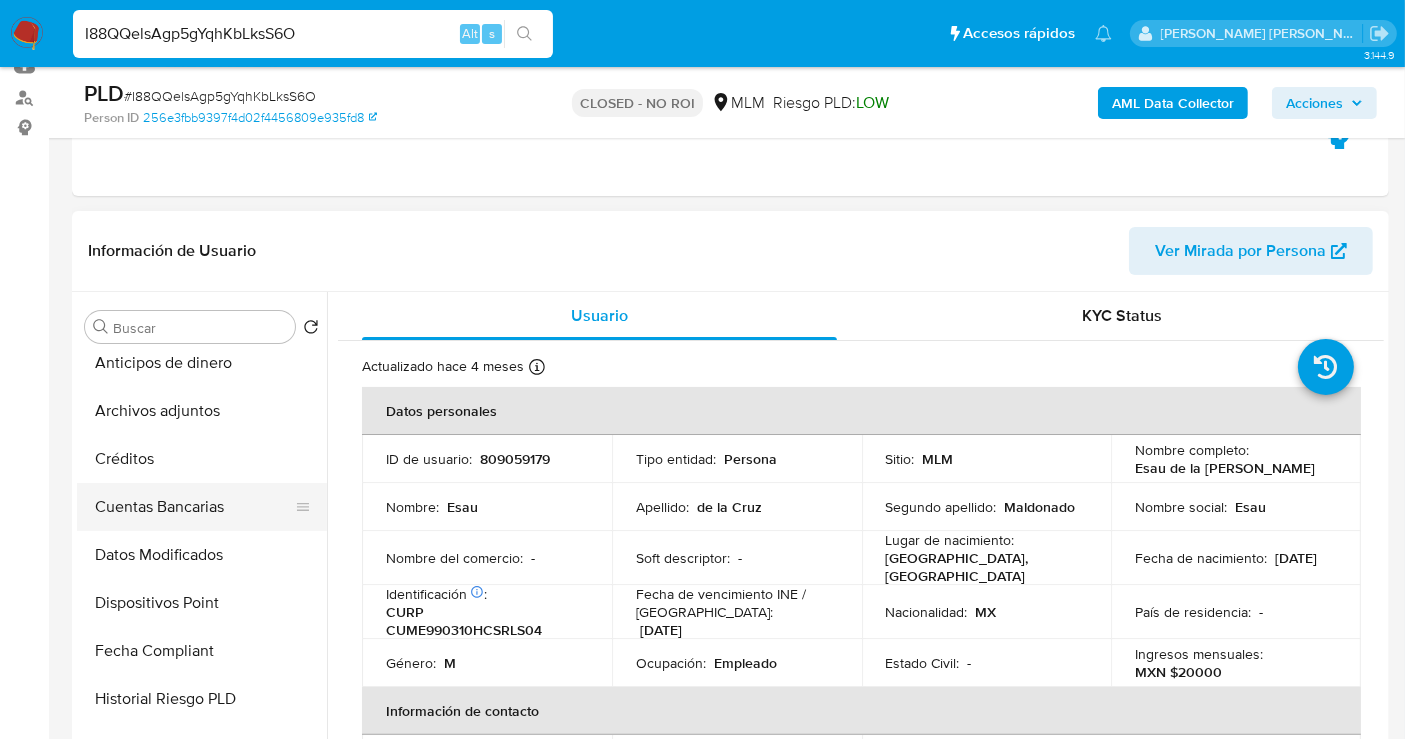 select on "10" 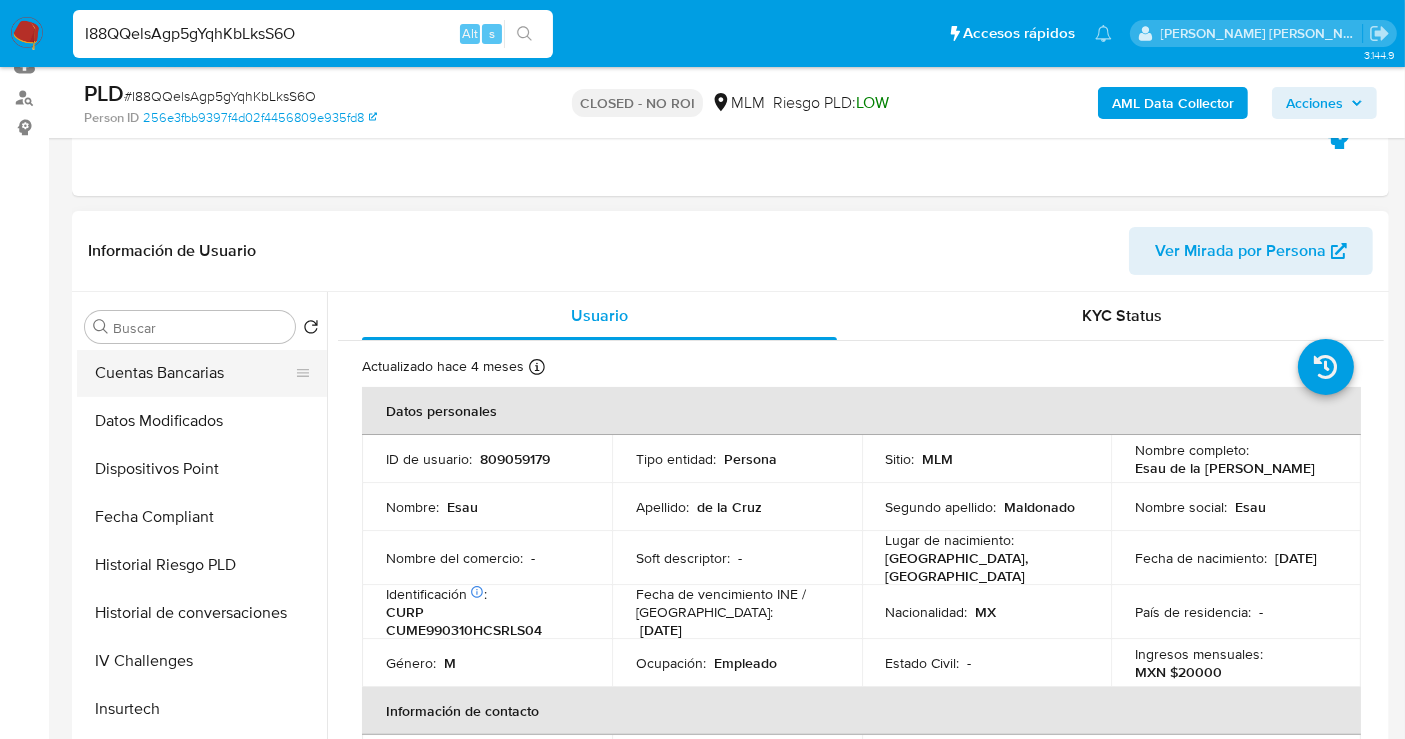 scroll, scrollTop: 444, scrollLeft: 0, axis: vertical 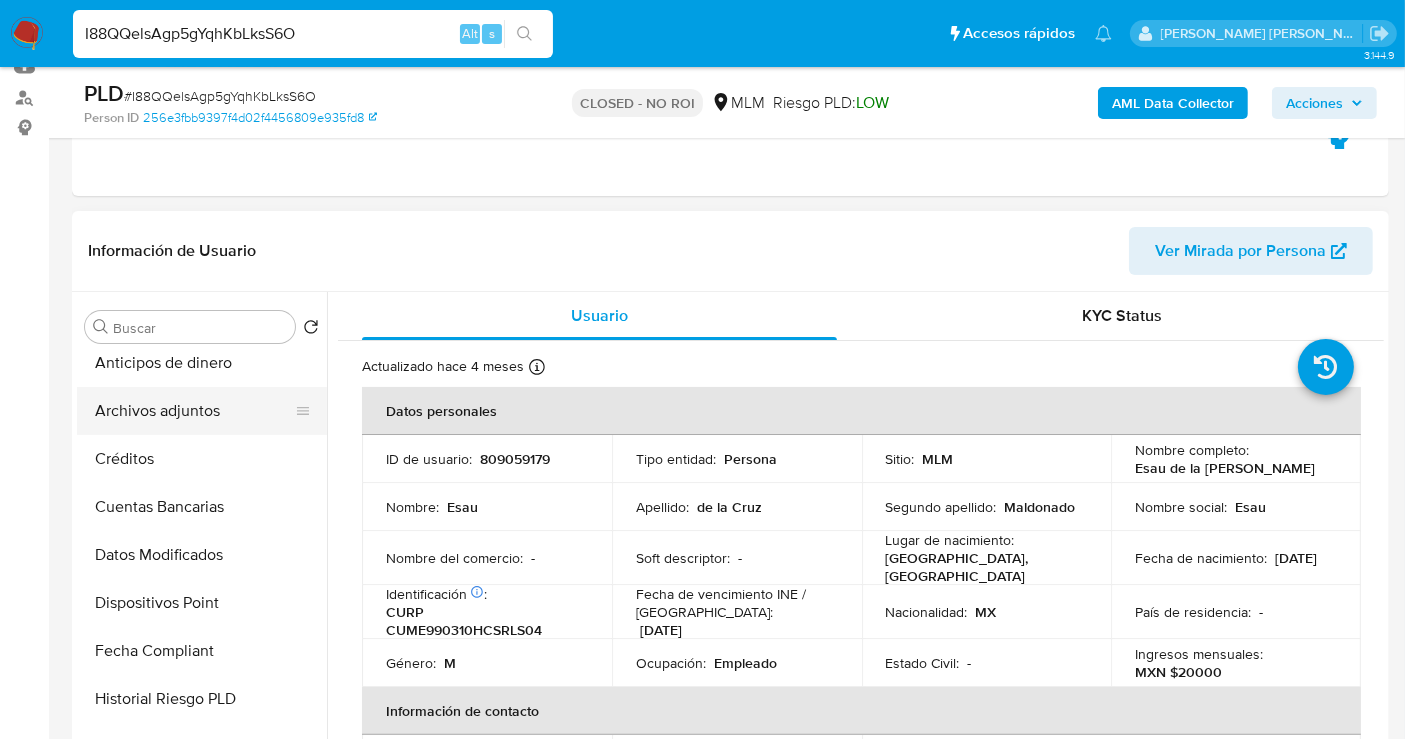 click on "Archivos adjuntos" at bounding box center [194, 411] 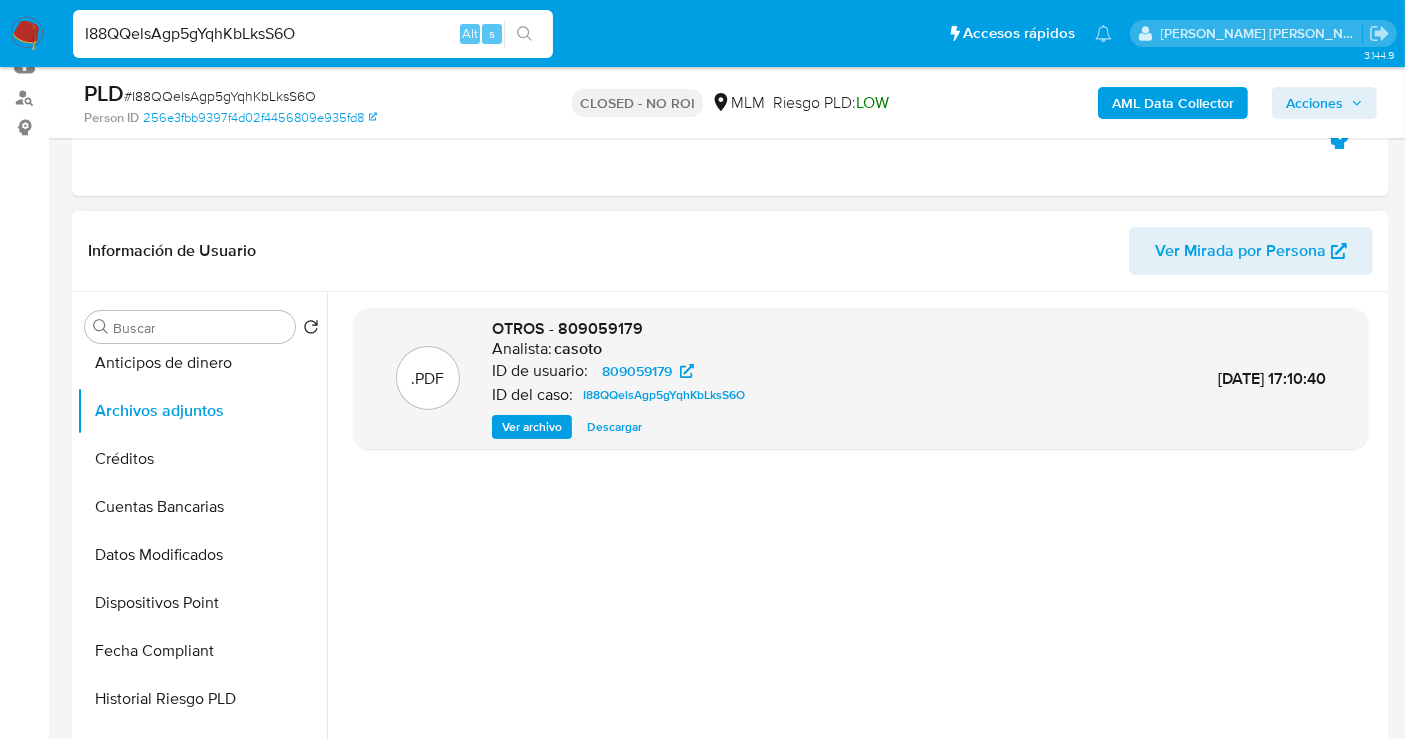 click on "Descargar" at bounding box center [614, 427] 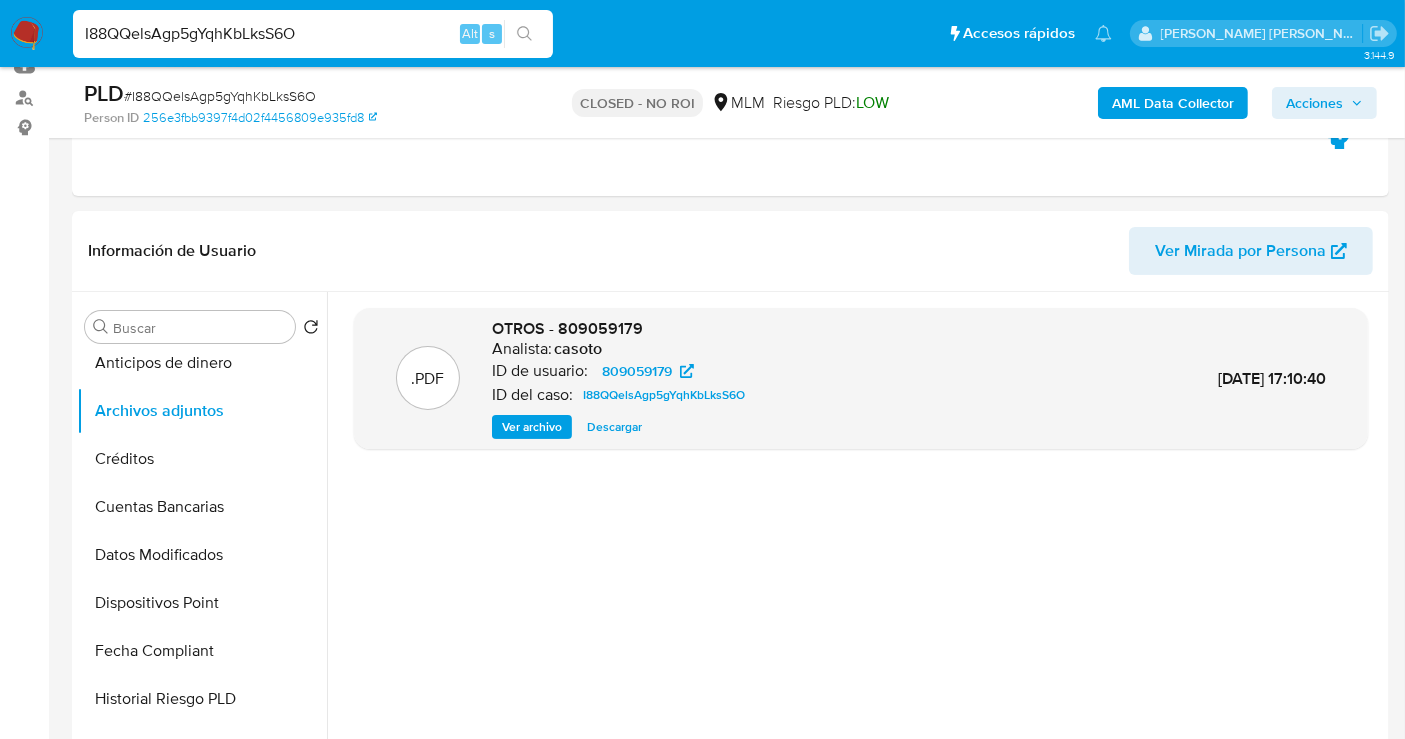 click on "I88QQelsAgp5gYqhKbLksS6O" at bounding box center [313, 34] 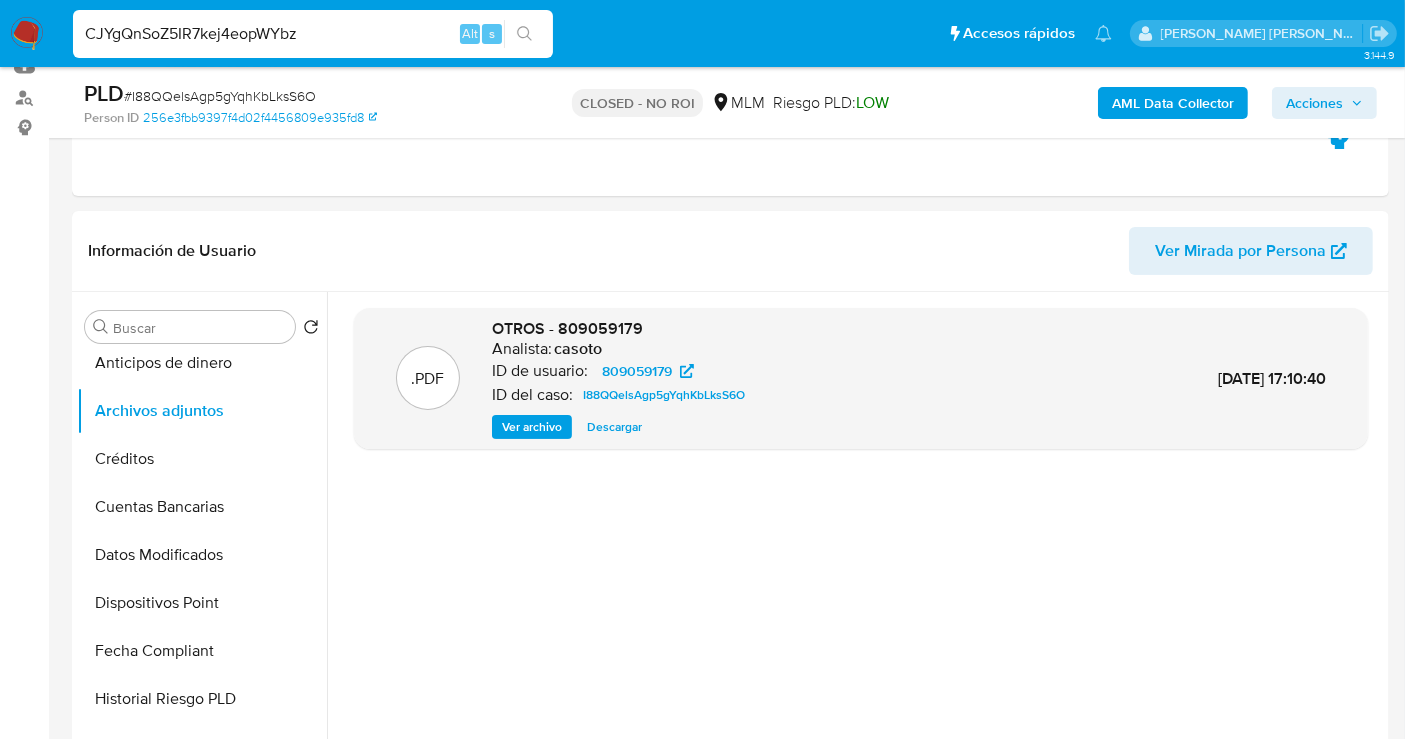 type on "CJYgQnSoZ5IR7kej4eopWYbz" 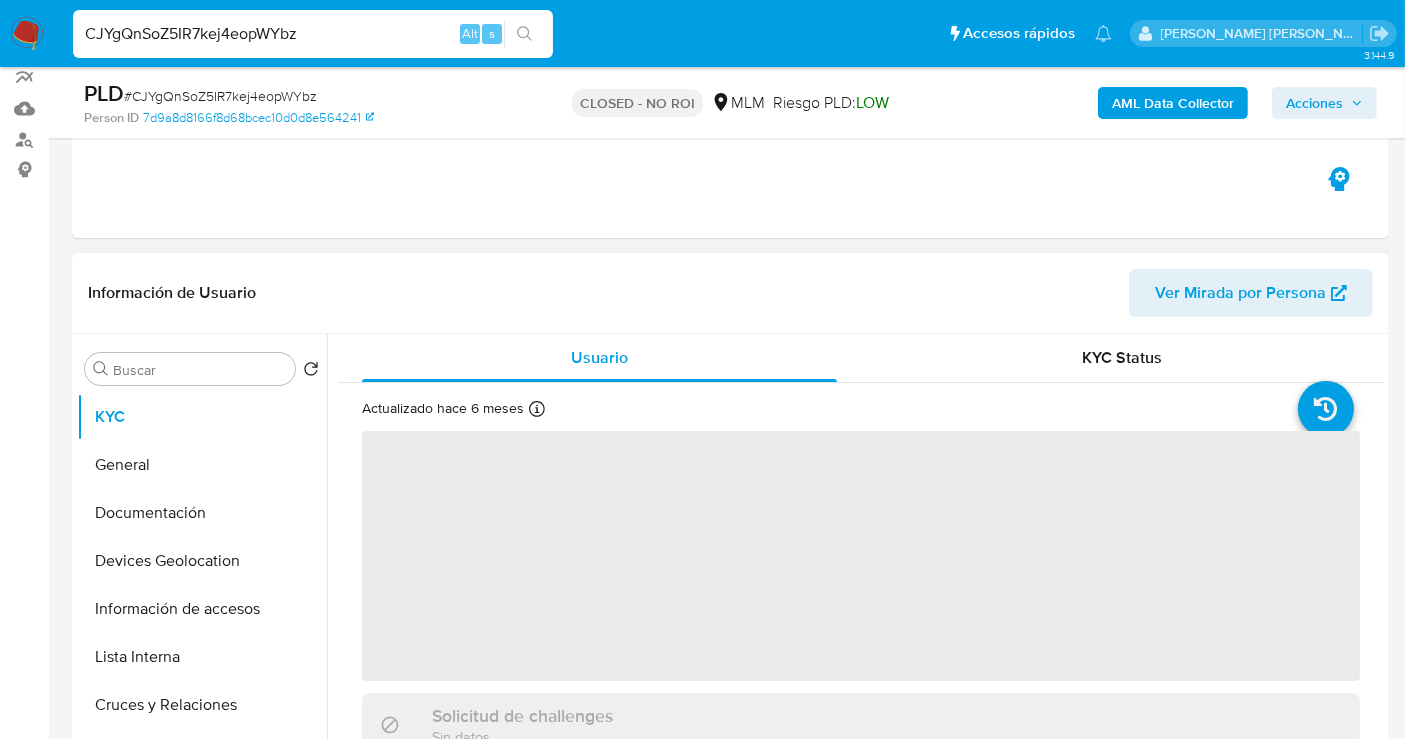 scroll, scrollTop: 444, scrollLeft: 0, axis: vertical 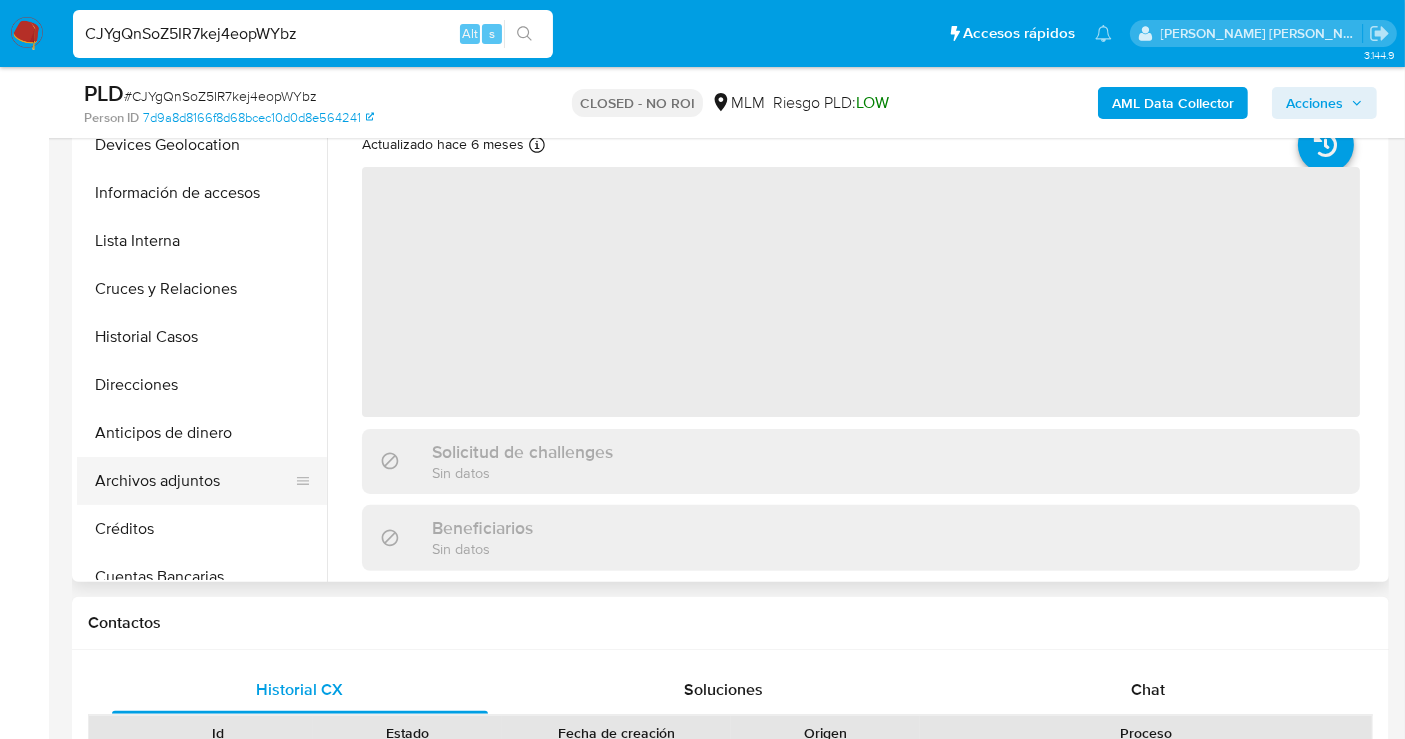 select on "10" 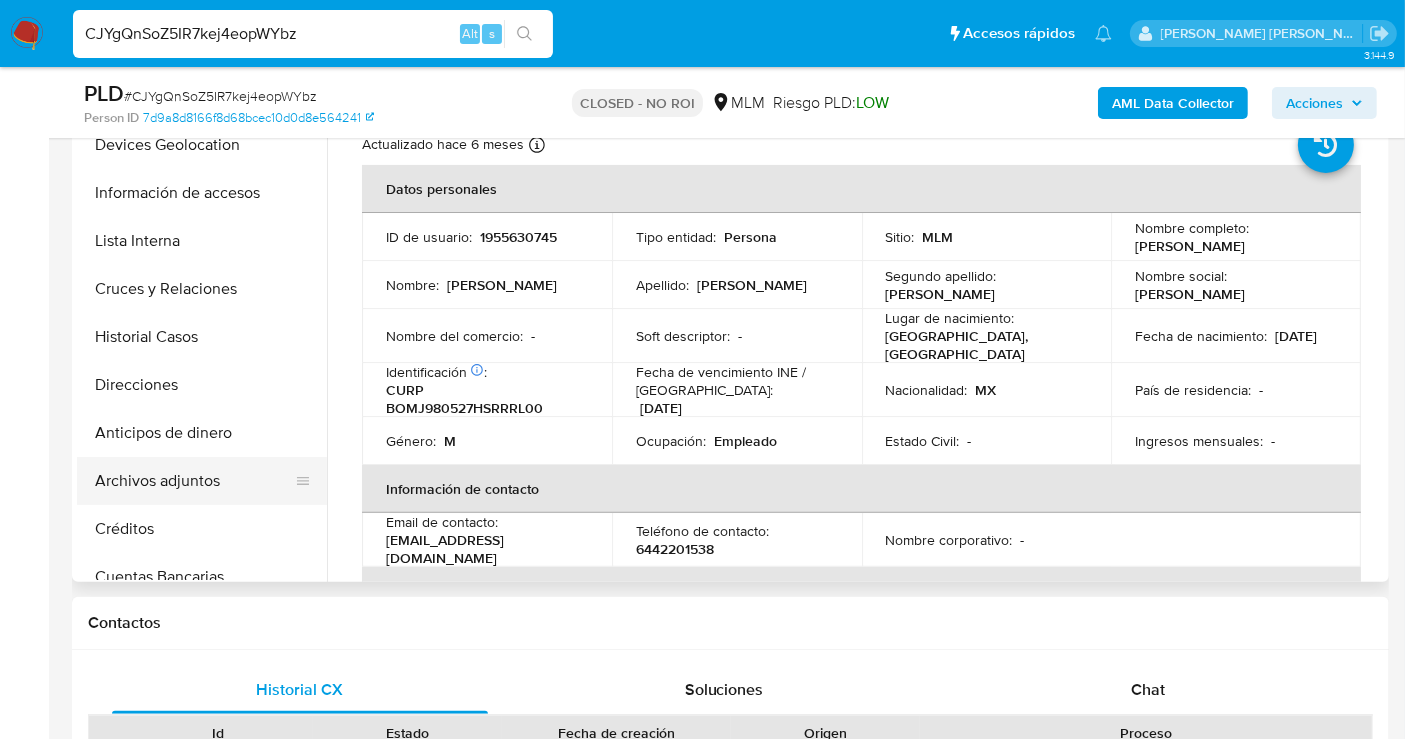 scroll, scrollTop: 222, scrollLeft: 0, axis: vertical 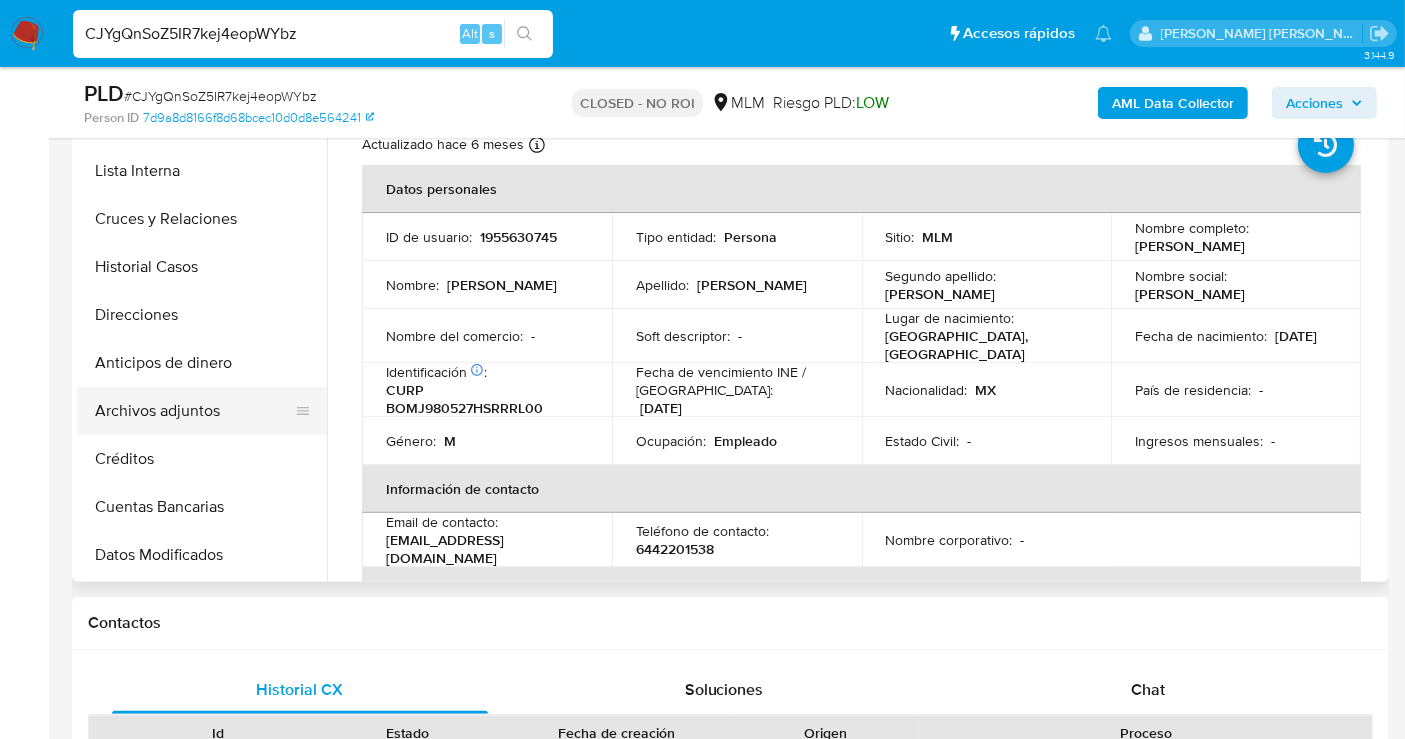 click on "Archivos adjuntos" at bounding box center [194, 411] 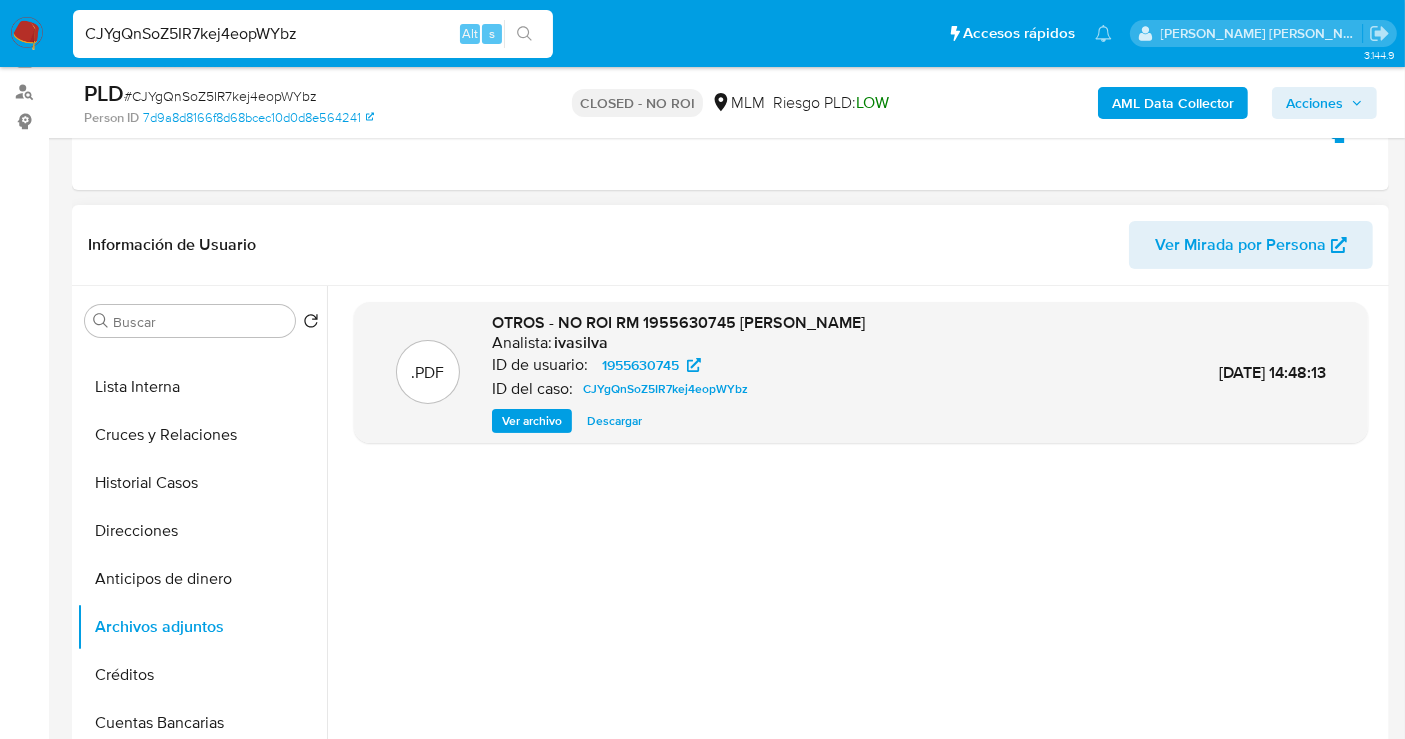 scroll, scrollTop: 222, scrollLeft: 0, axis: vertical 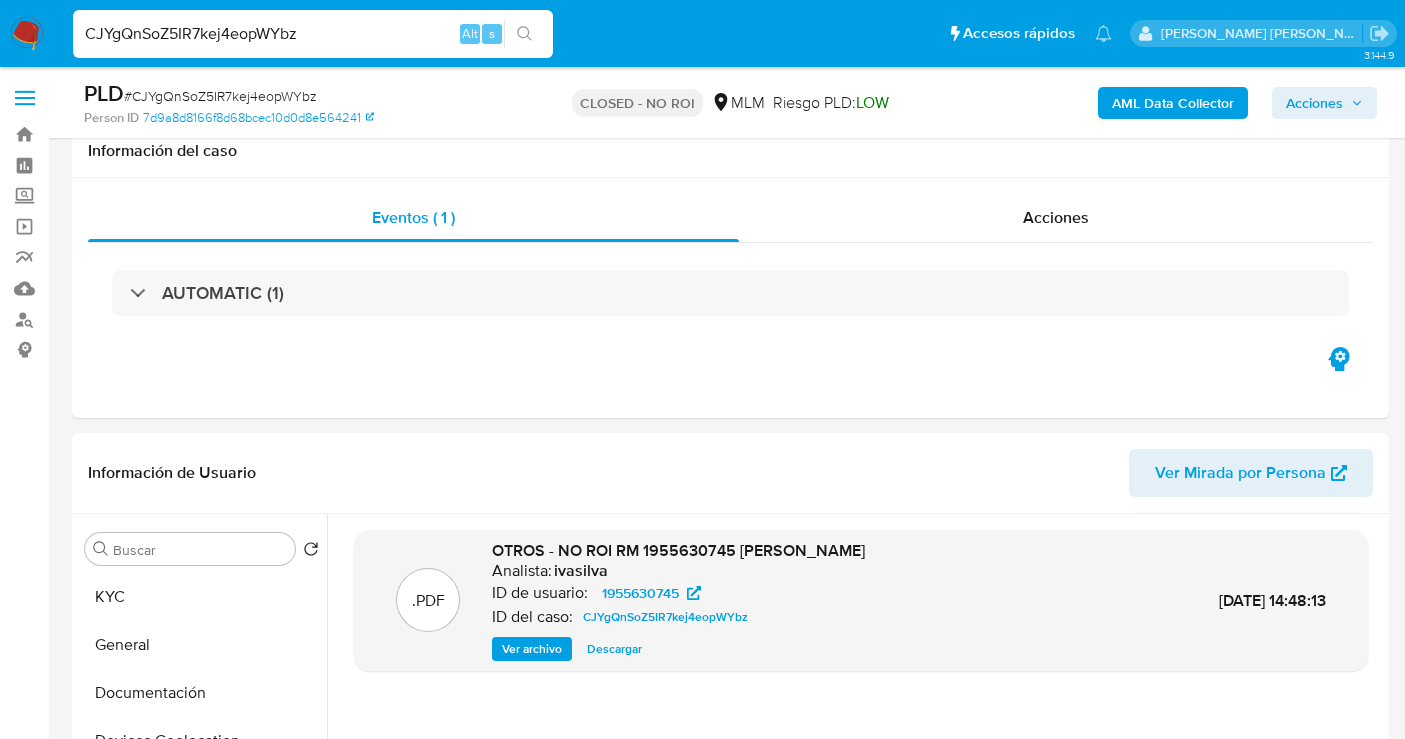 select on "10" 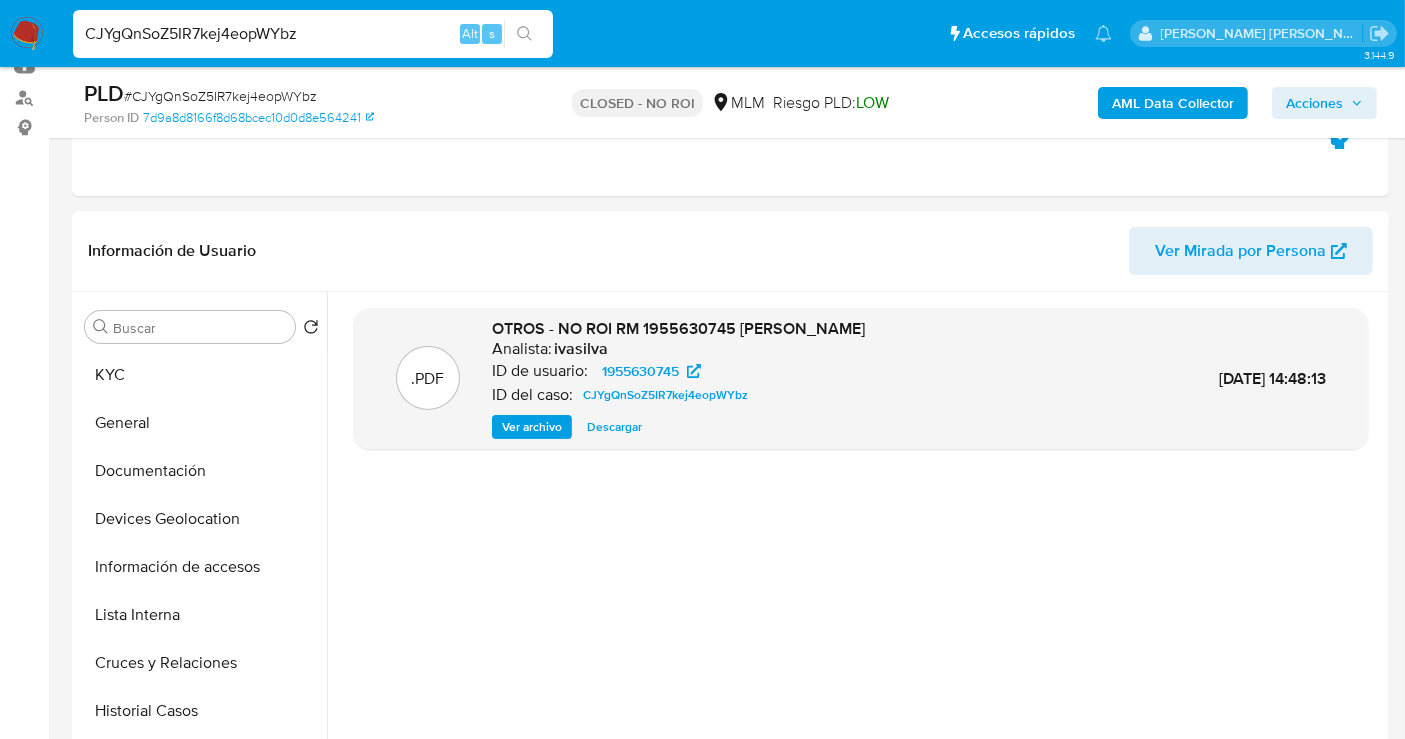 scroll, scrollTop: 222, scrollLeft: 0, axis: vertical 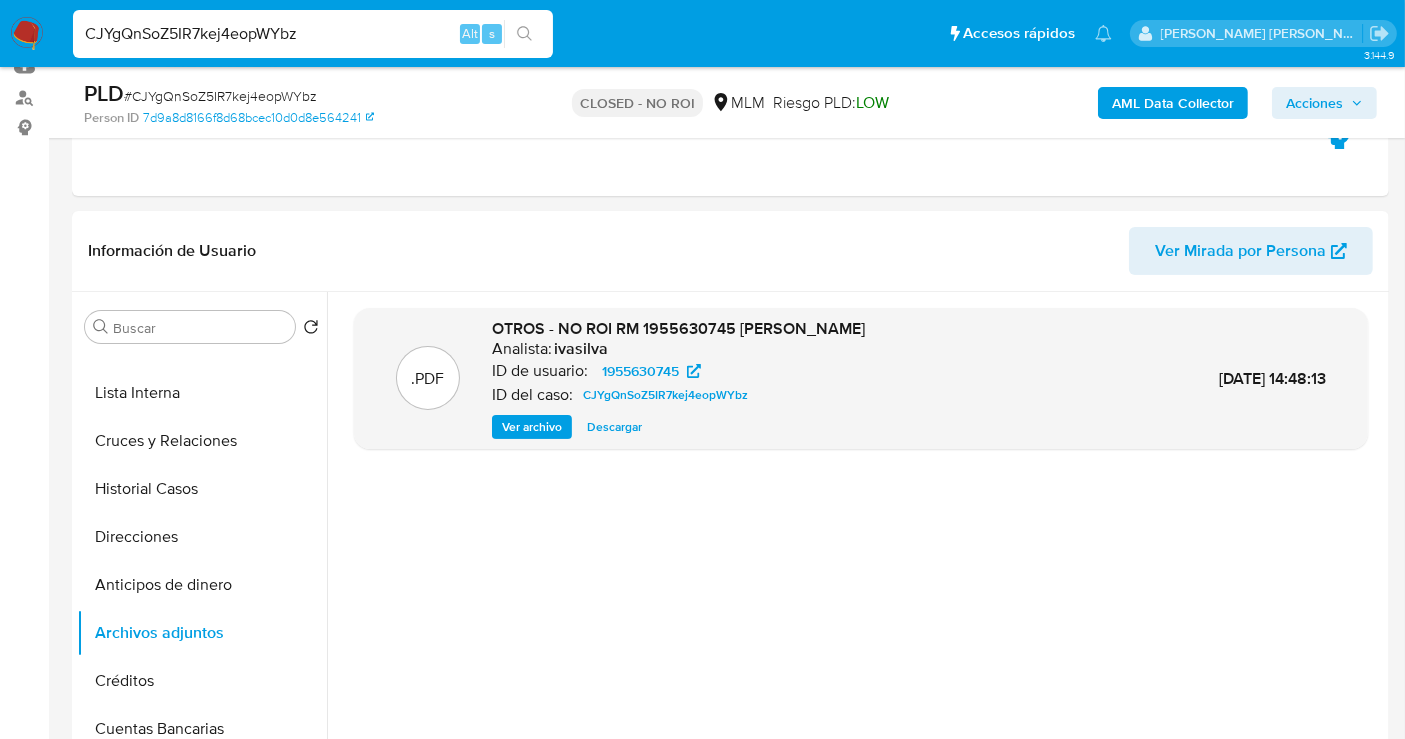 click on "Descargar" at bounding box center (614, 427) 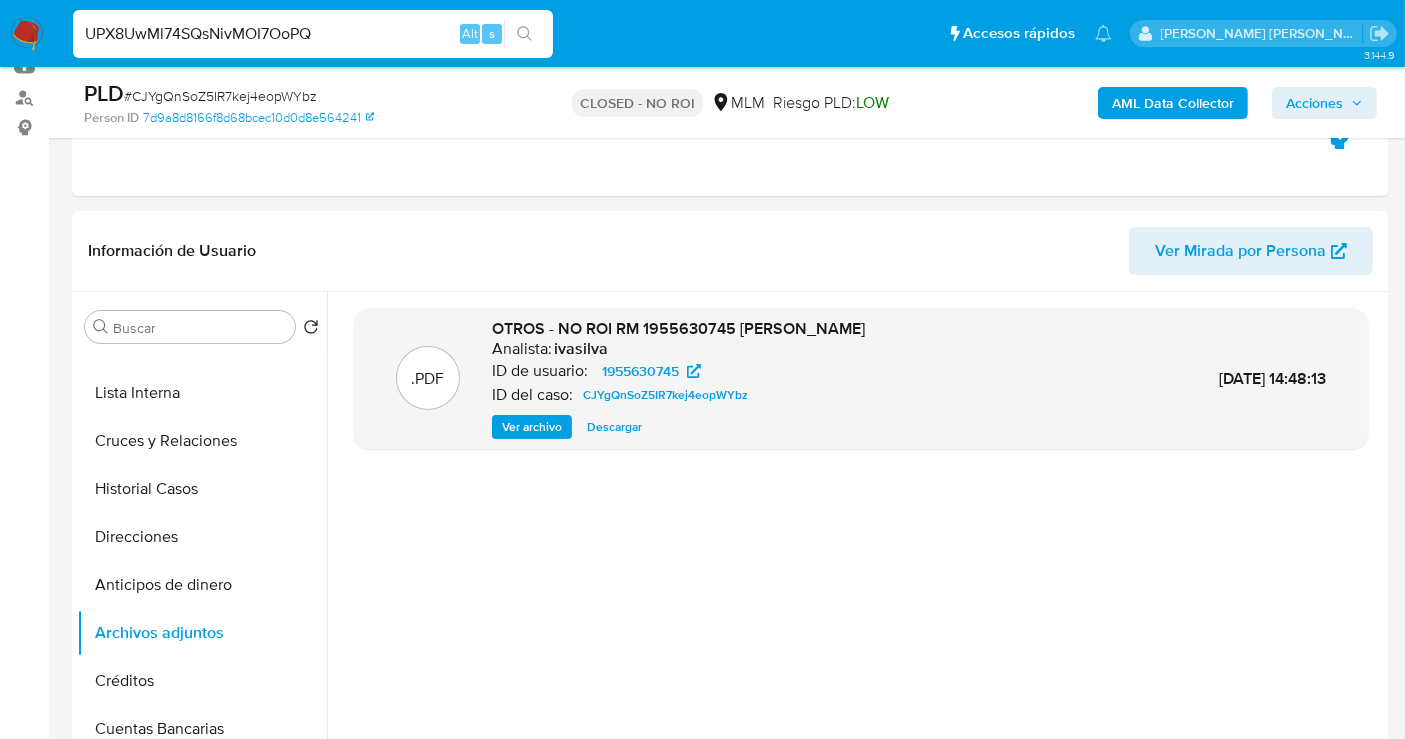 type on "UPX8UwMl74SQsNivMOI7OoPQ" 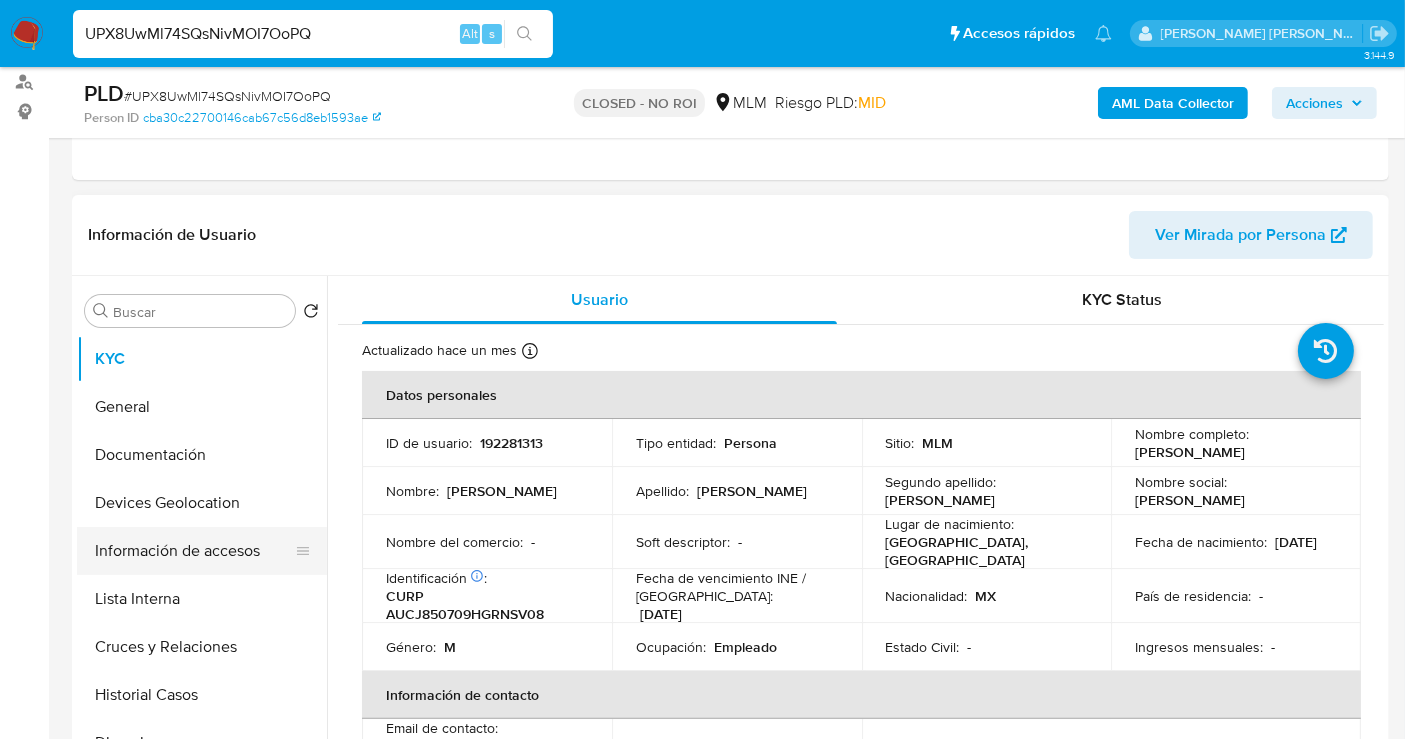 scroll, scrollTop: 333, scrollLeft: 0, axis: vertical 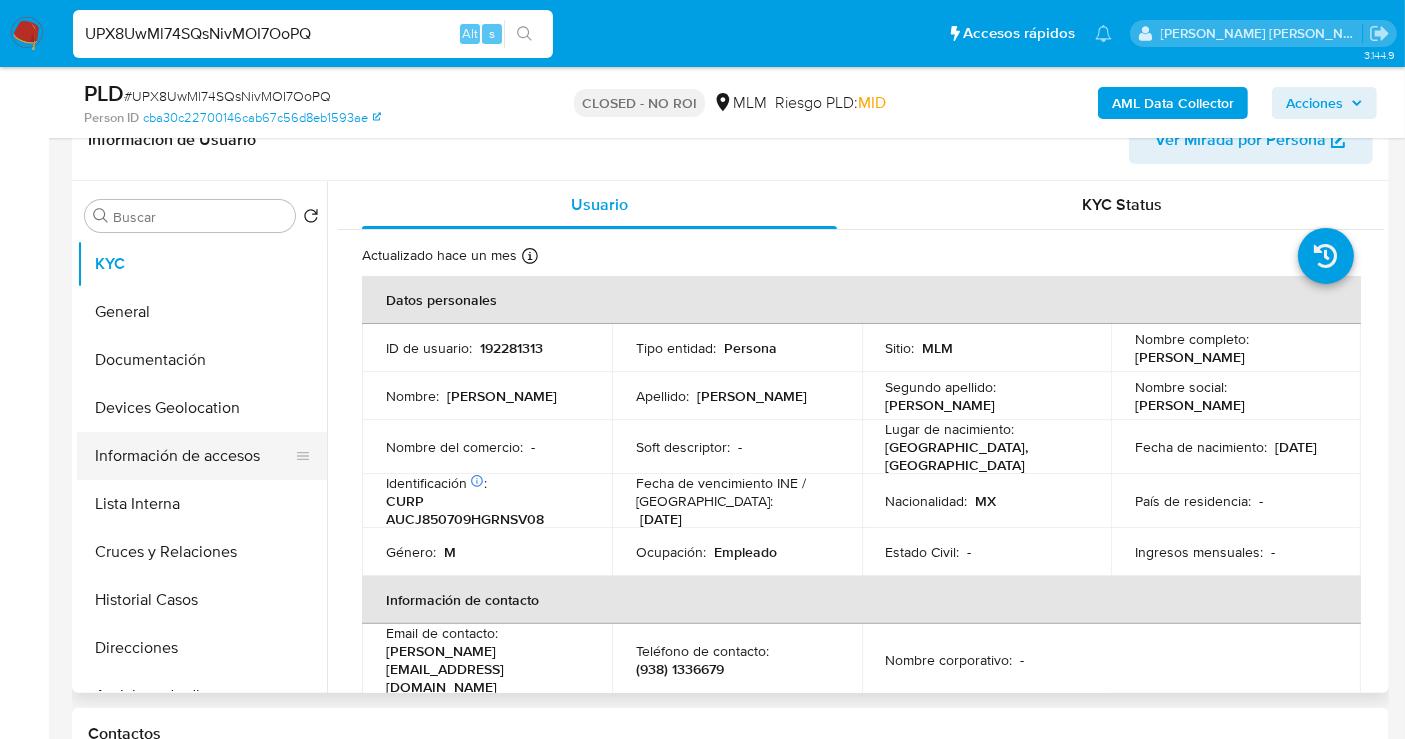select on "10" 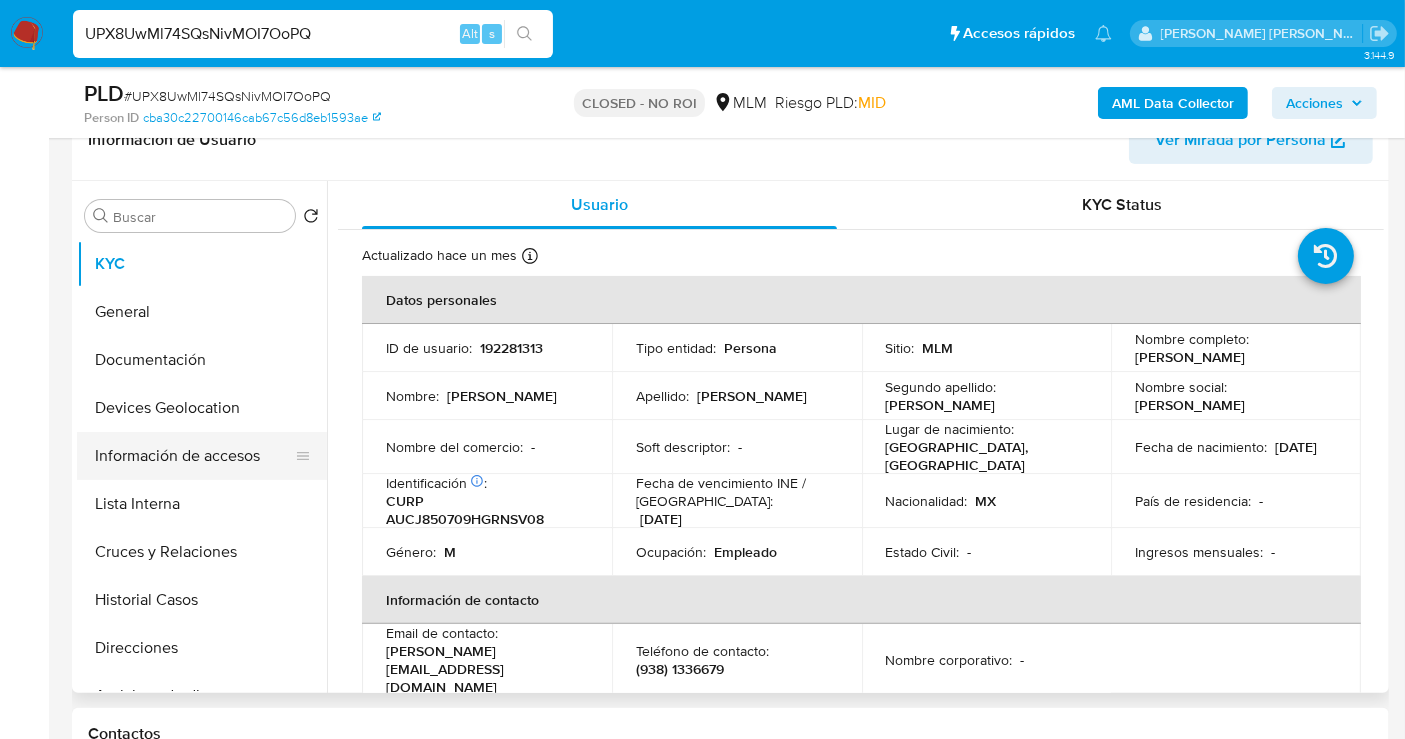 scroll, scrollTop: 333, scrollLeft: 0, axis: vertical 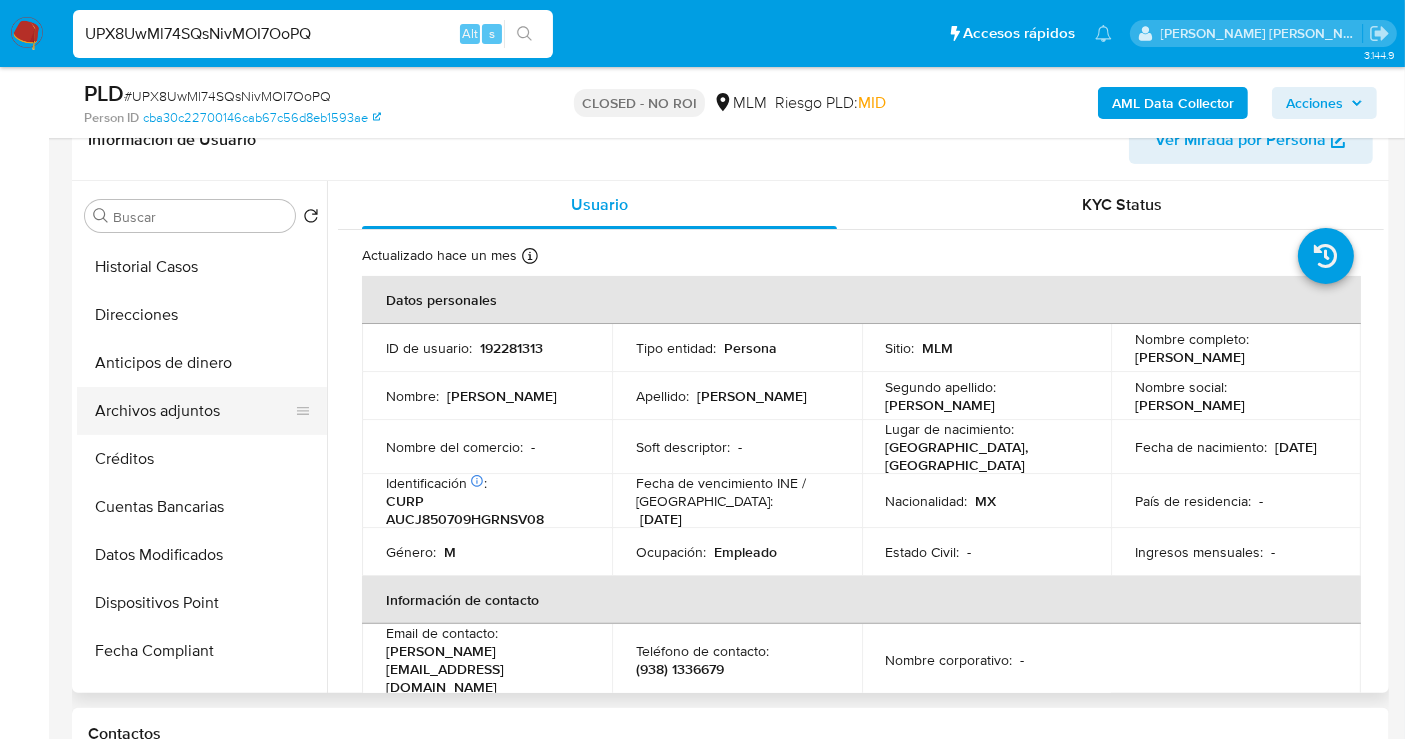 click on "Archivos adjuntos" at bounding box center (194, 411) 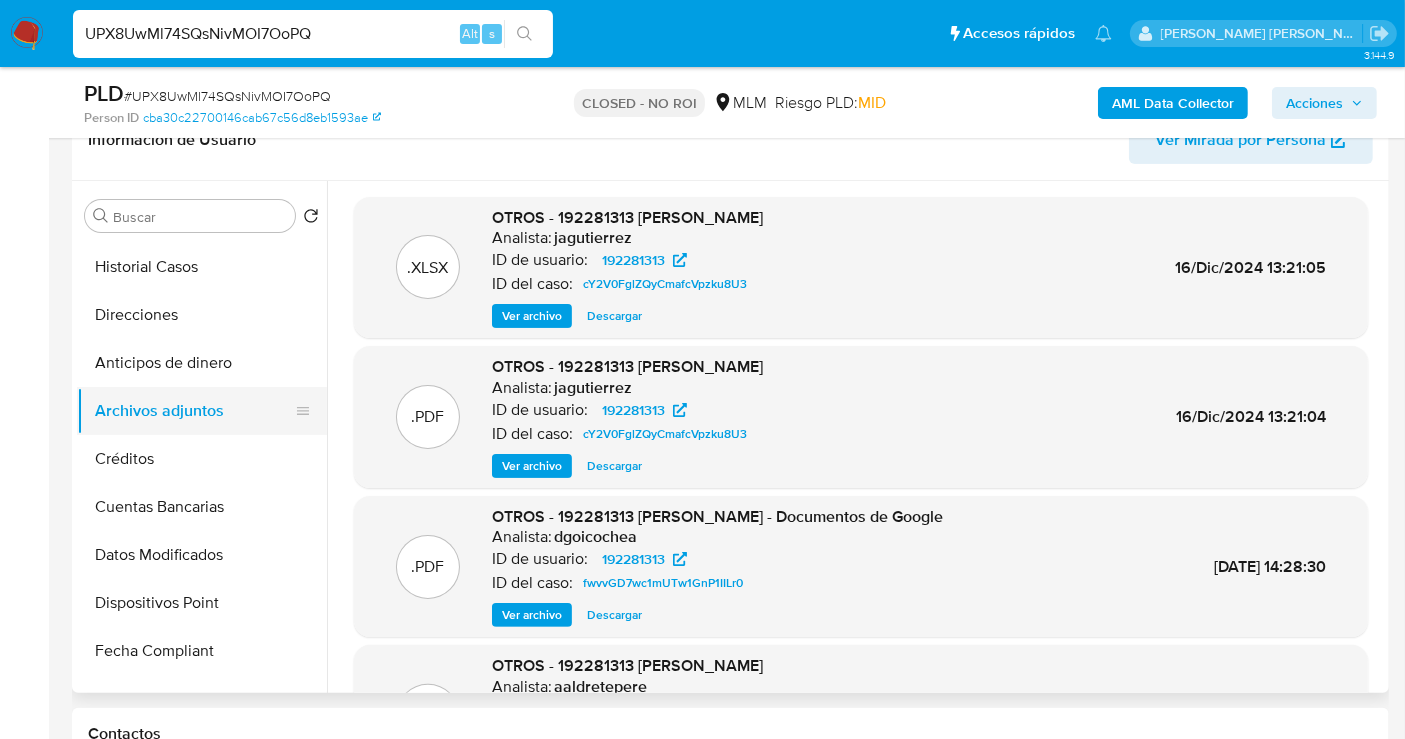 type 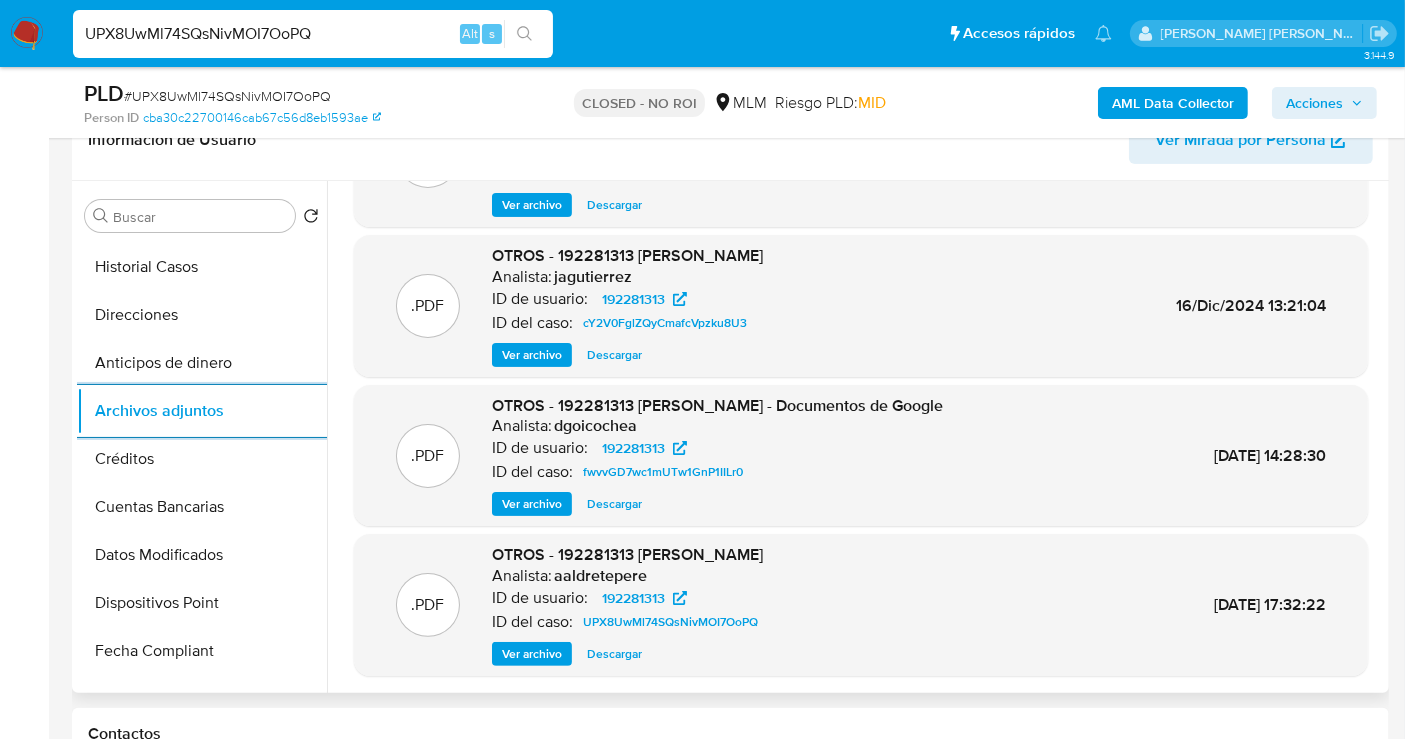 scroll, scrollTop: 111, scrollLeft: 0, axis: vertical 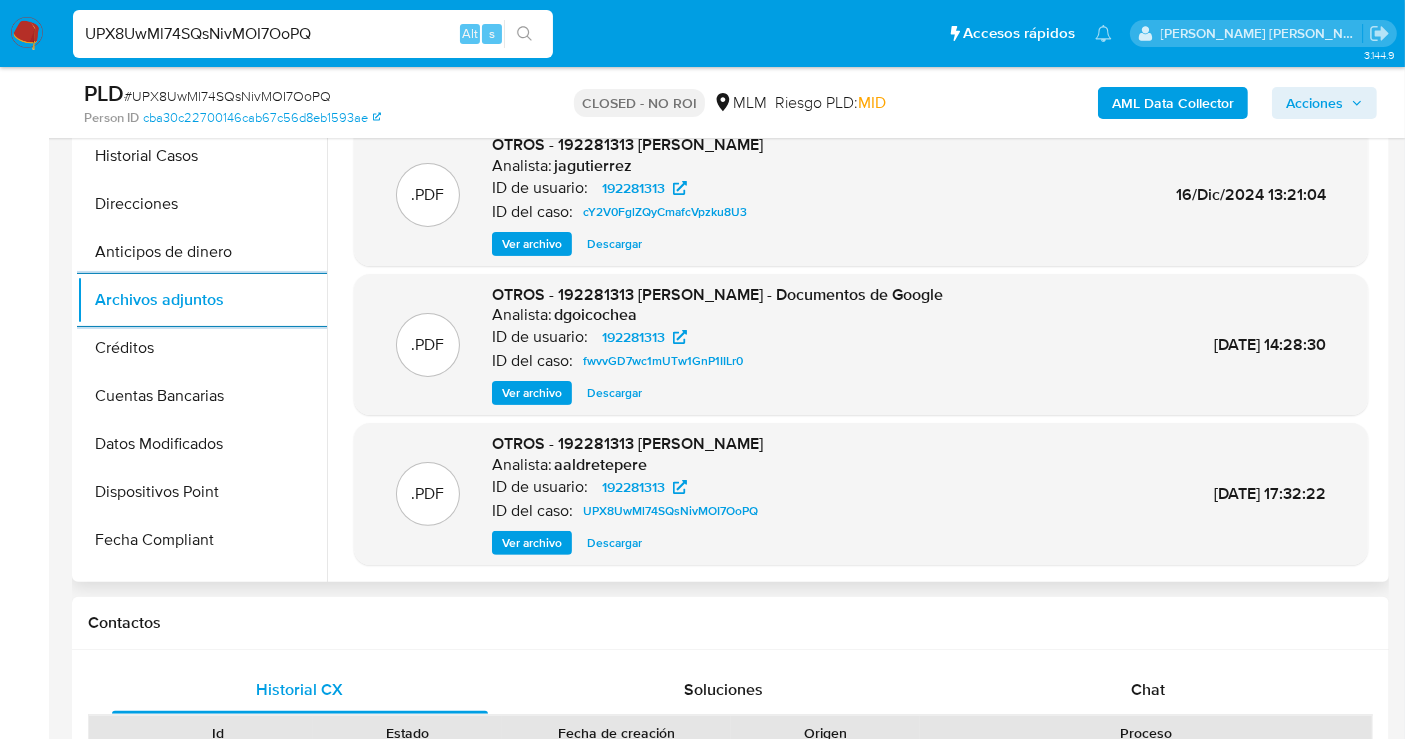 click on "Descargar" at bounding box center (614, 543) 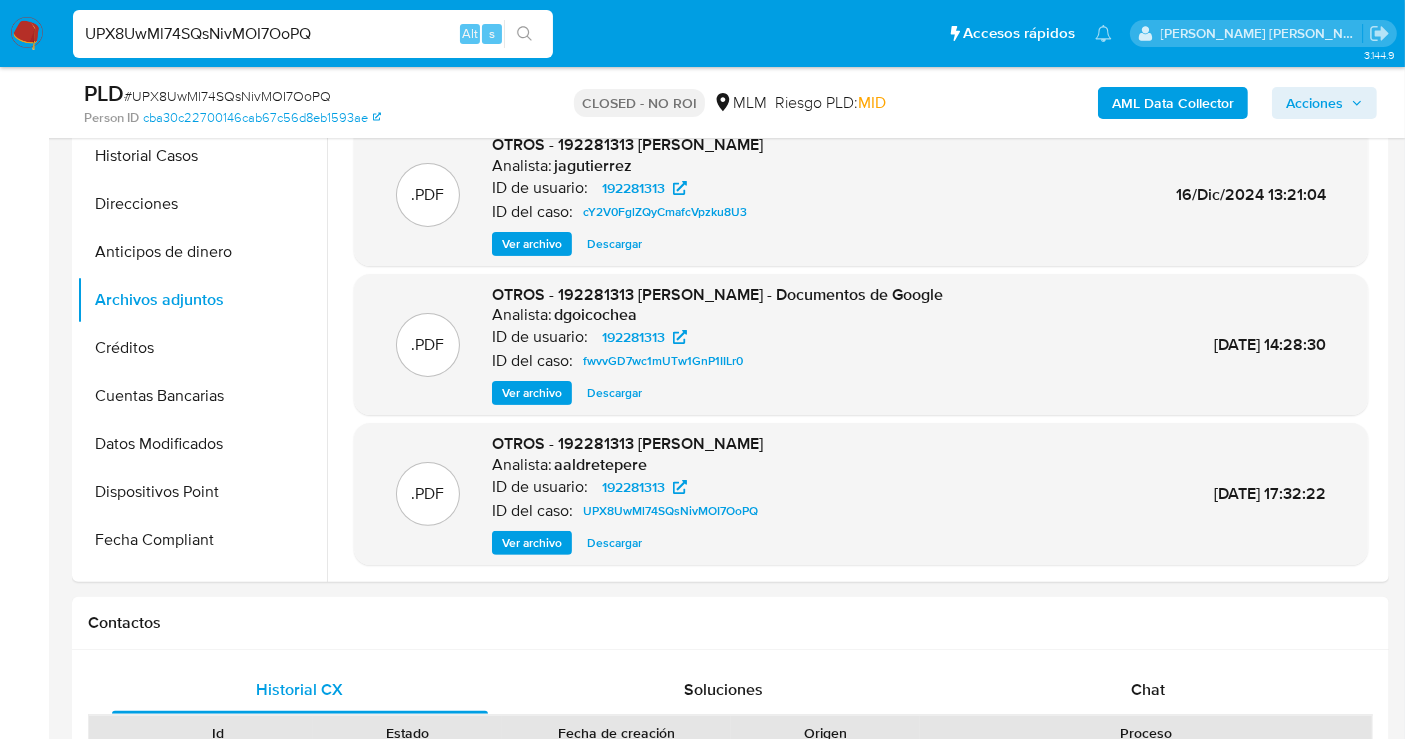 click on "UPX8UwMl74SQsNivMOI7OoPQ" at bounding box center (313, 34) 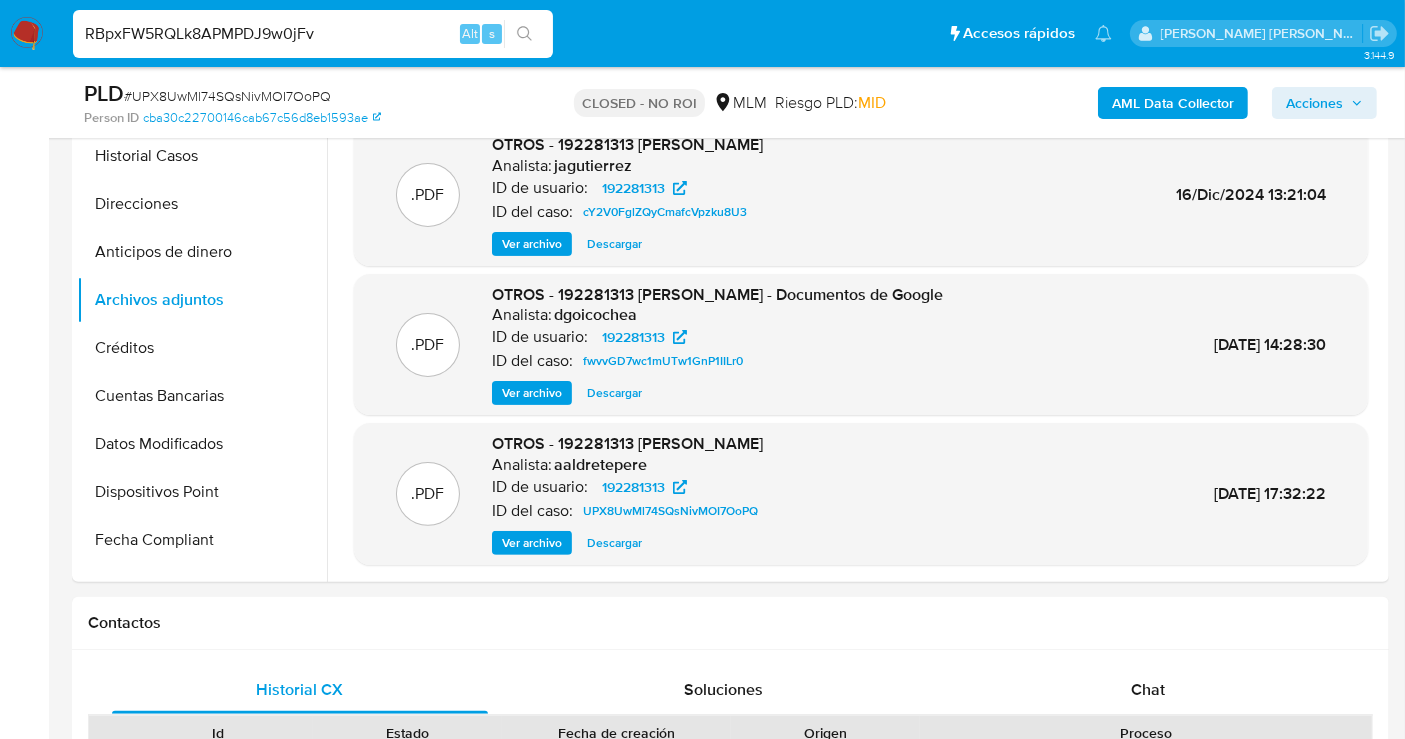 type on "RBpxFW5RQLk8APMPDJ9w0jFv" 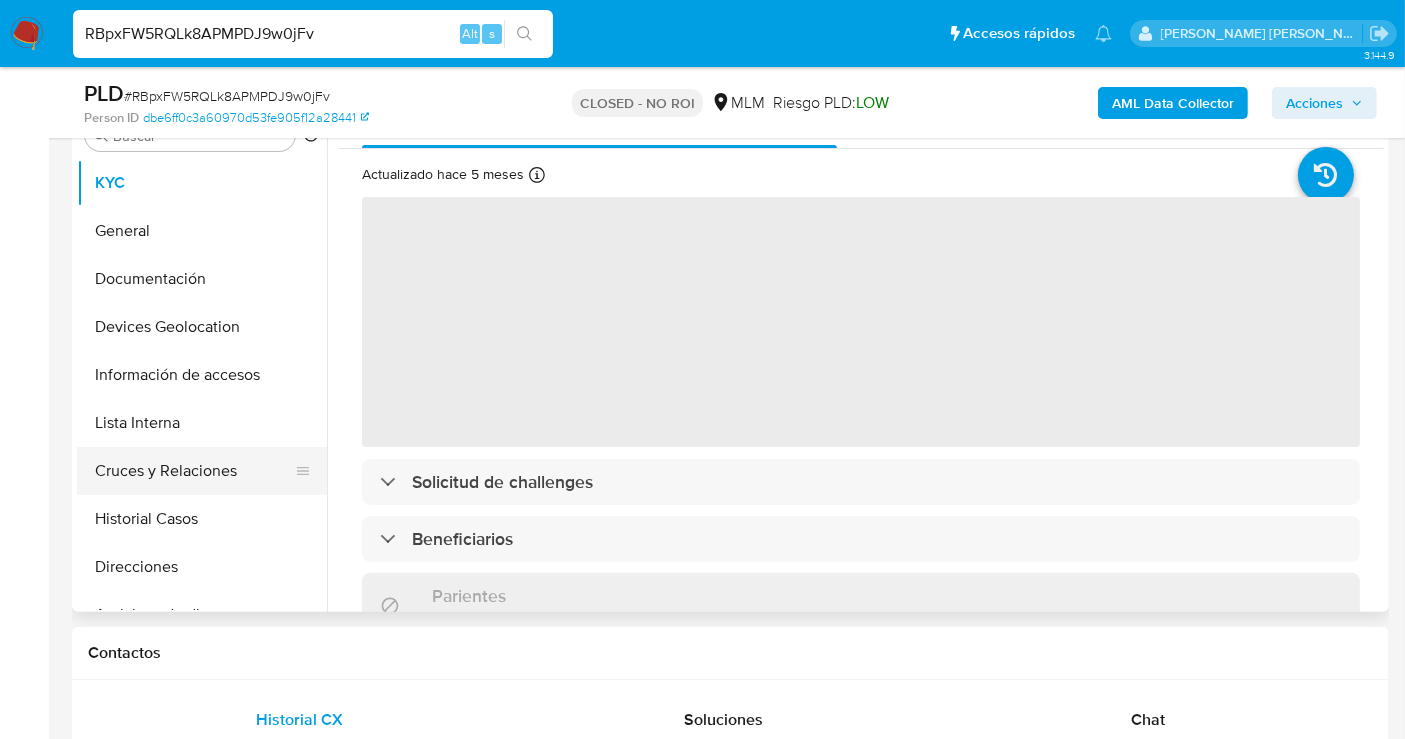 scroll, scrollTop: 444, scrollLeft: 0, axis: vertical 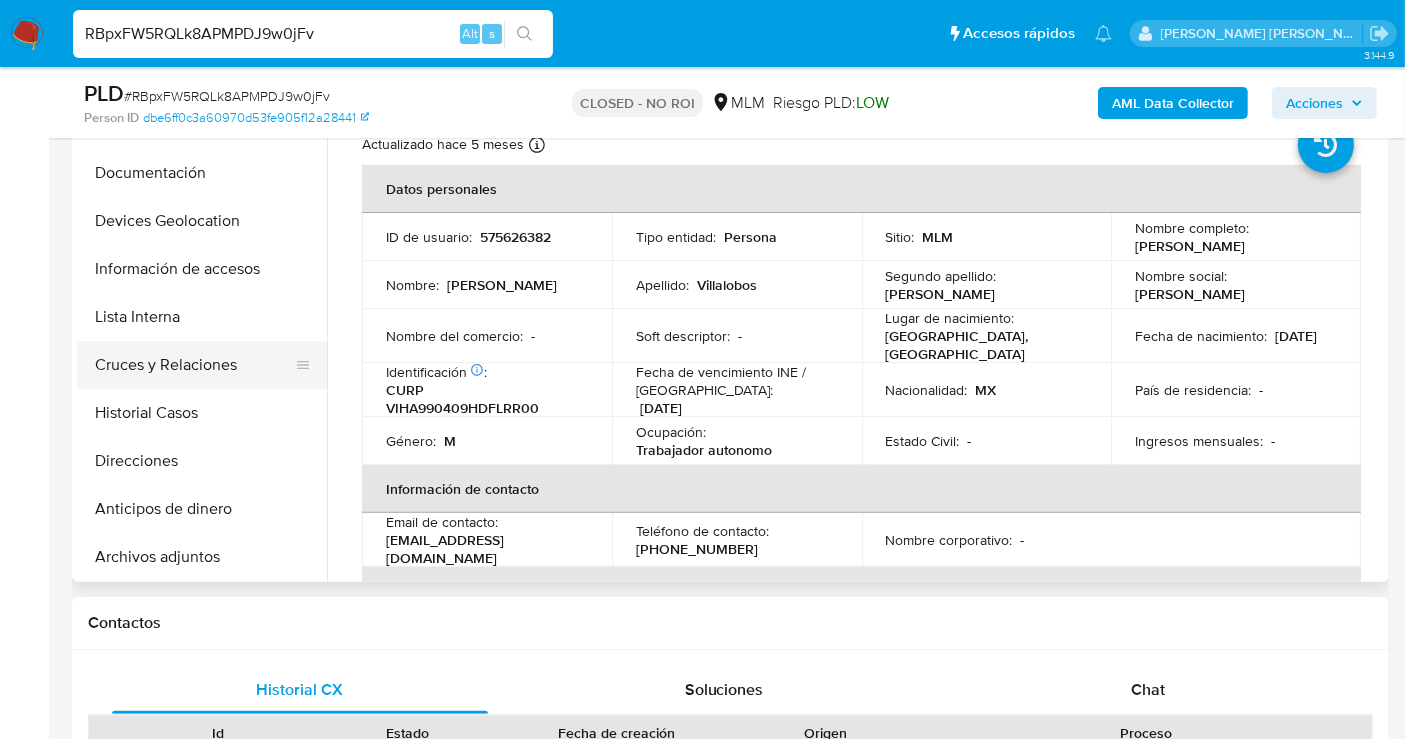 select on "10" 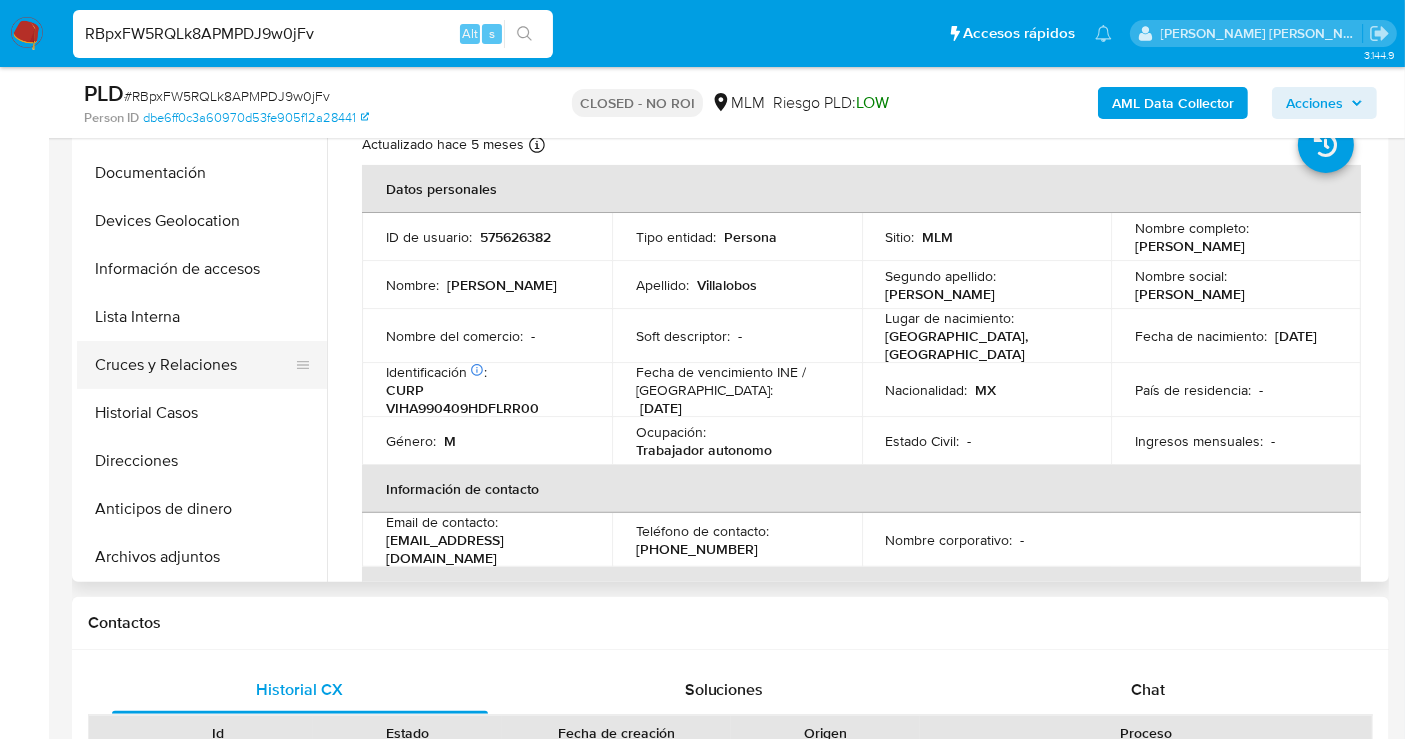scroll, scrollTop: 222, scrollLeft: 0, axis: vertical 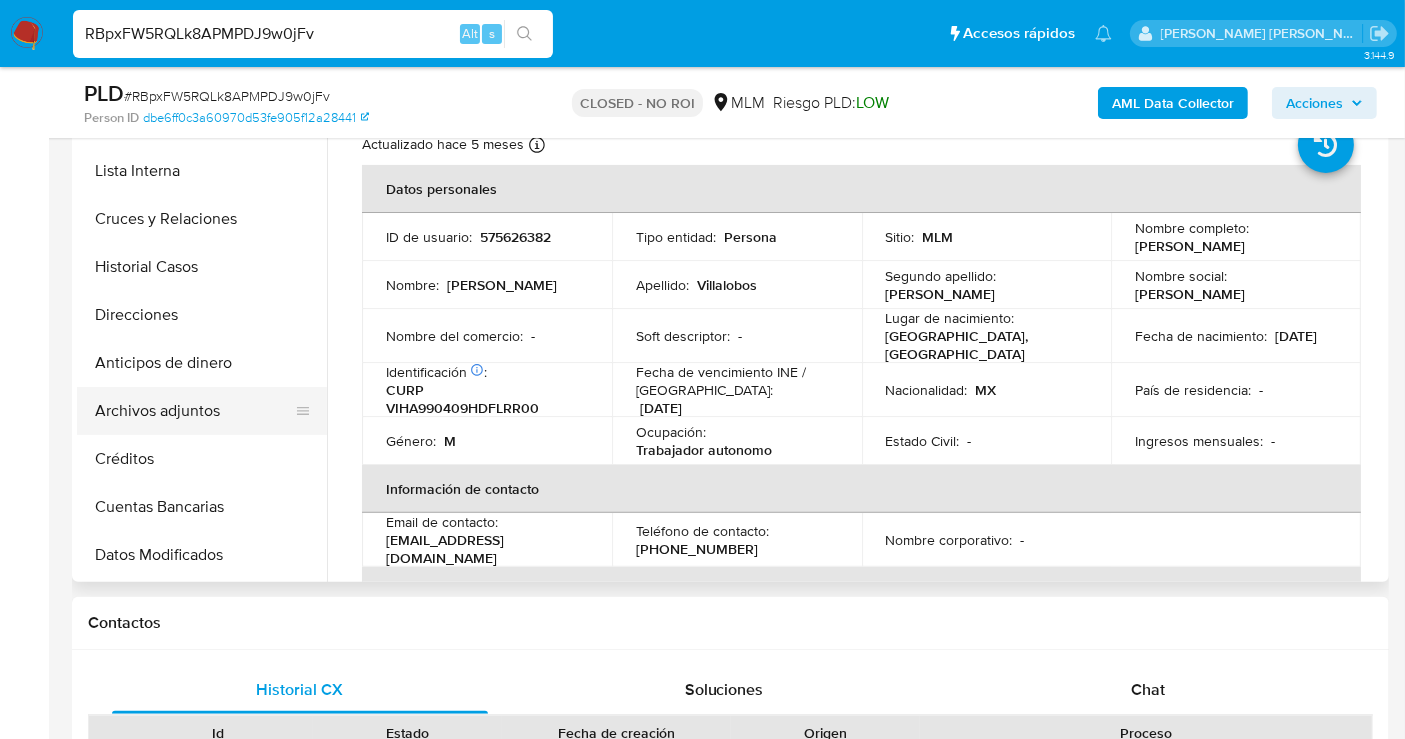 click on "Archivos adjuntos" at bounding box center [194, 411] 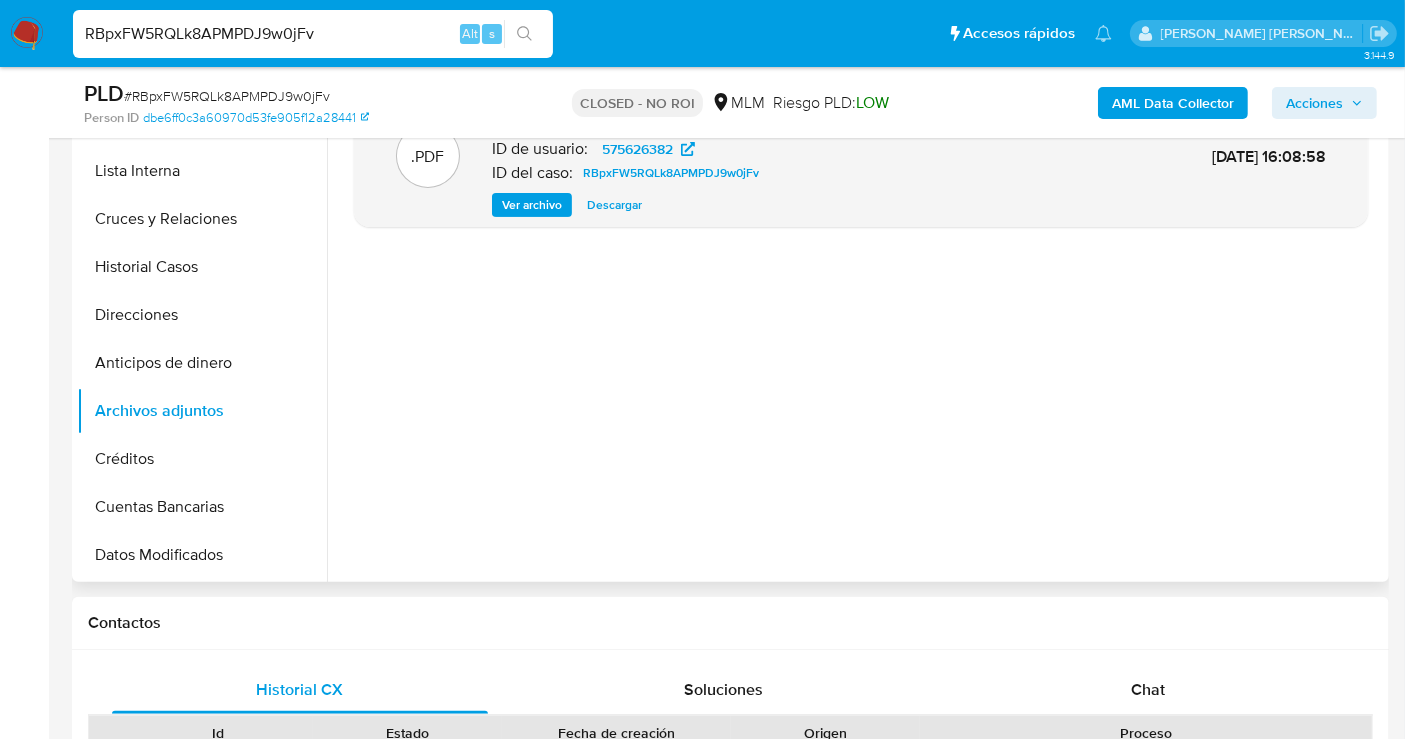 click on "Descargar" at bounding box center (614, 205) 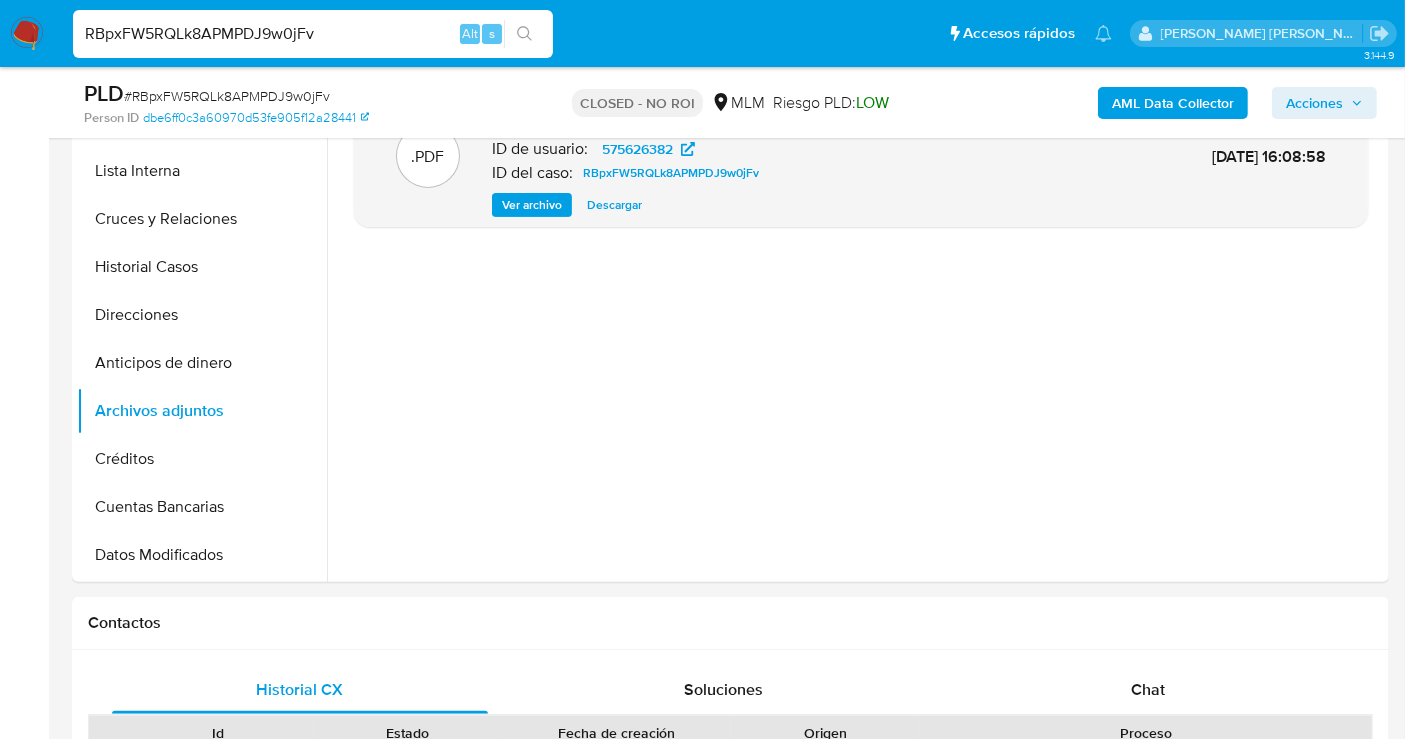click on "RBpxFW5RQLk8APMPDJ9w0jFv Alt s" at bounding box center (313, 34) 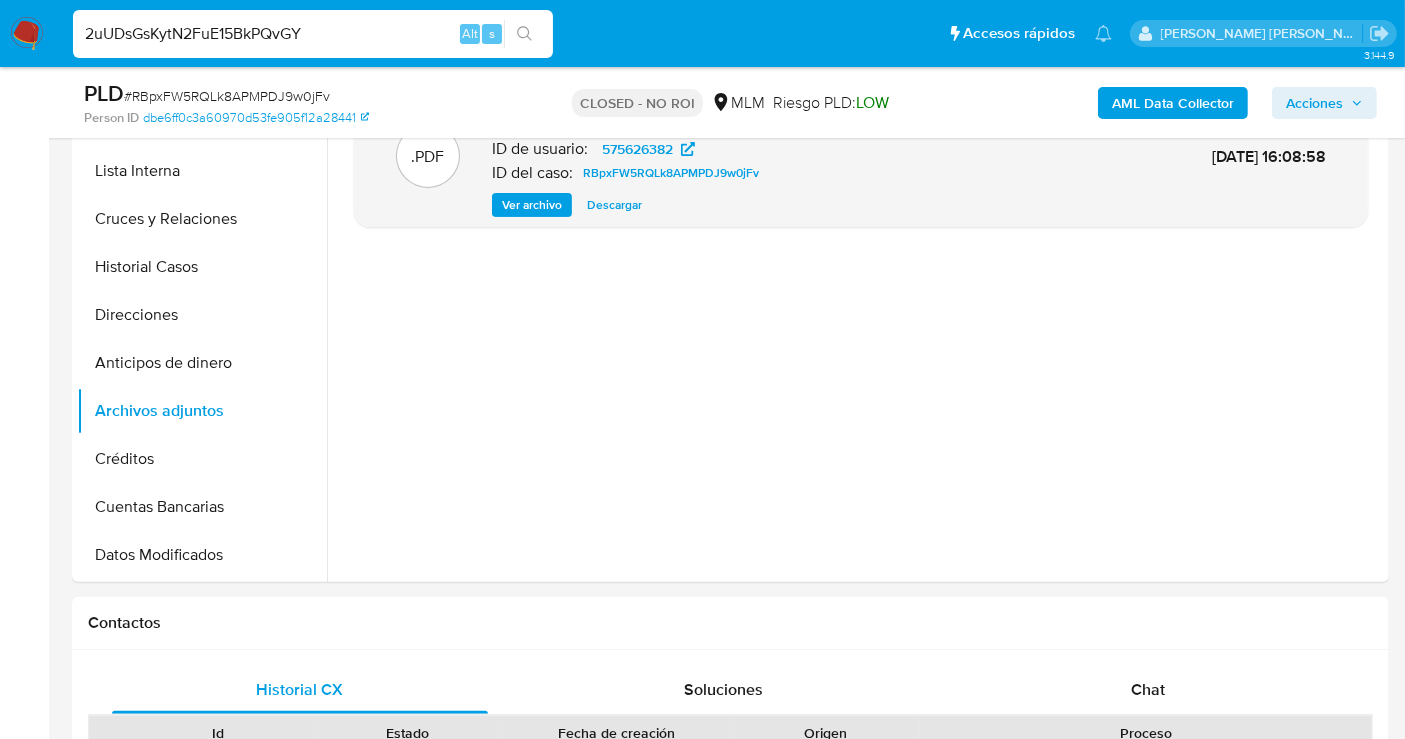 type on "2uUDsGsKytN2FuE15BkPQvGY" 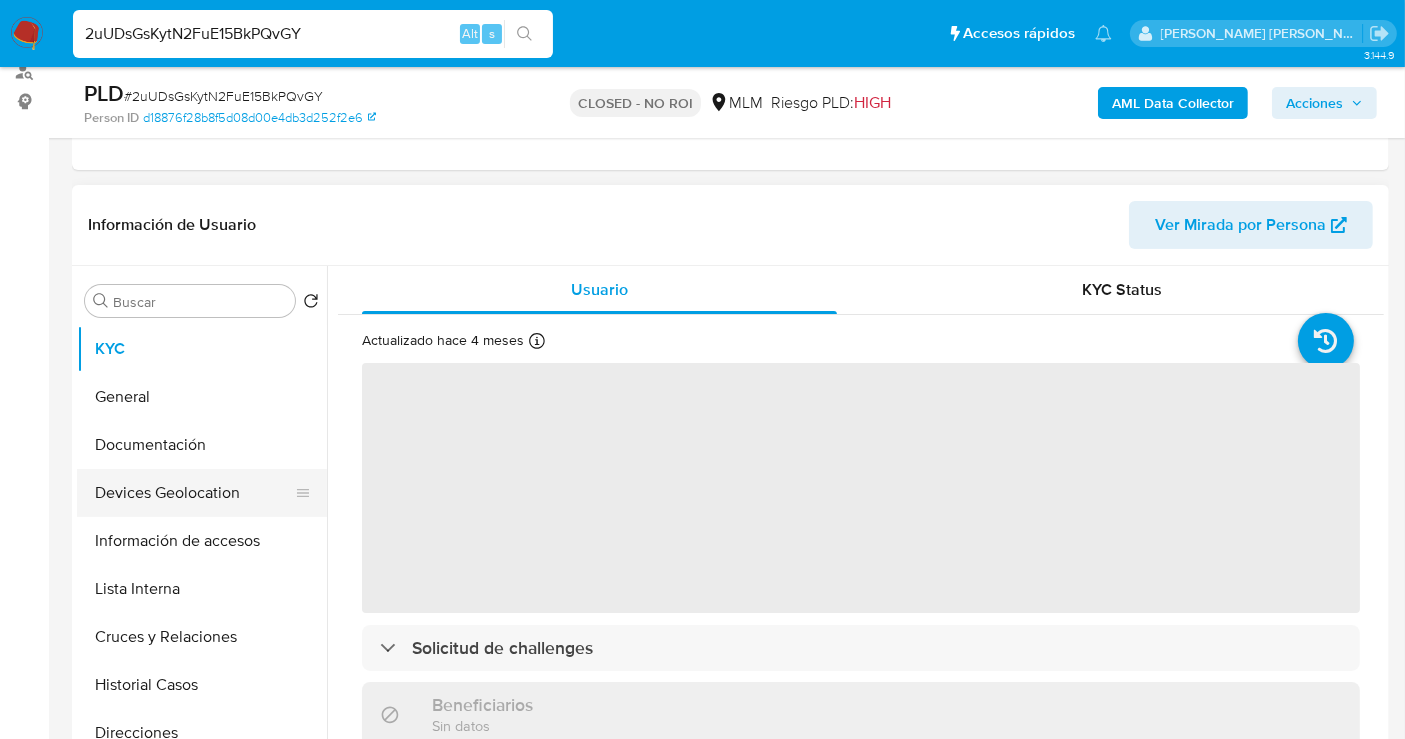 scroll, scrollTop: 444, scrollLeft: 0, axis: vertical 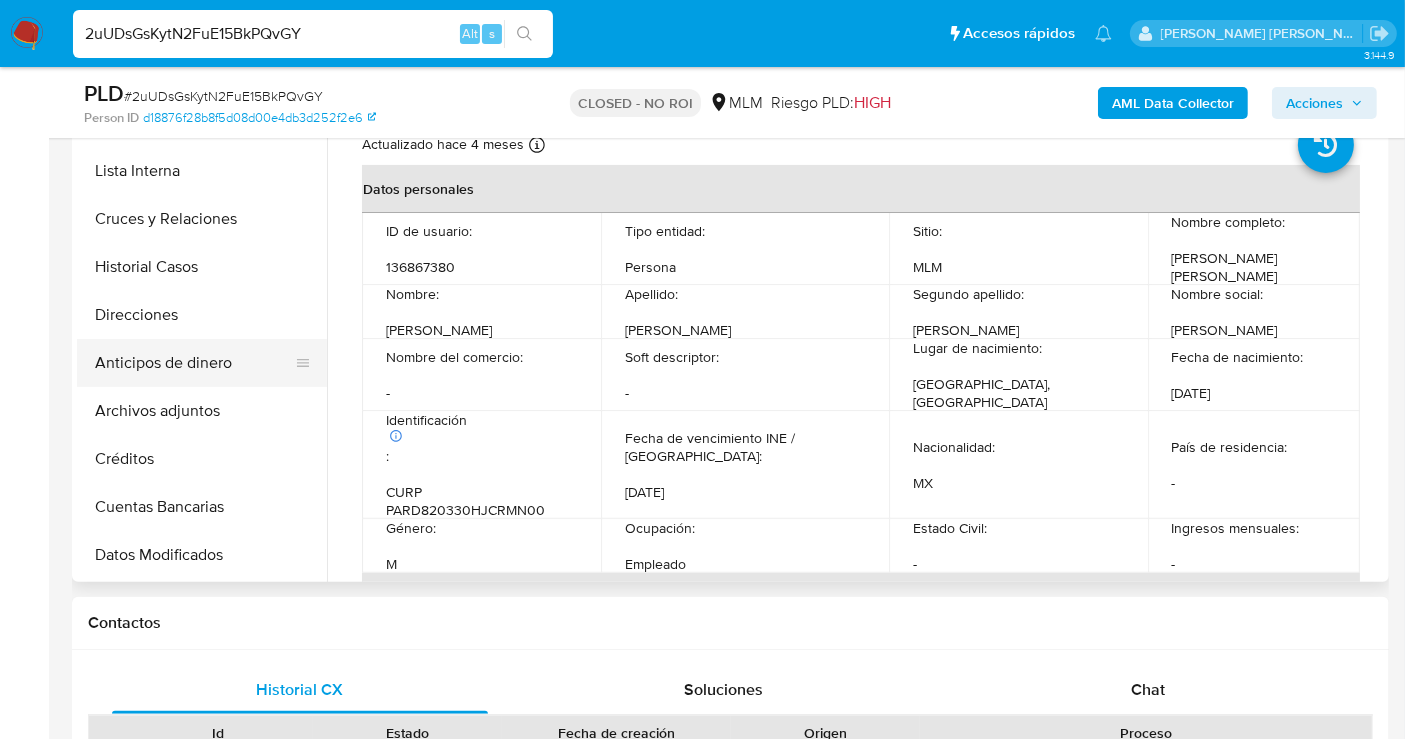 select on "10" 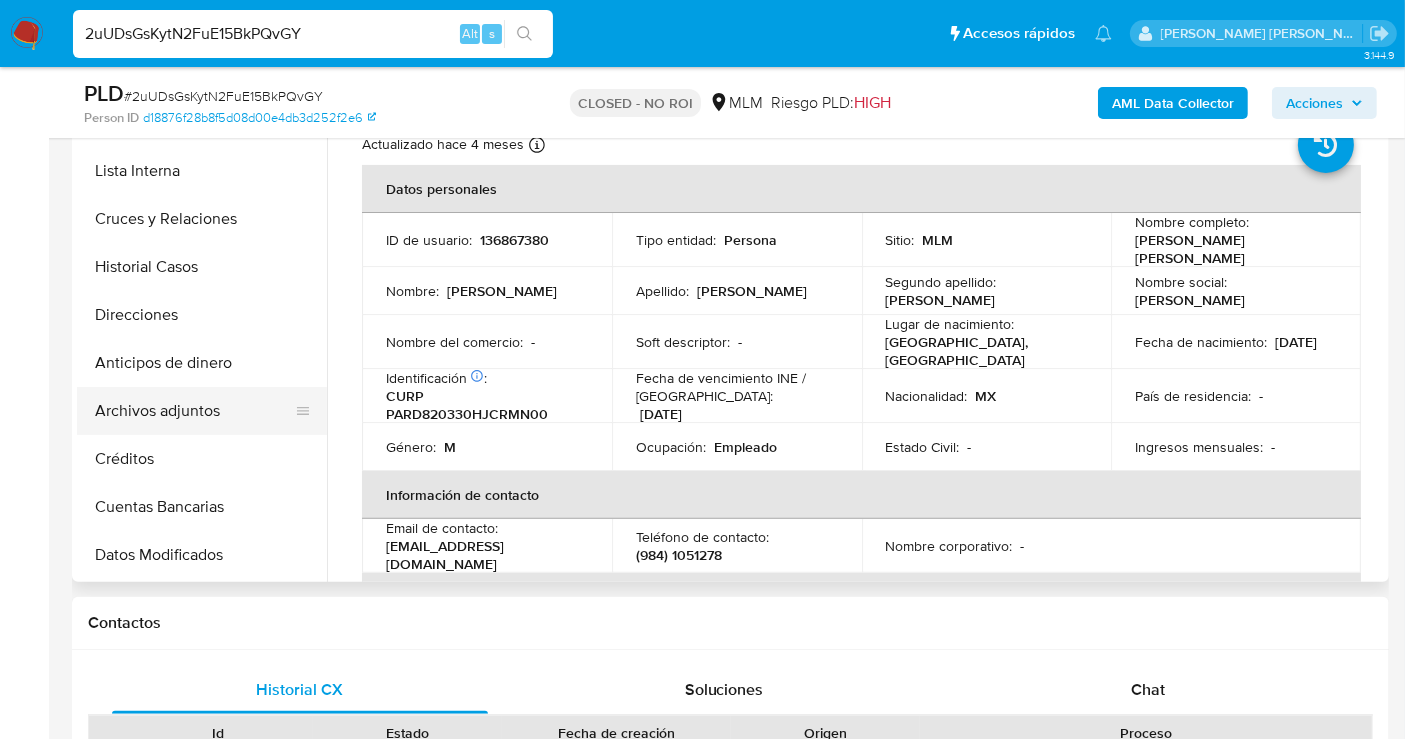 click on "Archivos adjuntos" at bounding box center (194, 411) 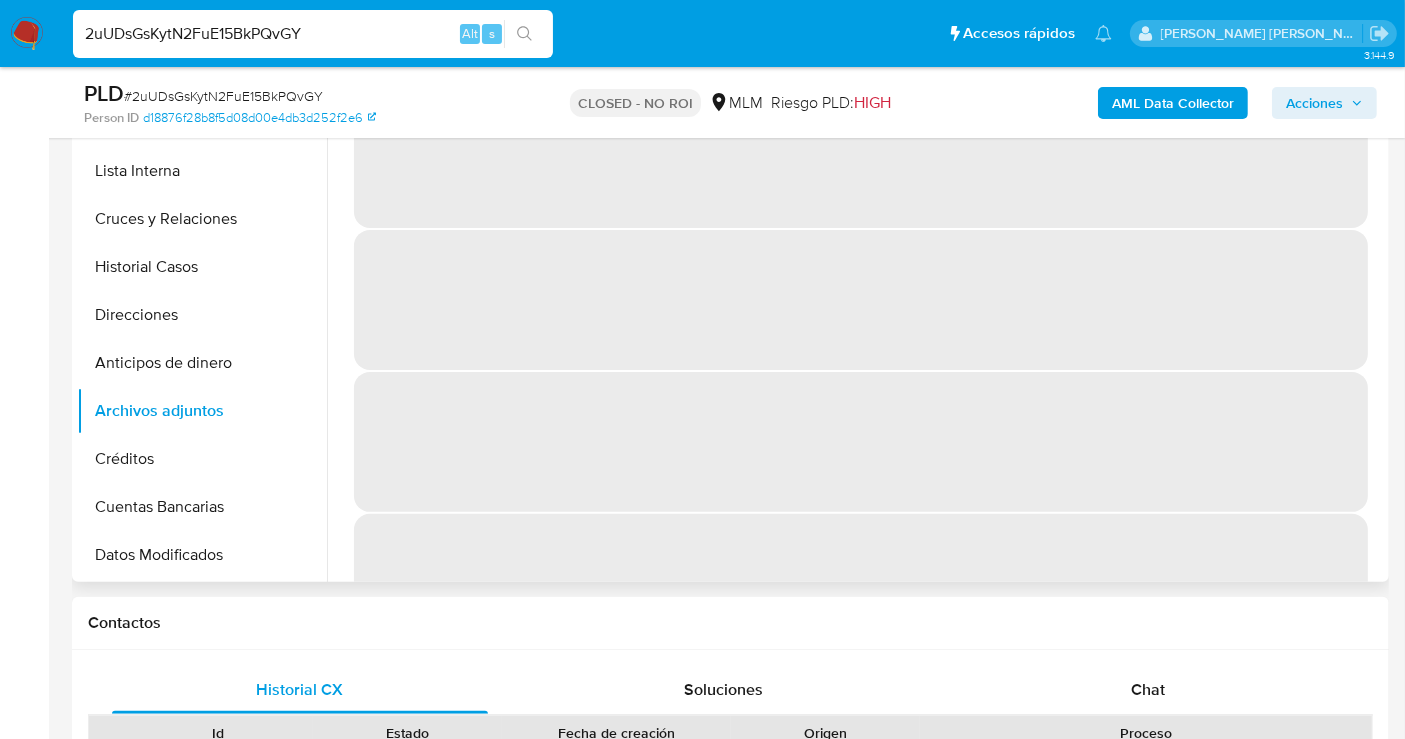 scroll, scrollTop: 333, scrollLeft: 0, axis: vertical 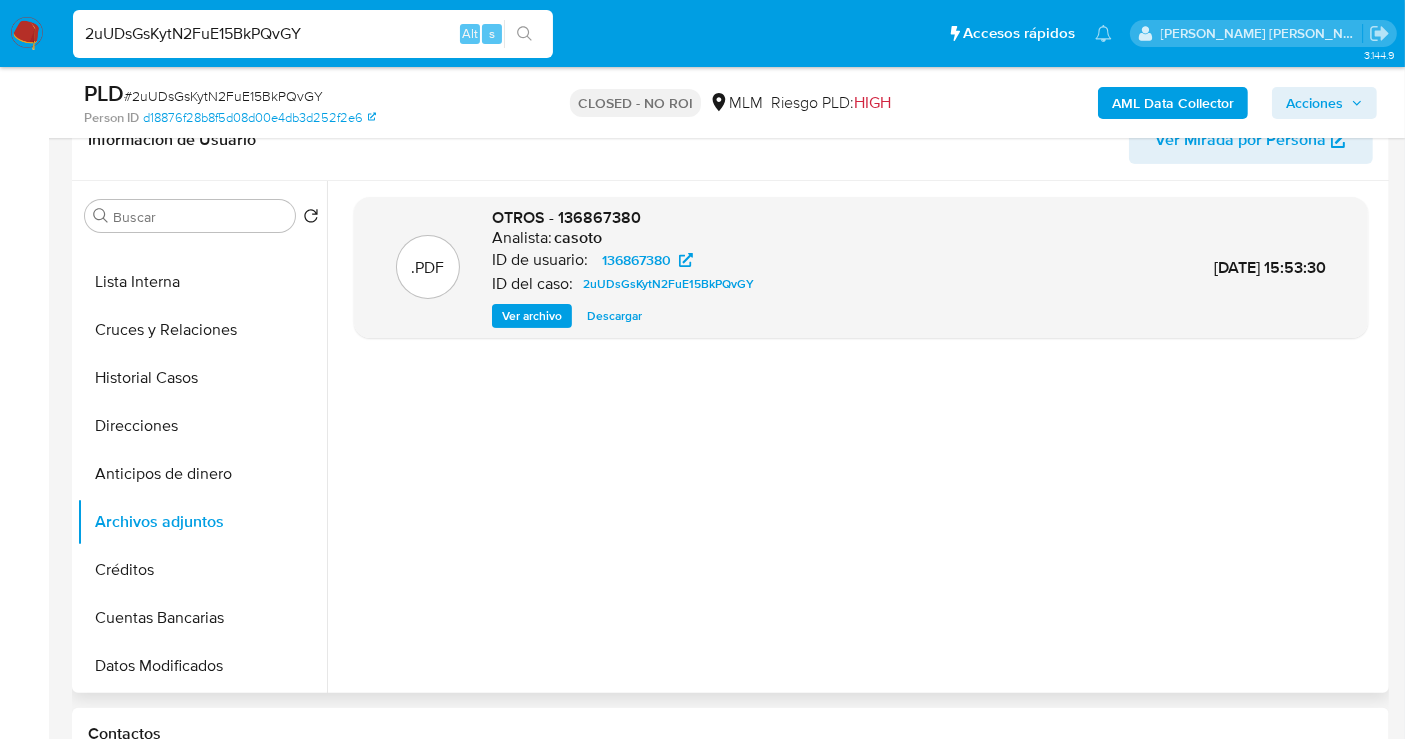 click on "Descargar" at bounding box center [614, 316] 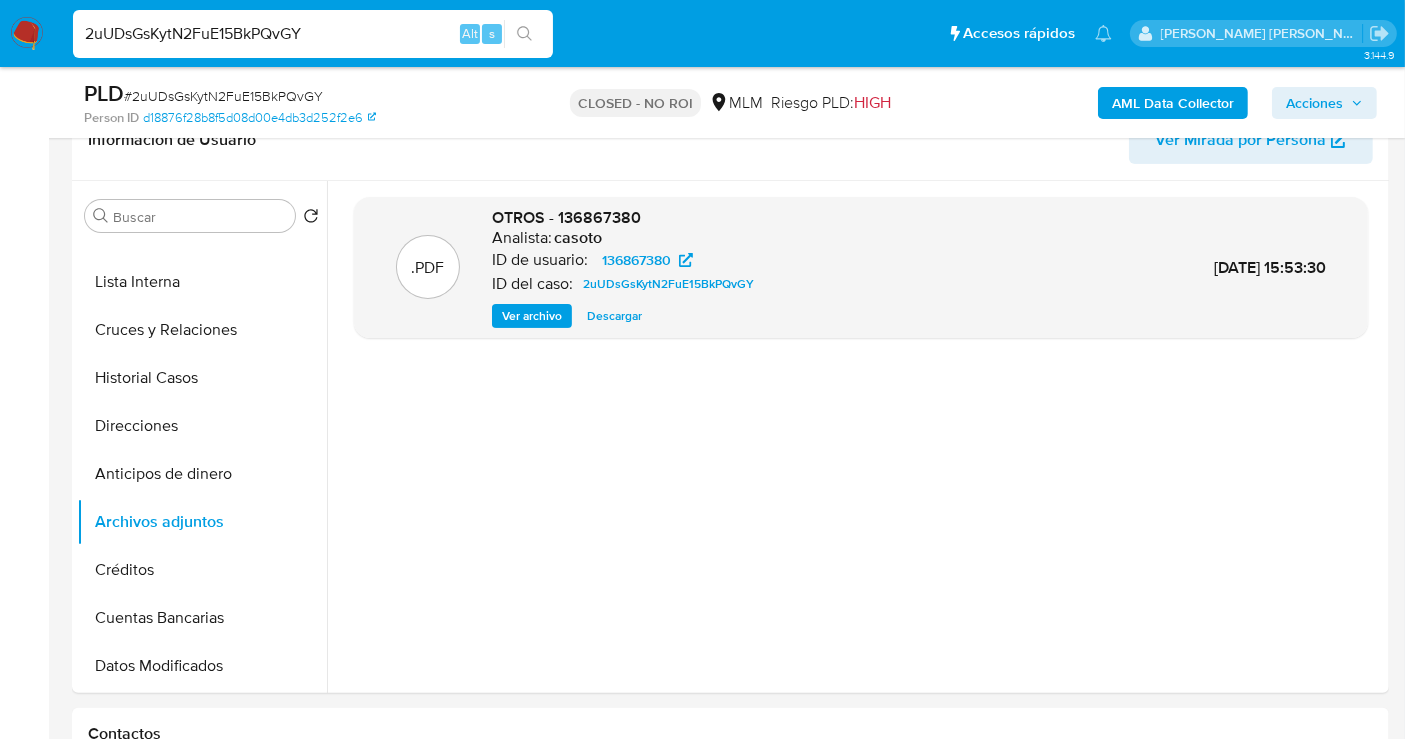 click on "2uUDsGsKytN2FuE15BkPQvGY" at bounding box center [313, 34] 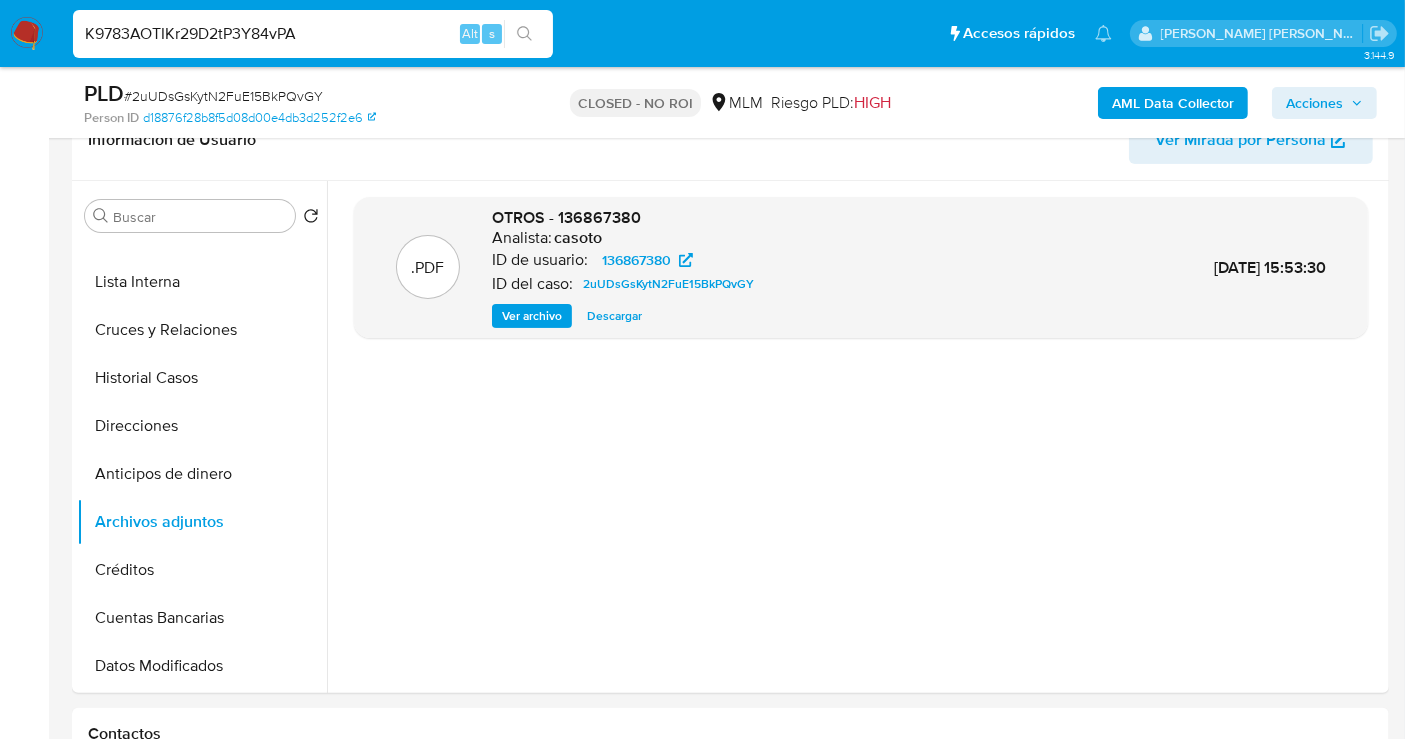 type on "K9783AOTIKr29D2tP3Y84vPA" 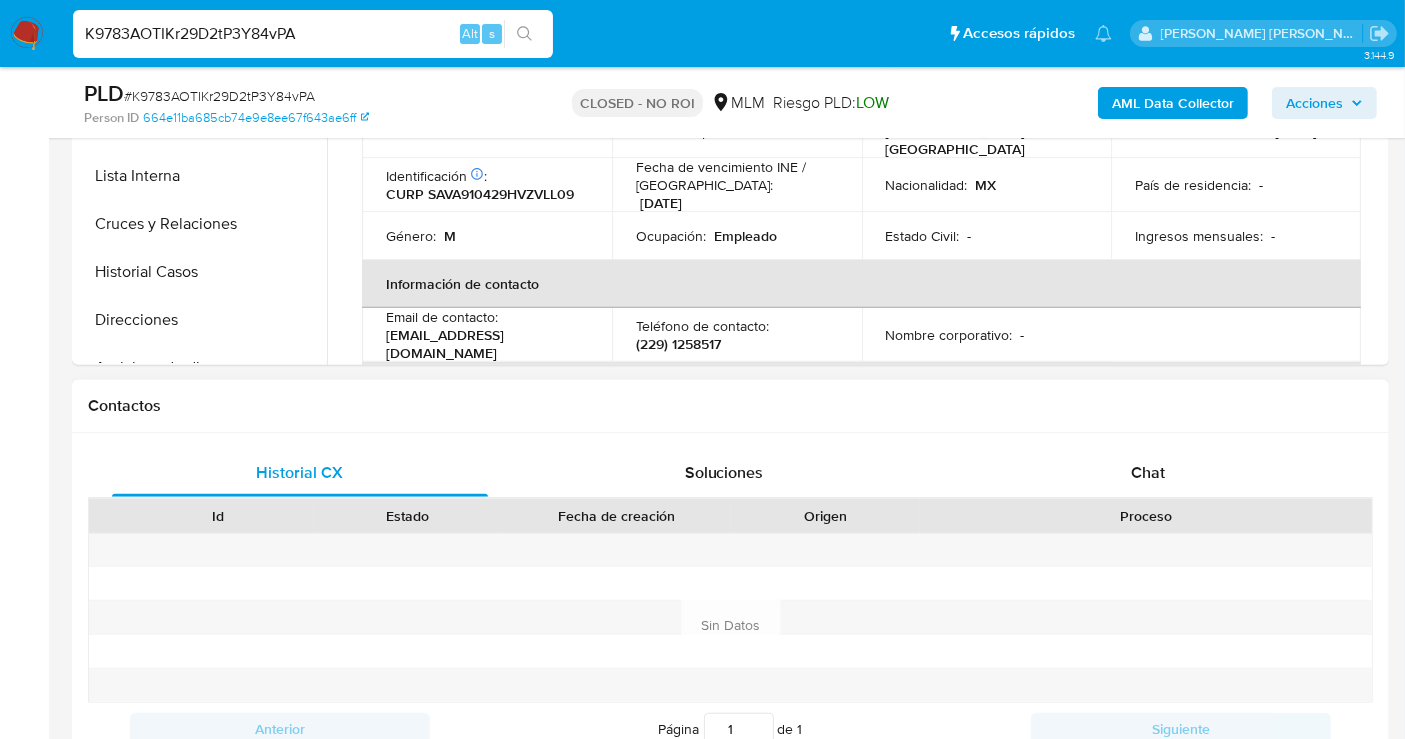 scroll, scrollTop: 666, scrollLeft: 0, axis: vertical 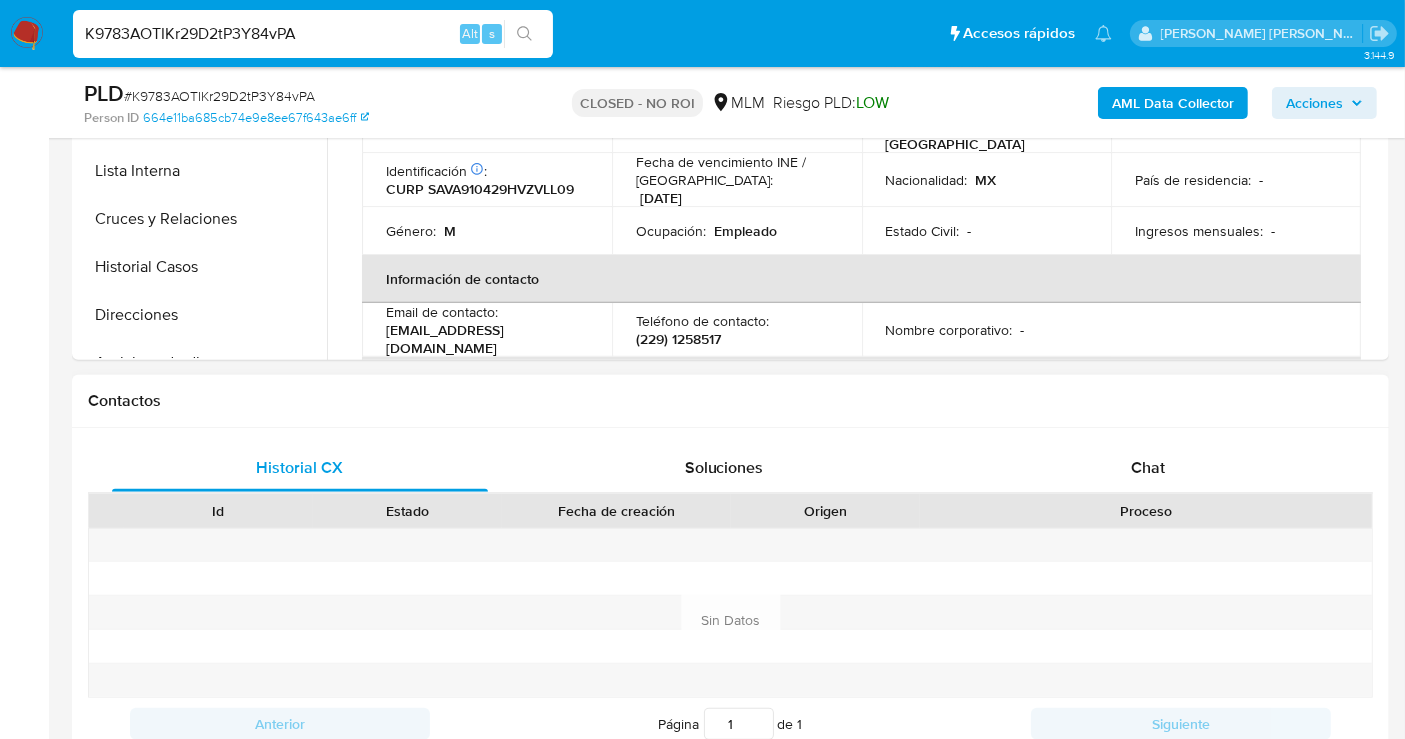 select on "10" 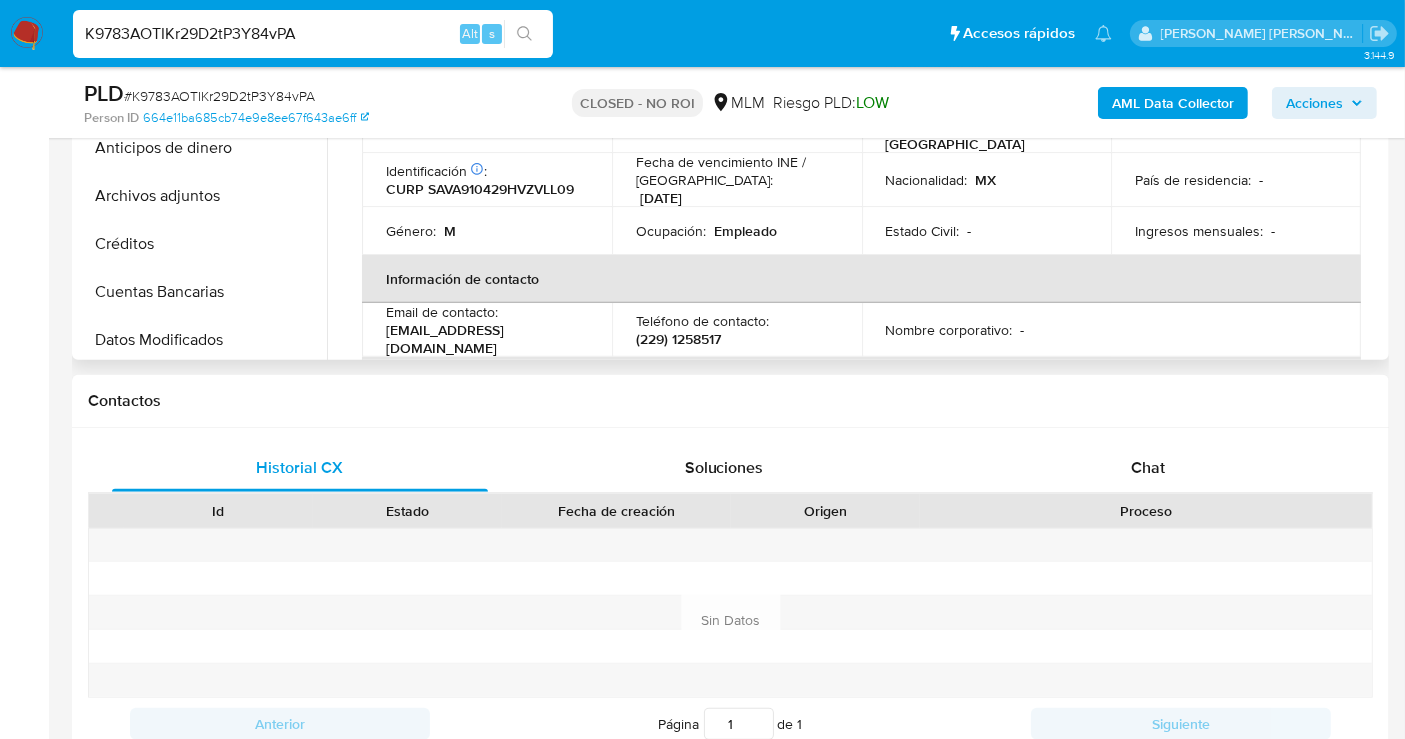 scroll, scrollTop: 222, scrollLeft: 0, axis: vertical 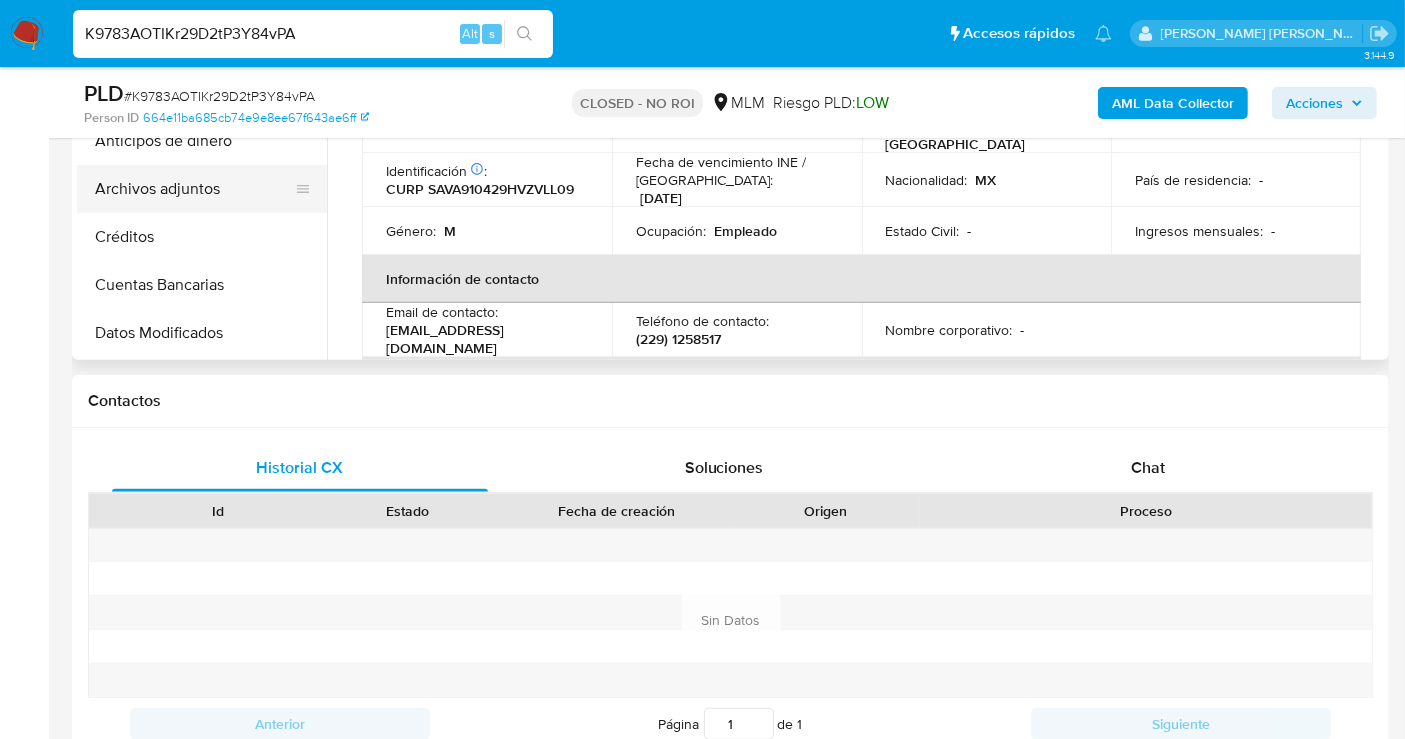 click on "Archivos adjuntos" at bounding box center (194, 189) 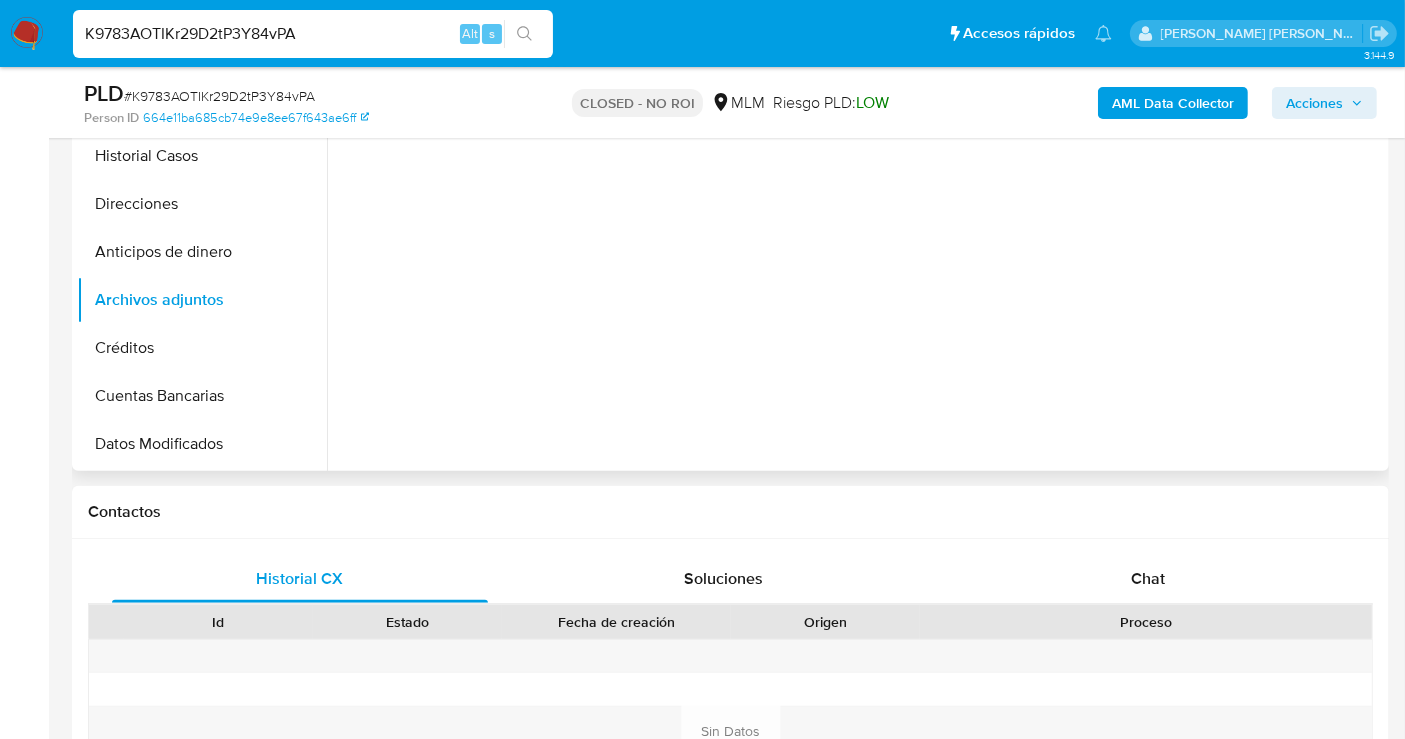 scroll, scrollTop: 444, scrollLeft: 0, axis: vertical 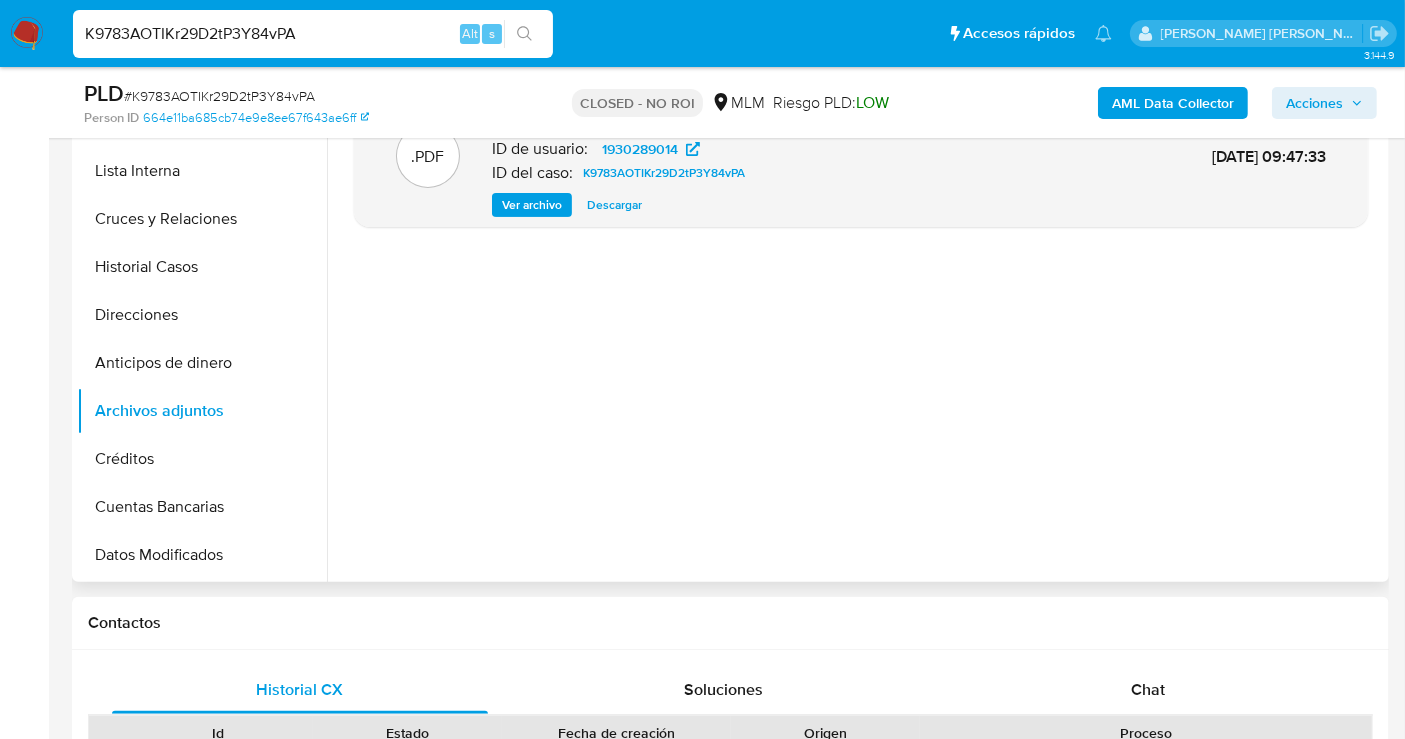 click on "Descargar" at bounding box center [614, 205] 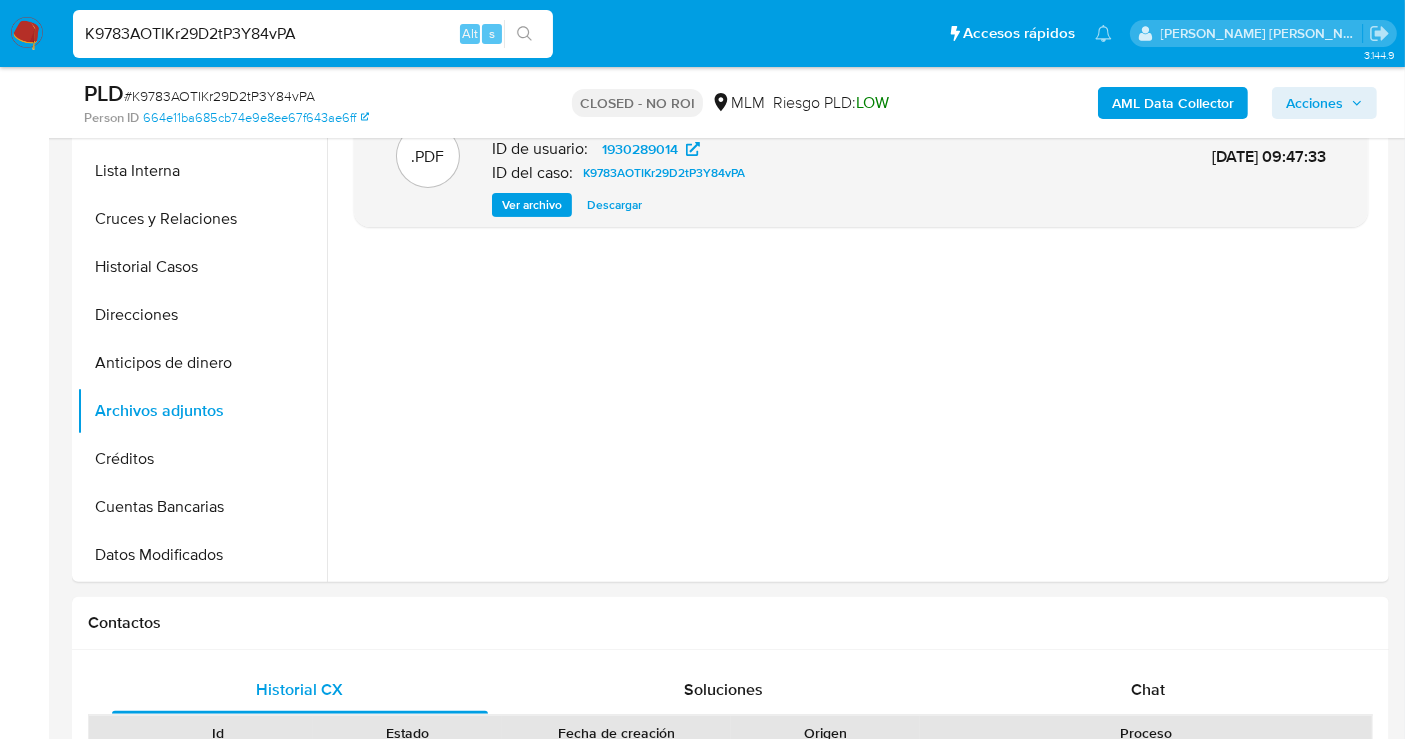 click on "K9783AOTIKr29D2tP3Y84vPA" at bounding box center (313, 34) 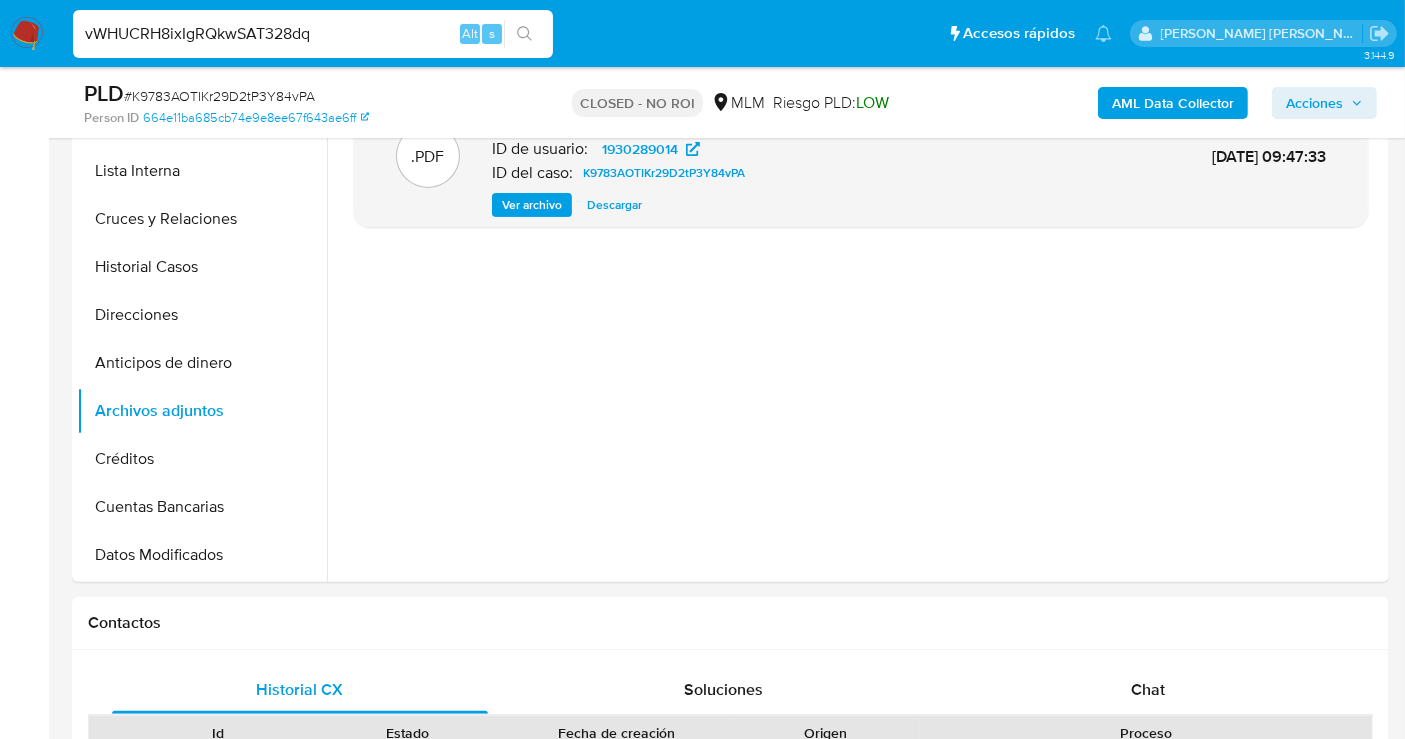 type on "vWHUCRH8ixIgRQkwSAT328dq" 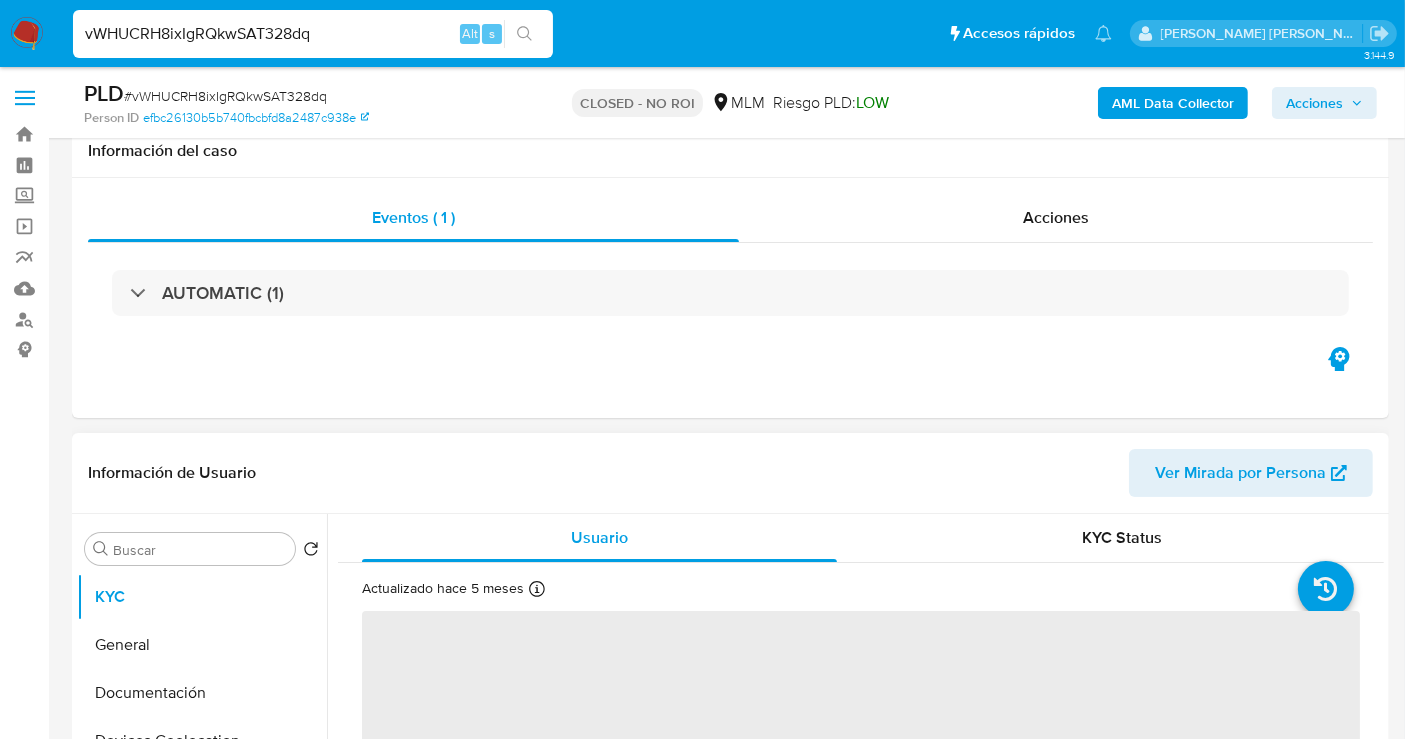 scroll, scrollTop: 444, scrollLeft: 0, axis: vertical 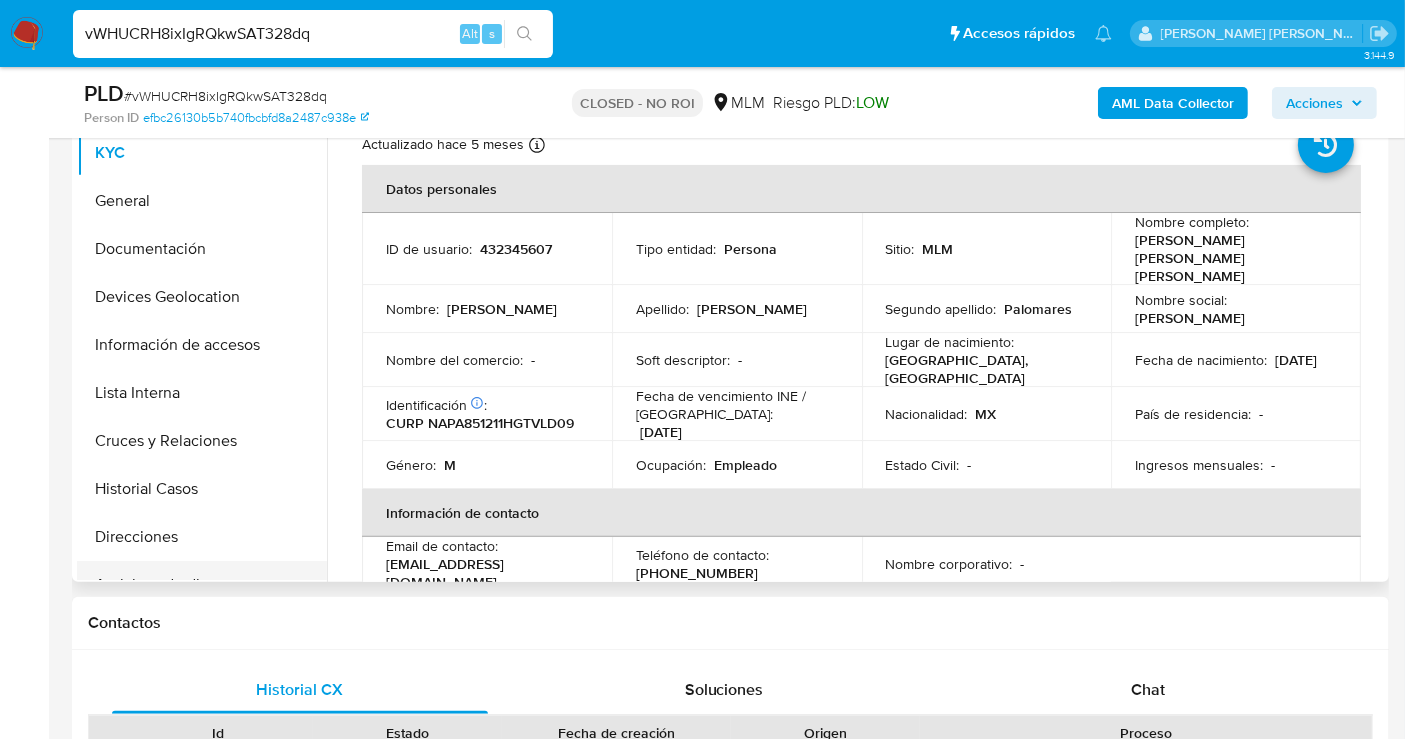 select on "10" 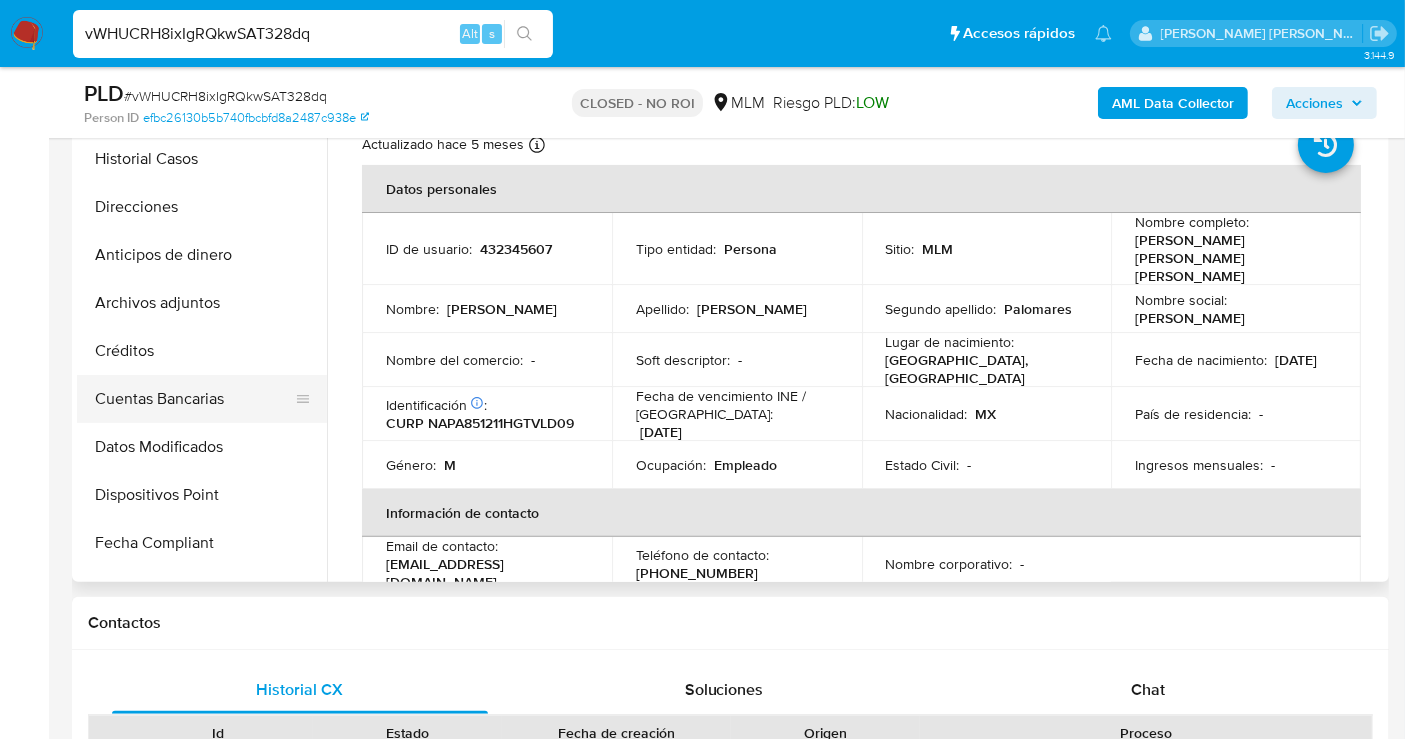 scroll, scrollTop: 333, scrollLeft: 0, axis: vertical 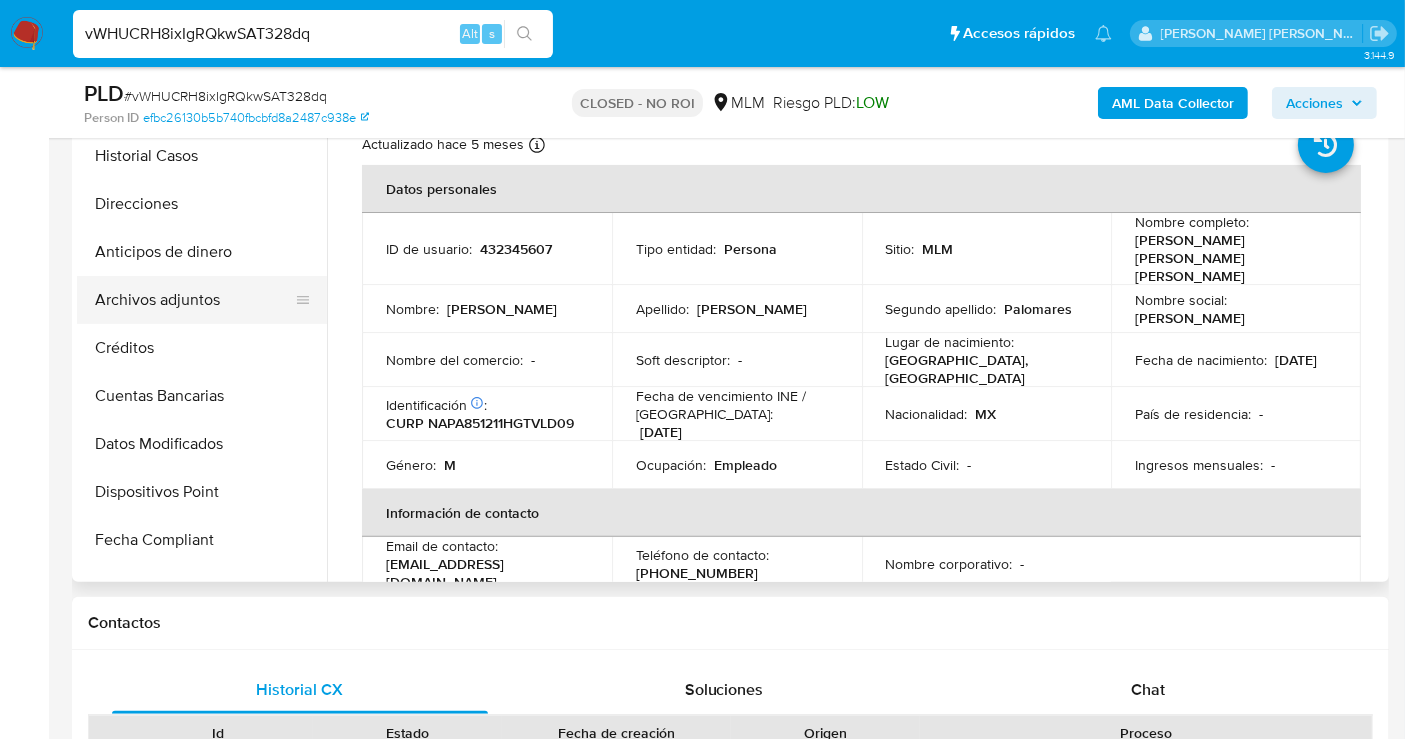click on "Archivos adjuntos" at bounding box center [194, 300] 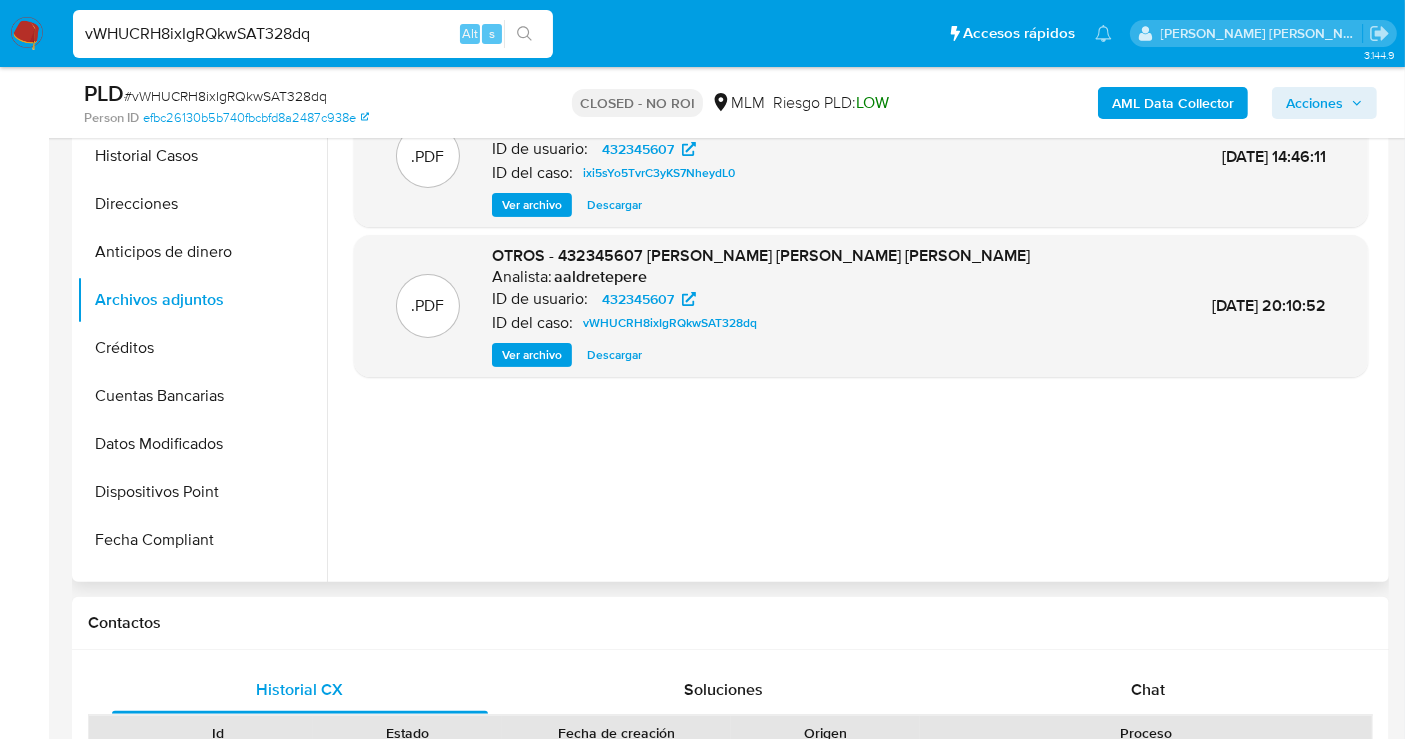 click on "Descargar" at bounding box center (614, 355) 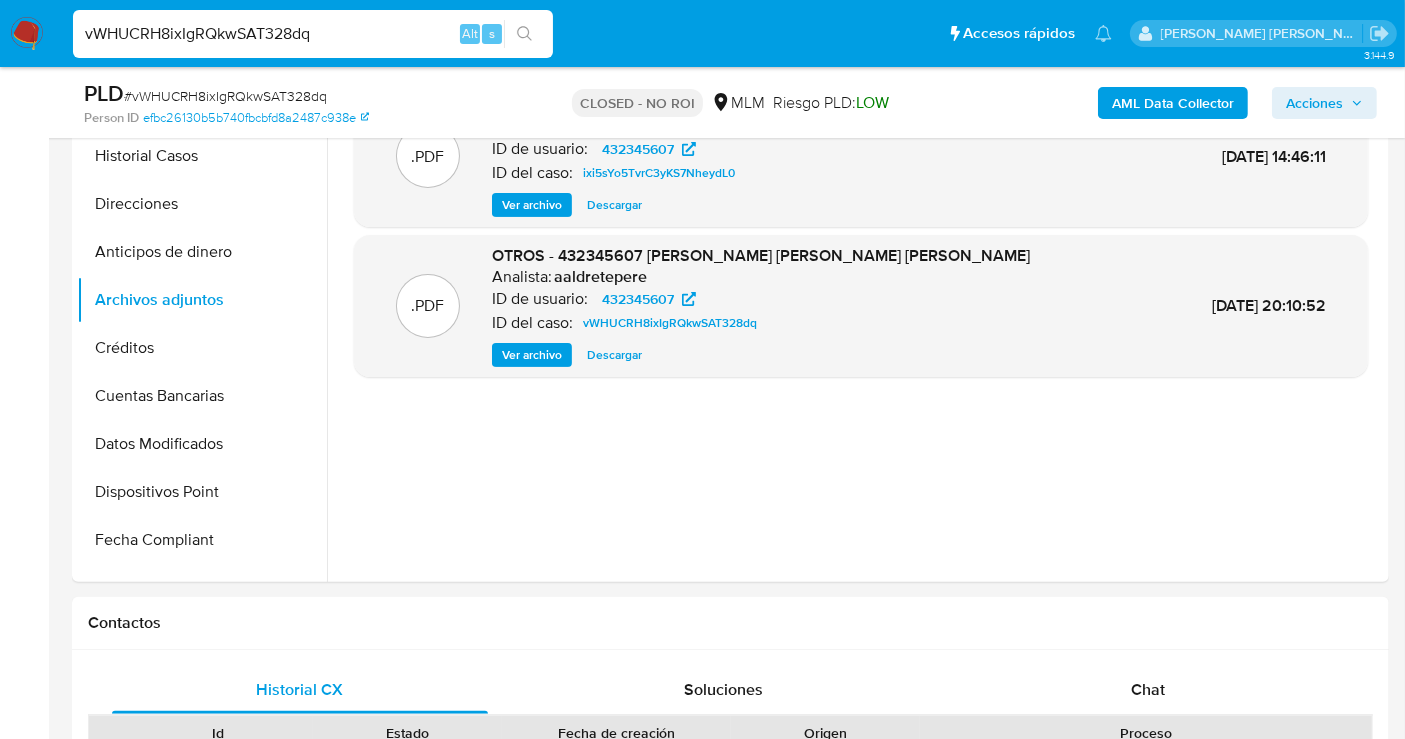 click on "vWHUCRH8ixIgRQkwSAT328dq" at bounding box center [313, 34] 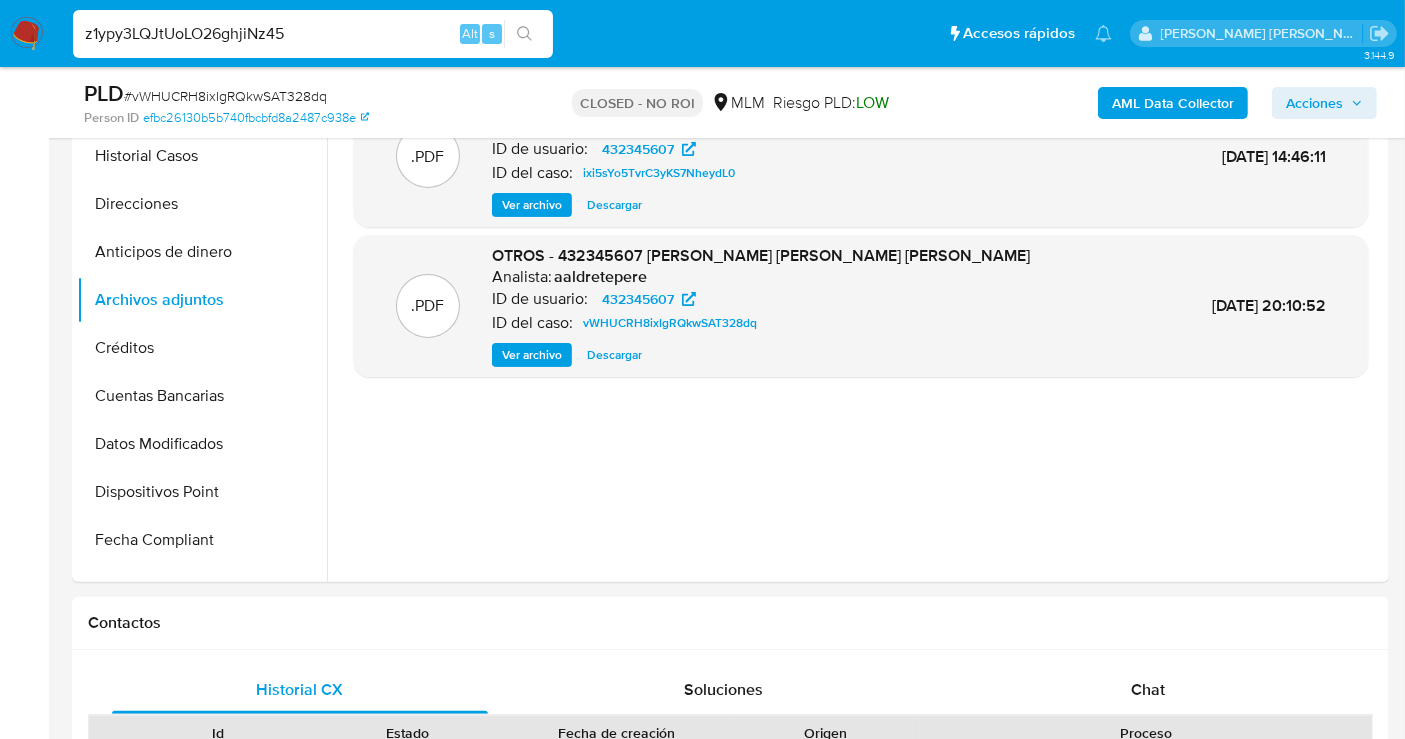 type on "z1ypy3LQJtUoLO26ghjiNz45" 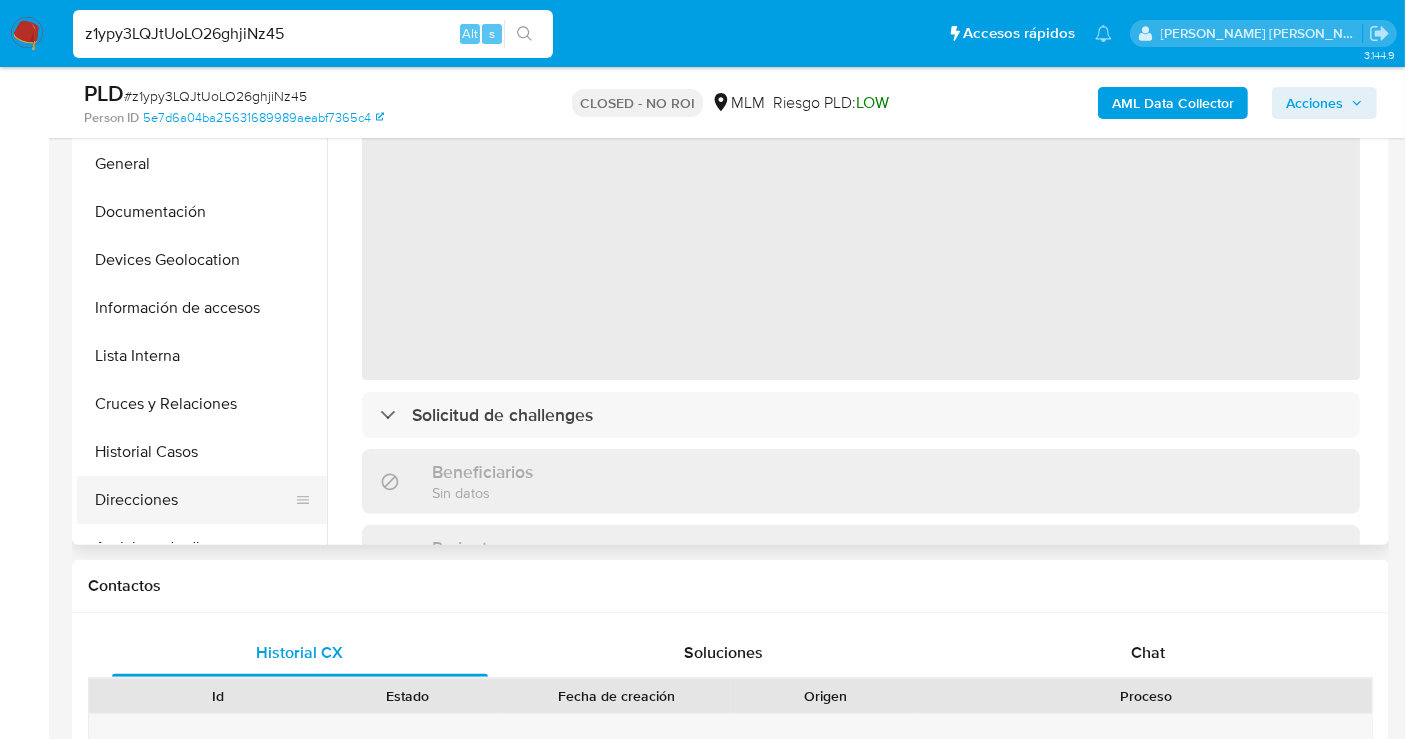 scroll, scrollTop: 555, scrollLeft: 0, axis: vertical 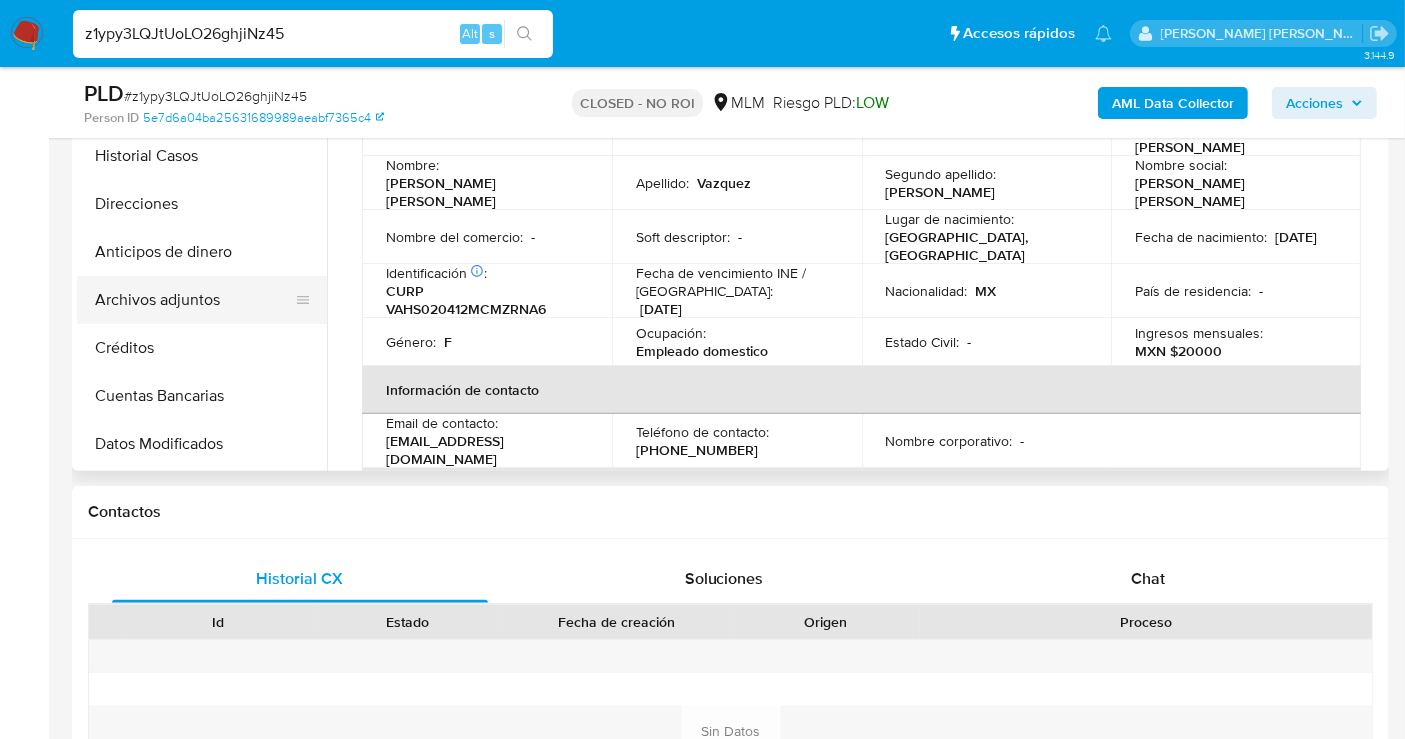 click on "Archivos adjuntos" at bounding box center [194, 300] 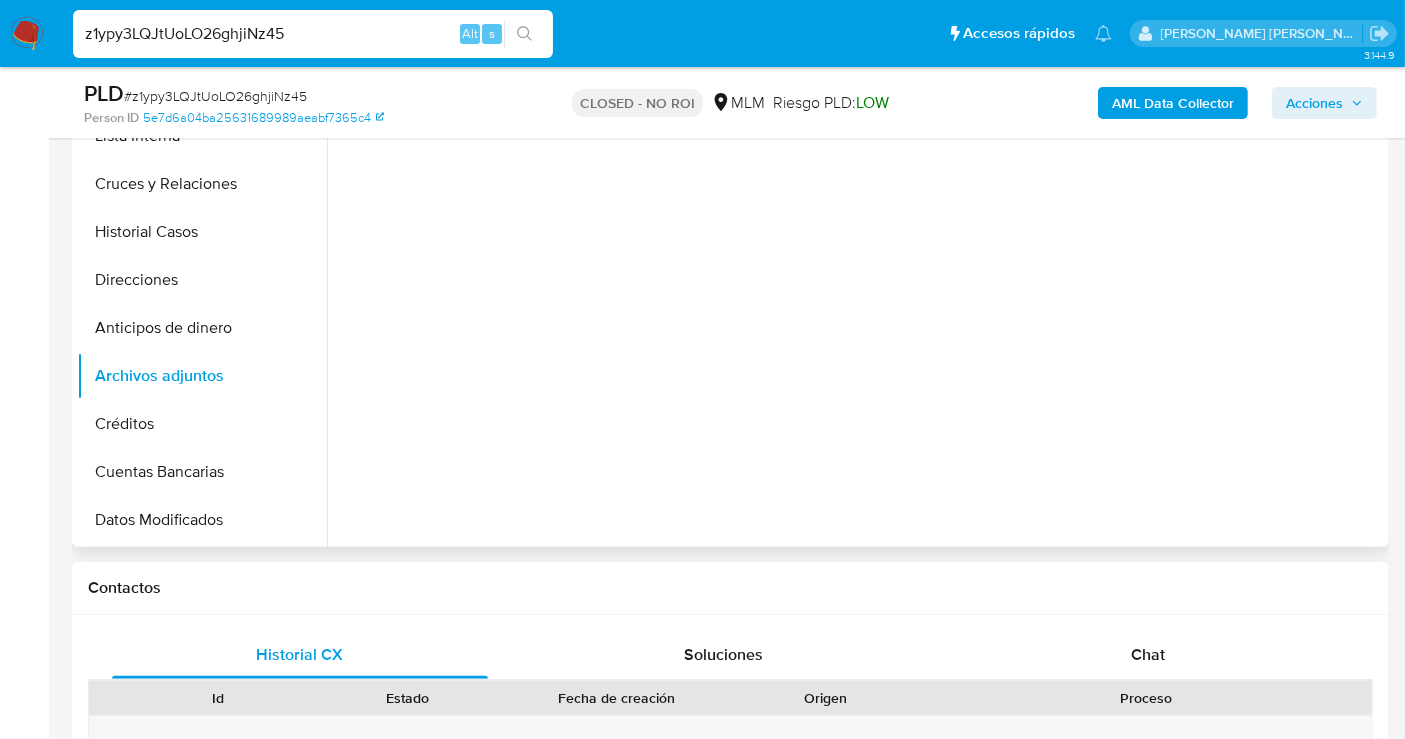 scroll, scrollTop: 444, scrollLeft: 0, axis: vertical 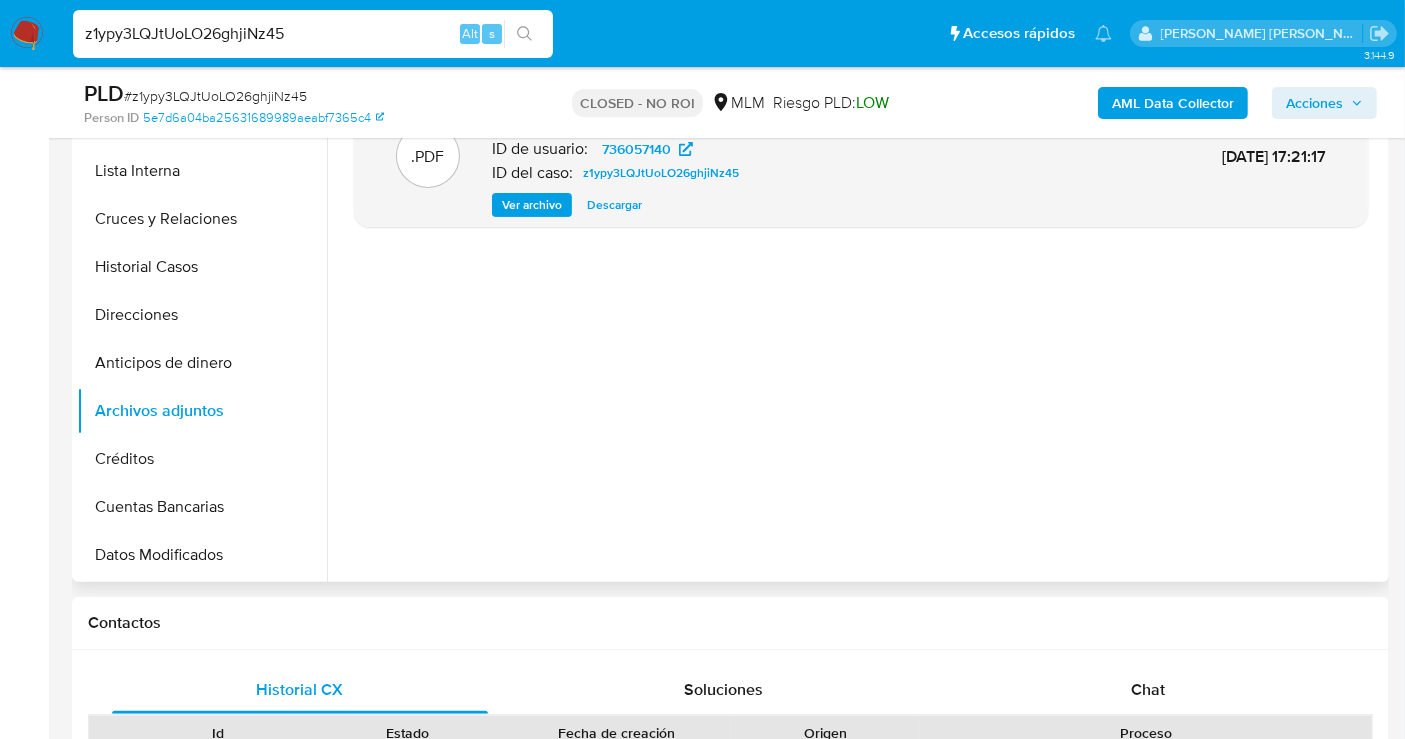 click on "Descargar" at bounding box center (614, 205) 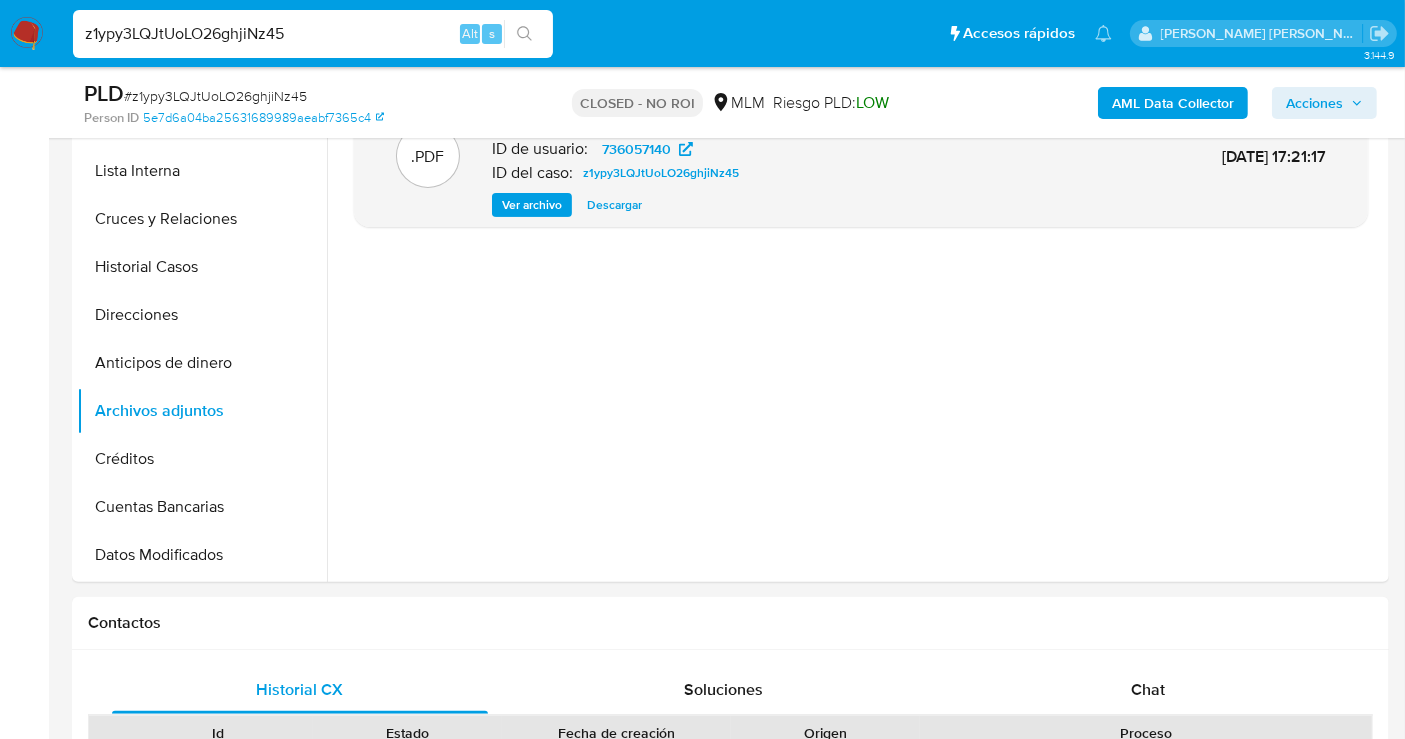 click on "z1ypy3LQJtUoLO26ghjiNz45" at bounding box center [313, 34] 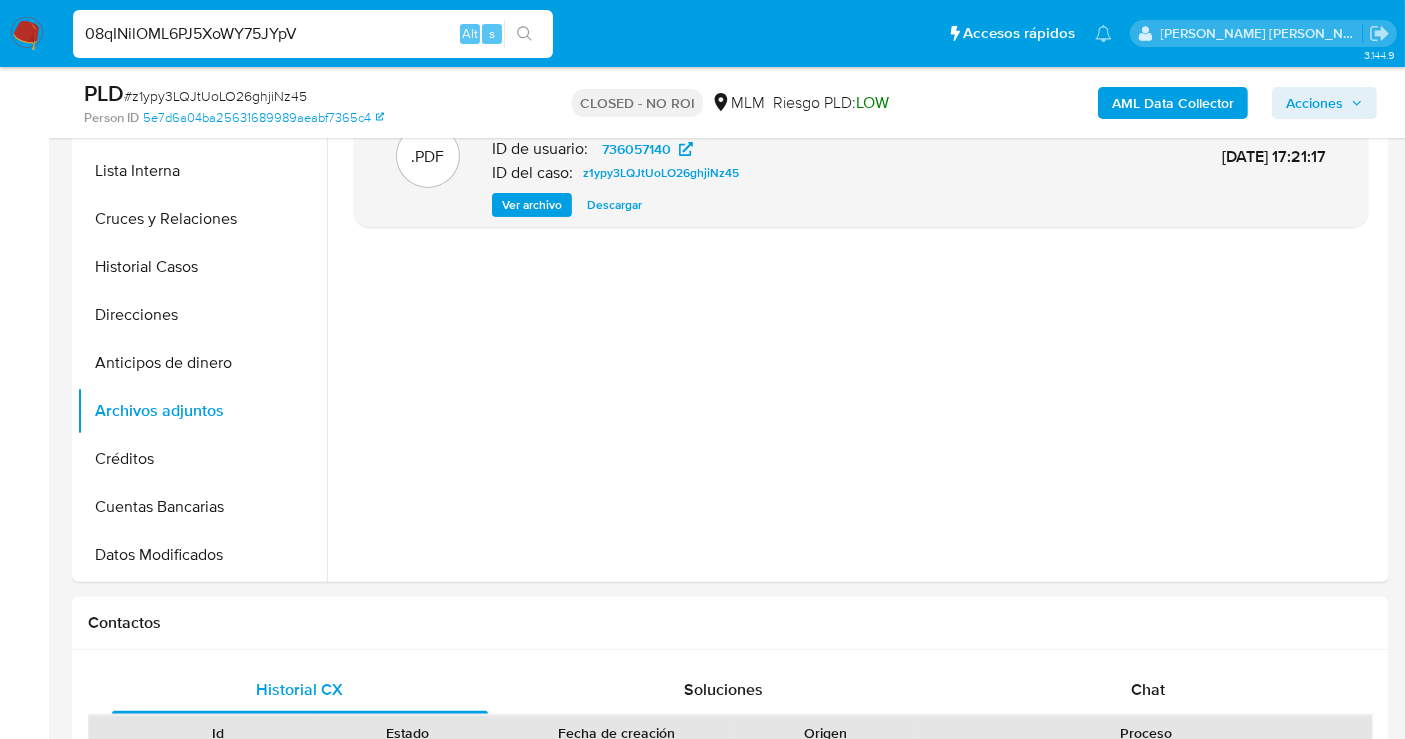 type on "08qINilOML6PJ5XoWY75JYpV" 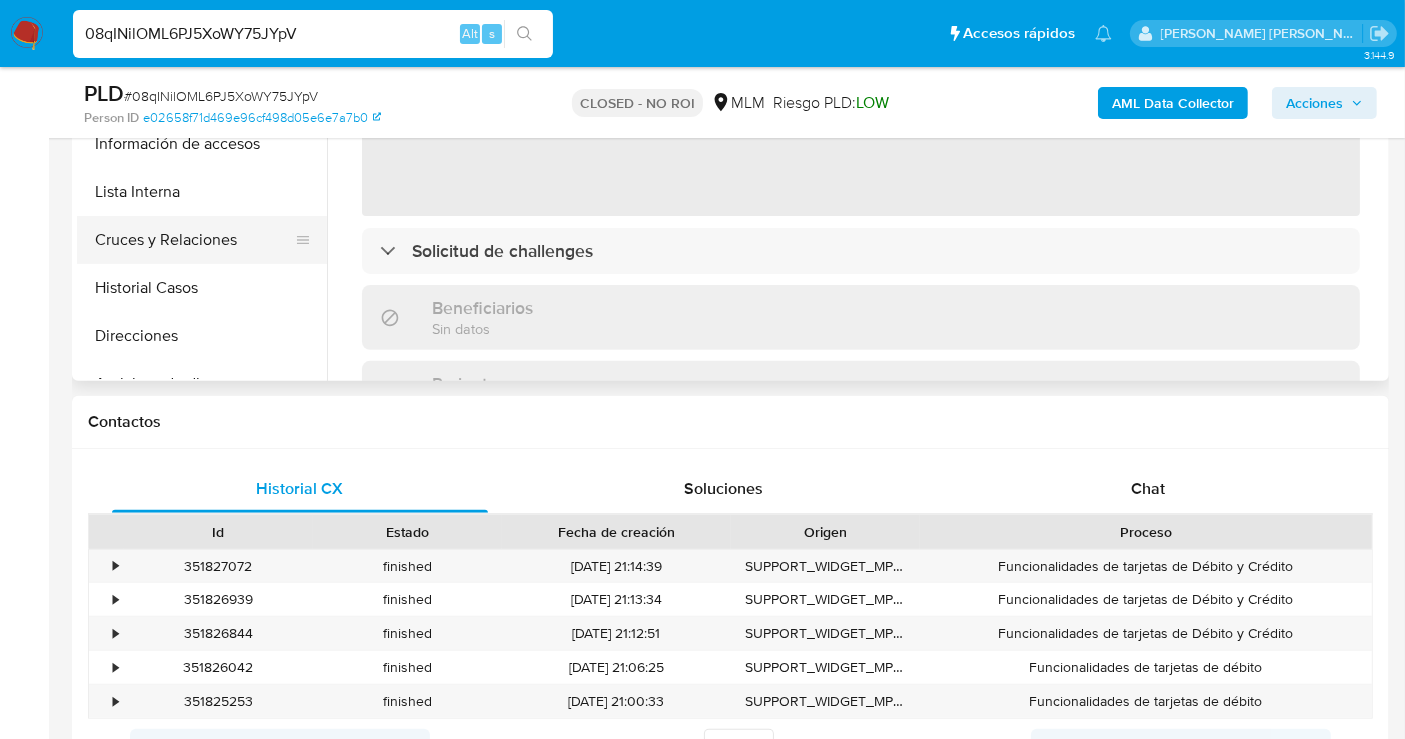 scroll, scrollTop: 666, scrollLeft: 0, axis: vertical 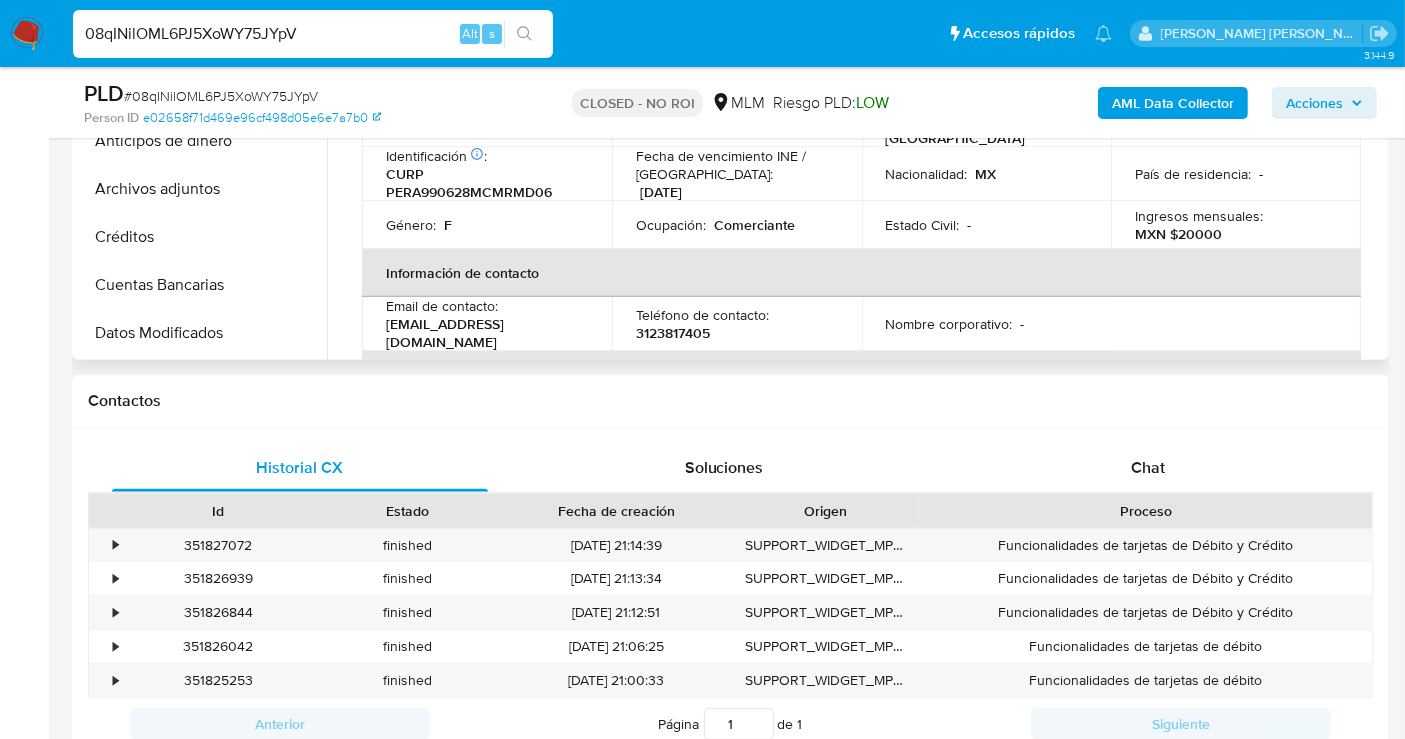 select on "10" 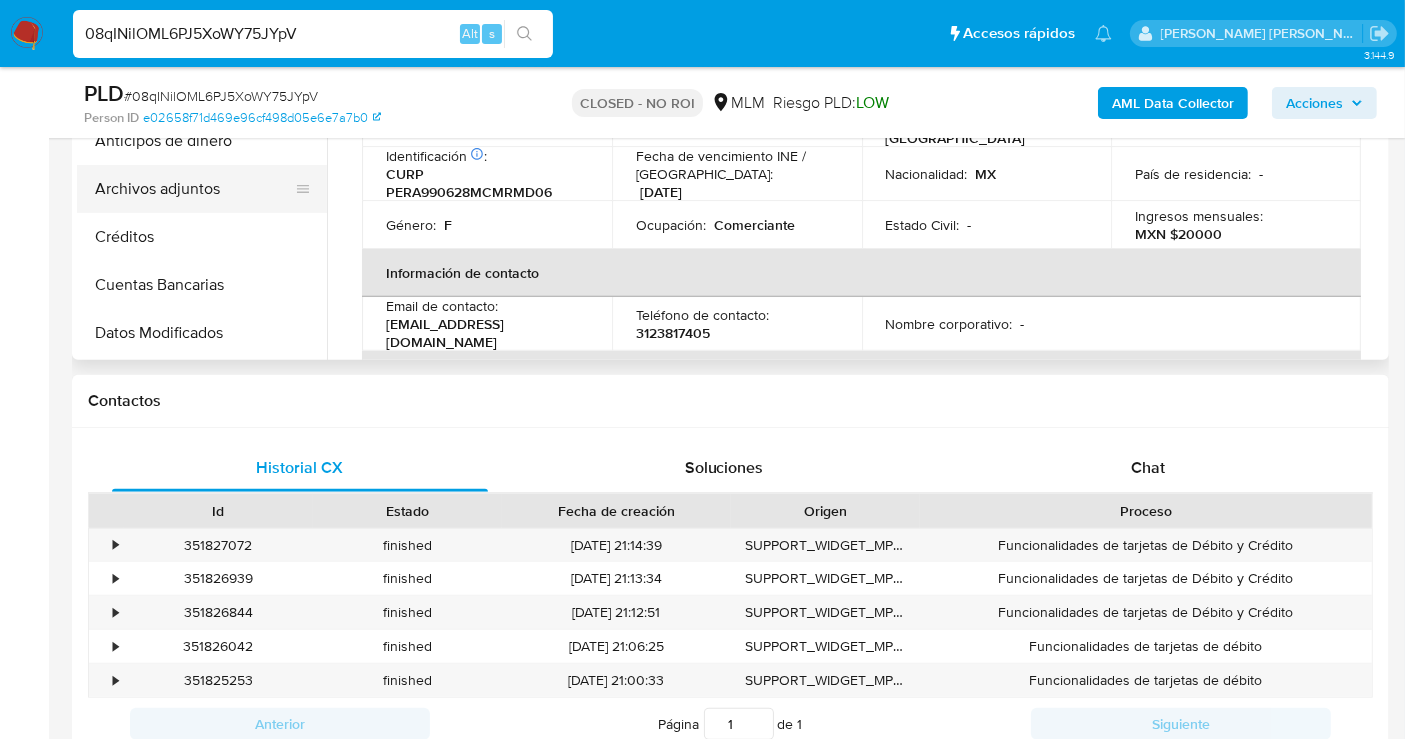 click on "Archivos adjuntos" at bounding box center (194, 189) 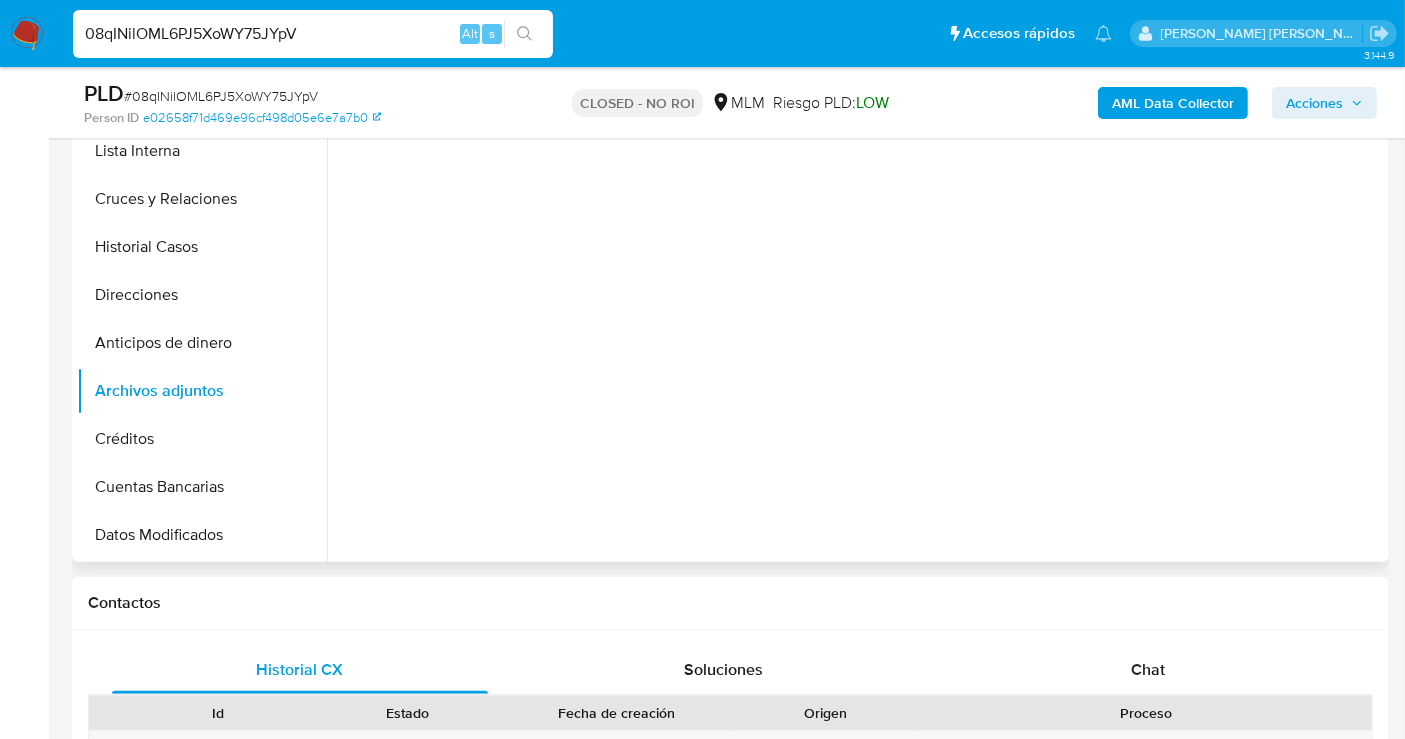 scroll, scrollTop: 444, scrollLeft: 0, axis: vertical 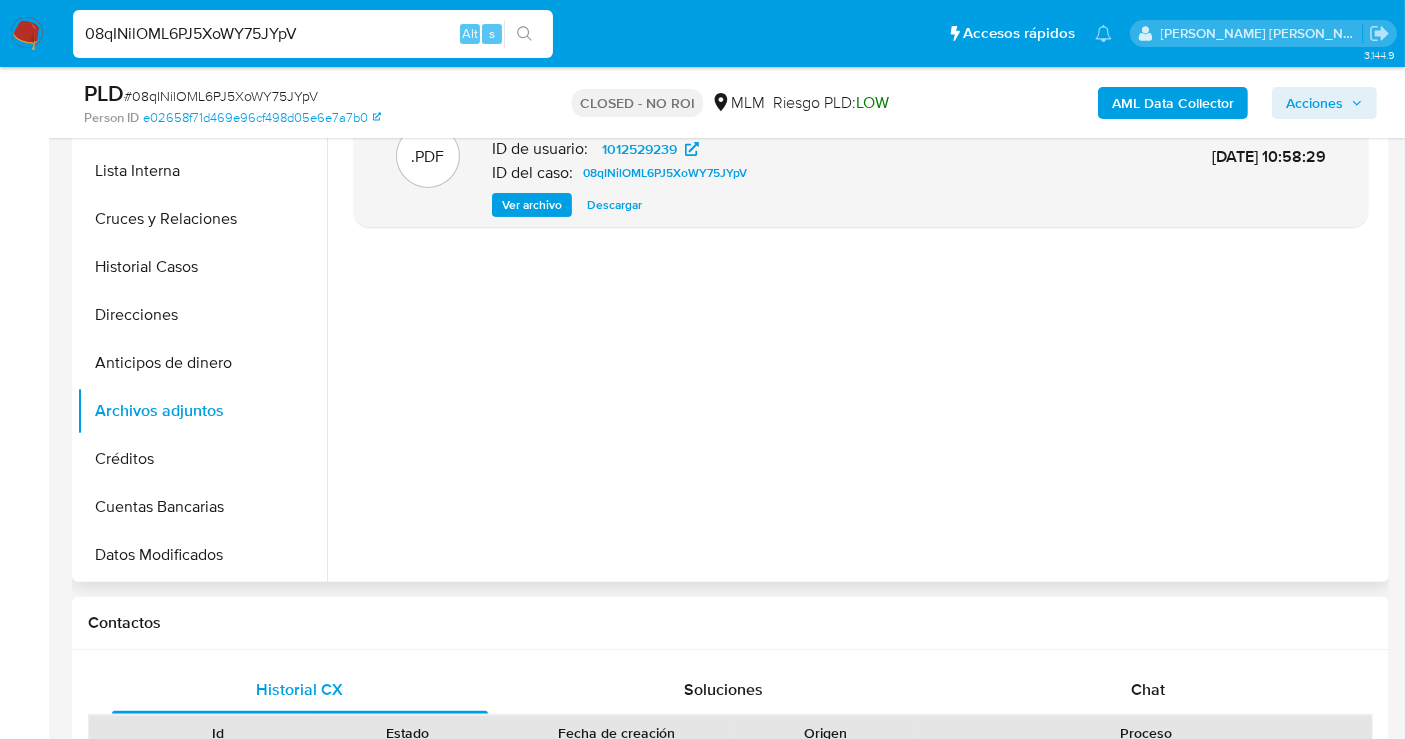 click on "Descargar" at bounding box center (614, 205) 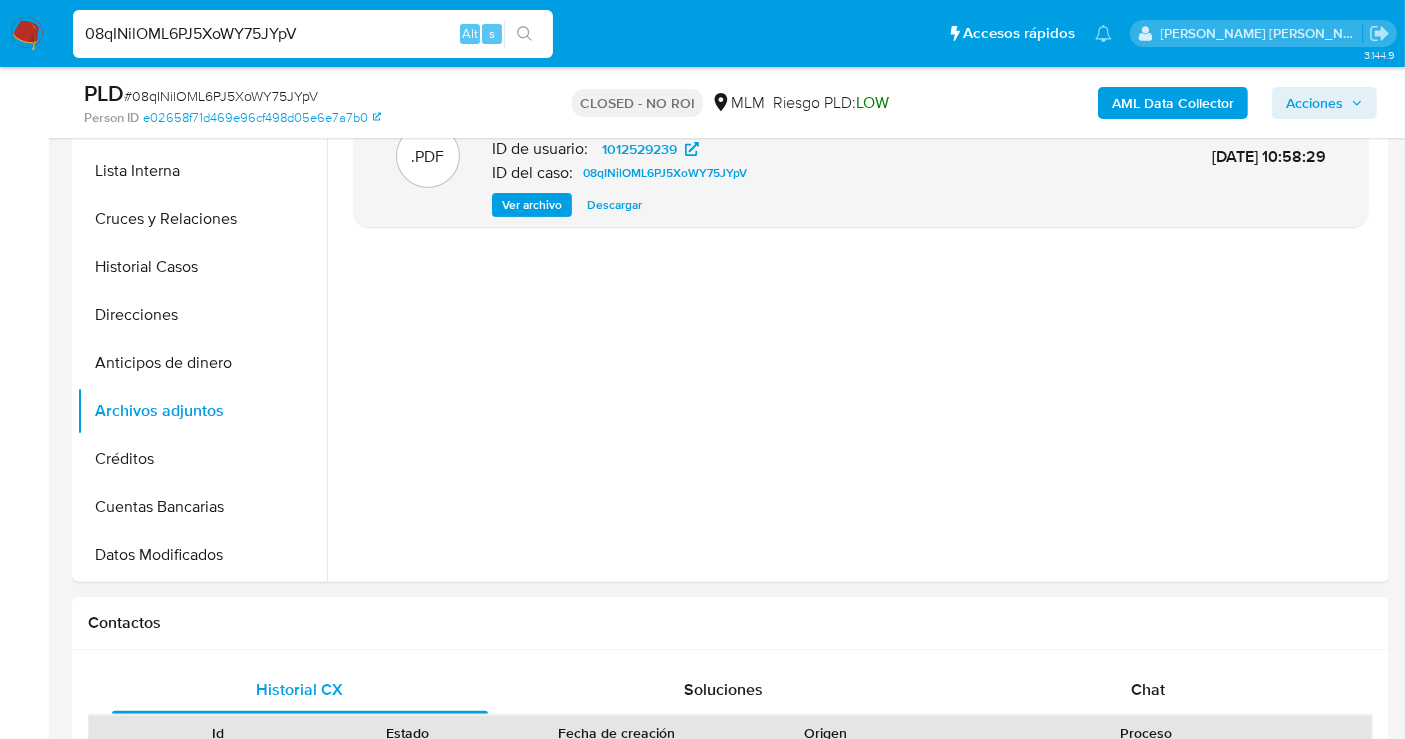 click on "08qINilOML6PJ5XoWY75JYpV" at bounding box center (313, 34) 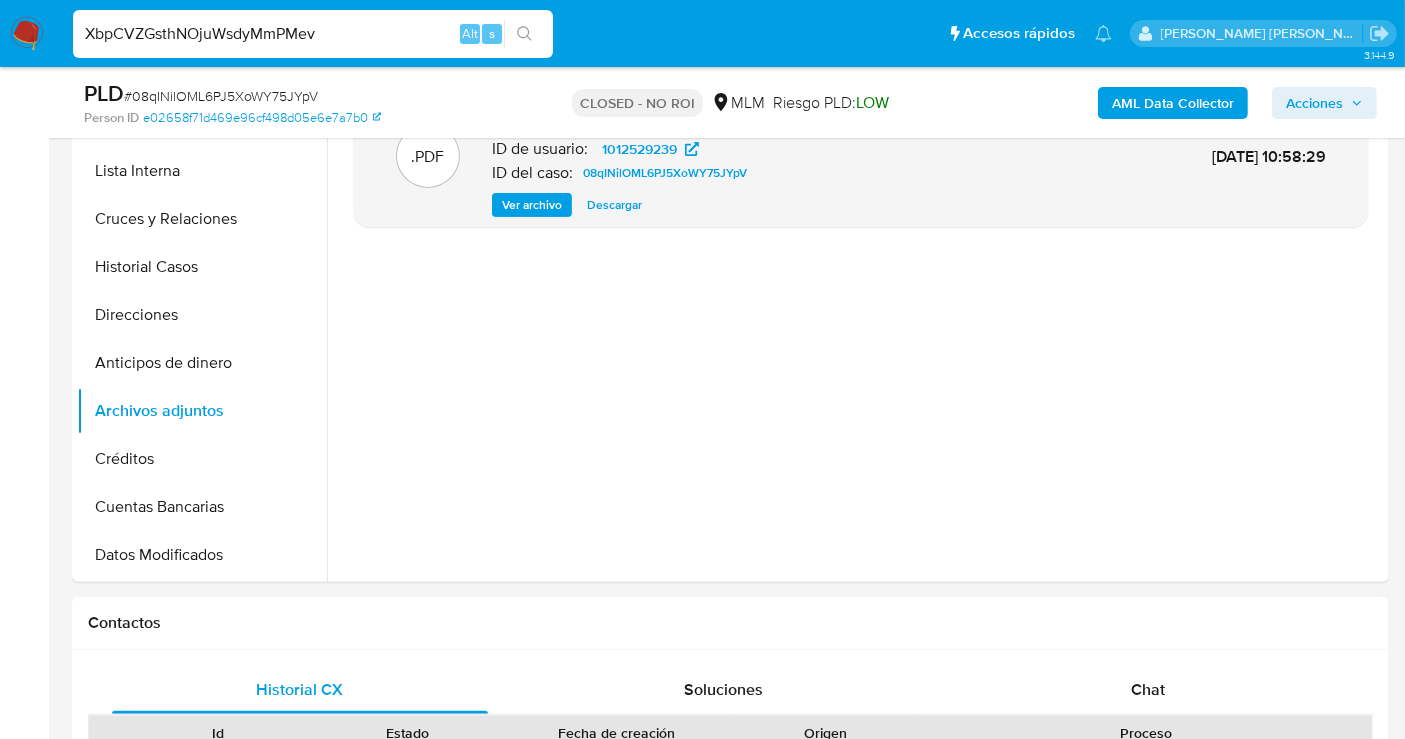 type on "XbpCVZGsthNOjuWsdyMmPMev" 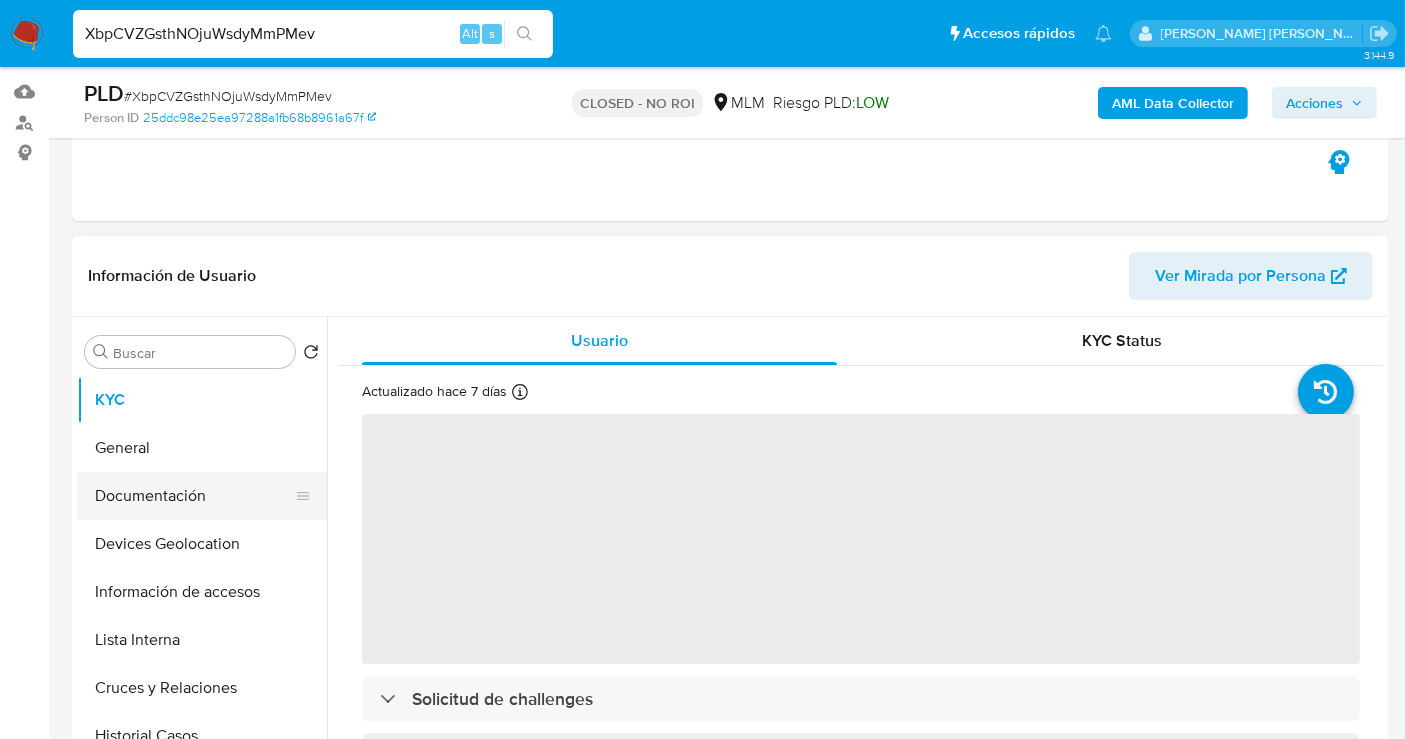 scroll, scrollTop: 333, scrollLeft: 0, axis: vertical 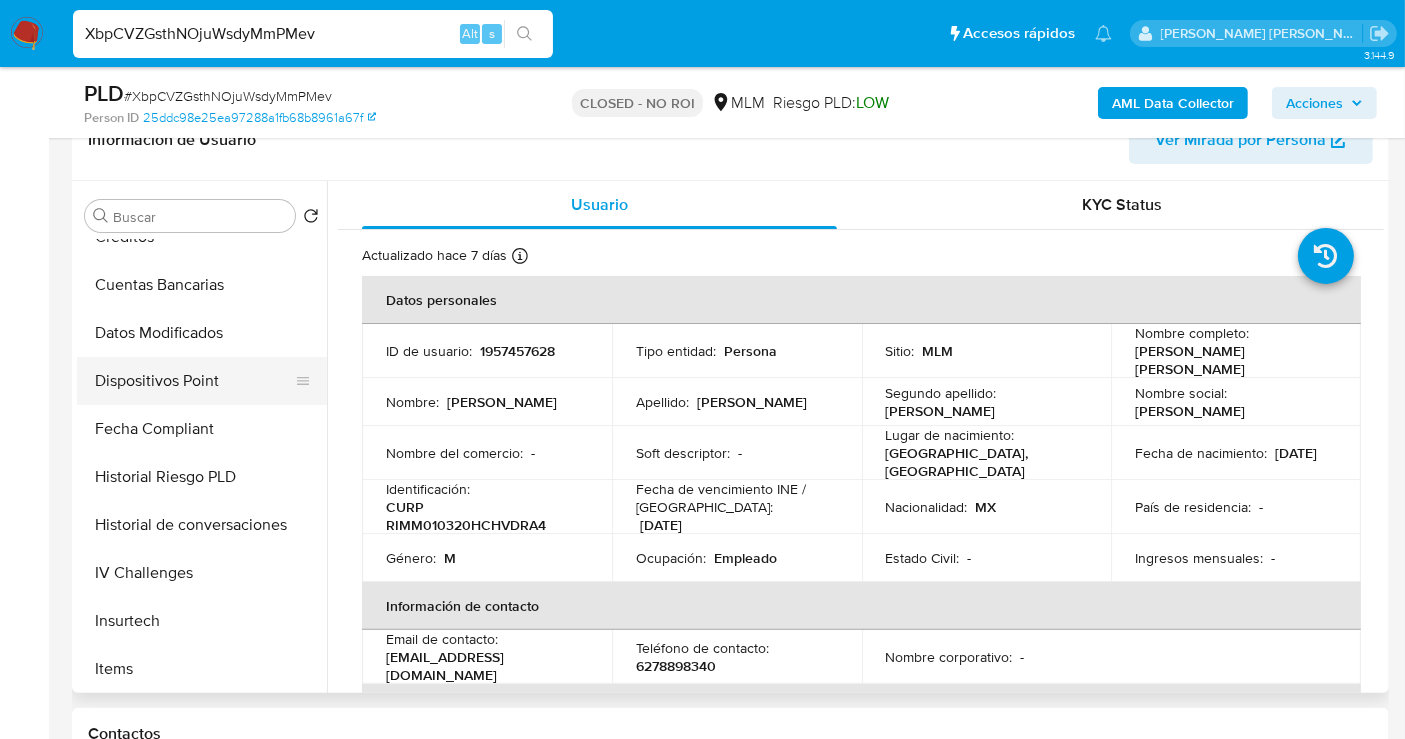 select on "10" 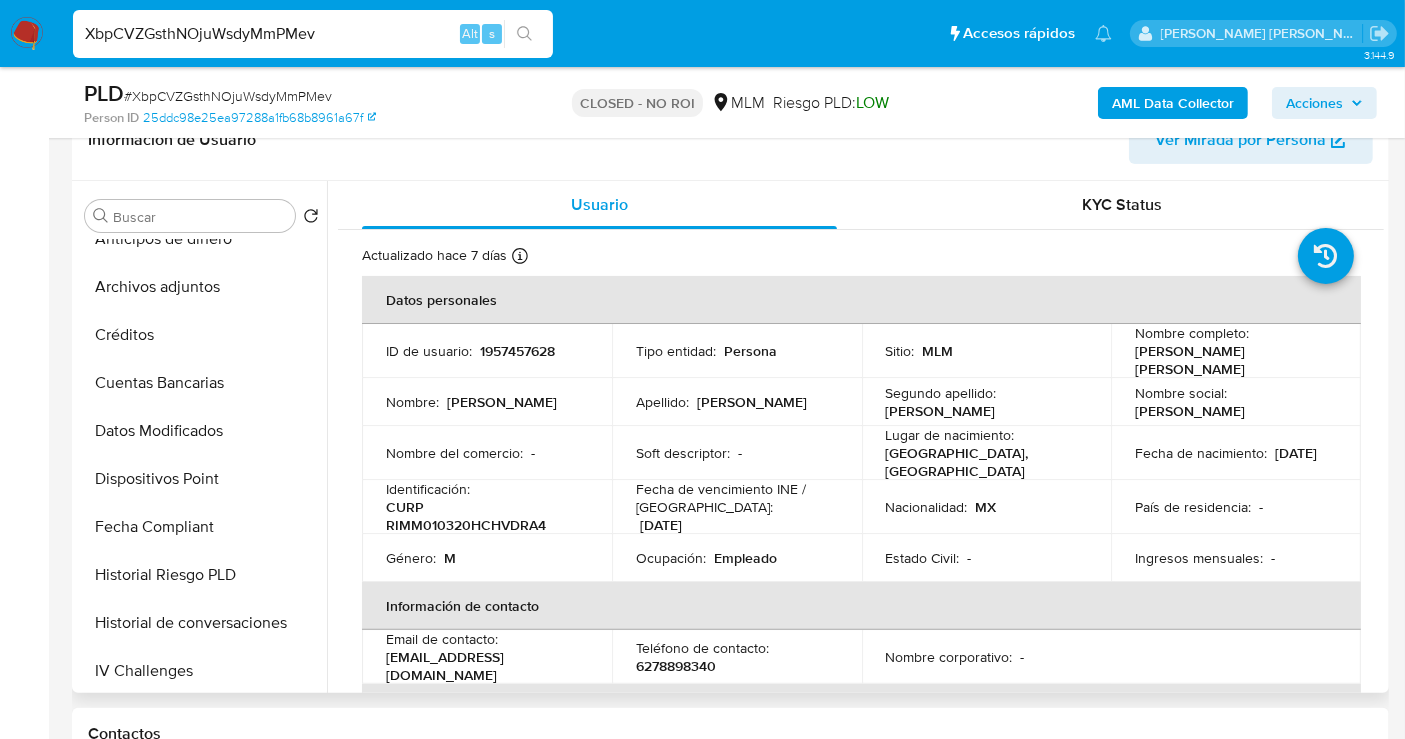 scroll, scrollTop: 444, scrollLeft: 0, axis: vertical 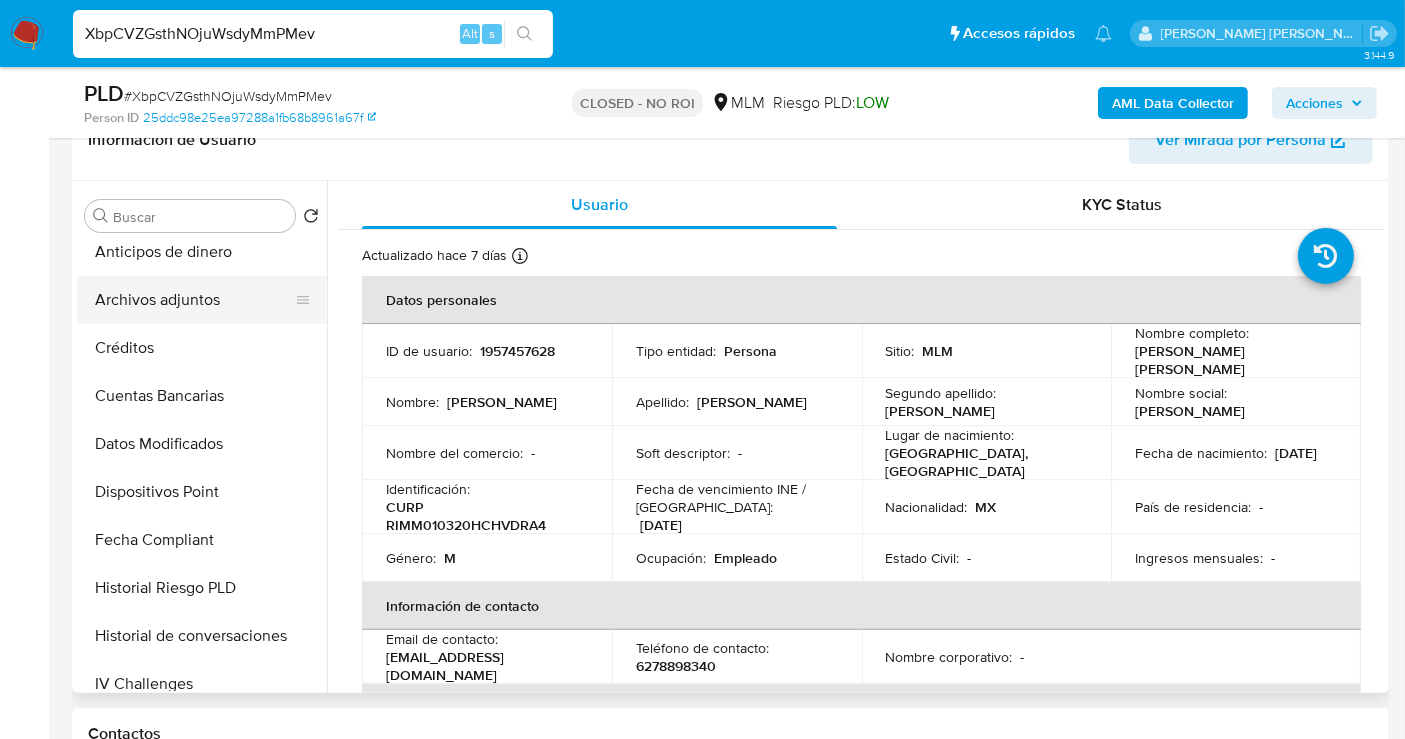 click on "Archivos adjuntos" at bounding box center [194, 300] 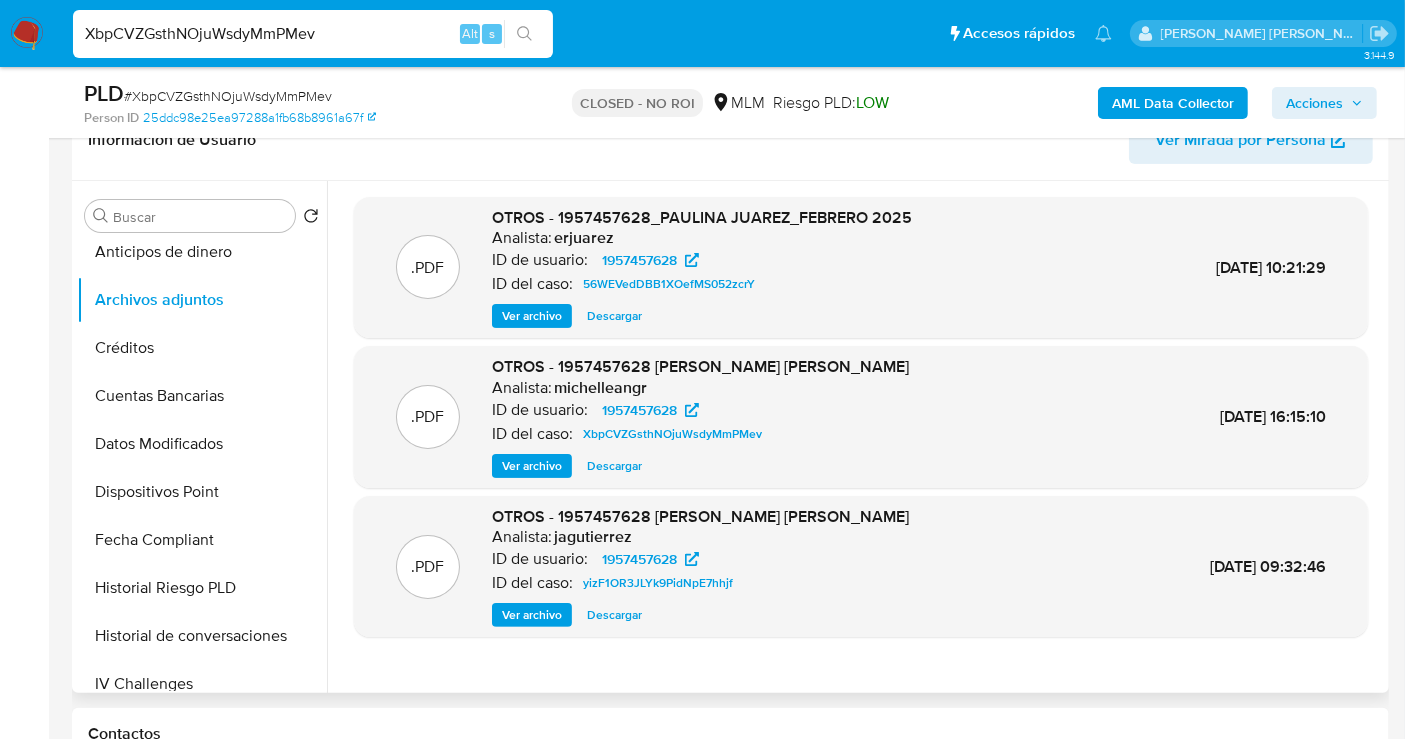 click on "Descargar" at bounding box center [614, 466] 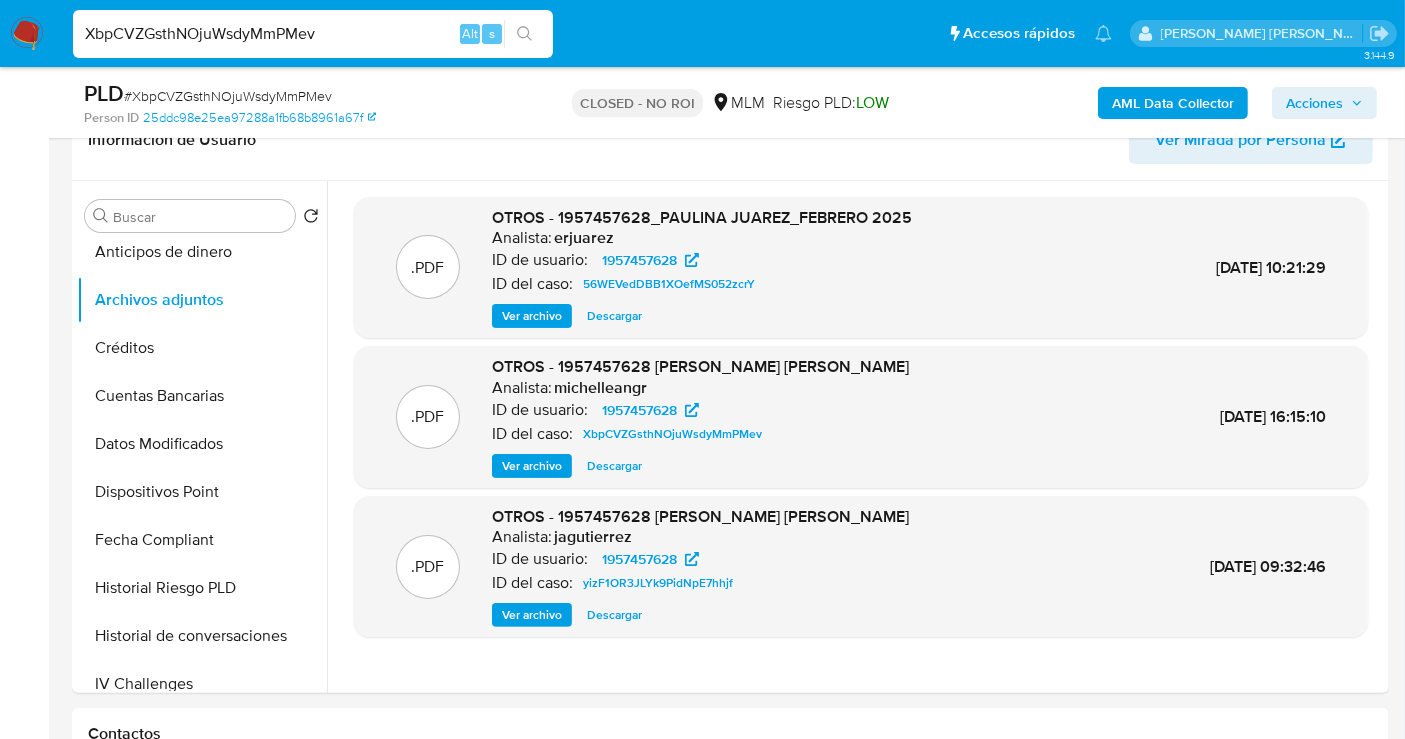 click on "XbpCVZGsthNOjuWsdyMmPMev" at bounding box center (313, 34) 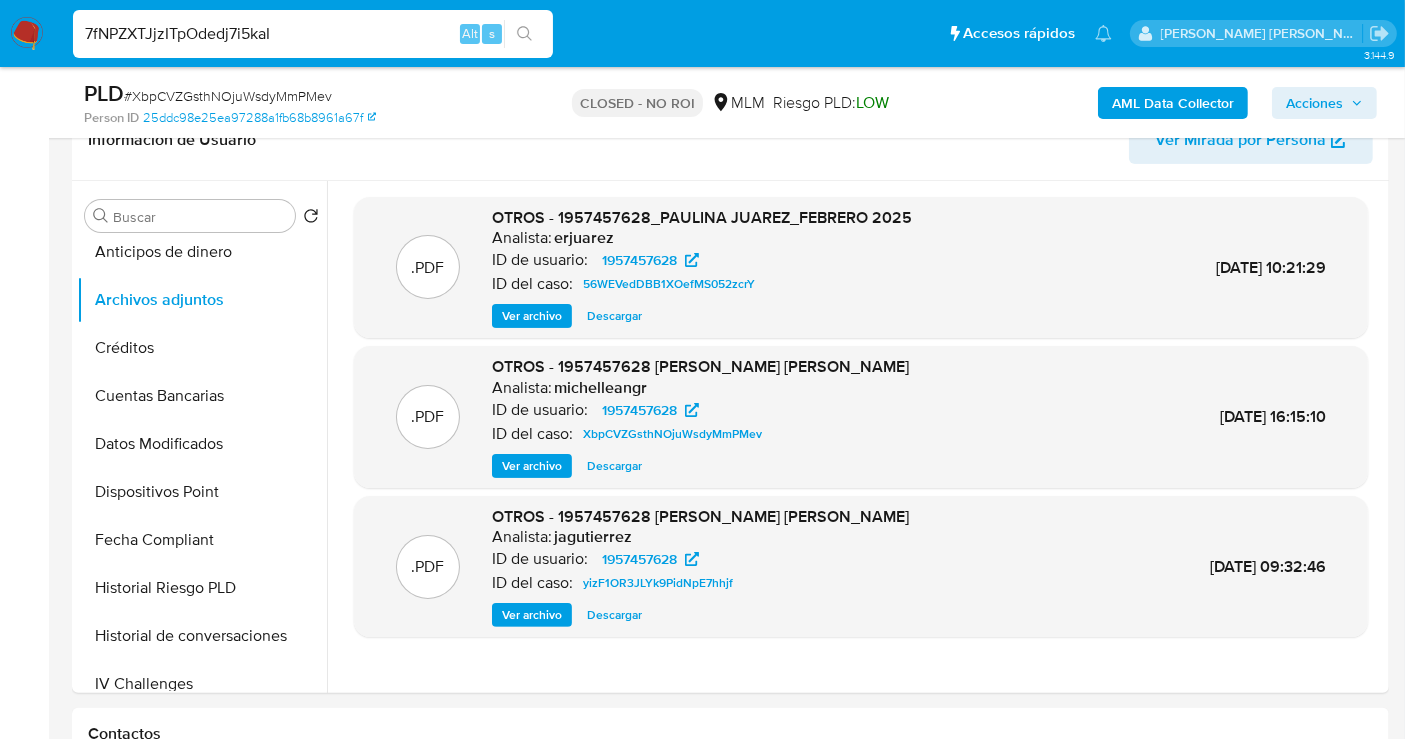 type on "7fNPZXTJjzITpOdedj7i5kaI" 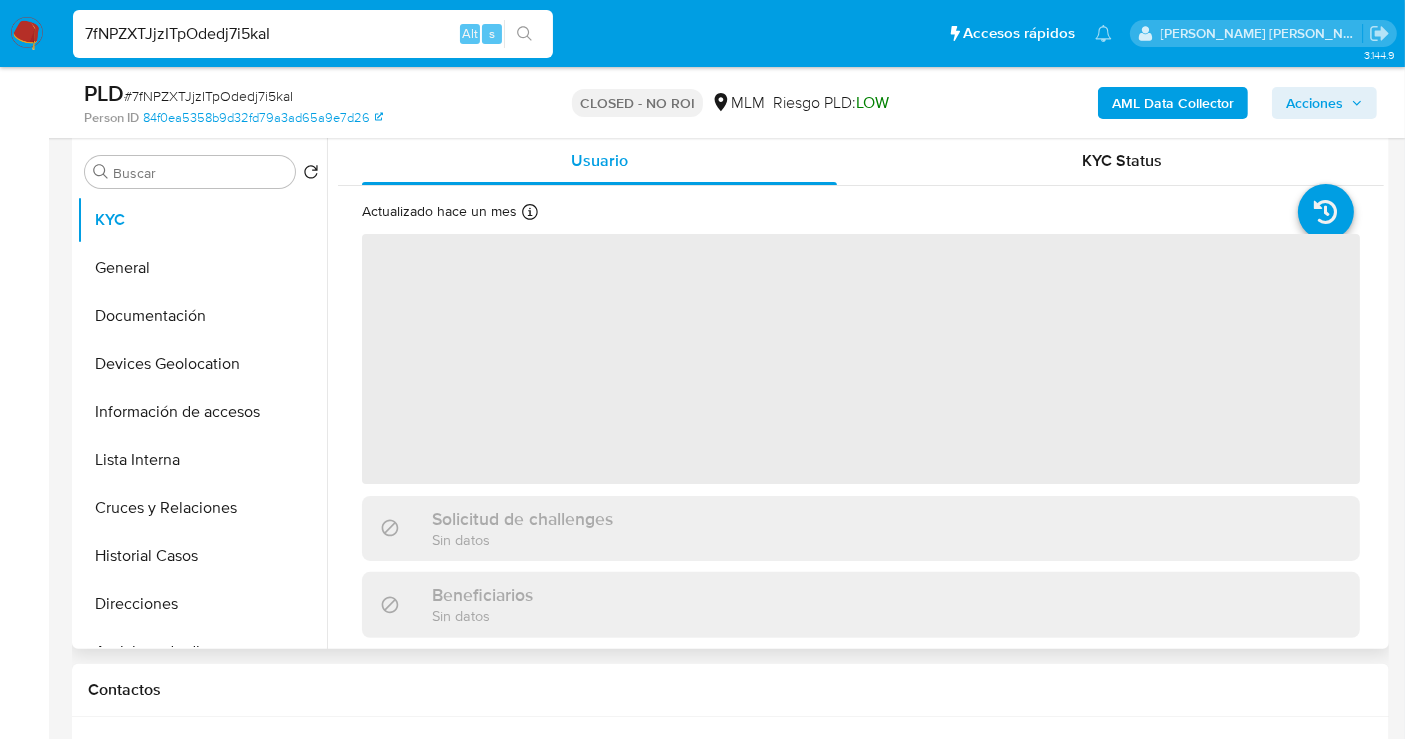 scroll, scrollTop: 444, scrollLeft: 0, axis: vertical 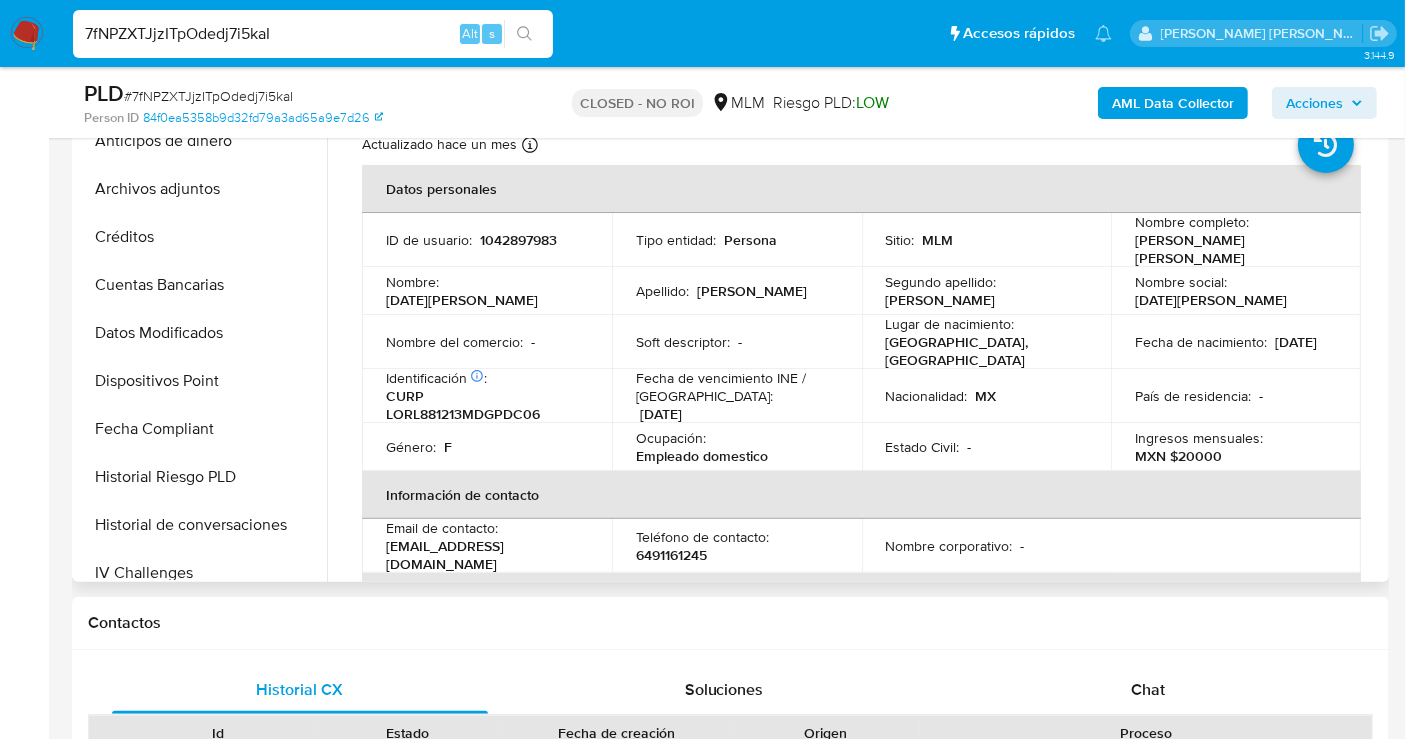 select on "10" 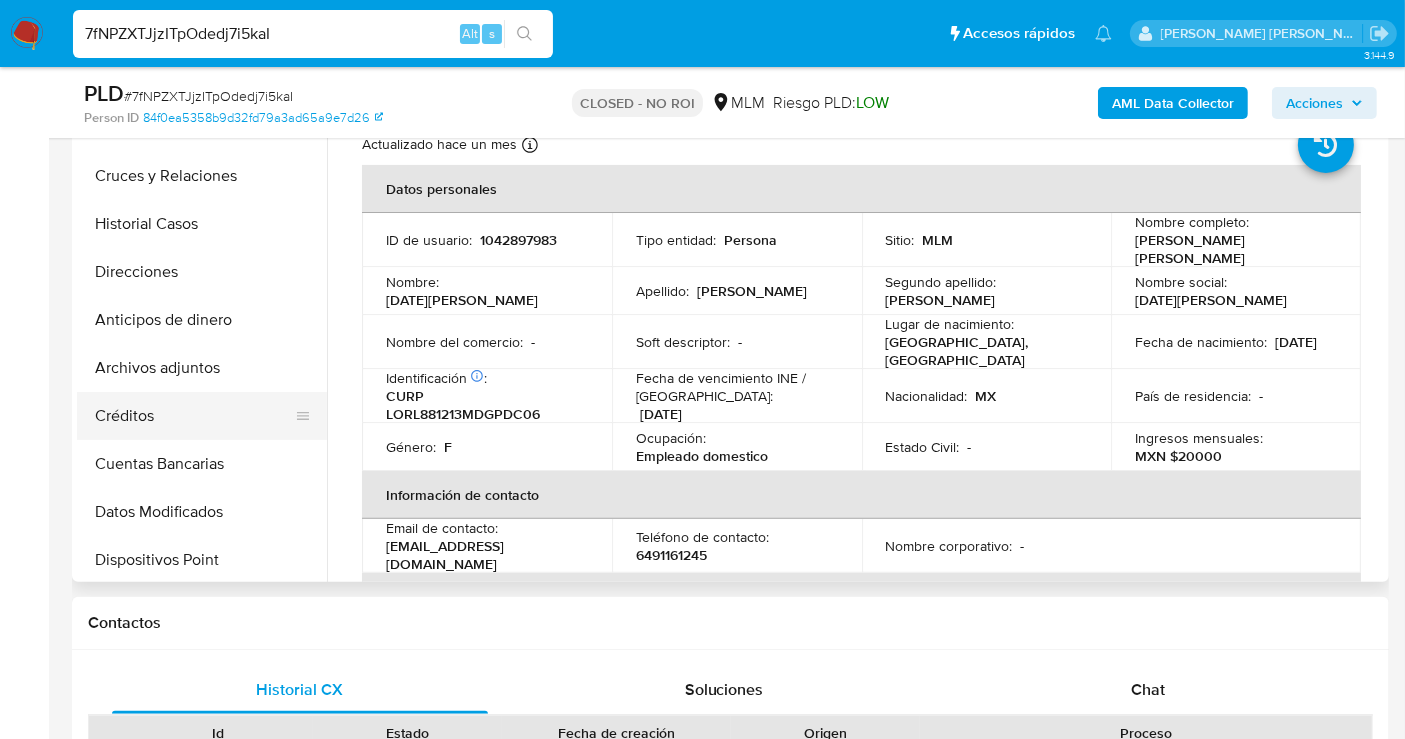 scroll, scrollTop: 241, scrollLeft: 0, axis: vertical 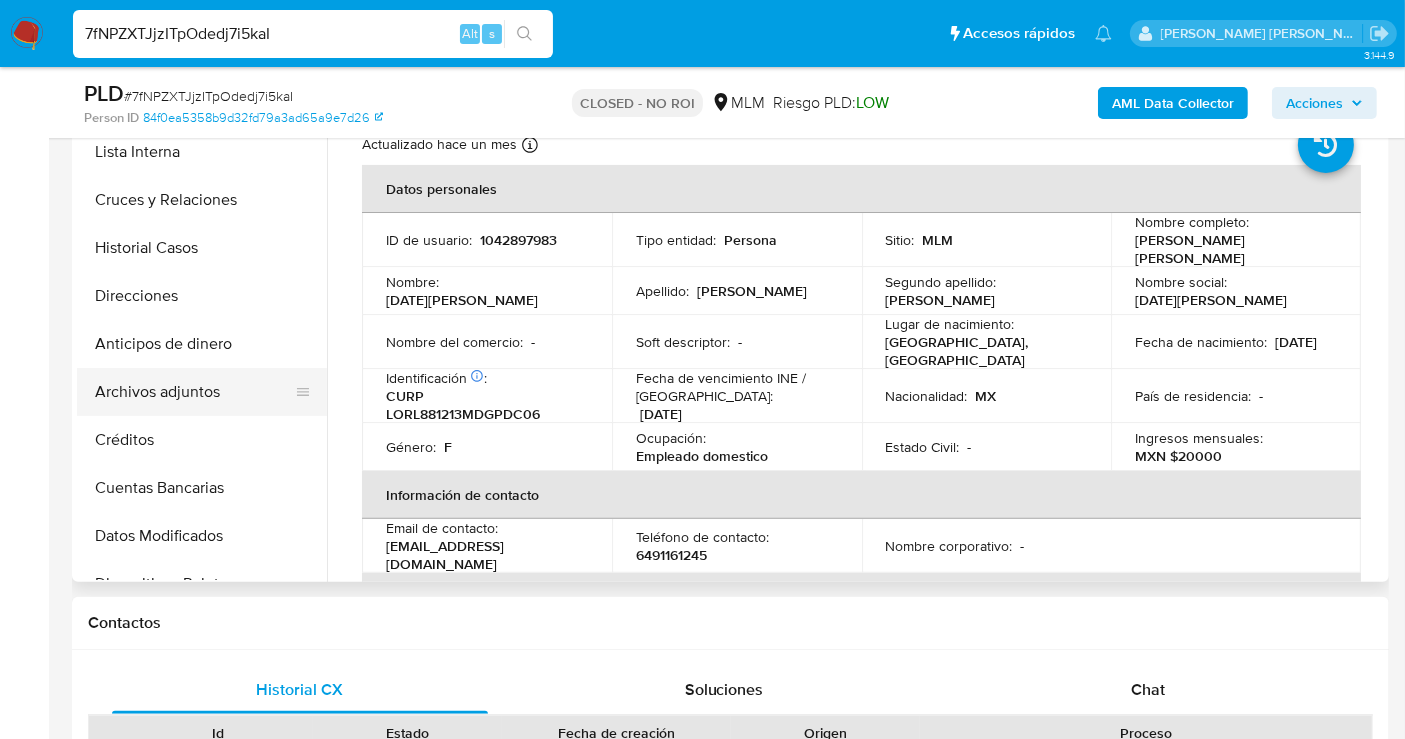 click on "Archivos adjuntos" at bounding box center [194, 392] 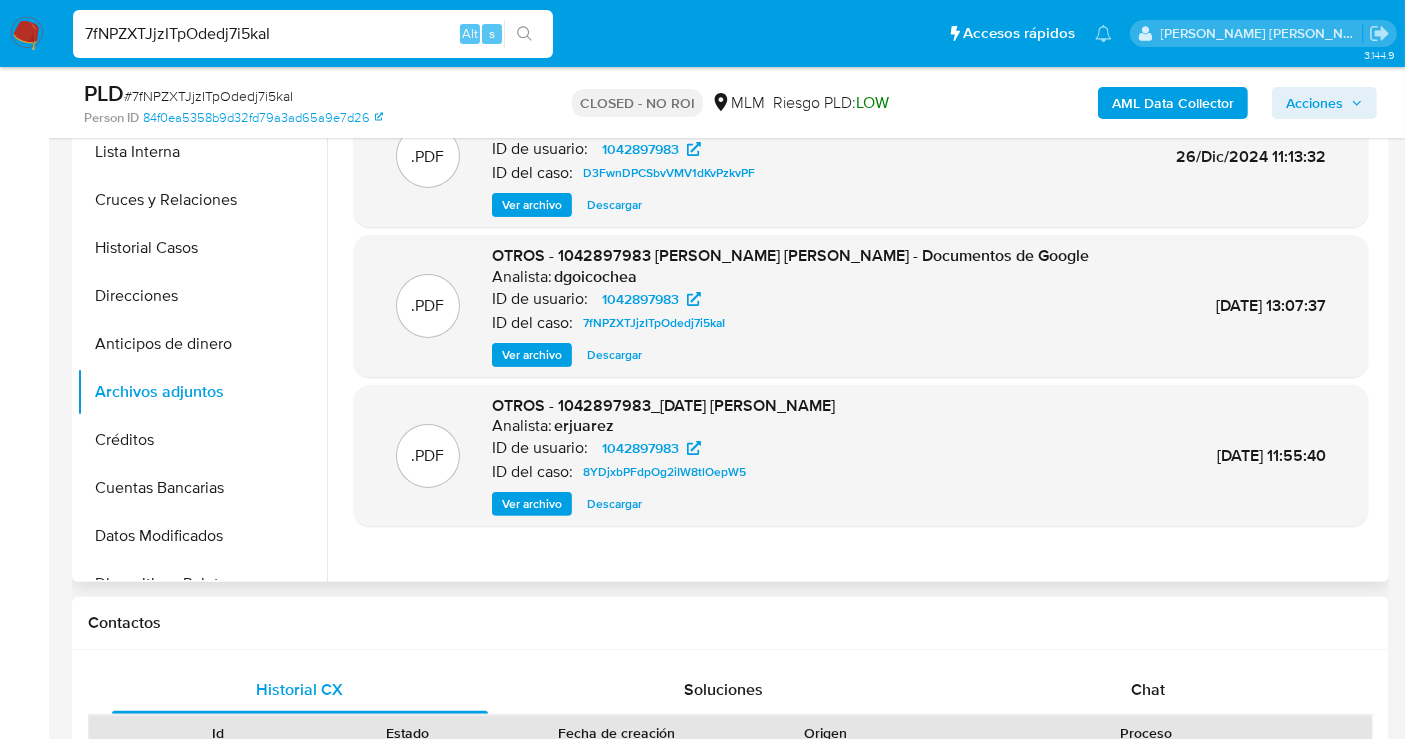 click on "Descargar" at bounding box center (614, 355) 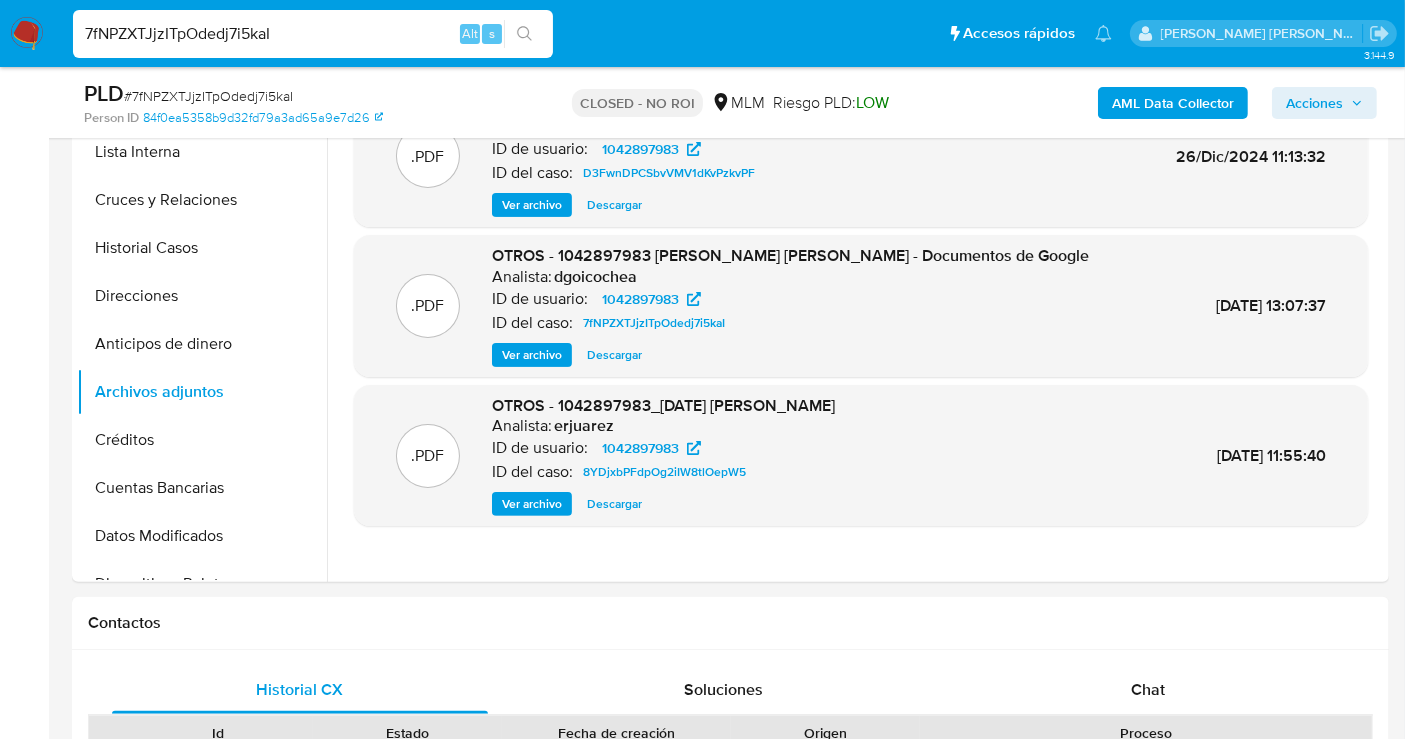 click on "7fNPZXTJjzITpOdedj7i5kaI" at bounding box center [313, 34] 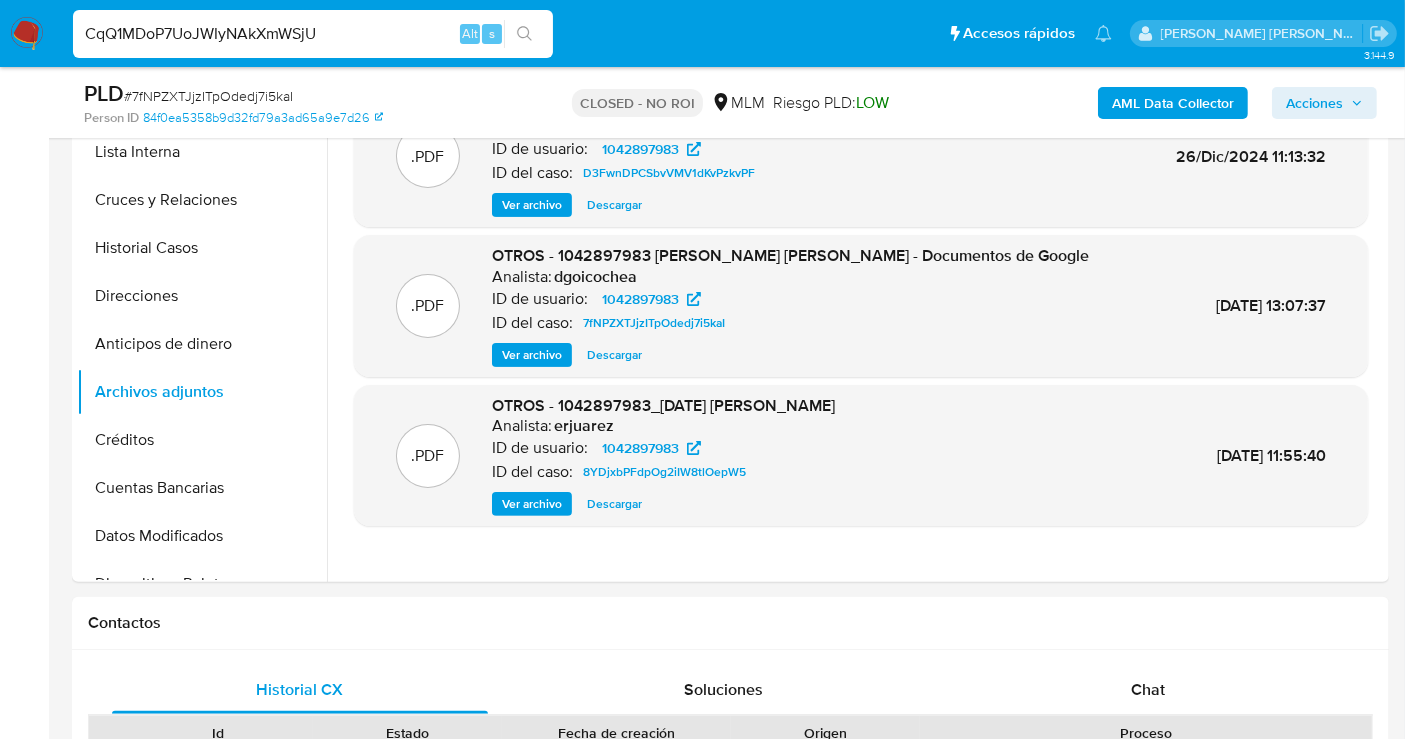 type on "CqQ1MDoP7UoJWIyNAkXmWSjU" 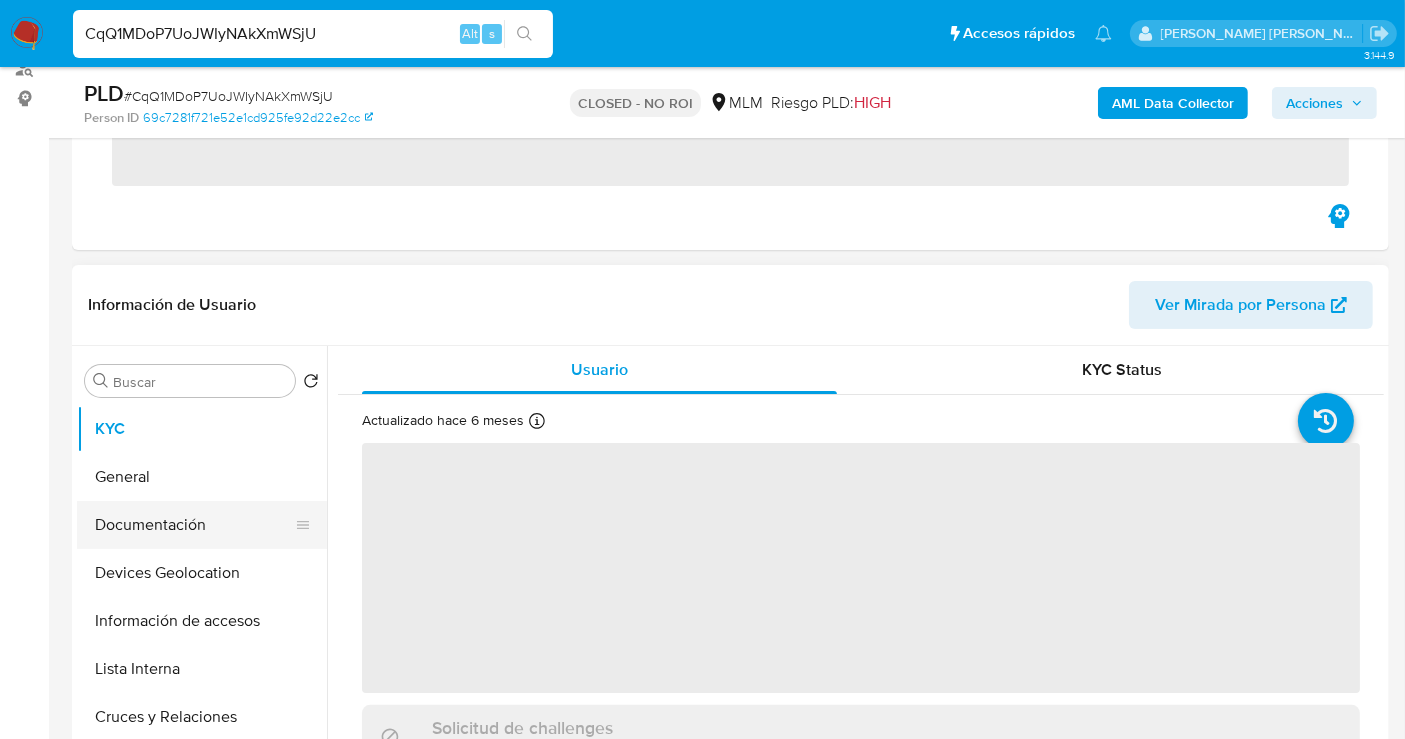 scroll, scrollTop: 444, scrollLeft: 0, axis: vertical 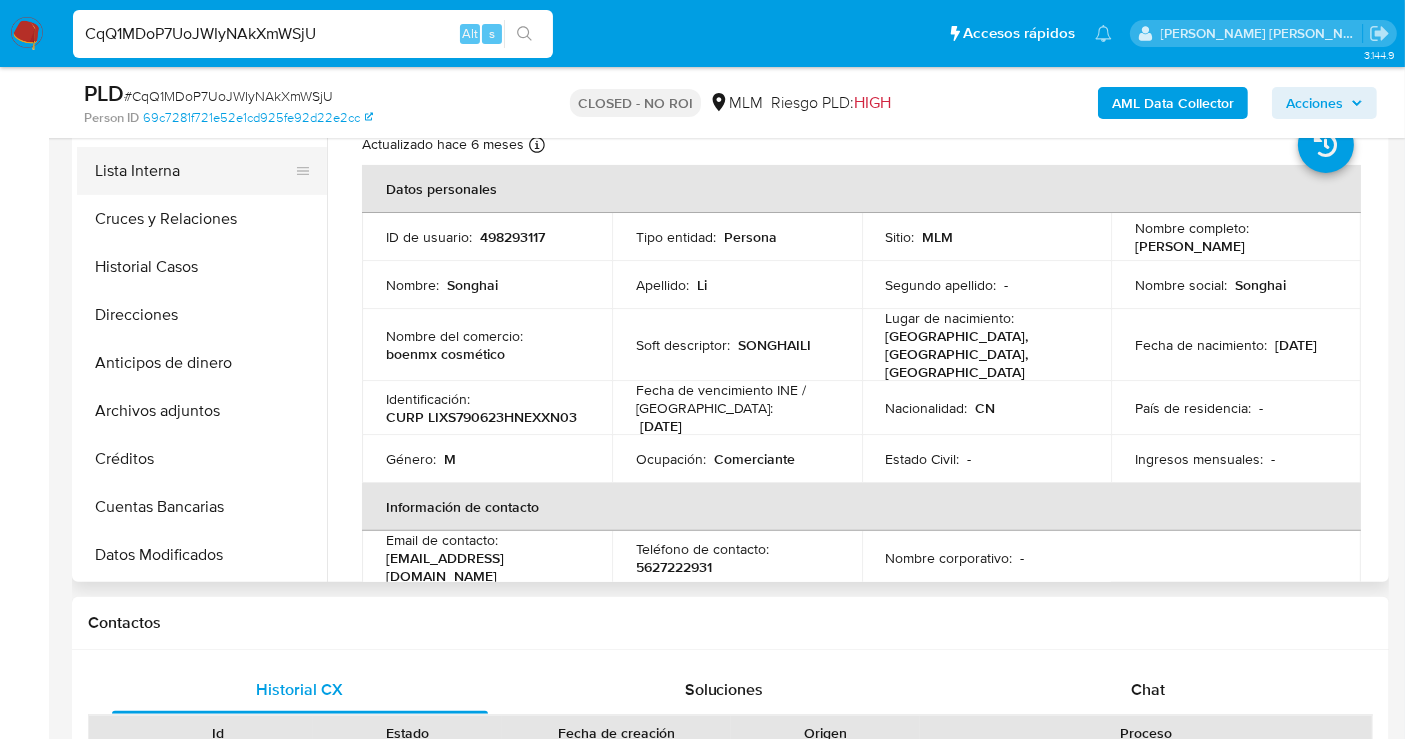 click on "Archivos adjuntos" at bounding box center [202, 411] 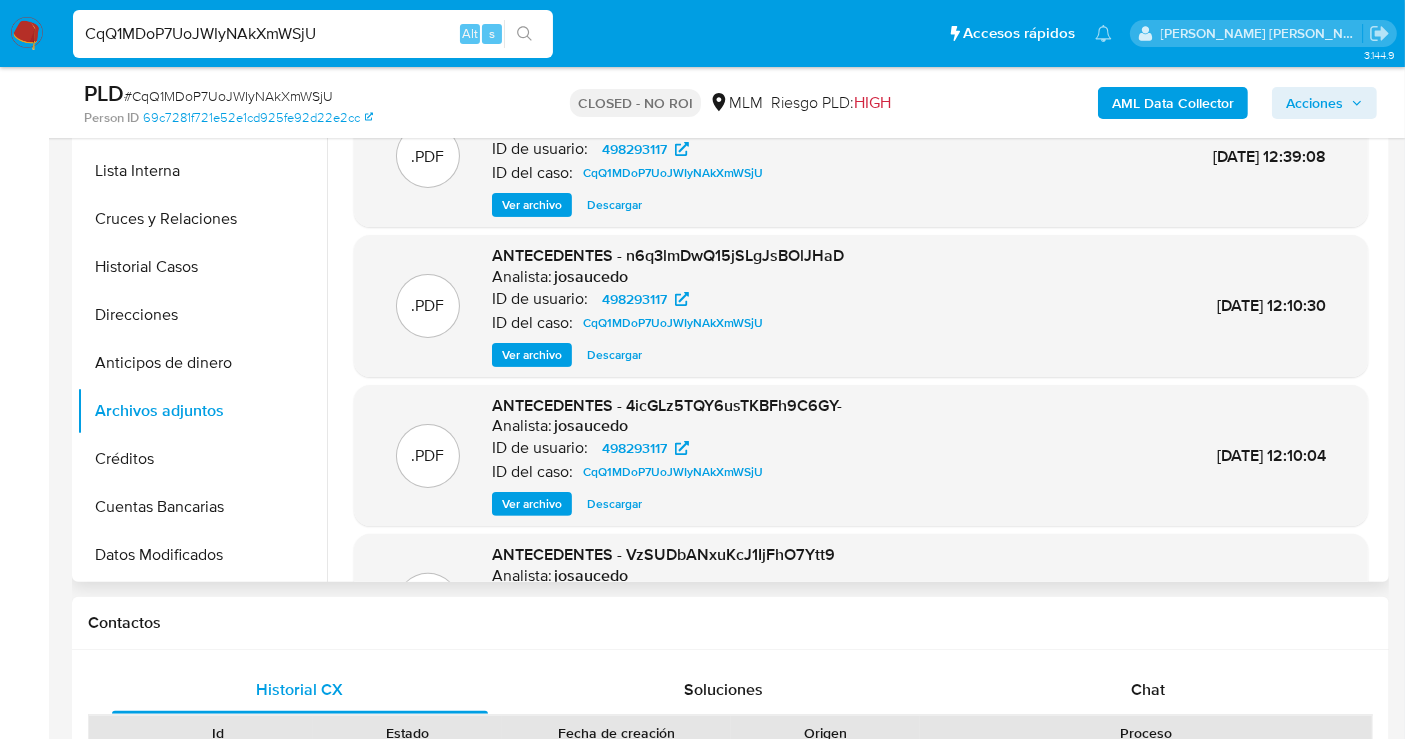 scroll, scrollTop: 111, scrollLeft: 0, axis: vertical 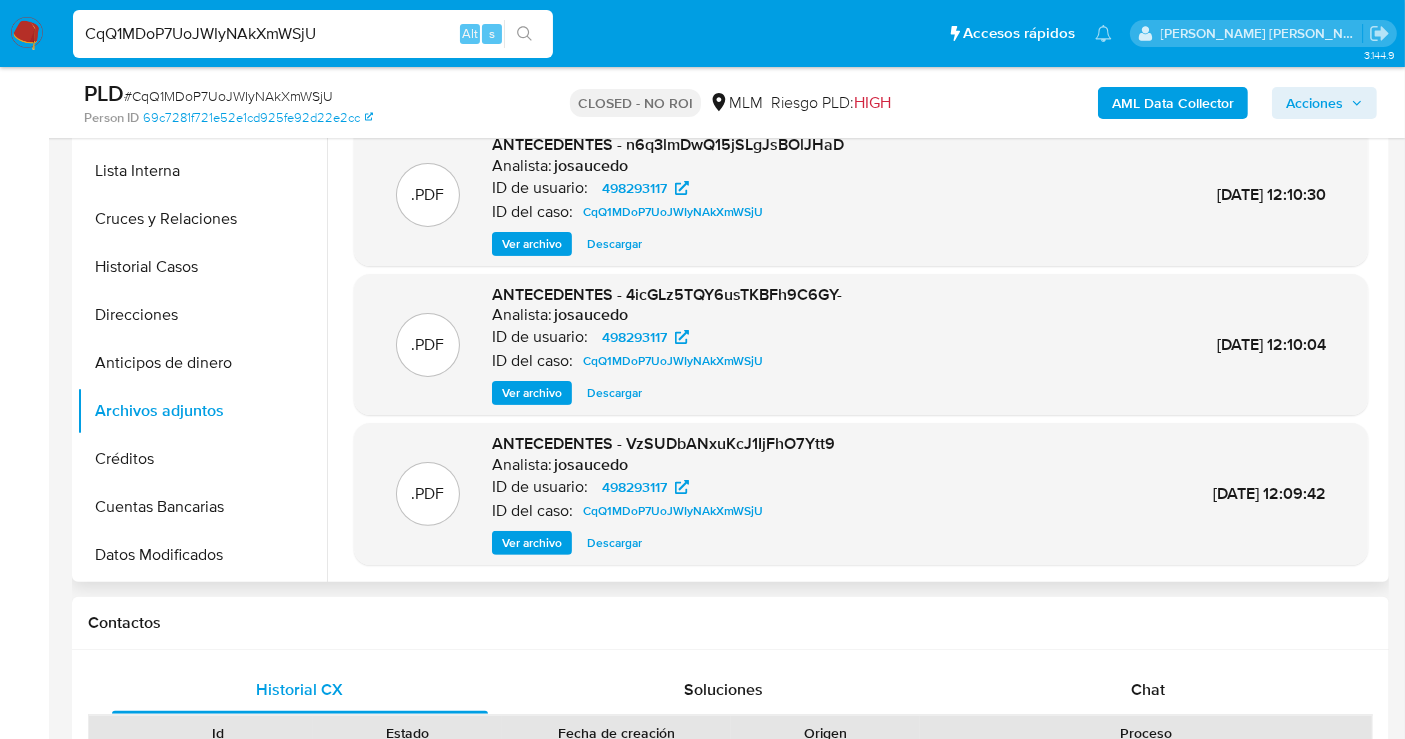 type 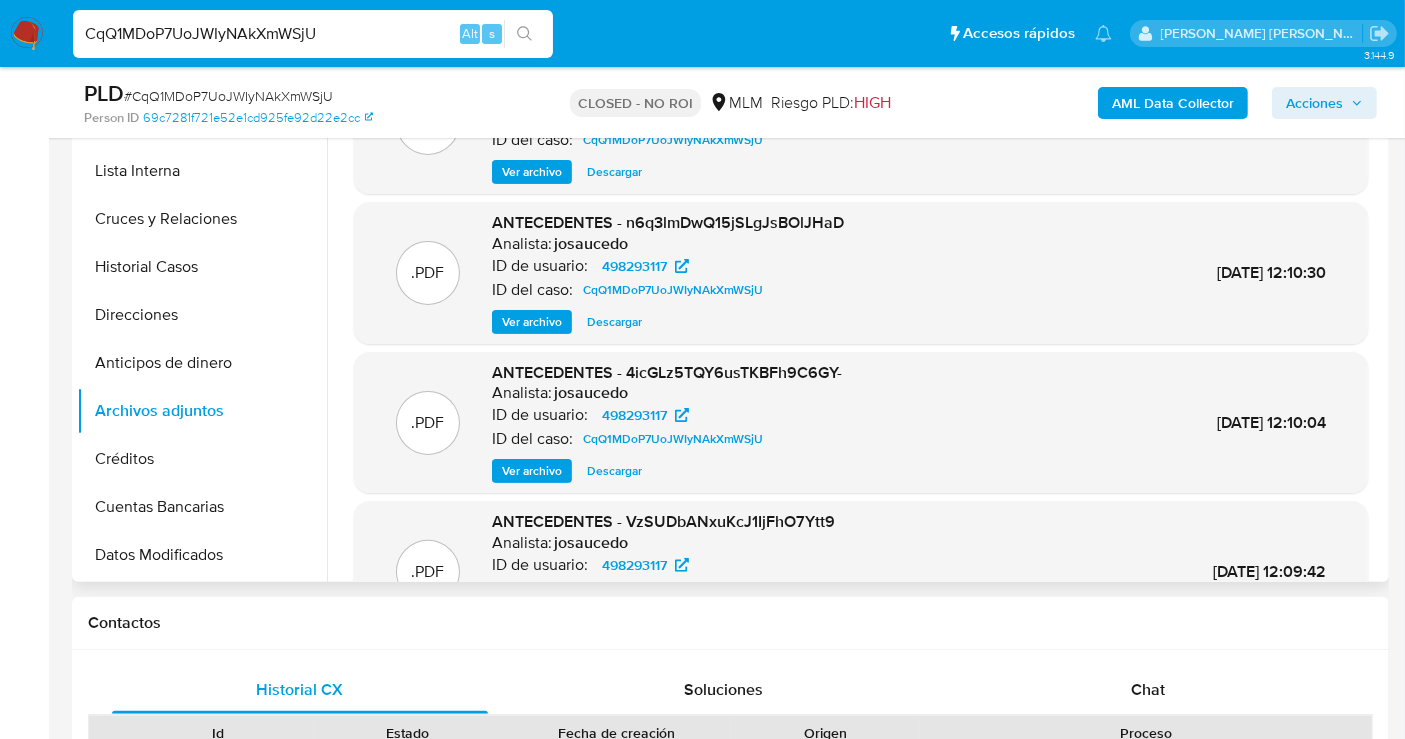 scroll, scrollTop: 0, scrollLeft: 0, axis: both 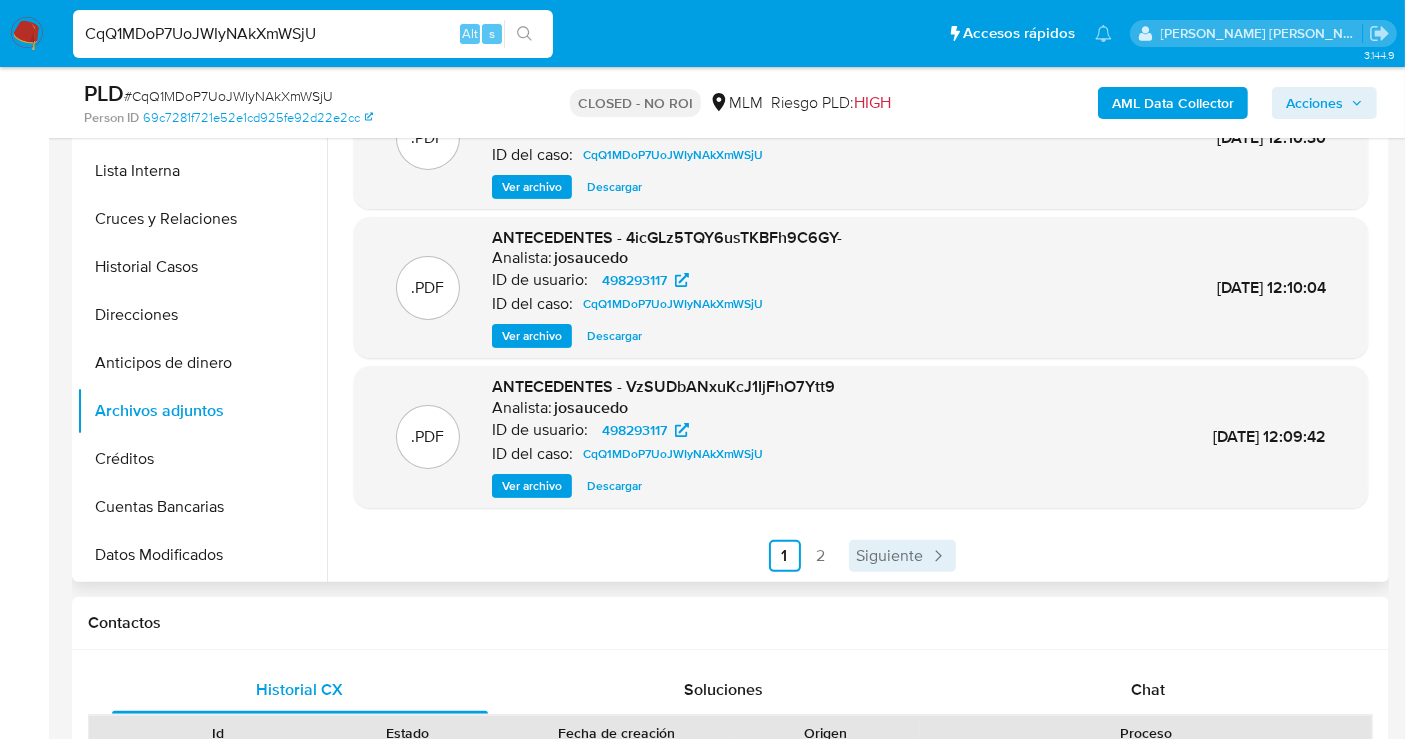 click on "Siguiente" at bounding box center (890, 556) 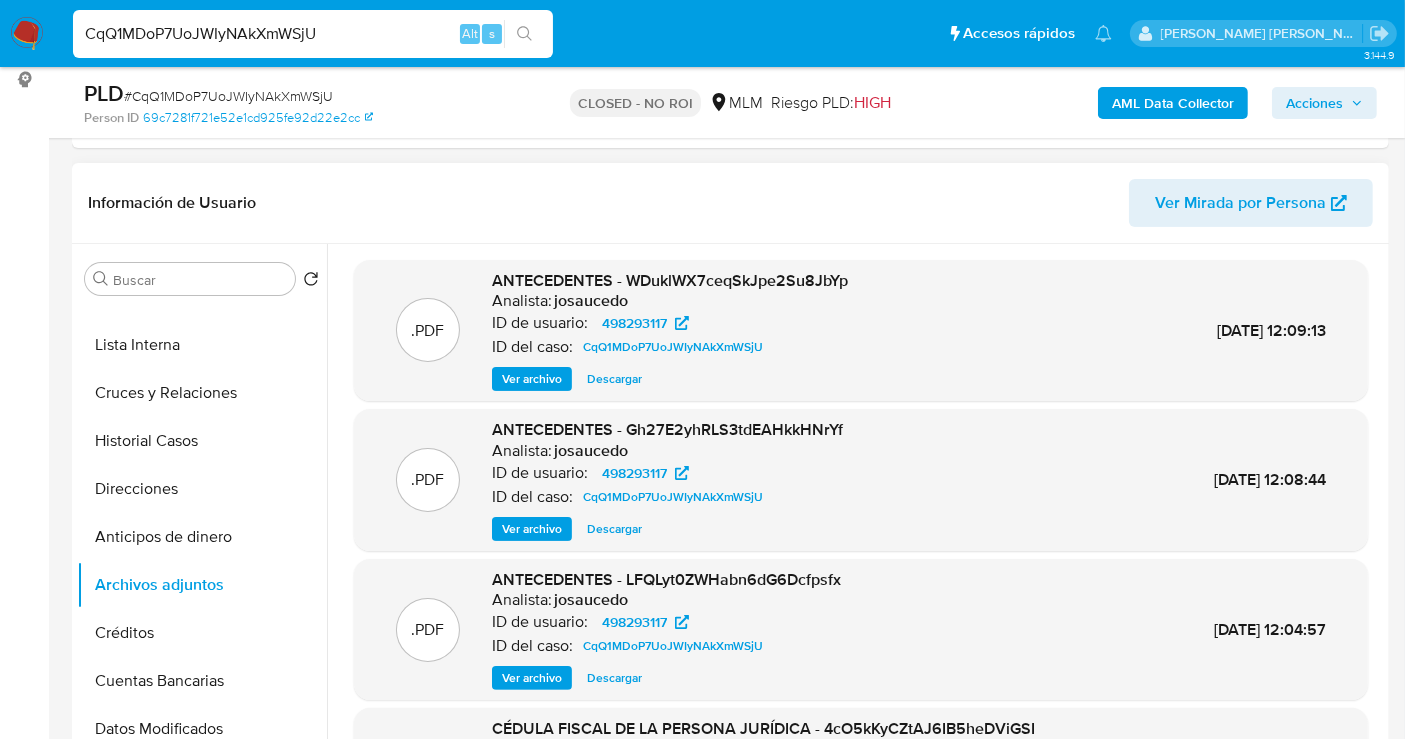 scroll, scrollTop: 222, scrollLeft: 0, axis: vertical 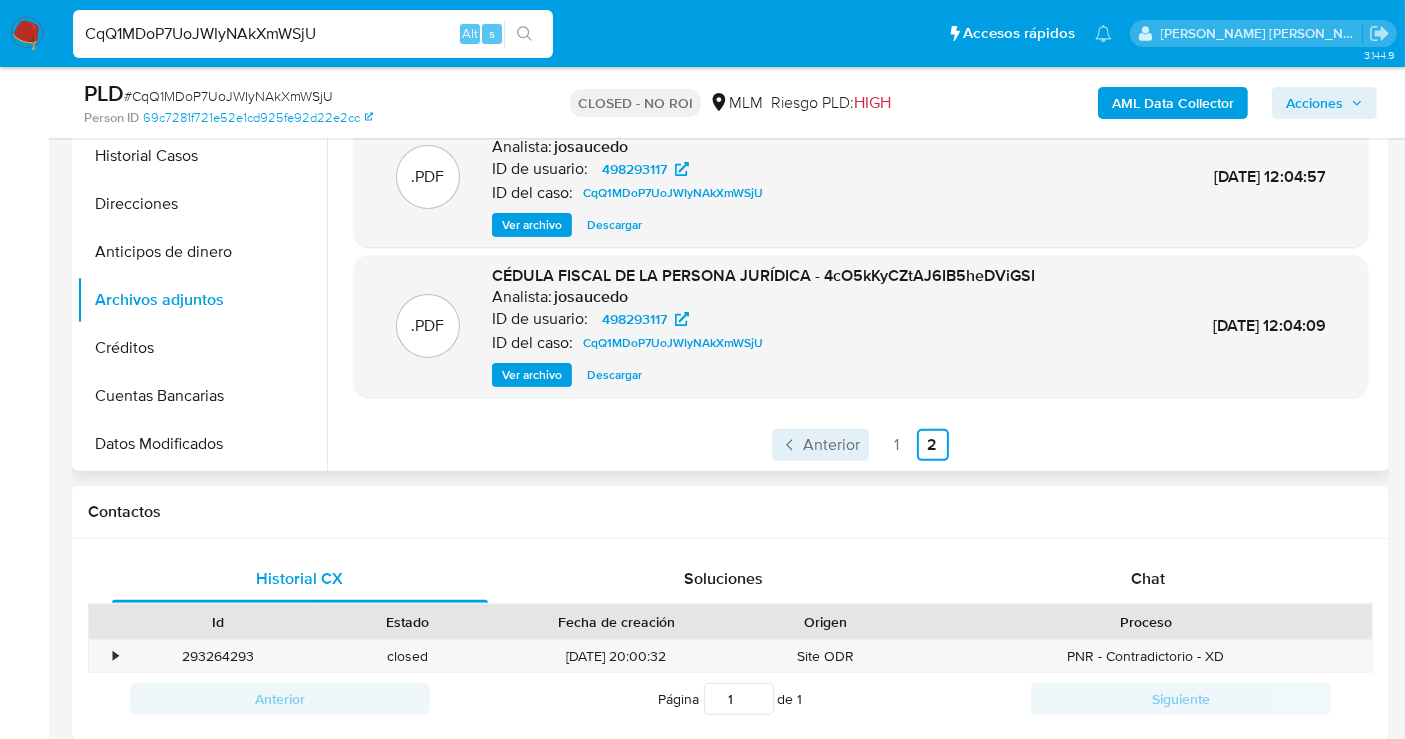 click on "Anterior" at bounding box center [832, 445] 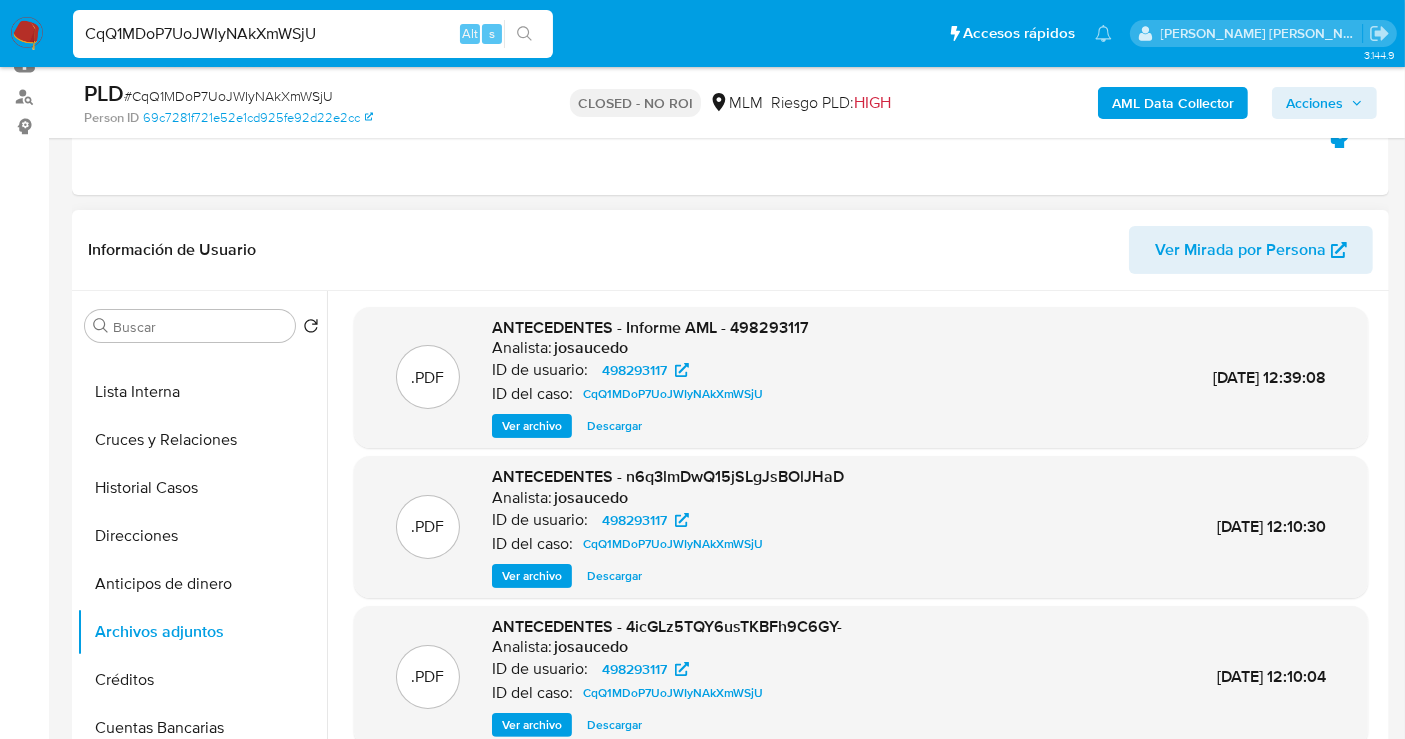 scroll, scrollTop: 222, scrollLeft: 0, axis: vertical 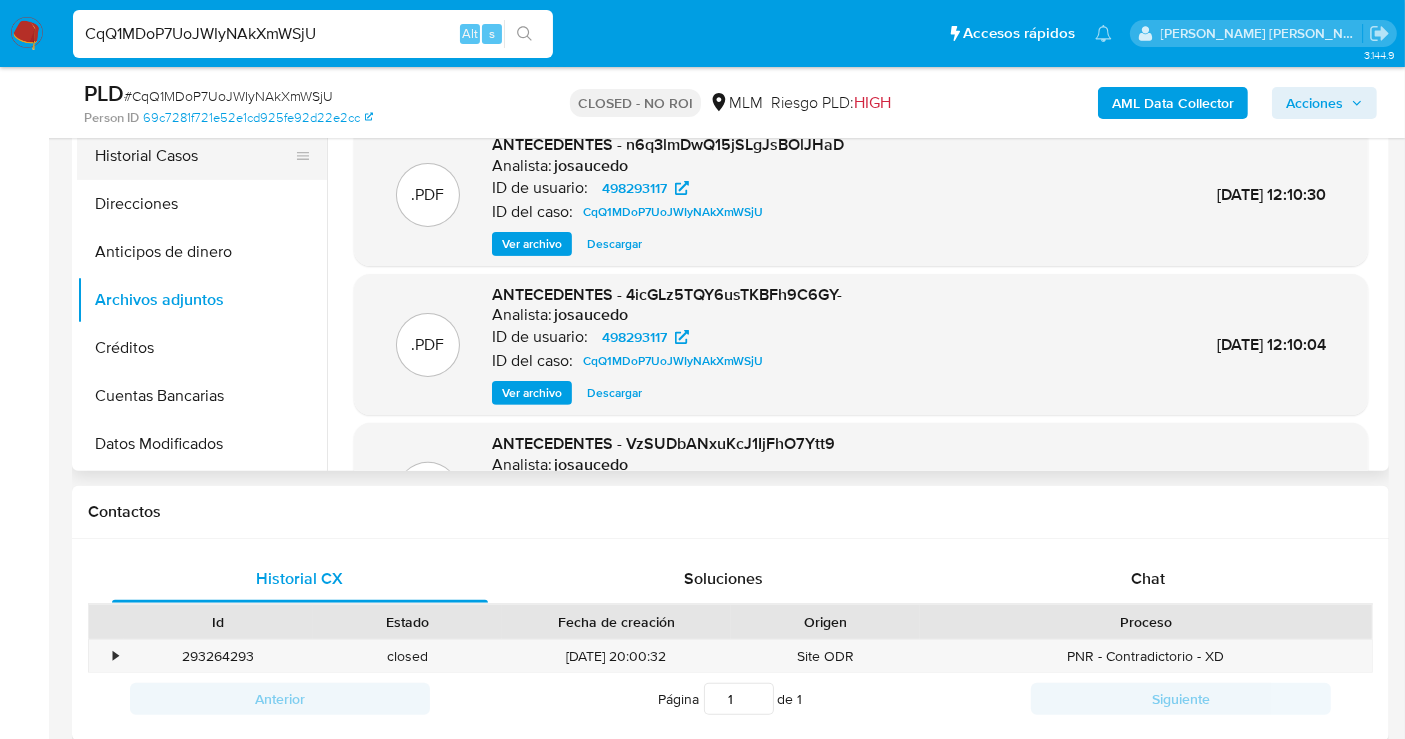click on "Historial Casos" at bounding box center [194, 156] 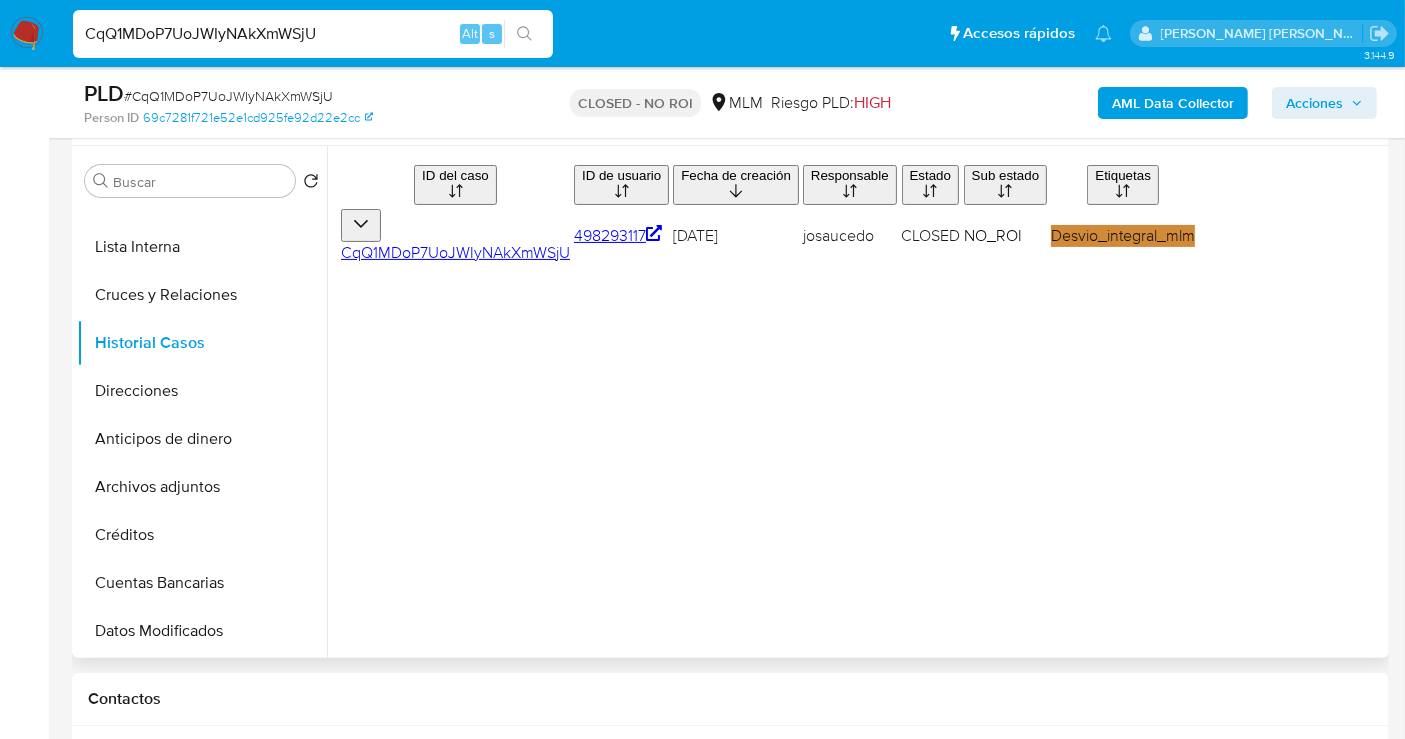 scroll, scrollTop: 333, scrollLeft: 0, axis: vertical 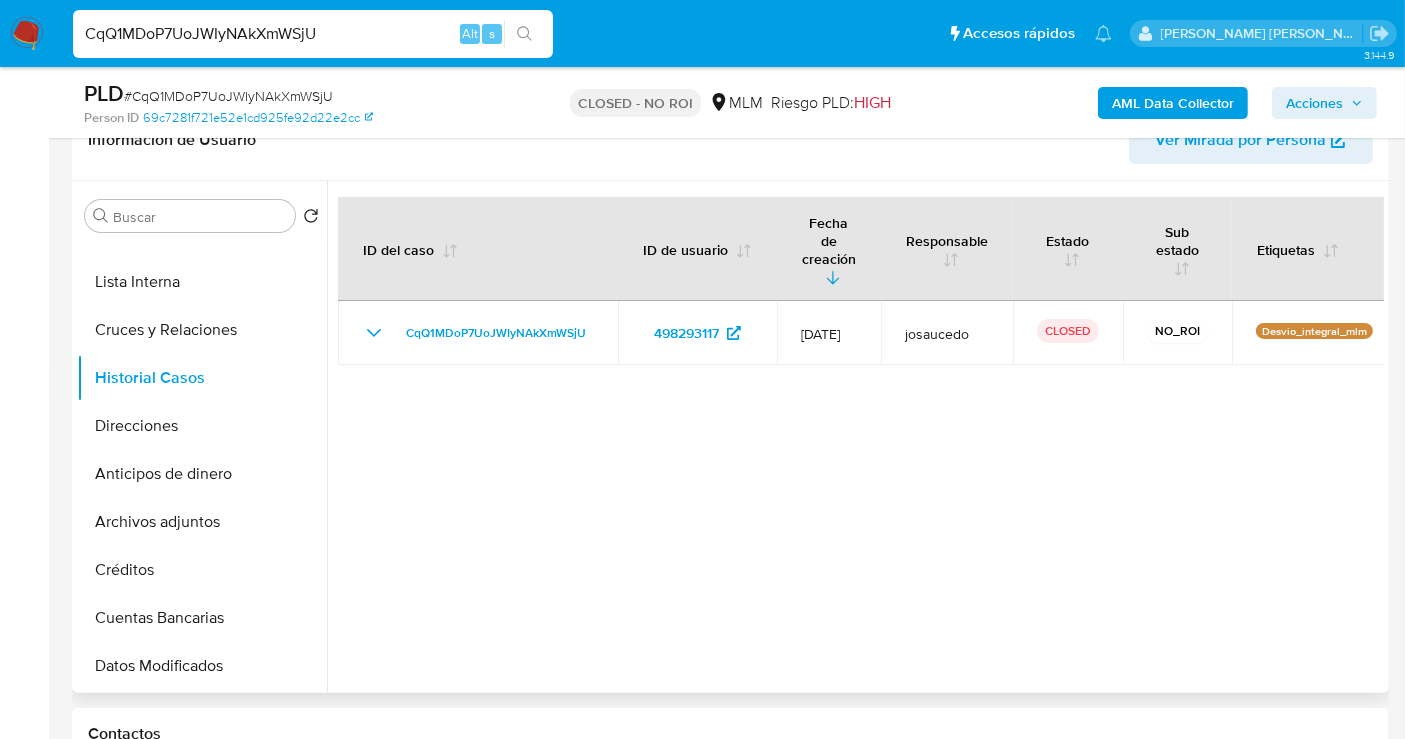 type 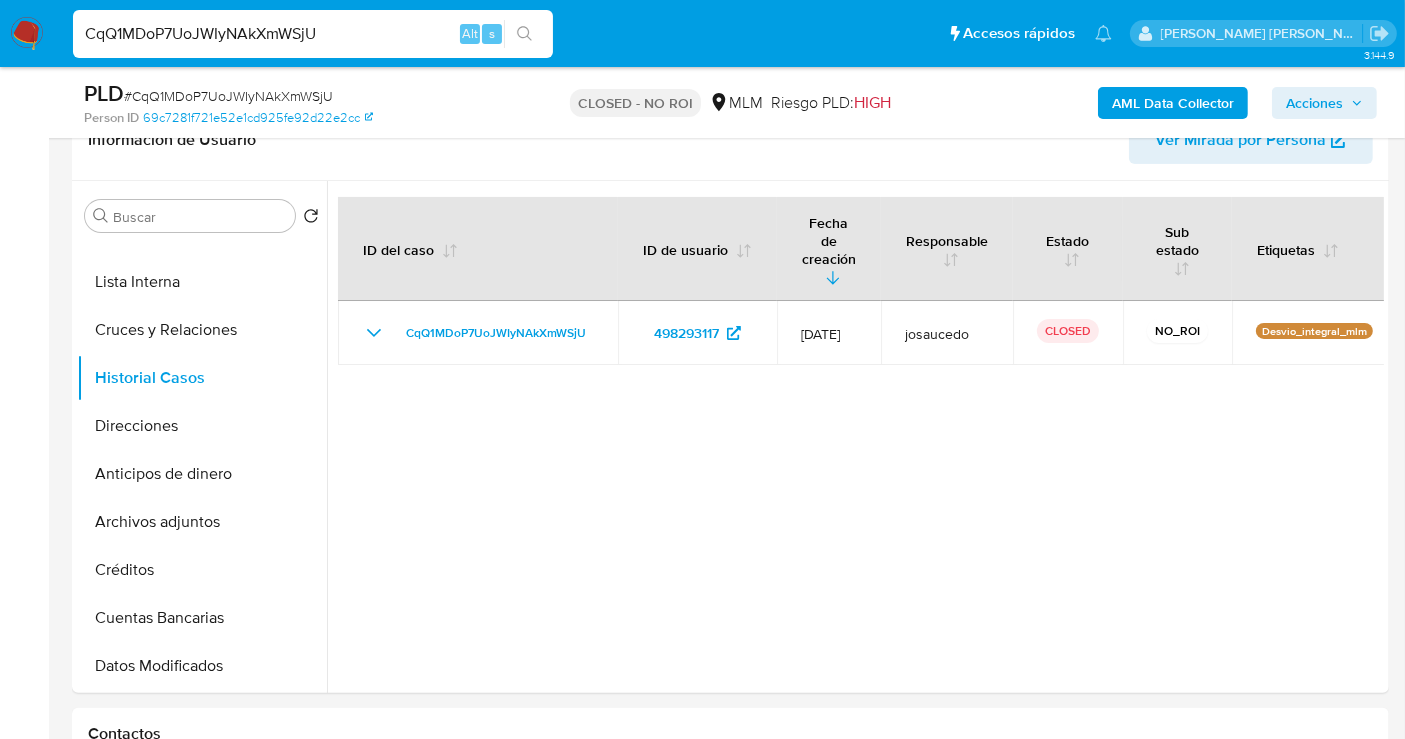 click on "CqQ1MDoP7UoJWIyNAkXmWSjU" at bounding box center (313, 34) 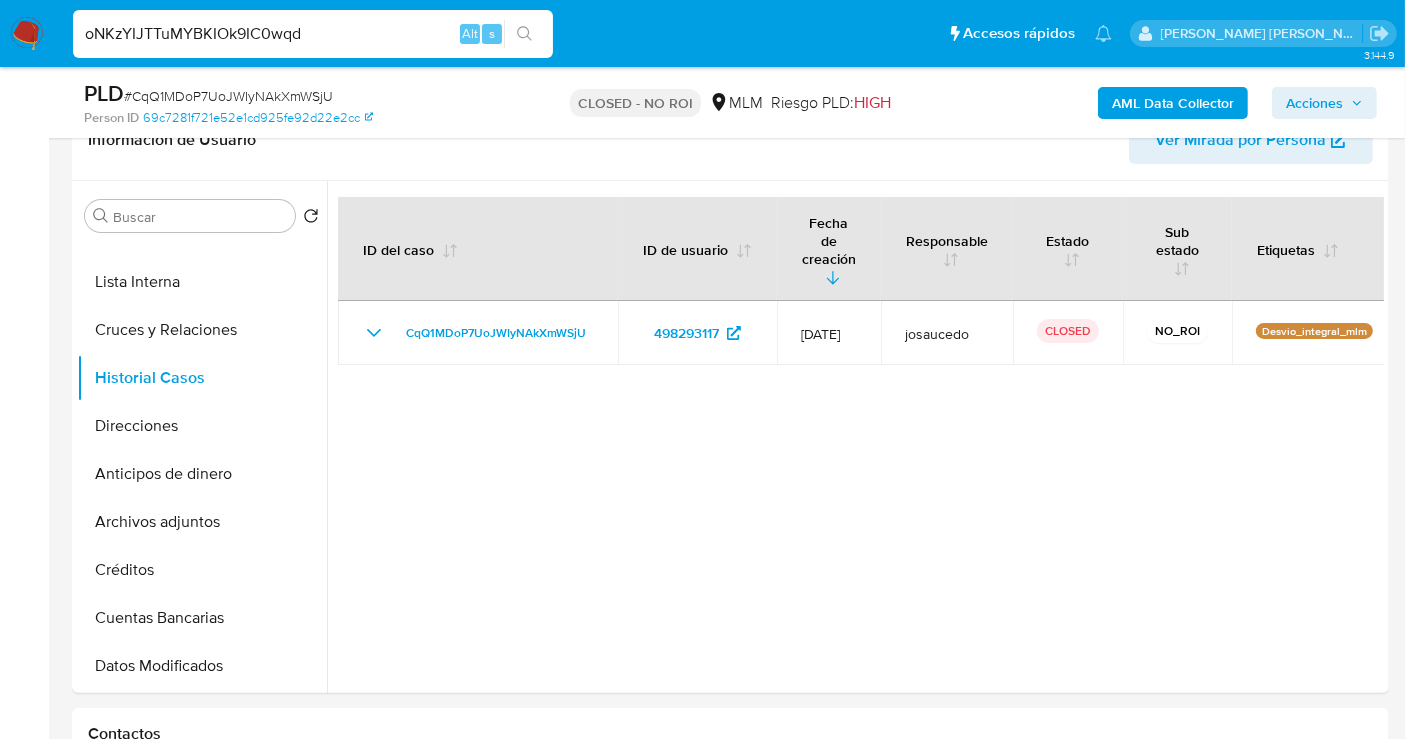 type on "oNKzYIJTTuMYBKIOk9IC0wqd" 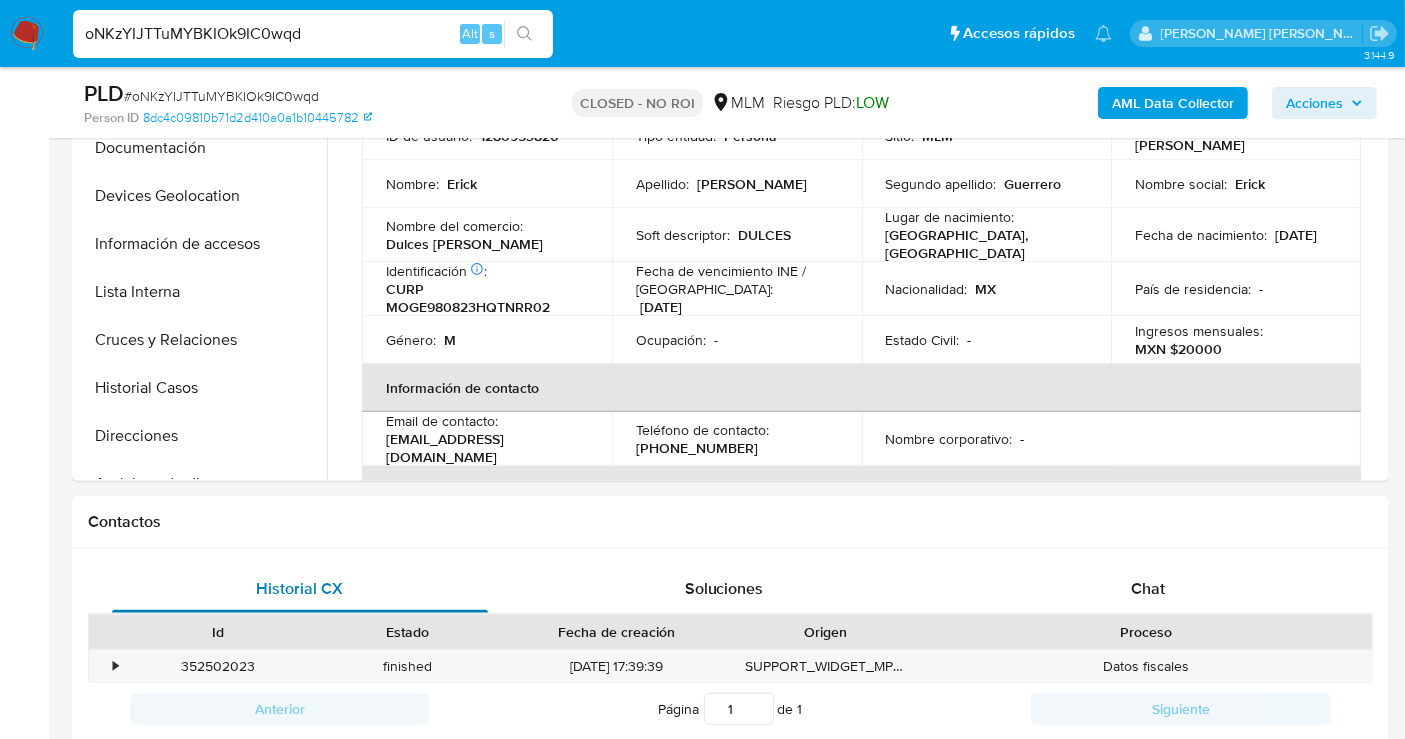 scroll, scrollTop: 555, scrollLeft: 0, axis: vertical 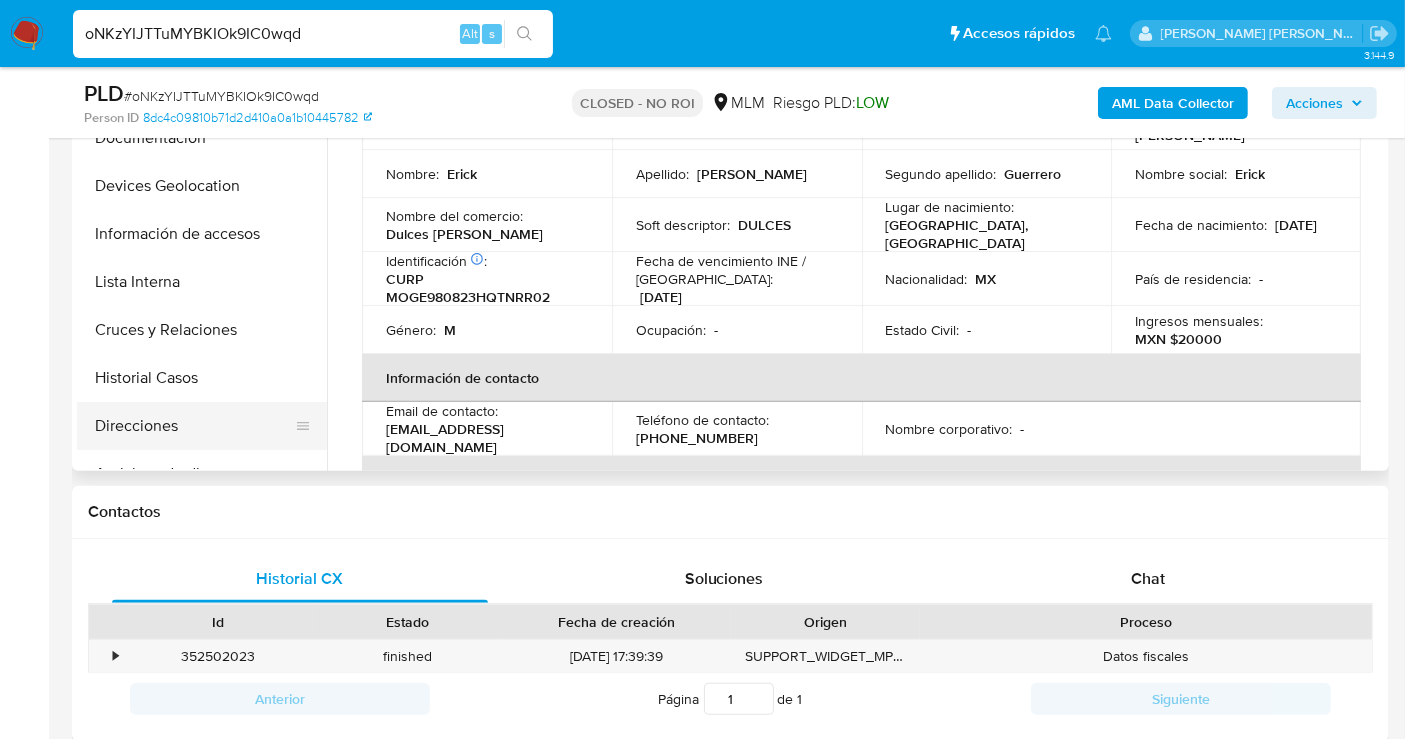 select on "10" 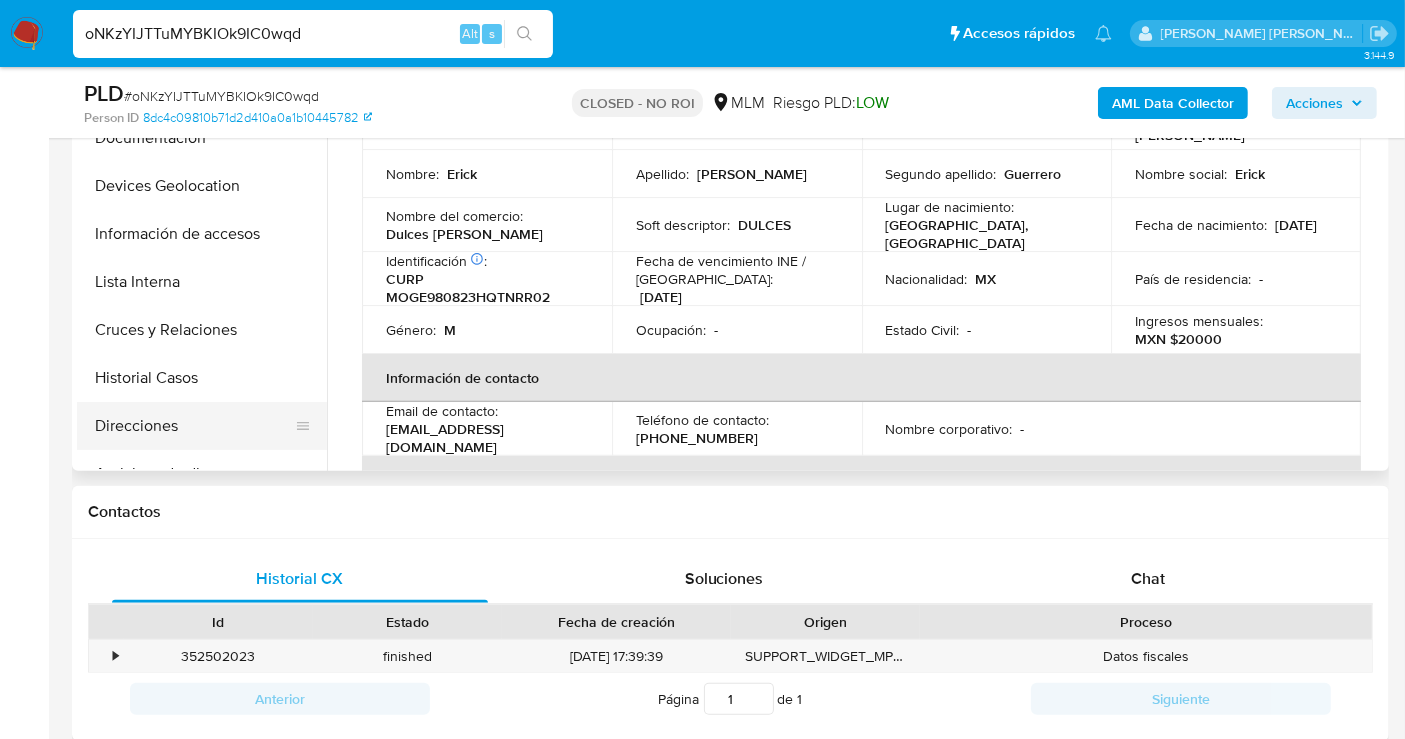 scroll, scrollTop: 222, scrollLeft: 0, axis: vertical 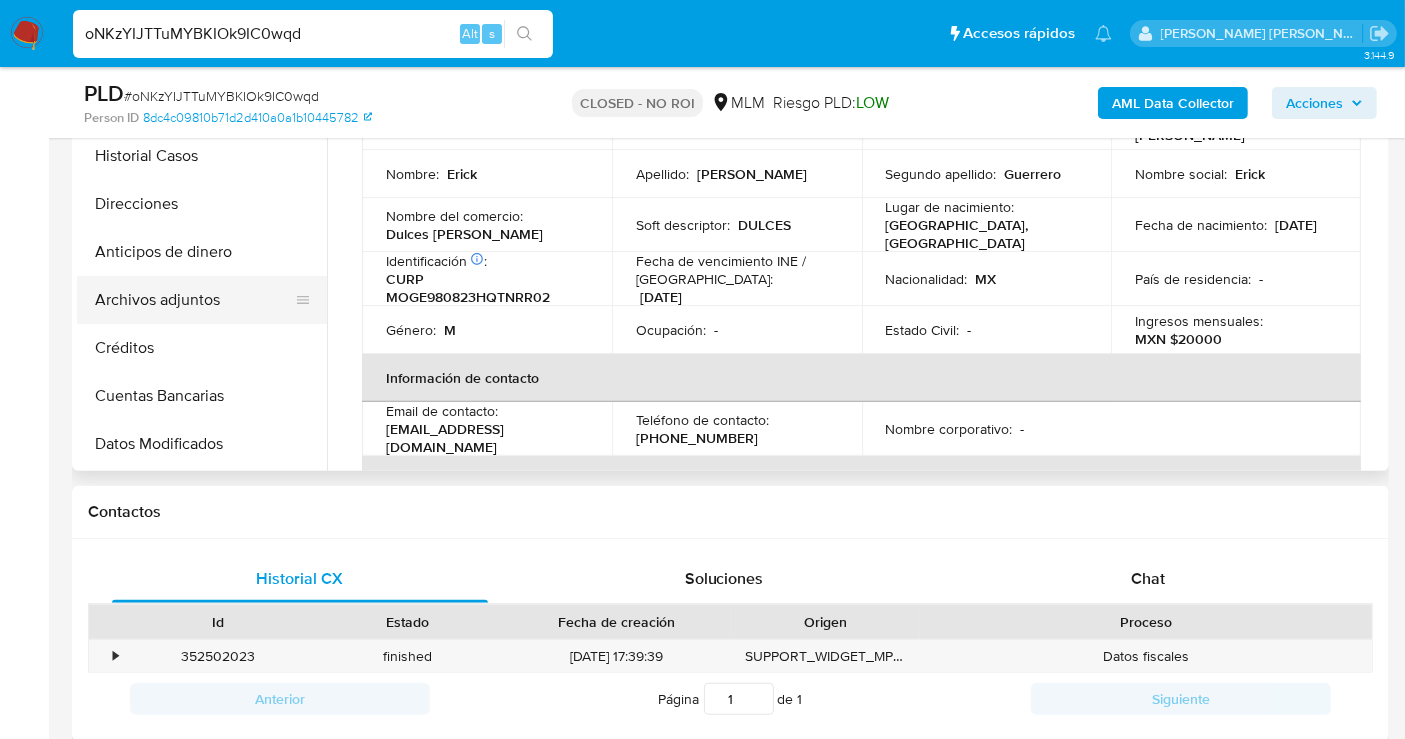 click on "Archivos adjuntos" at bounding box center [194, 300] 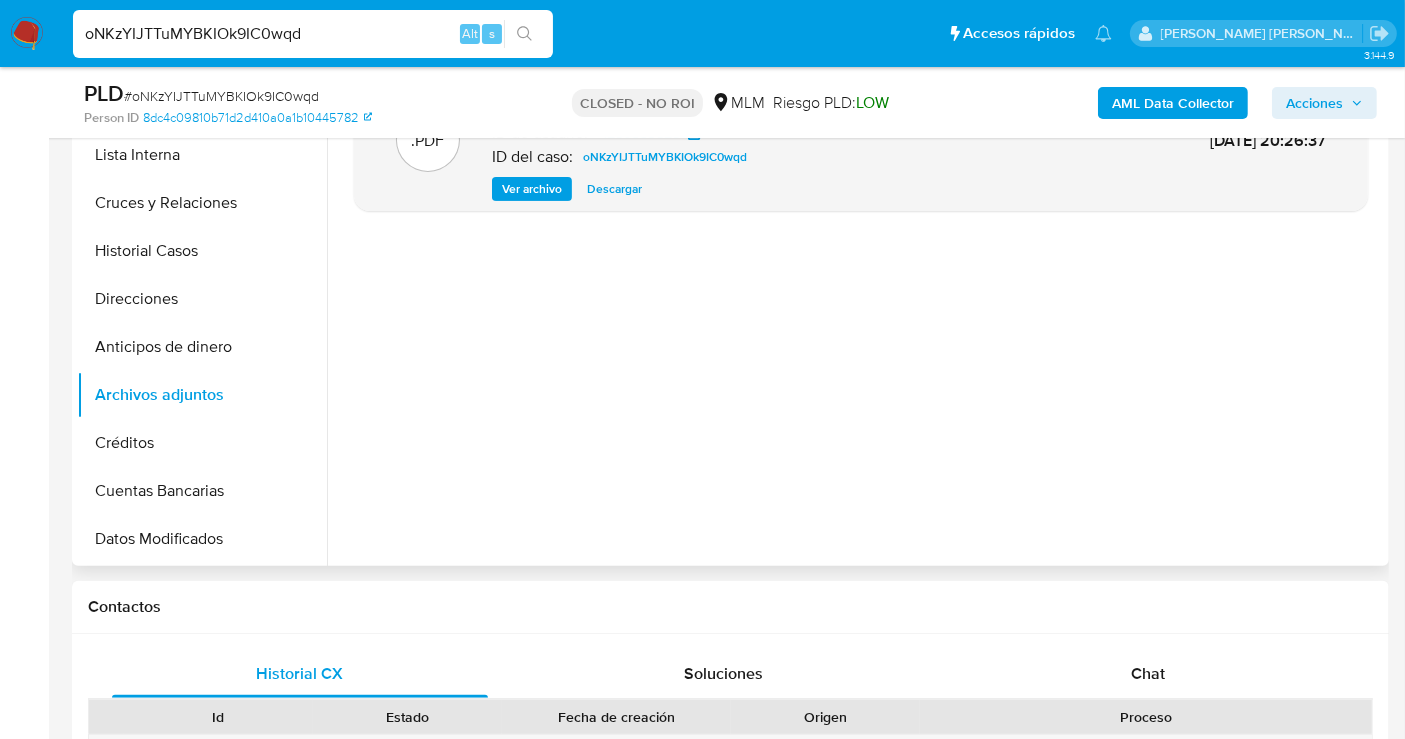 scroll, scrollTop: 333, scrollLeft: 0, axis: vertical 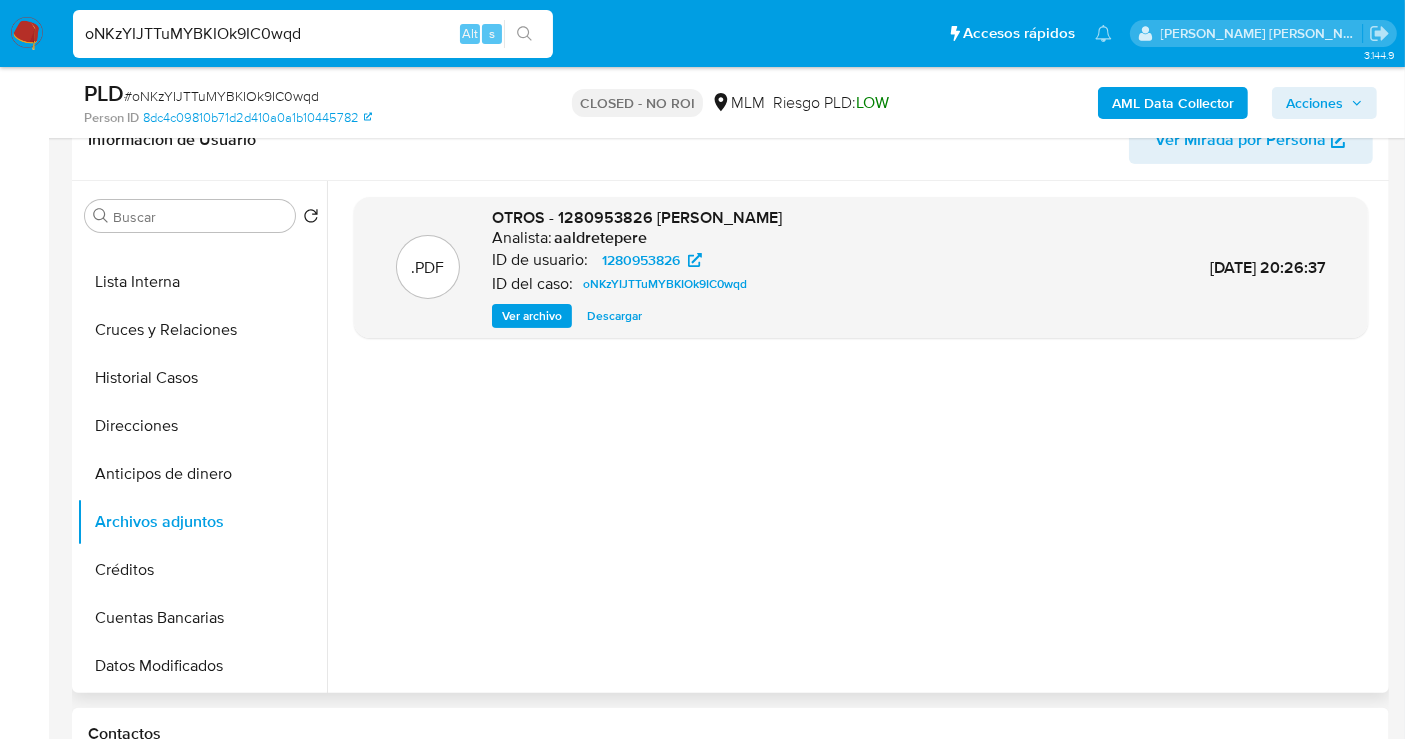 click on "Descargar" at bounding box center [614, 316] 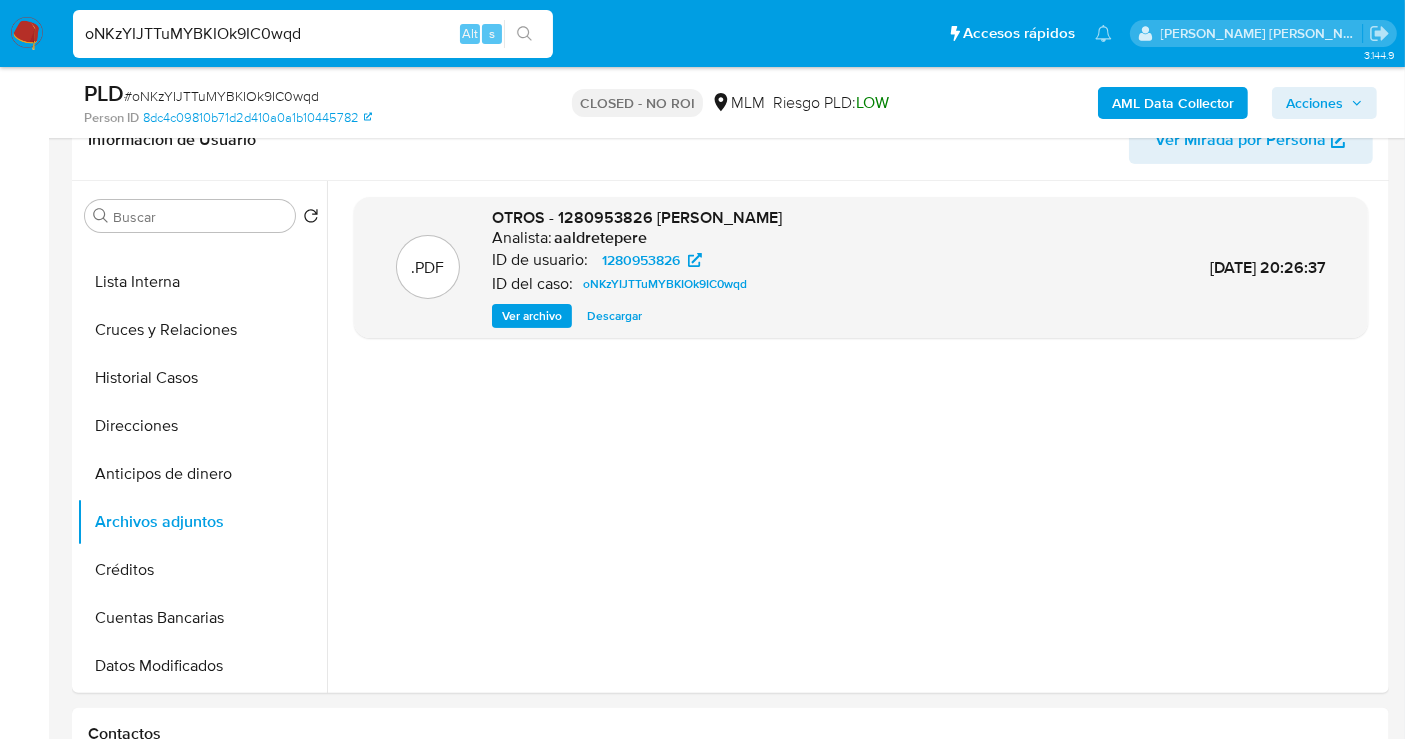 click on "oNKzYIJTTuMYBKIOk9IC0wqd" at bounding box center (313, 34) 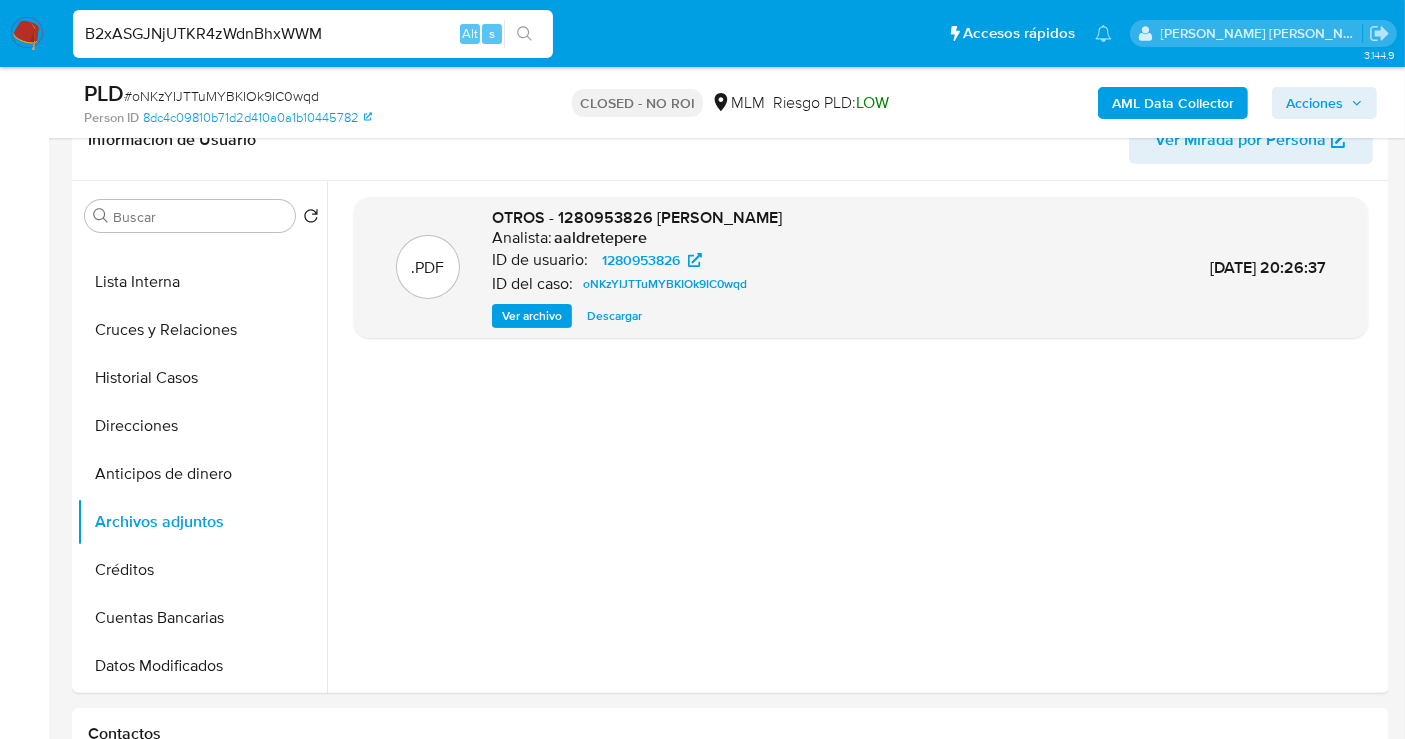 type on "B2xASGJNjUTKR4zWdnBhxWWM" 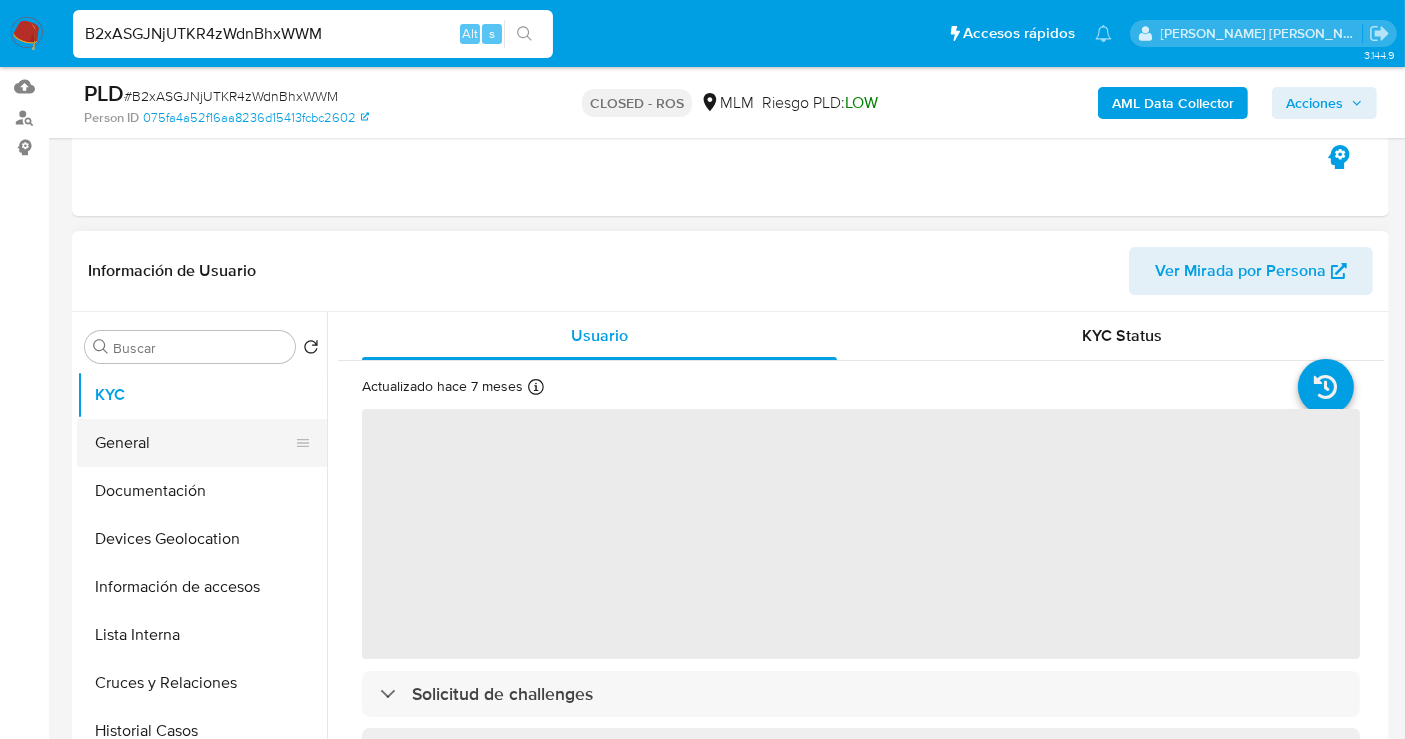 scroll, scrollTop: 222, scrollLeft: 0, axis: vertical 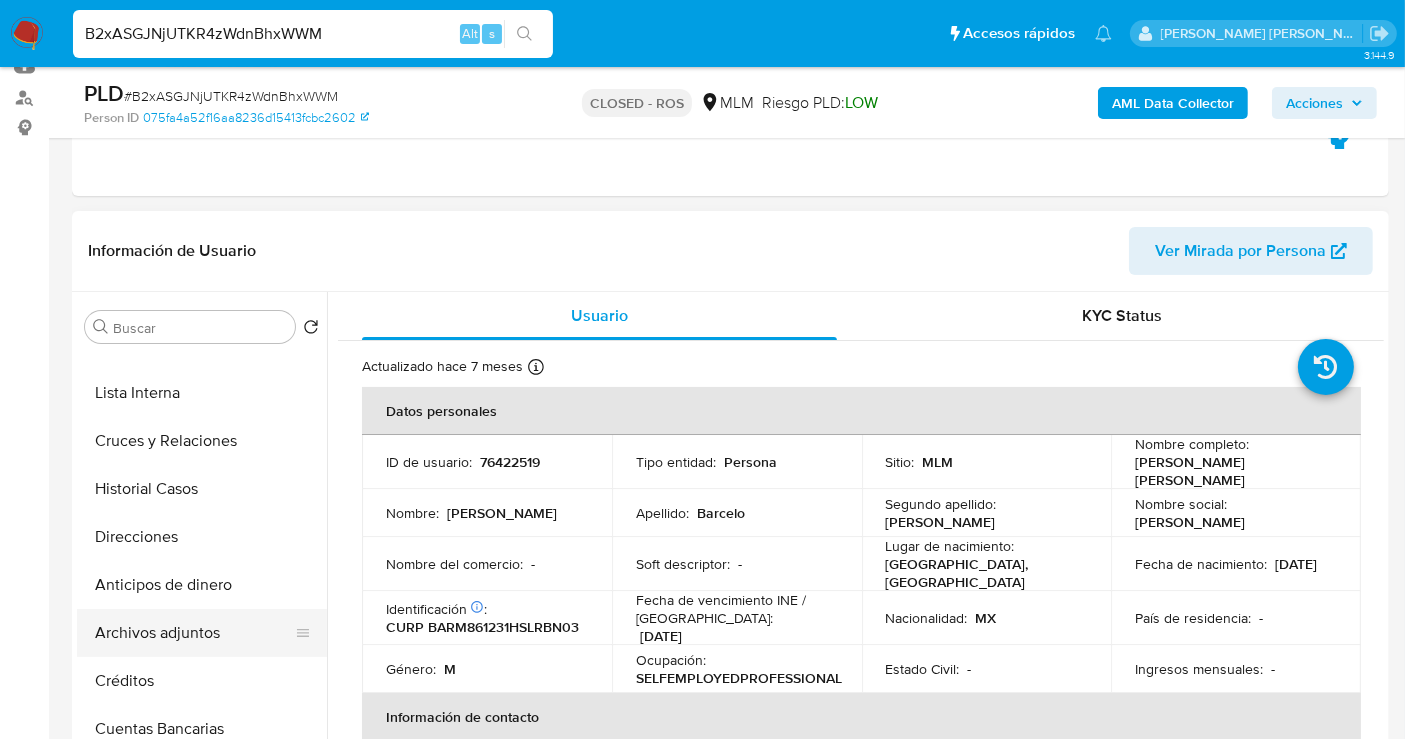 click on "Archivos adjuntos" at bounding box center [194, 633] 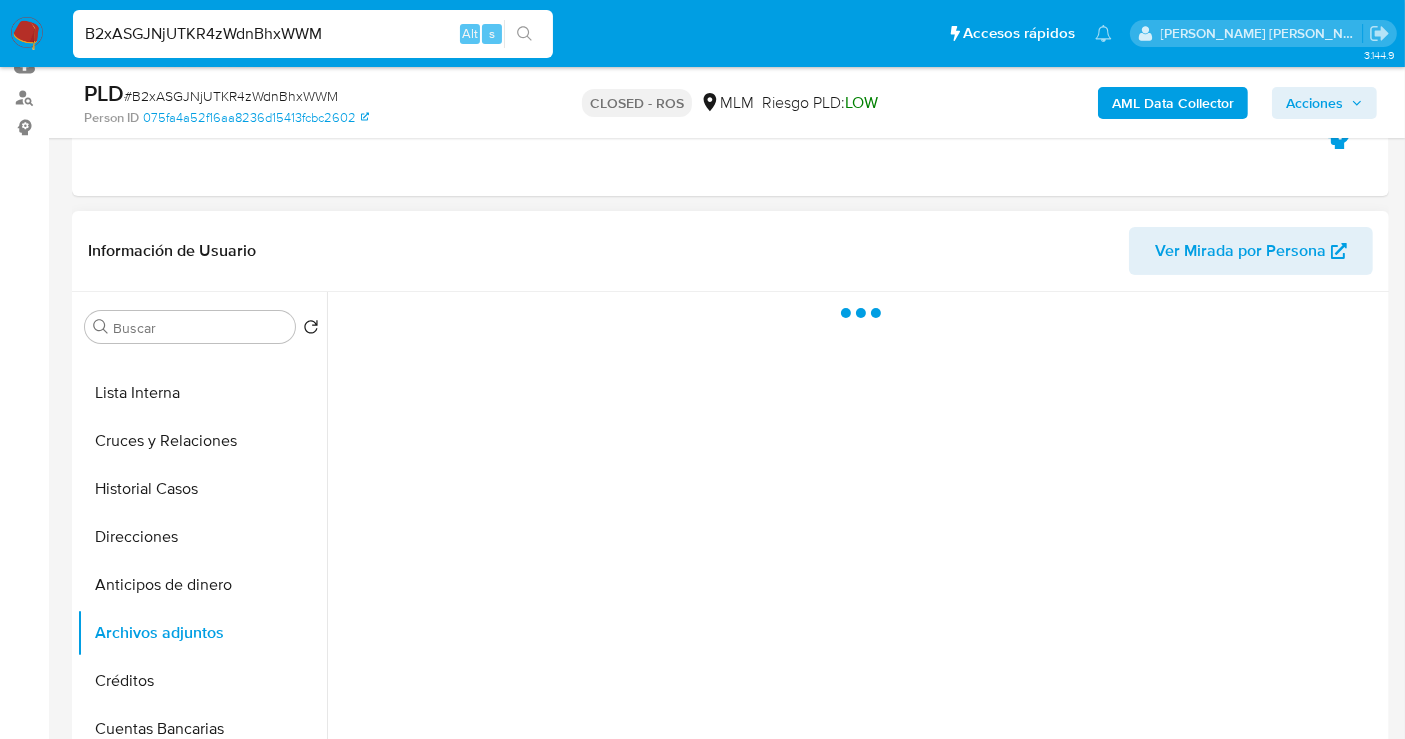 select on "10" 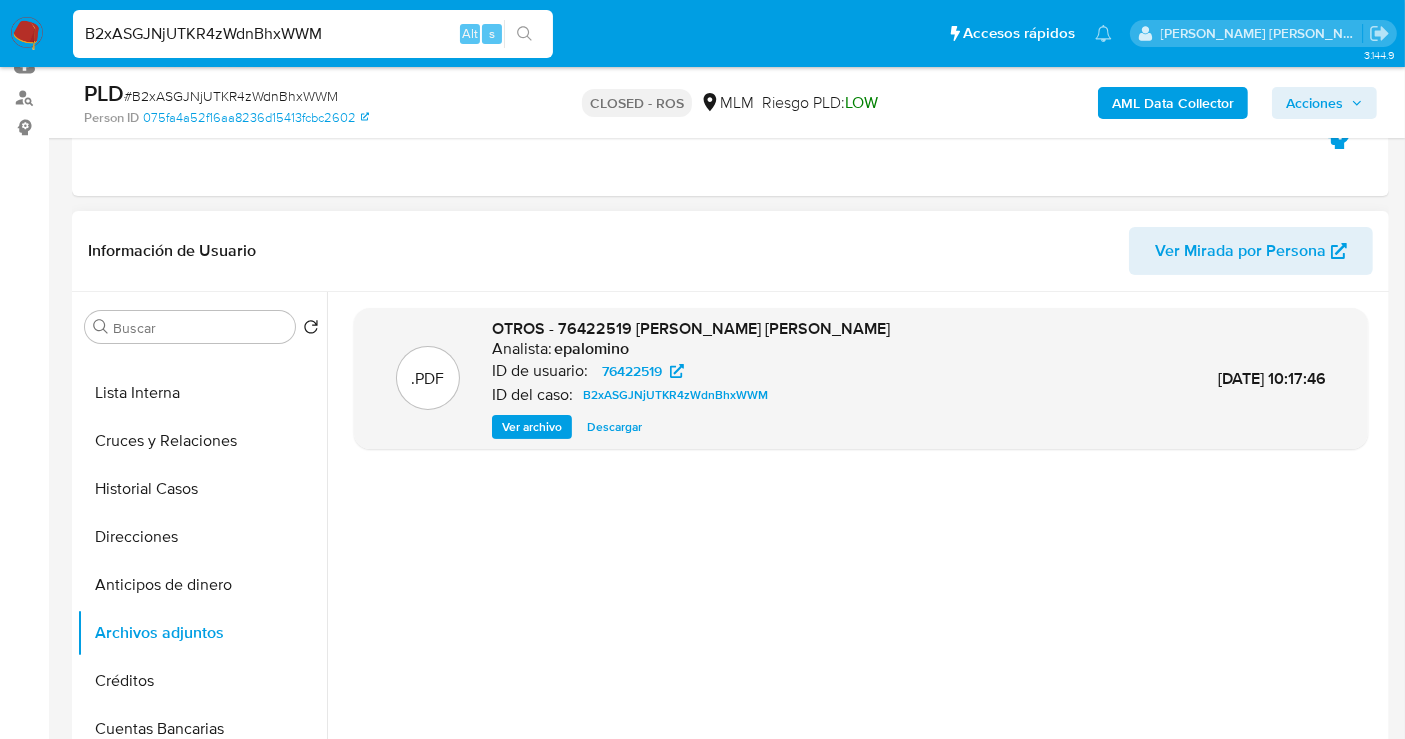 click on "Descargar" at bounding box center [614, 427] 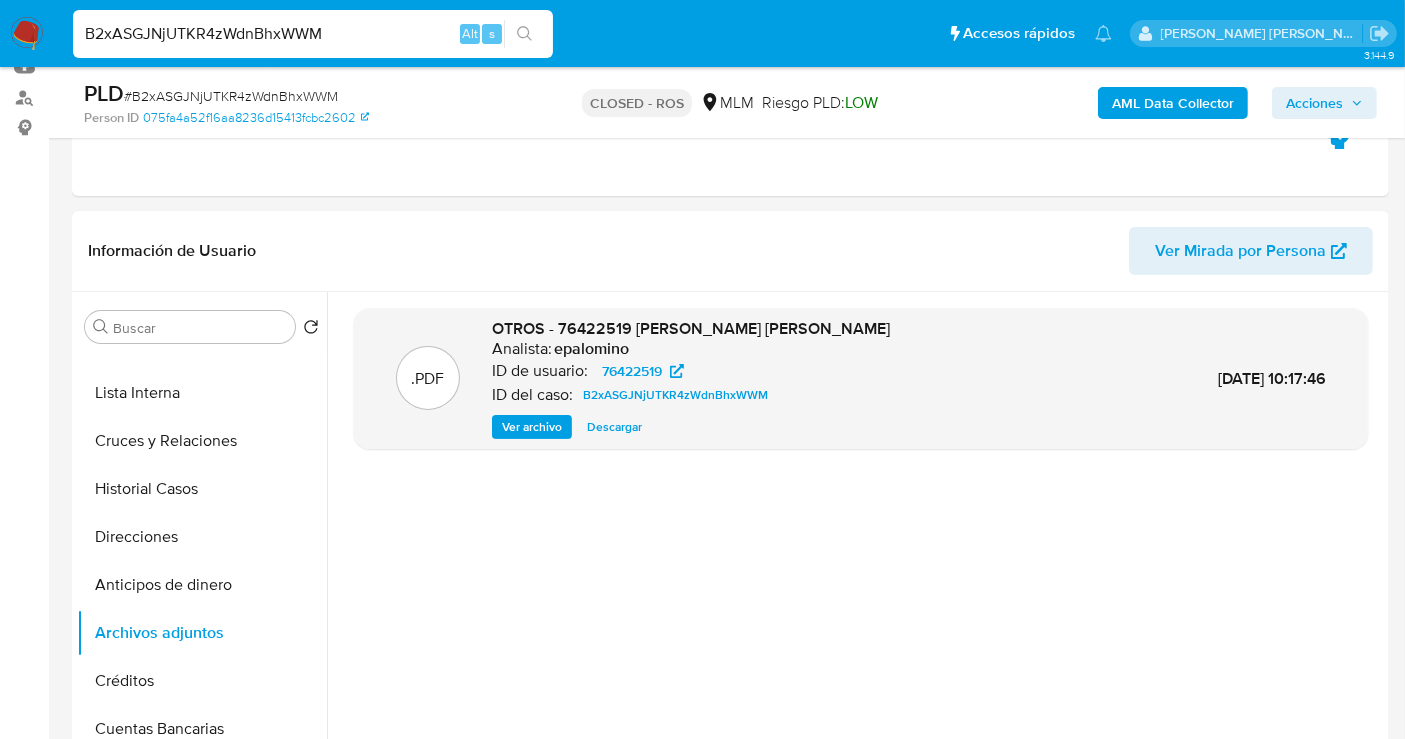 click on "B2xASGJNjUTKR4zWdnBhxWWM" at bounding box center (313, 34) 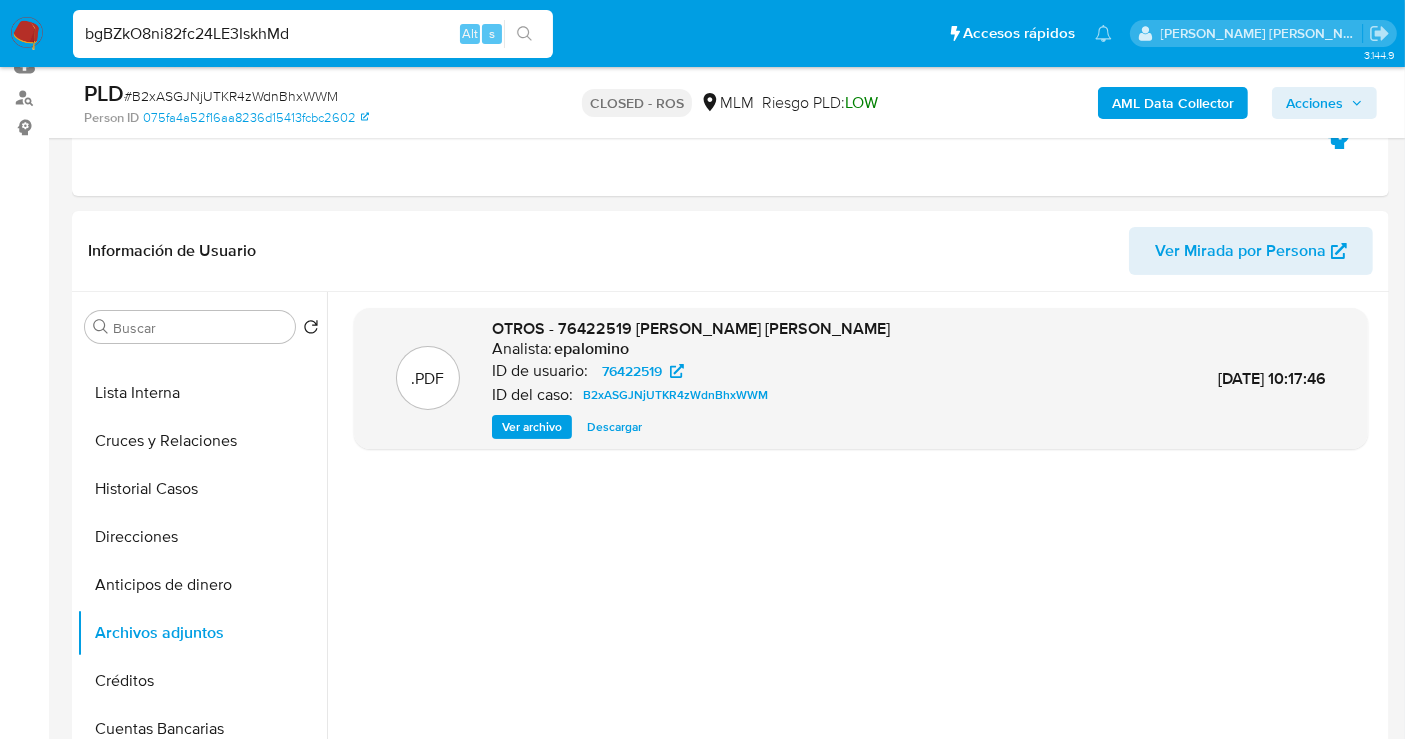 type on "bgBZkO8ni82fc24LE3IskhMd" 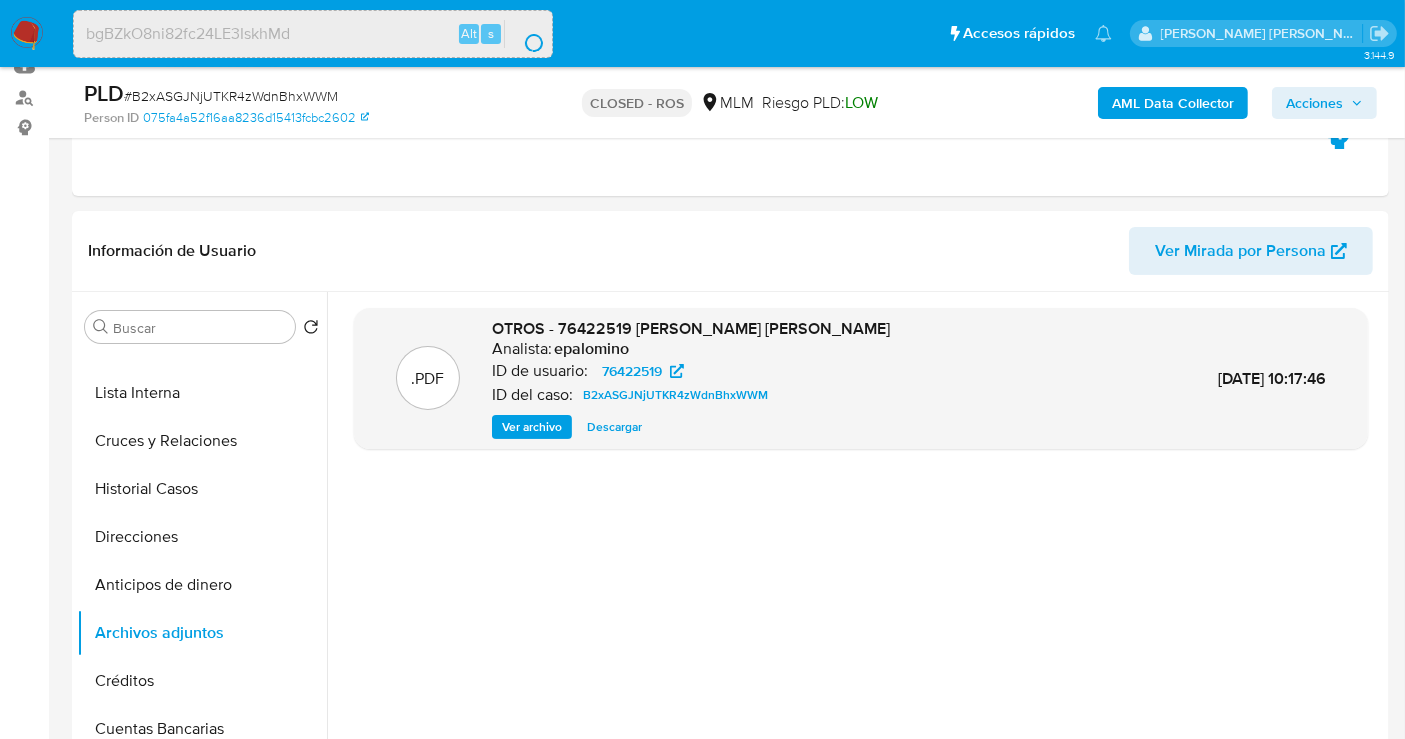 scroll, scrollTop: 0, scrollLeft: 0, axis: both 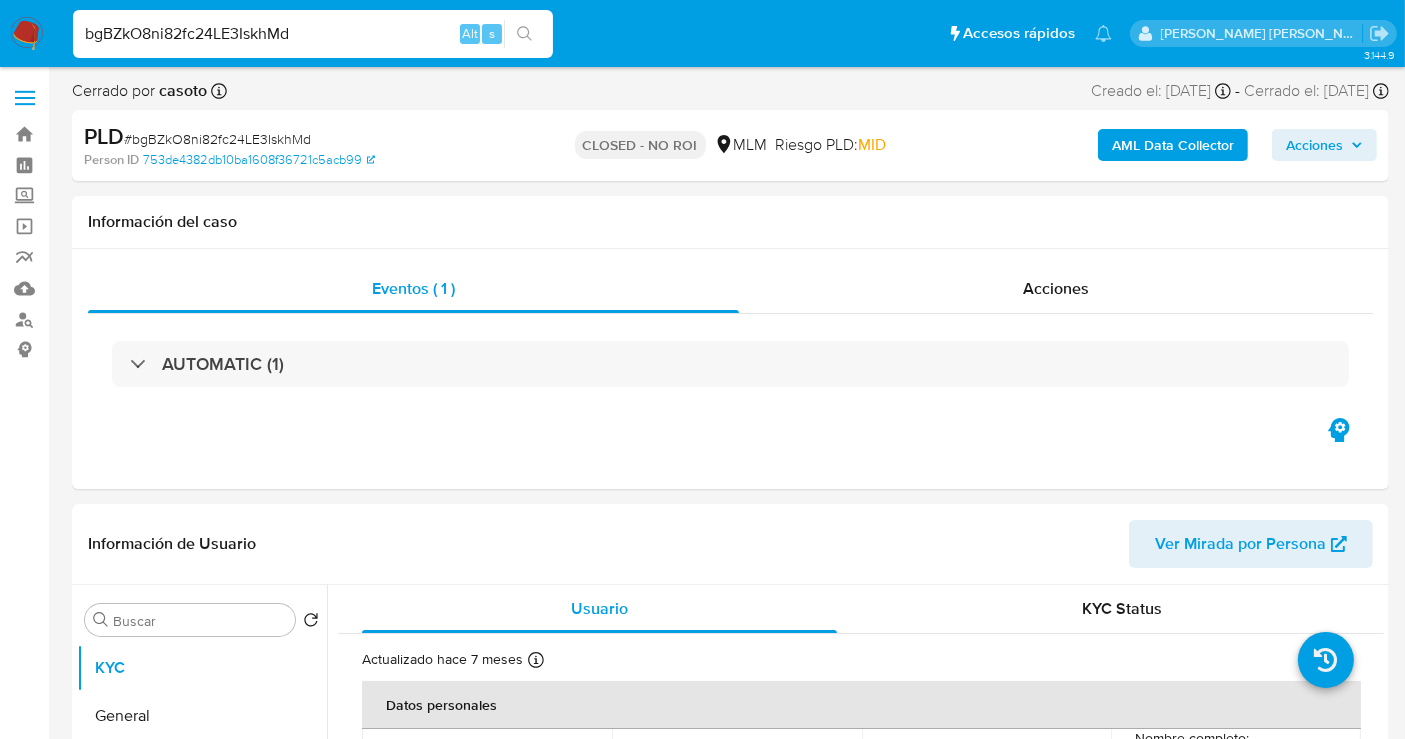 select on "10" 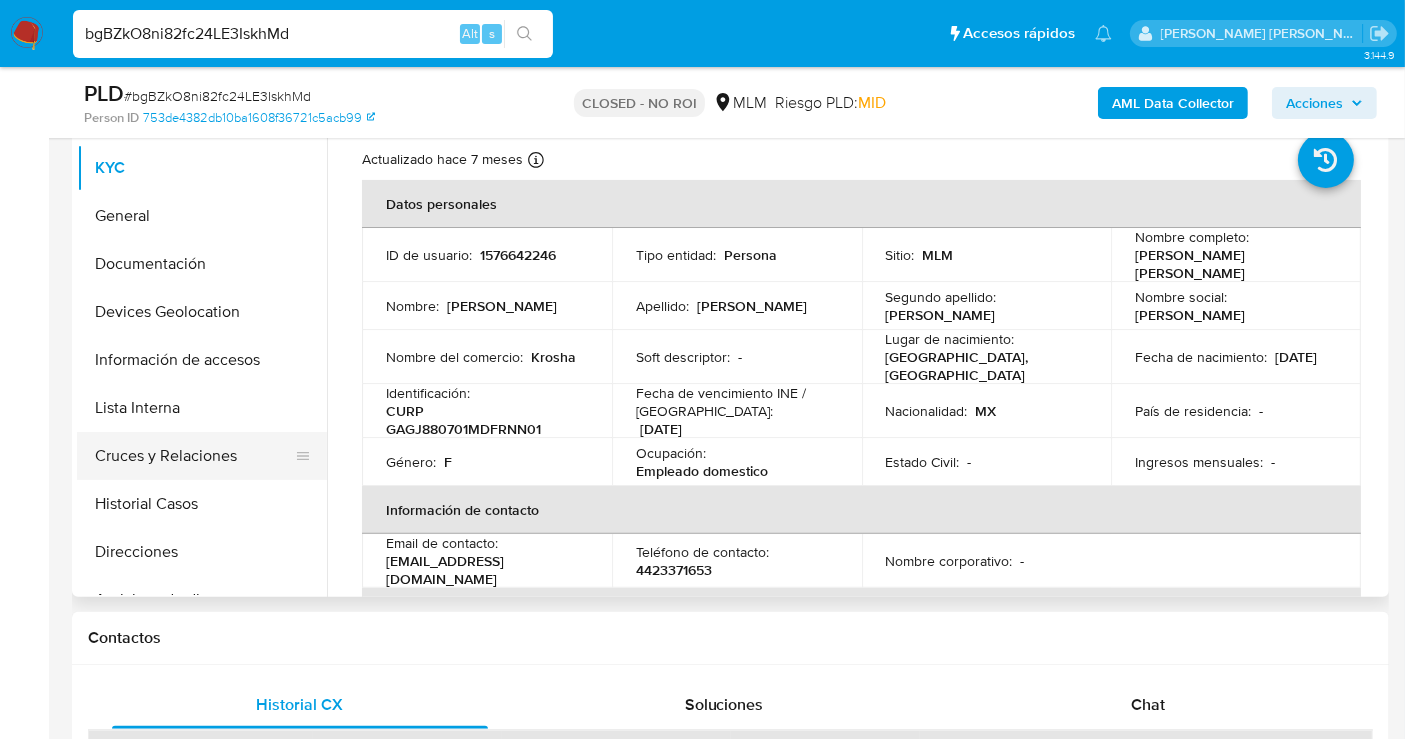 scroll, scrollTop: 444, scrollLeft: 0, axis: vertical 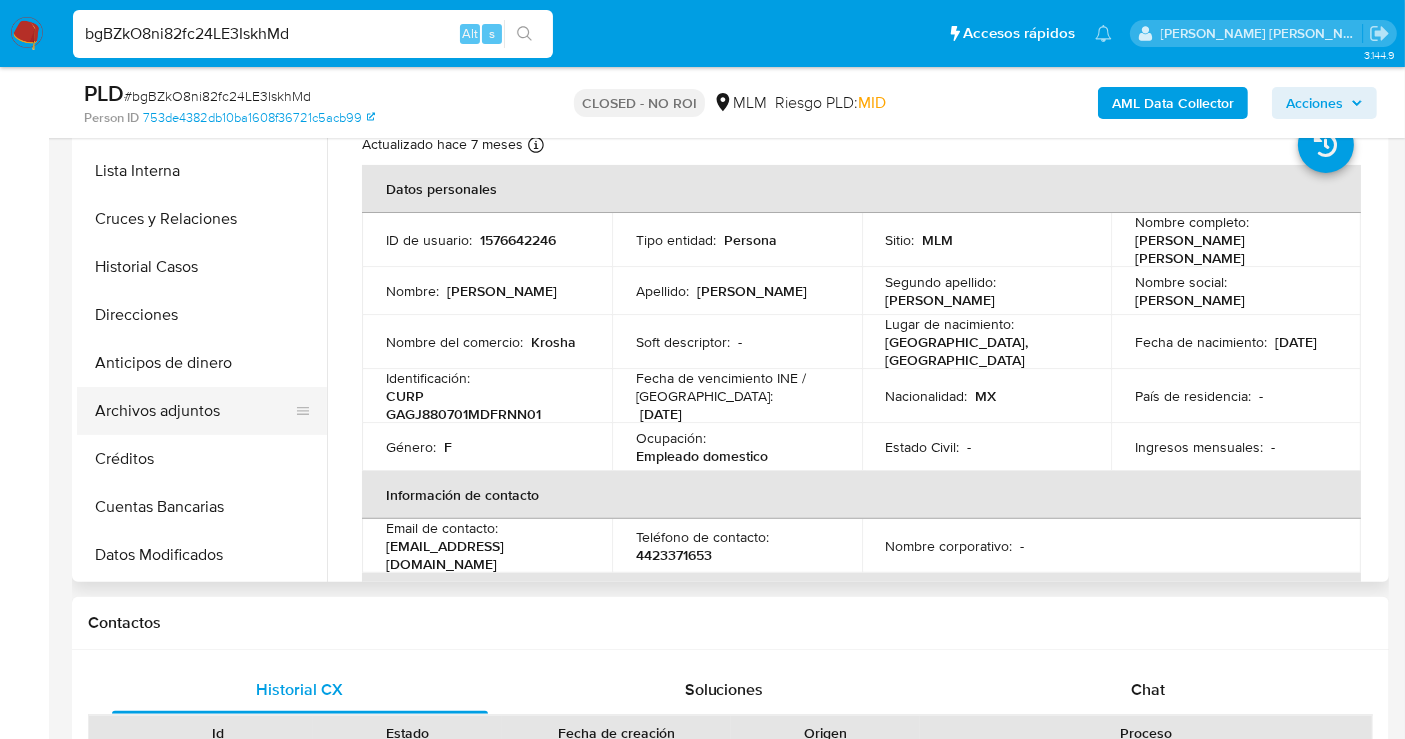 click on "Archivos adjuntos" at bounding box center [194, 411] 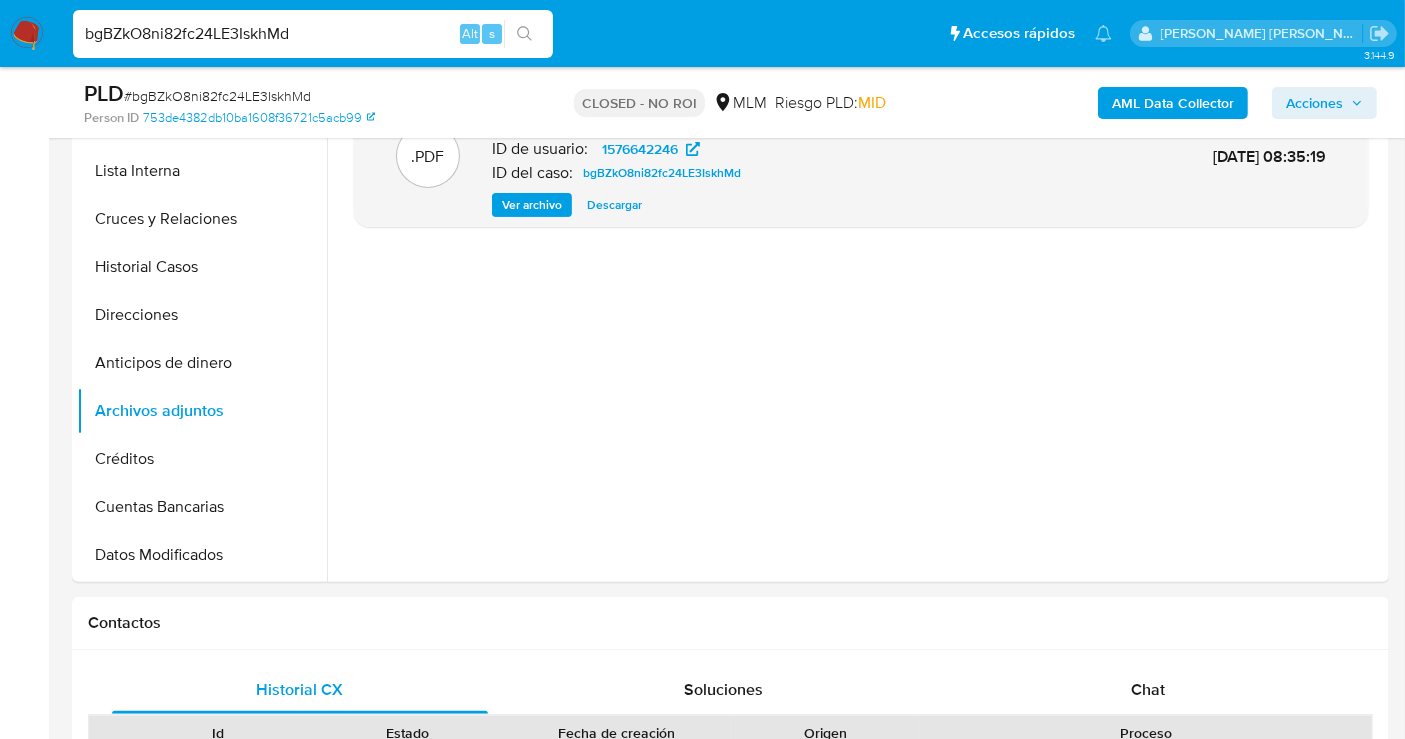scroll, scrollTop: 222, scrollLeft: 0, axis: vertical 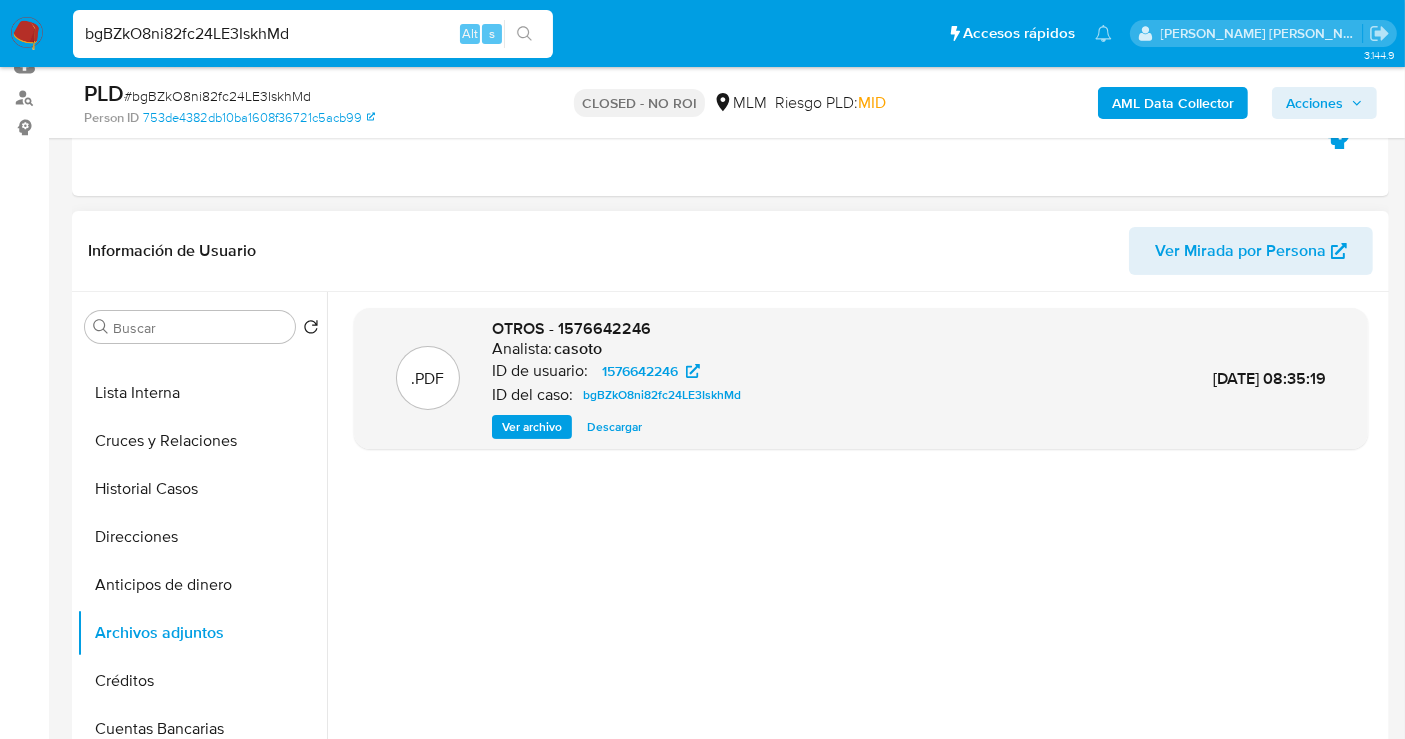 click on "Descargar" at bounding box center (614, 427) 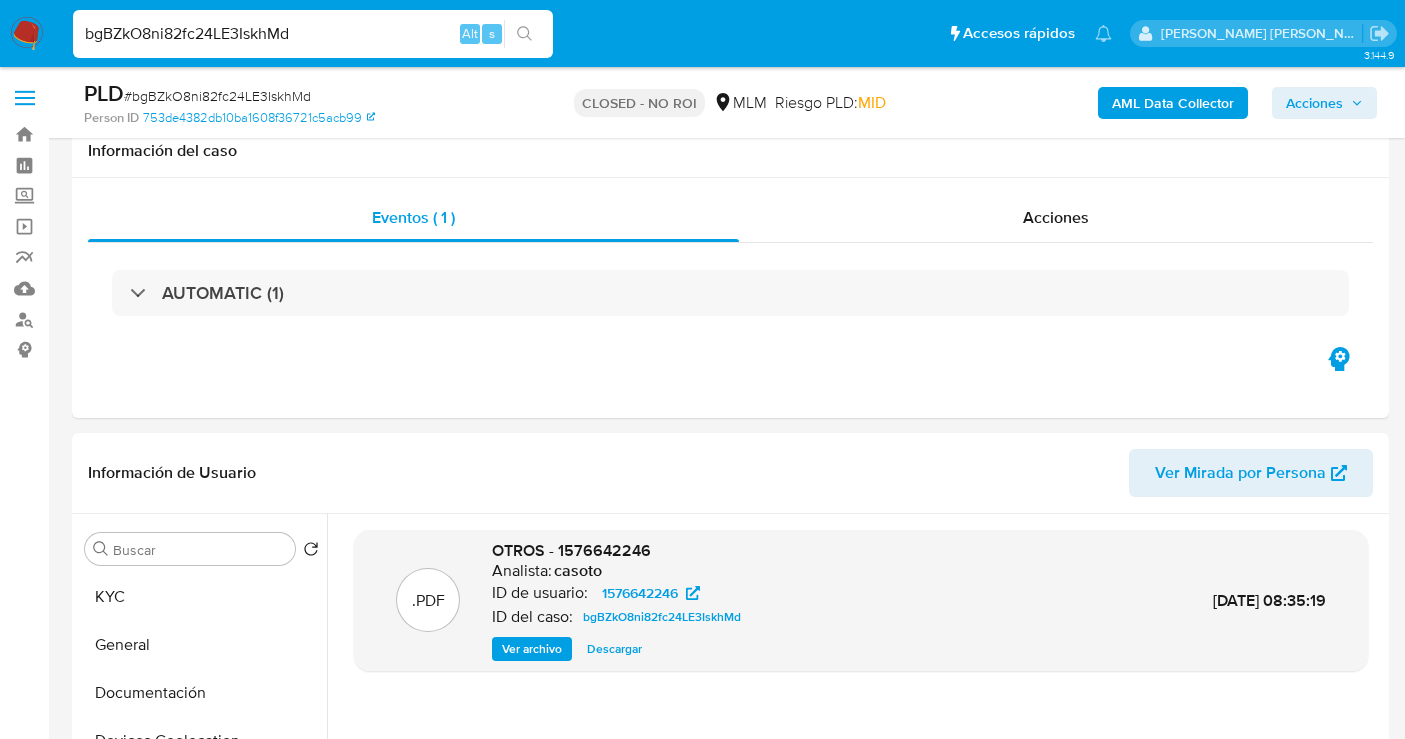 select on "10" 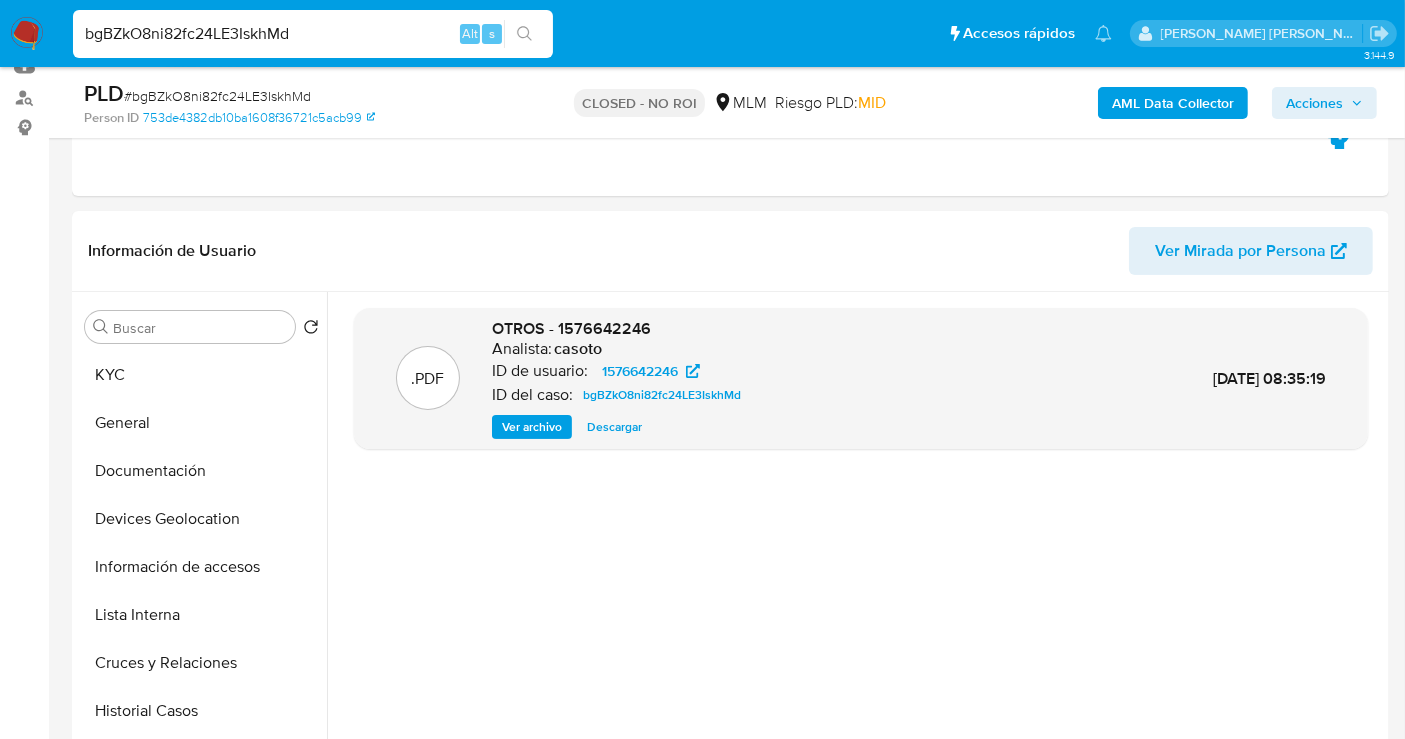 scroll, scrollTop: 222, scrollLeft: 0, axis: vertical 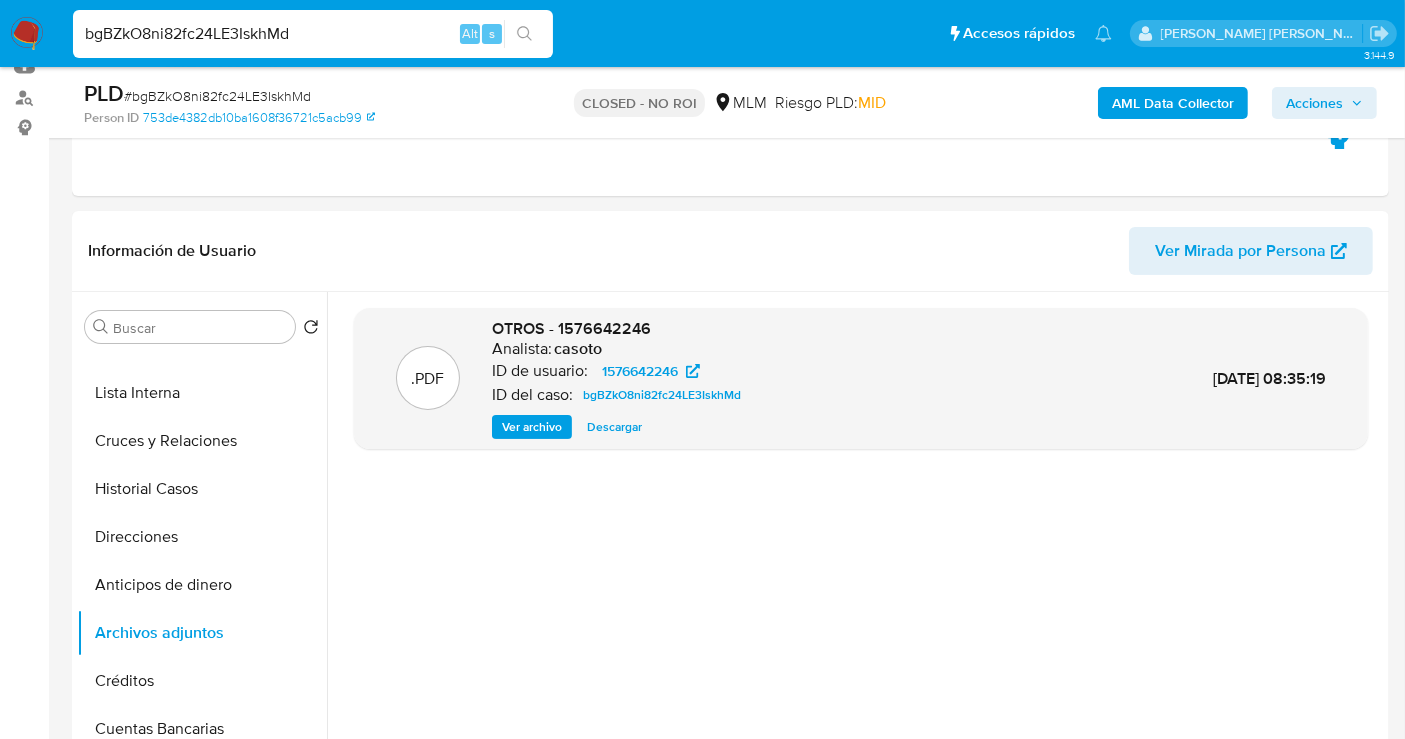 click on "bgBZkO8ni82fc24LE3IskhMd" at bounding box center (313, 34) 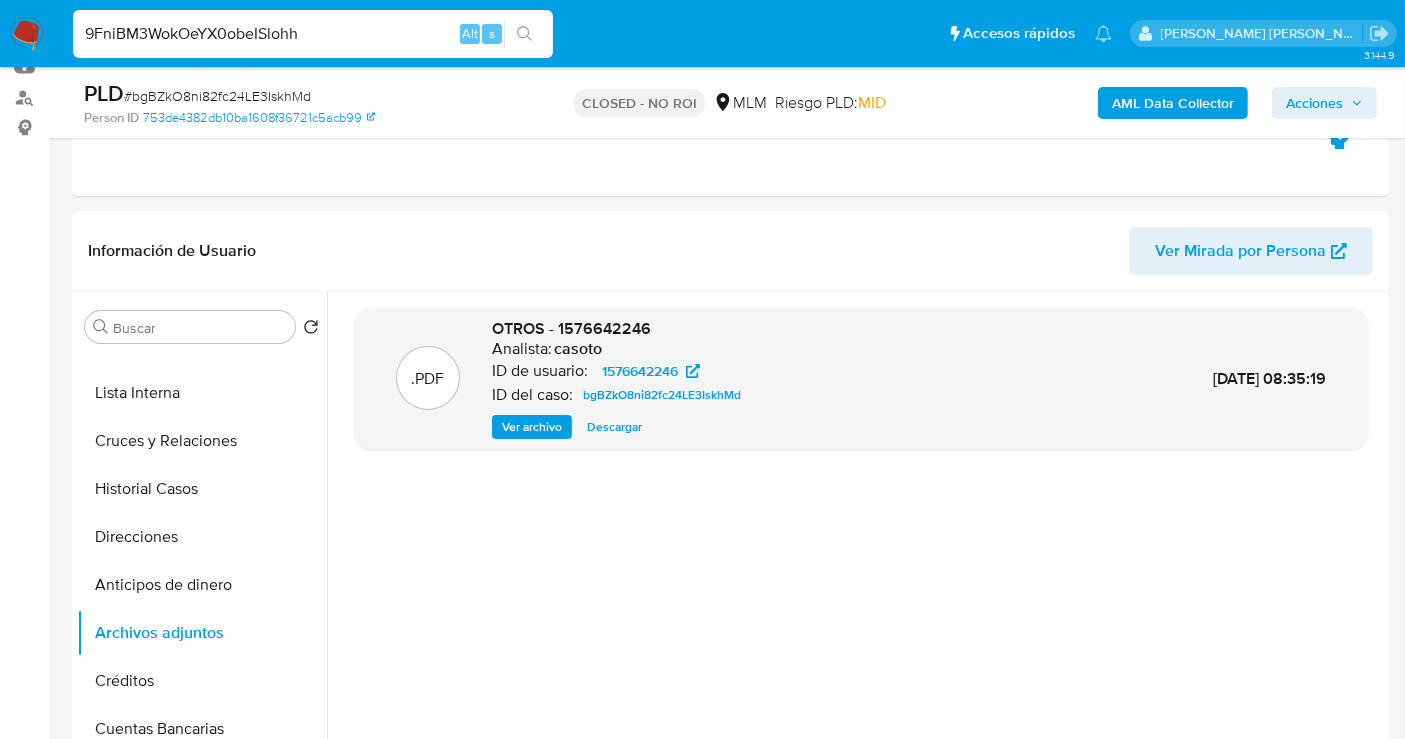 type on "9FniBM3WokOeYX0obeISlohh" 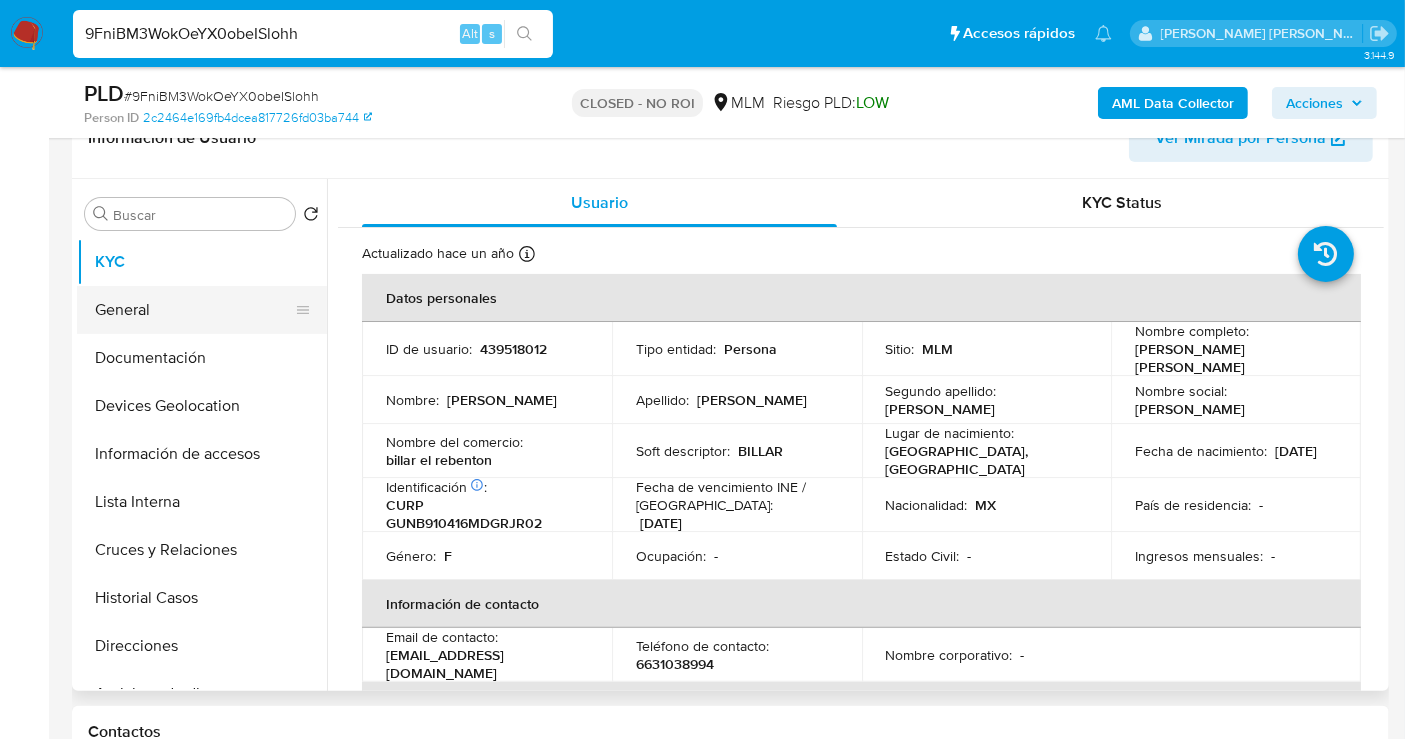 scroll, scrollTop: 444, scrollLeft: 0, axis: vertical 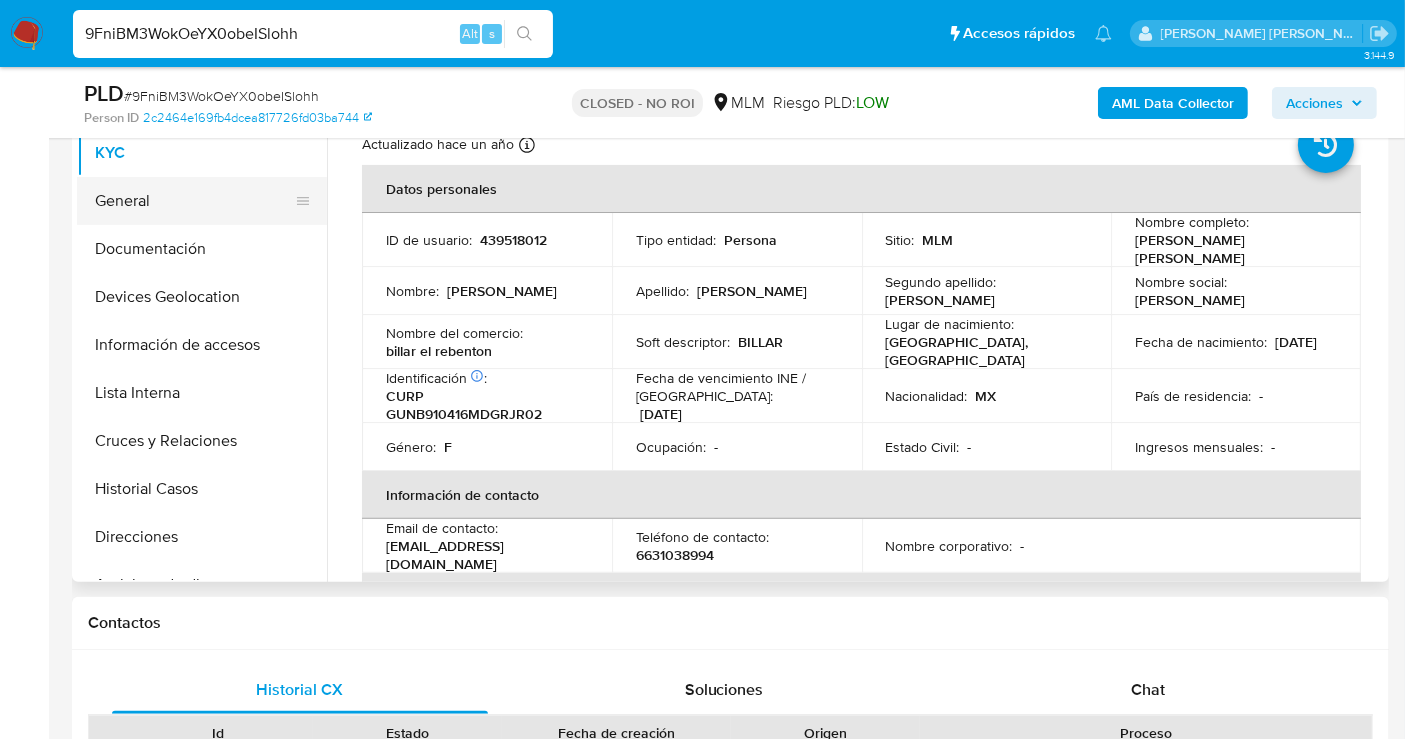 select on "10" 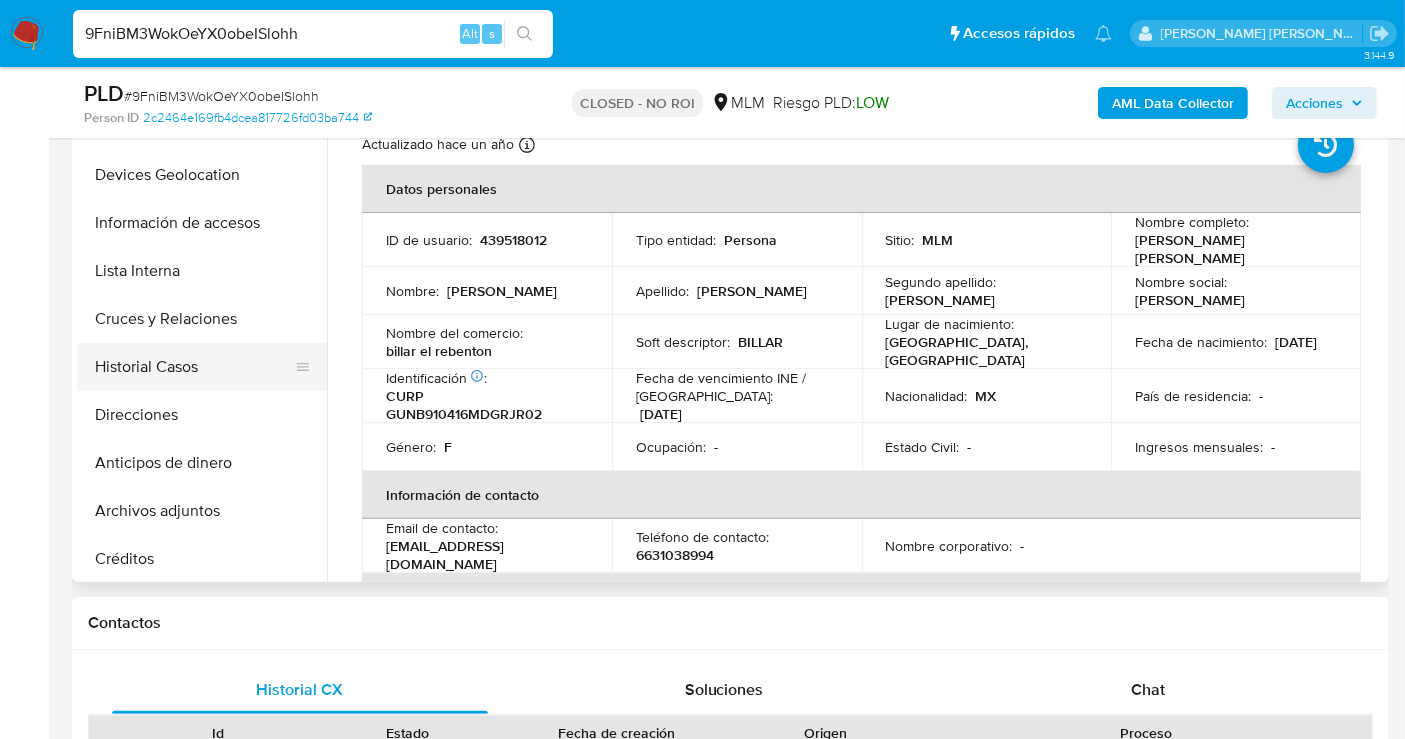 scroll, scrollTop: 222, scrollLeft: 0, axis: vertical 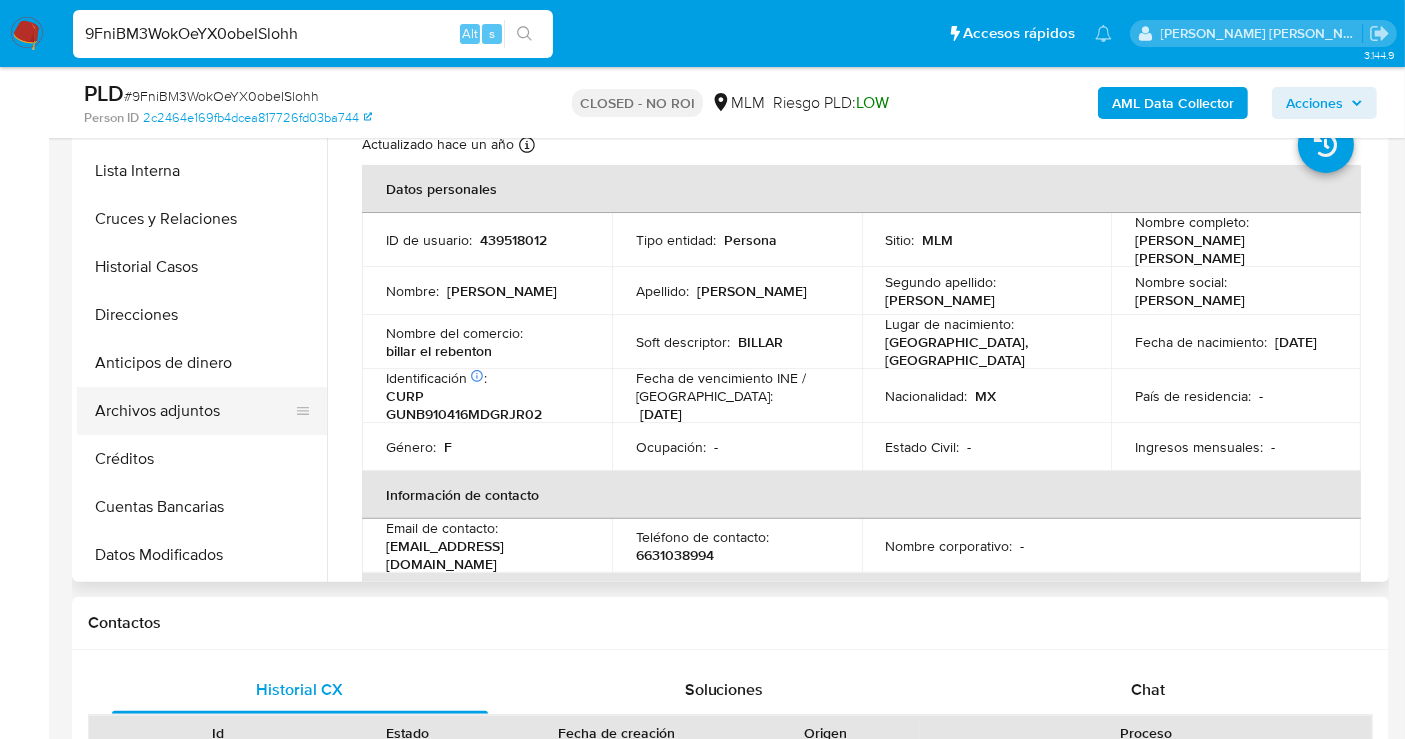 click on "Archivos adjuntos" at bounding box center (194, 411) 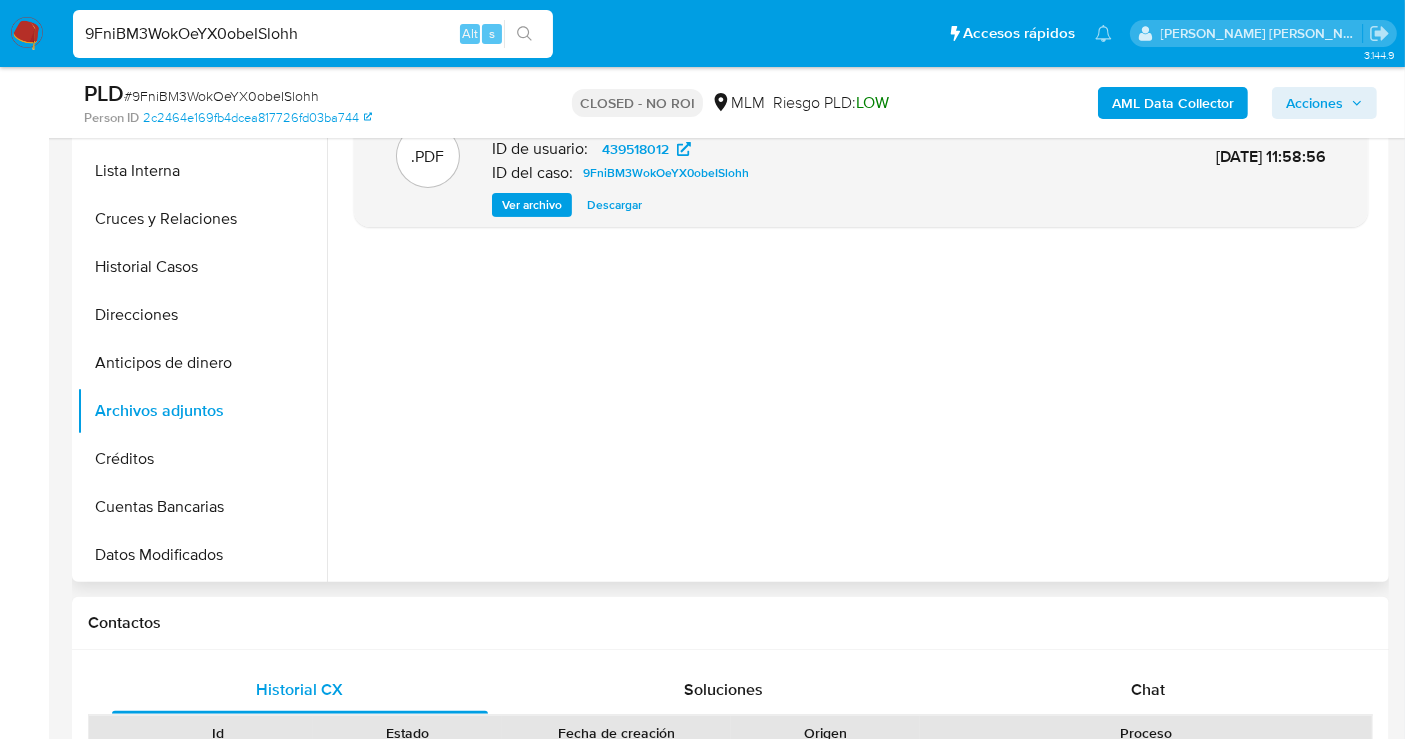 click on "Descargar" at bounding box center [614, 205] 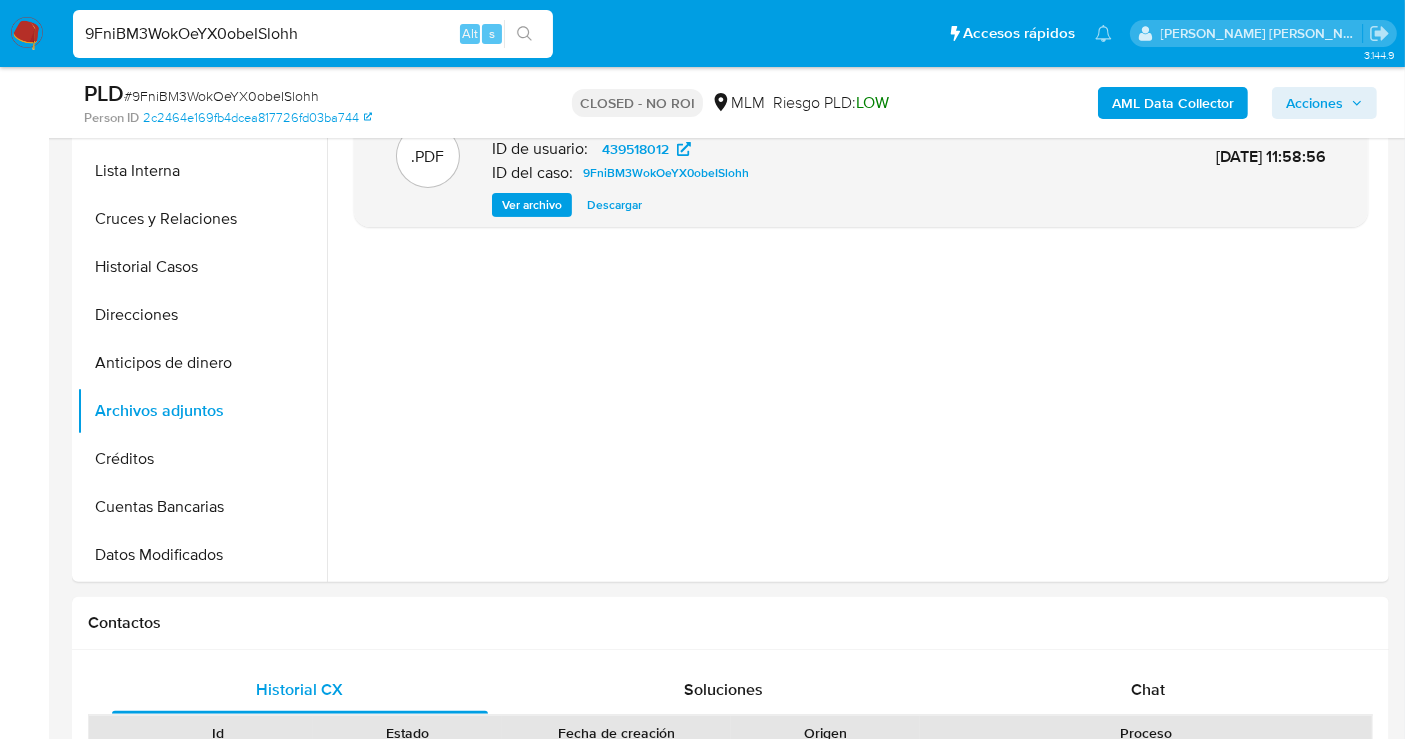 click on "9FniBM3WokOeYX0obeISlohh" at bounding box center (313, 34) 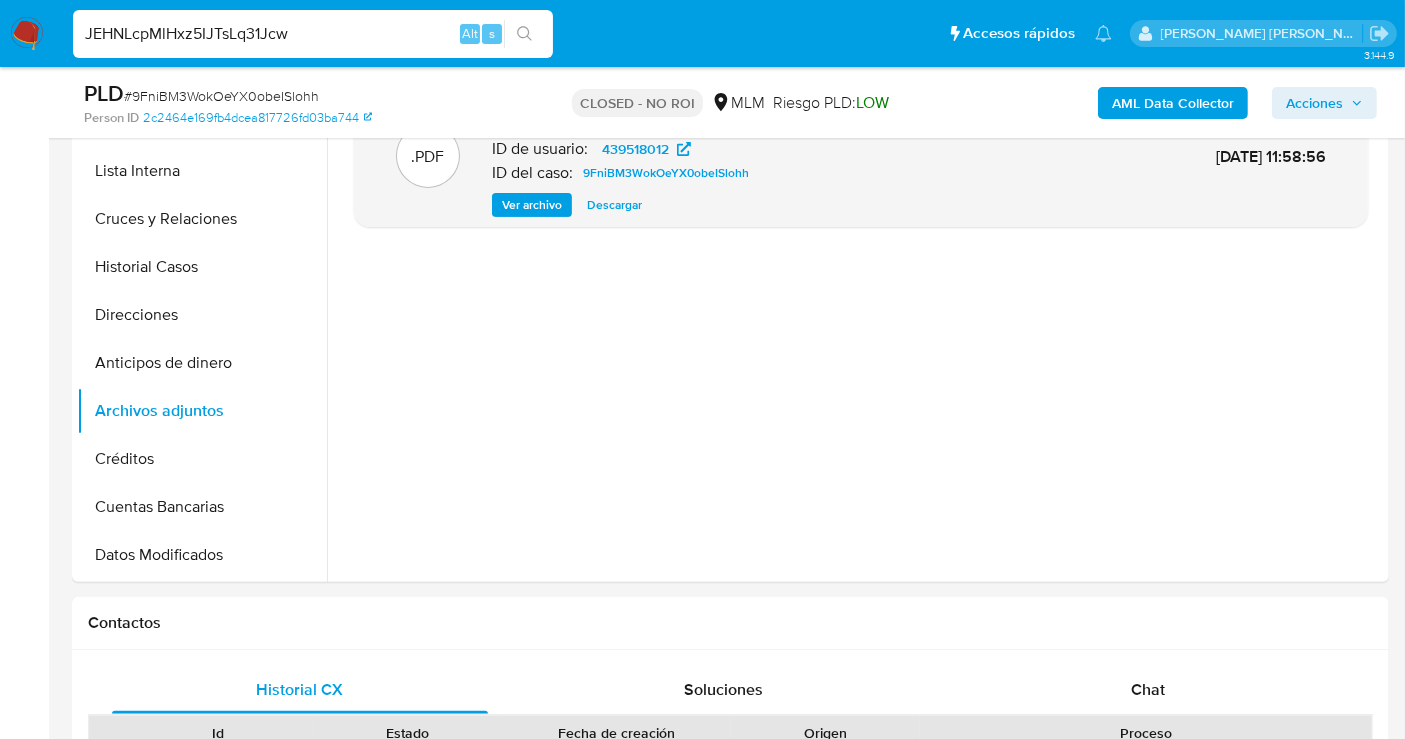 type on "JEHNLcpMlHxz5IJTsLq31Jcw" 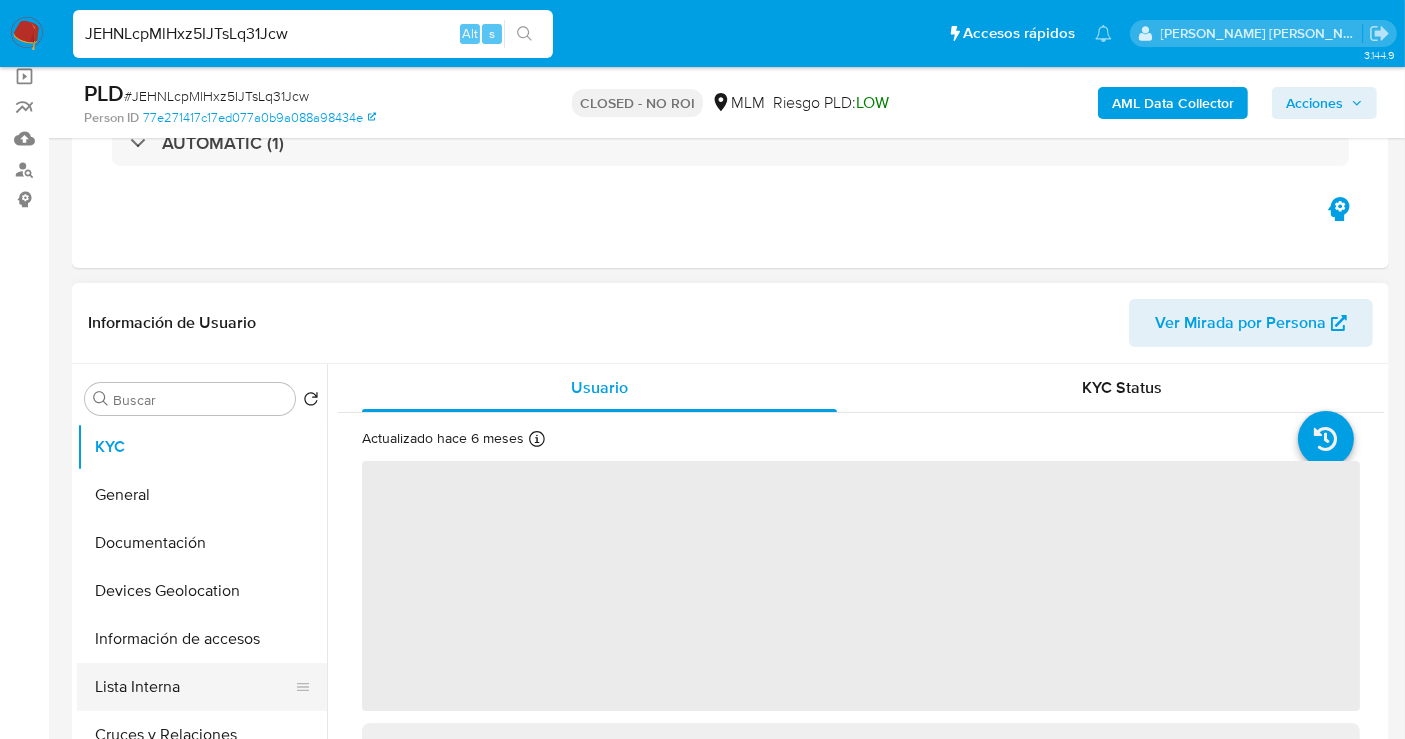 scroll, scrollTop: 333, scrollLeft: 0, axis: vertical 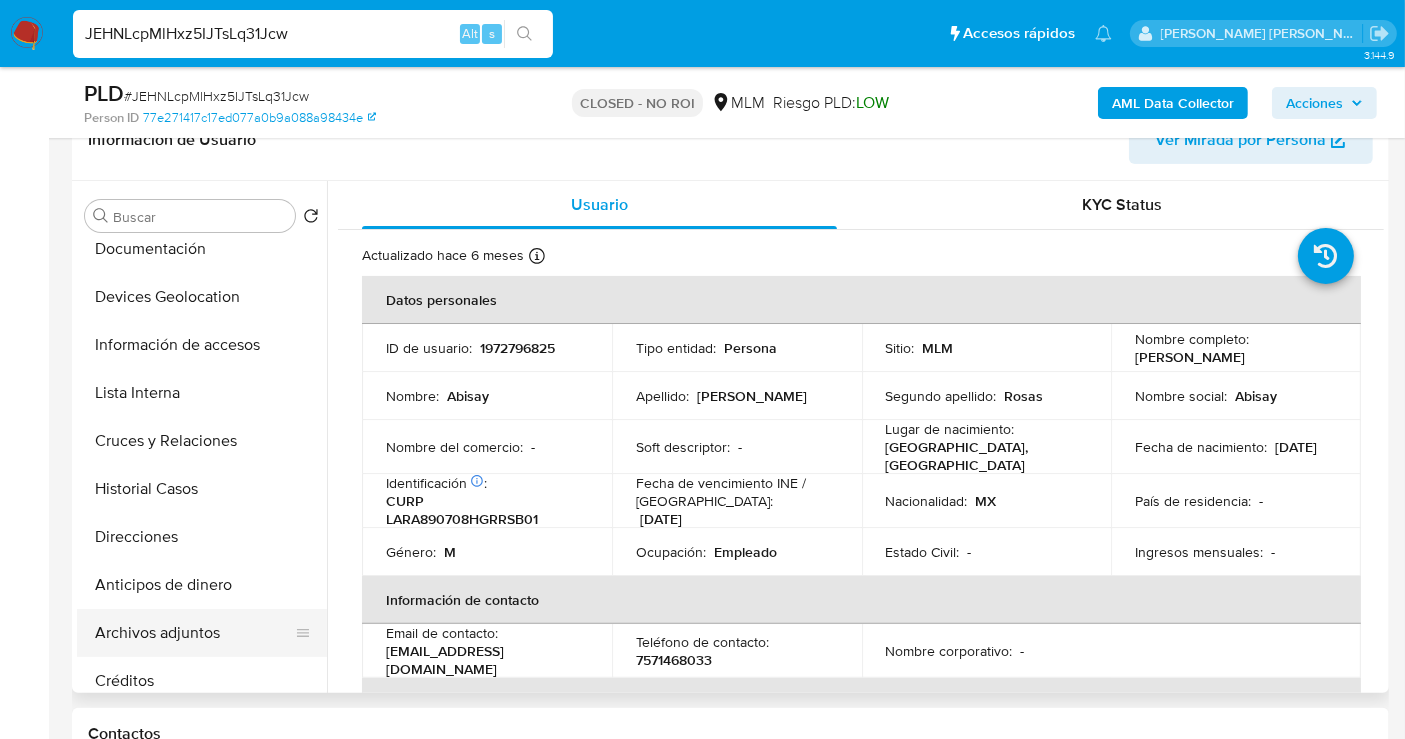 select on "10" 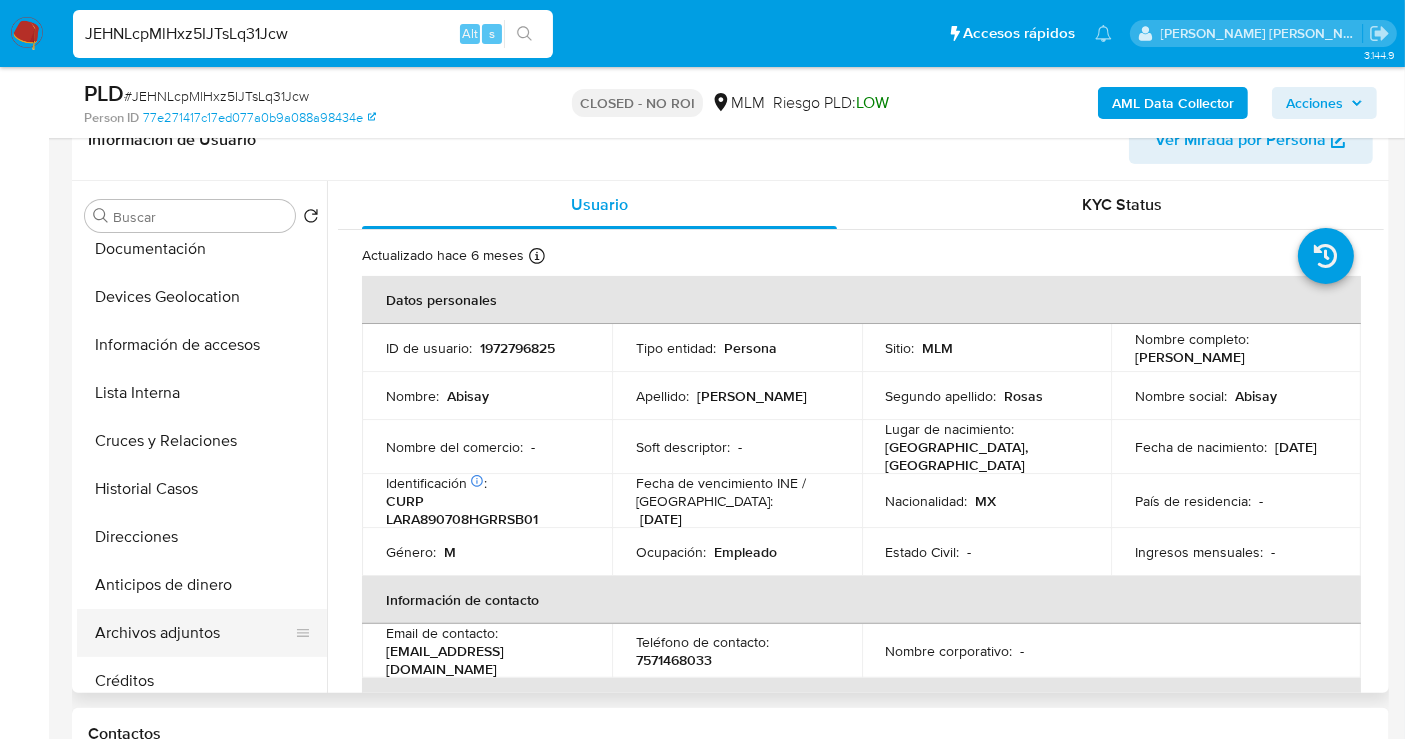 click on "Archivos adjuntos" at bounding box center [194, 633] 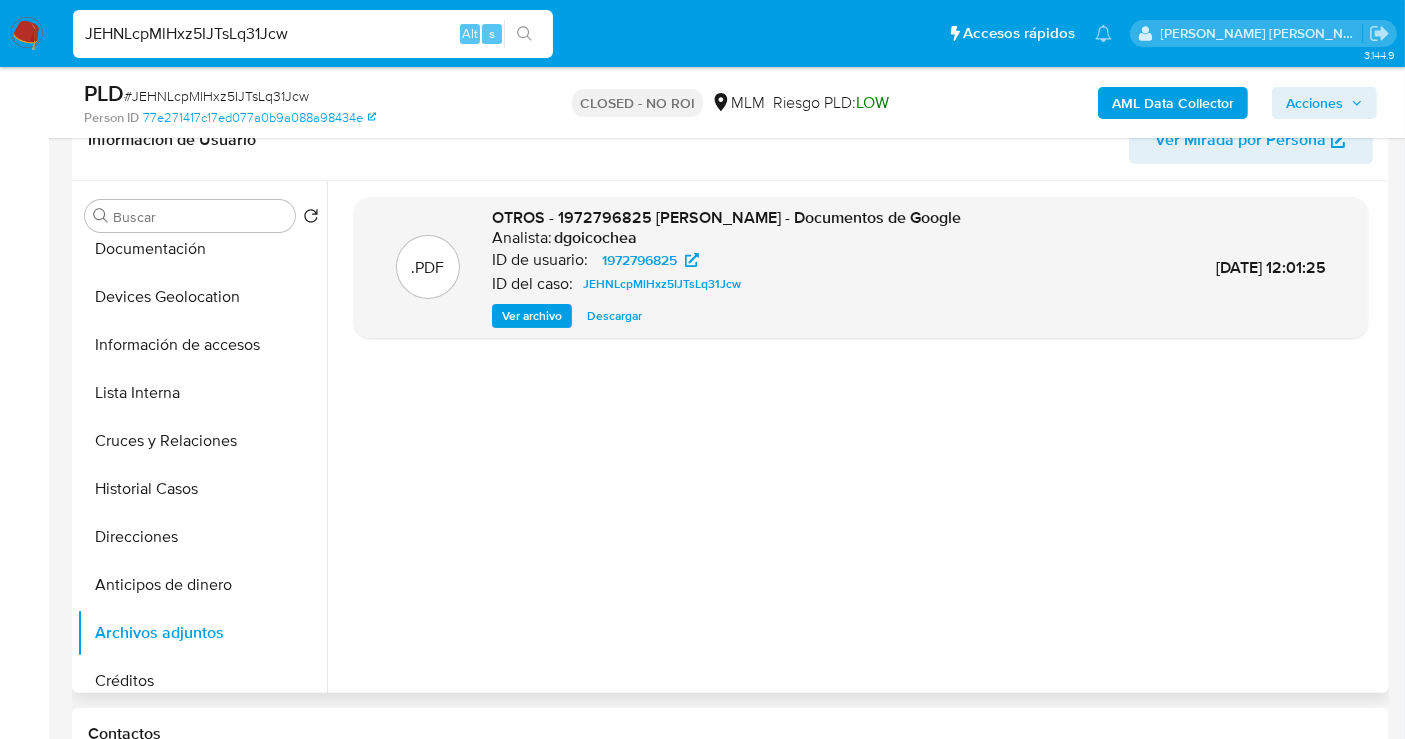 click on "Descargar" at bounding box center (614, 316) 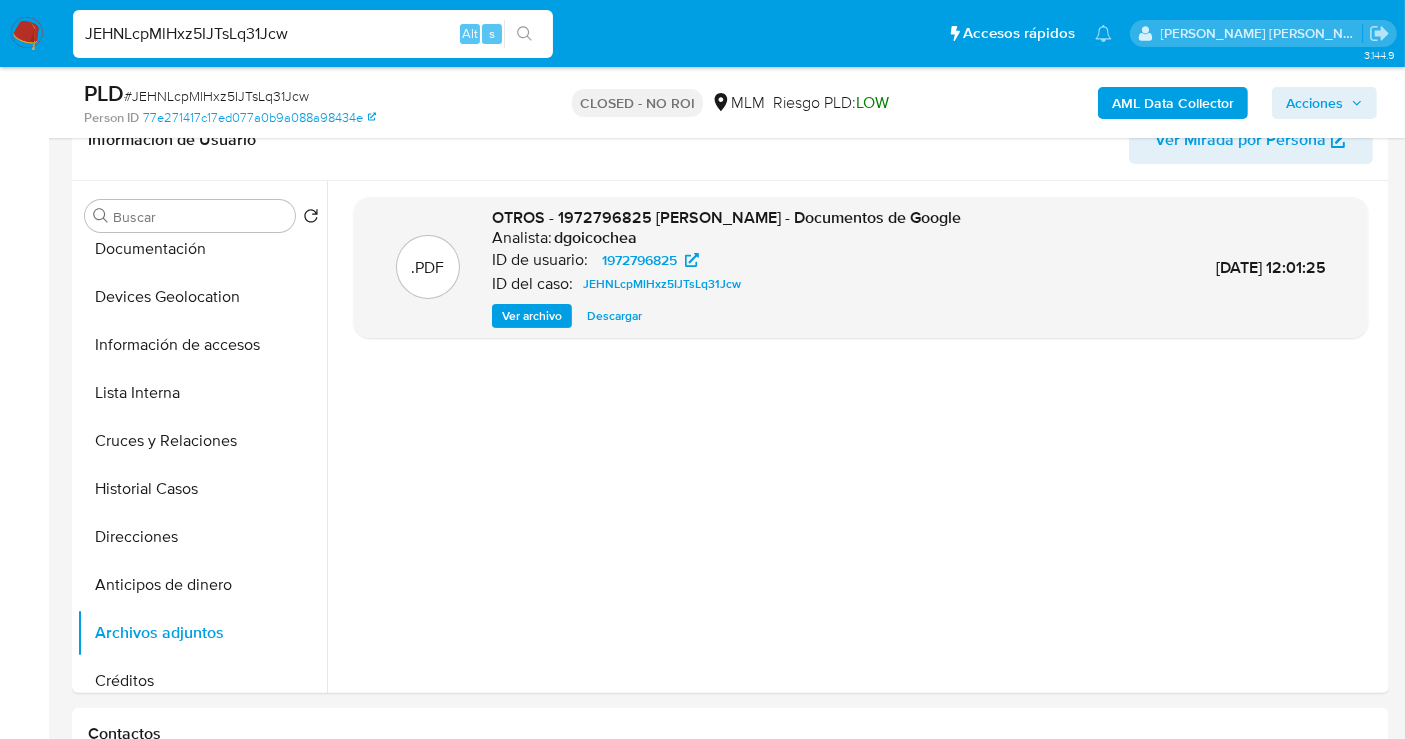 click on "JEHNLcpMlHxz5IJTsLq31Jcw" at bounding box center [313, 34] 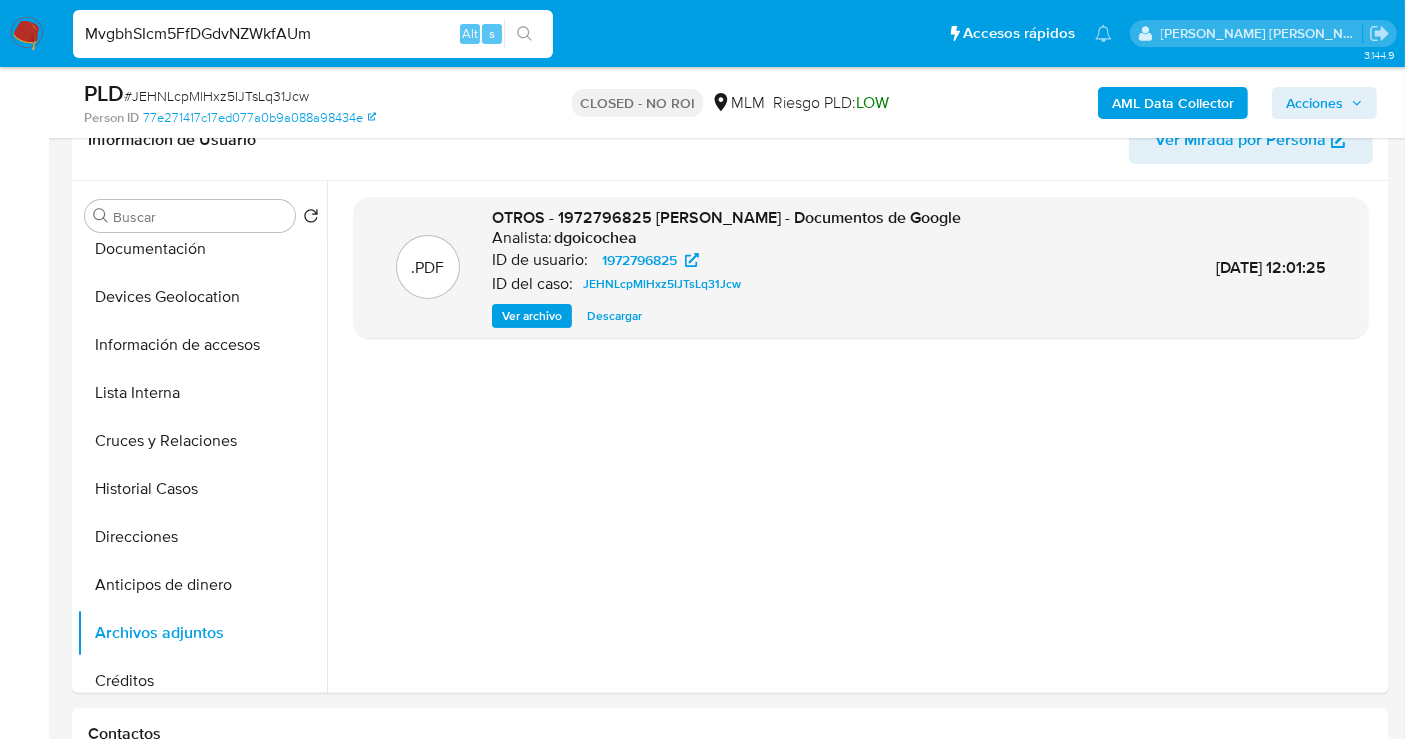 type on "MvgbhSIcm5FfDGdvNZWkfAUm" 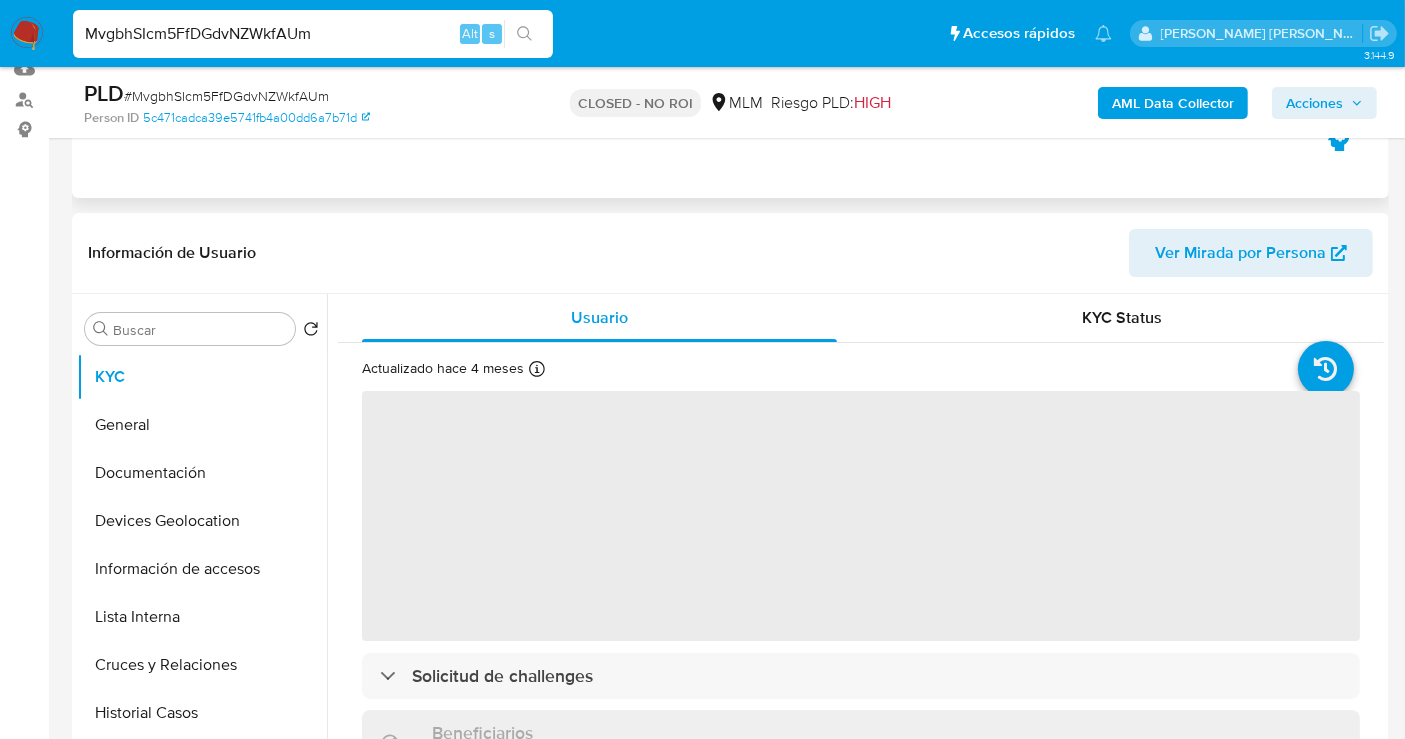 scroll, scrollTop: 222, scrollLeft: 0, axis: vertical 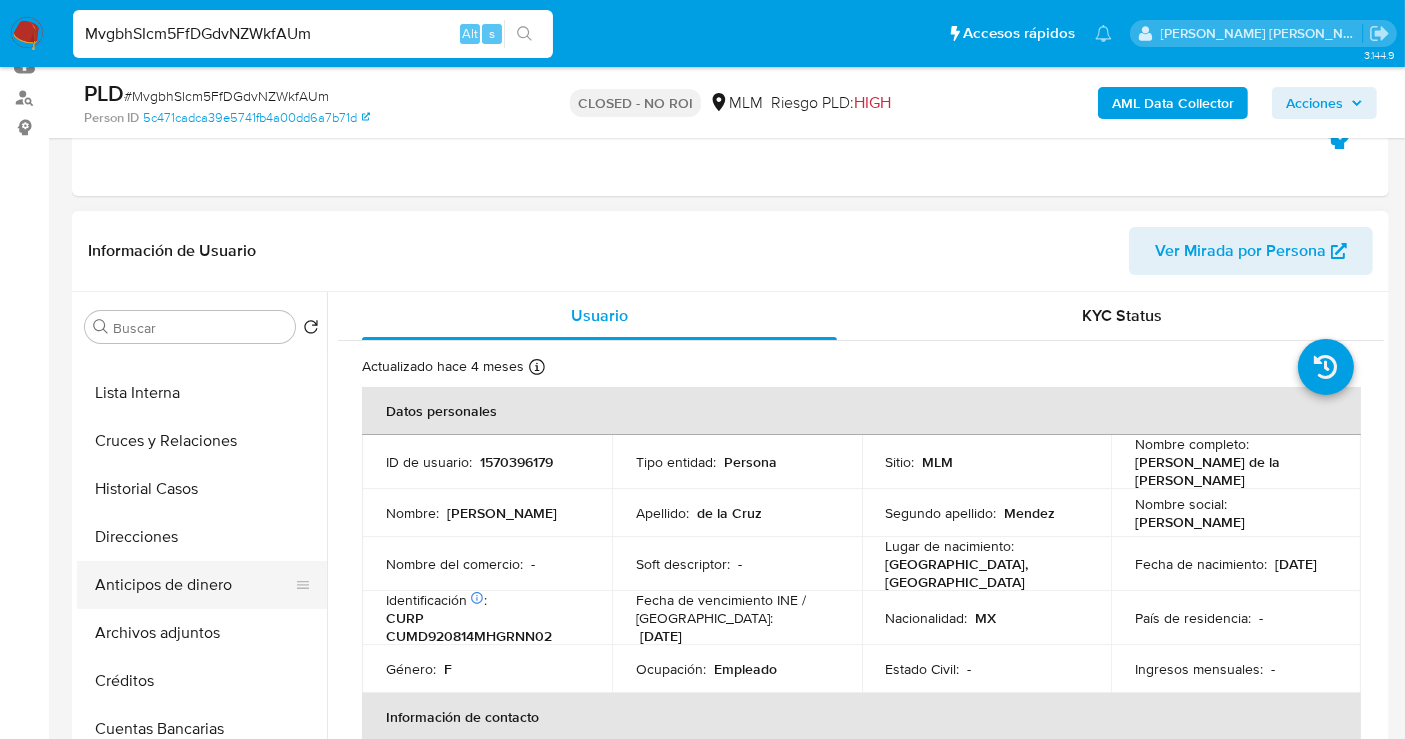 select on "10" 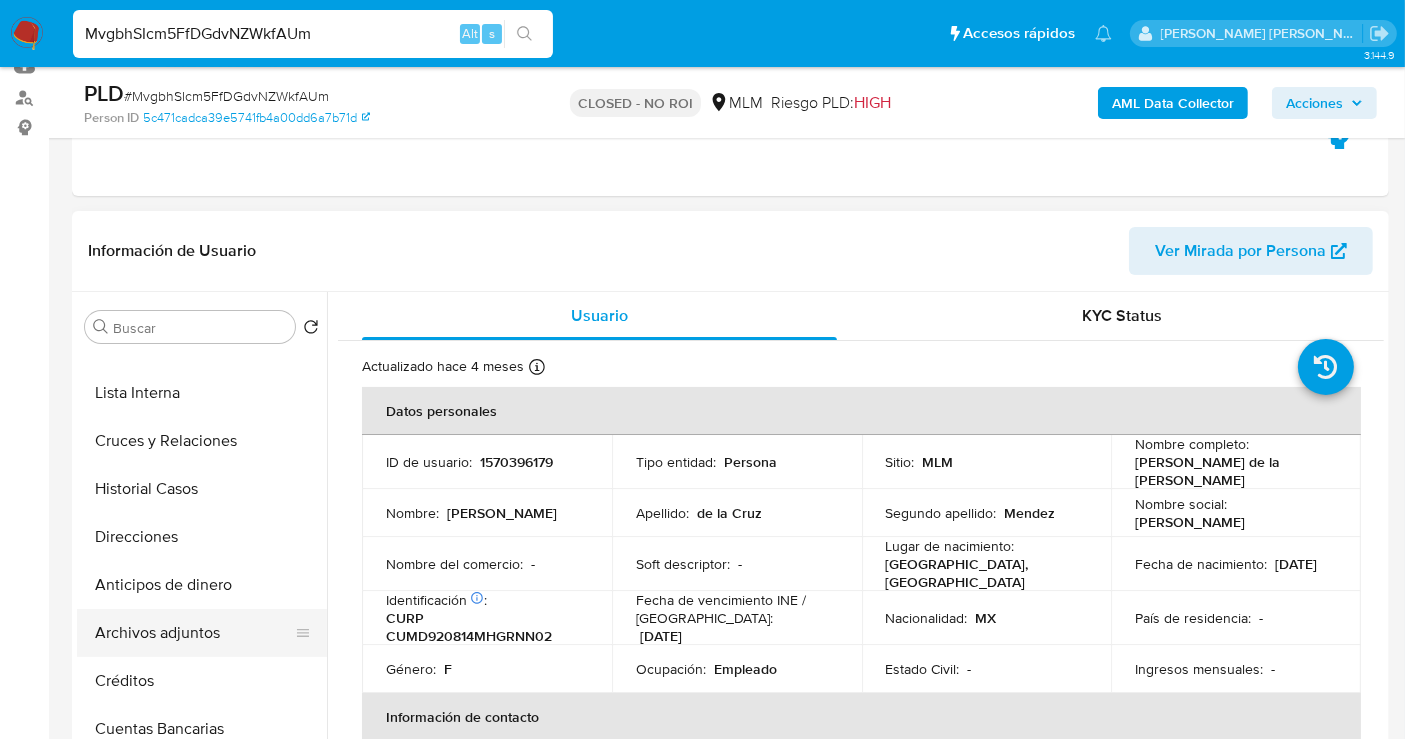 click on "Archivos adjuntos" at bounding box center [194, 633] 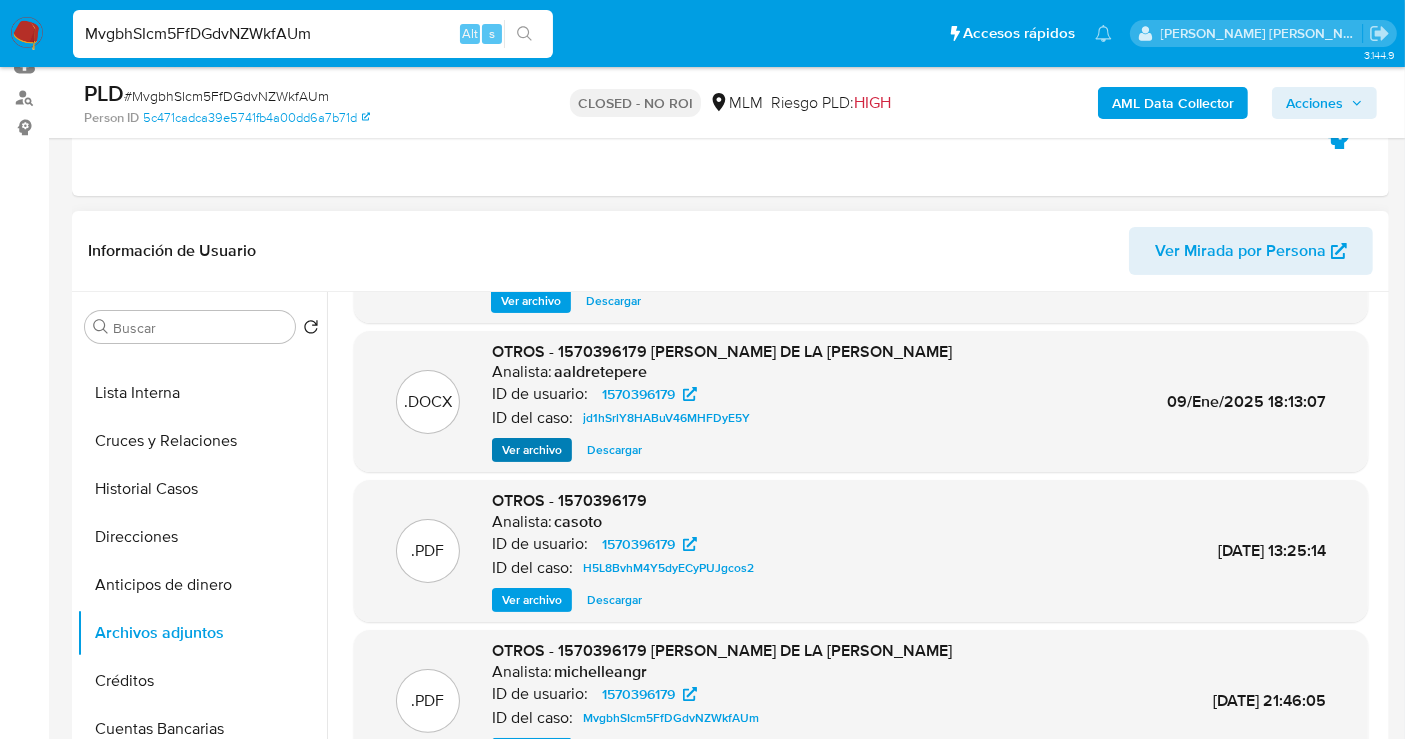 scroll, scrollTop: 168, scrollLeft: 0, axis: vertical 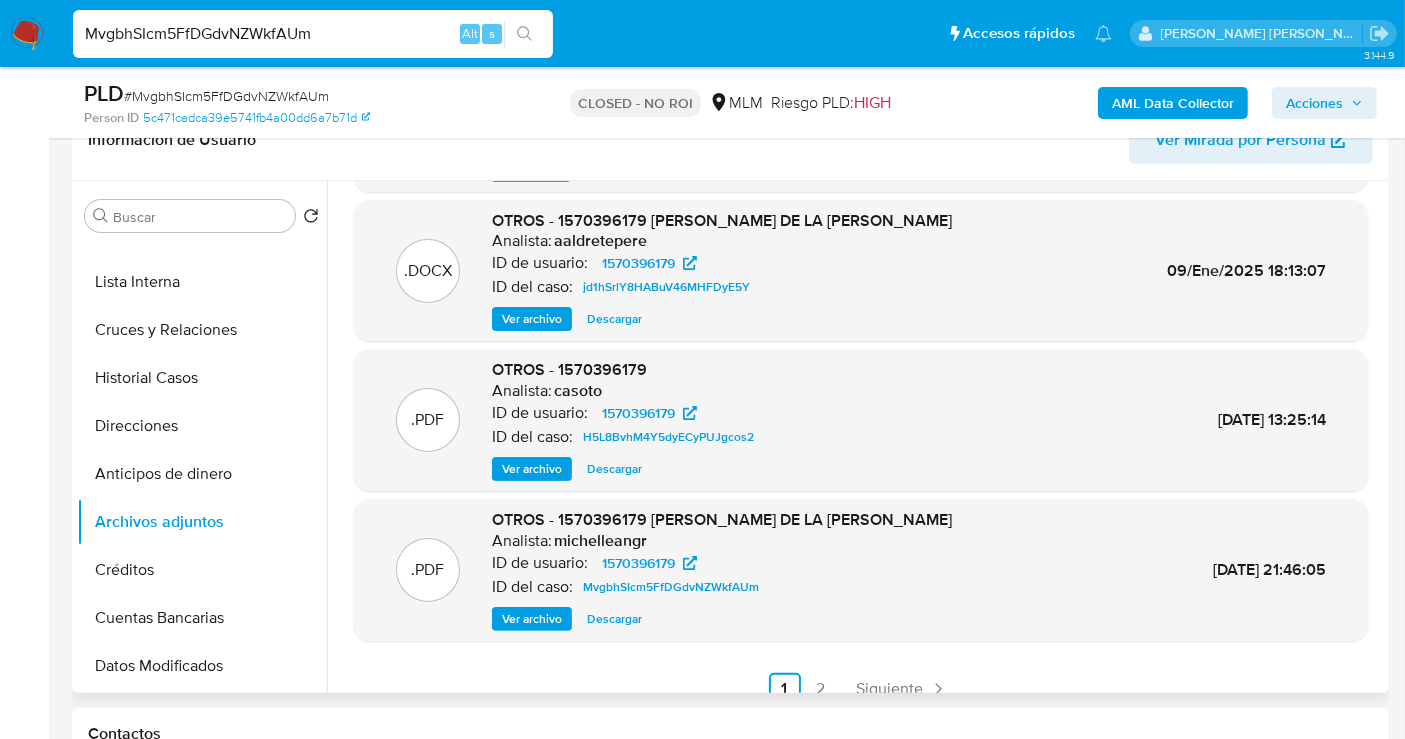 click on "Descargar" at bounding box center (614, 619) 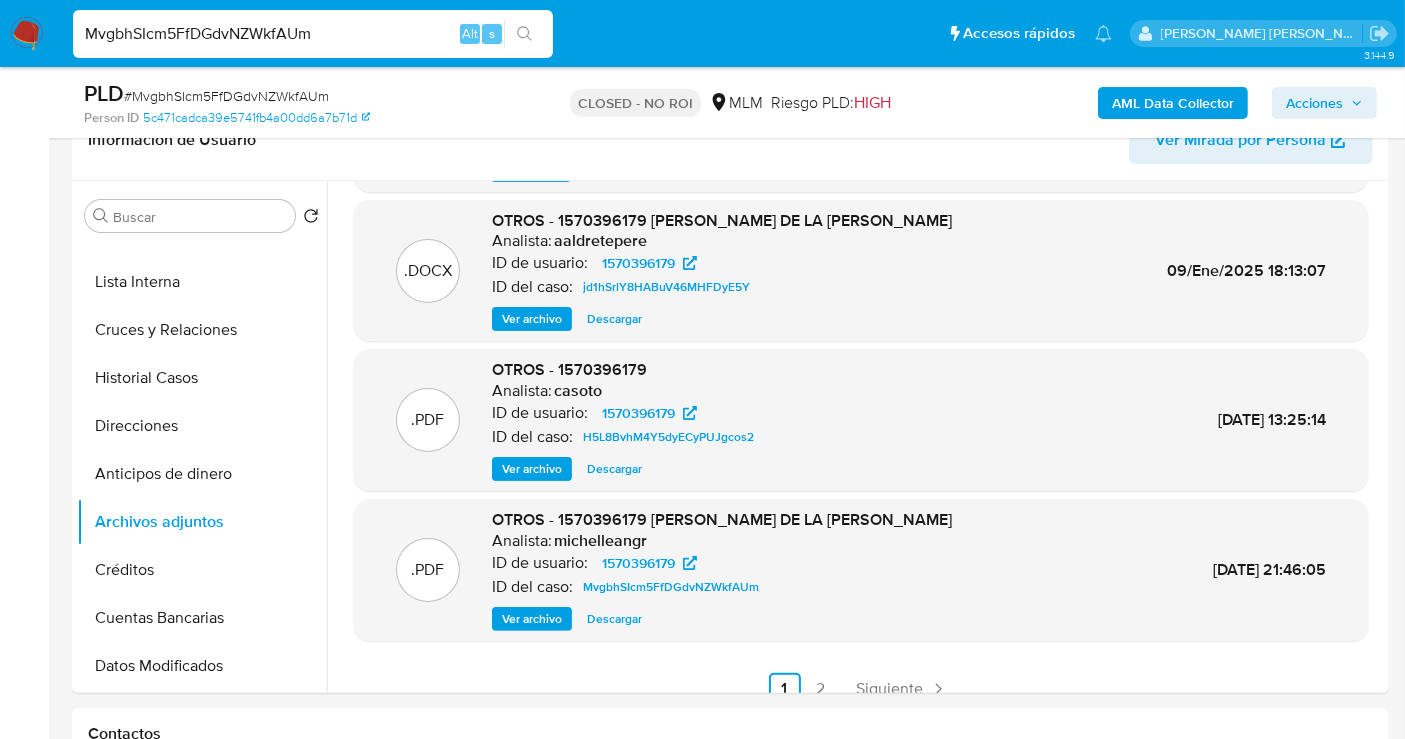 click on "MvgbhSIcm5FfDGdvNZWkfAUm" at bounding box center (313, 34) 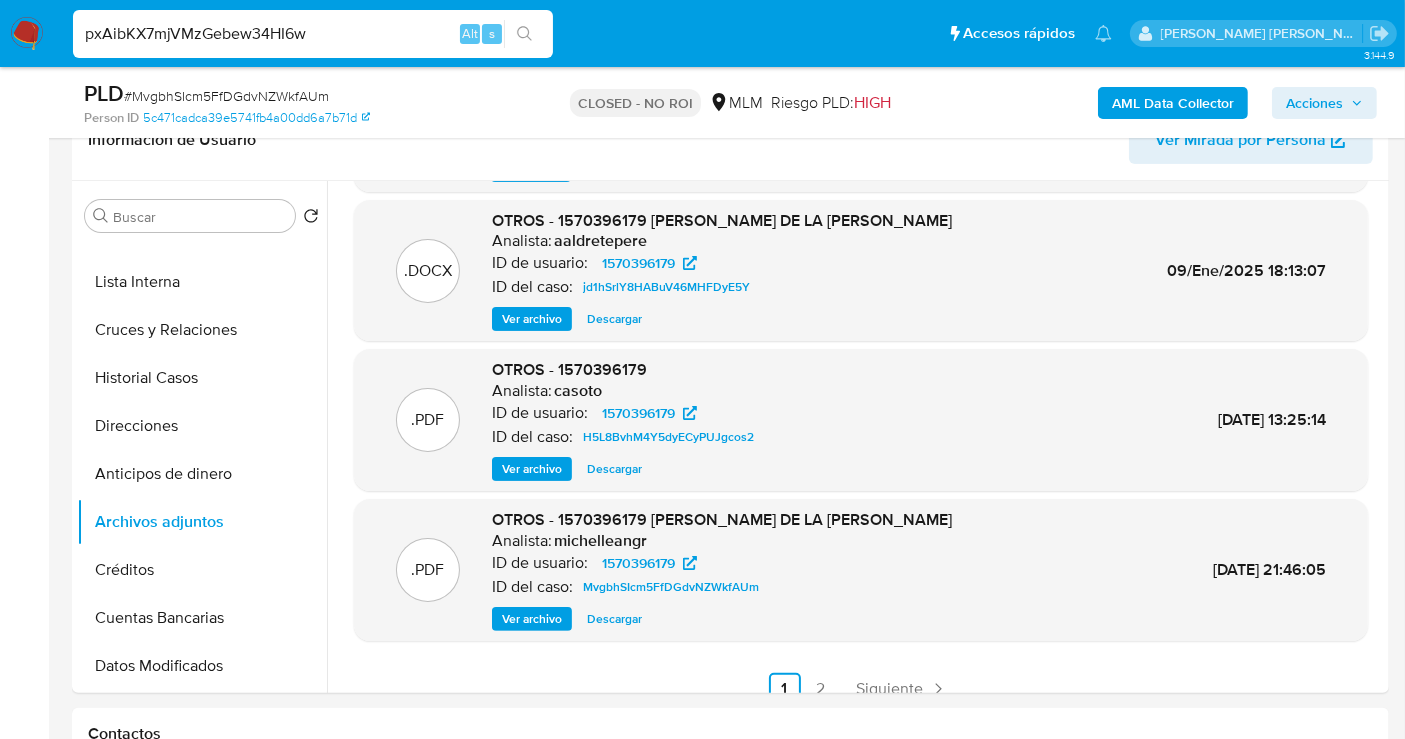type on "pxAibKX7mjVMzGebew34HI6w" 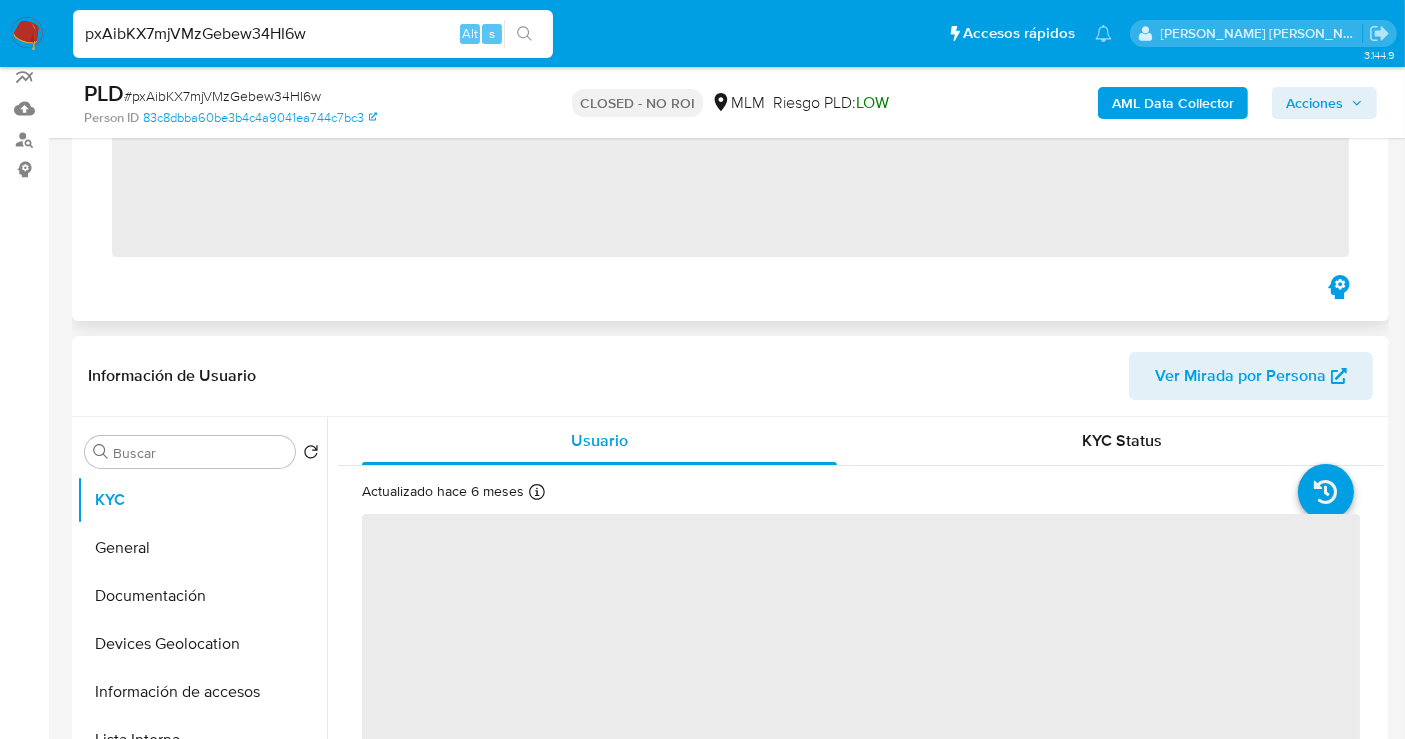 scroll, scrollTop: 222, scrollLeft: 0, axis: vertical 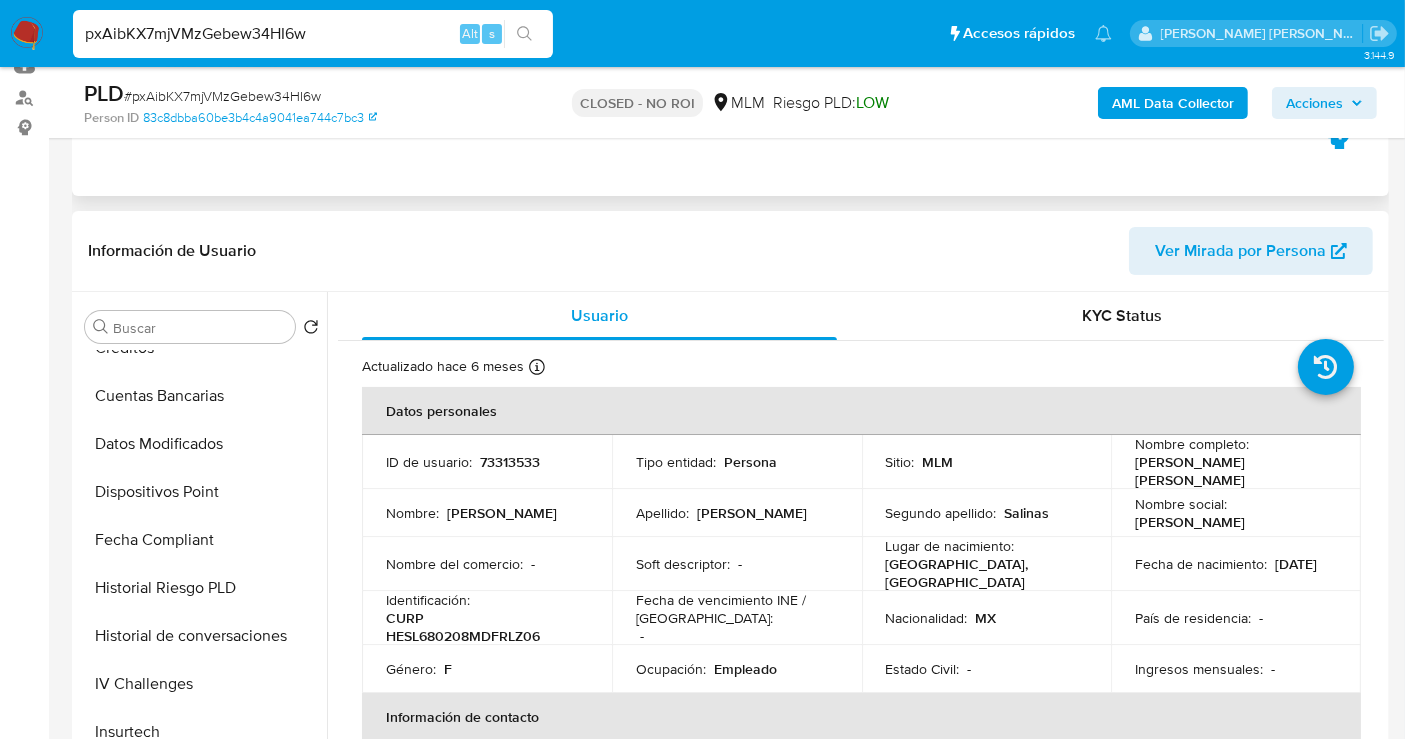 select on "10" 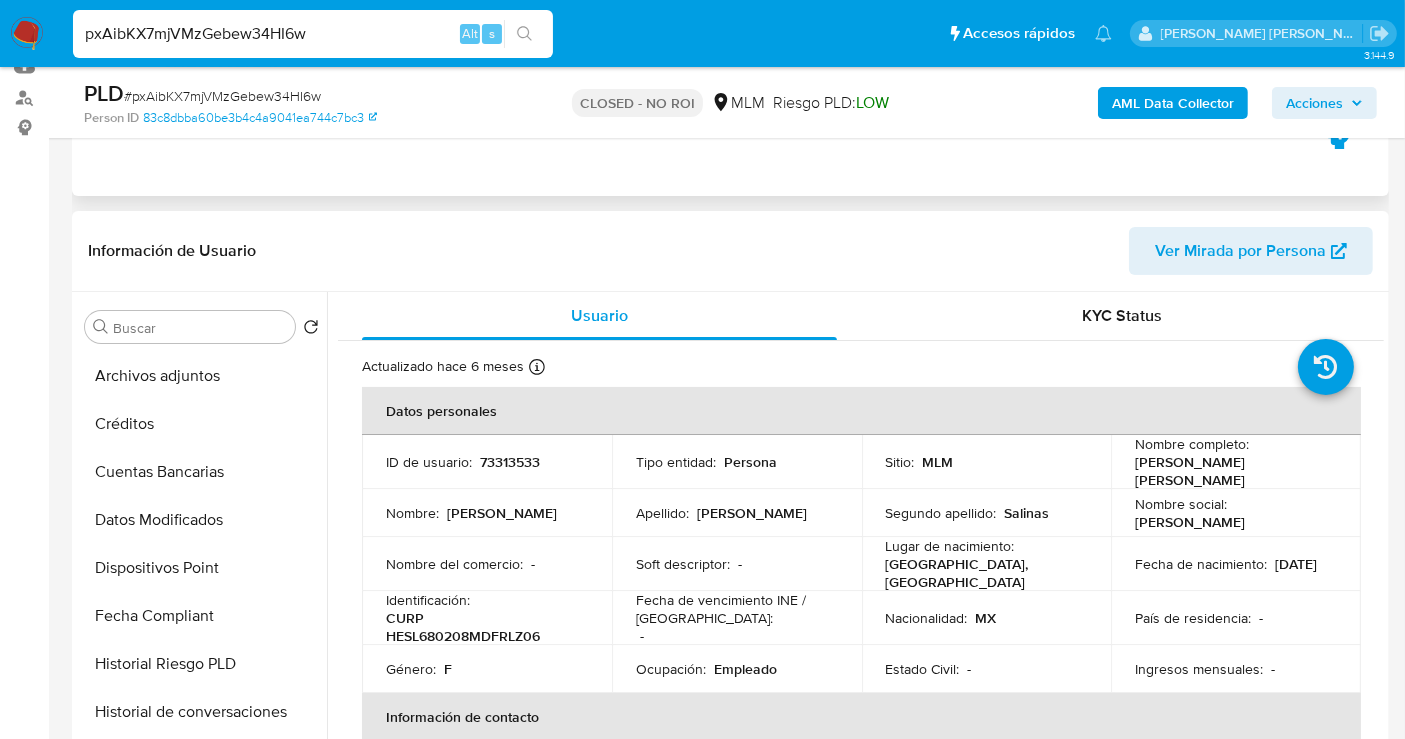 scroll, scrollTop: 444, scrollLeft: 0, axis: vertical 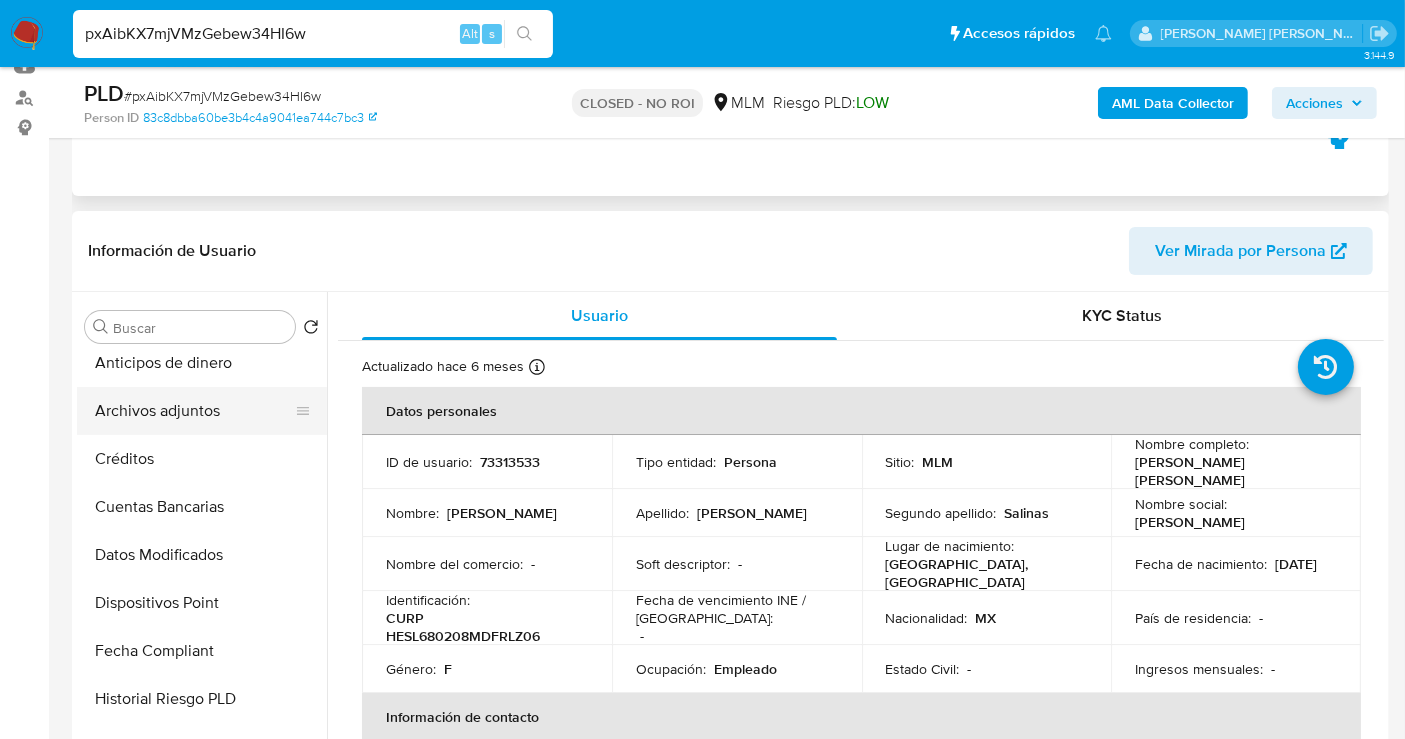 click on "Archivos adjuntos" at bounding box center (194, 411) 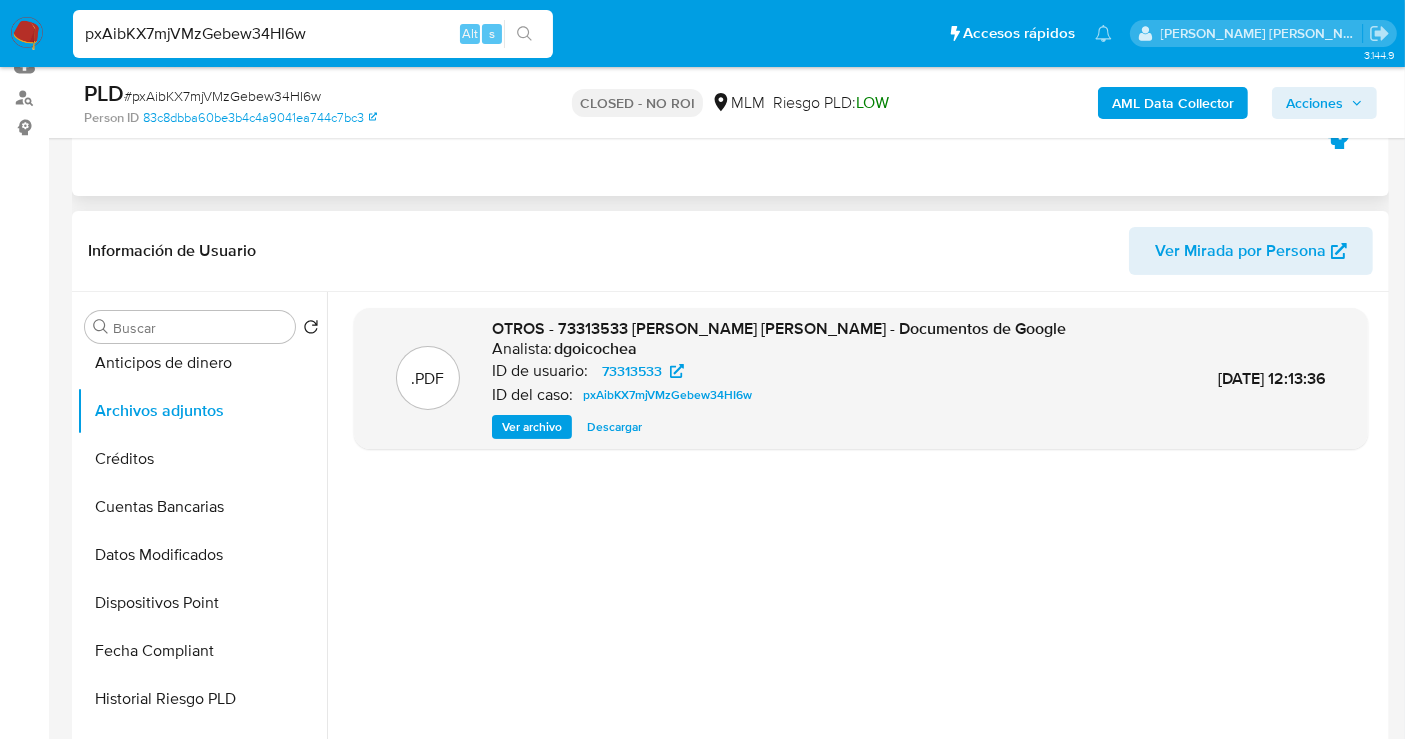 click on "Descargar" at bounding box center [614, 427] 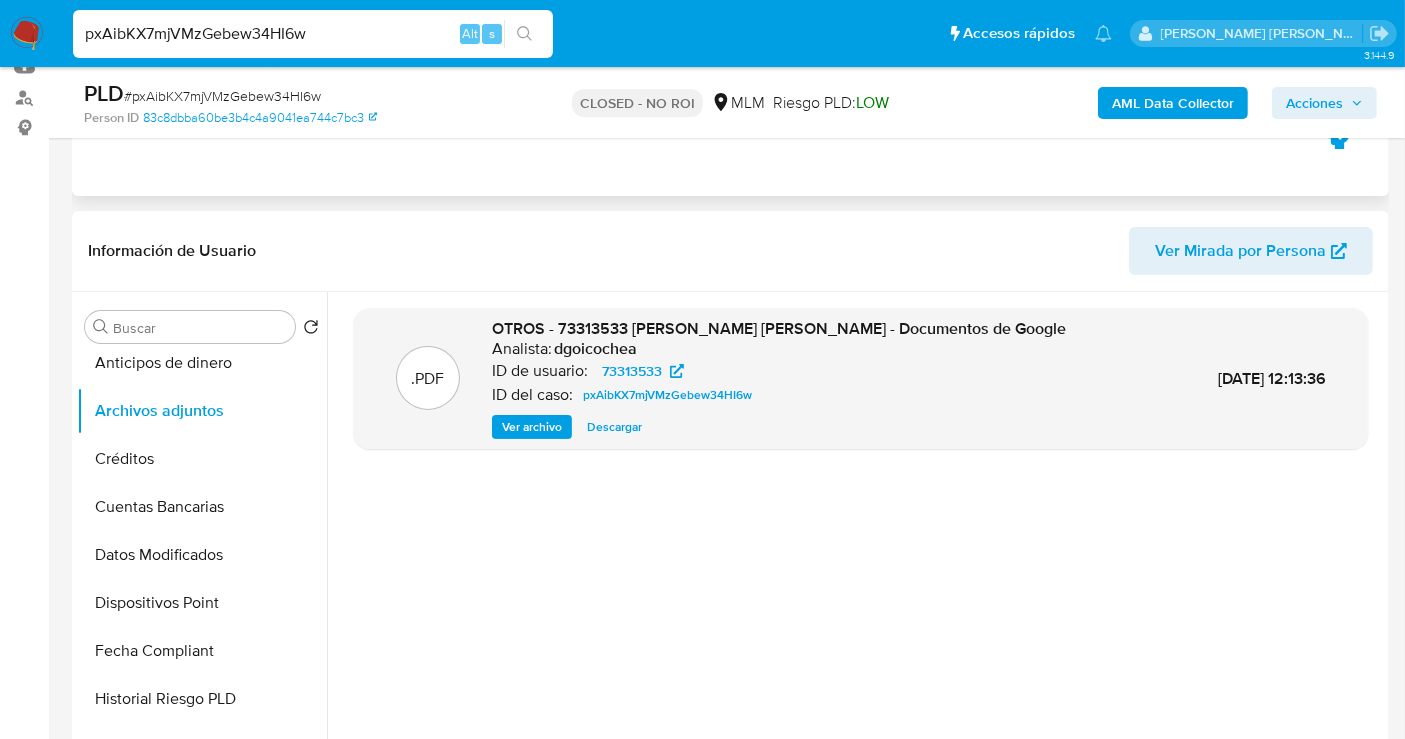 click on "pxAibKX7mjVMzGebew34HI6w" at bounding box center (313, 34) 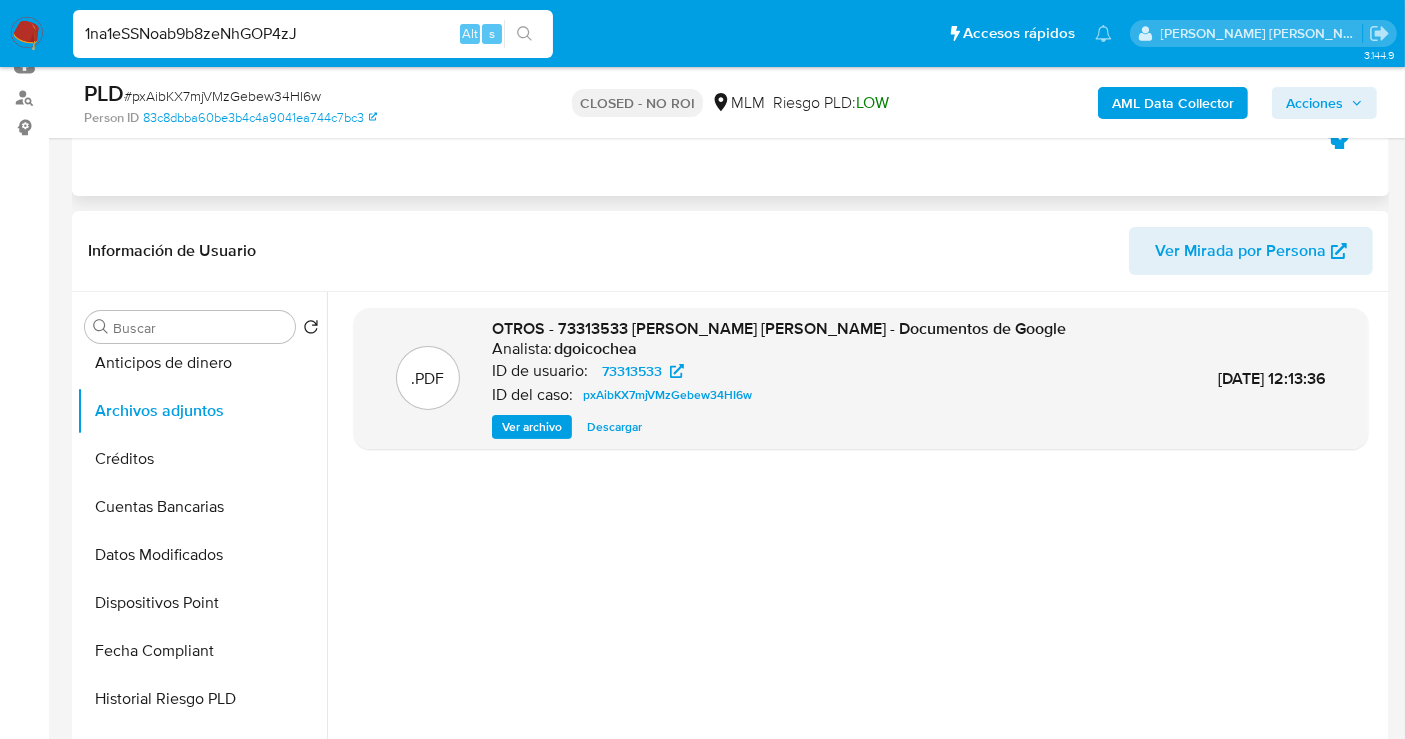 type on "1na1eSSNoab9b8zeNhGOP4zJ" 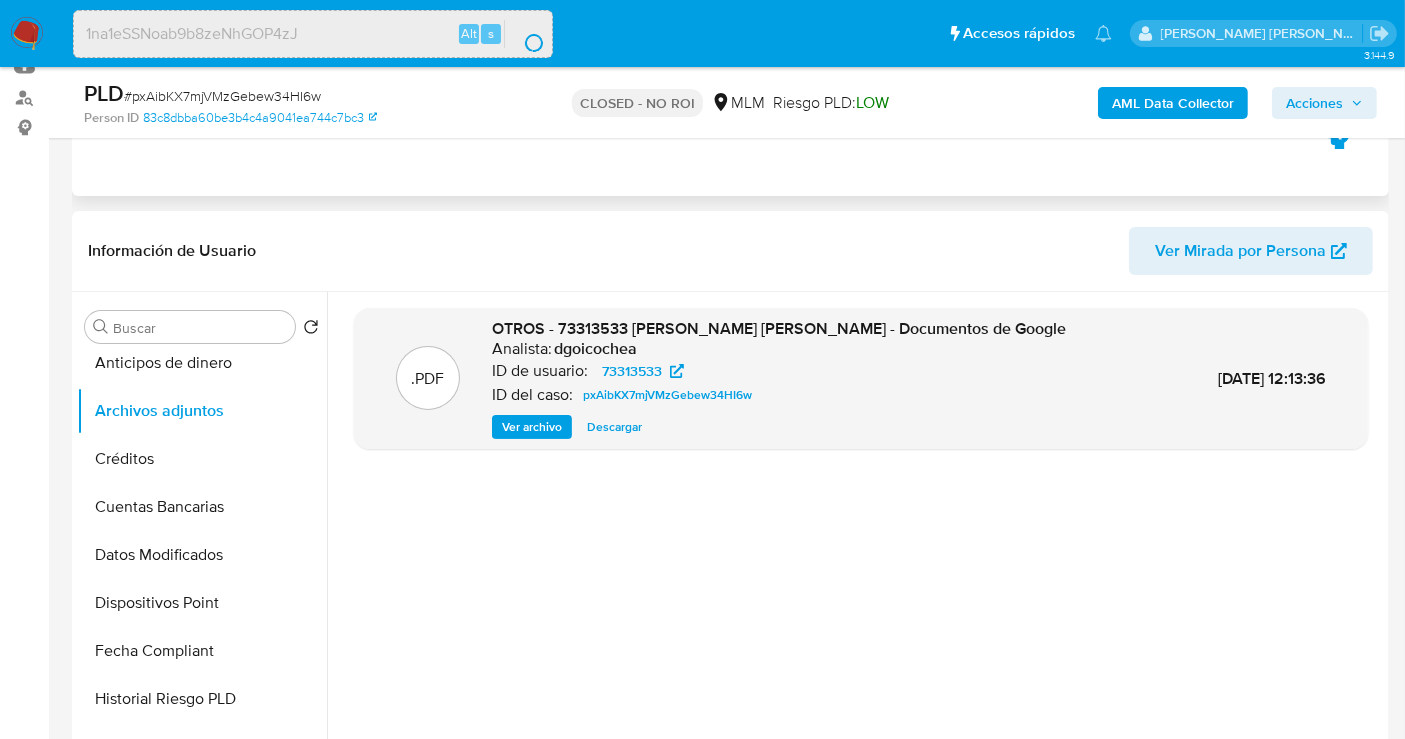 scroll, scrollTop: 0, scrollLeft: 0, axis: both 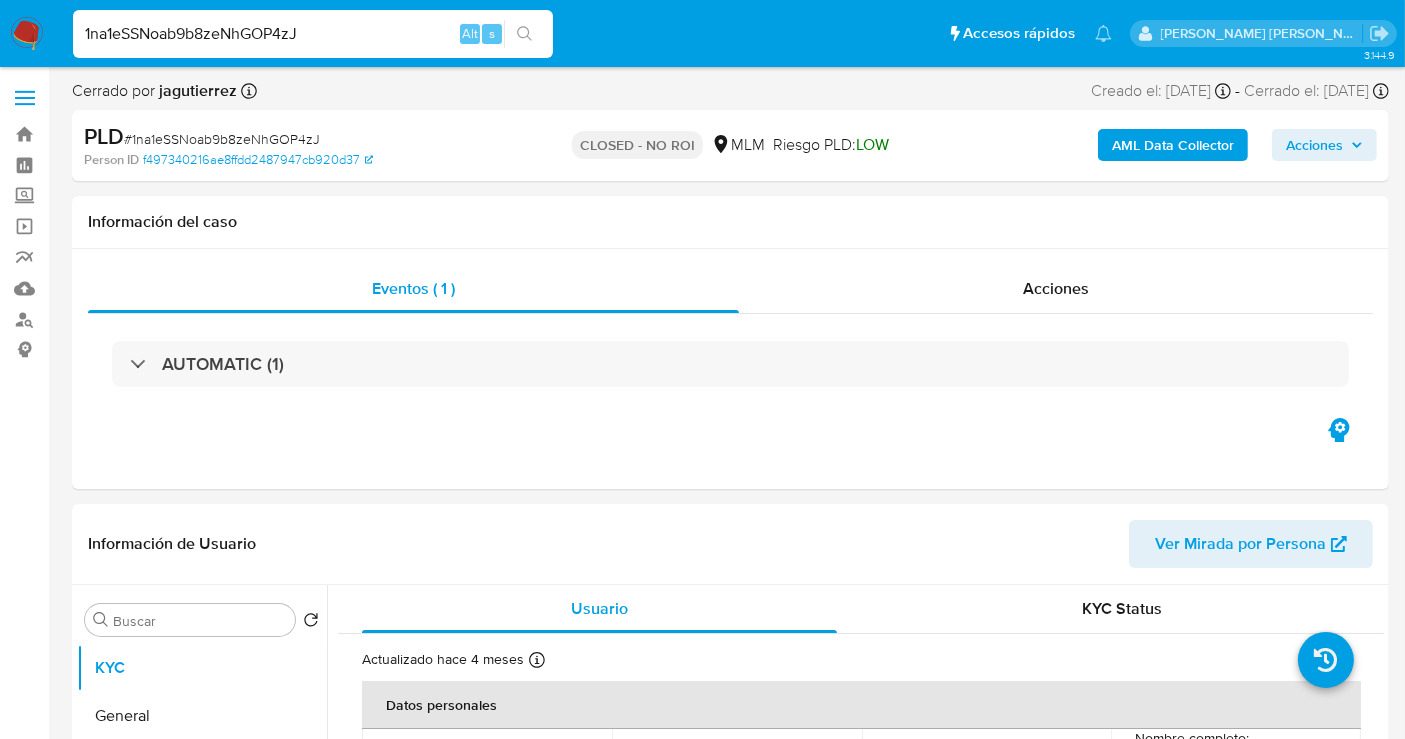 select on "10" 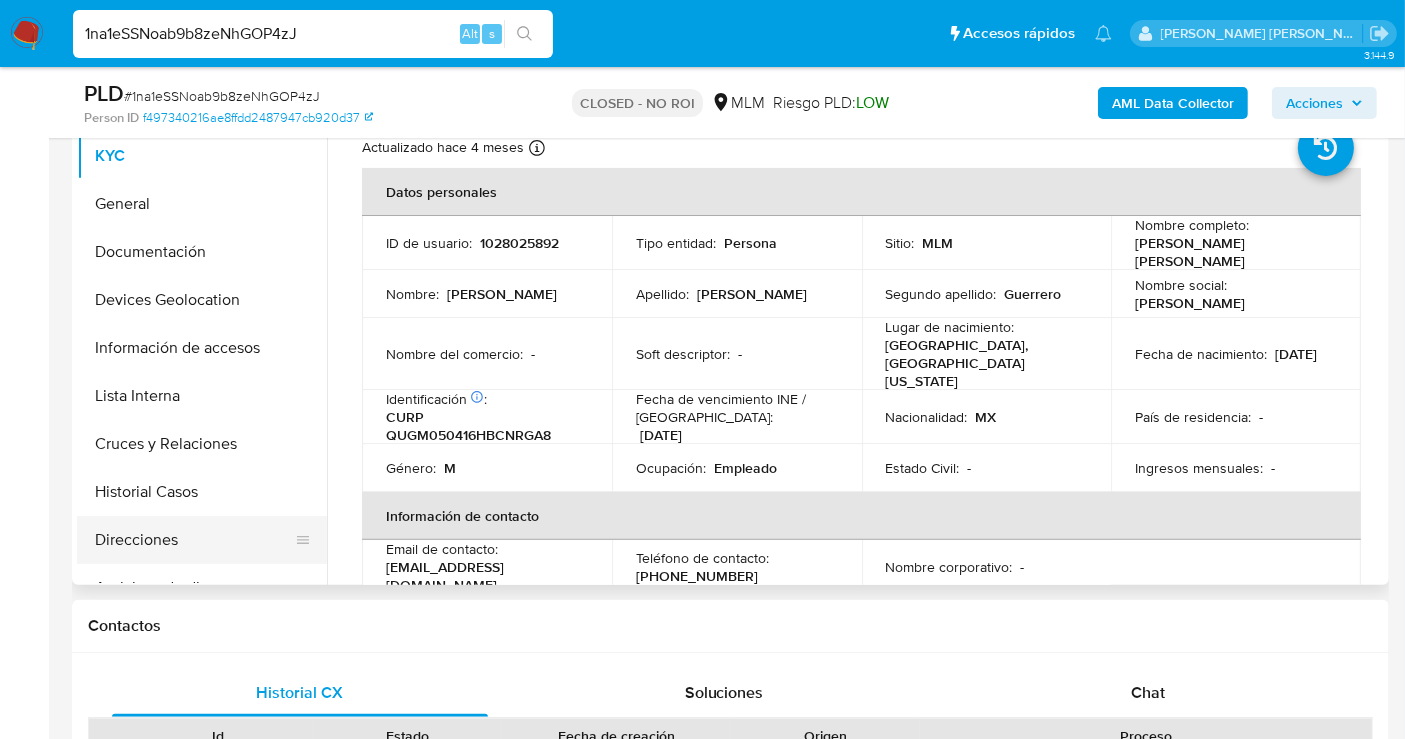 scroll, scrollTop: 555, scrollLeft: 0, axis: vertical 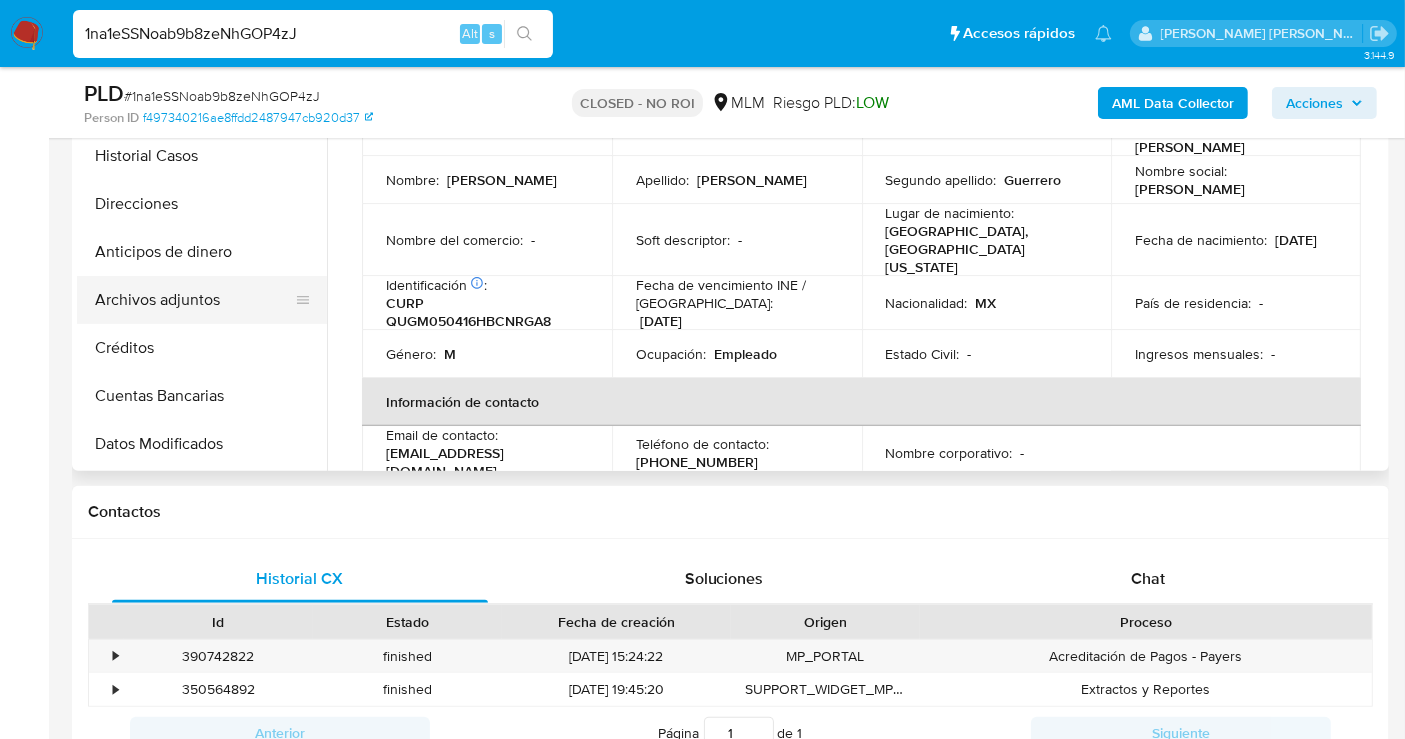 click on "Archivos adjuntos" at bounding box center [194, 300] 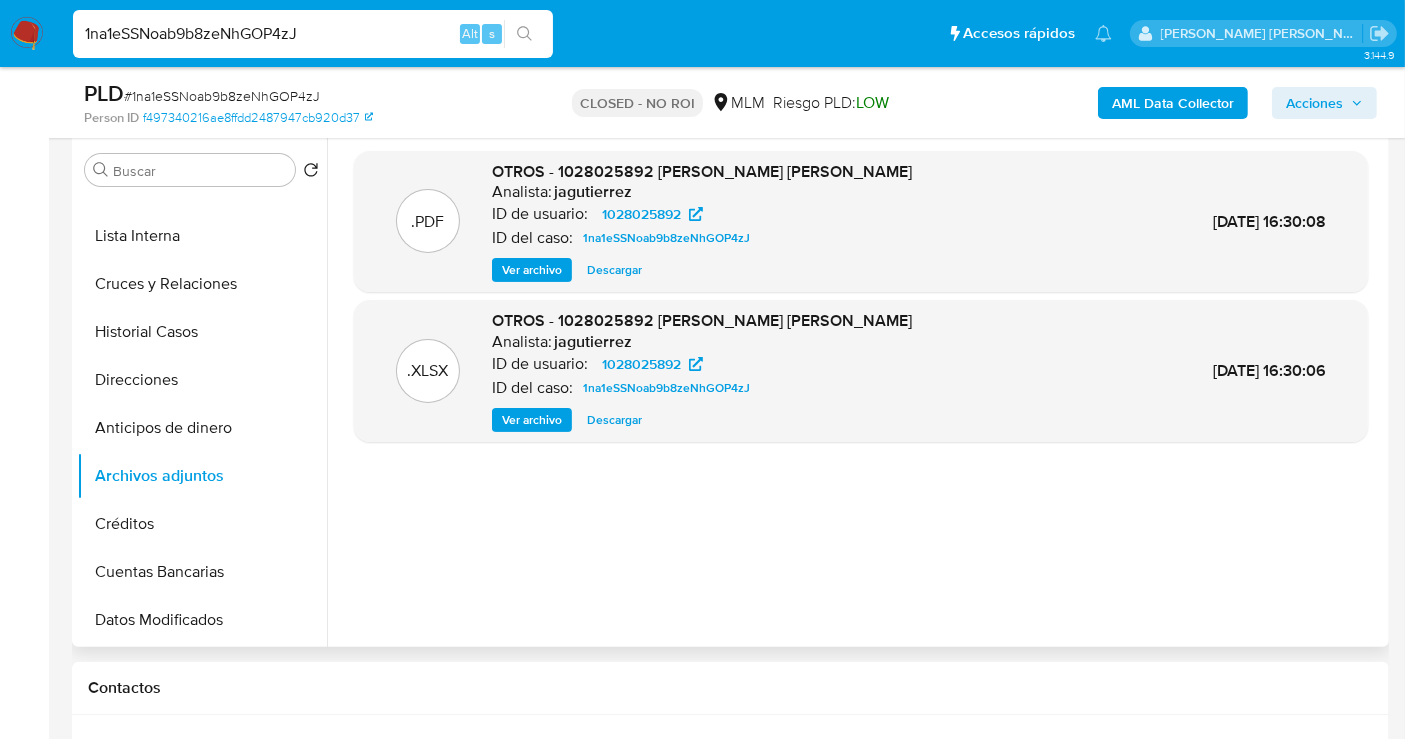 scroll, scrollTop: 333, scrollLeft: 0, axis: vertical 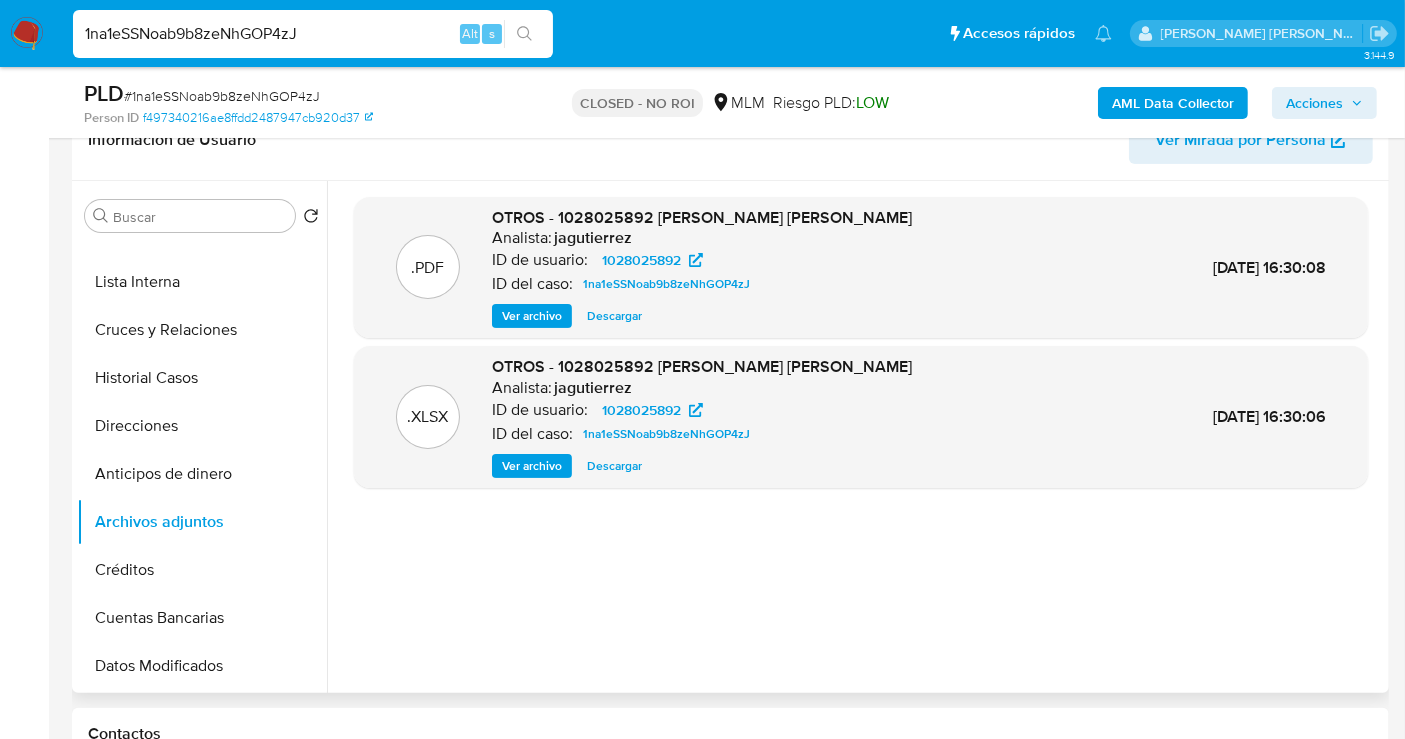 click on "Descargar" at bounding box center (614, 316) 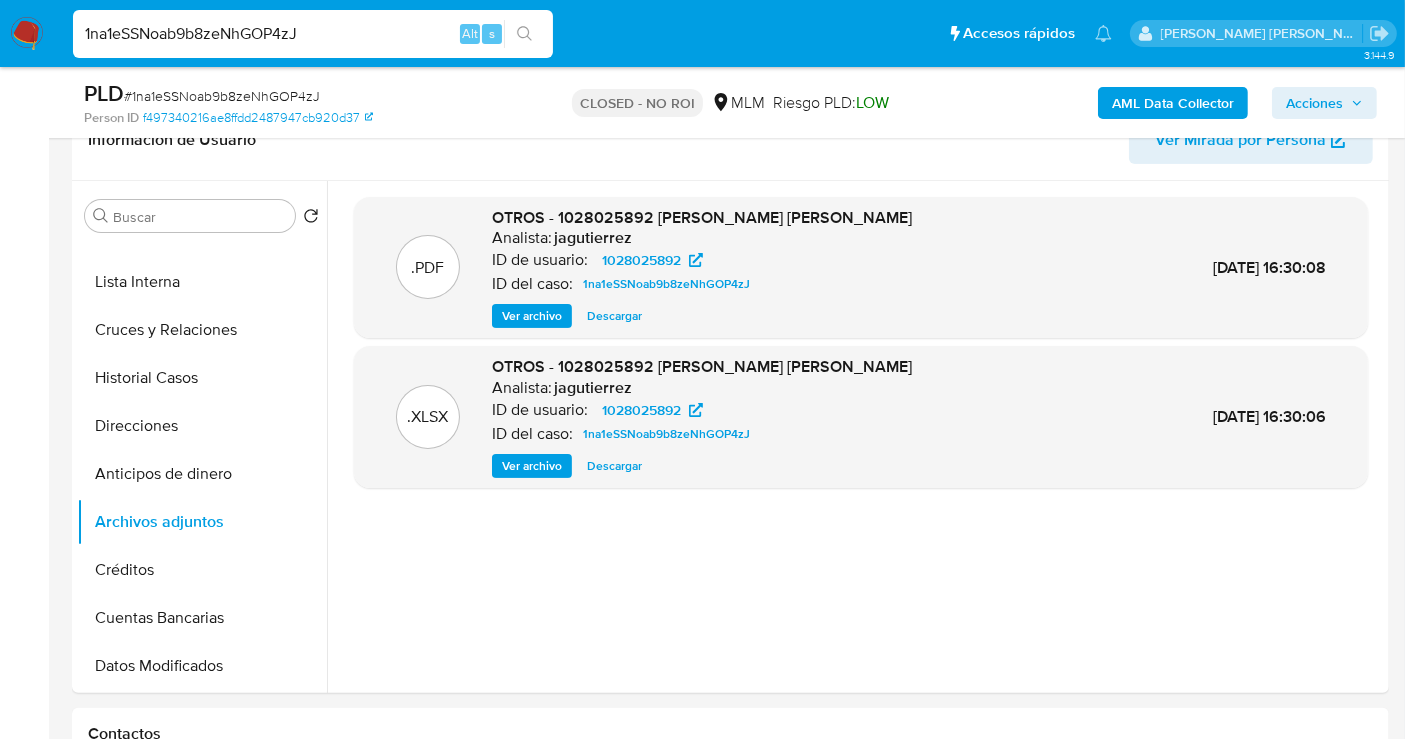 click on "1na1eSSNoab9b8zeNhGOP4zJ" at bounding box center [313, 34] 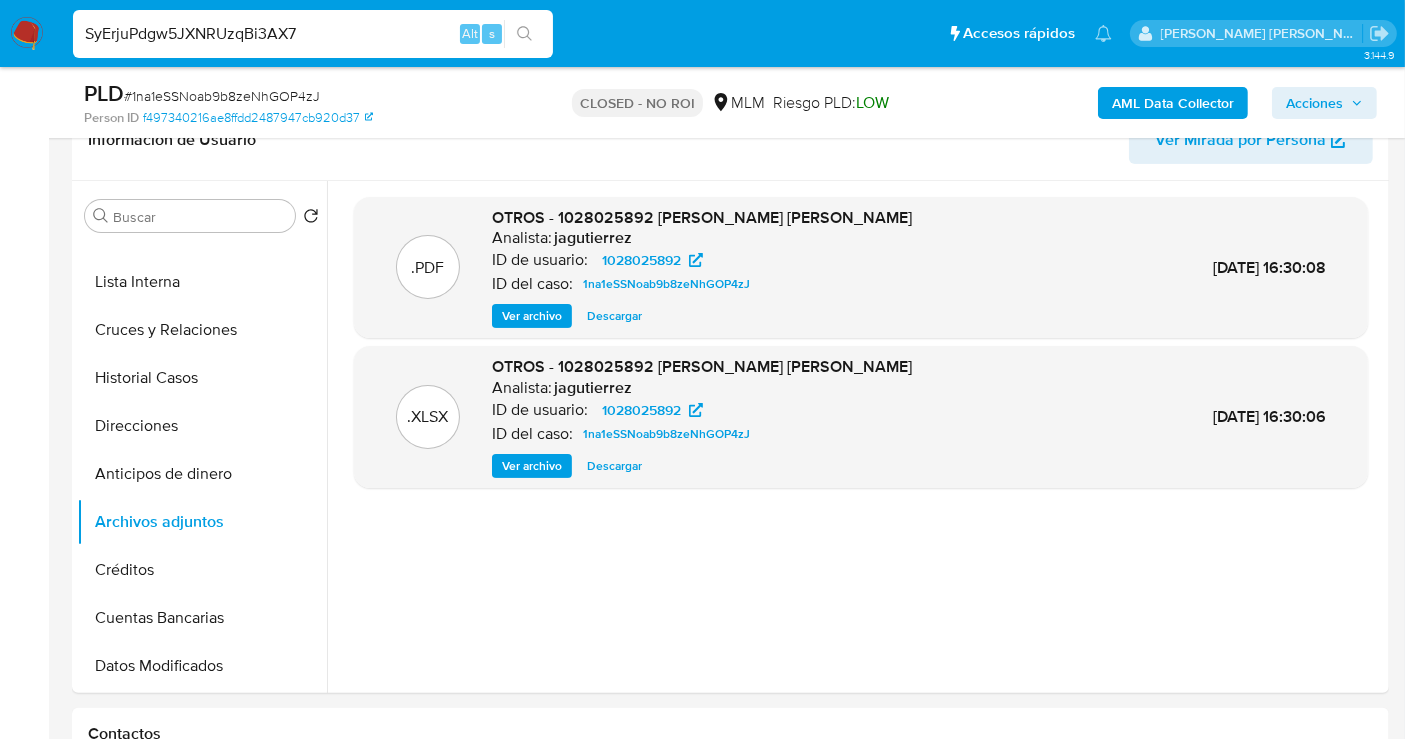 type on "SyErjuPdgw5JXNRUzqBi3AX7" 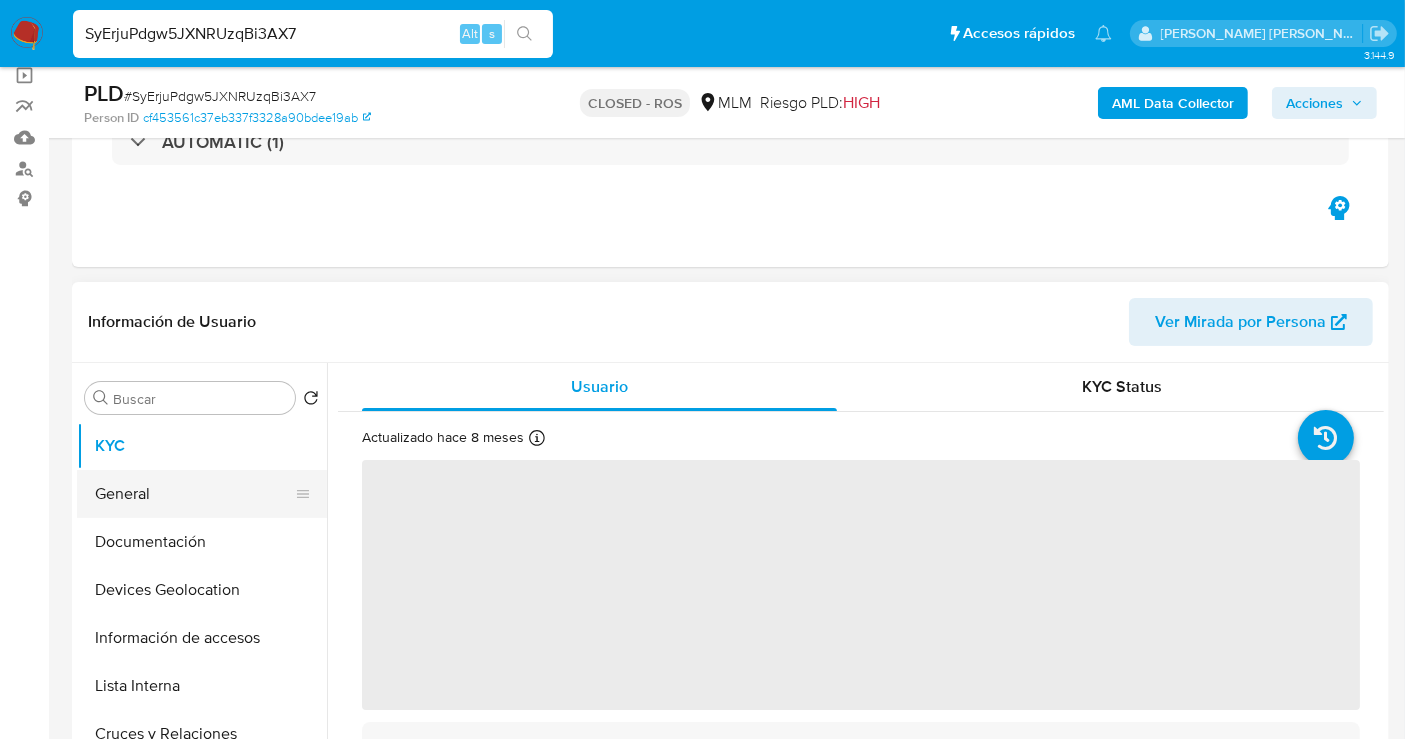 scroll, scrollTop: 444, scrollLeft: 0, axis: vertical 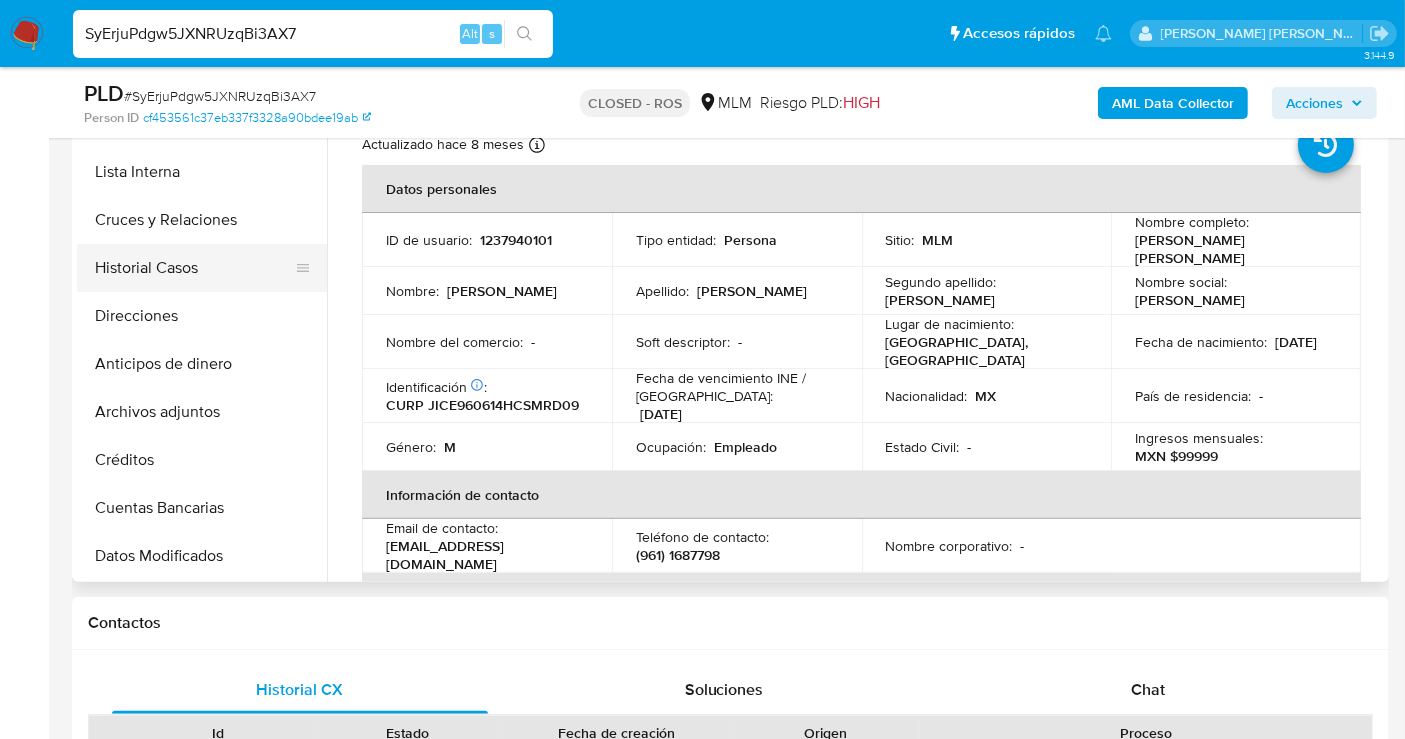 select on "10" 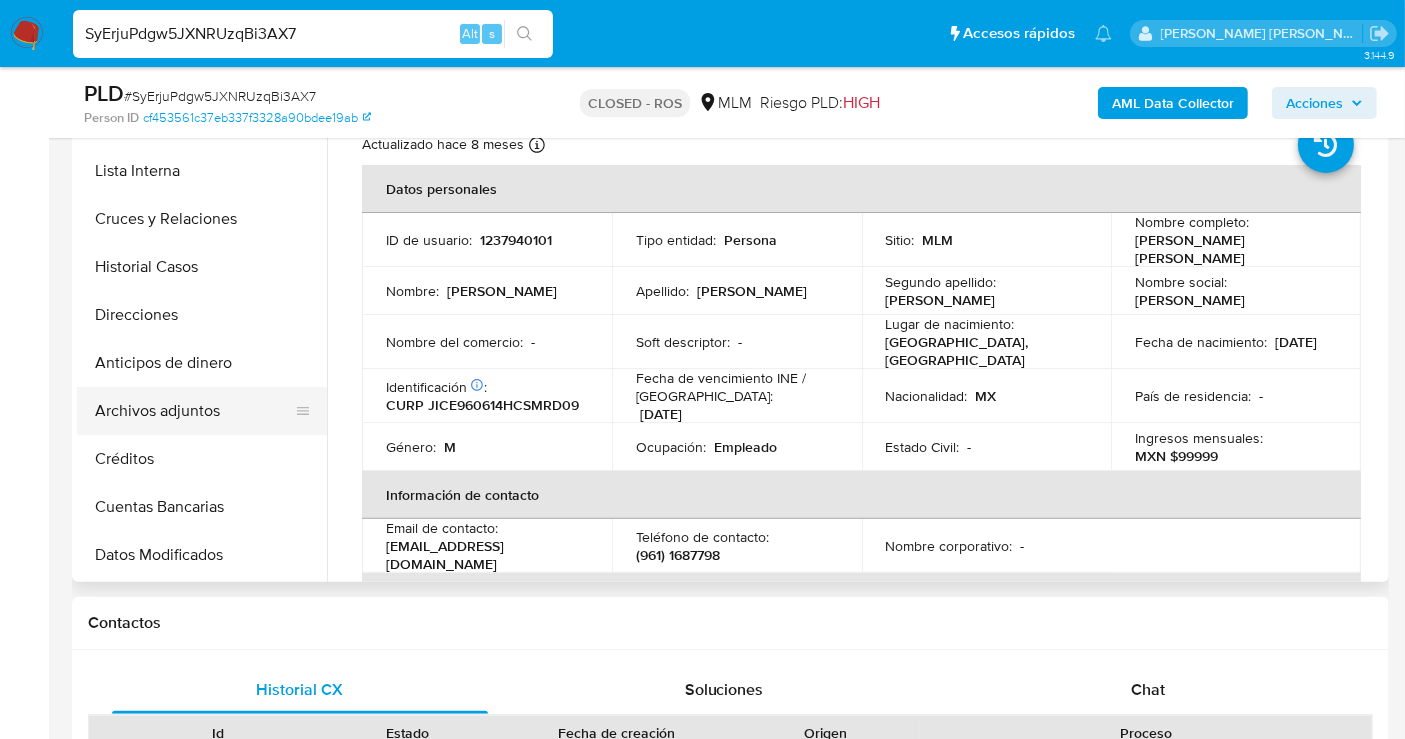 click on "Archivos adjuntos" at bounding box center (194, 411) 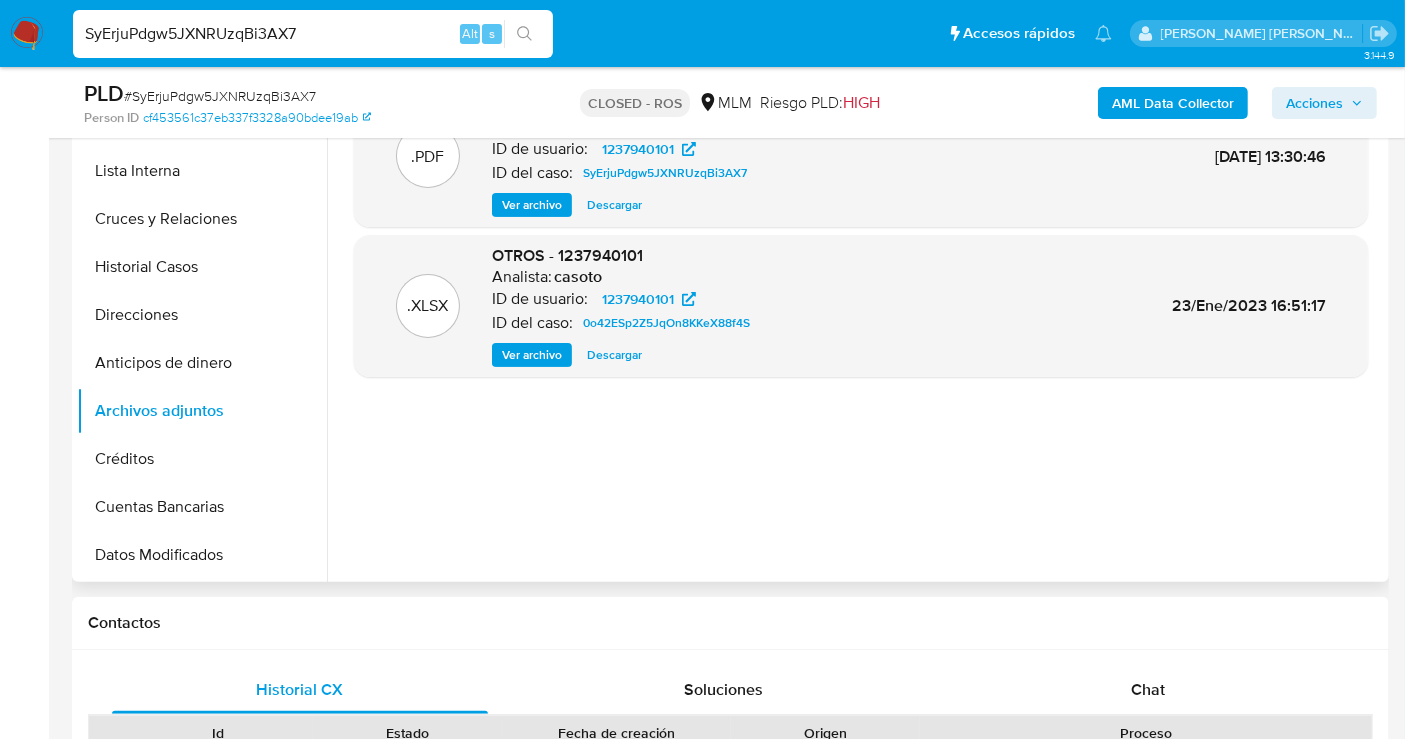 click on "Descargar" at bounding box center [614, 205] 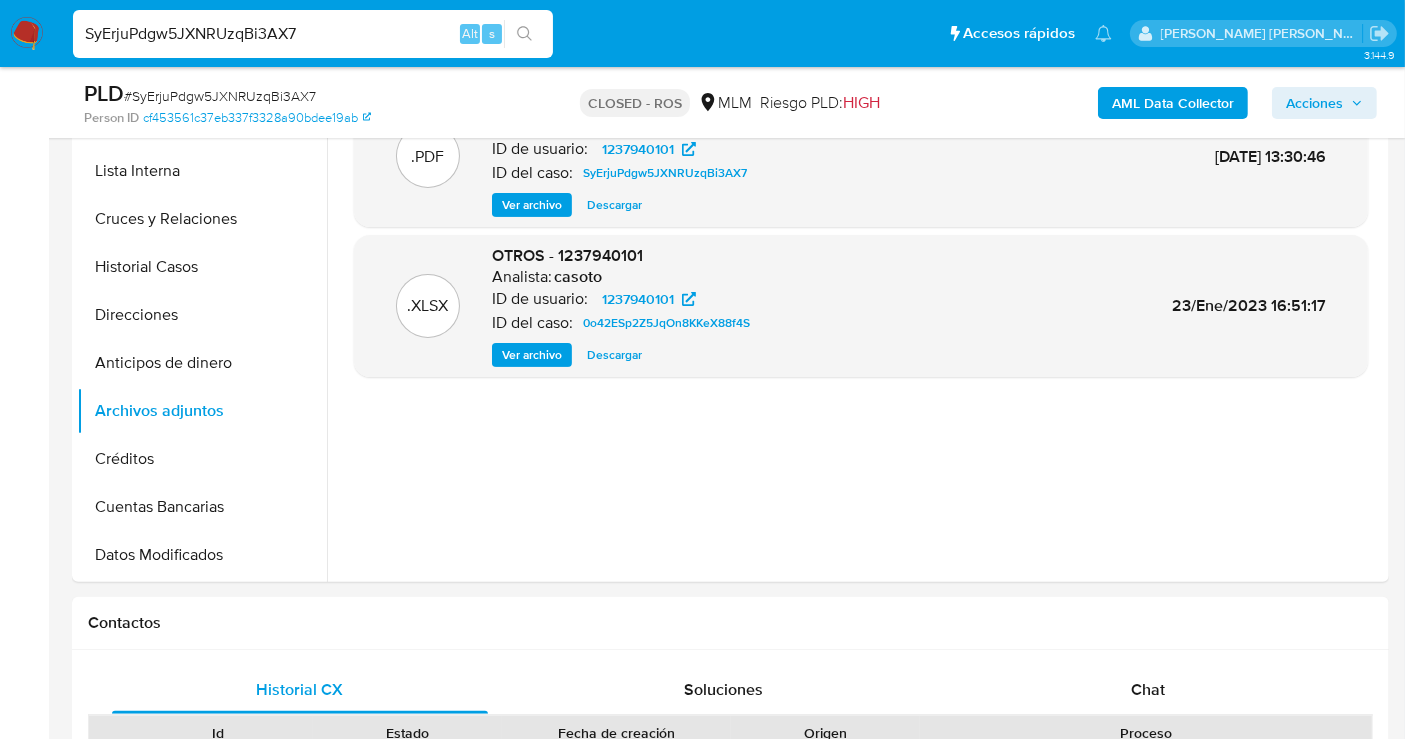 click on "SyErjuPdgw5JXNRUzqBi3AX7" at bounding box center (313, 34) 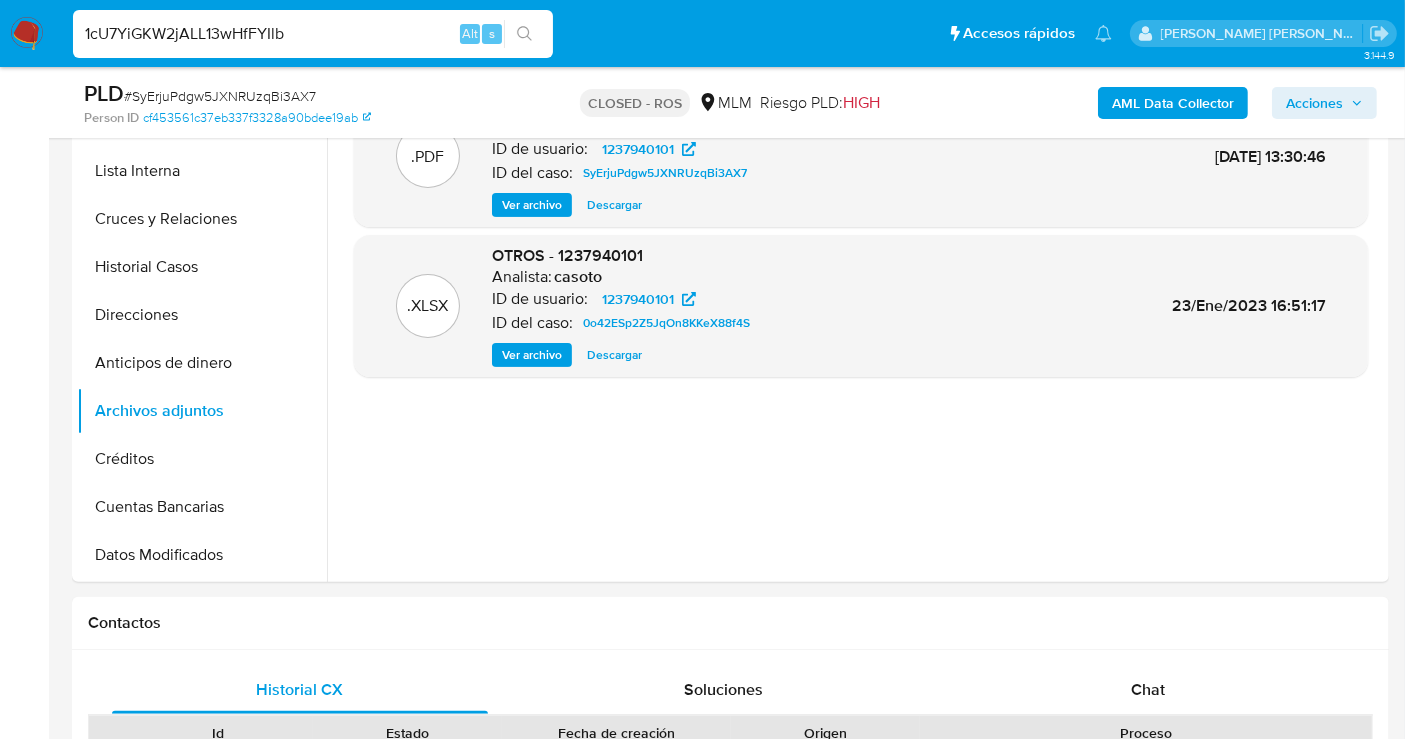 type on "1cU7YiGKW2jALL13wHfFYIlb" 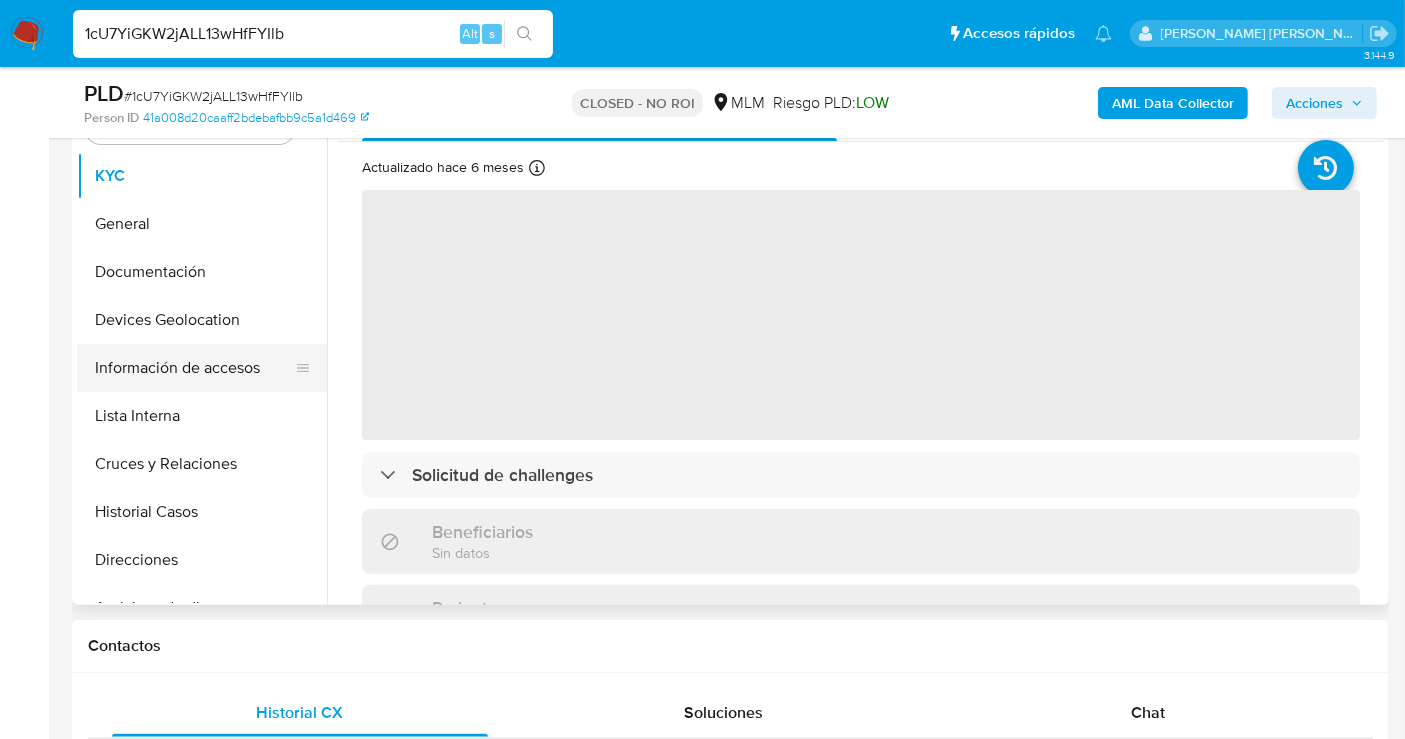 scroll, scrollTop: 555, scrollLeft: 0, axis: vertical 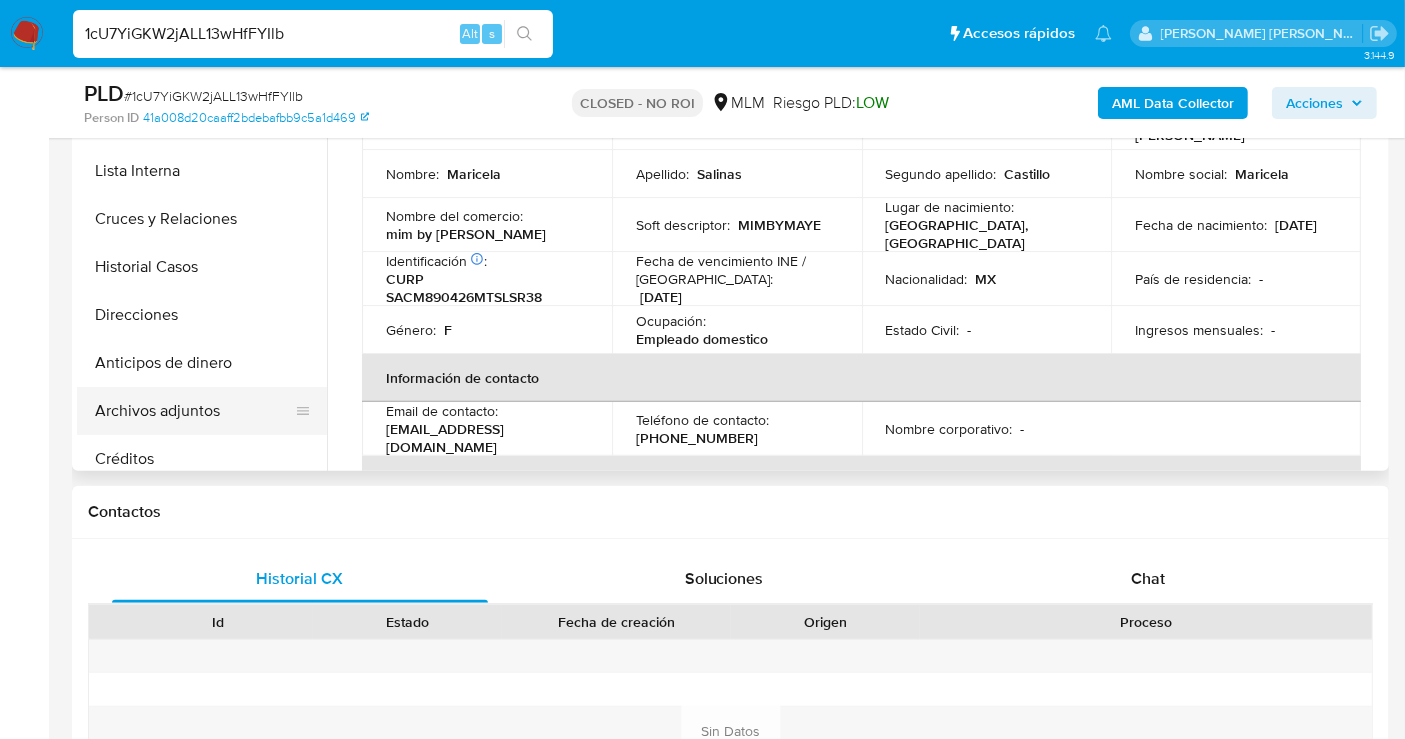 click on "Archivos adjuntos" at bounding box center [194, 411] 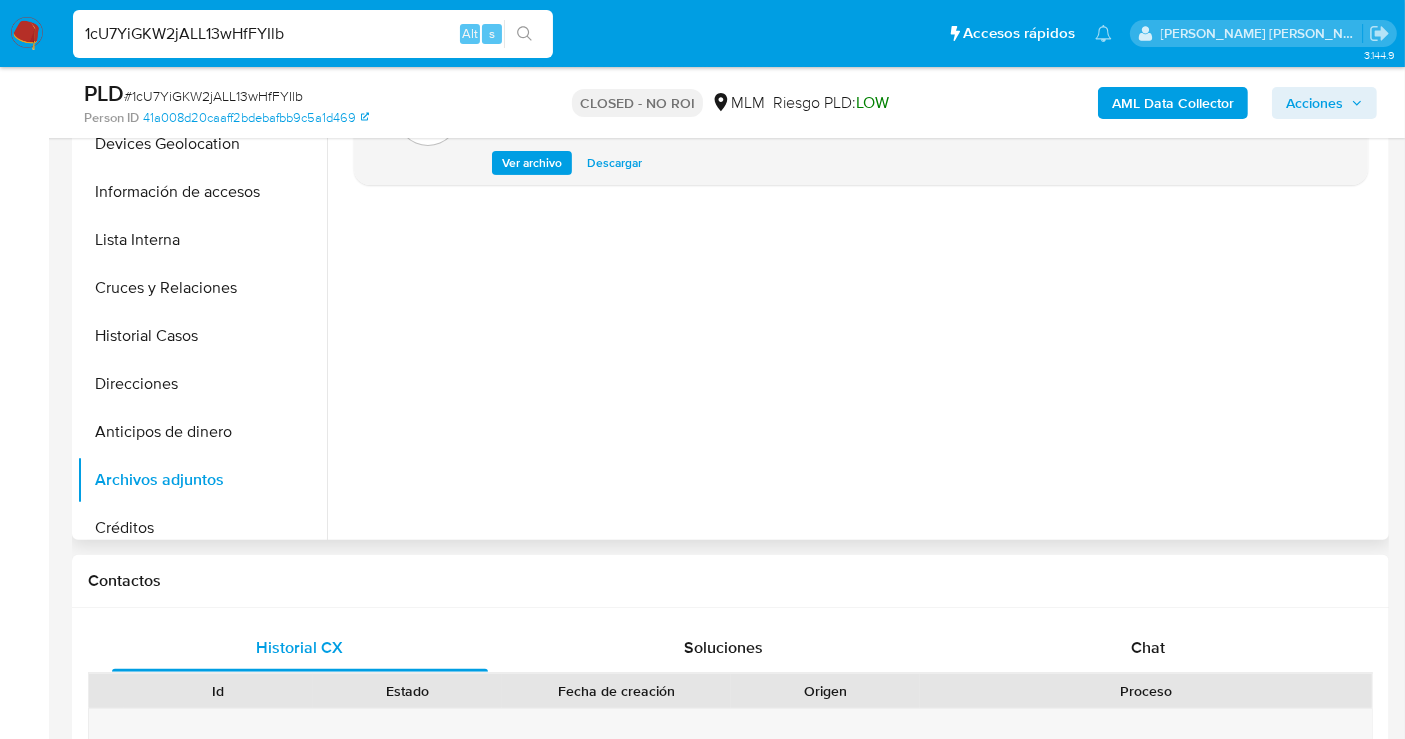 scroll, scrollTop: 333, scrollLeft: 0, axis: vertical 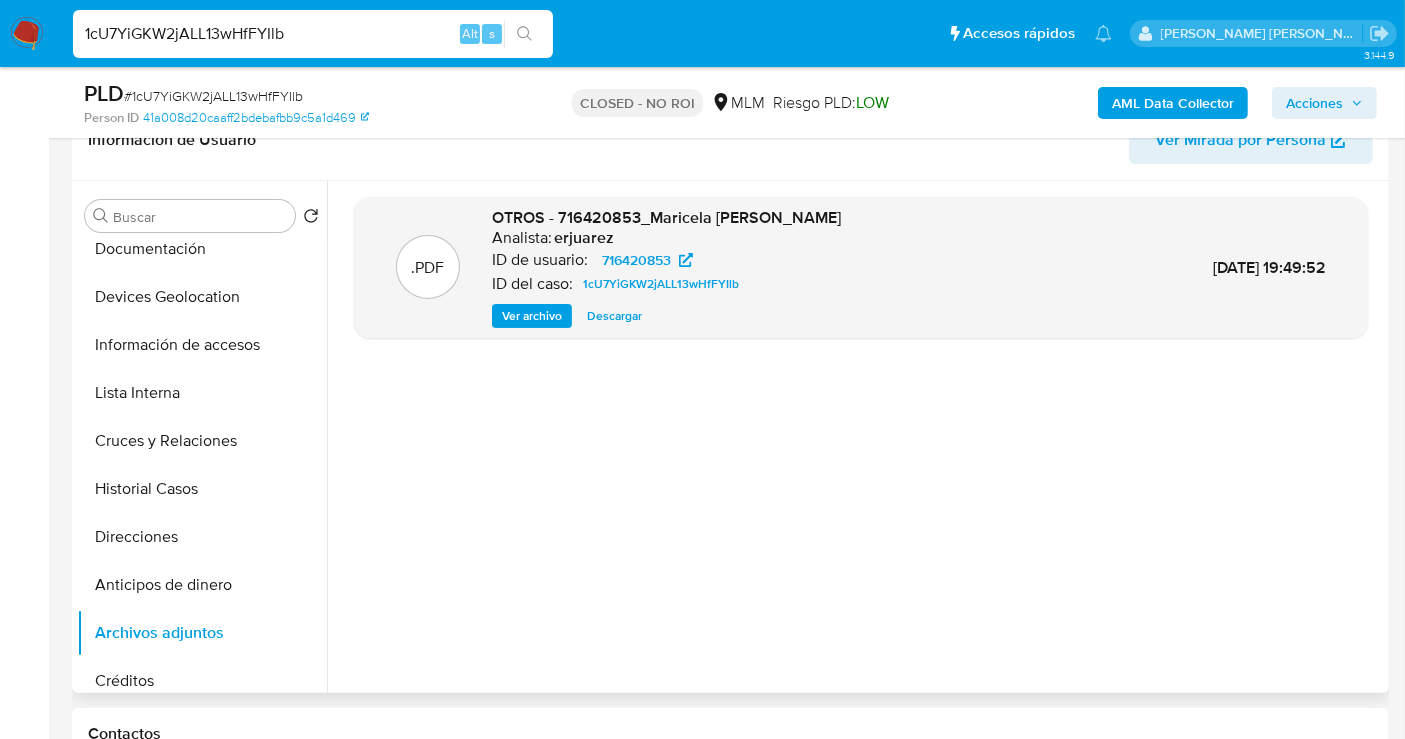 click on "Descargar" at bounding box center [614, 316] 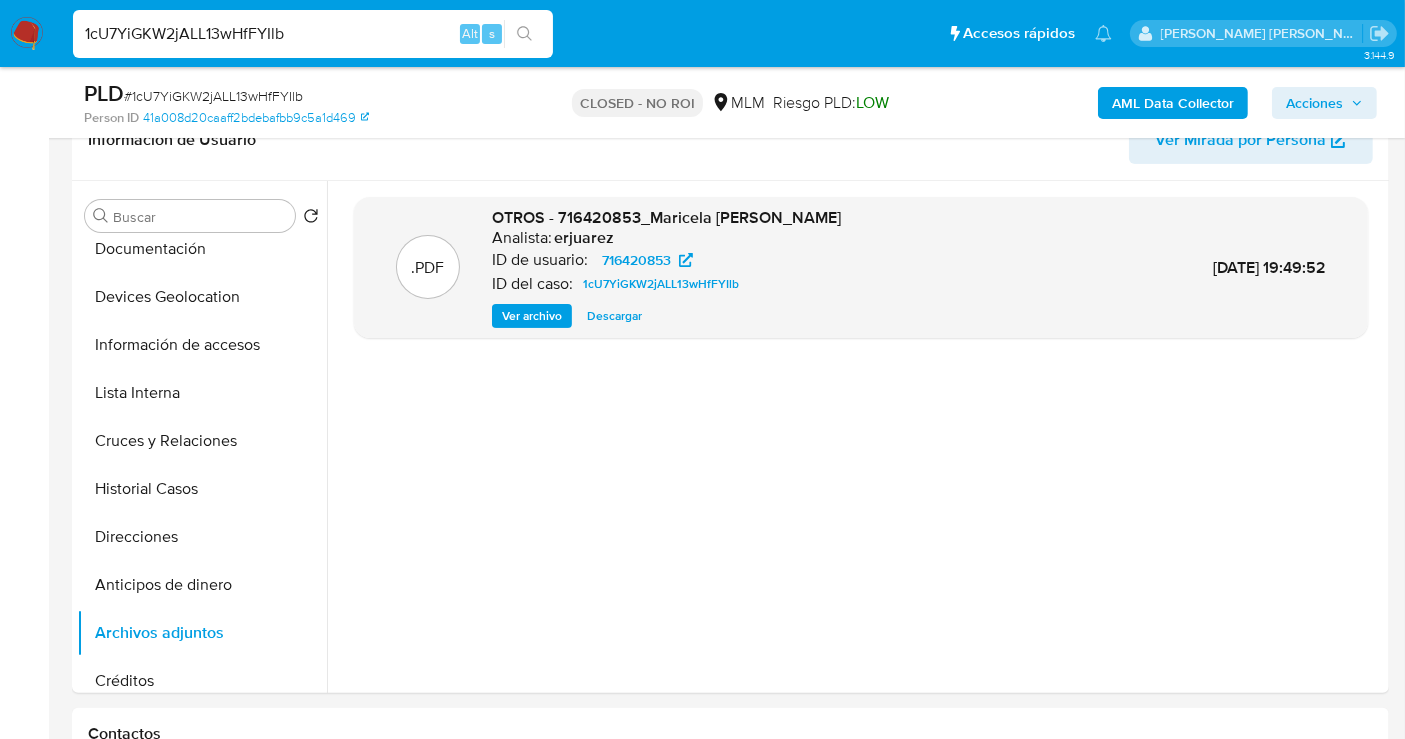 click on "1cU7YiGKW2jALL13wHfFYIlb" at bounding box center (313, 34) 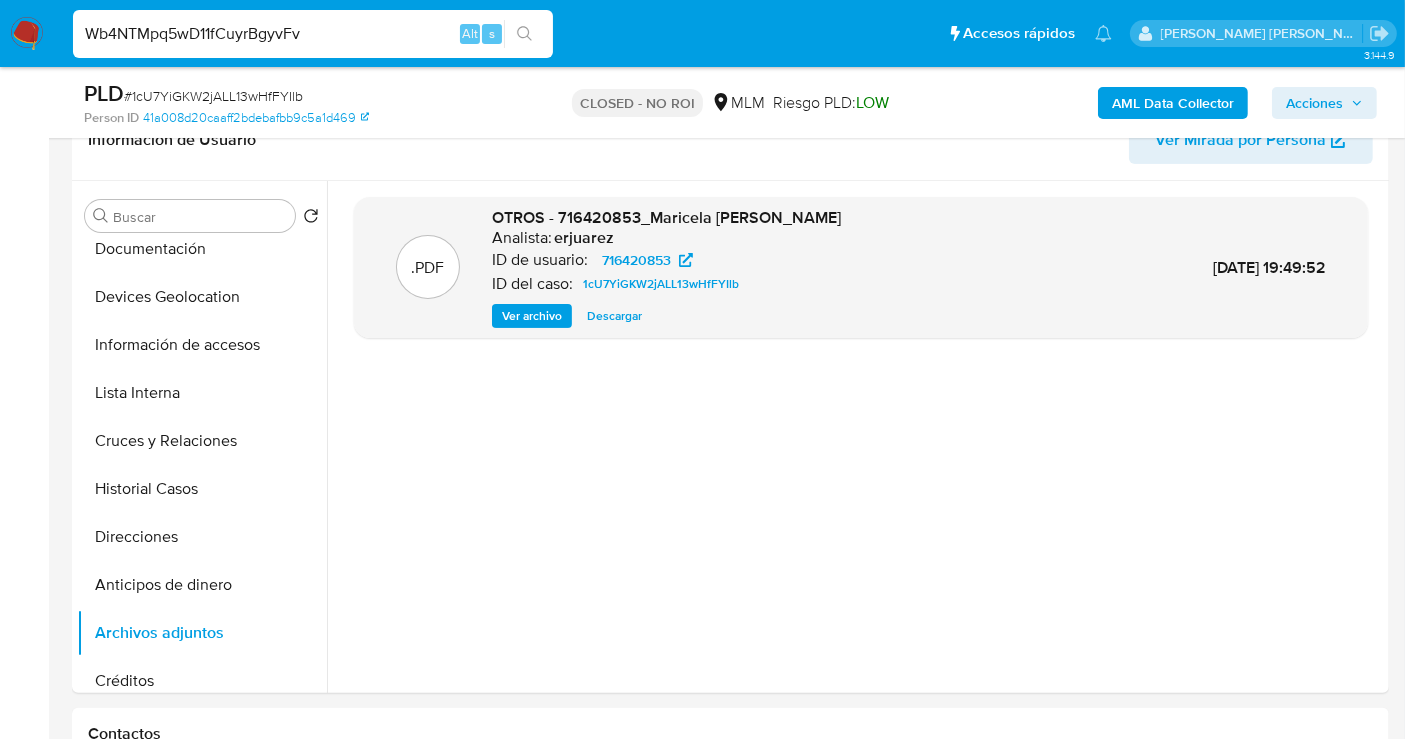 type on "Wb4NTMpq5wD11fCuyrBgyvFv" 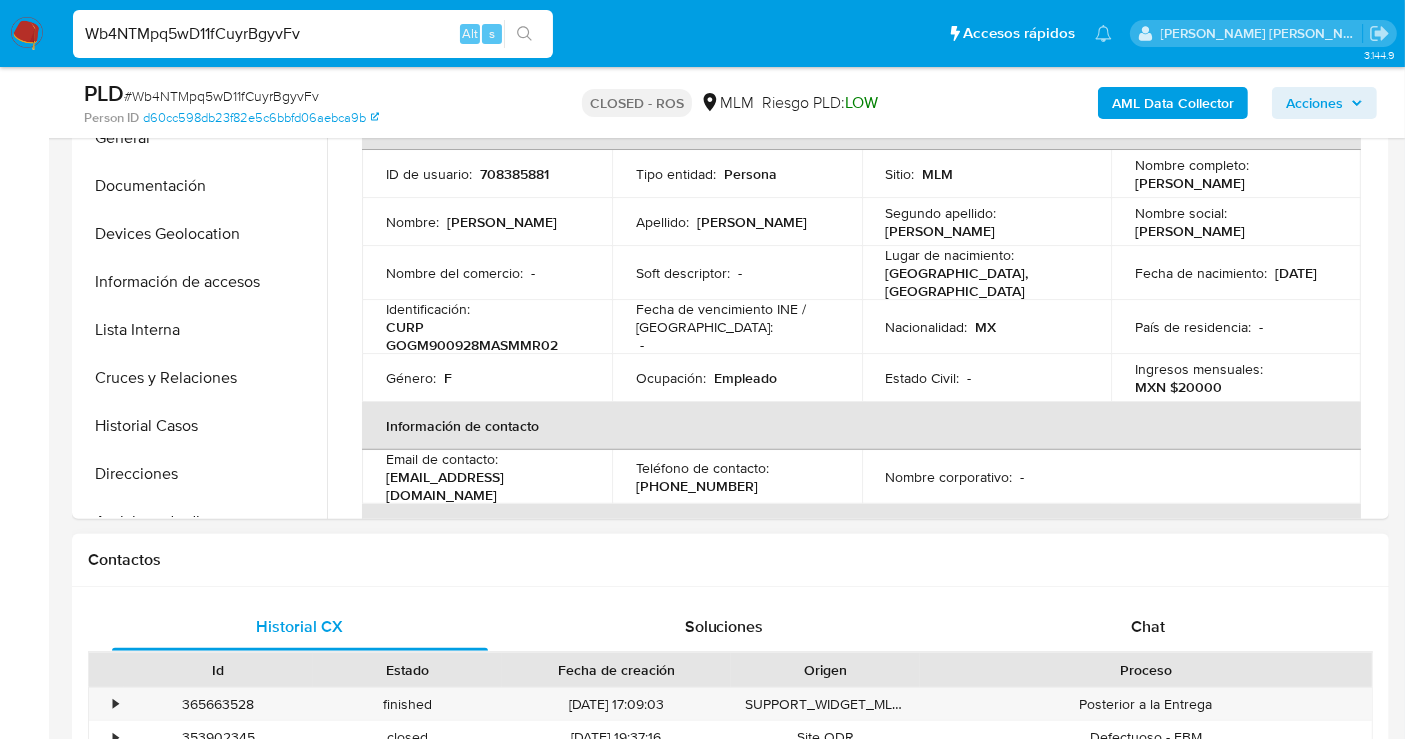 scroll, scrollTop: 555, scrollLeft: 0, axis: vertical 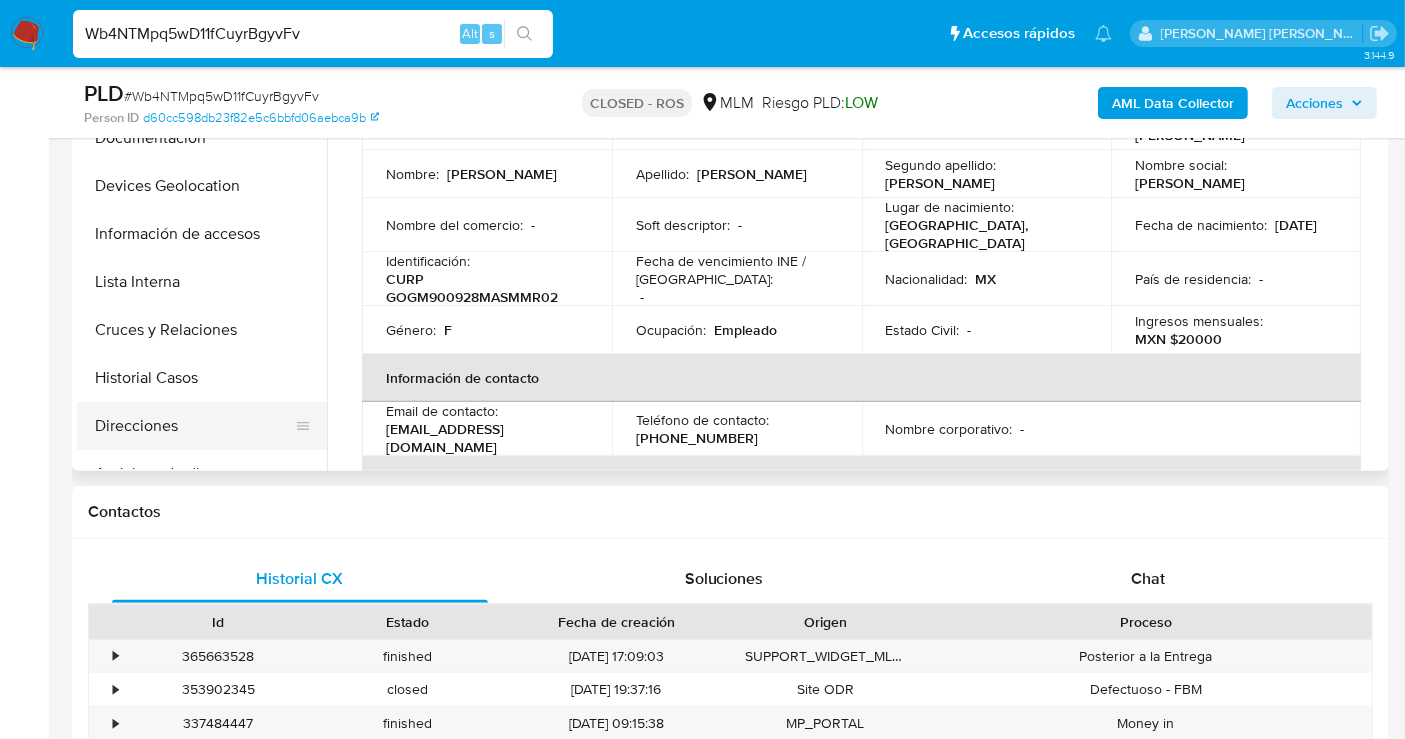 select on "10" 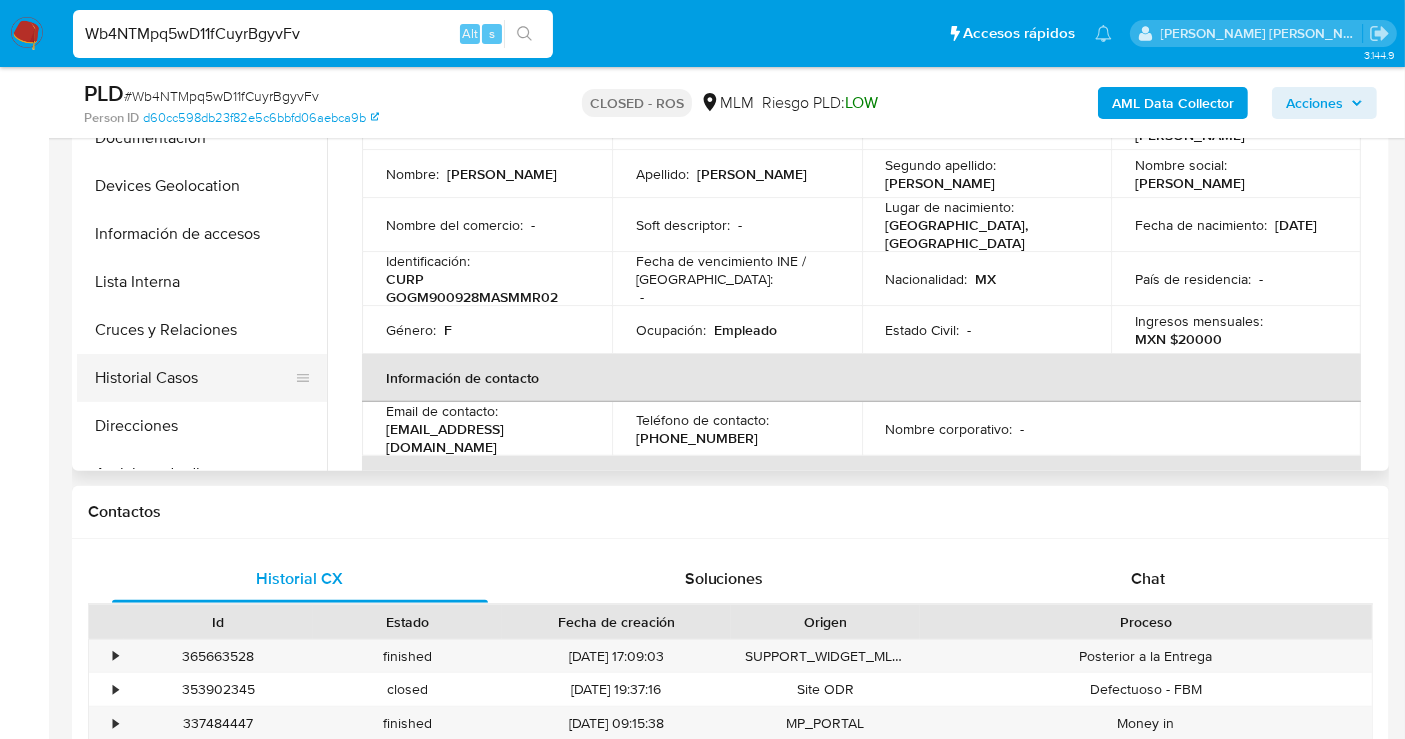scroll, scrollTop: 111, scrollLeft: 0, axis: vertical 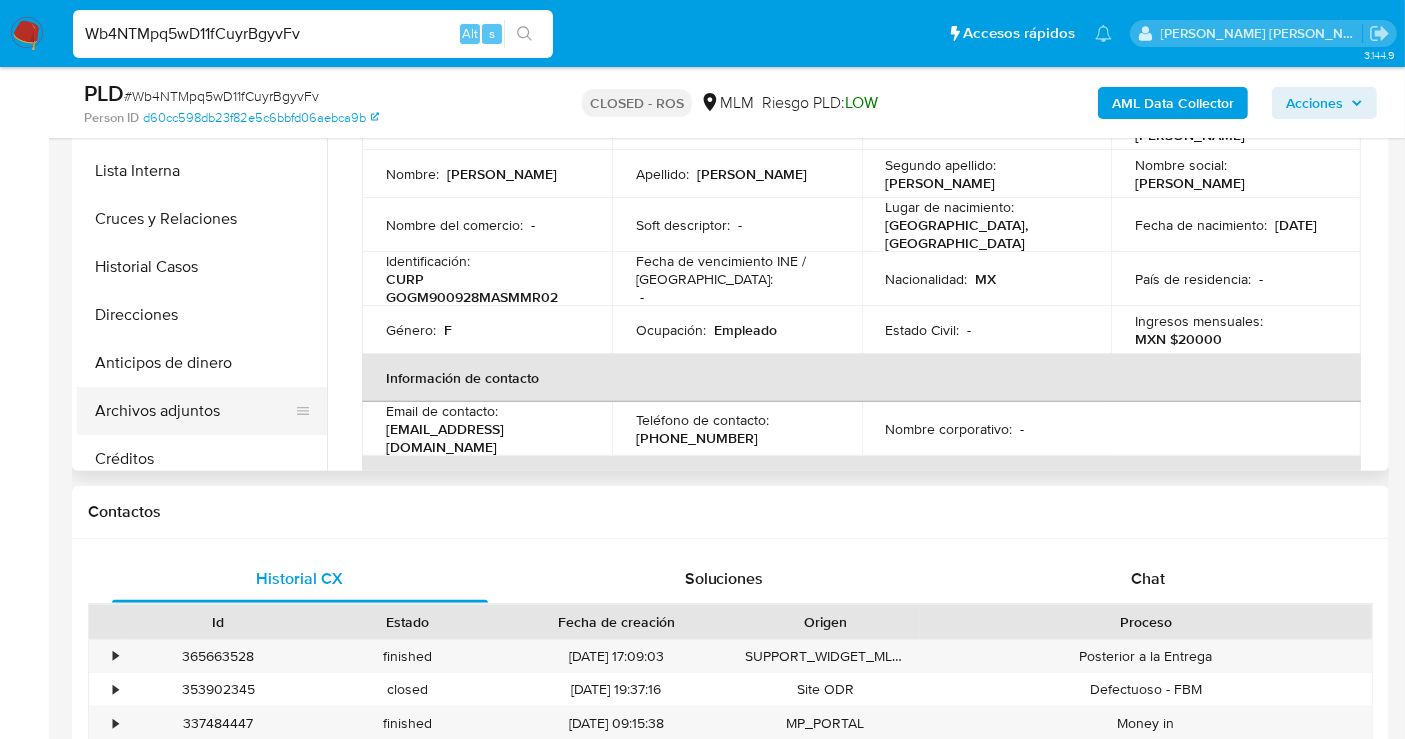 click on "Archivos adjuntos" at bounding box center [194, 411] 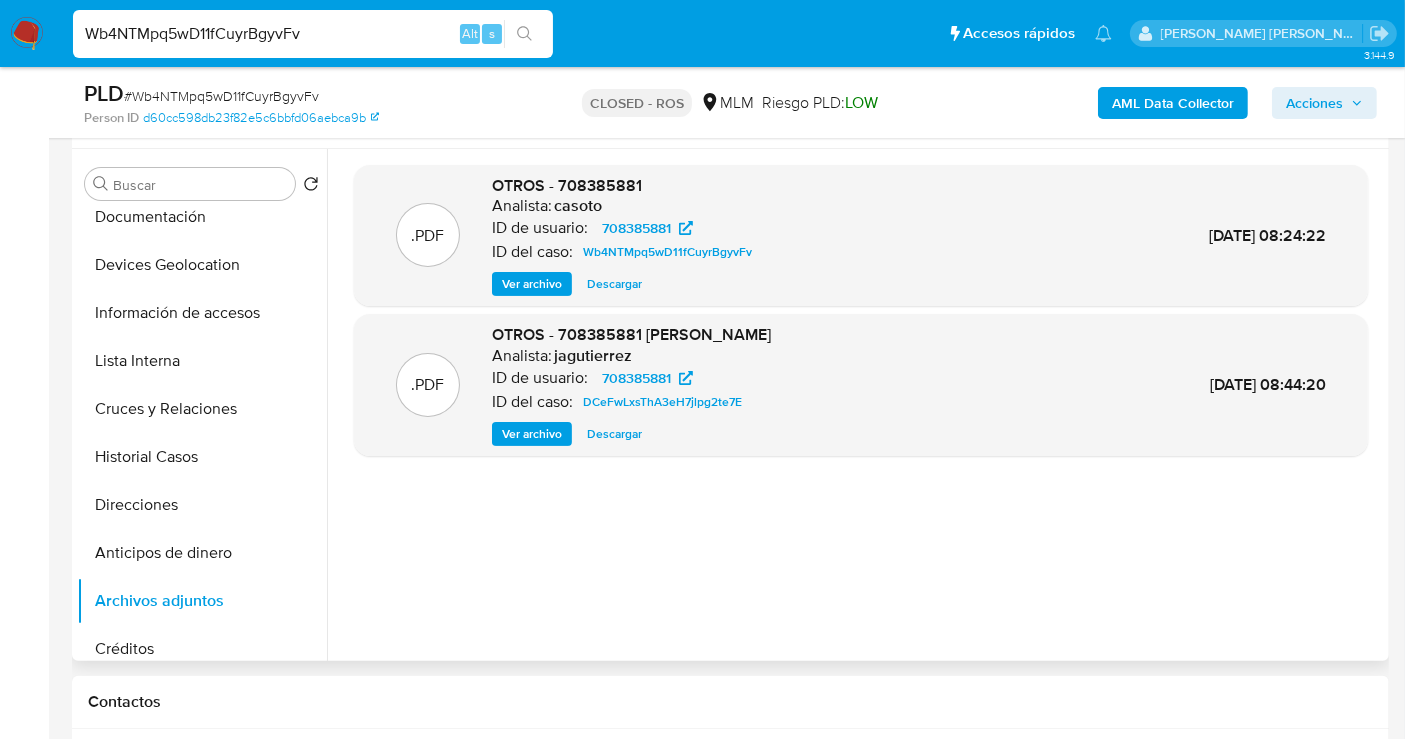 scroll, scrollTop: 222, scrollLeft: 0, axis: vertical 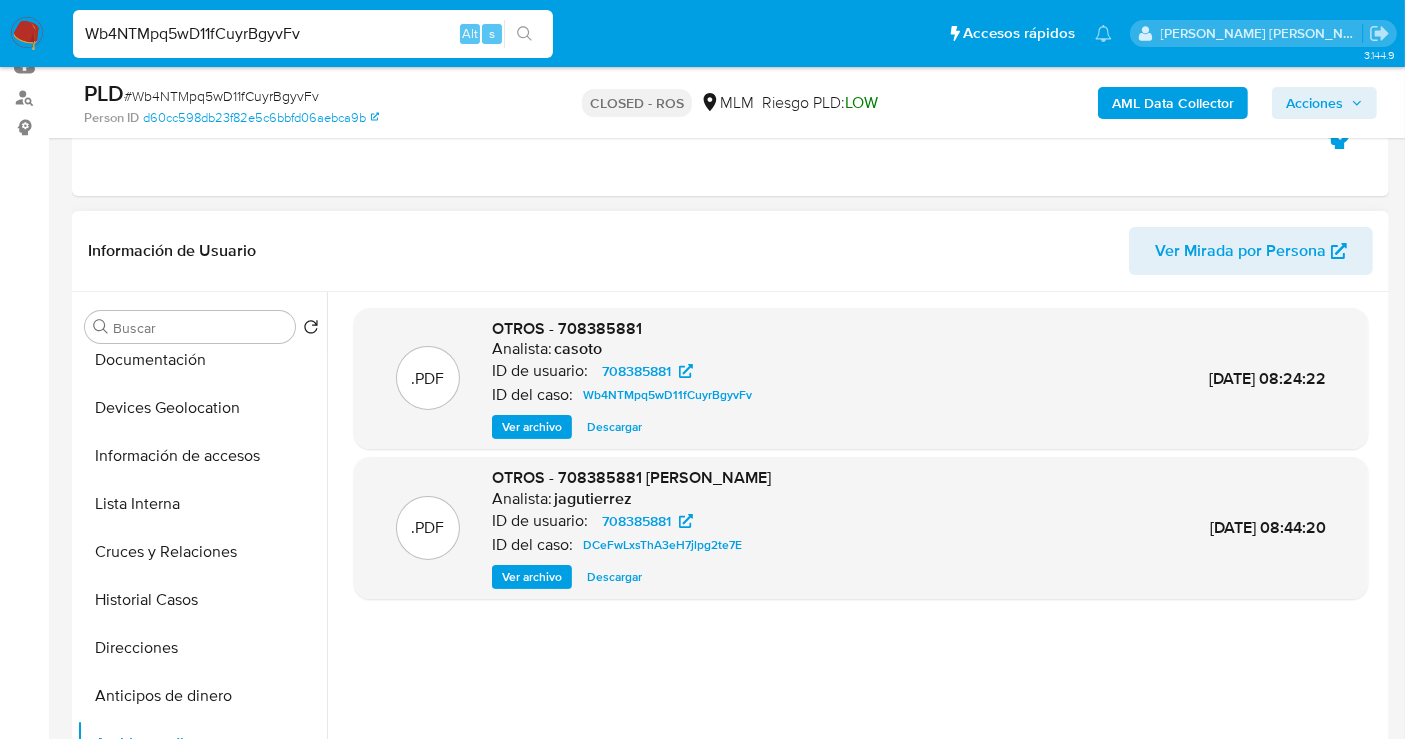 click on "Descargar" at bounding box center [614, 427] 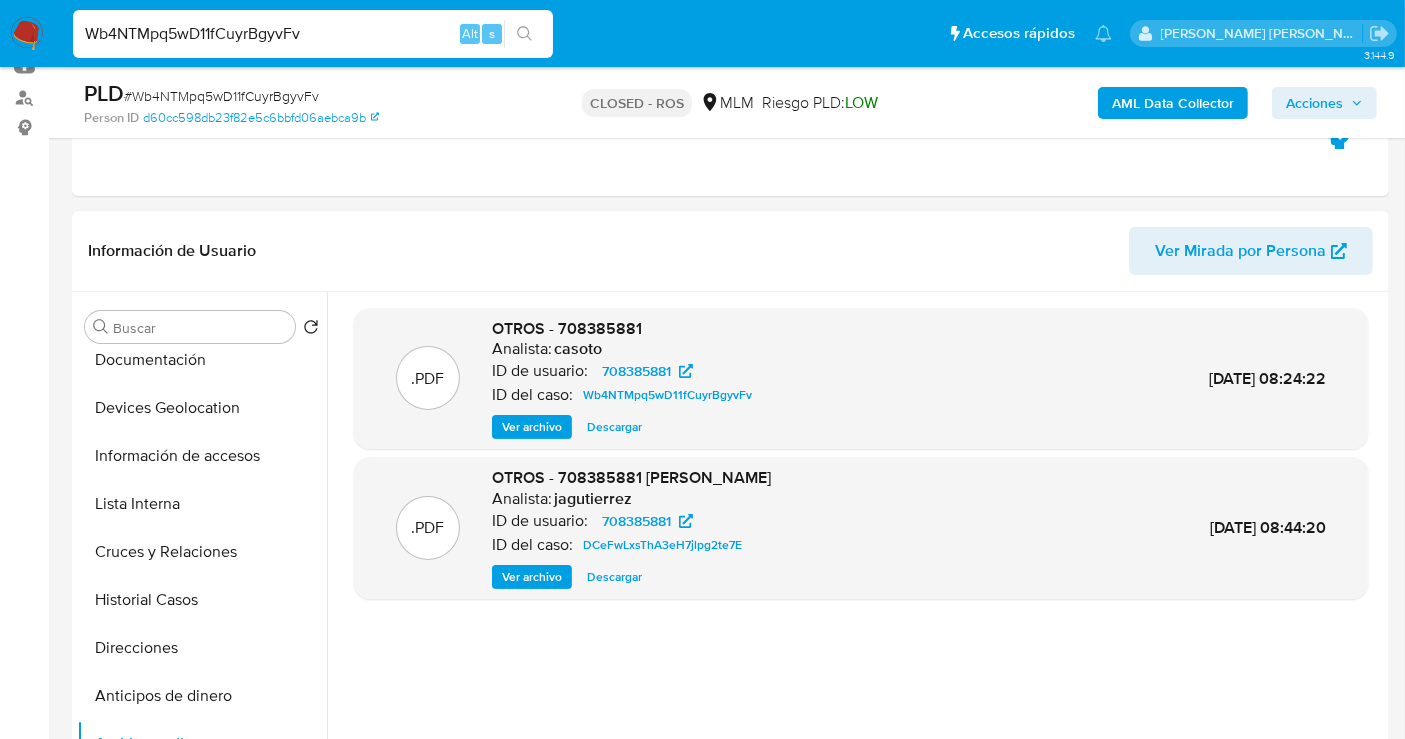 click on "Wb4NTMpq5wD11fCuyrBgyvFv" at bounding box center (313, 34) 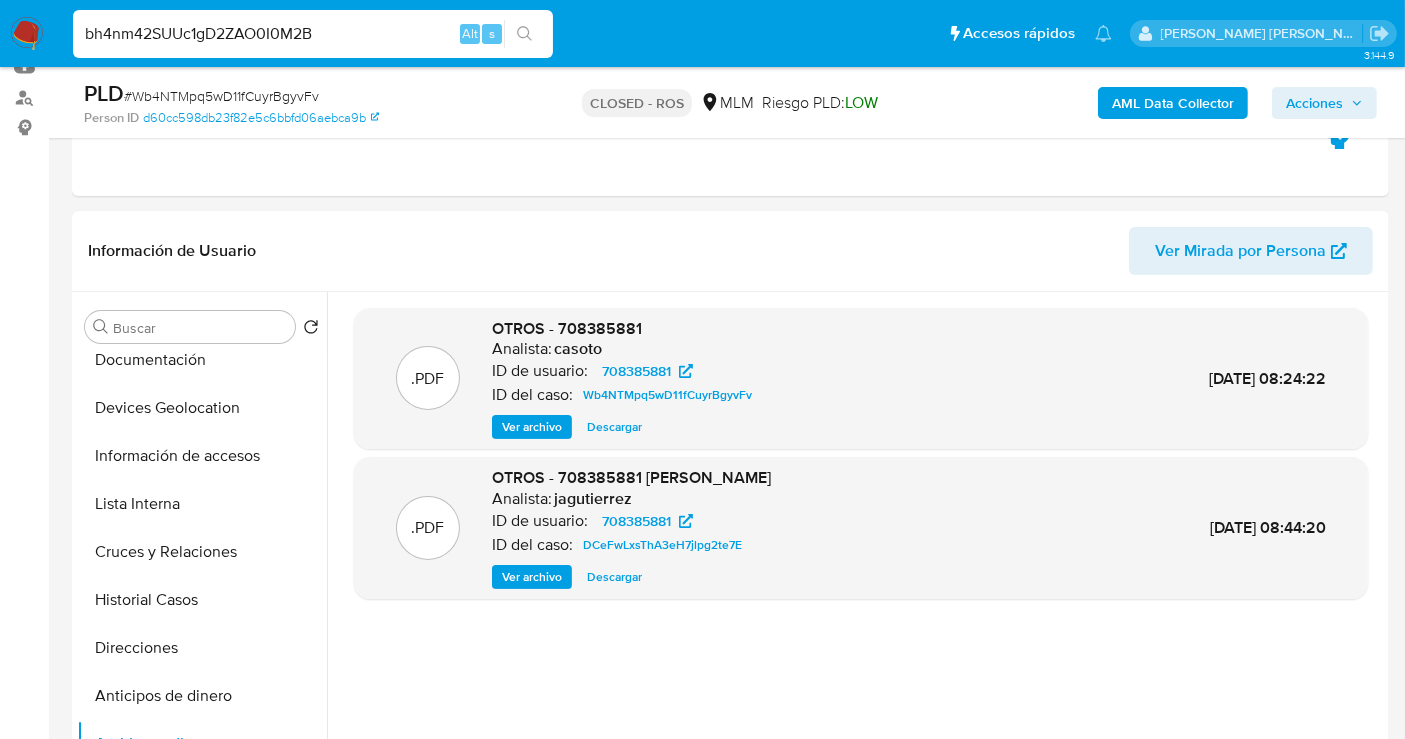 type on "bh4nm42SUUc1gD2ZAO0I0M2B" 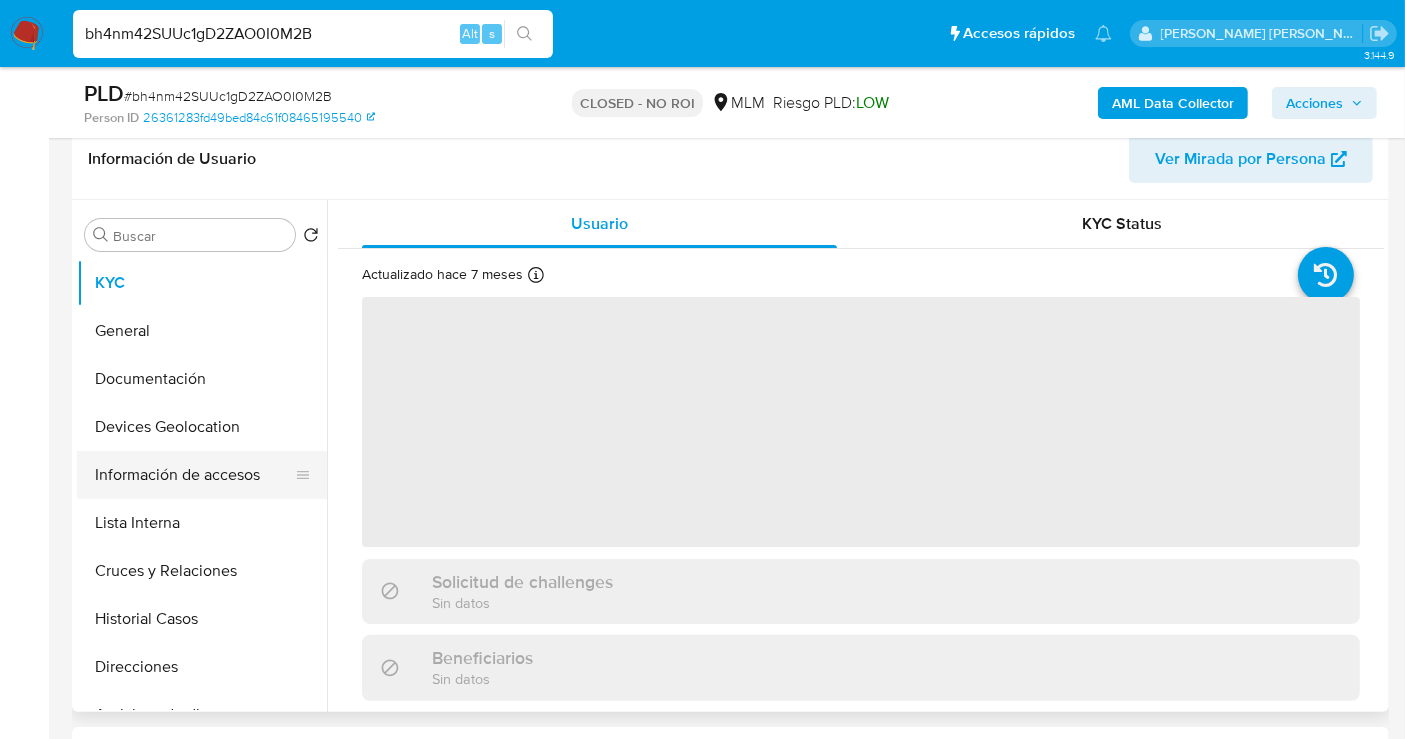 scroll, scrollTop: 333, scrollLeft: 0, axis: vertical 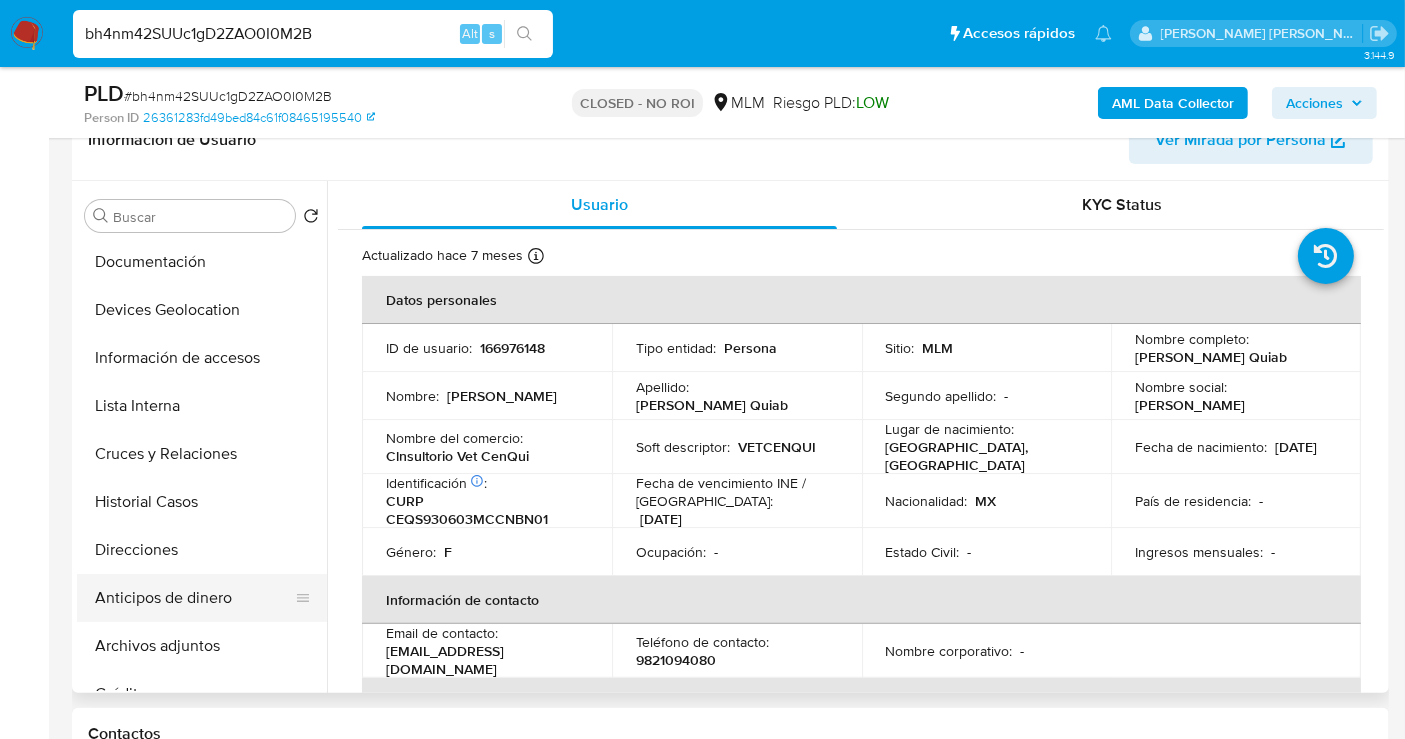 select on "10" 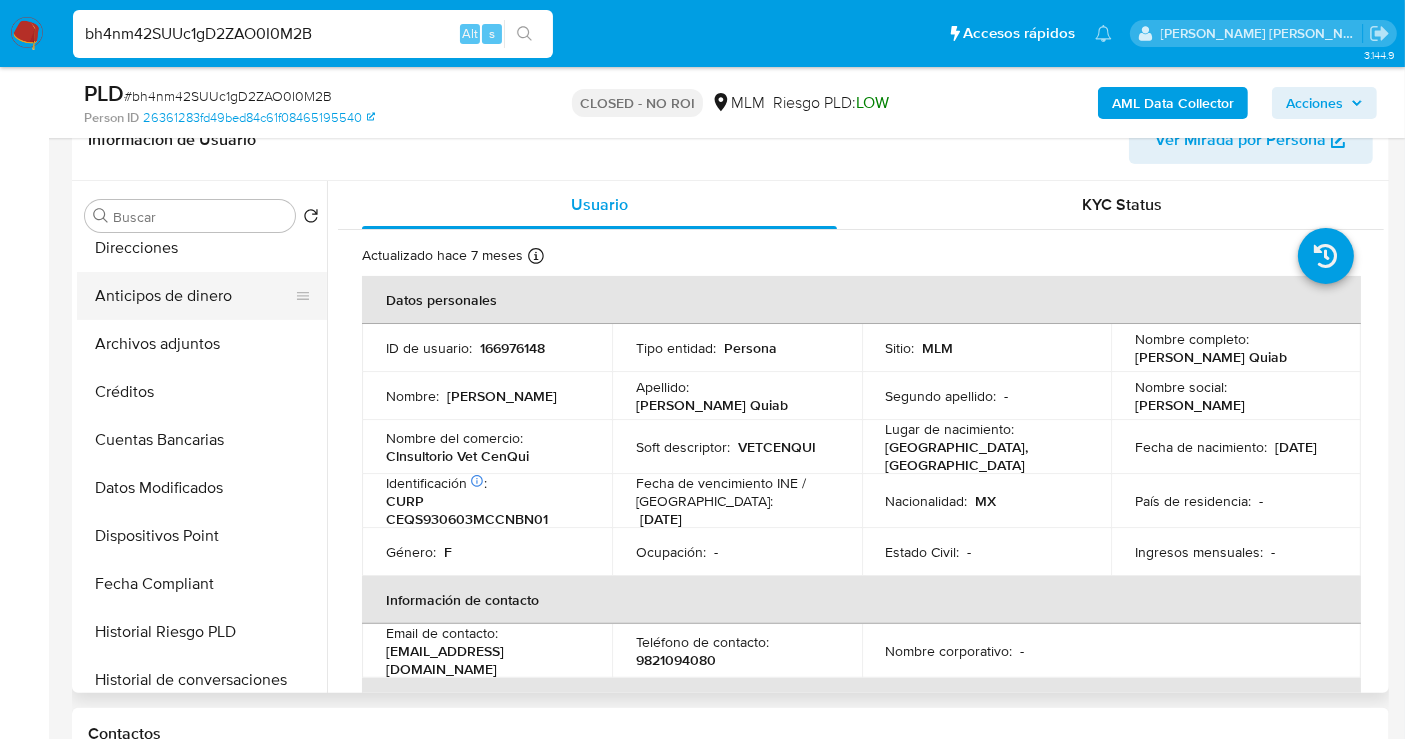 scroll, scrollTop: 444, scrollLeft: 0, axis: vertical 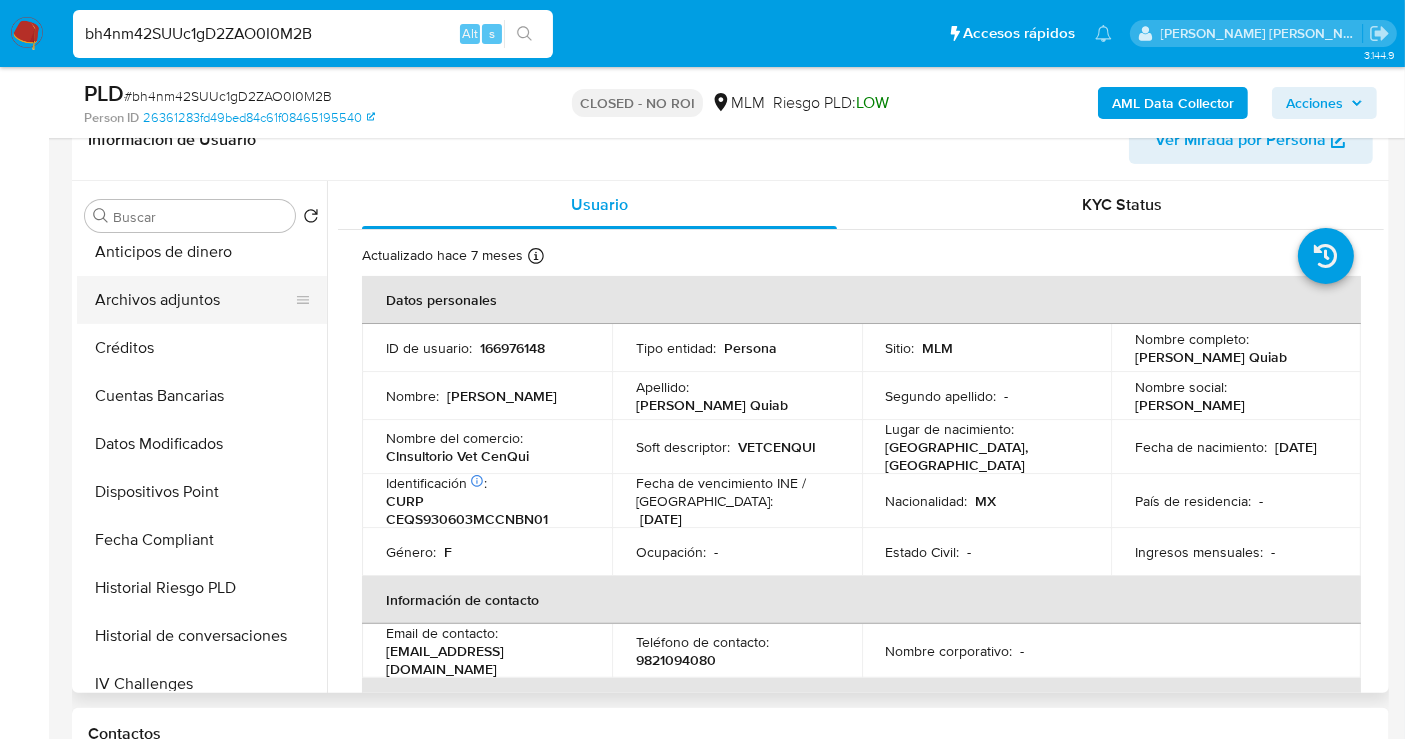 click on "Archivos adjuntos" at bounding box center (194, 300) 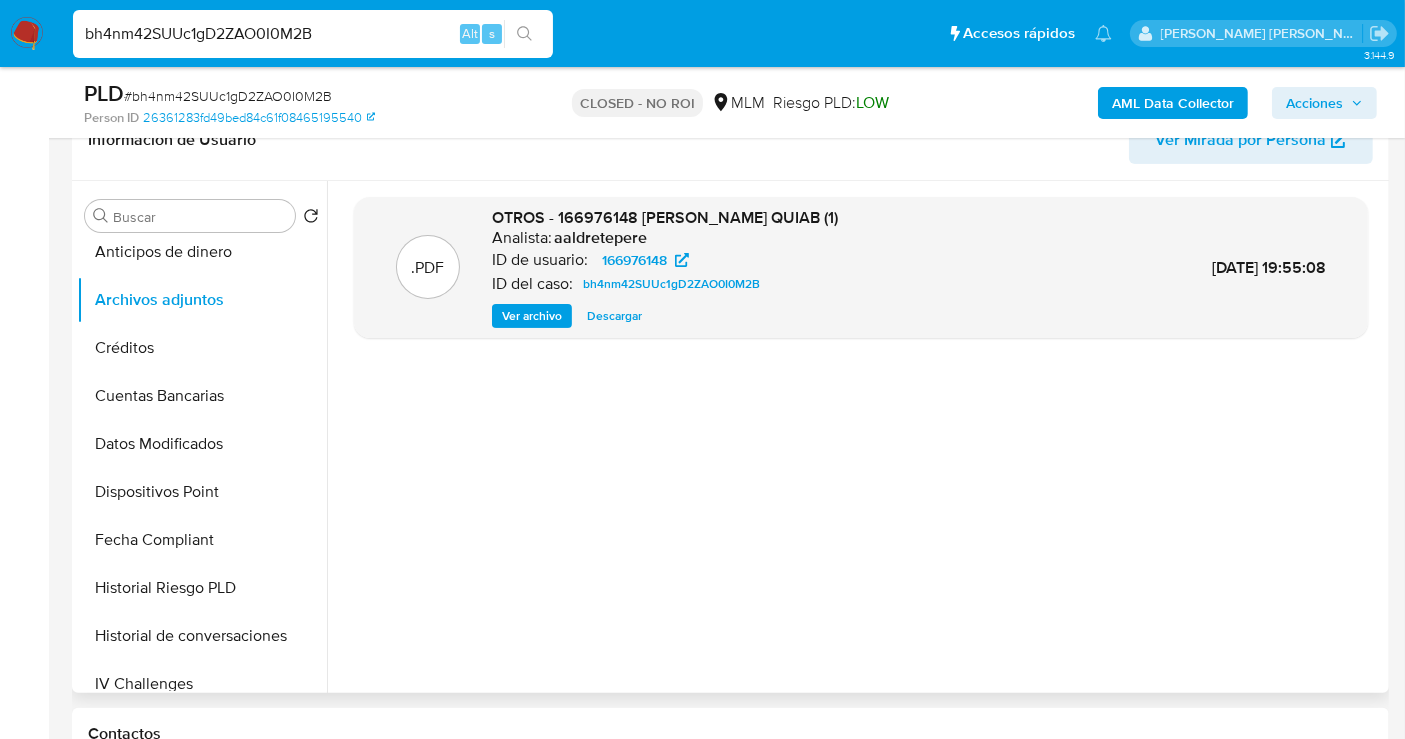 click on "Descargar" at bounding box center [614, 316] 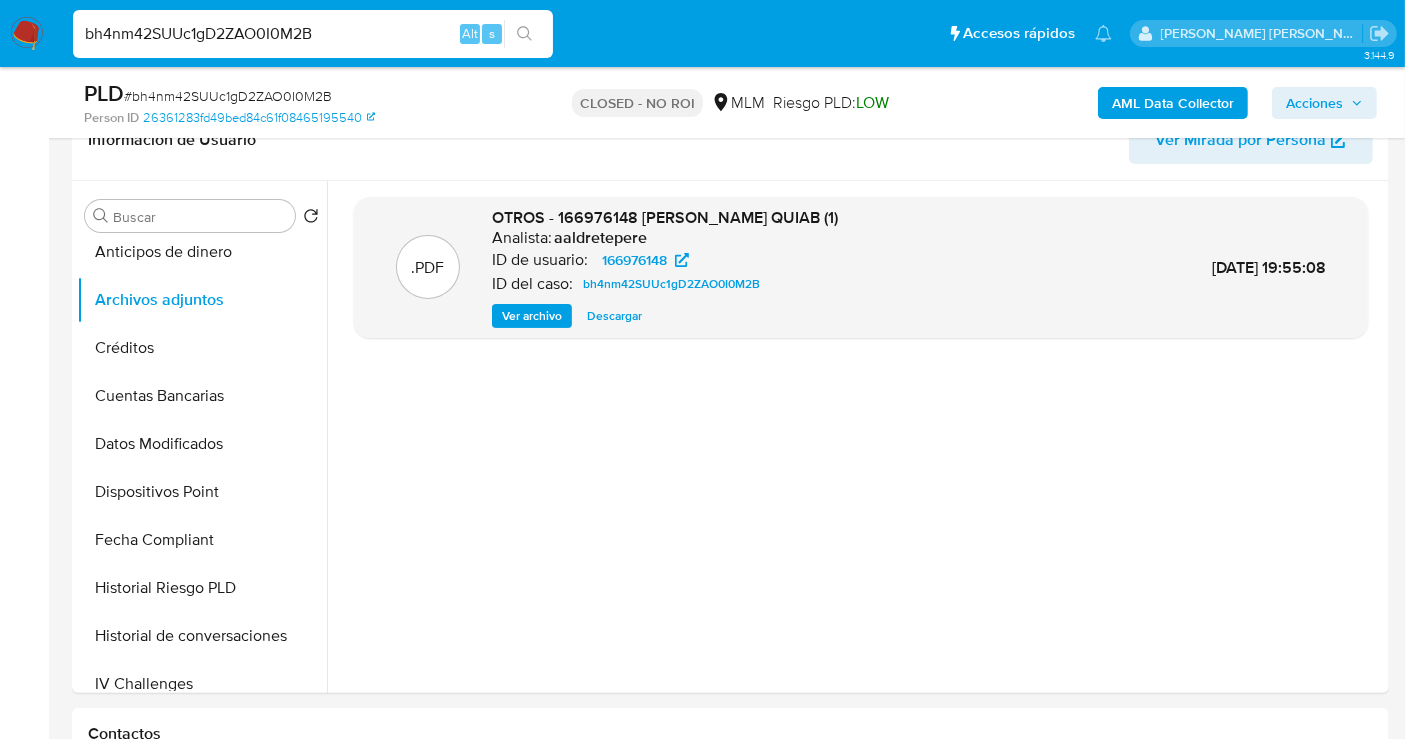 click on "bh4nm42SUUc1gD2ZAO0I0M2B" at bounding box center (313, 34) 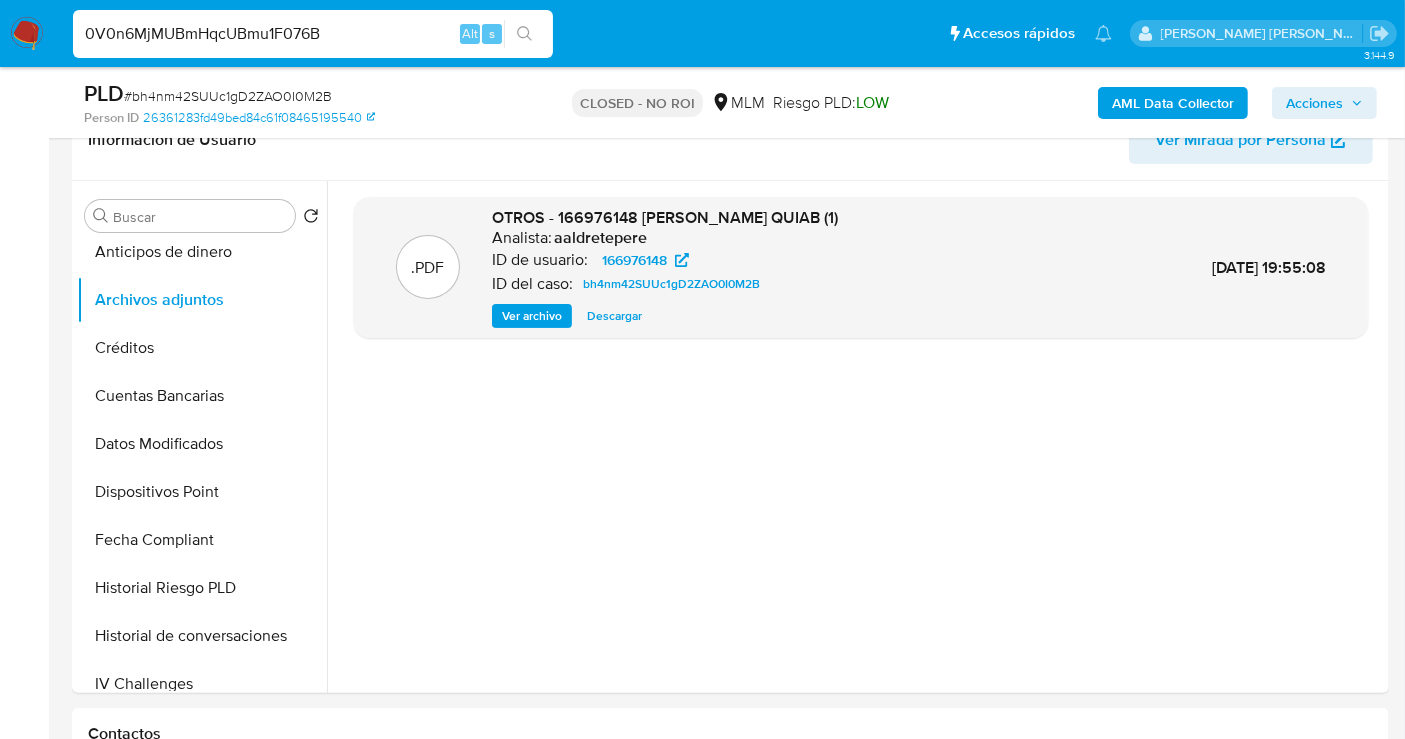 type on "0V0n6MjMUBmHqcUBmu1F076B" 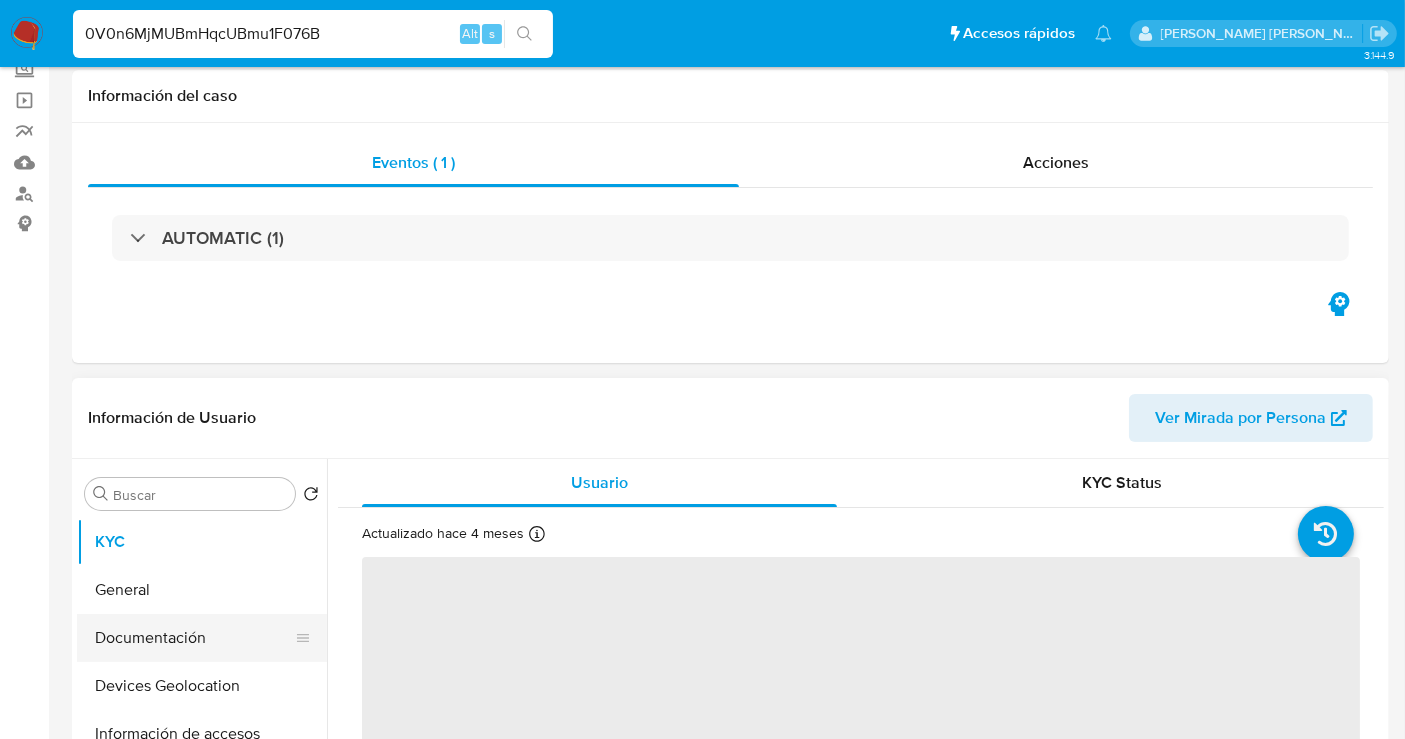 scroll, scrollTop: 222, scrollLeft: 0, axis: vertical 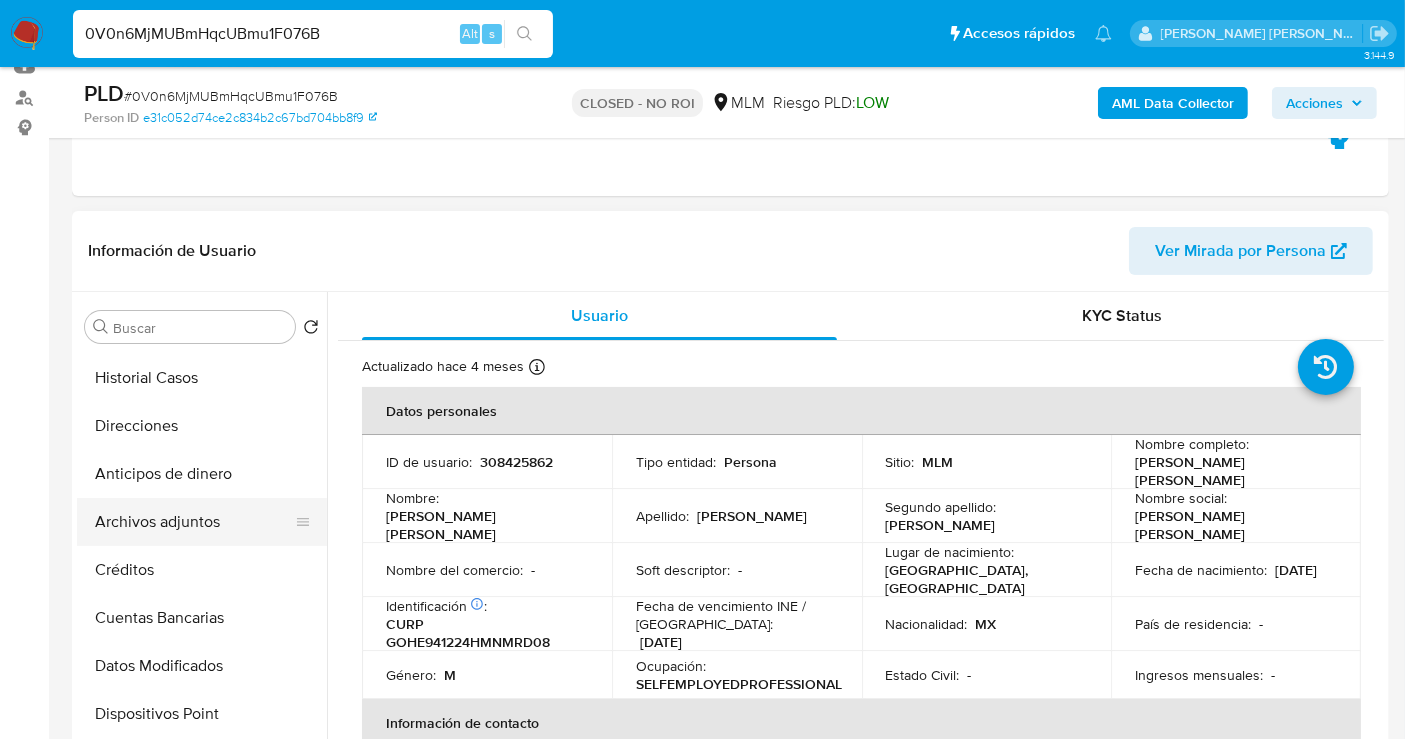 select on "10" 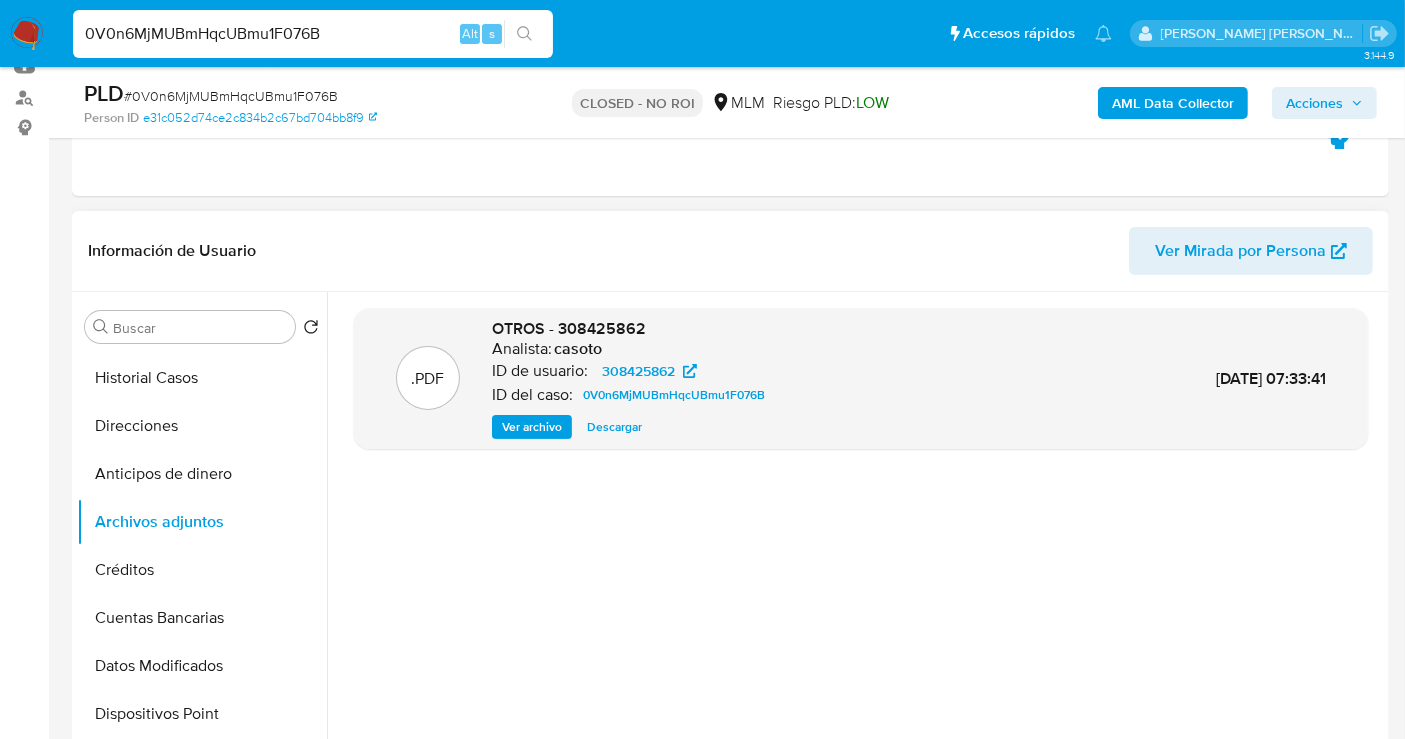 click on "Descargar" at bounding box center [614, 427] 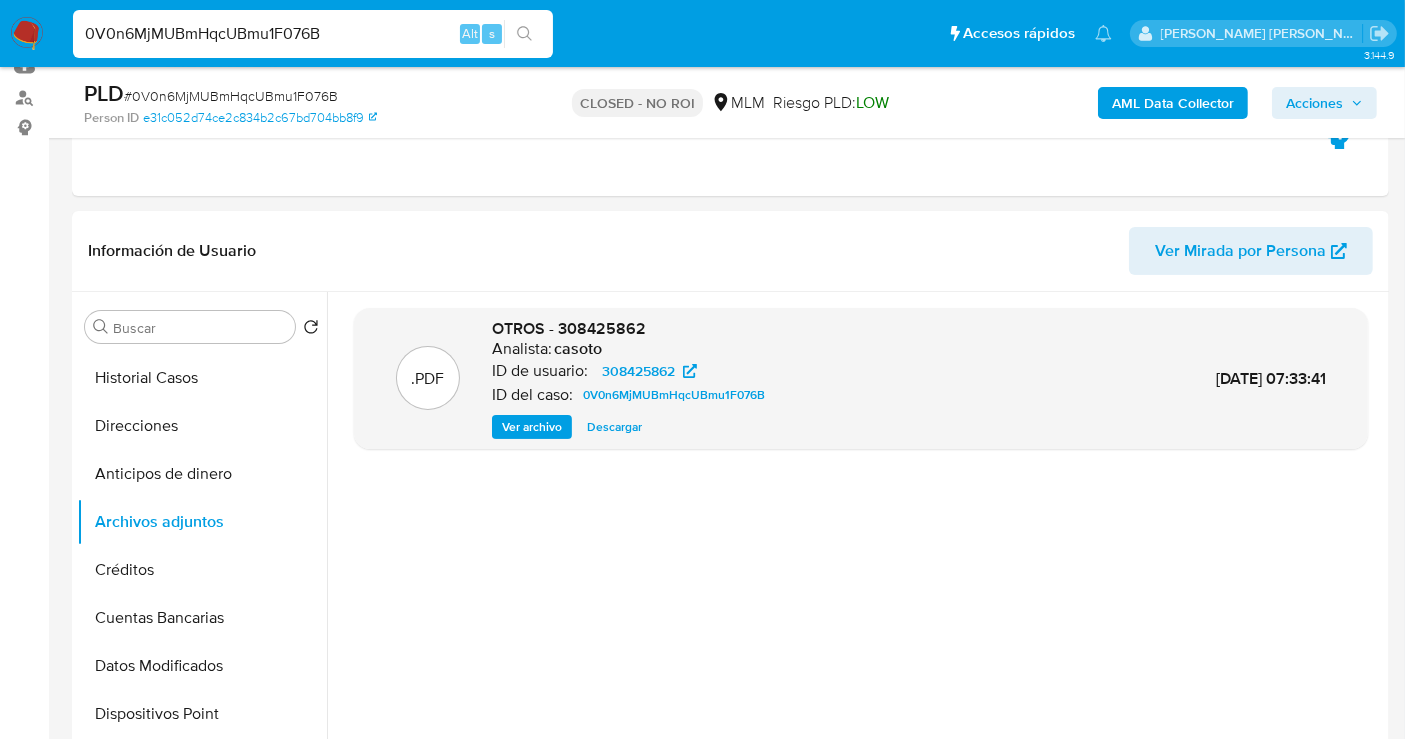 click on "0V0n6MjMUBmHqcUBmu1F076B" at bounding box center (313, 34) 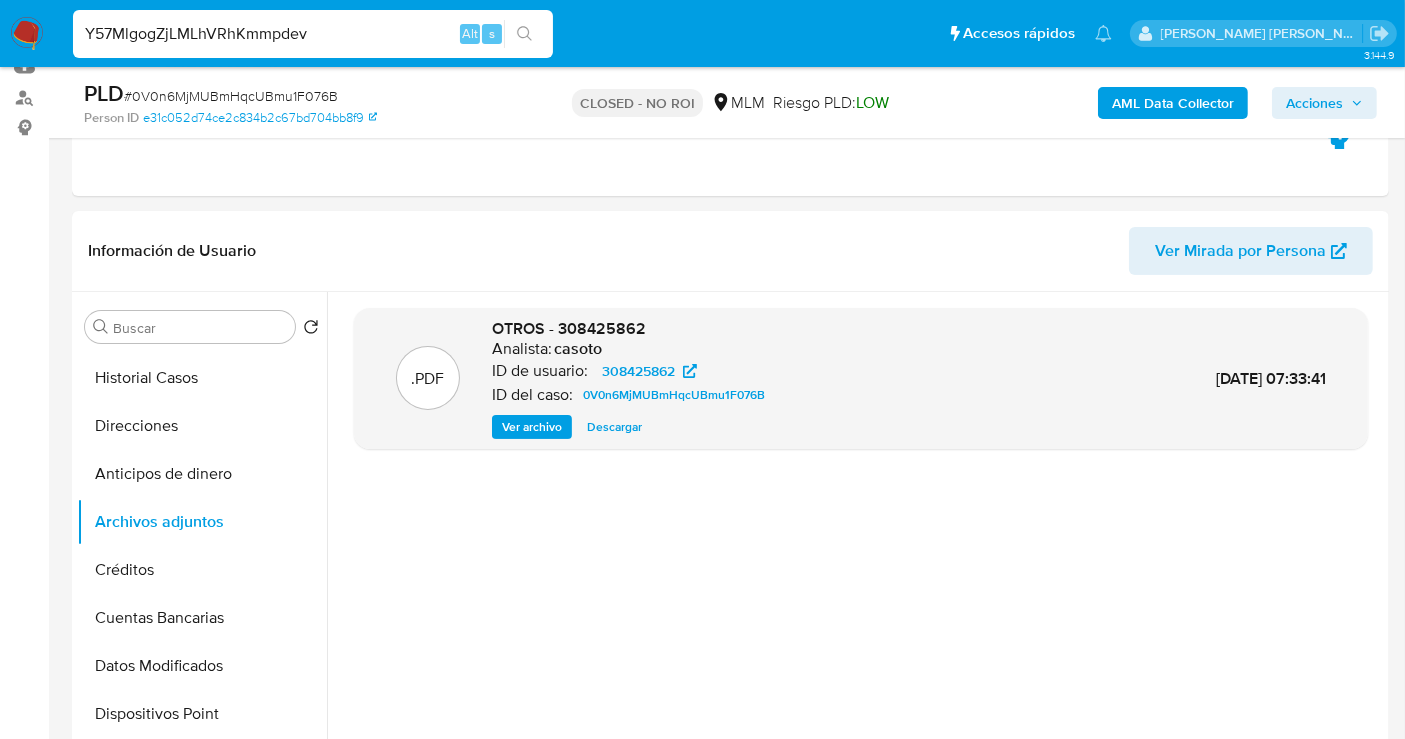 type on "Y57MlgogZjLMLhVRhKmmpdev" 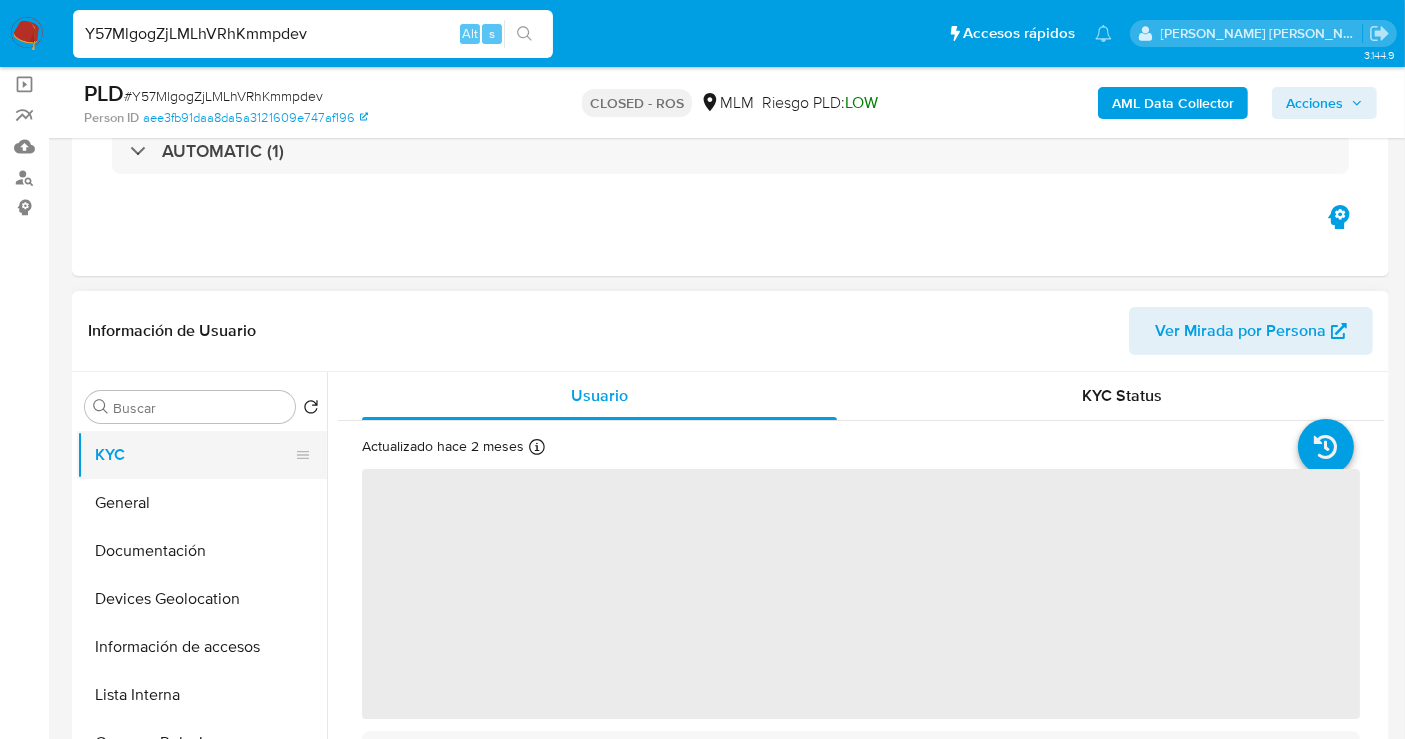 scroll, scrollTop: 333, scrollLeft: 0, axis: vertical 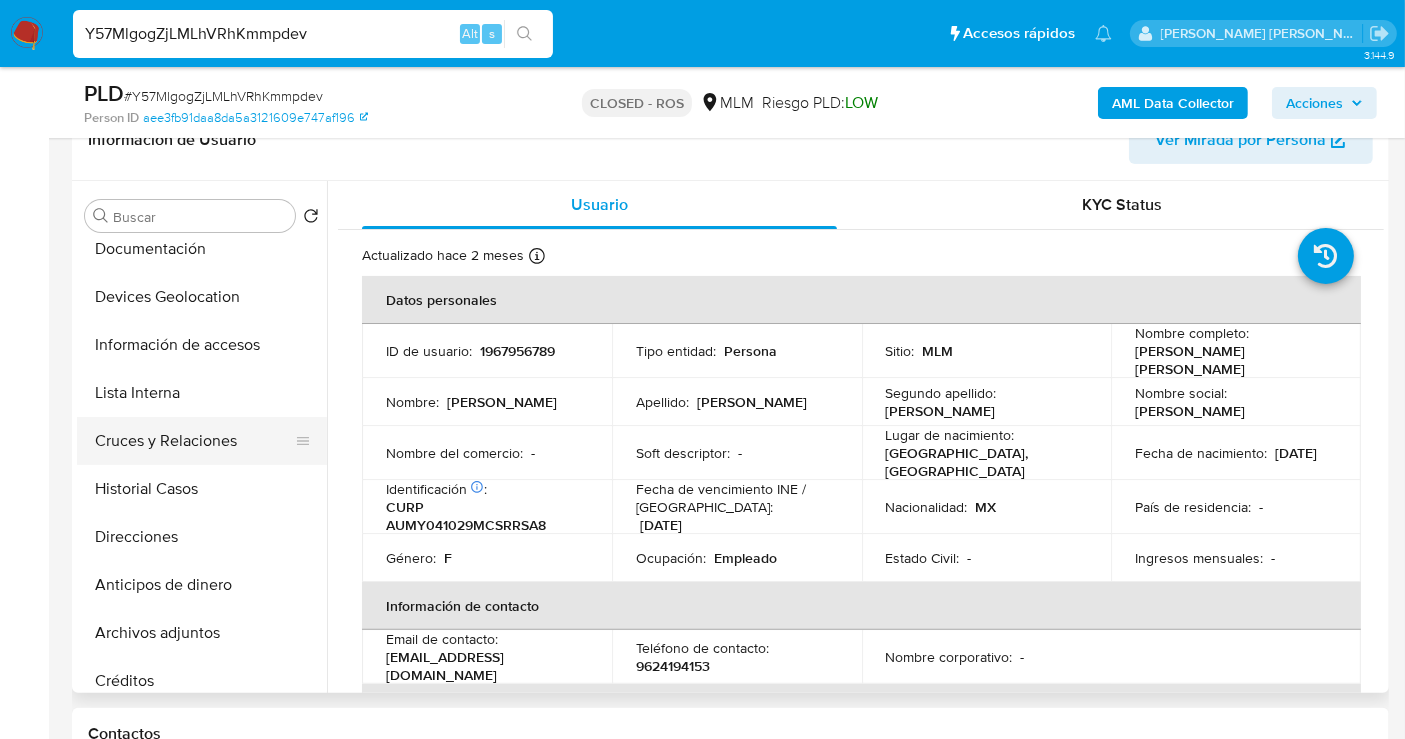 select on "10" 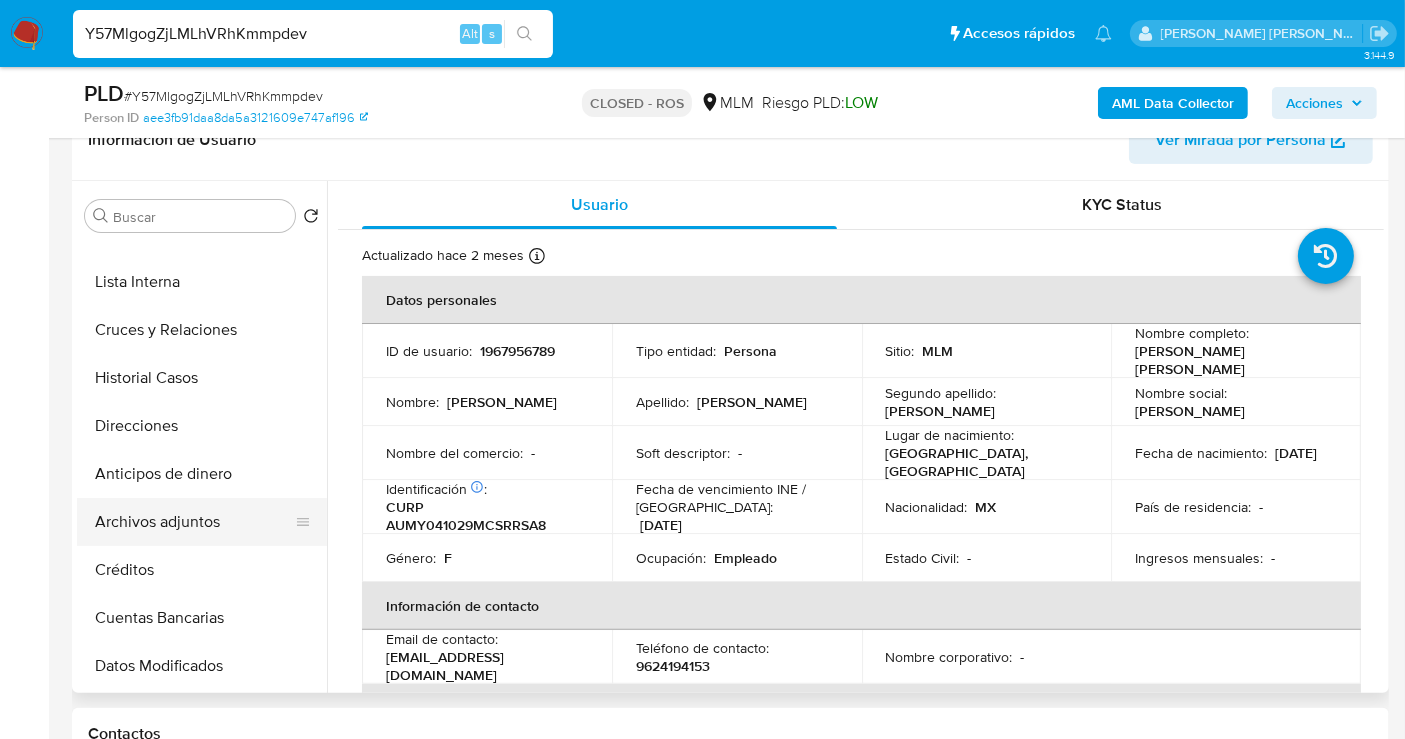 click on "Archivos adjuntos" at bounding box center (194, 522) 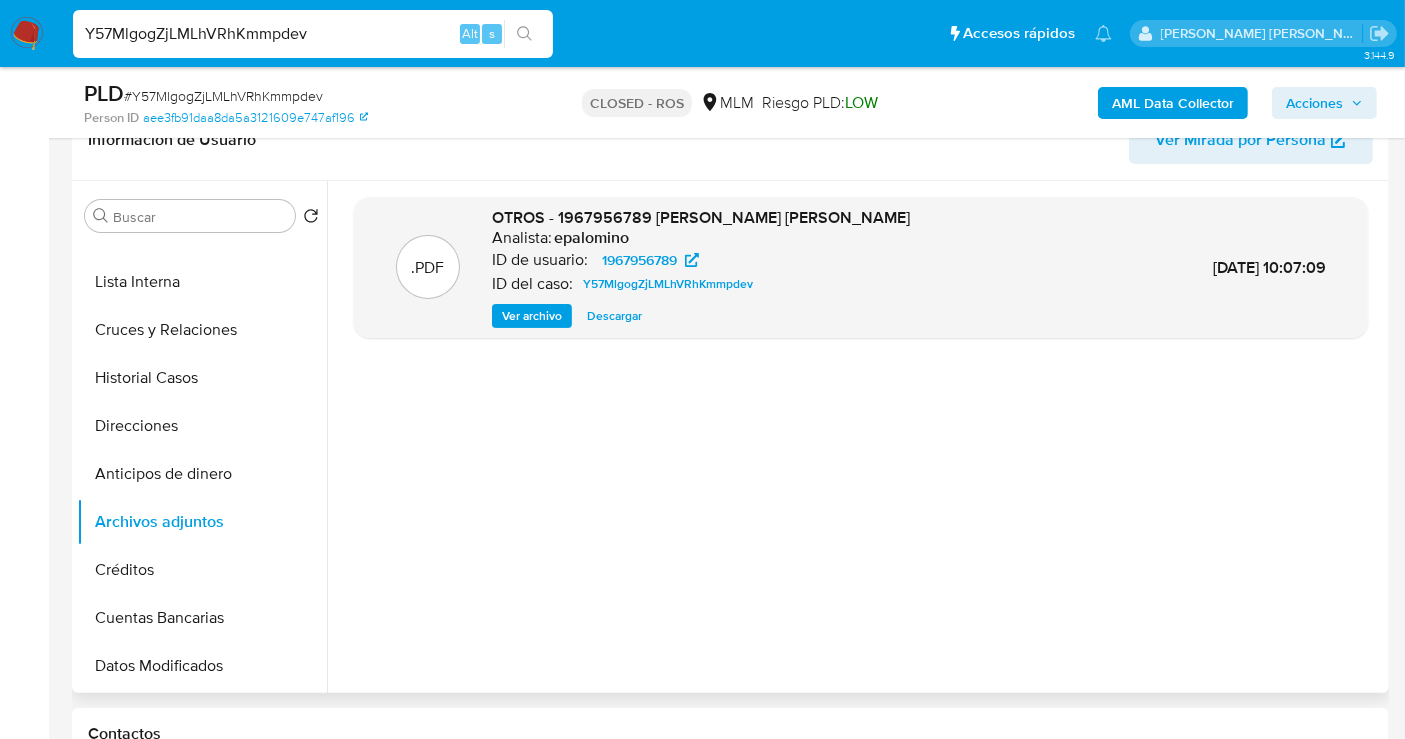 click on "Descargar" at bounding box center [614, 316] 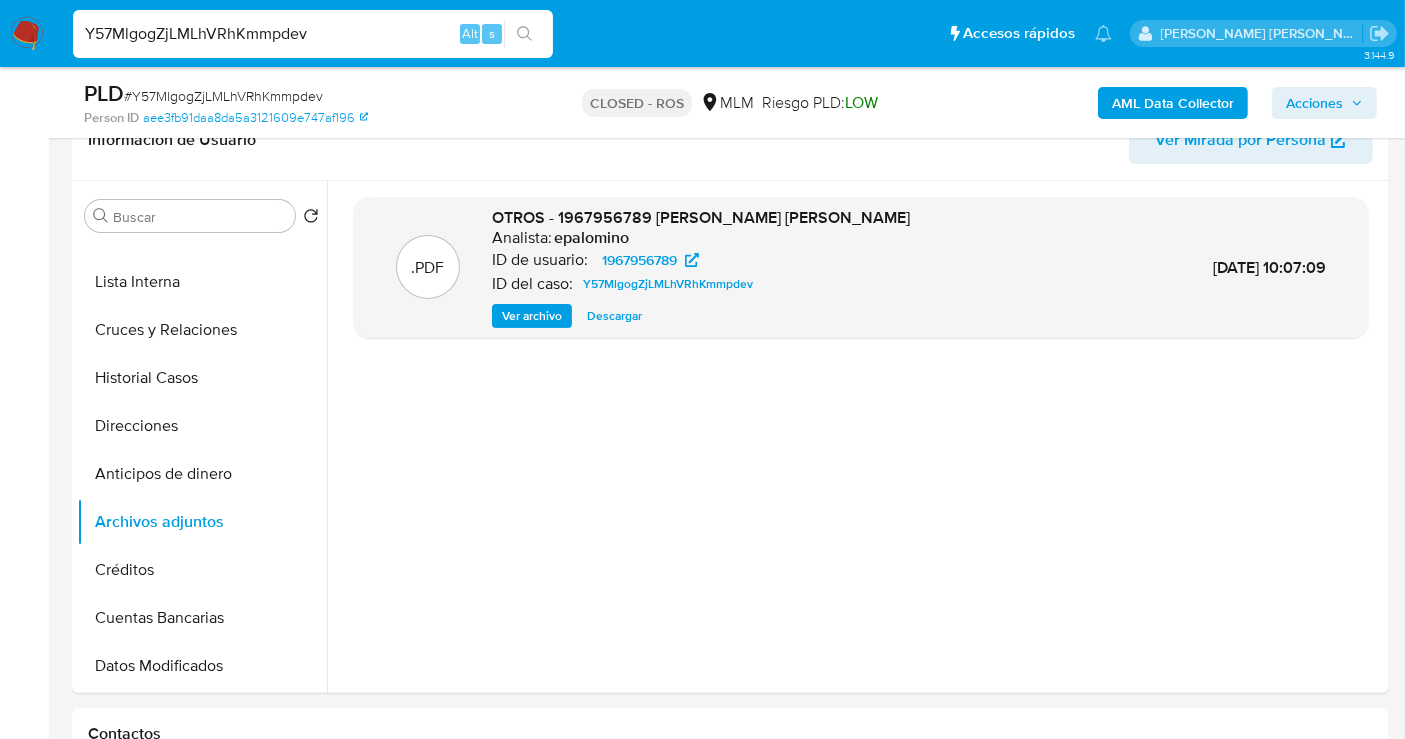 click on "Y57MlgogZjLMLhVRhKmmpdev" at bounding box center (313, 34) 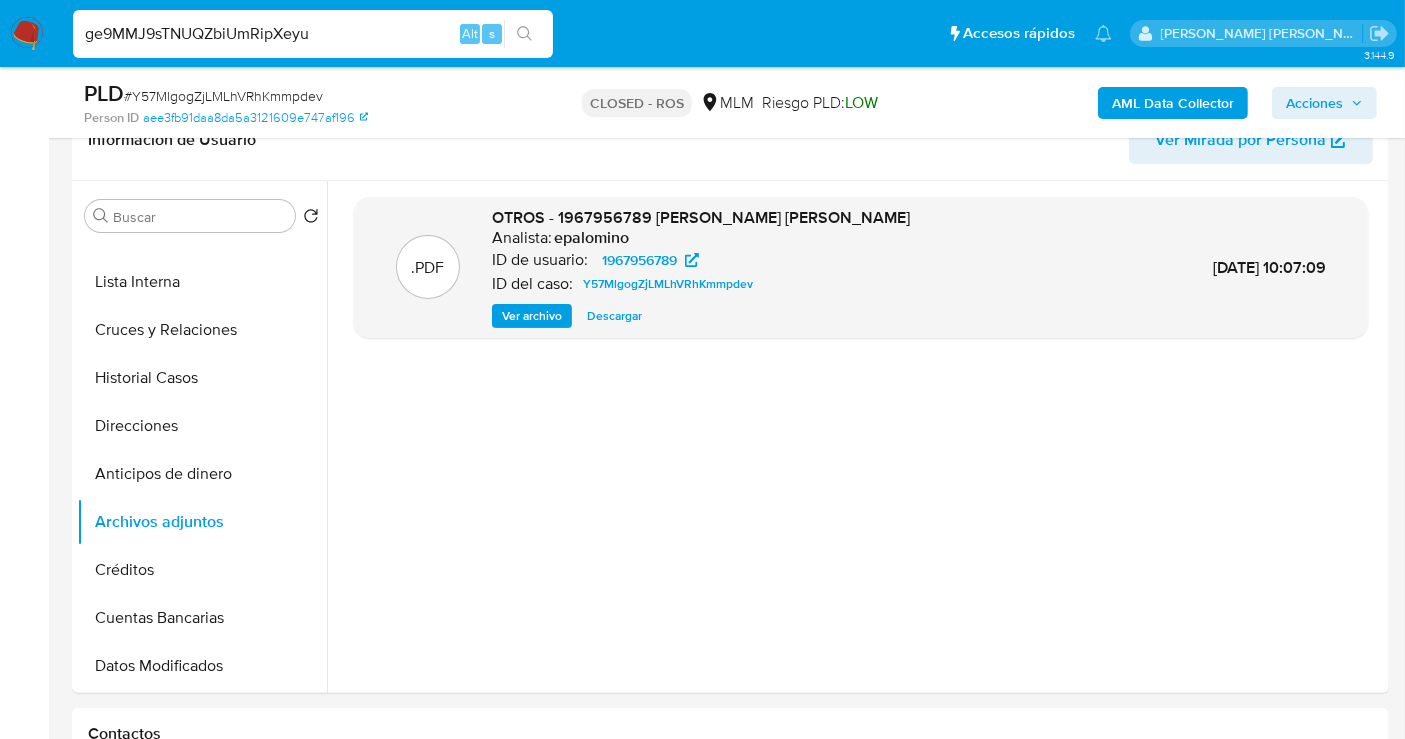 type on "ge9MMJ9sTNUQZbiUmRipXeyu" 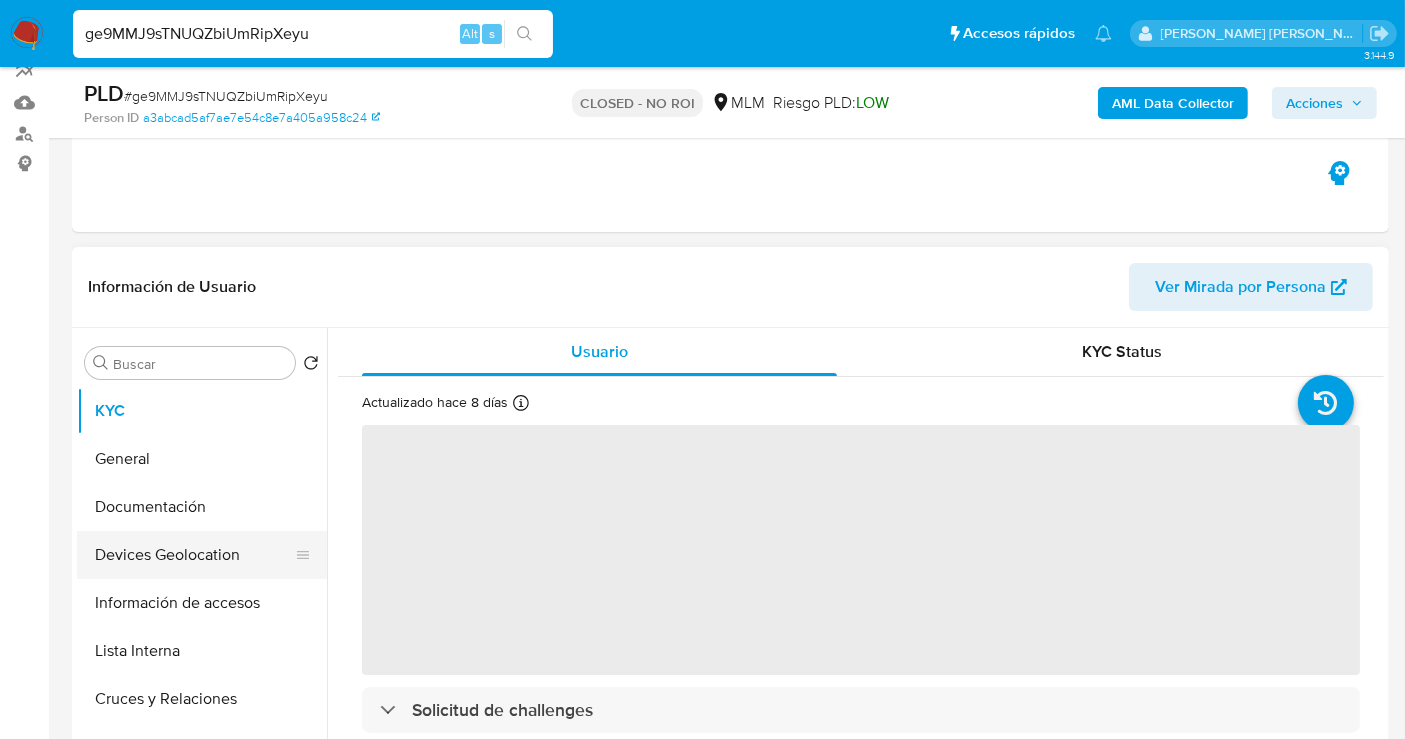 scroll, scrollTop: 333, scrollLeft: 0, axis: vertical 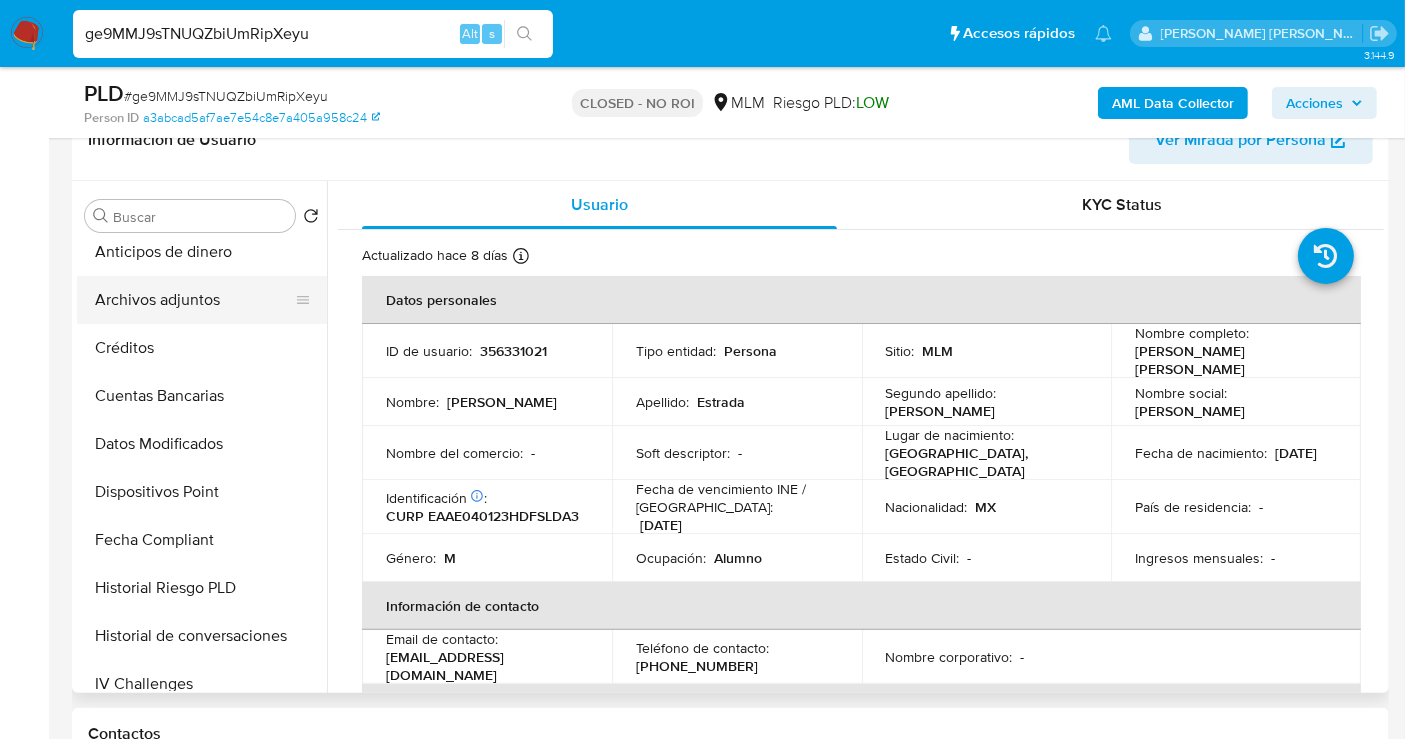 select on "10" 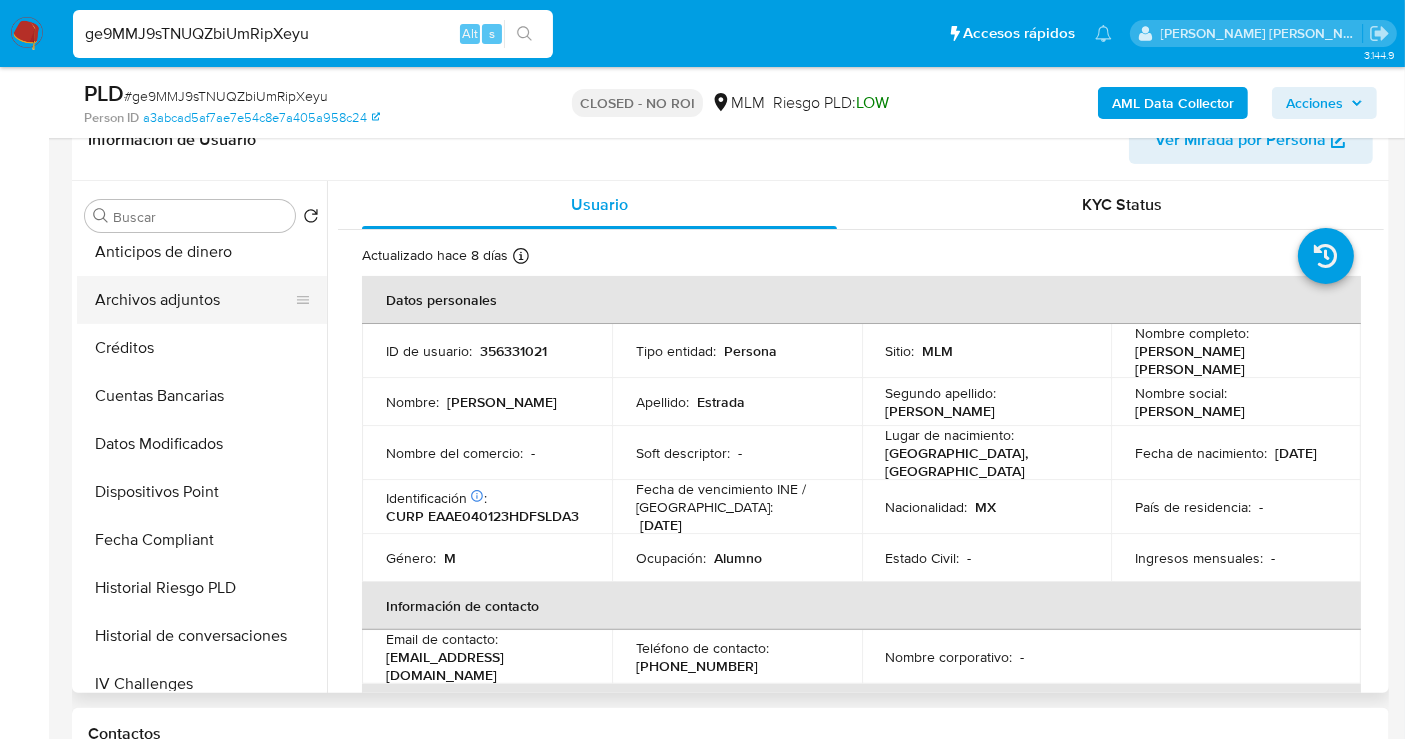 click on "Archivos adjuntos" at bounding box center [194, 300] 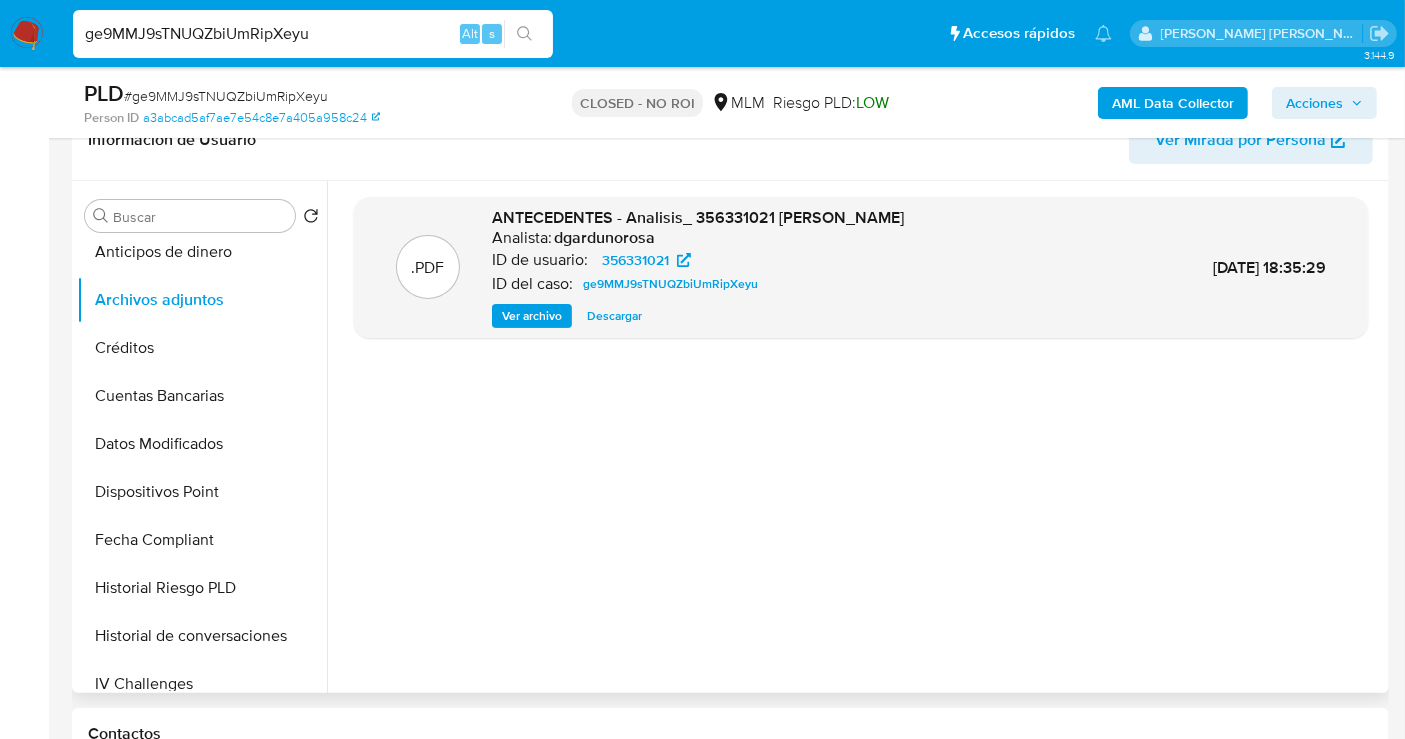 click on "Descargar" at bounding box center (614, 316) 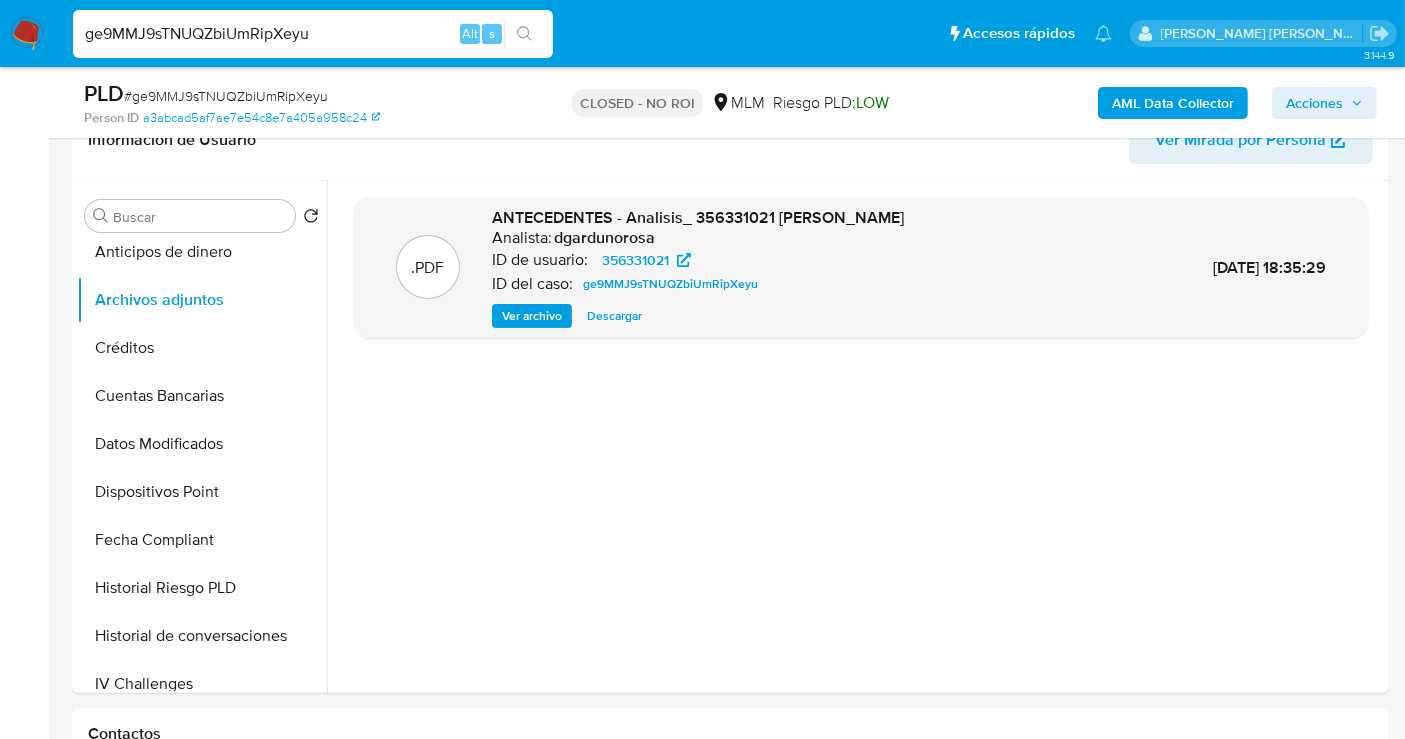 click on "ge9MMJ9sTNUQZbiUmRipXeyu" at bounding box center (313, 34) 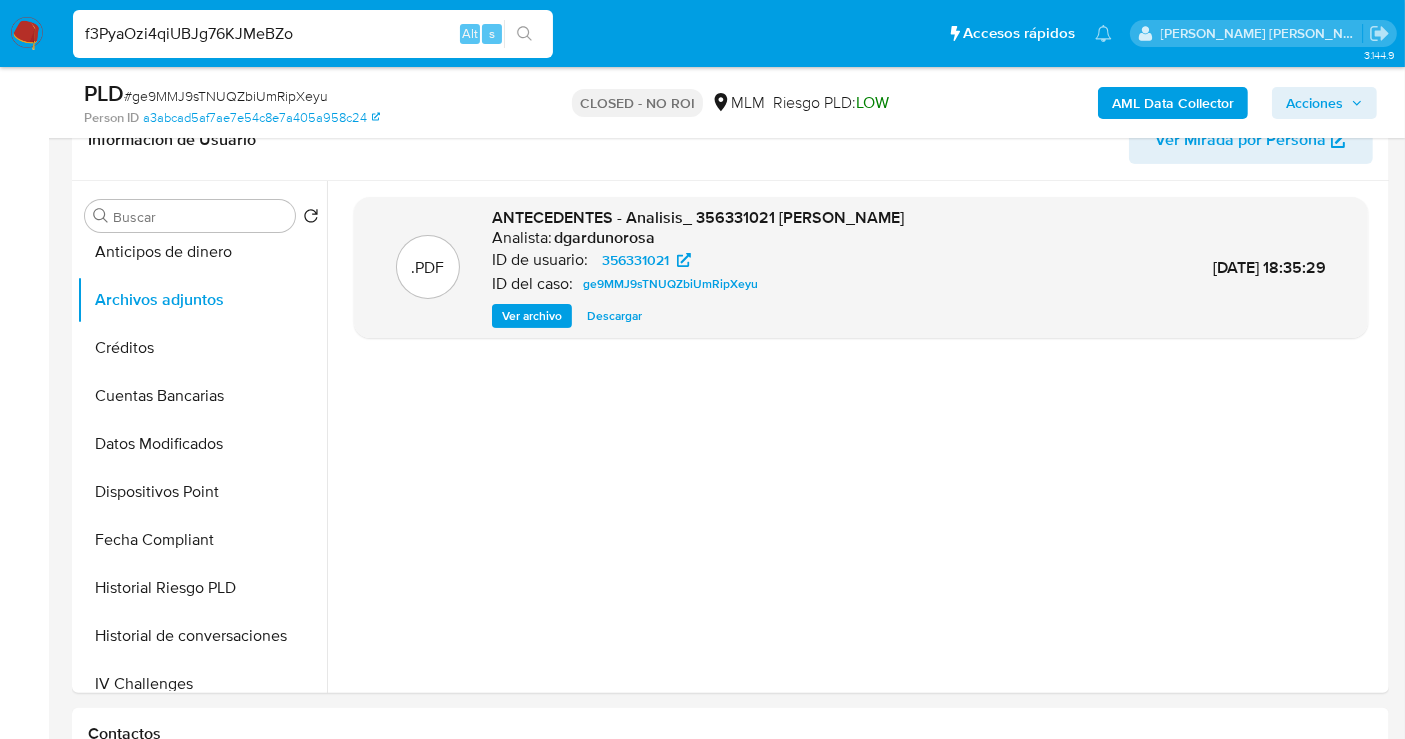 type on "f3PyaOzi4qiUBJg76KJMeBZo" 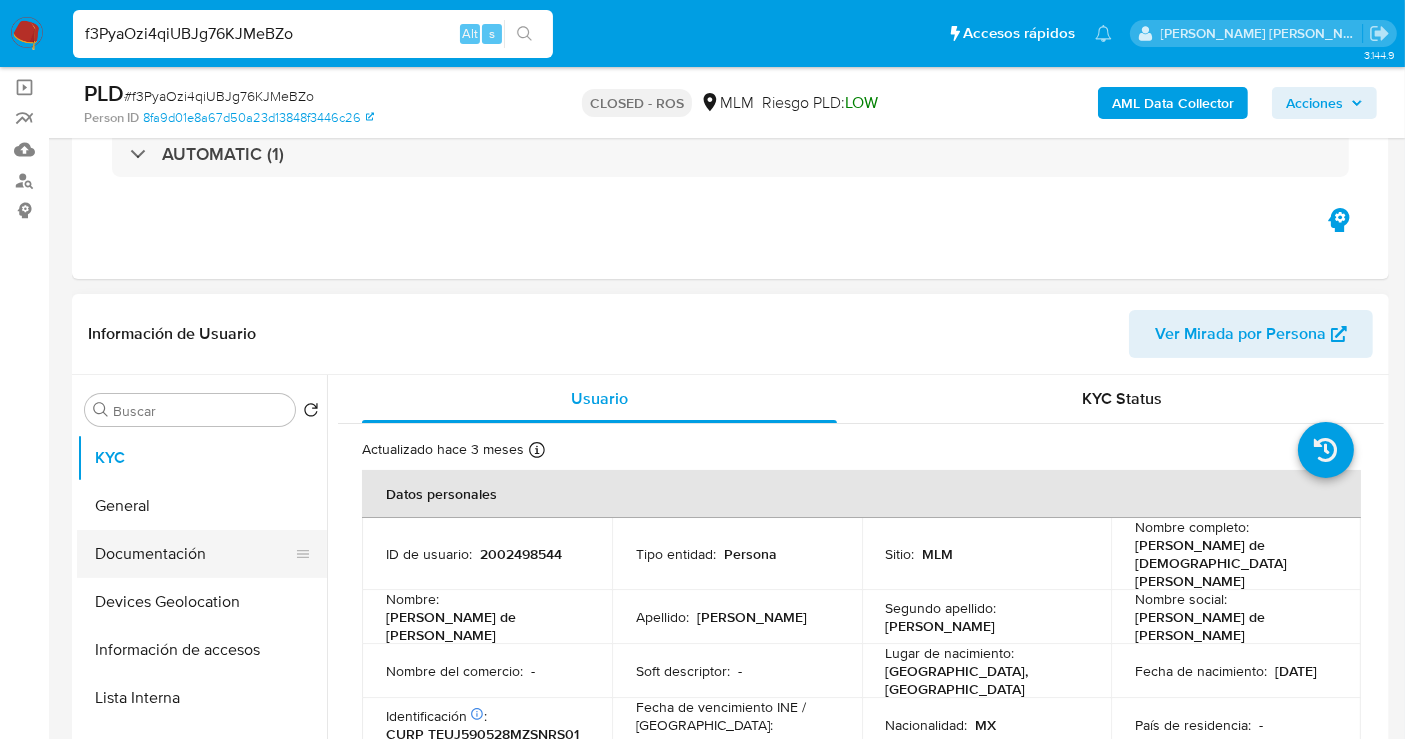 scroll, scrollTop: 333, scrollLeft: 0, axis: vertical 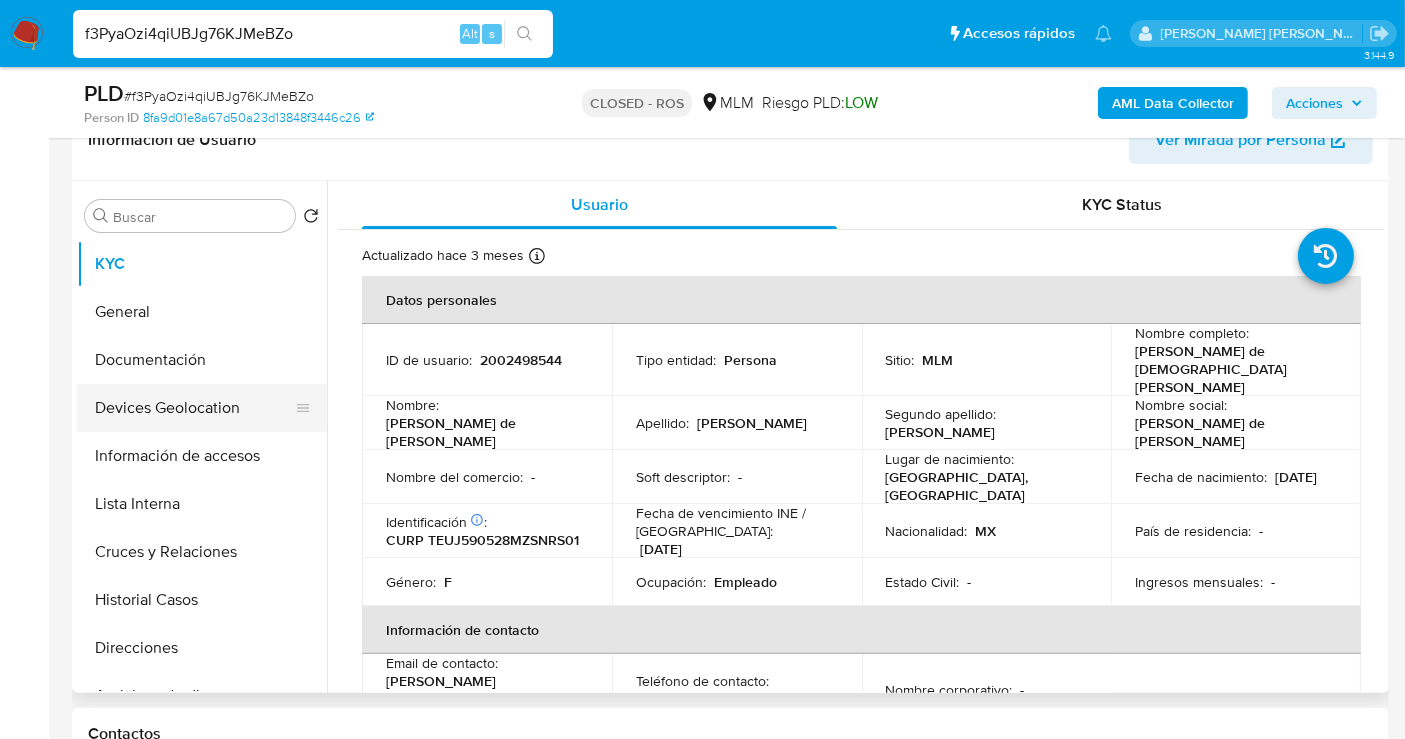 select on "10" 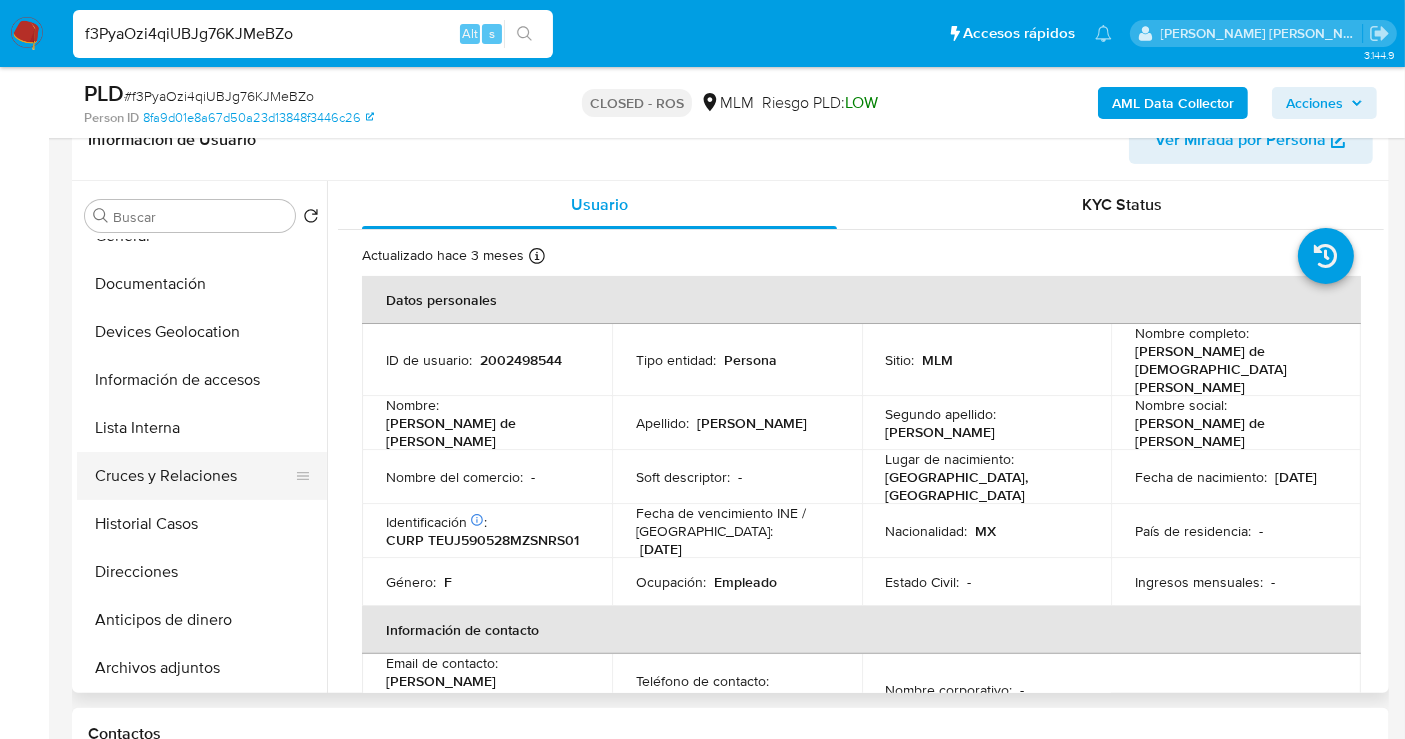 scroll, scrollTop: 111, scrollLeft: 0, axis: vertical 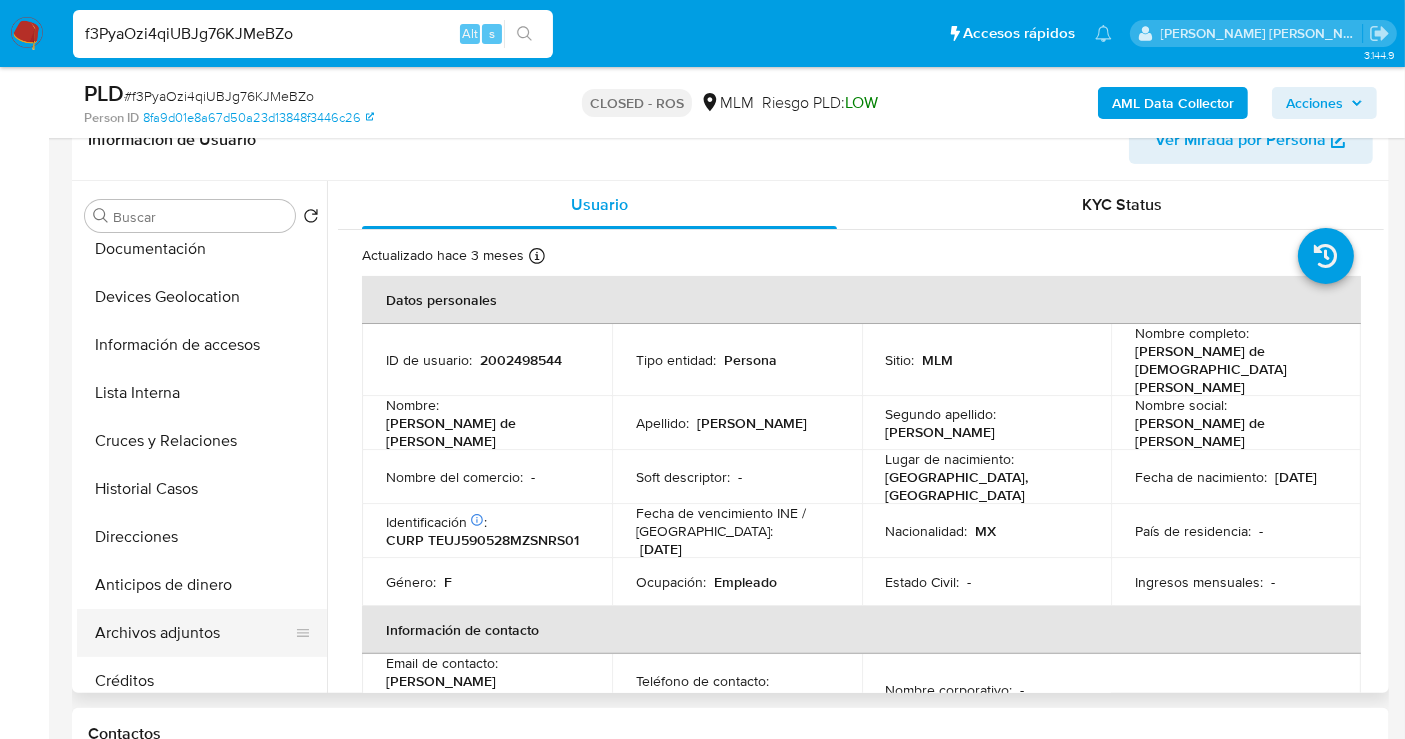 click on "Archivos adjuntos" at bounding box center [194, 633] 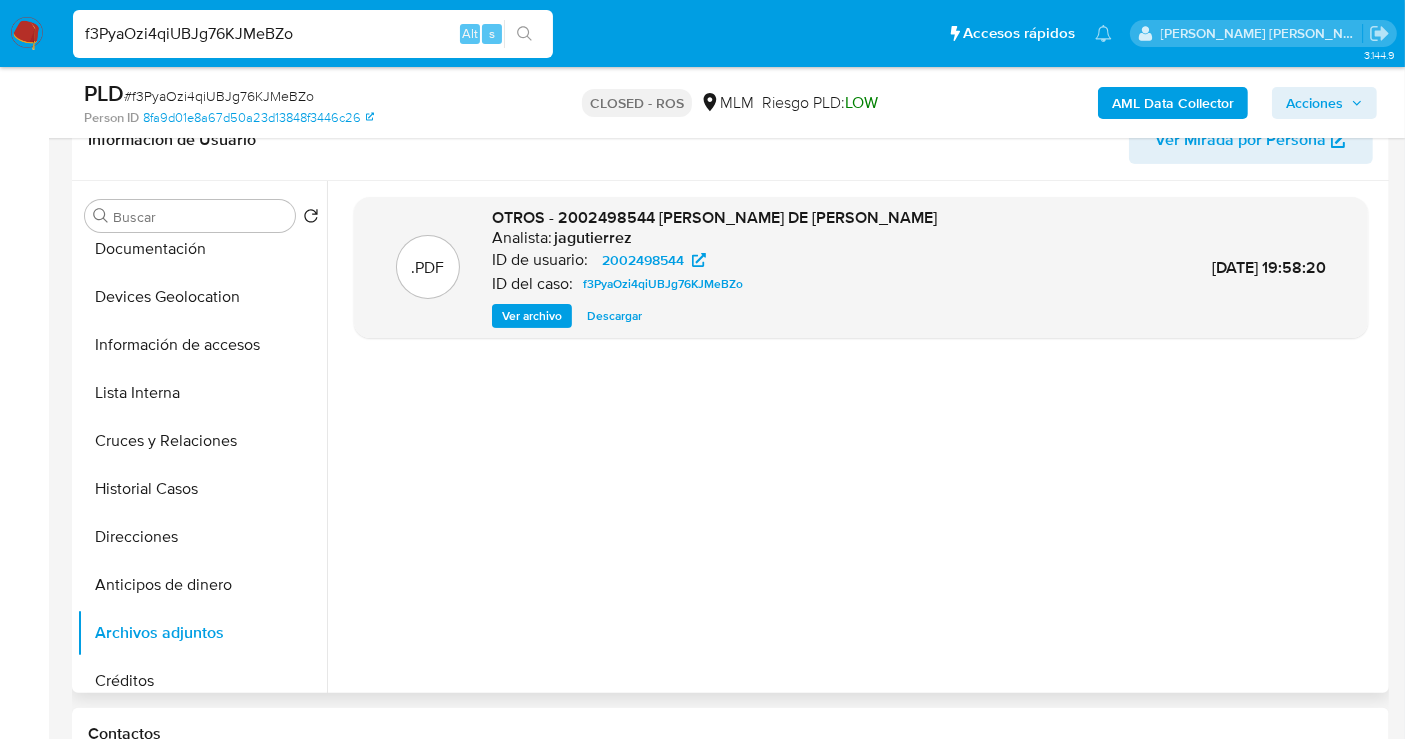 click on "Descargar" at bounding box center [614, 316] 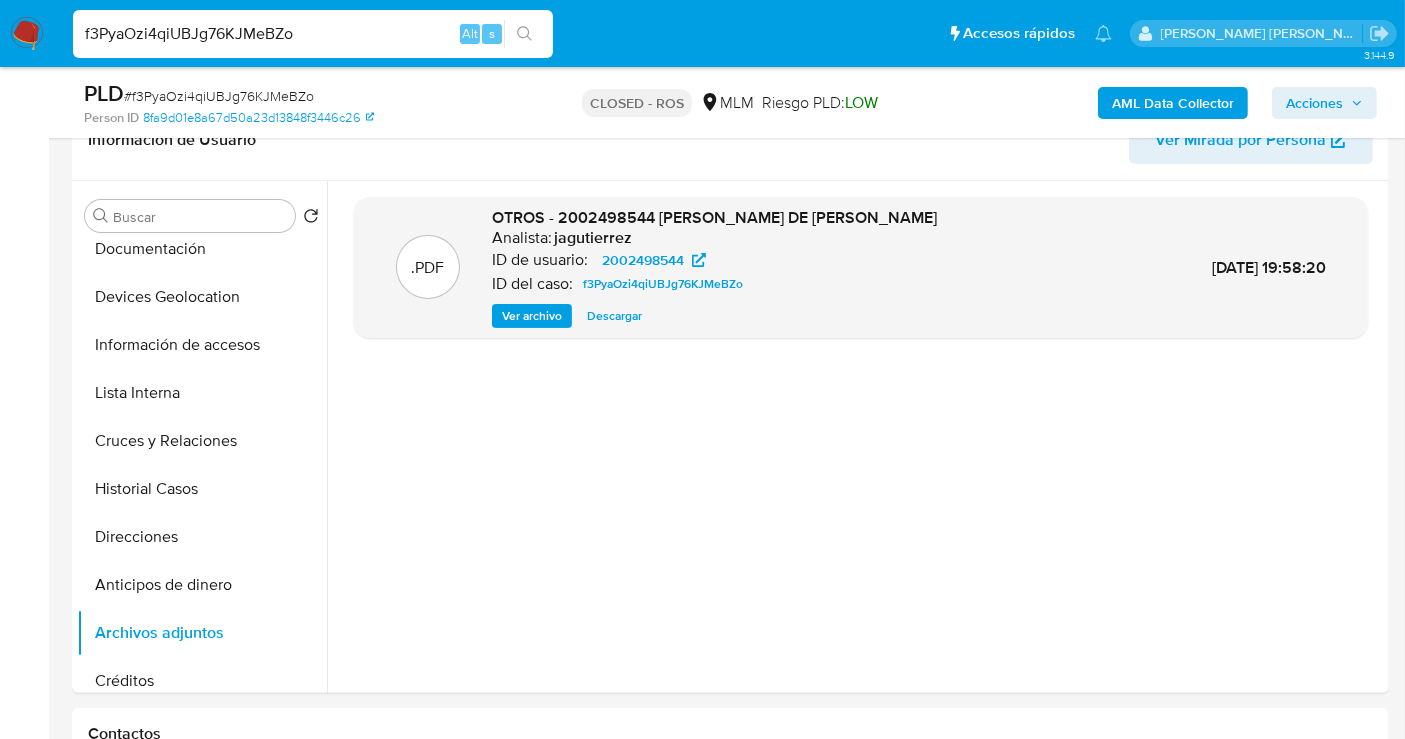 click on "f3PyaOzi4qiUBJg76KJMeBZo" at bounding box center (313, 34) 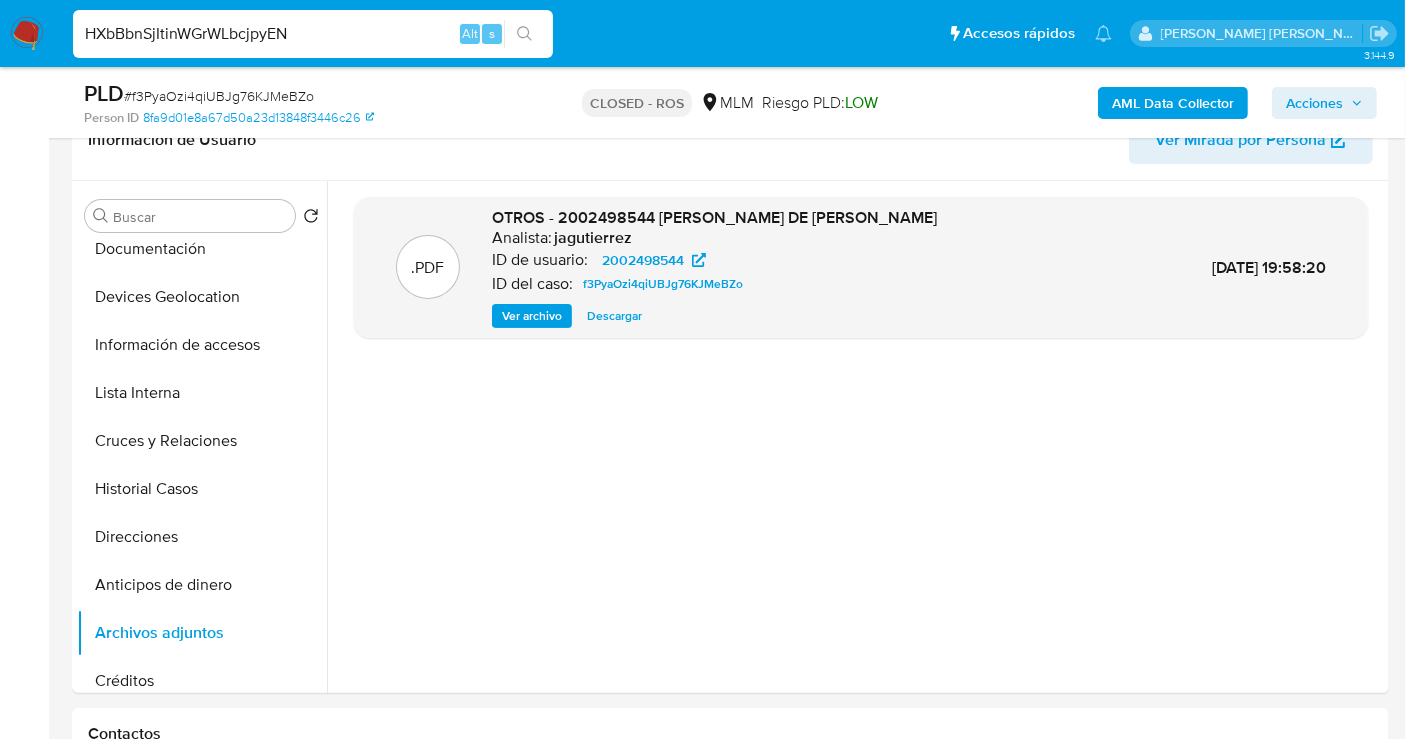 type on "HXbBbnSjItinWGrWLbcjpyEN" 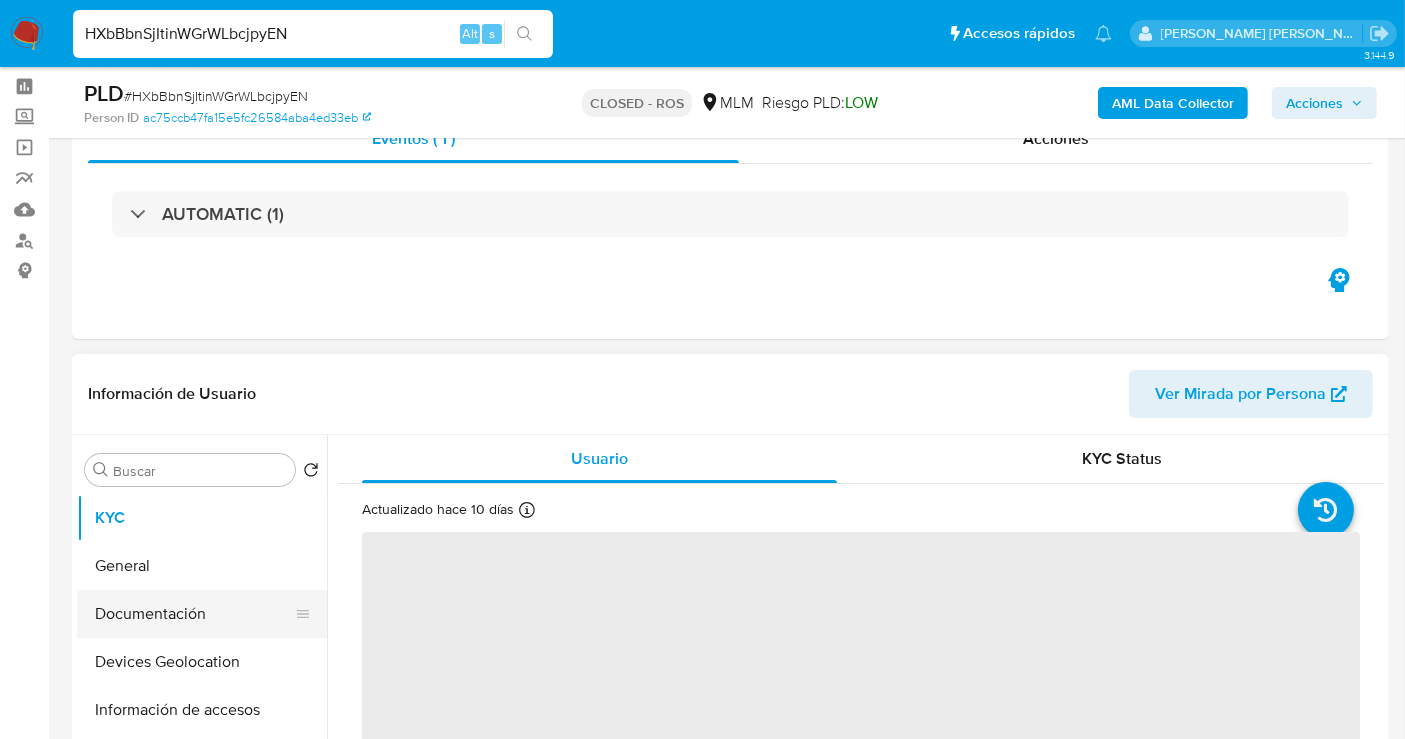 scroll, scrollTop: 333, scrollLeft: 0, axis: vertical 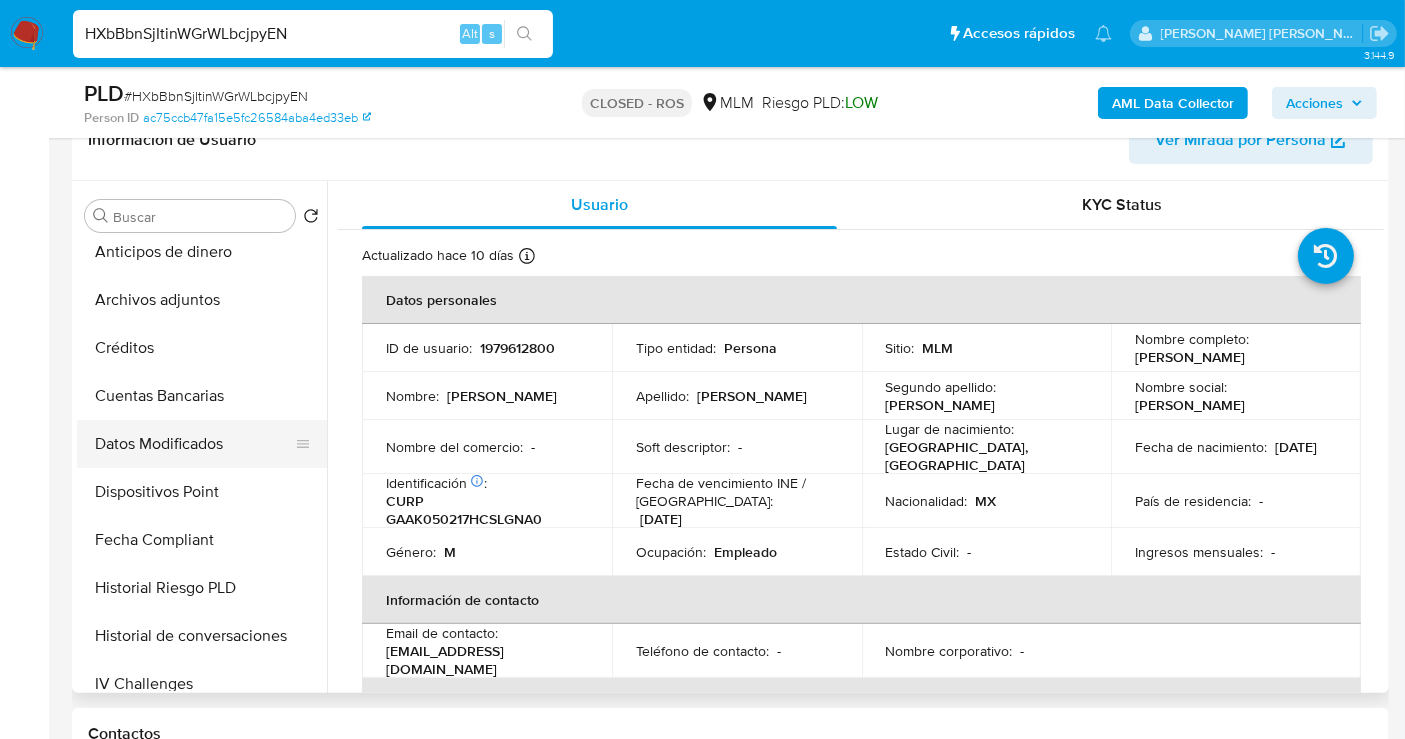 select on "10" 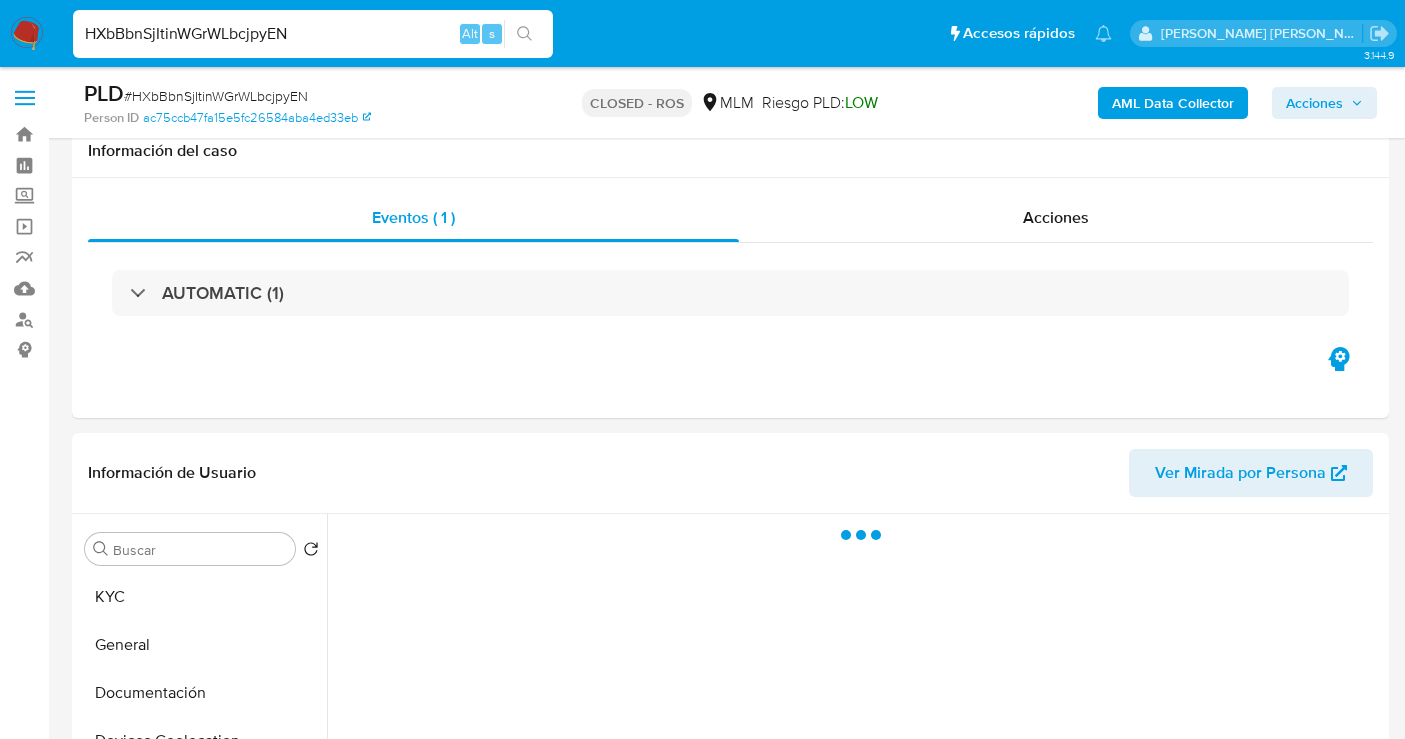 select on "10" 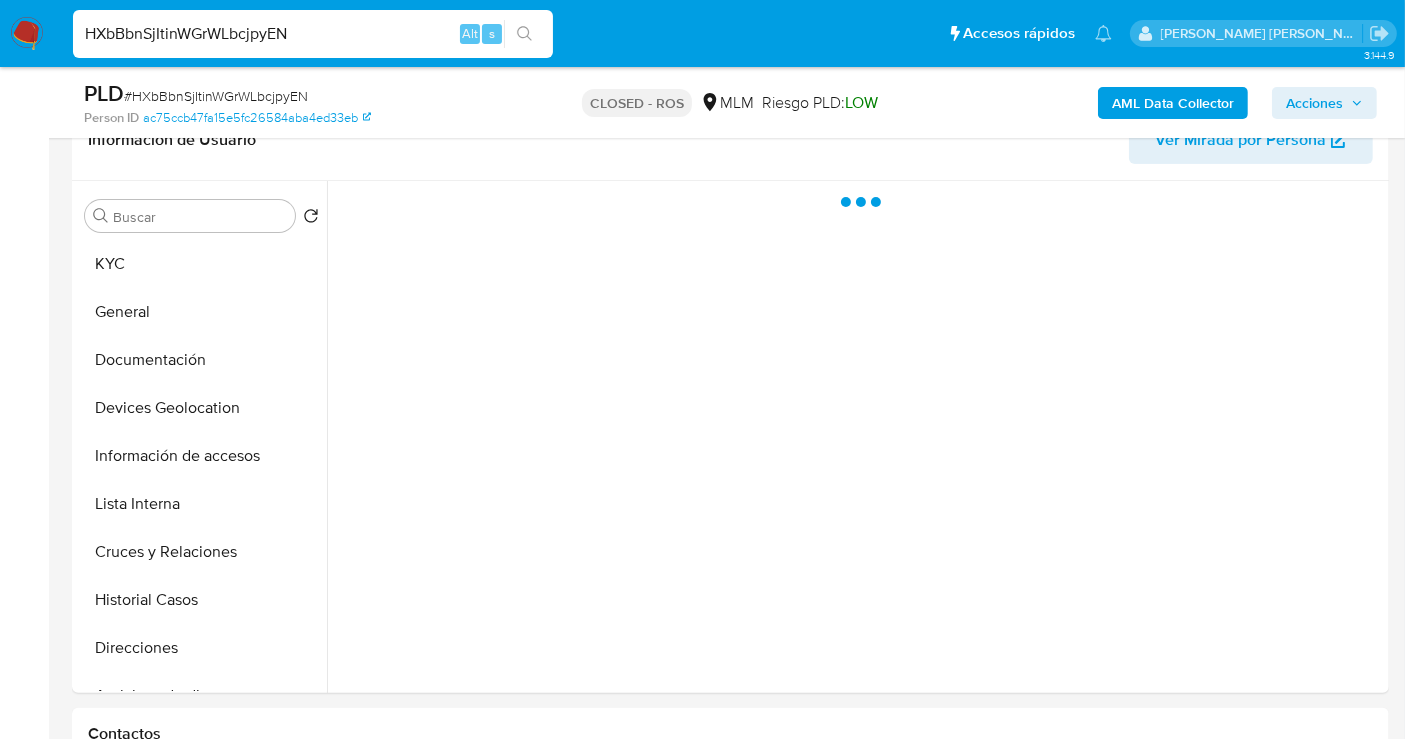 scroll, scrollTop: 444, scrollLeft: 0, axis: vertical 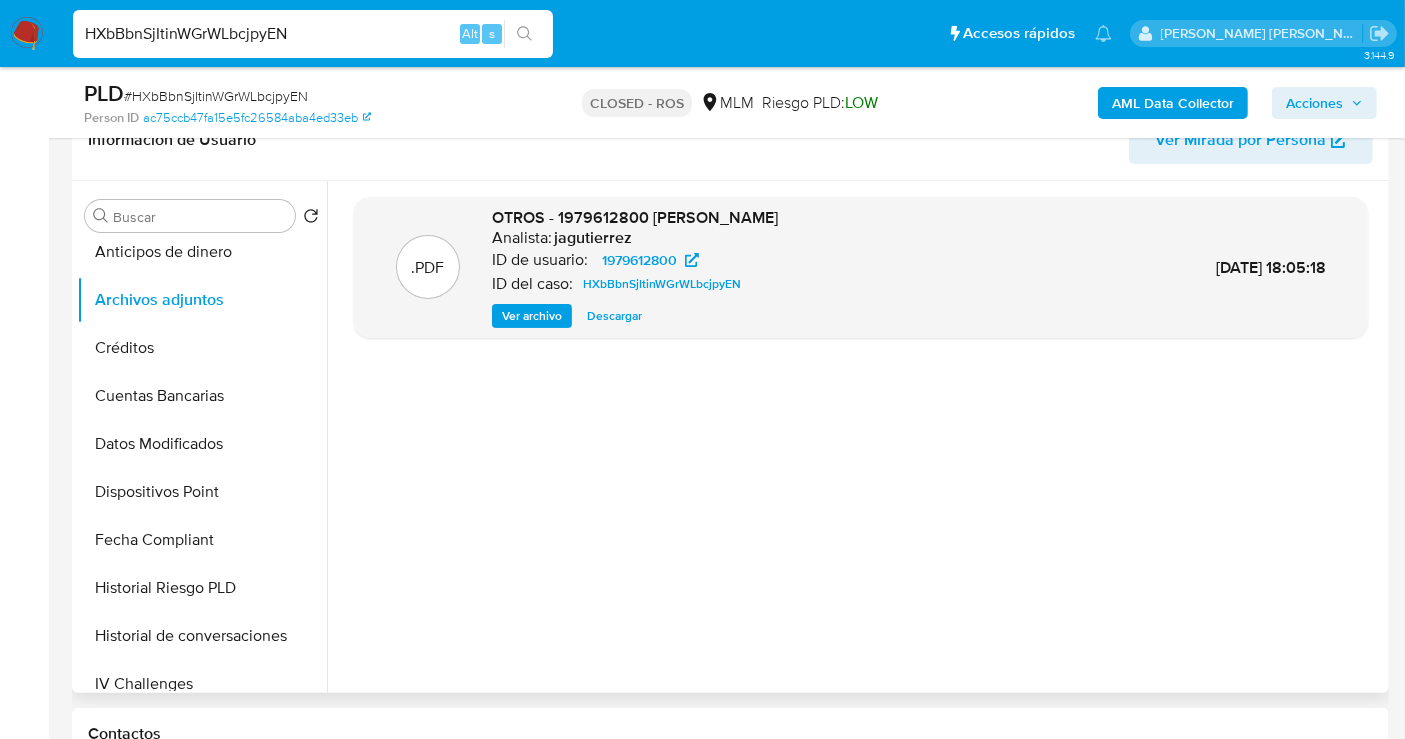 click on "Descargar" at bounding box center [614, 316] 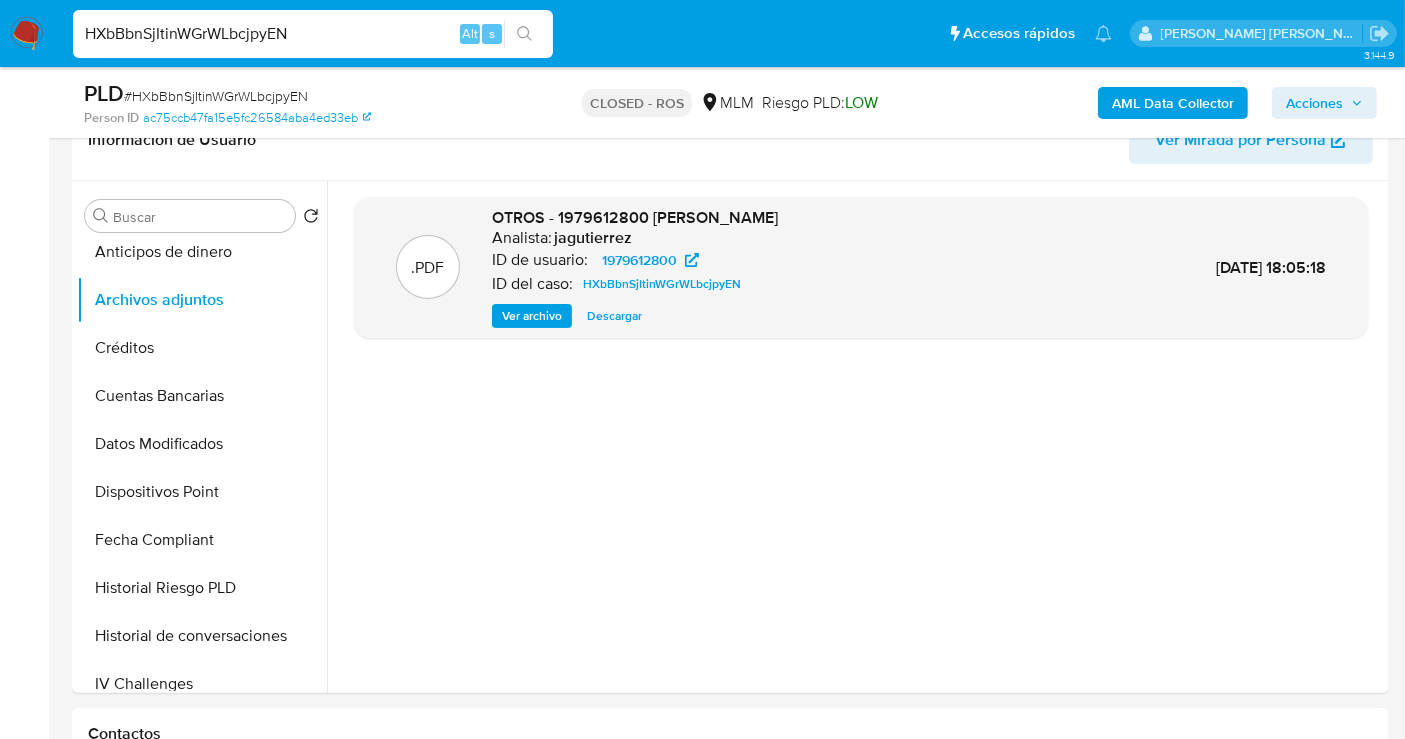 click on "HXbBbnSjItinWGrWLbcjpyEN" at bounding box center [313, 34] 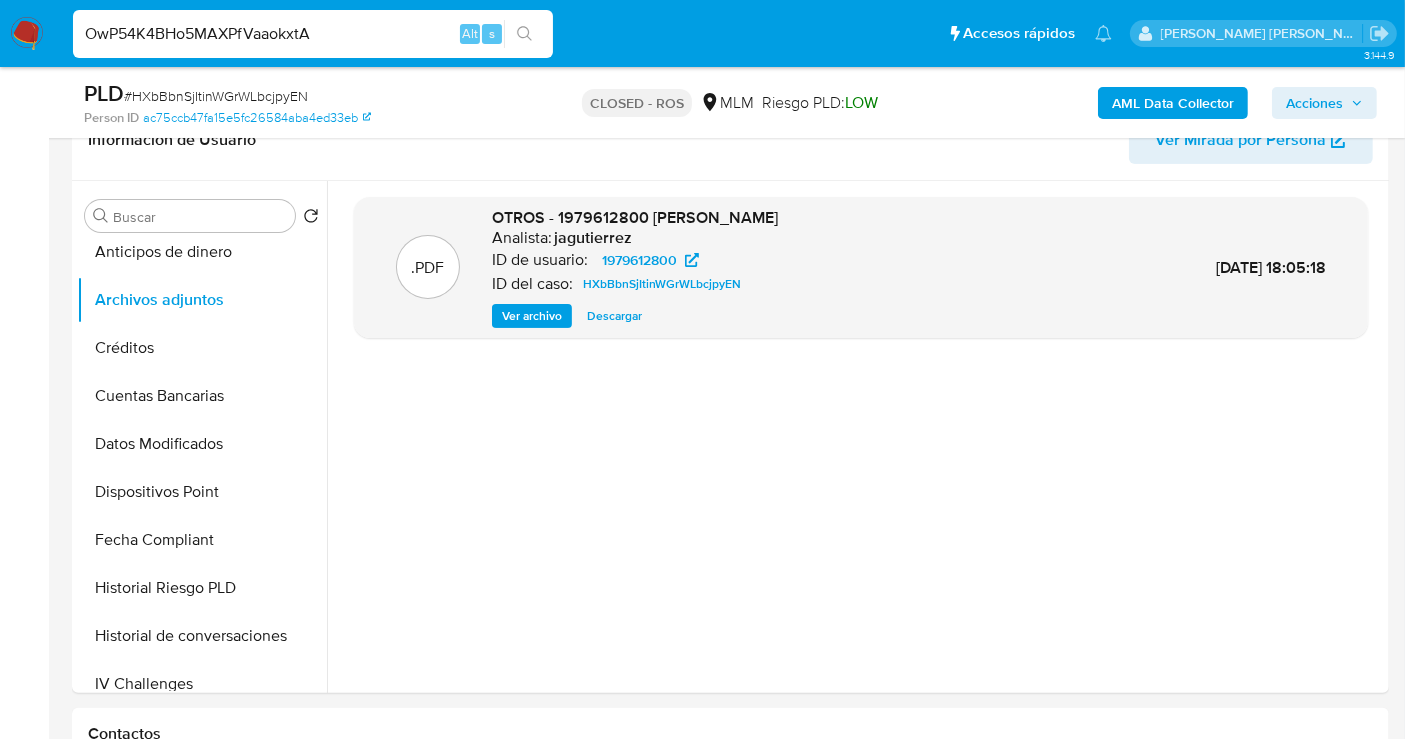 type on "OwP54K4BHo5MAXPfVaaokxtA" 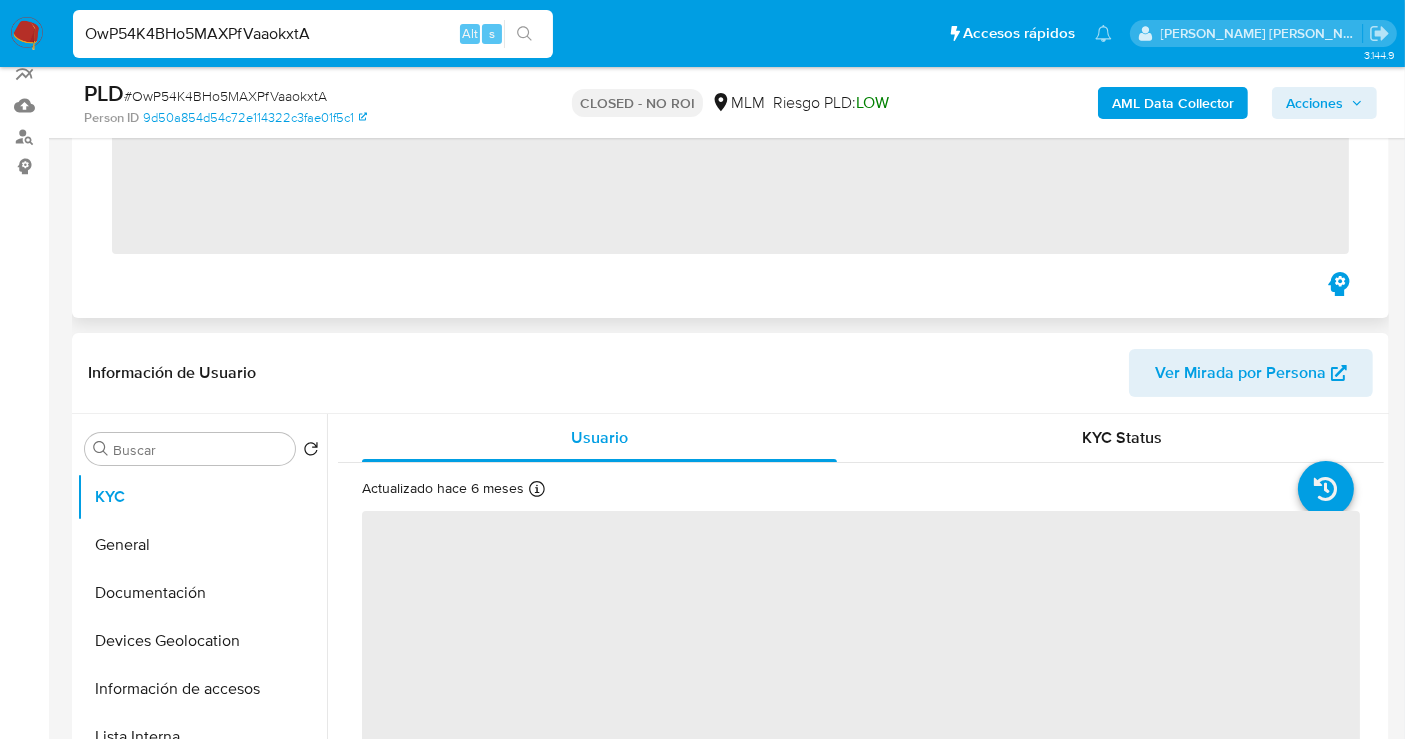 scroll, scrollTop: 333, scrollLeft: 0, axis: vertical 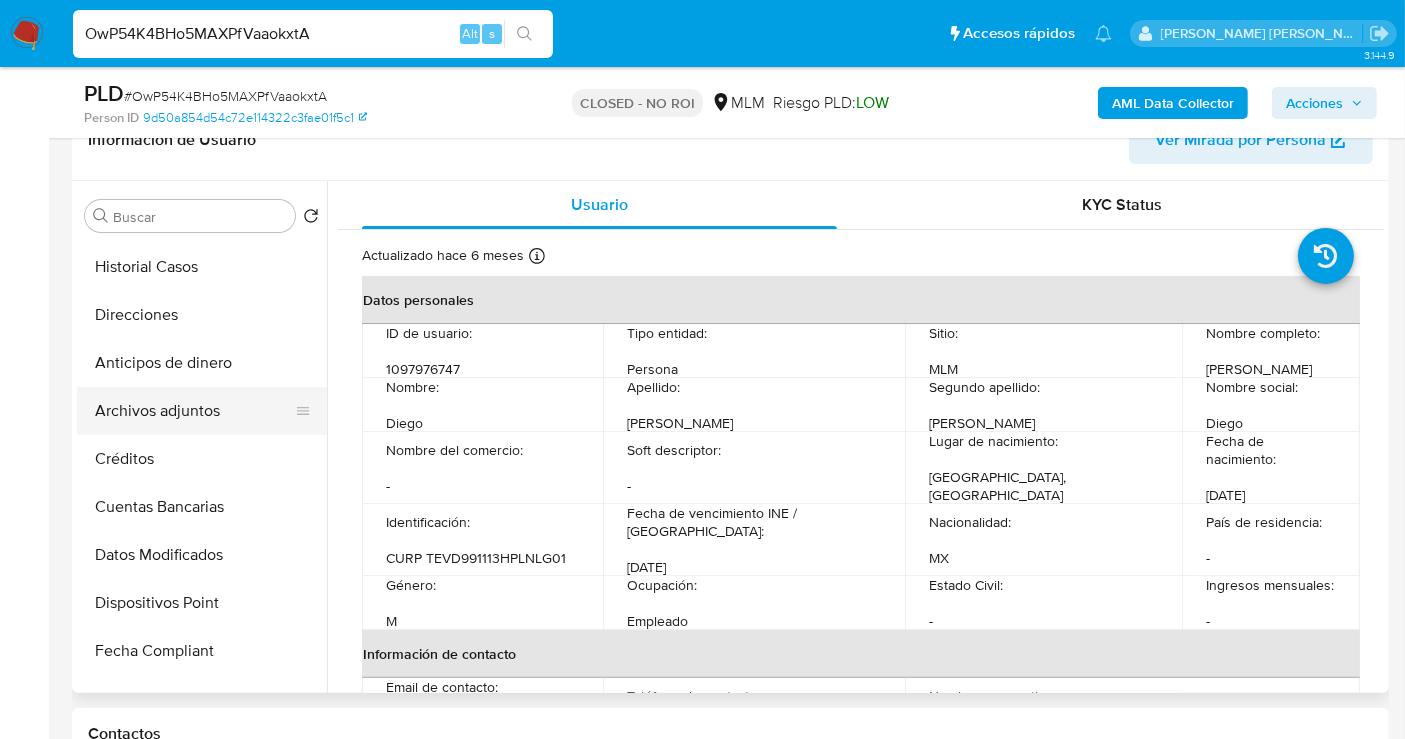 select on "10" 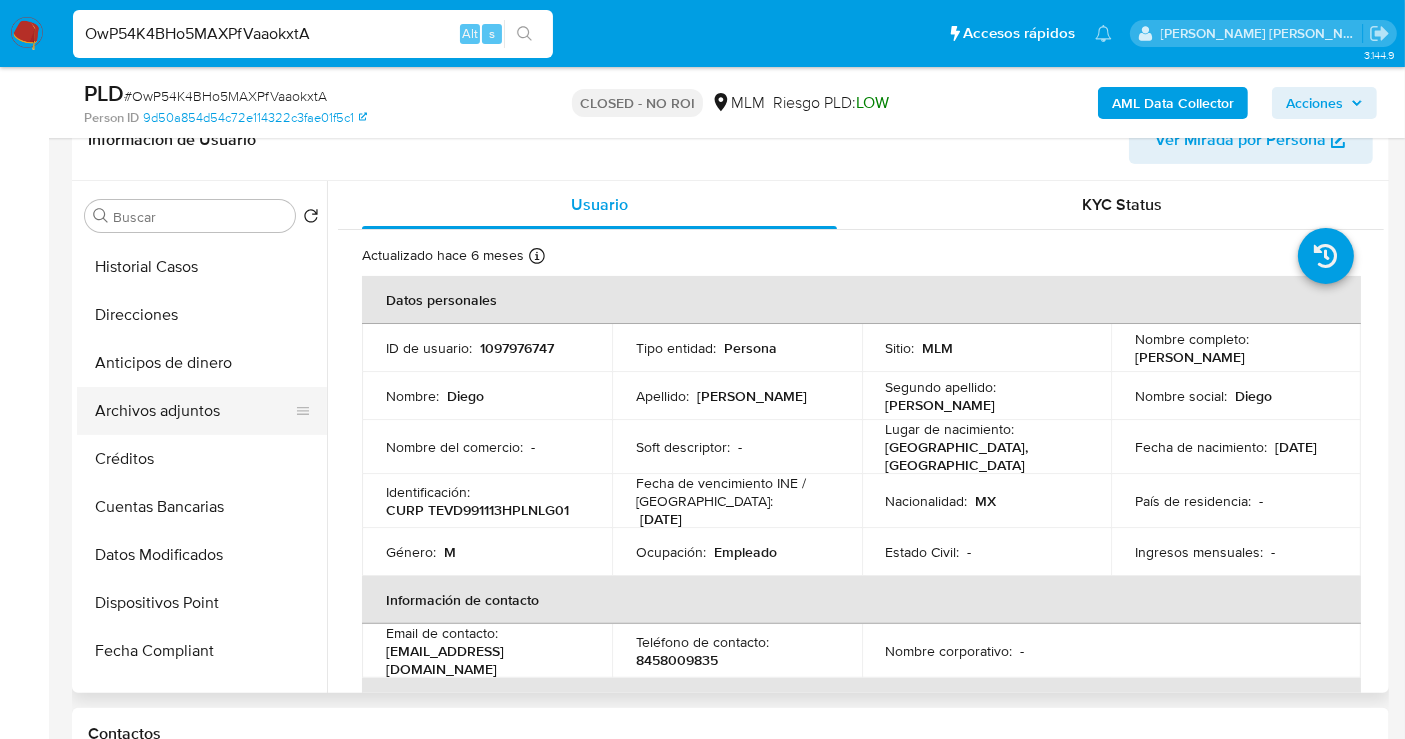 click on "Archivos adjuntos" at bounding box center (194, 411) 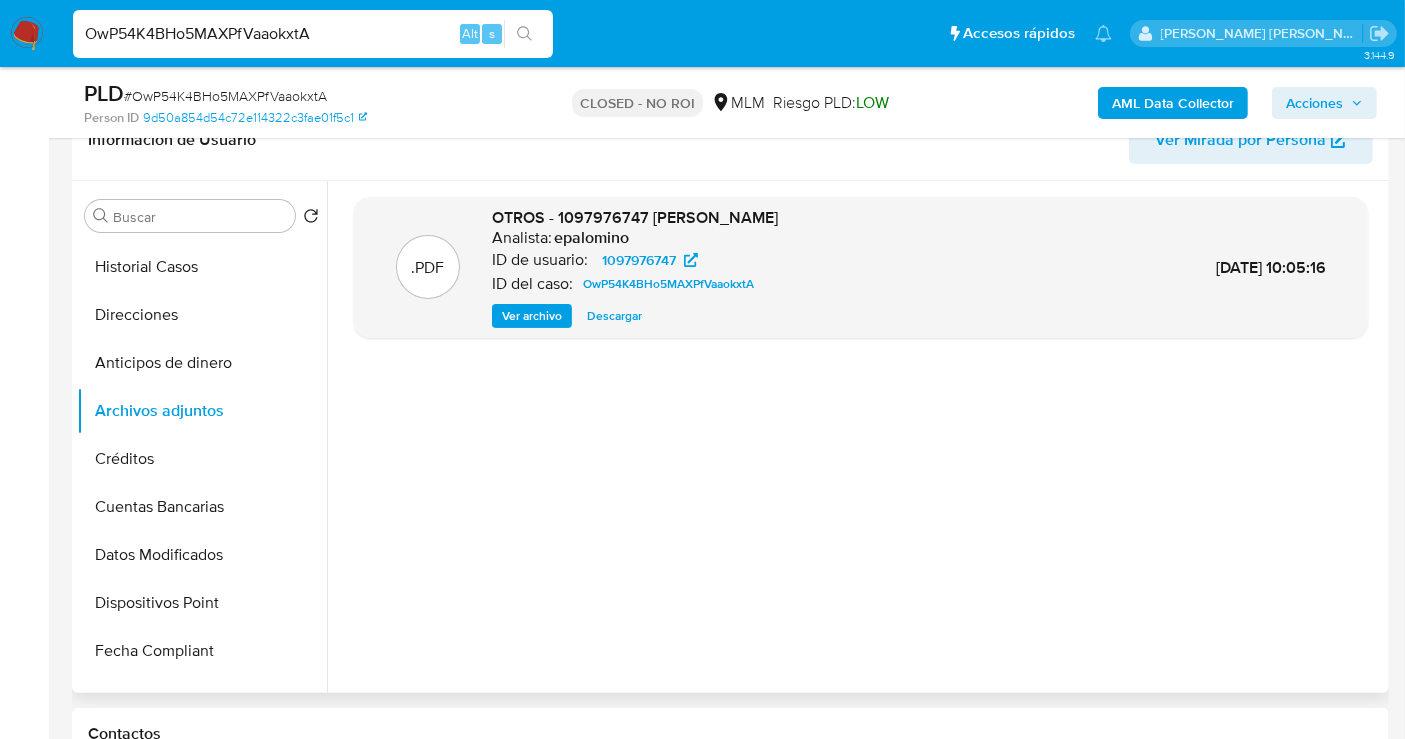 click on "Descargar" at bounding box center (614, 316) 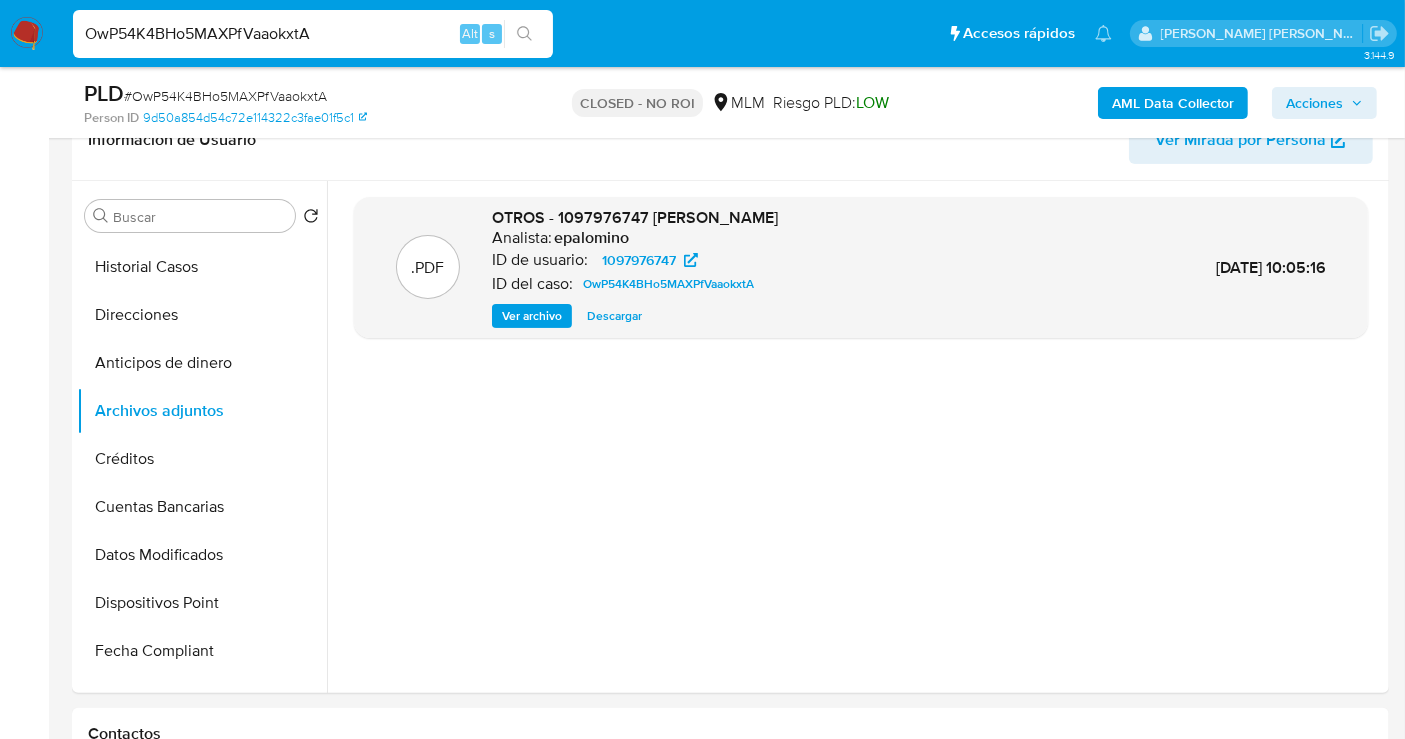 click on "OwP54K4BHo5MAXPfVaaokxtA" at bounding box center [313, 34] 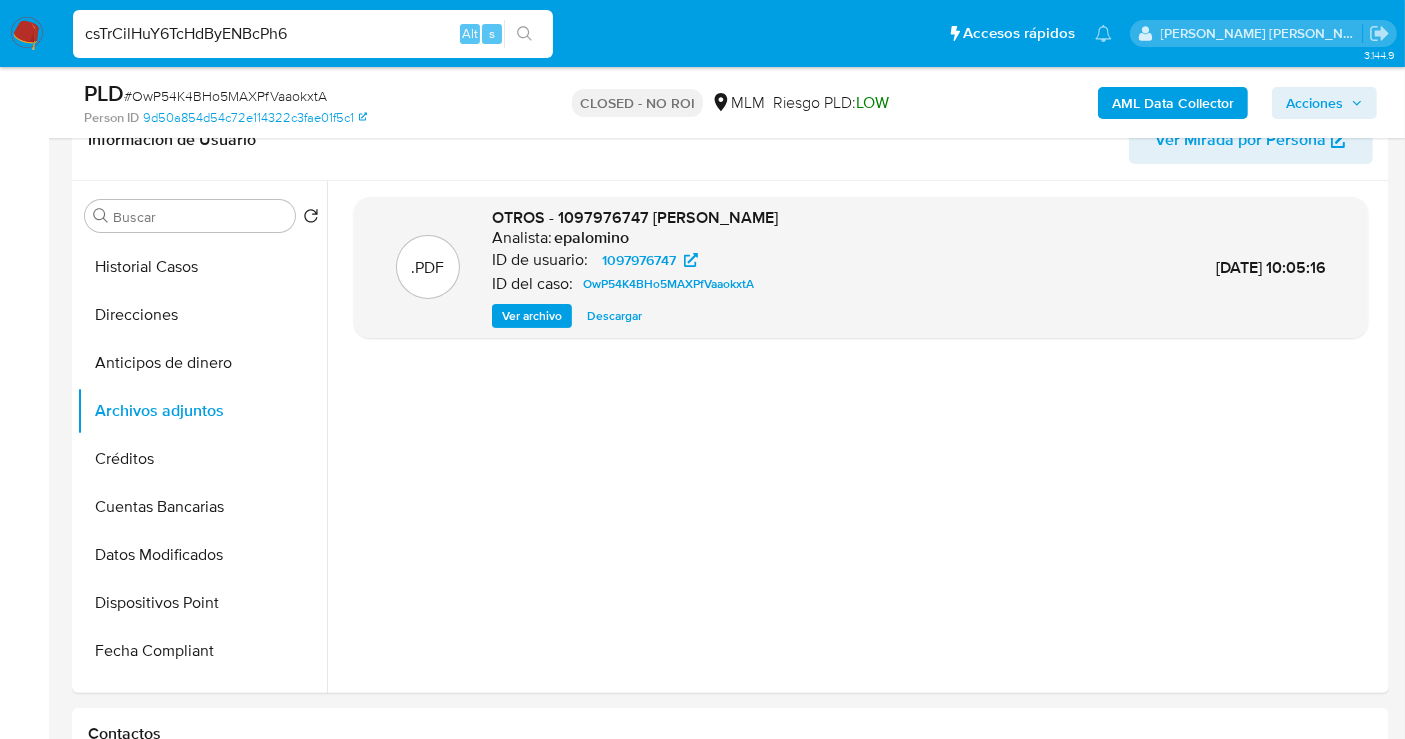 type on "csTrCilHuY6TcHdByENBcPh6" 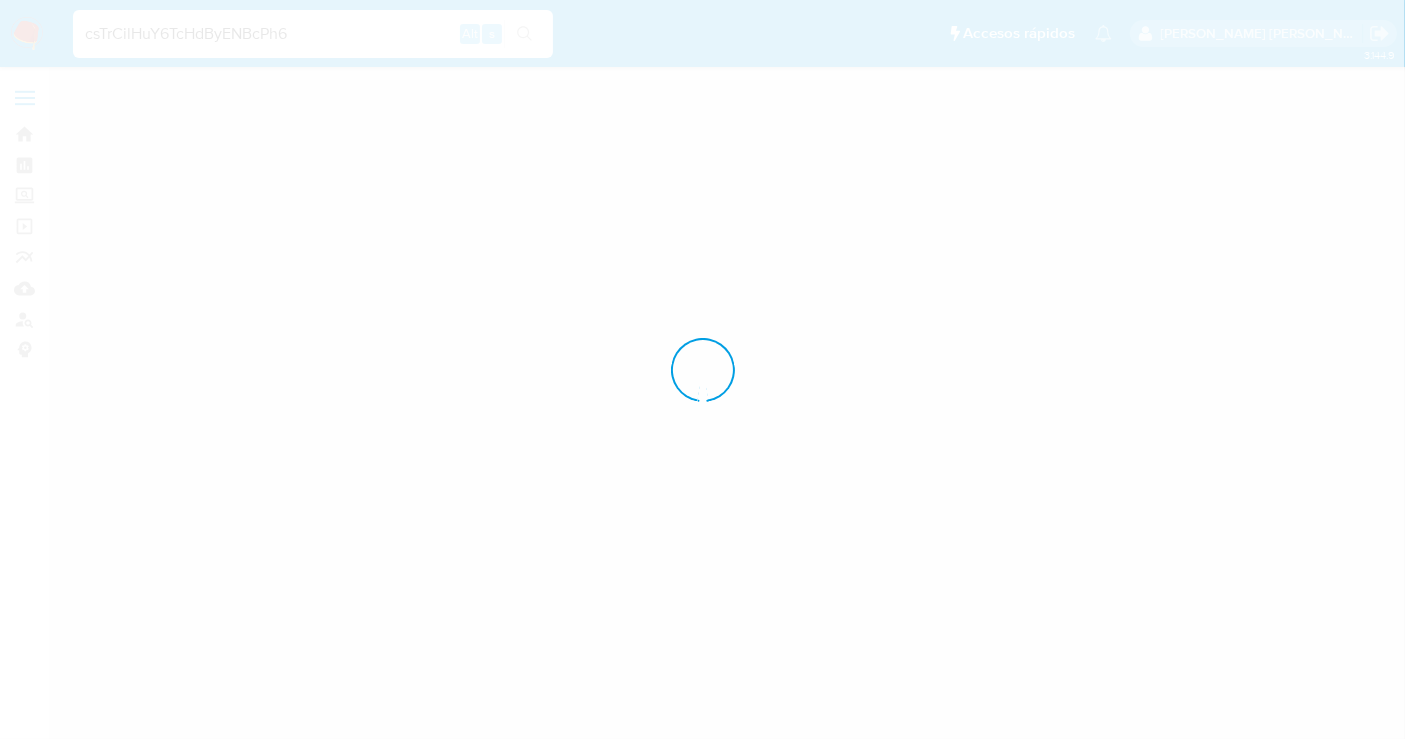 scroll, scrollTop: 0, scrollLeft: 0, axis: both 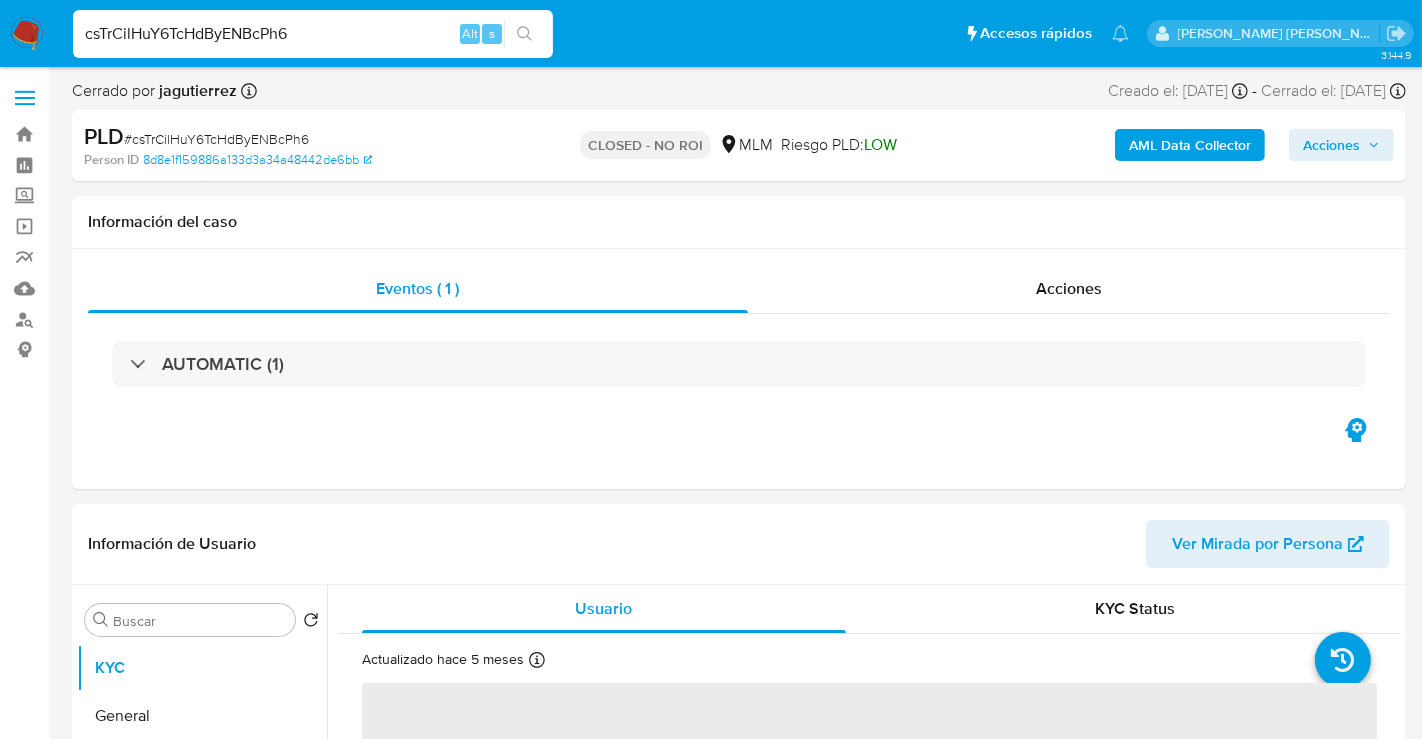 select on "10" 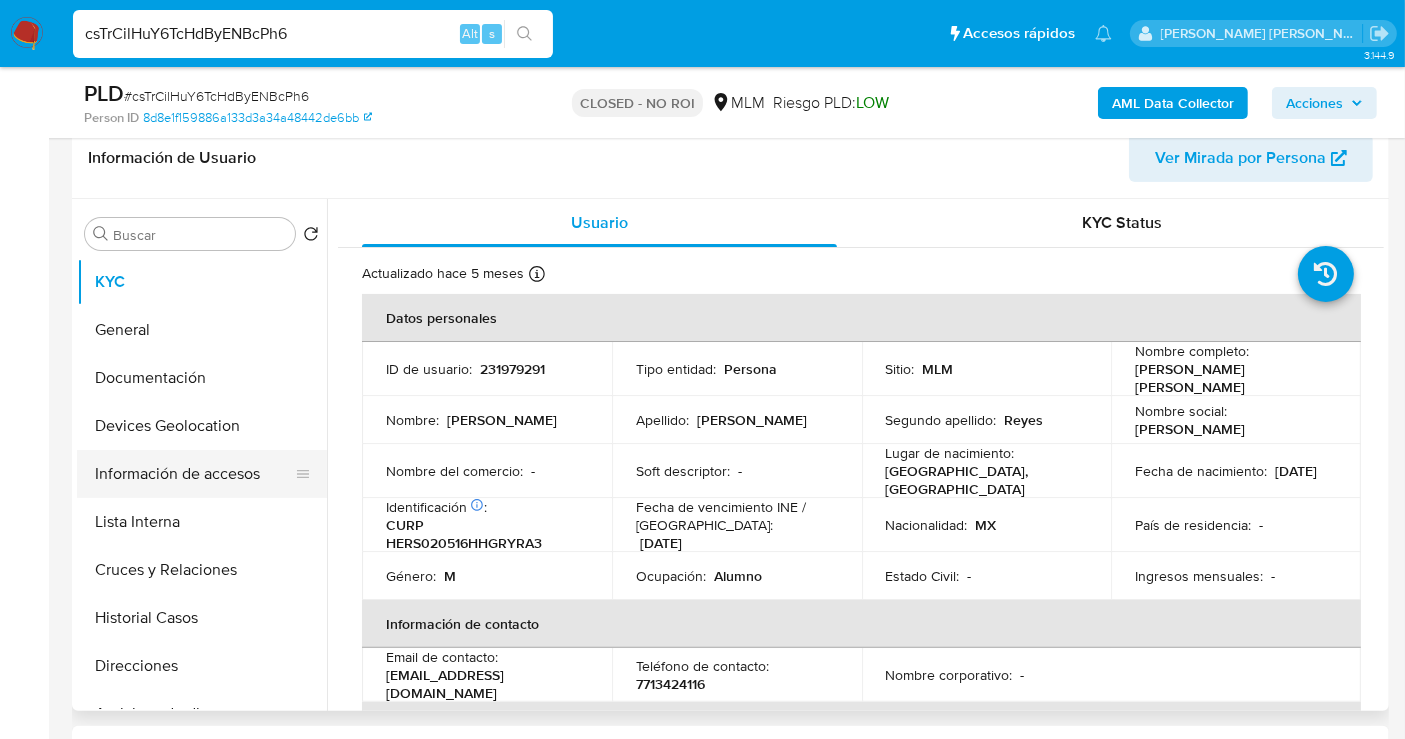 scroll, scrollTop: 333, scrollLeft: 0, axis: vertical 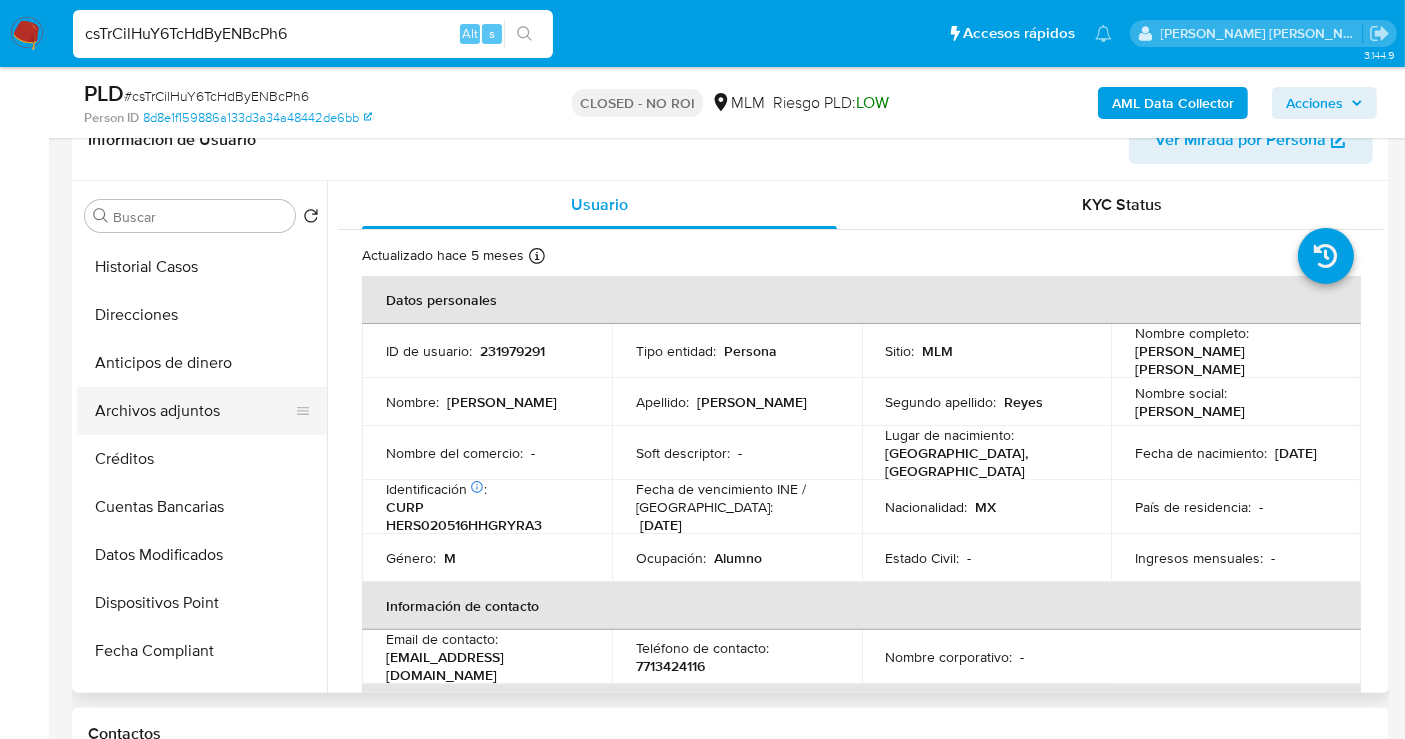 click on "Archivos adjuntos" at bounding box center (194, 411) 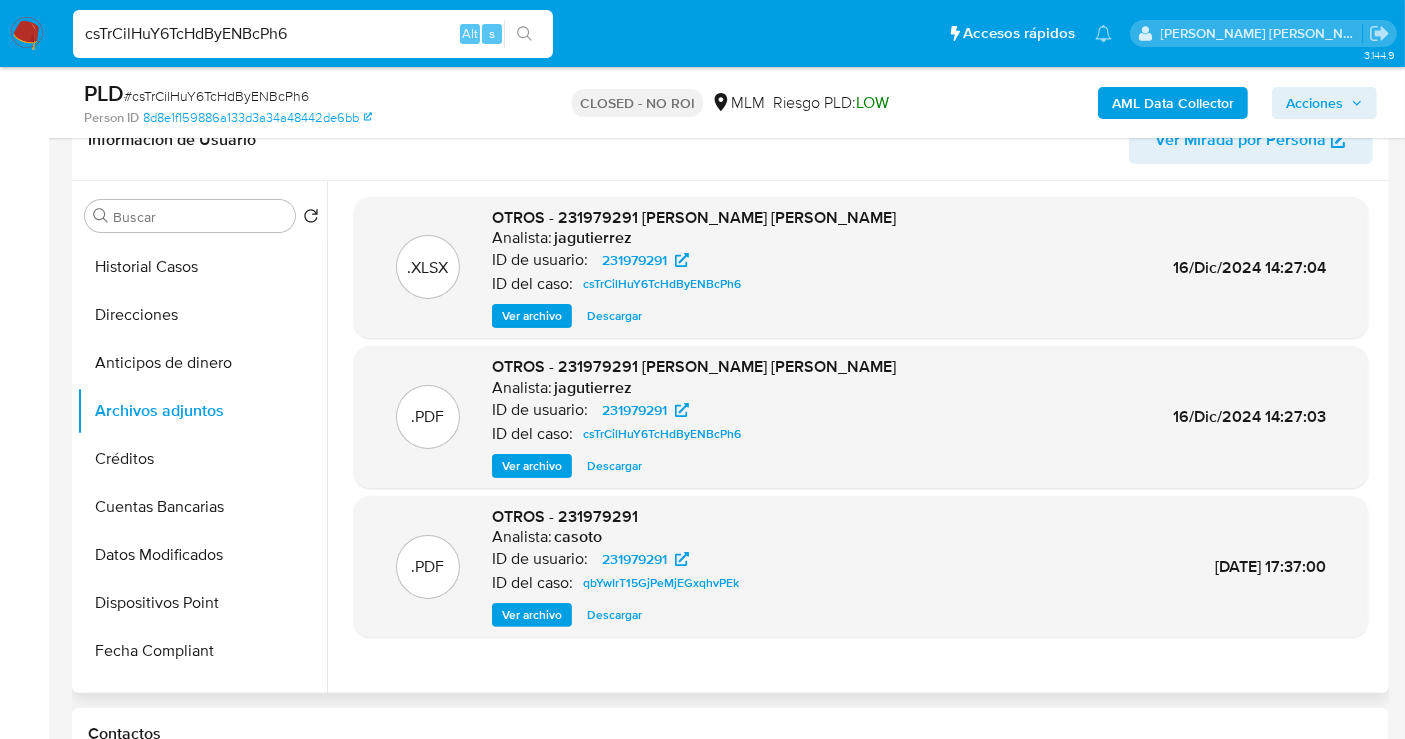 click on "Descargar" at bounding box center (614, 466) 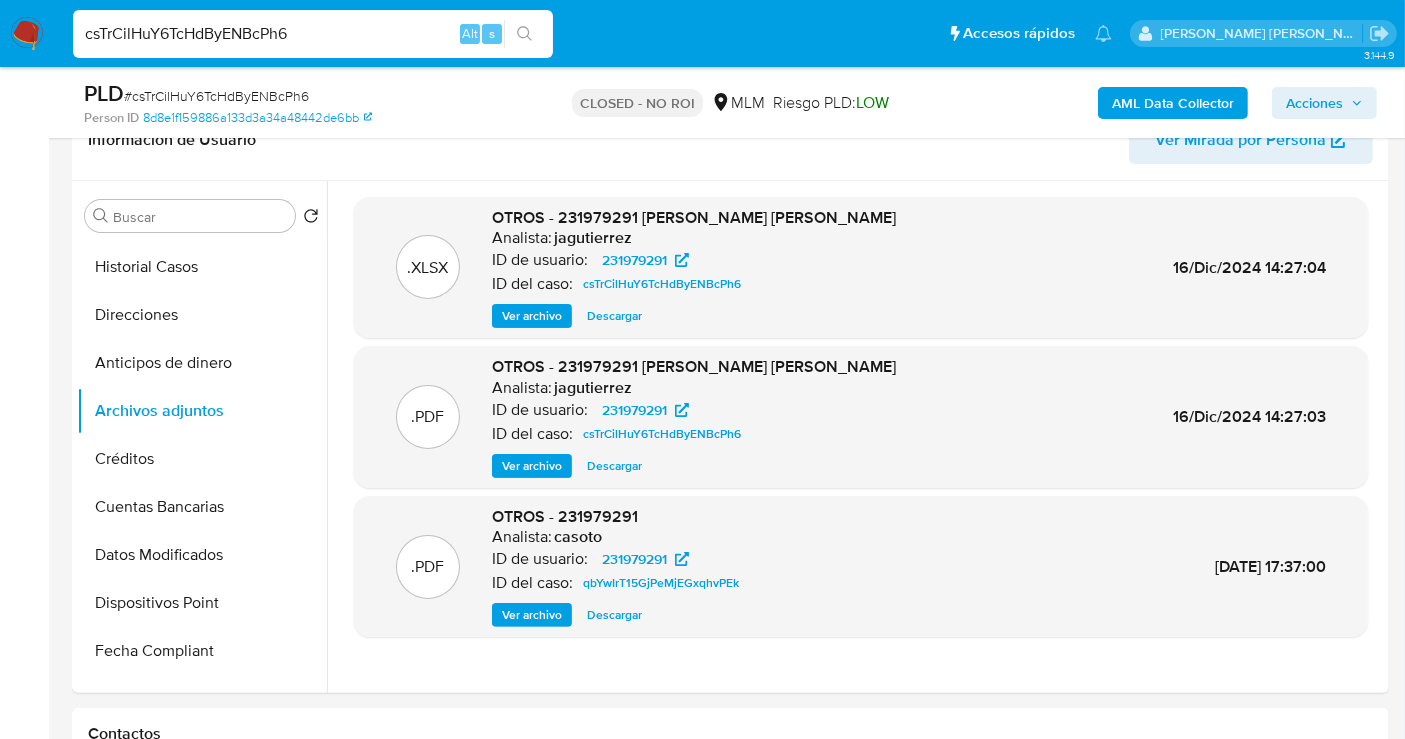 click on "csTrCilHuY6TcHdByENBcPh6" at bounding box center [313, 34] 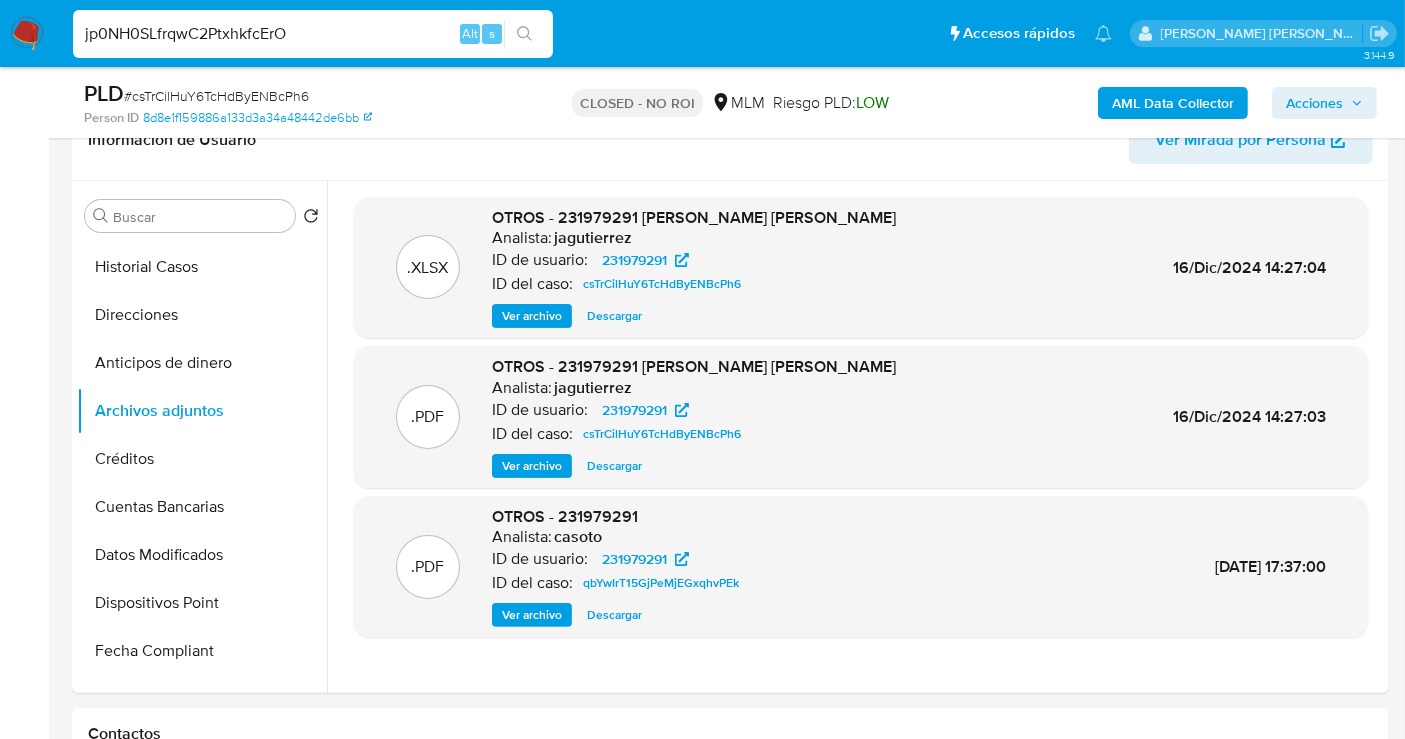 type on "jp0NH0SLfrqwC2PtxhkfcErO" 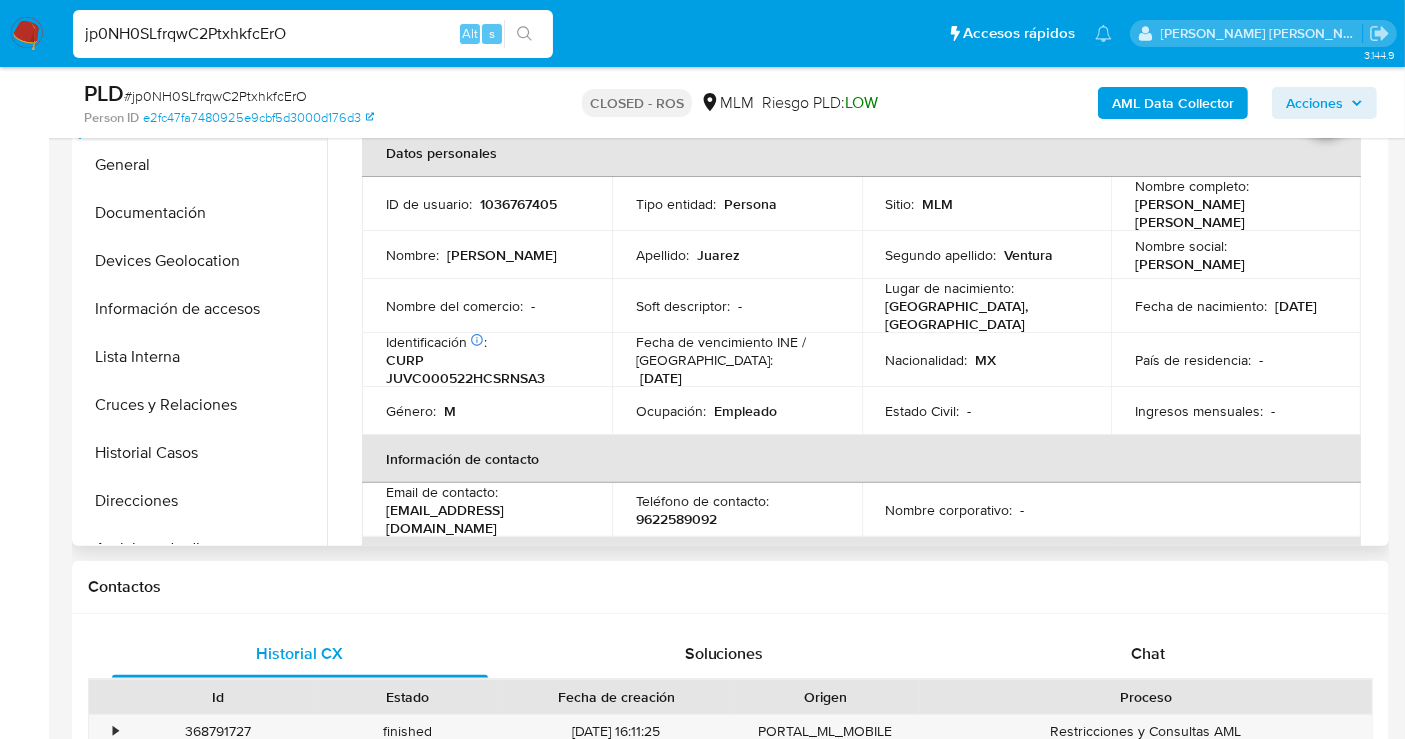 scroll, scrollTop: 555, scrollLeft: 0, axis: vertical 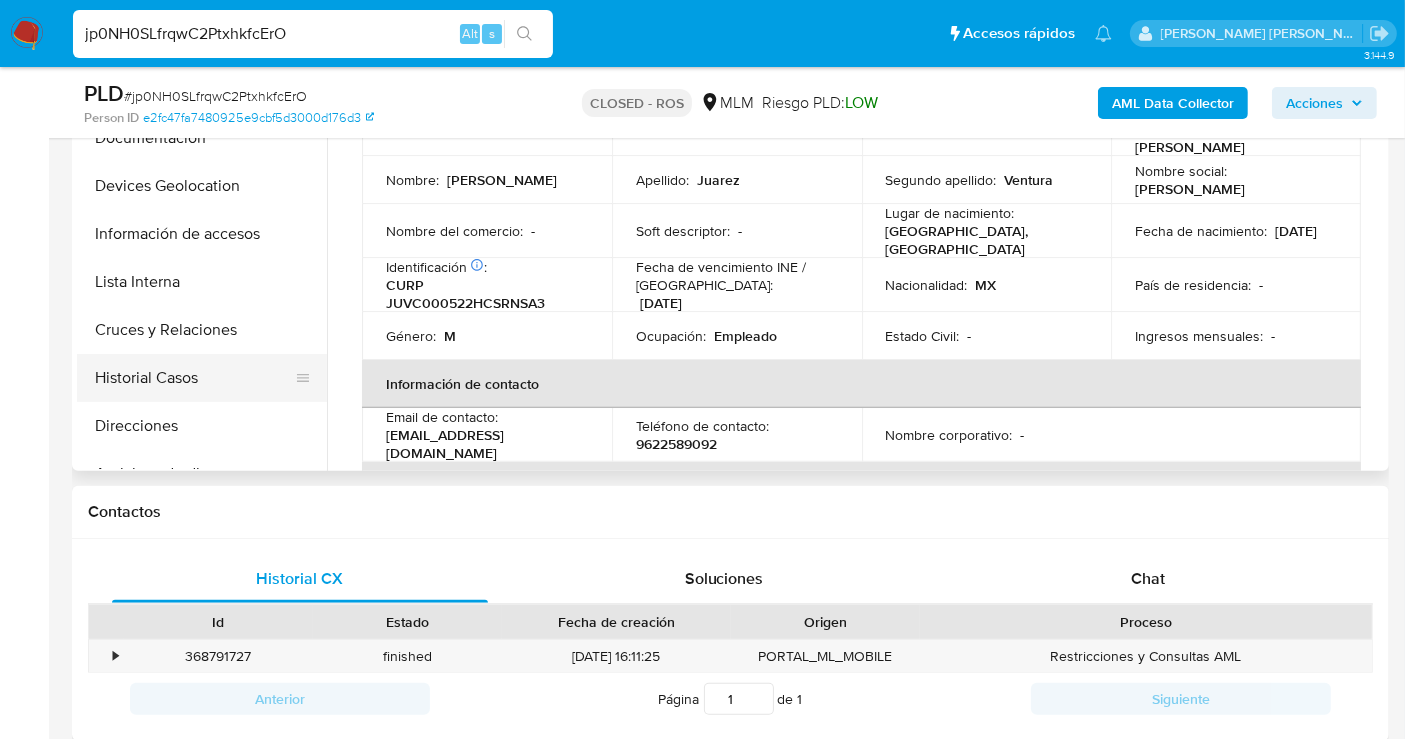 select on "10" 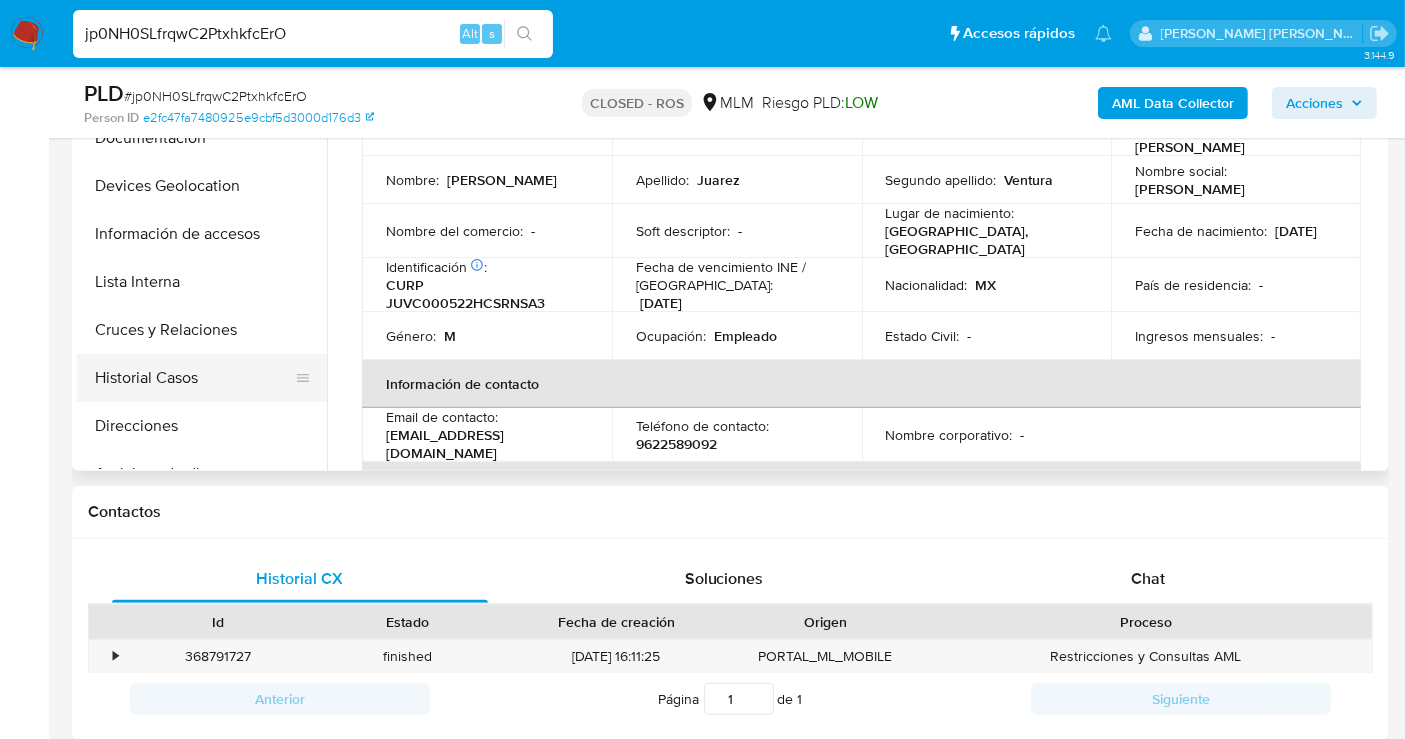 scroll, scrollTop: 111, scrollLeft: 0, axis: vertical 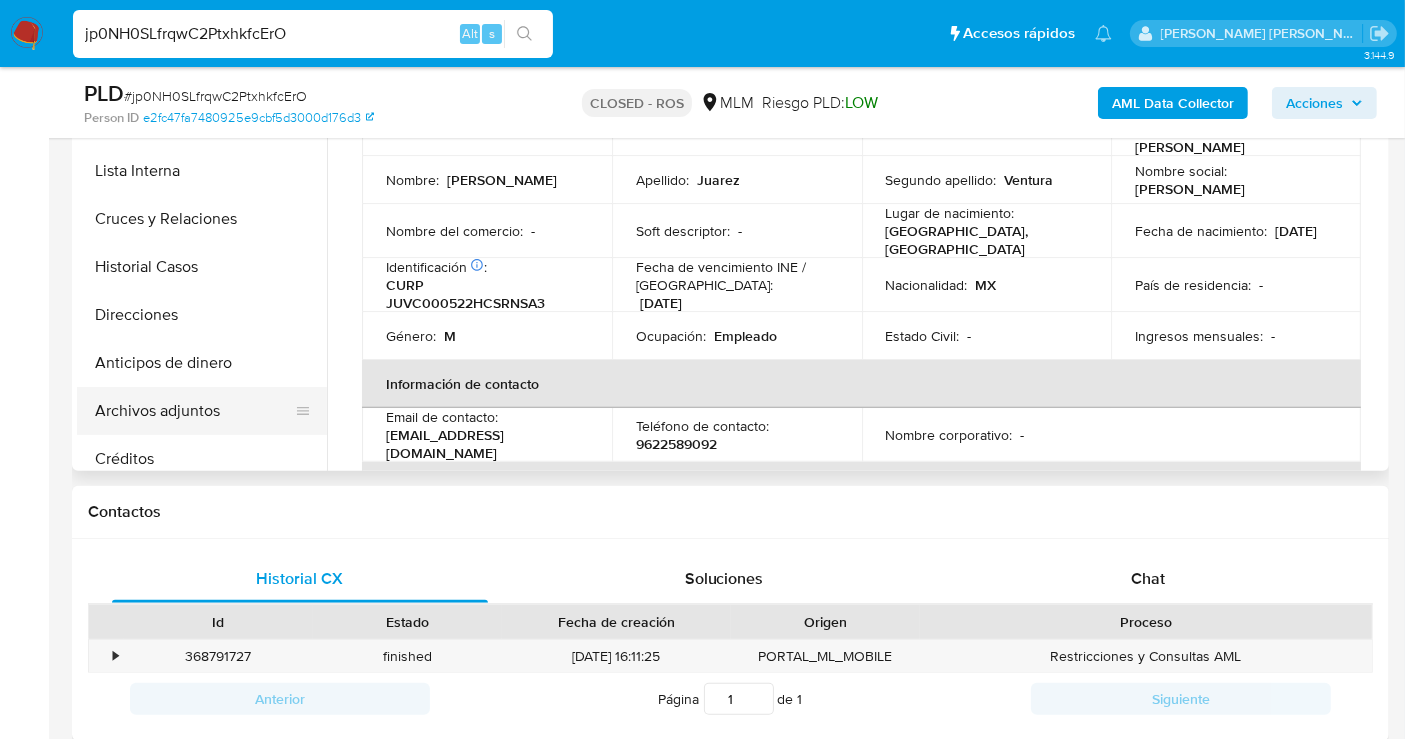 click on "Archivos adjuntos" at bounding box center [194, 411] 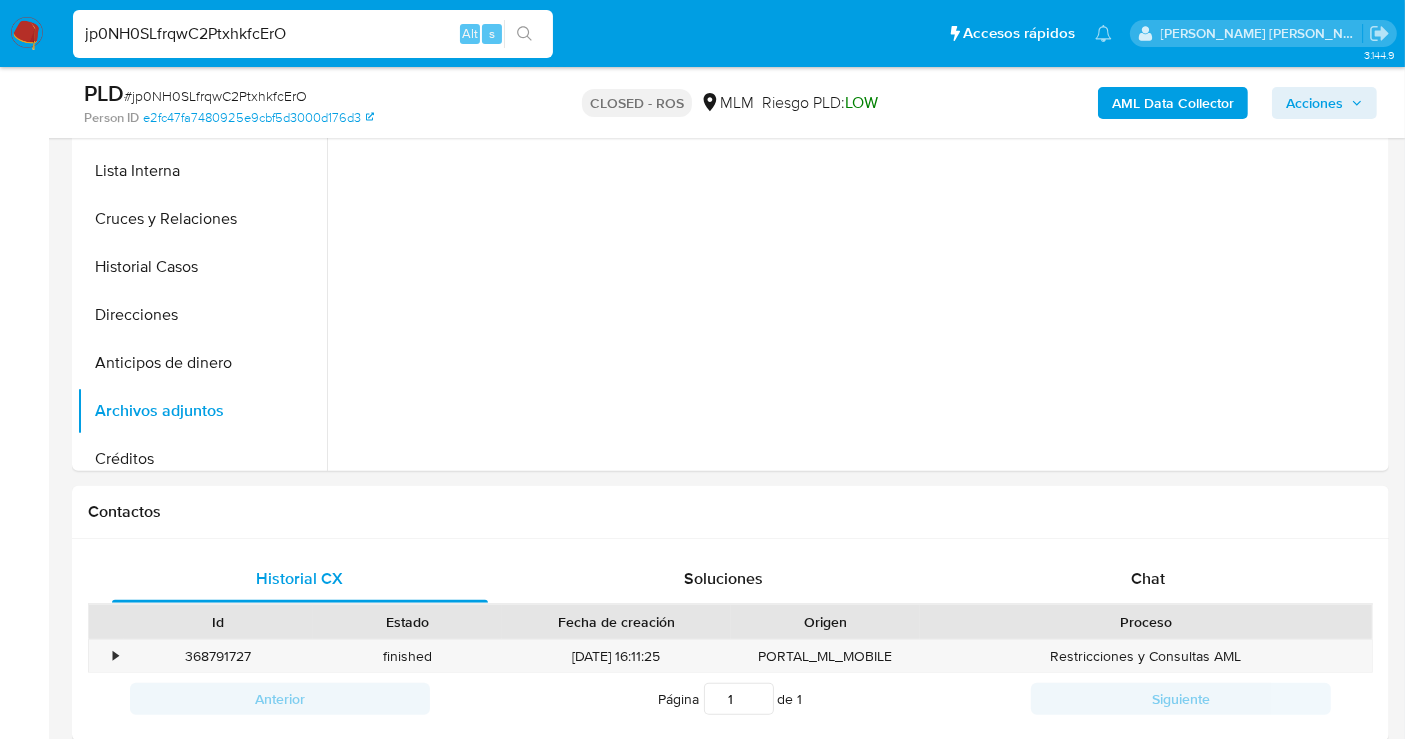 scroll, scrollTop: 444, scrollLeft: 0, axis: vertical 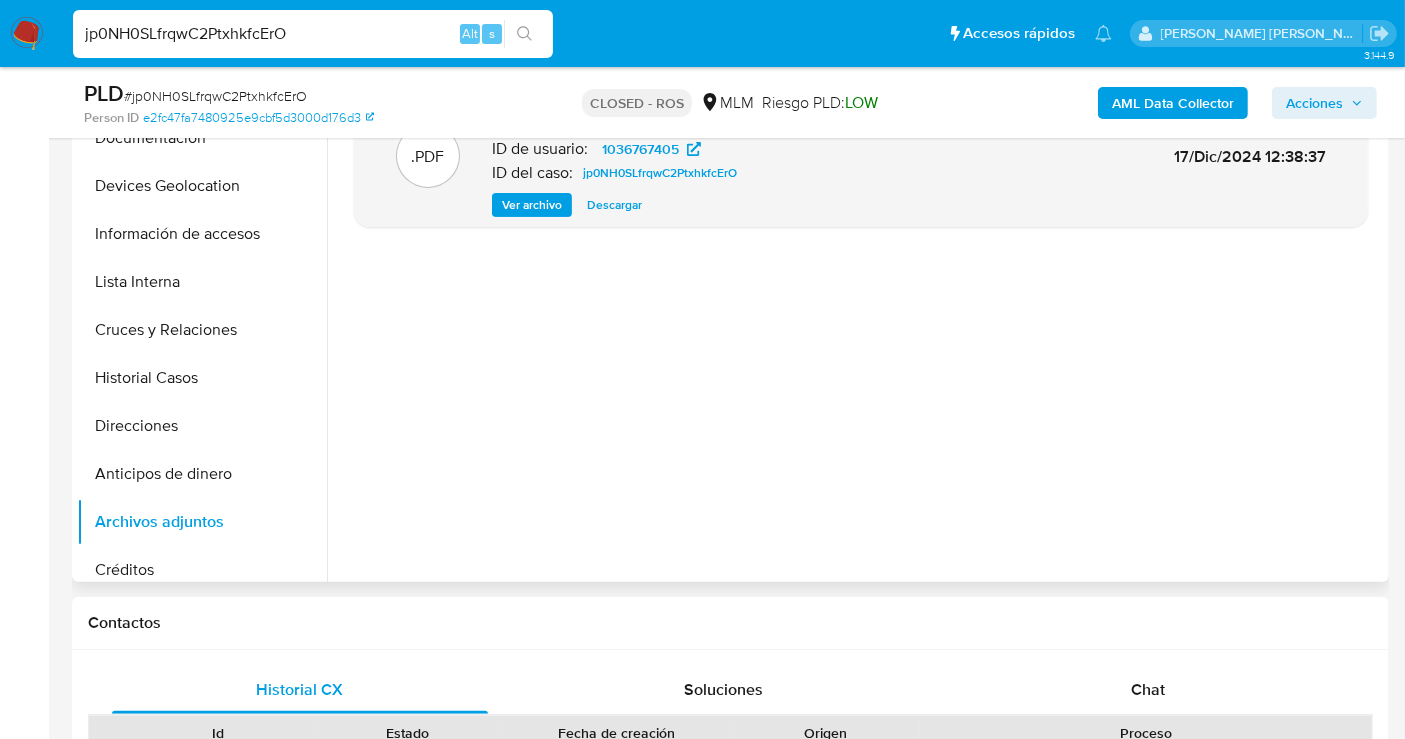 click on "Descargar" at bounding box center (614, 205) 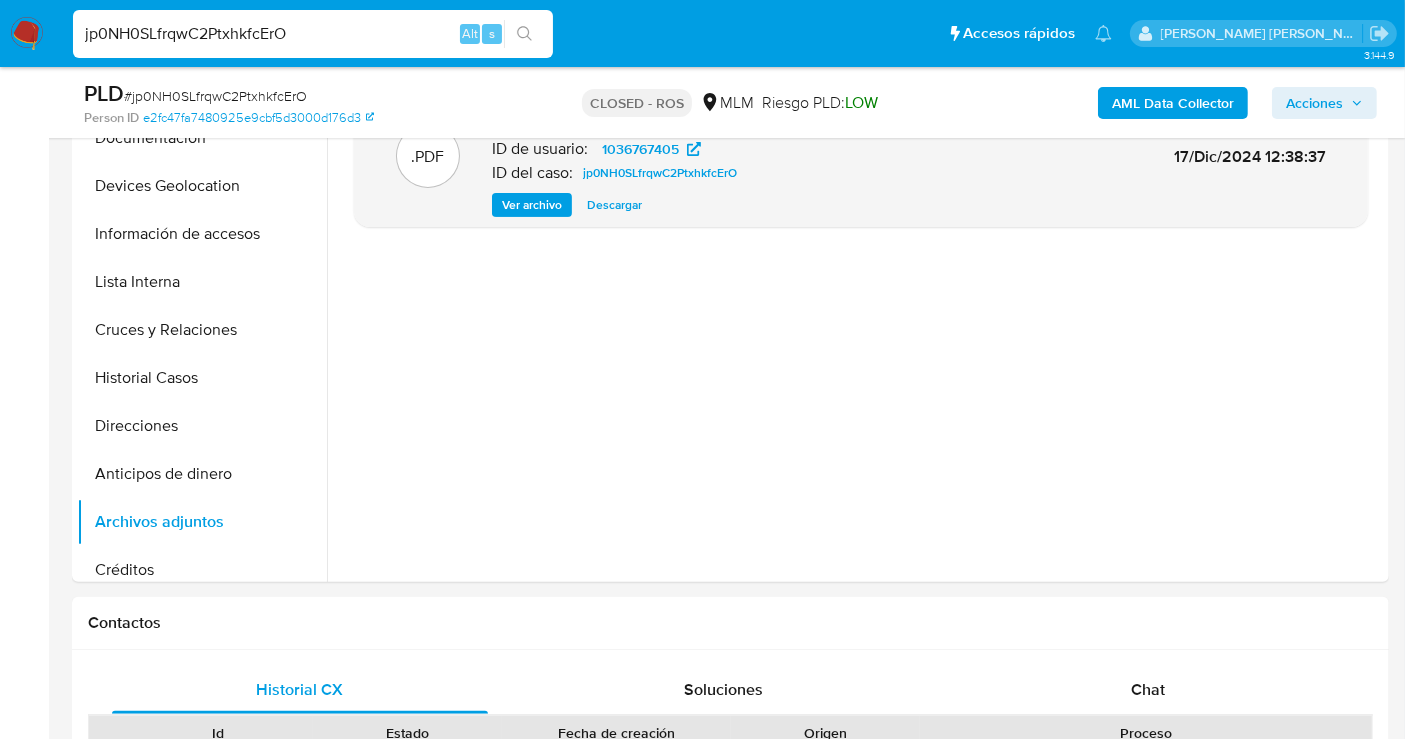 click on "jp0NH0SLfrqwC2PtxhkfcErO" at bounding box center (313, 34) 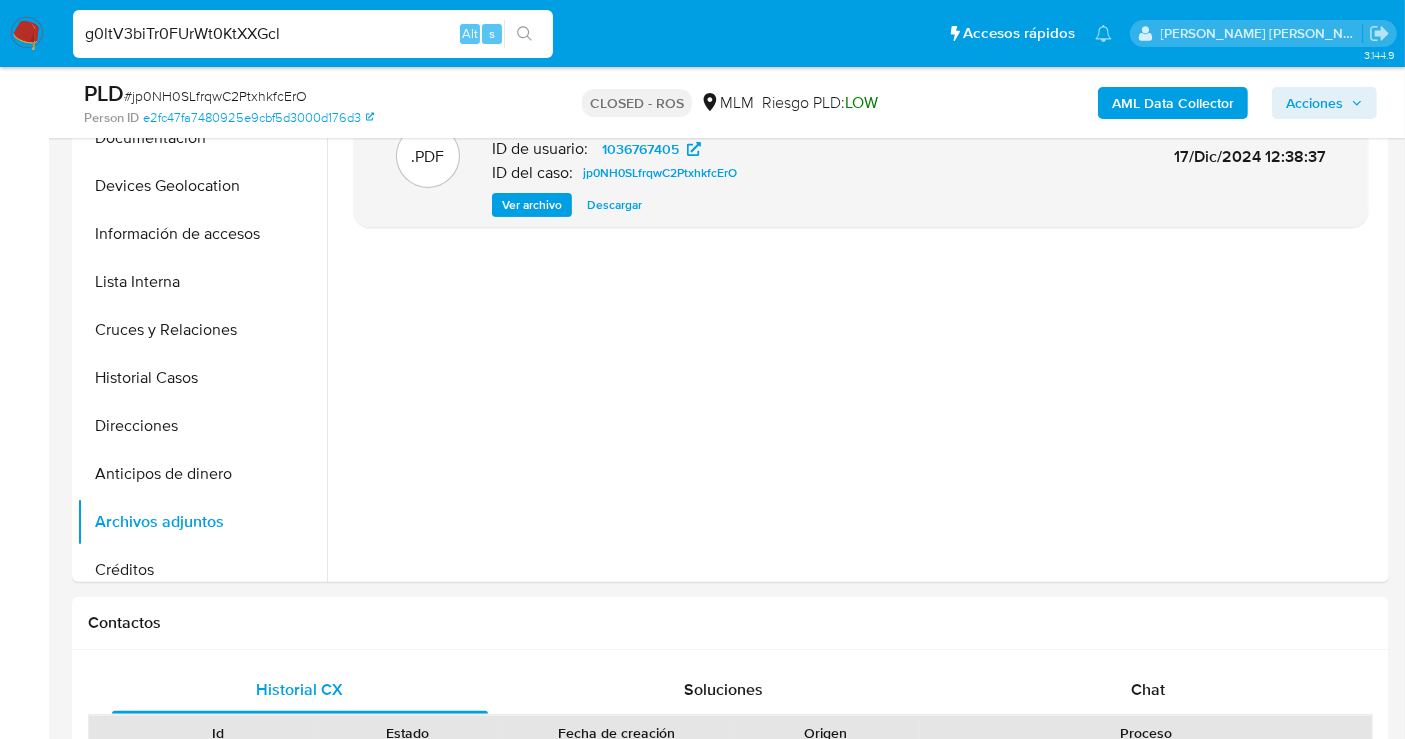 type on "g0ltV3biTr0FUrWt0KtXXGcl" 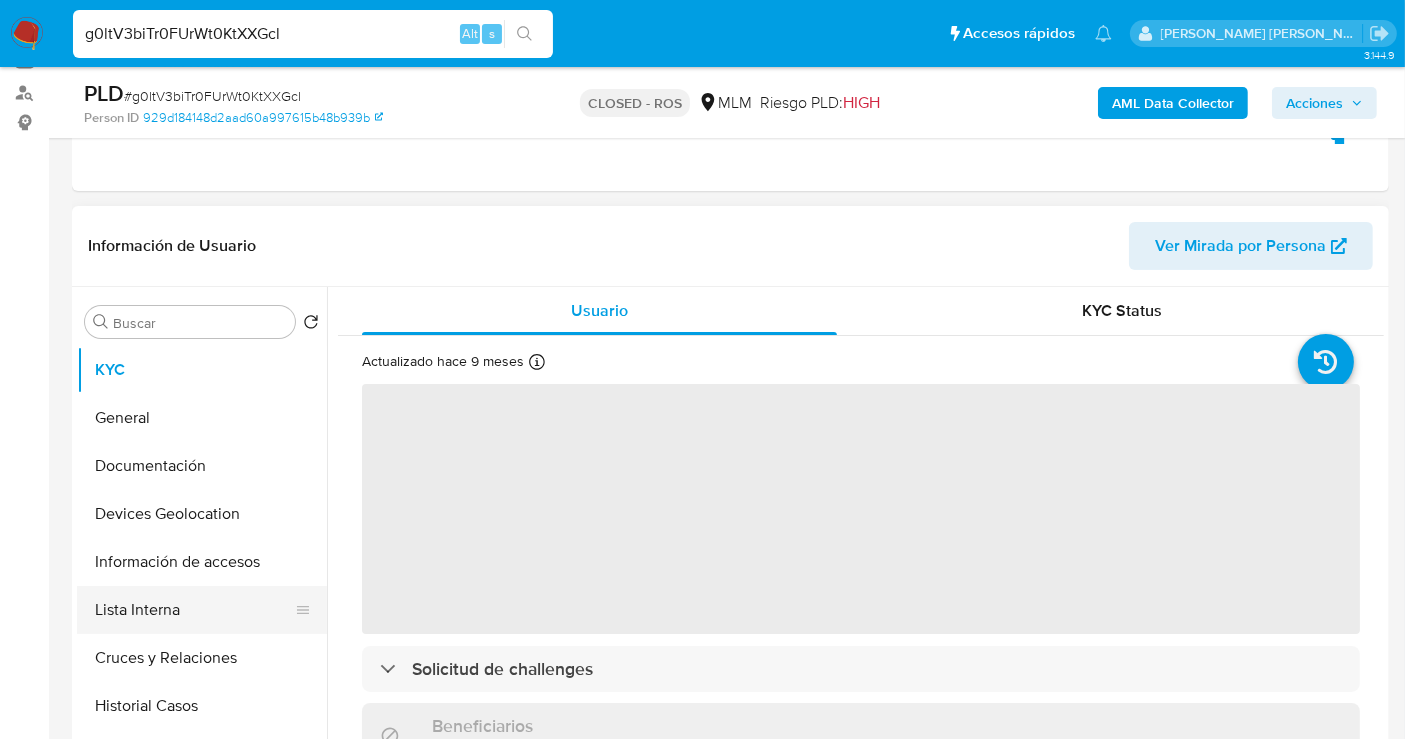 scroll, scrollTop: 333, scrollLeft: 0, axis: vertical 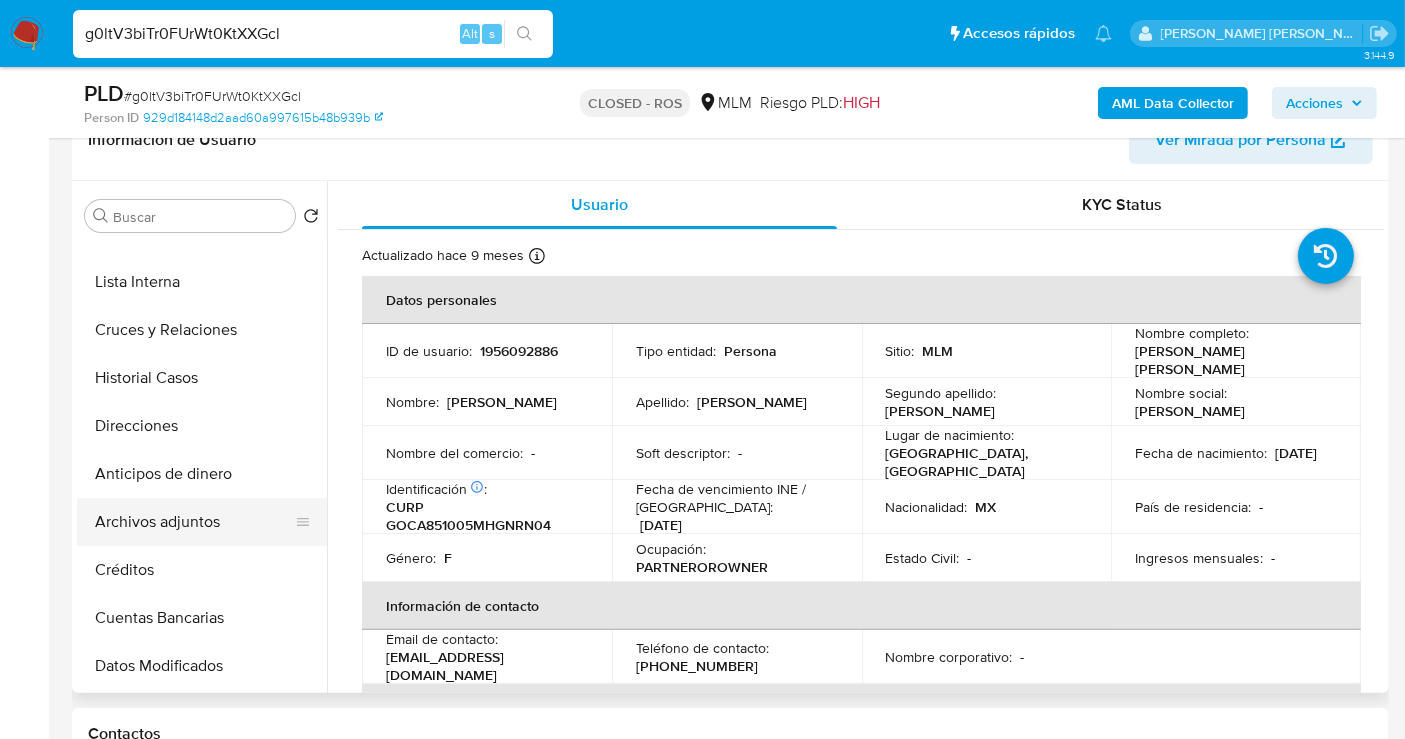 select on "10" 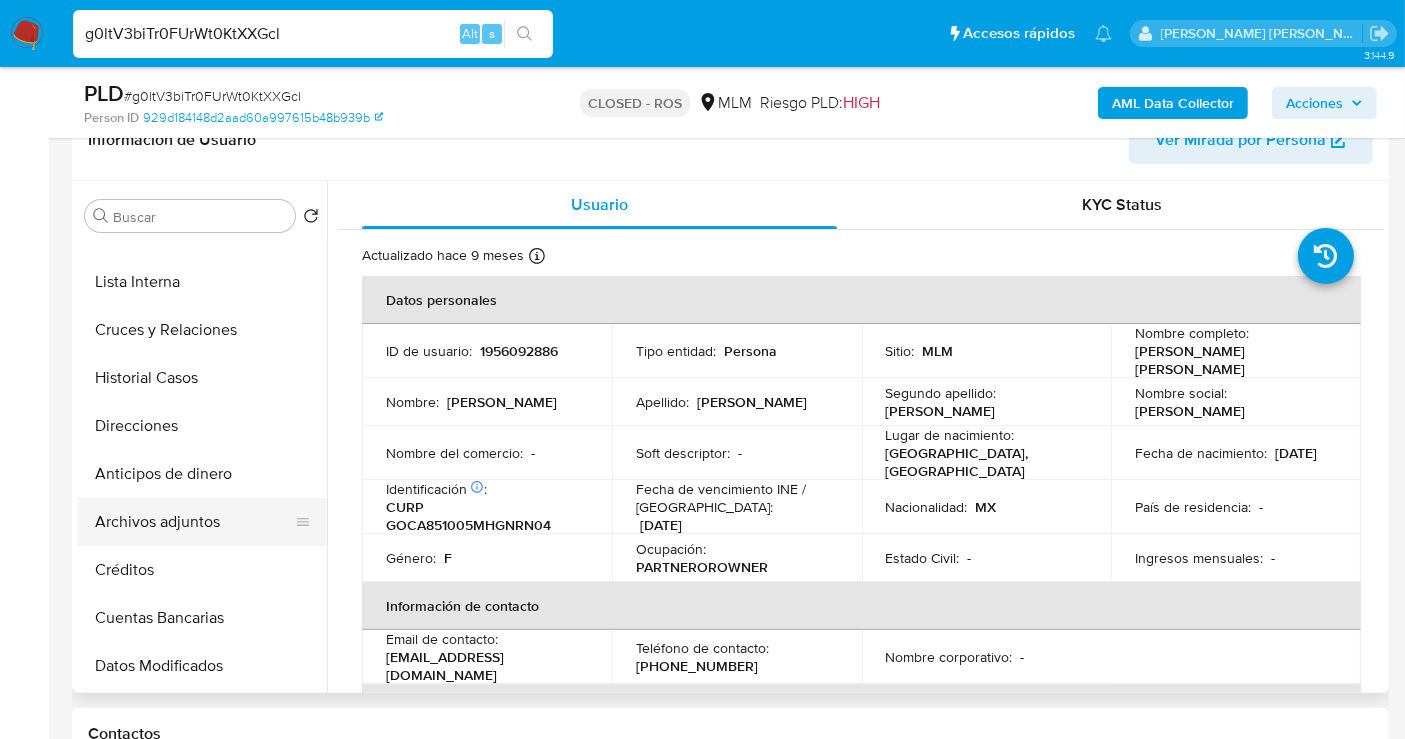 click on "Archivos adjuntos" at bounding box center [194, 522] 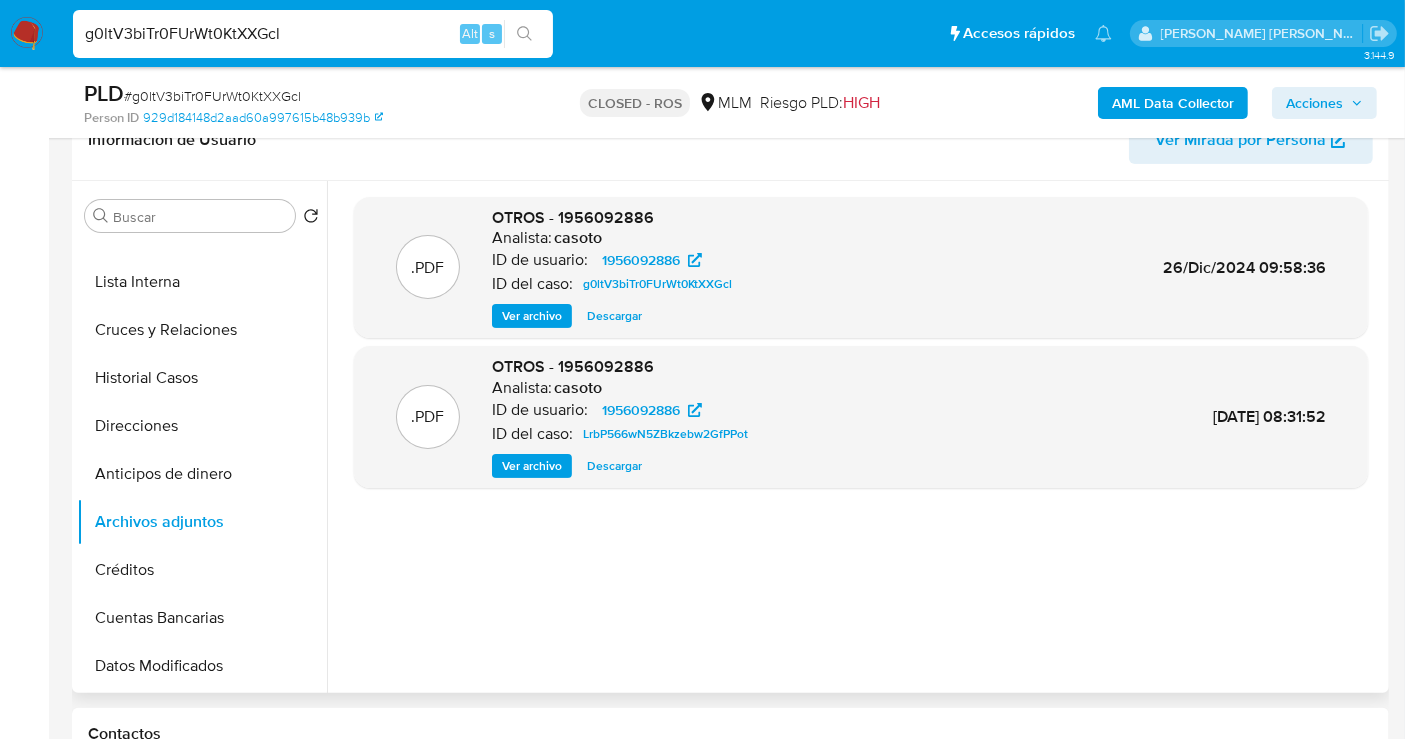 click on "Descargar" at bounding box center [614, 316] 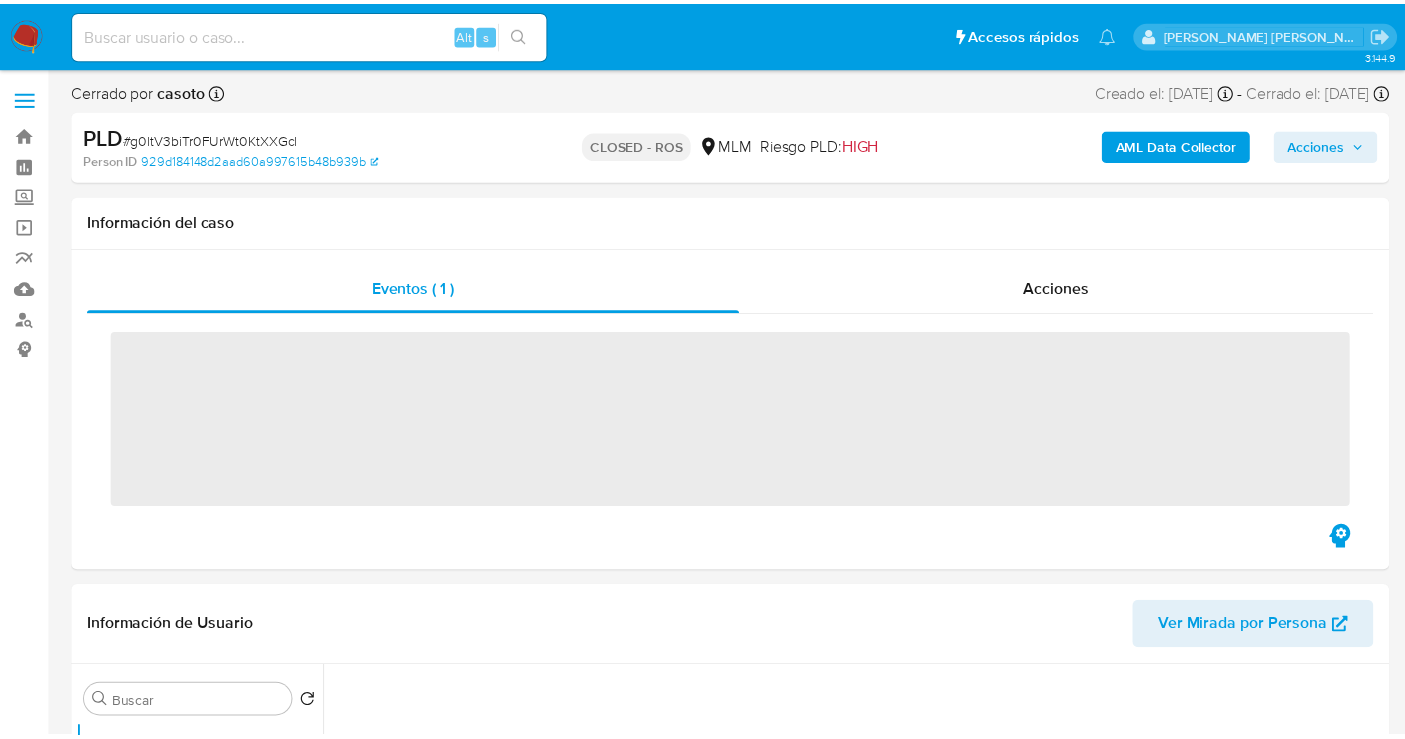 scroll, scrollTop: 0, scrollLeft: 0, axis: both 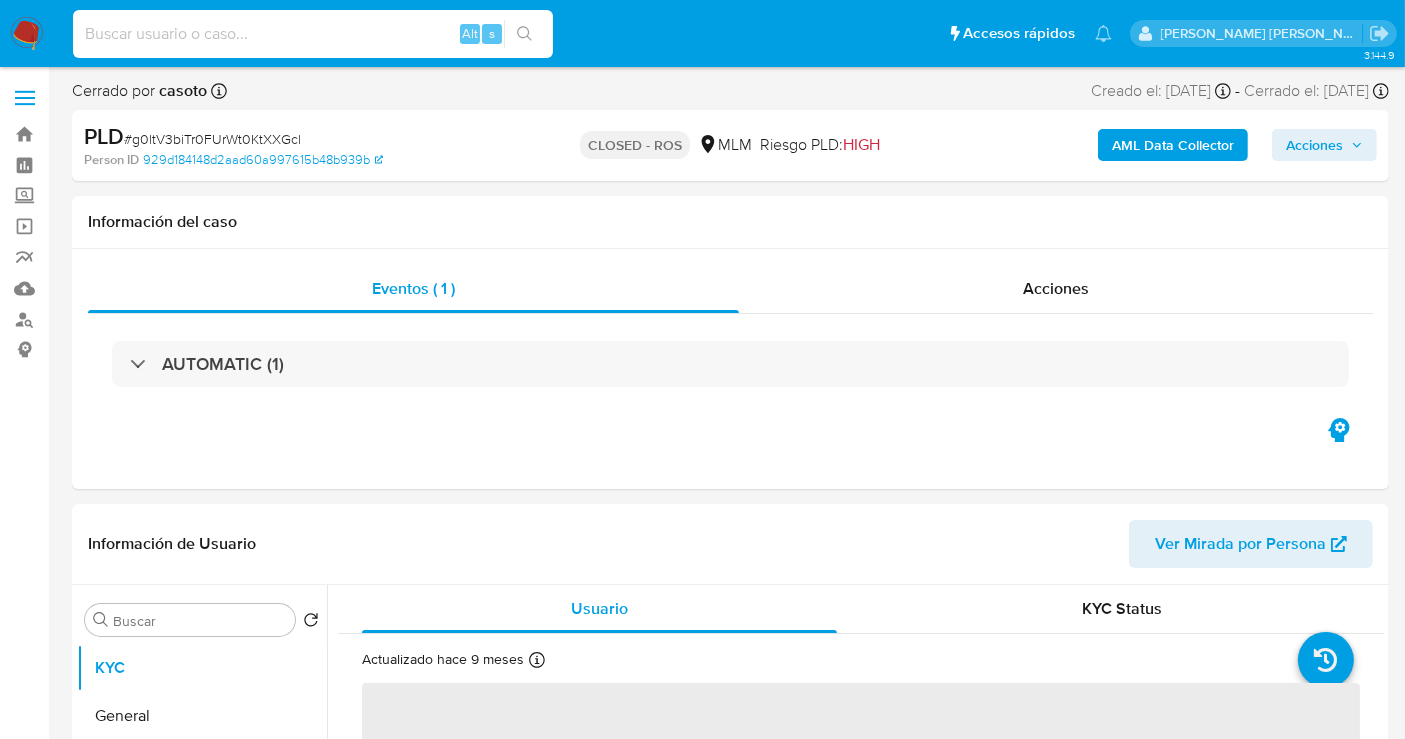click at bounding box center (313, 34) 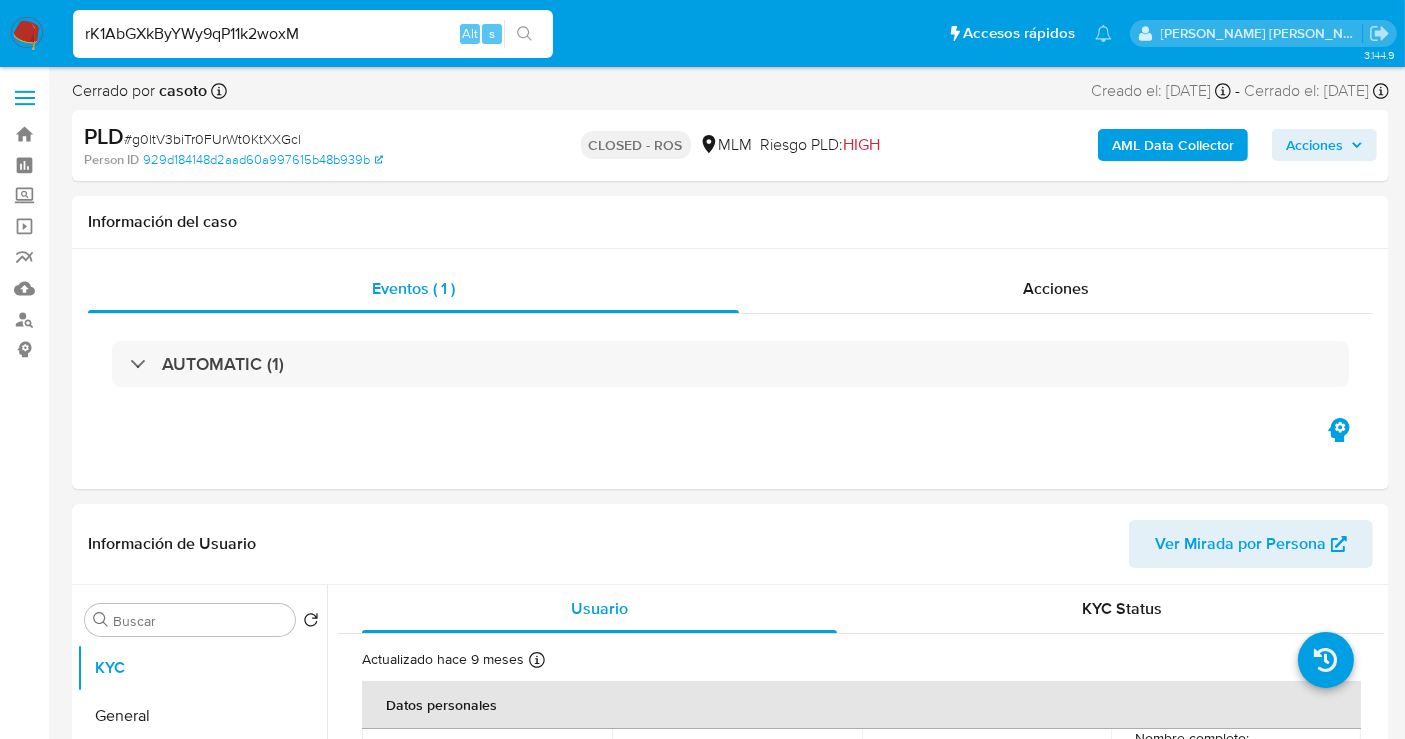 type on "rK1AbGXkByYWy9qP11k2woxM" 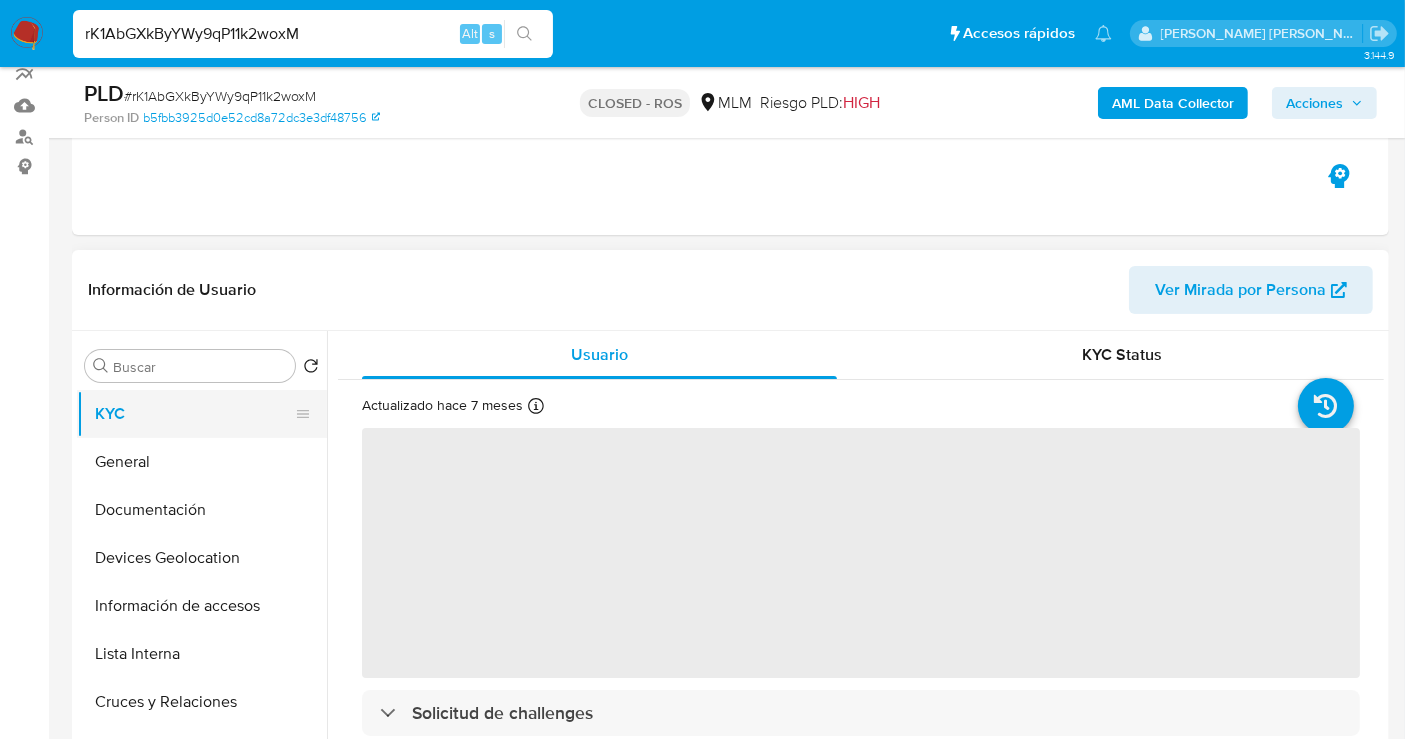 scroll, scrollTop: 444, scrollLeft: 0, axis: vertical 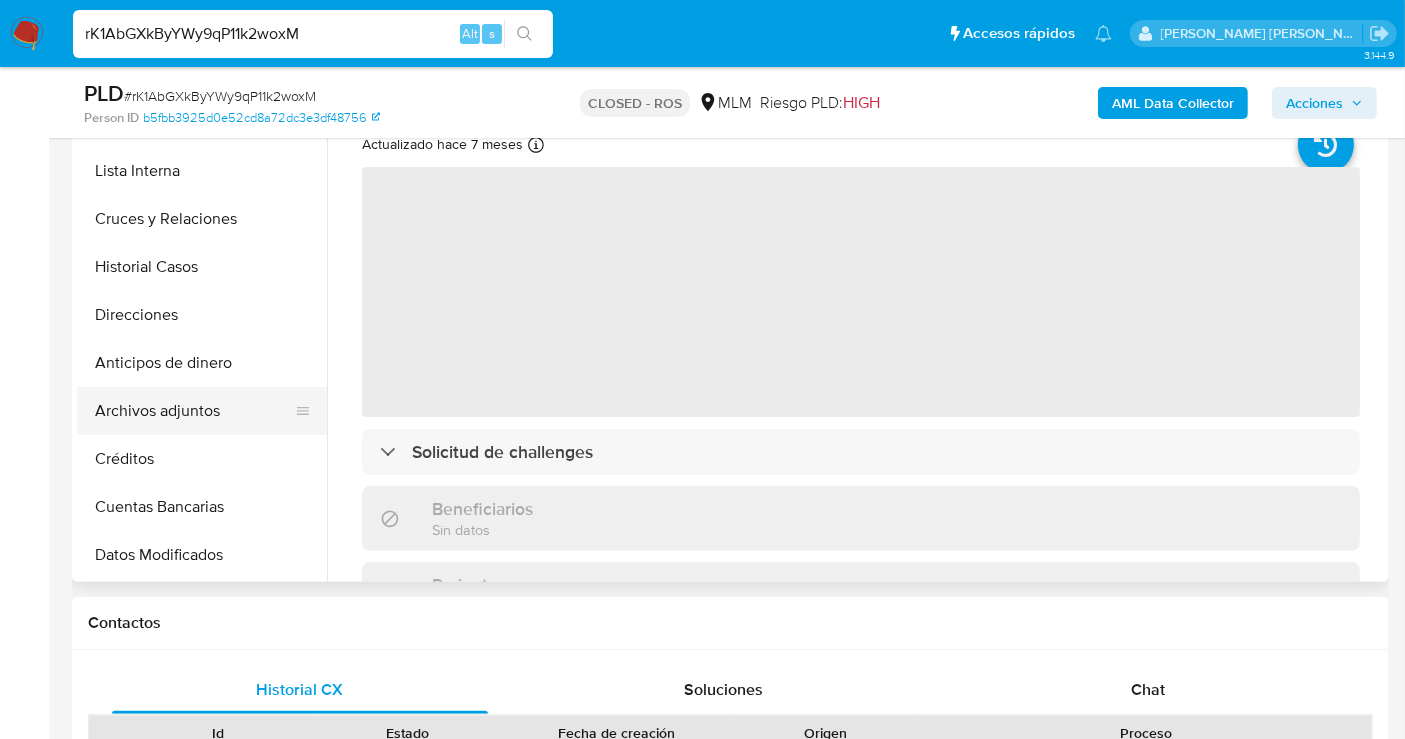select on "10" 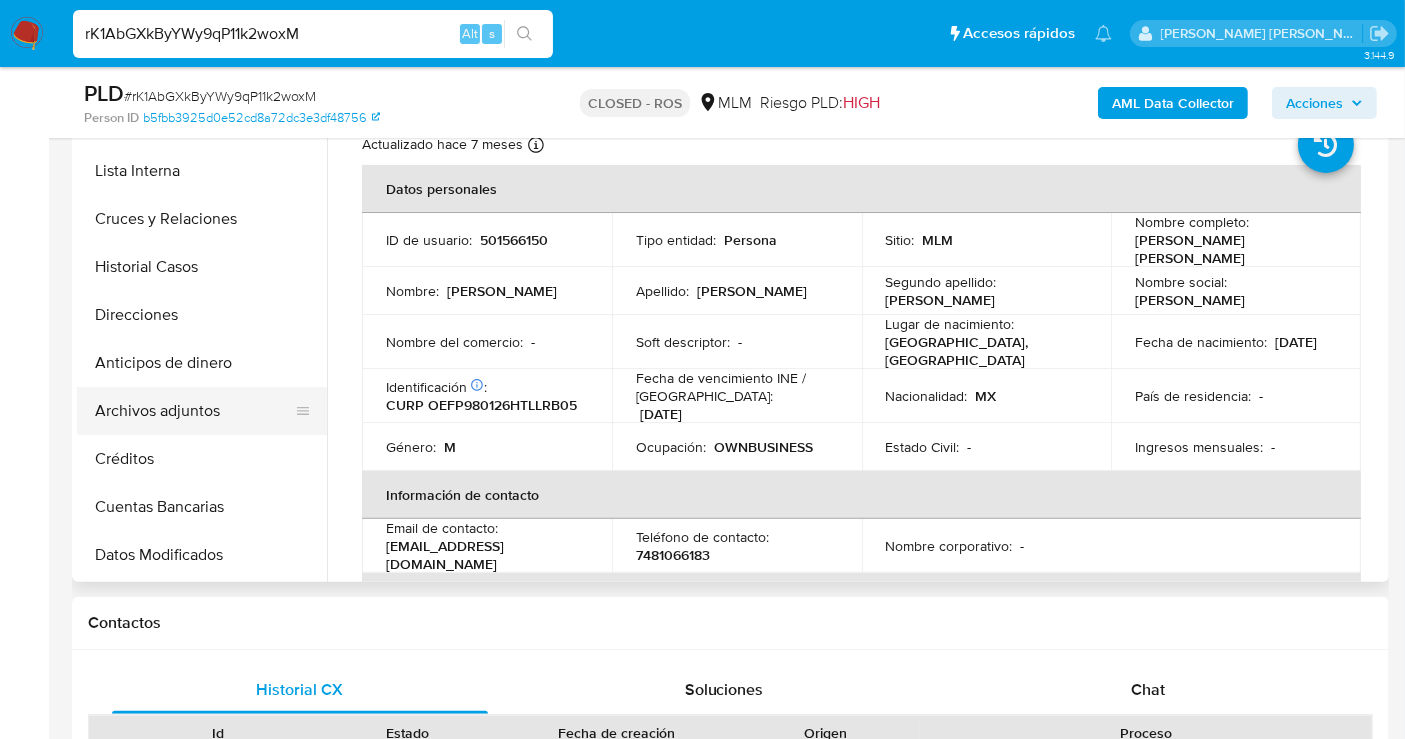 click on "Archivos adjuntos" at bounding box center [194, 411] 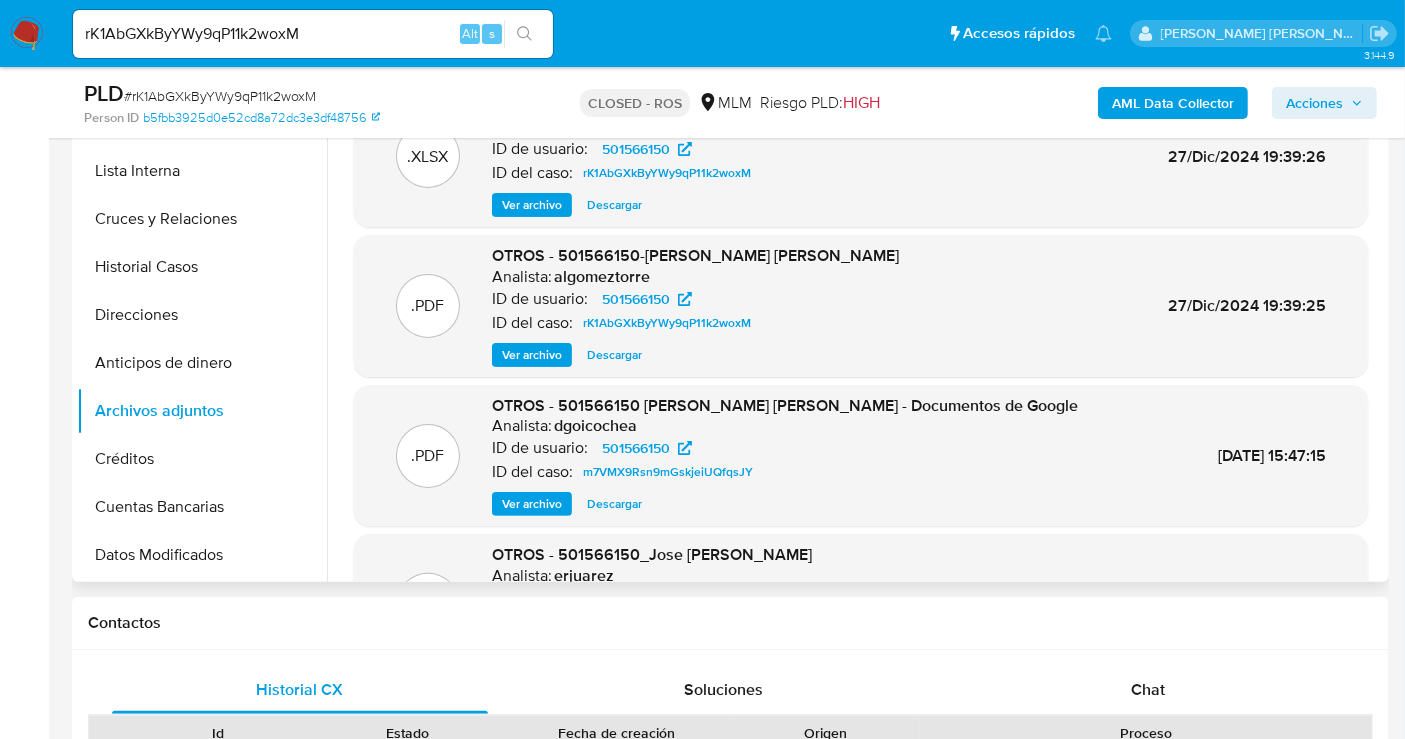 click on "Descargar" at bounding box center [614, 355] 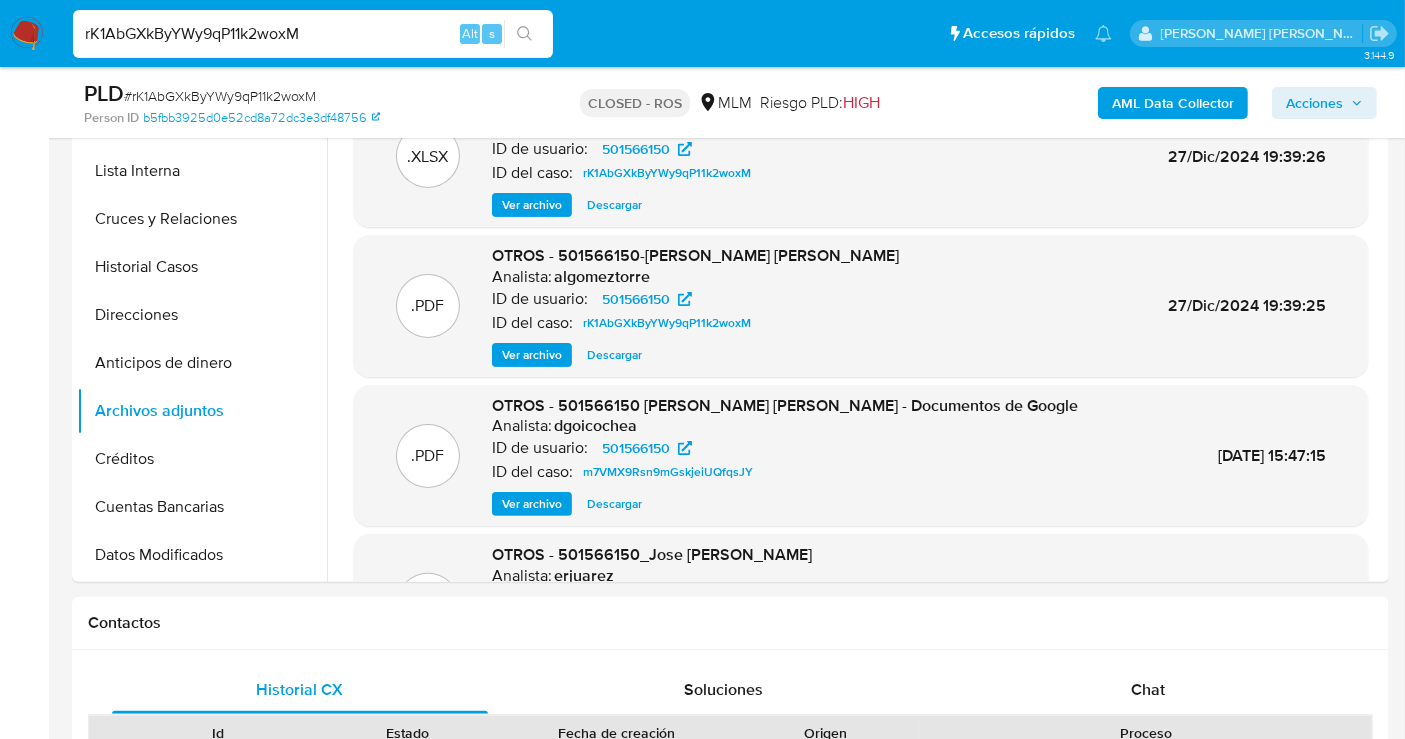 click on "rK1AbGXkByYWy9qP11k2woxM" at bounding box center [313, 34] 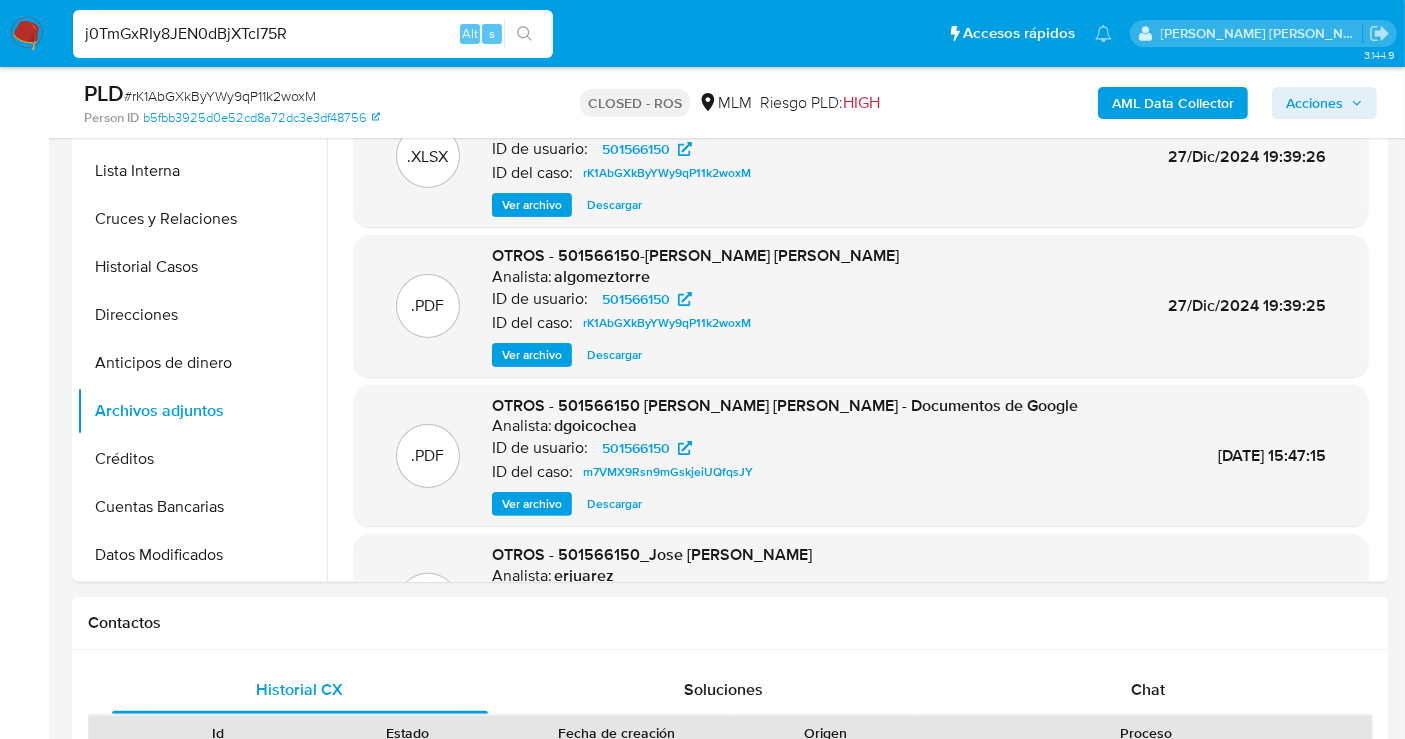 type on "j0TmGxRIy8JEN0dBjXTcI75R" 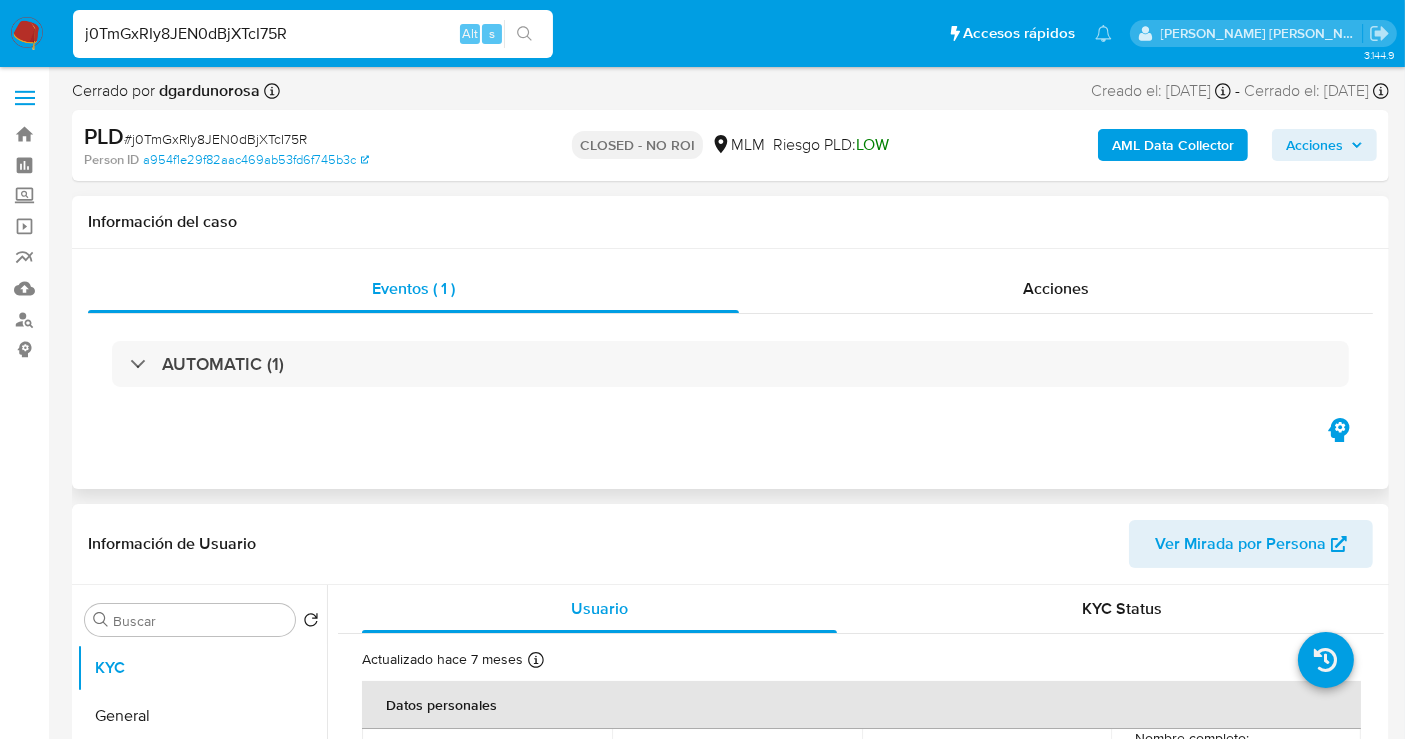 select on "10" 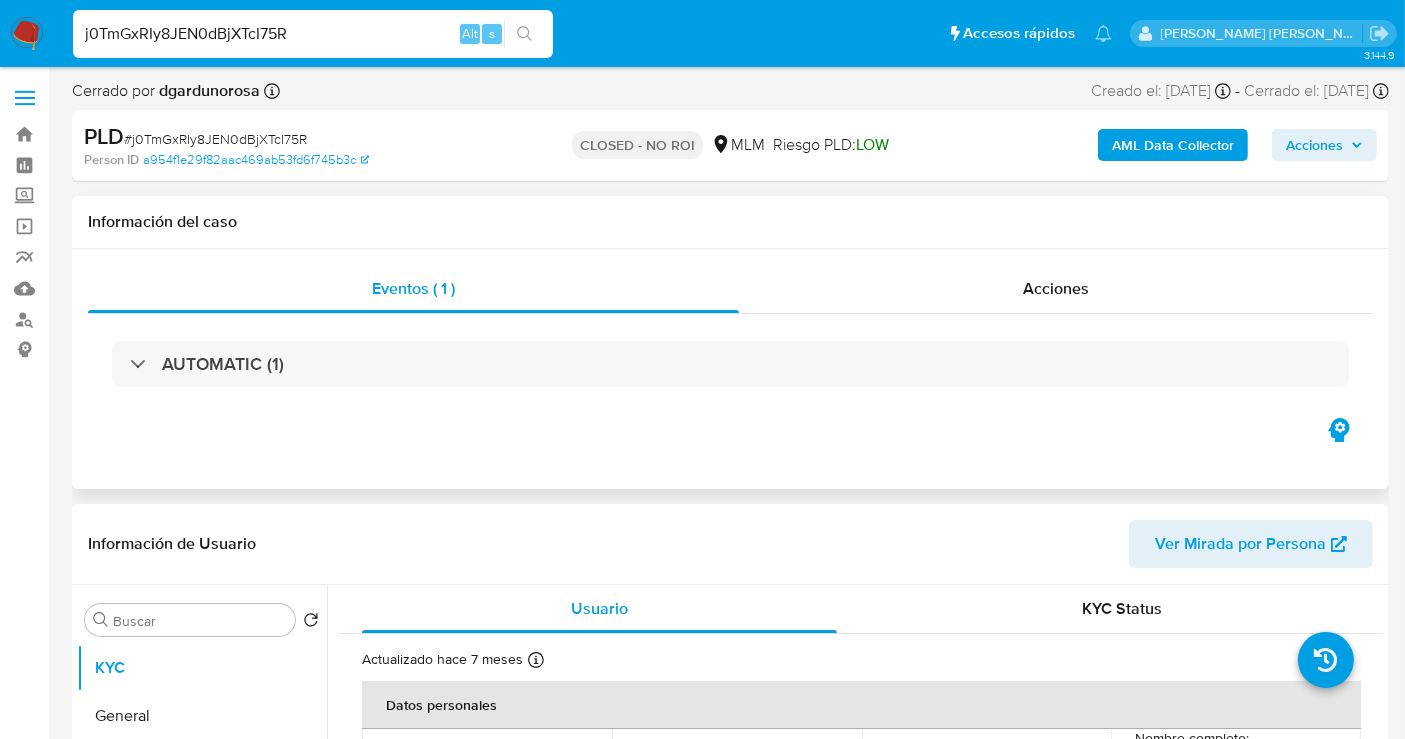scroll, scrollTop: 111, scrollLeft: 0, axis: vertical 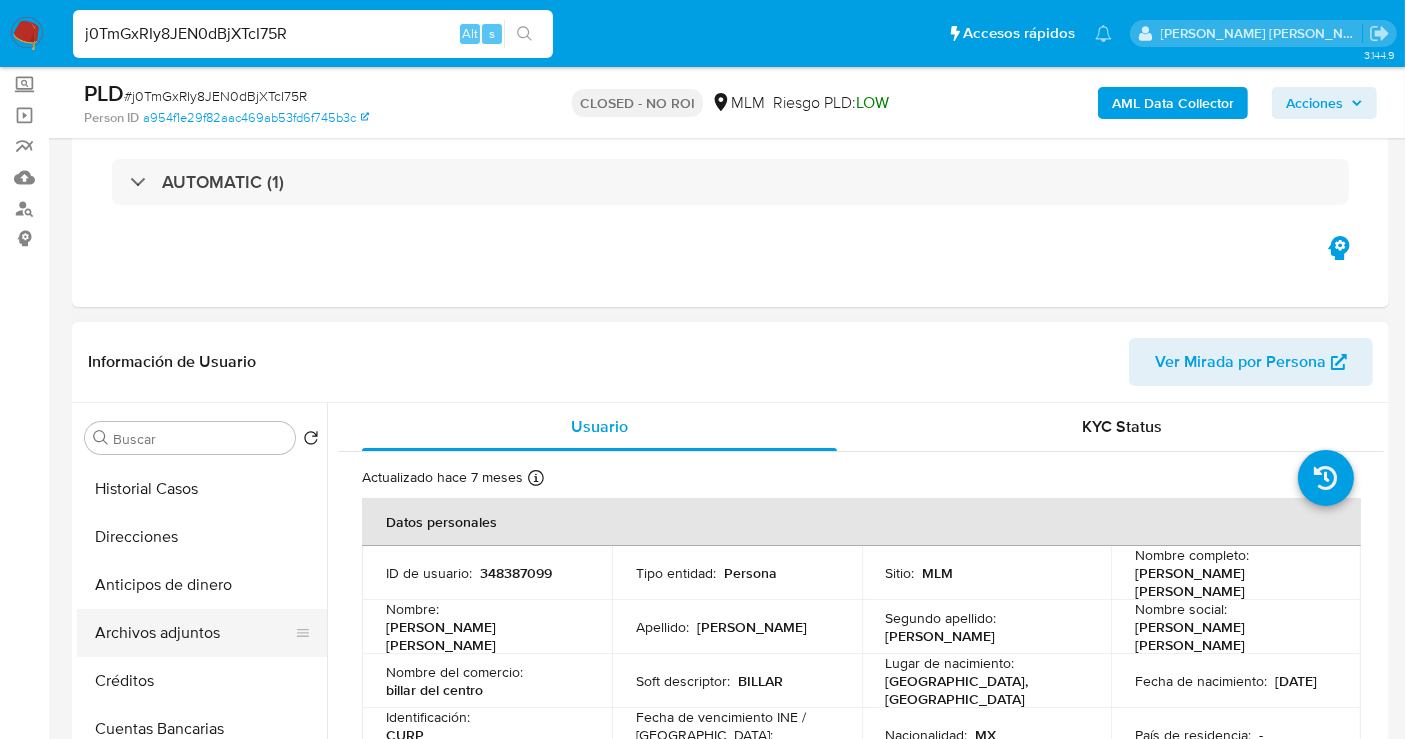 click on "Archivos adjuntos" at bounding box center (194, 633) 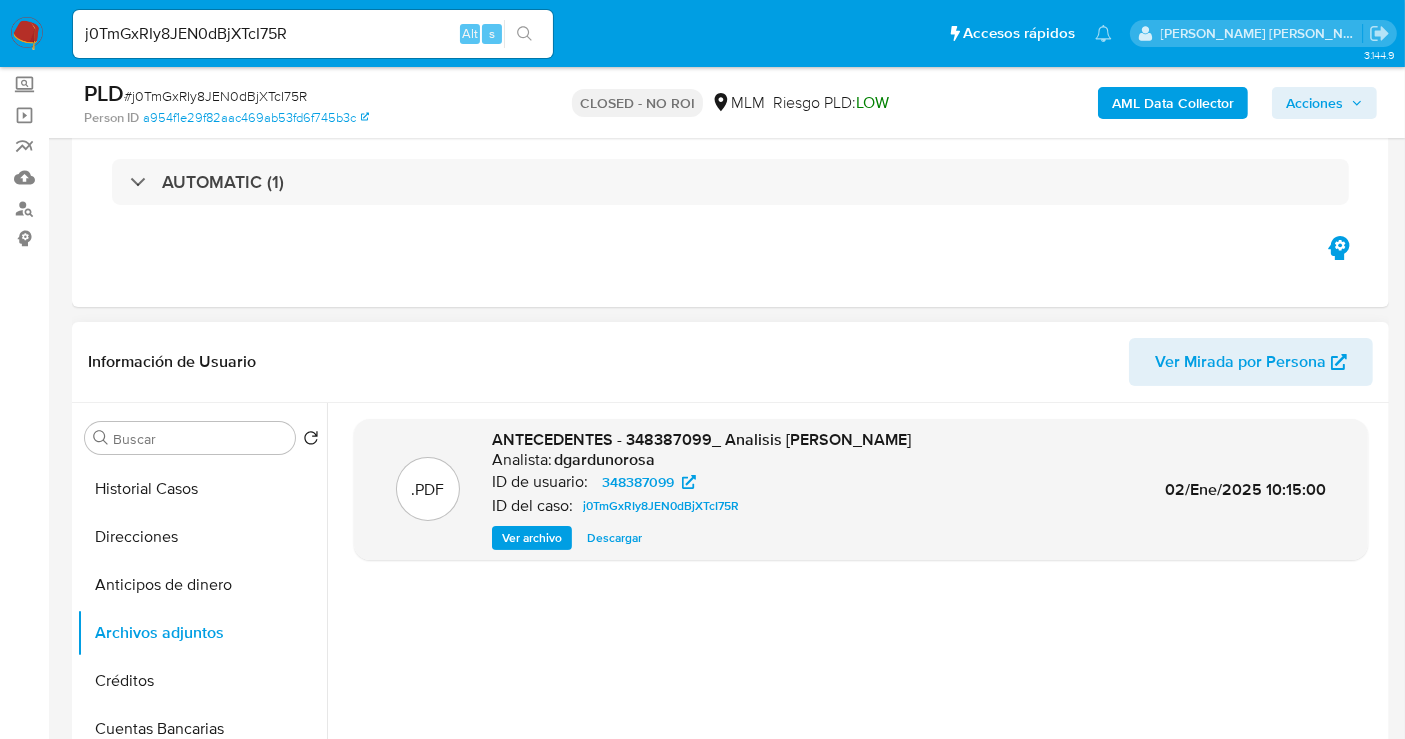 click on "Descargar" at bounding box center (614, 538) 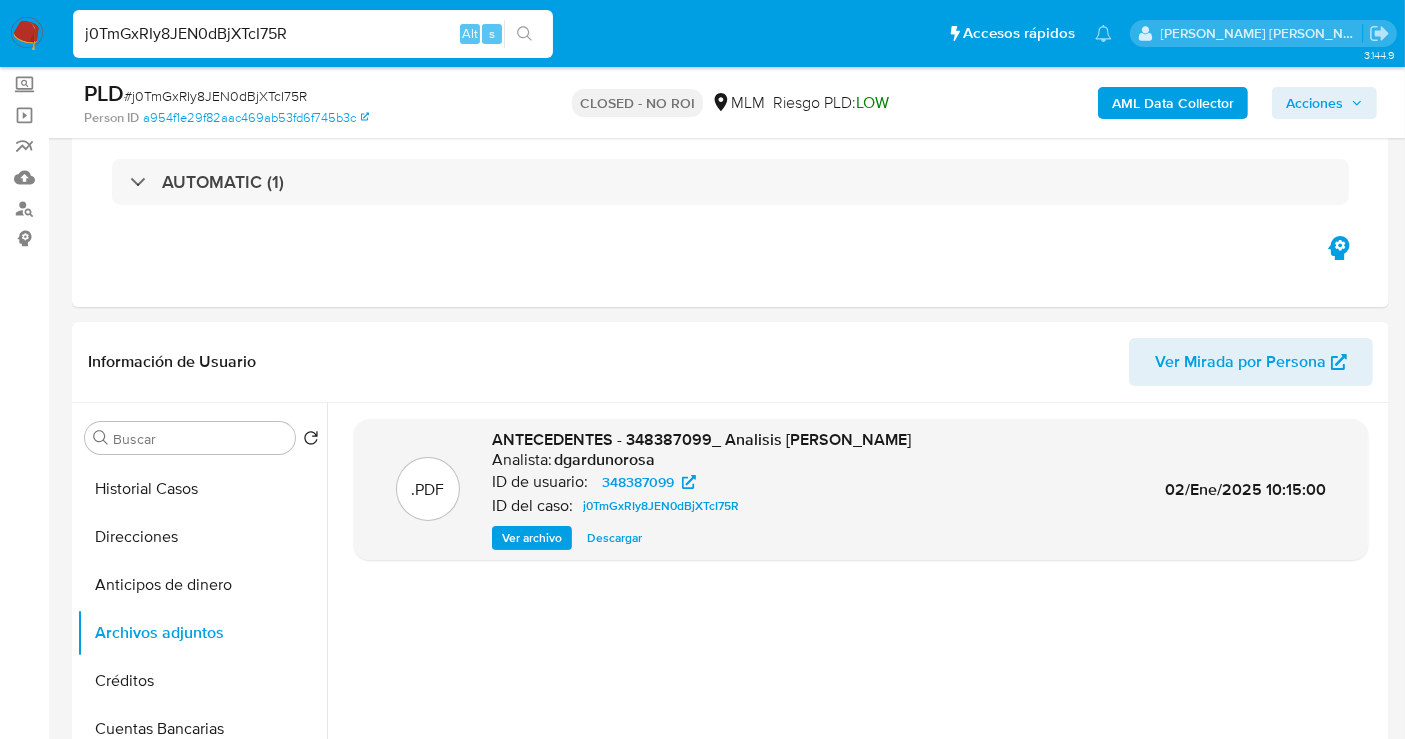 click on "j0TmGxRIy8JEN0dBjXTcI75R" at bounding box center [313, 34] 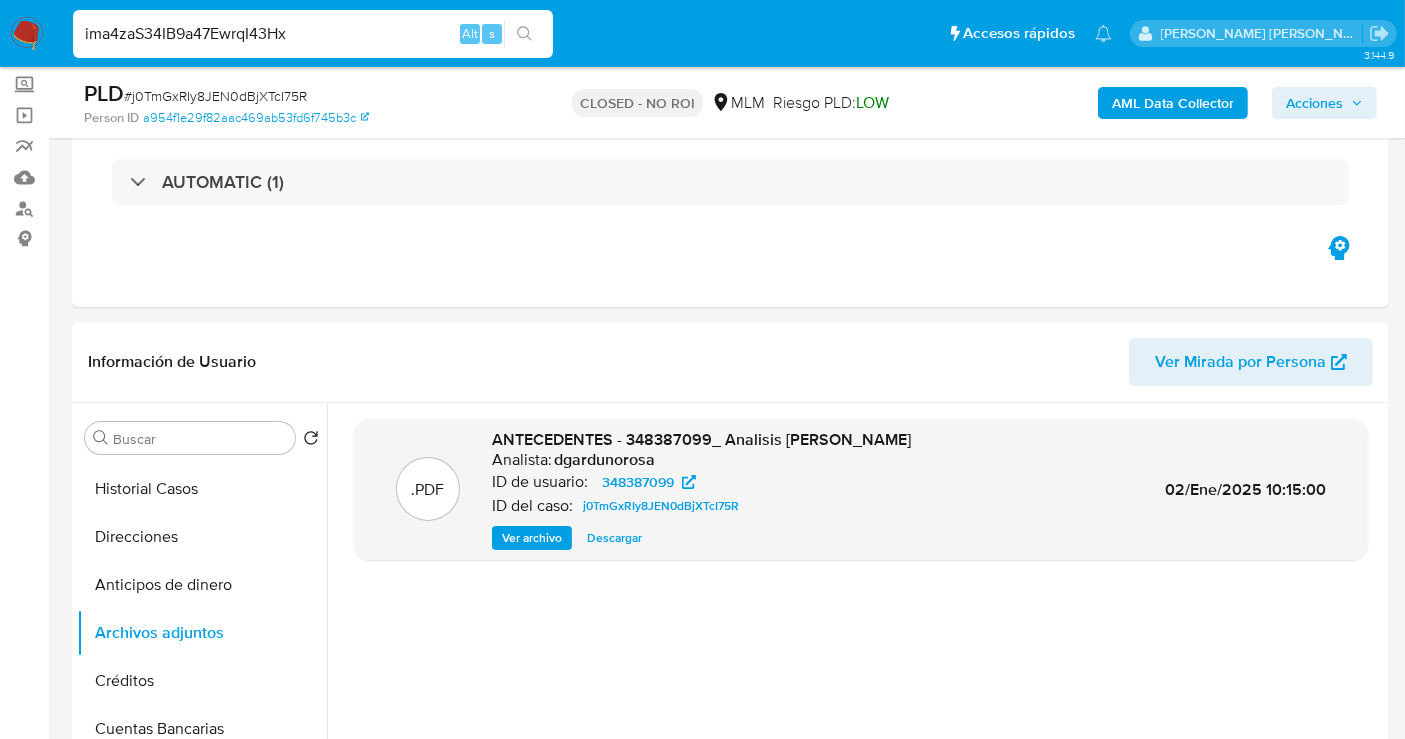 type on "ima4zaS34IB9a47EwrqI43Hx" 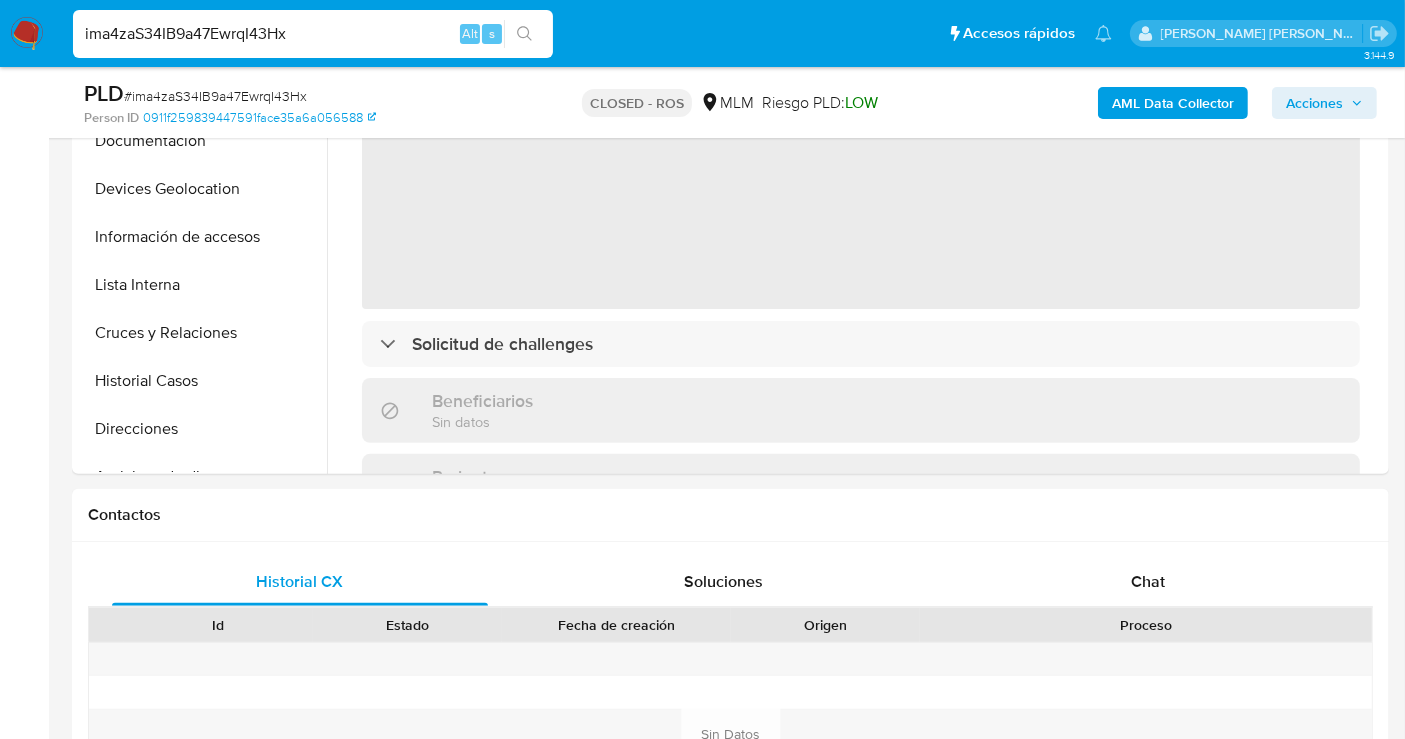 scroll, scrollTop: 555, scrollLeft: 0, axis: vertical 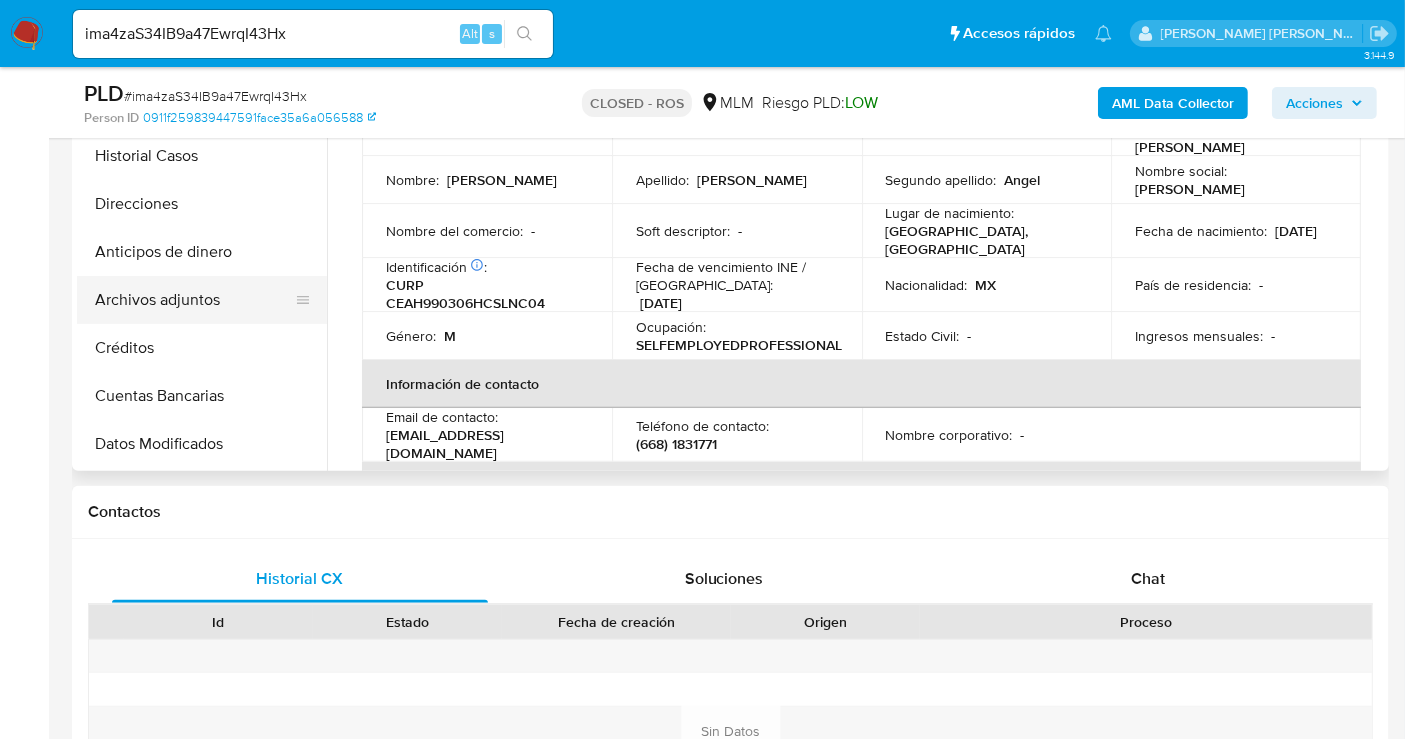 click on "Archivos adjuntos" at bounding box center (194, 300) 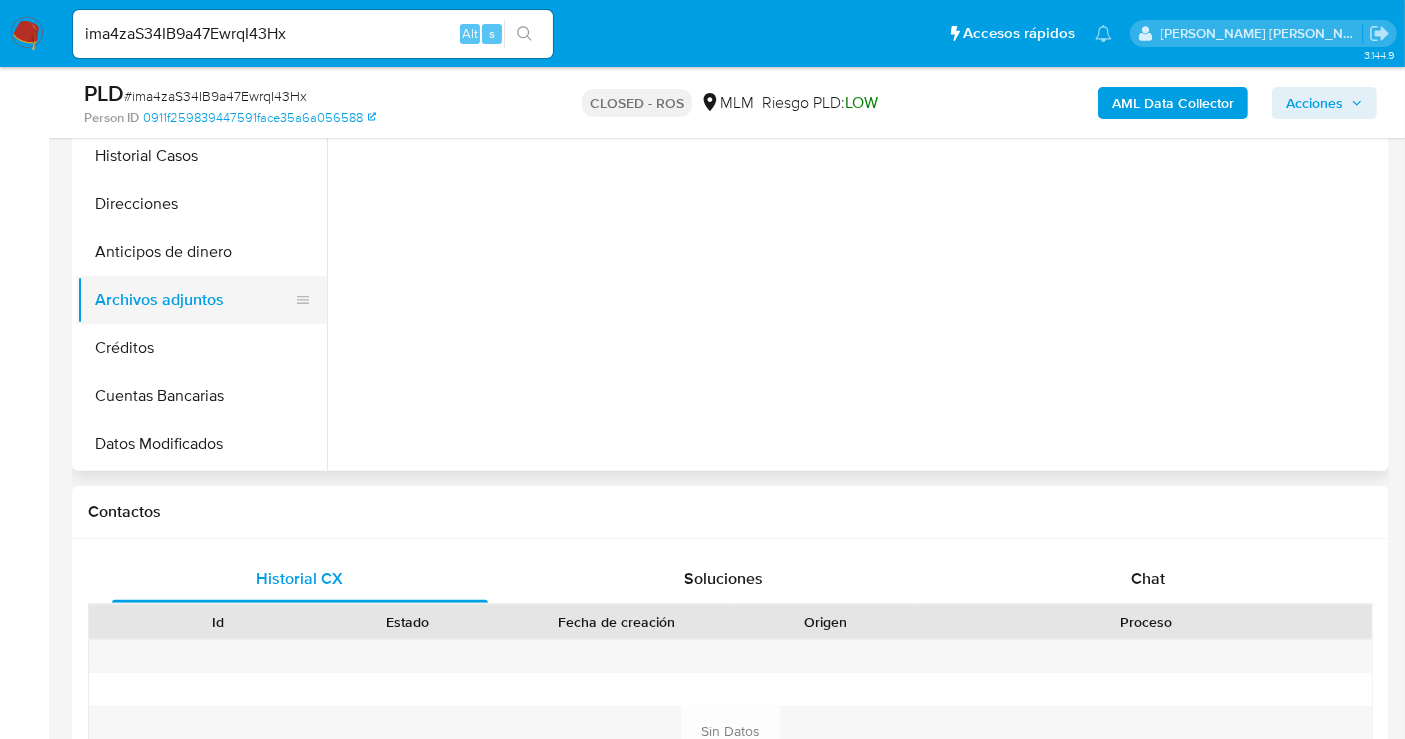 select on "10" 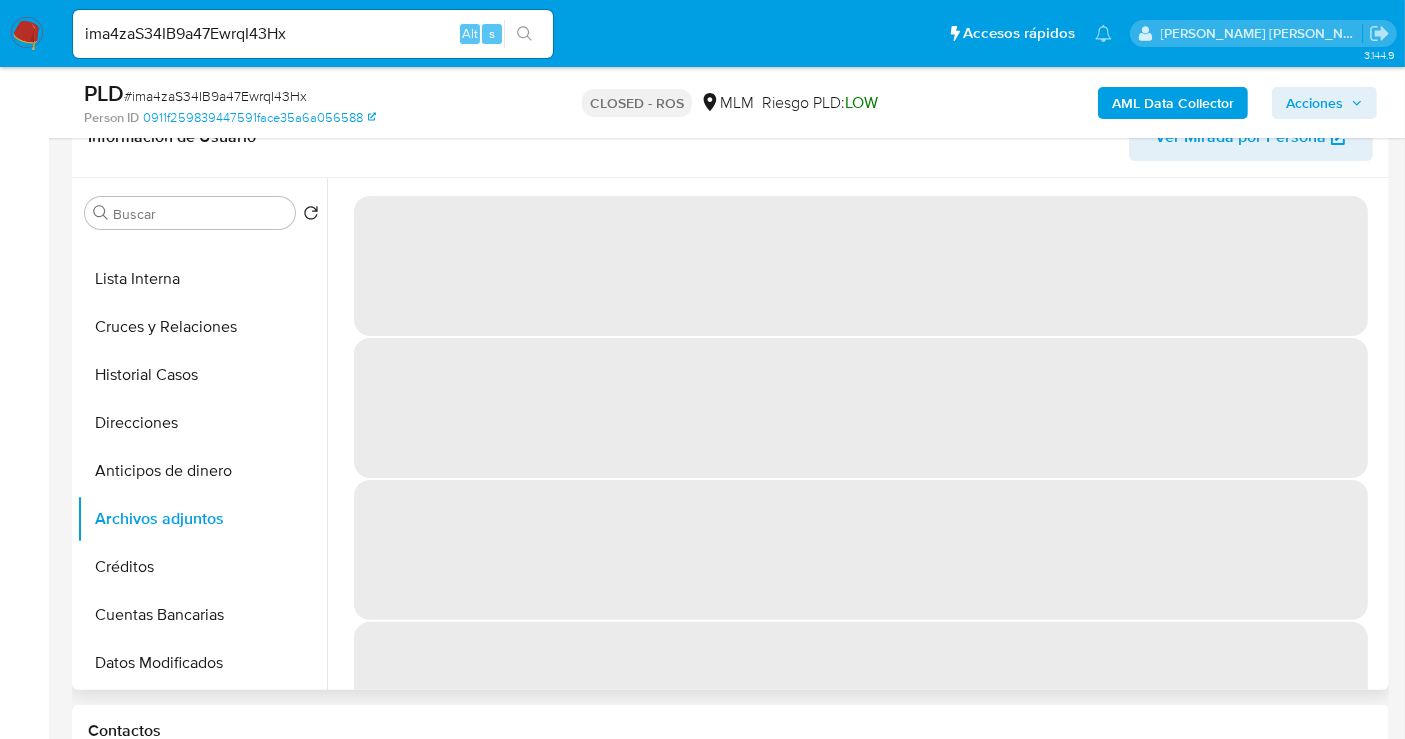 scroll, scrollTop: 333, scrollLeft: 0, axis: vertical 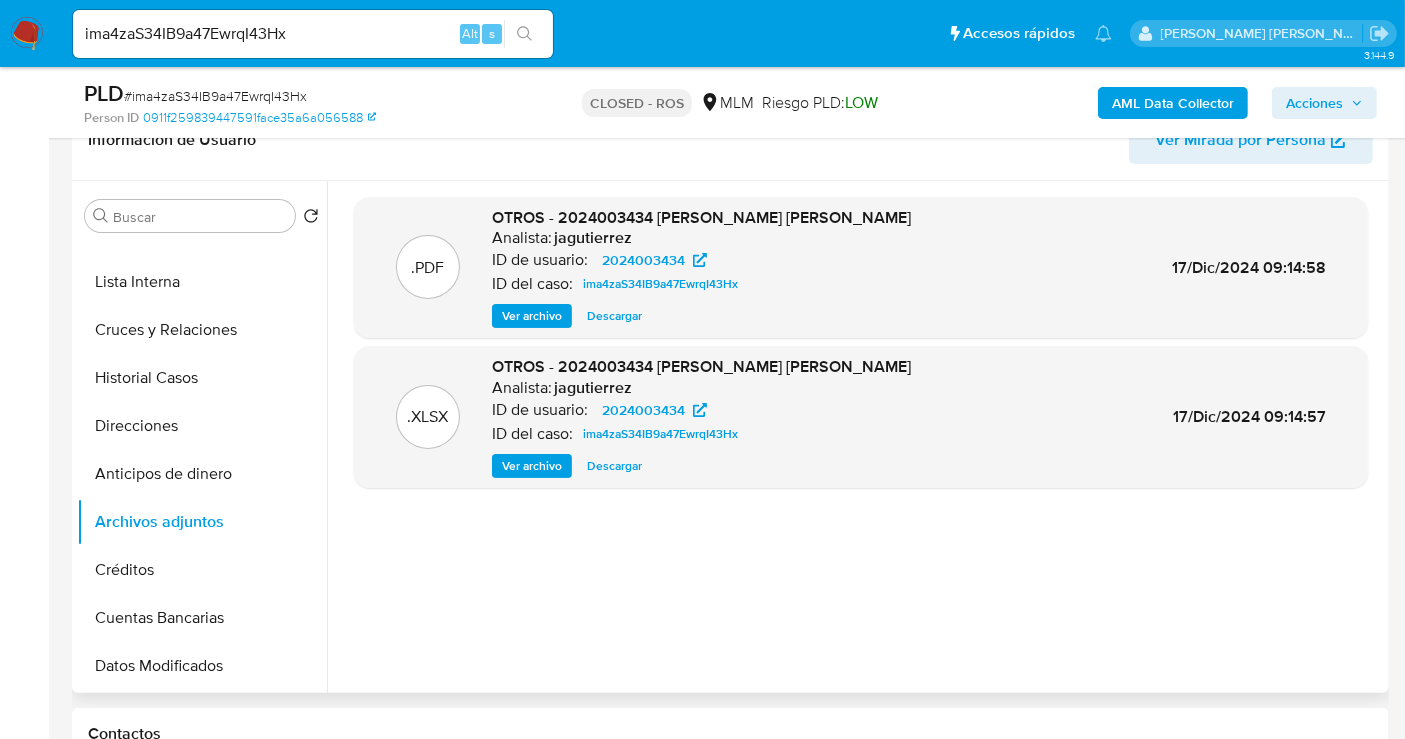 click on "Descargar" at bounding box center (614, 316) 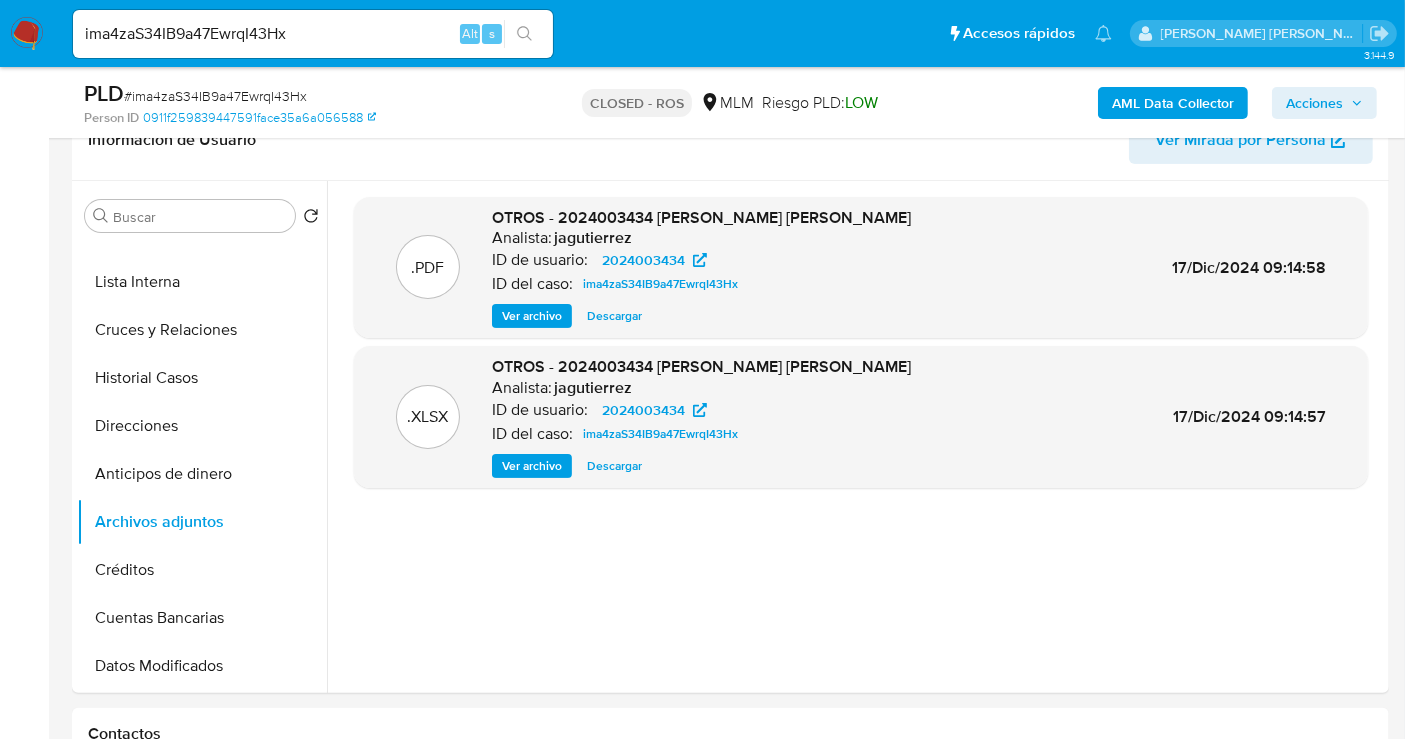 click on "ima4zaS34IB9a47EwrqI43Hx" at bounding box center (313, 34) 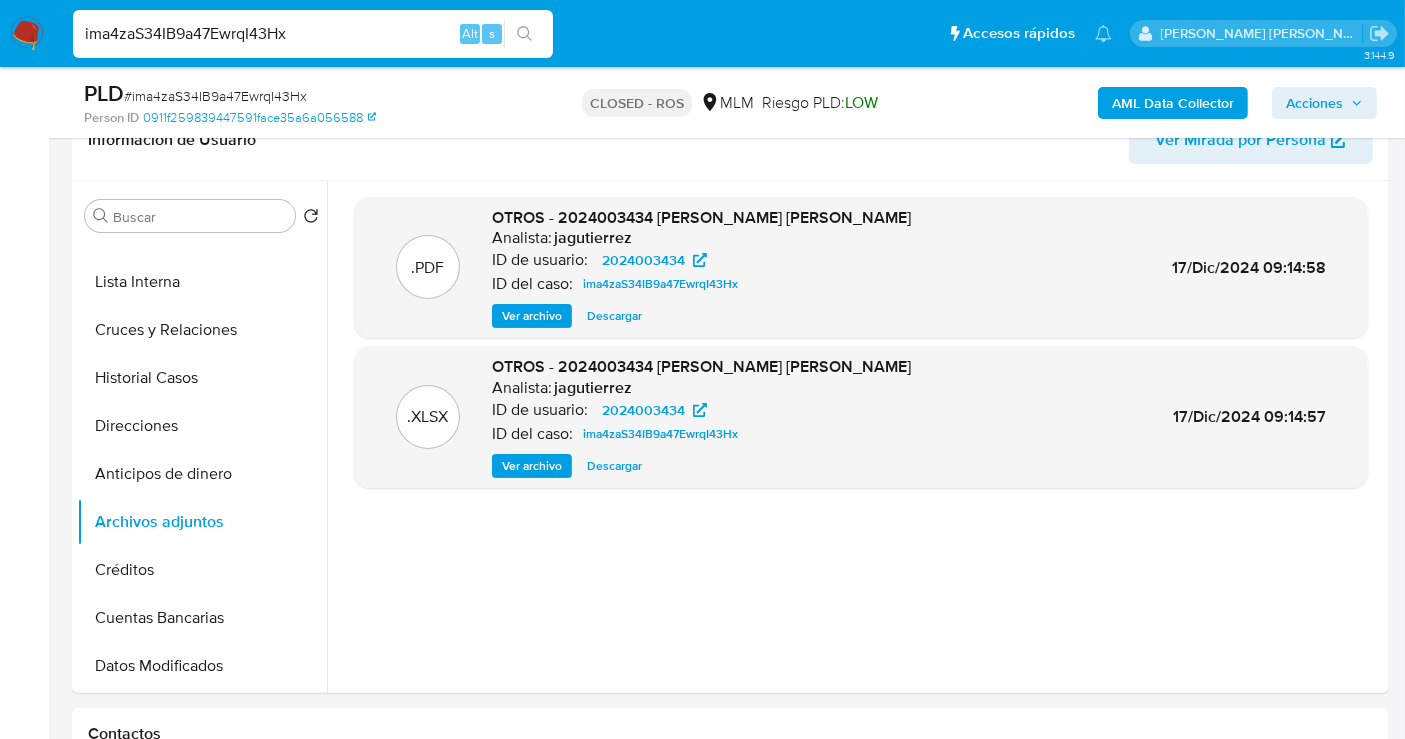 click on "ima4zaS34IB9a47EwrqI43Hx" at bounding box center [313, 34] 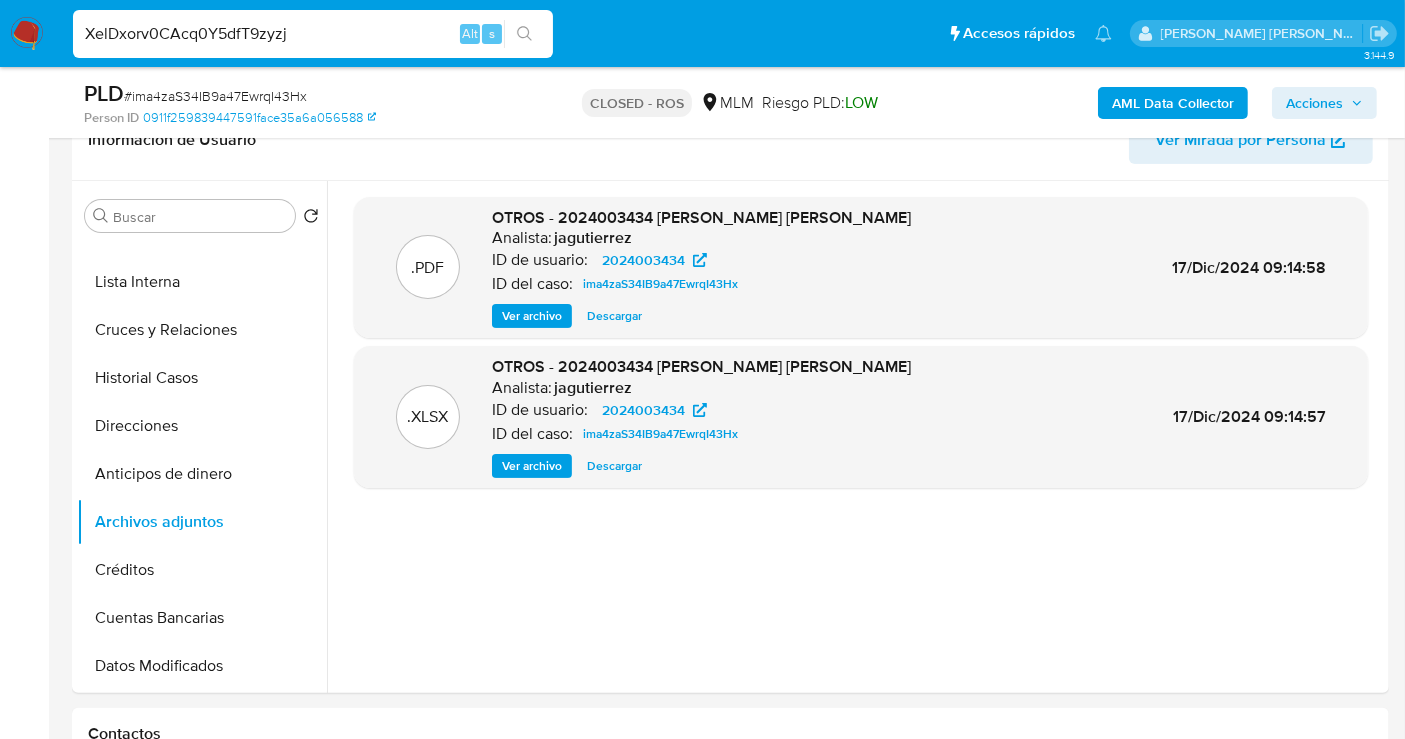 type on "XelDxorv0CAcq0Y5dfT9zyzj" 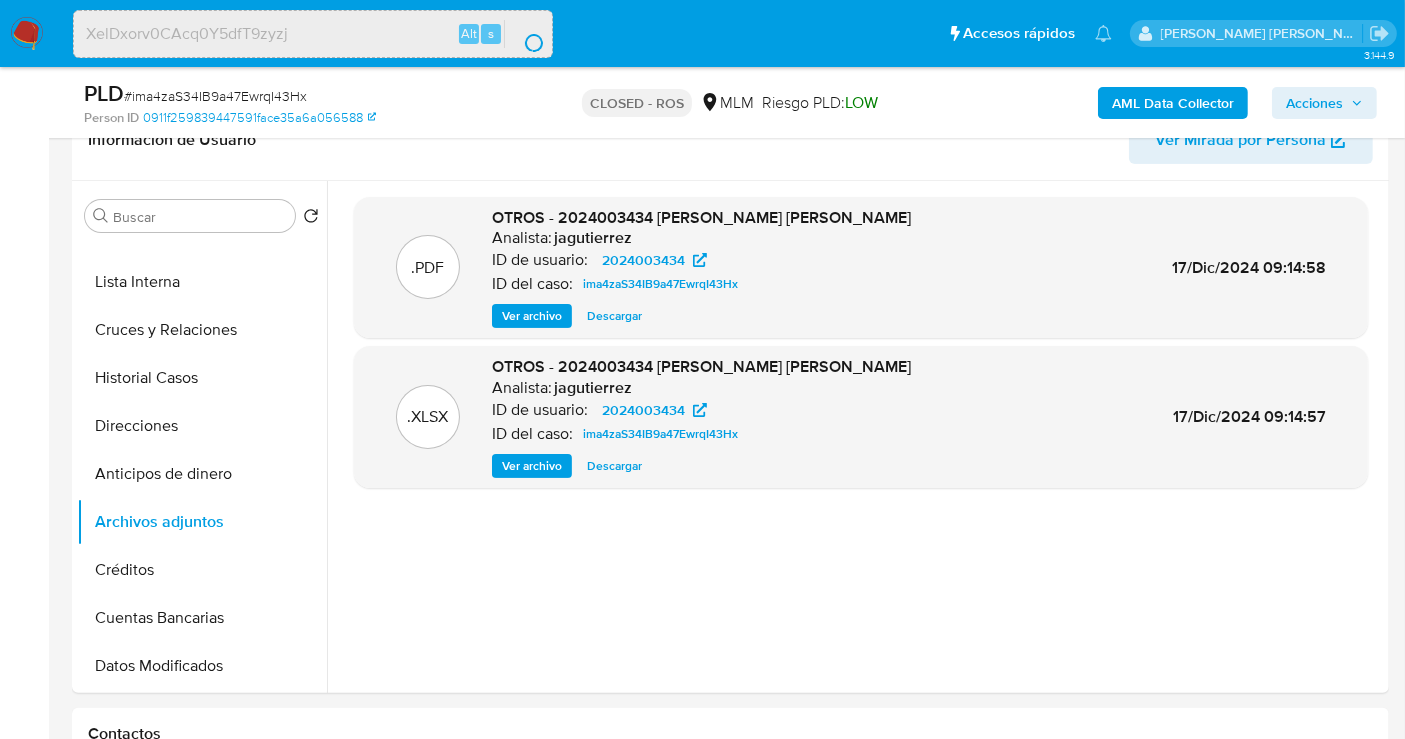 scroll, scrollTop: 0, scrollLeft: 0, axis: both 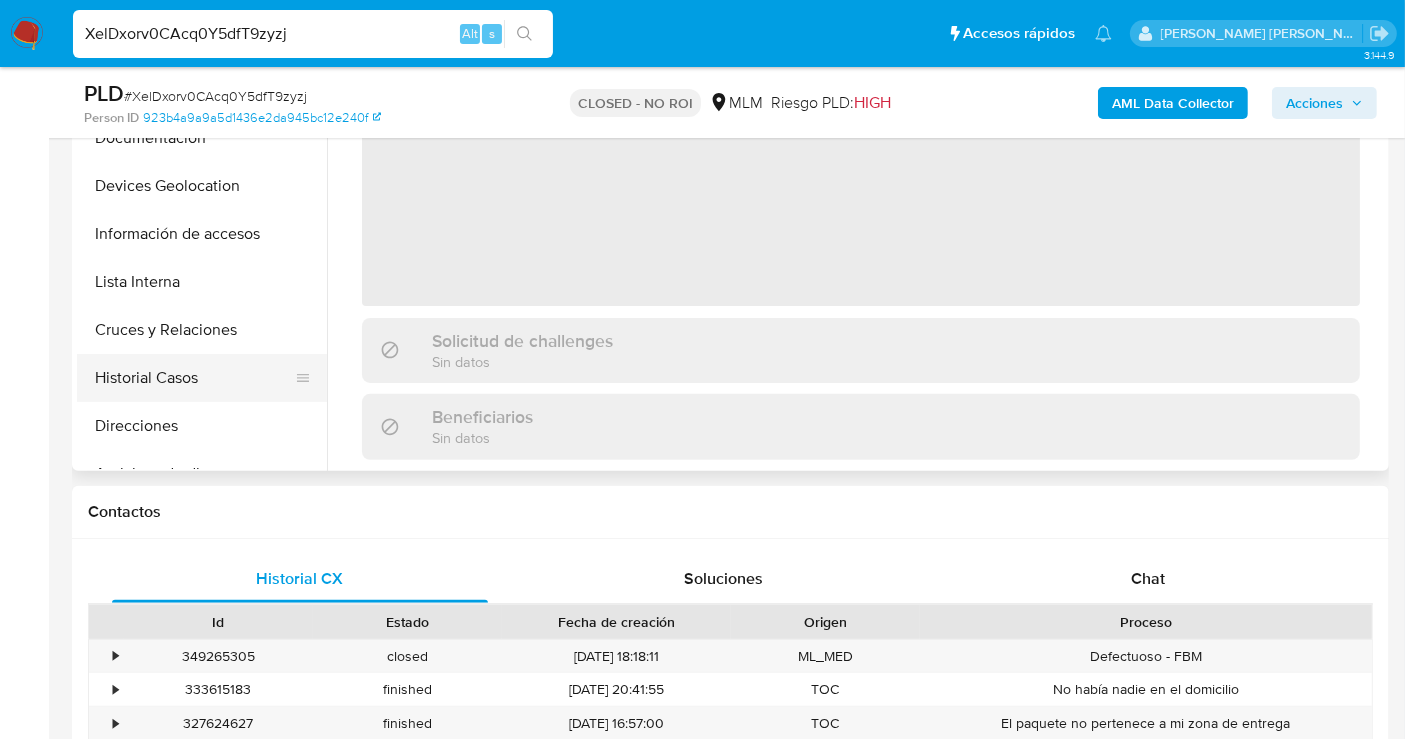 select on "10" 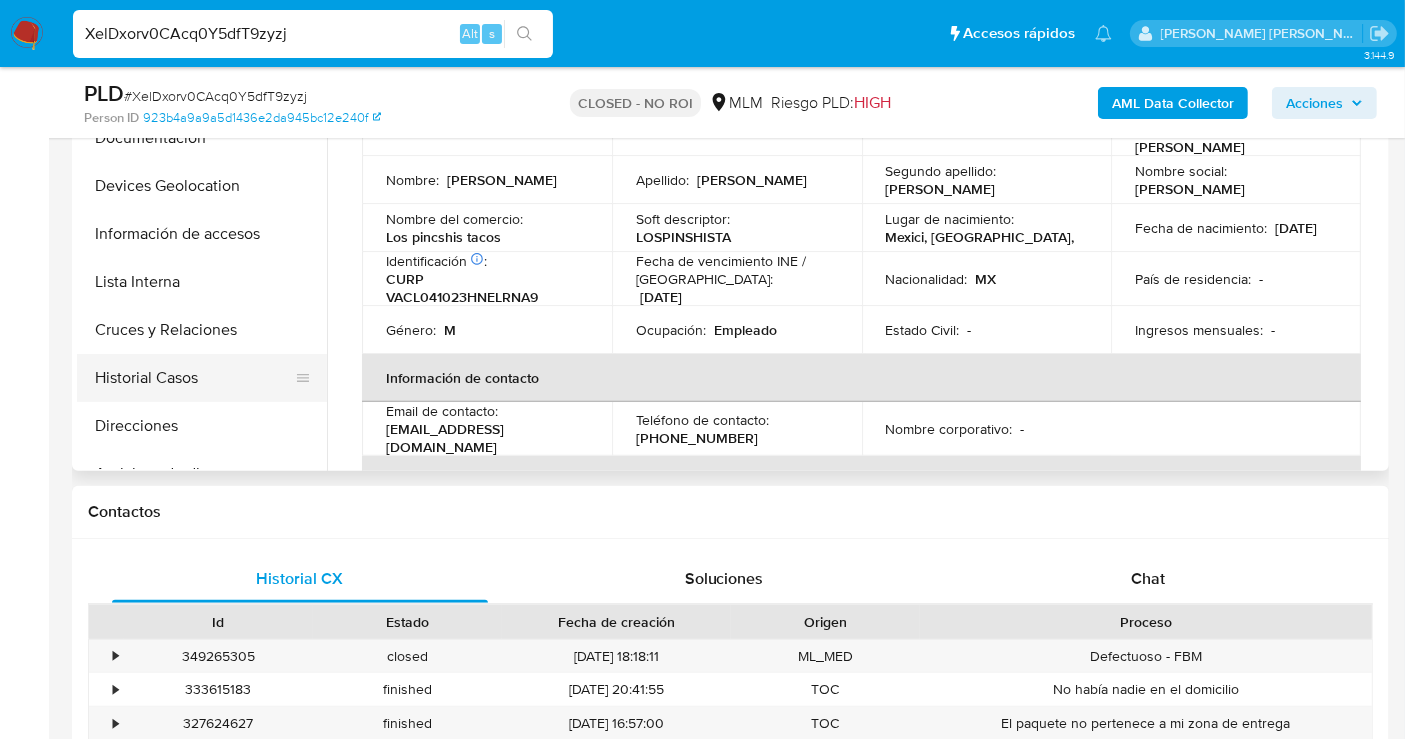 scroll, scrollTop: 111, scrollLeft: 0, axis: vertical 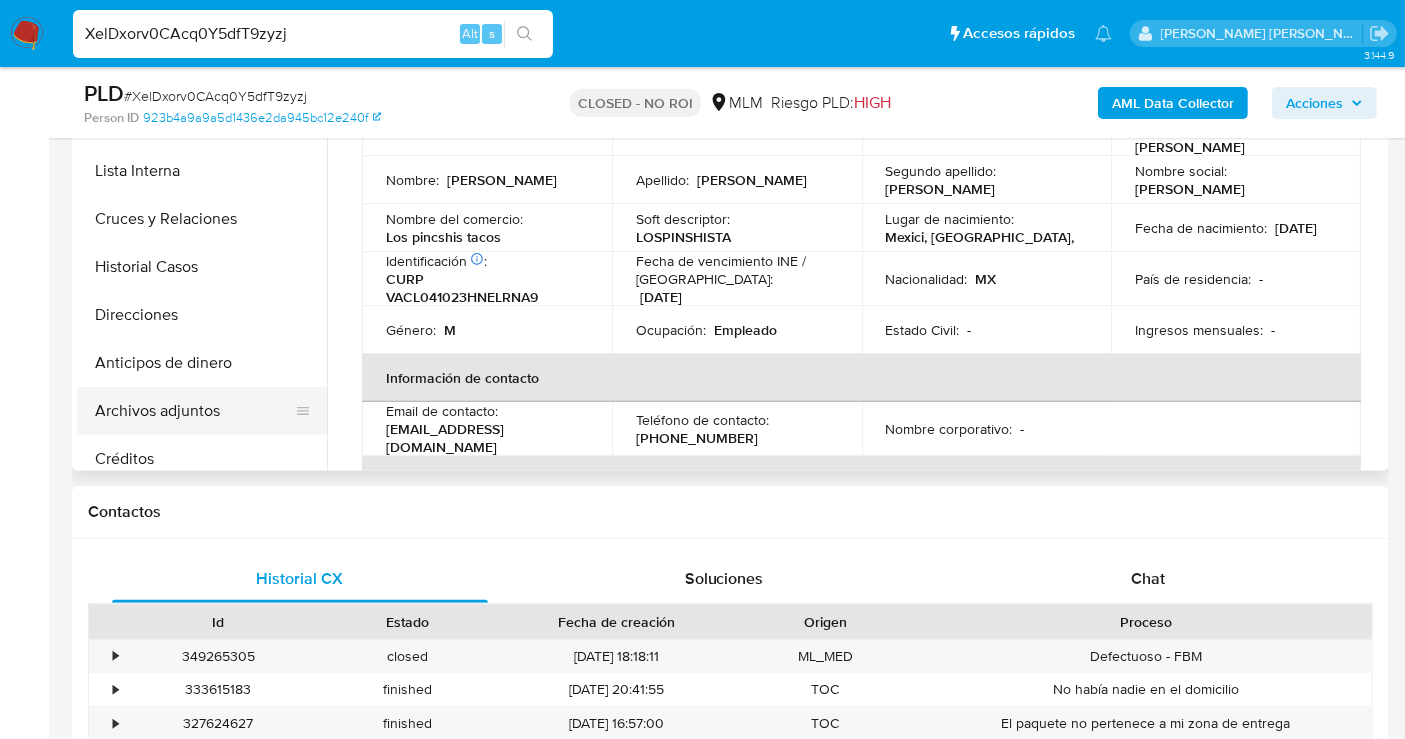 click on "Archivos adjuntos" at bounding box center (194, 411) 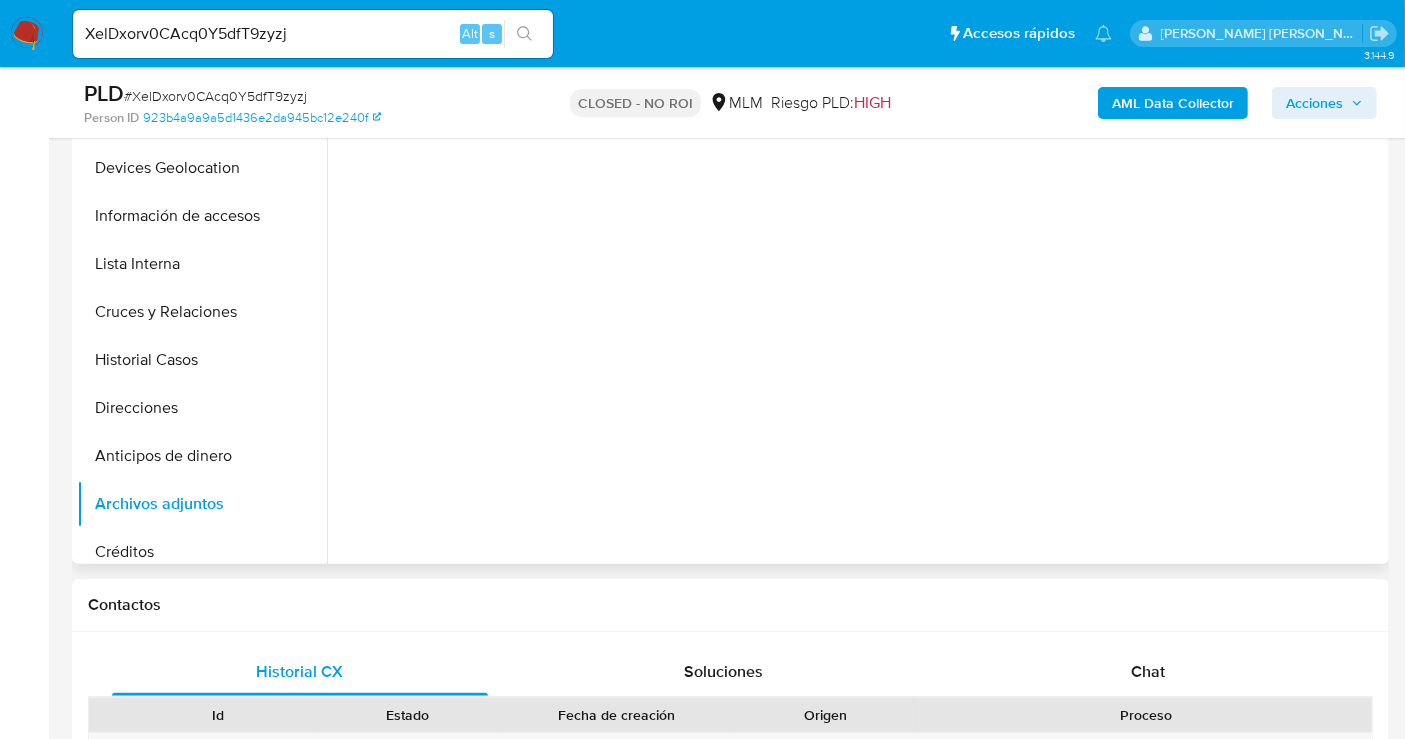 scroll, scrollTop: 333, scrollLeft: 0, axis: vertical 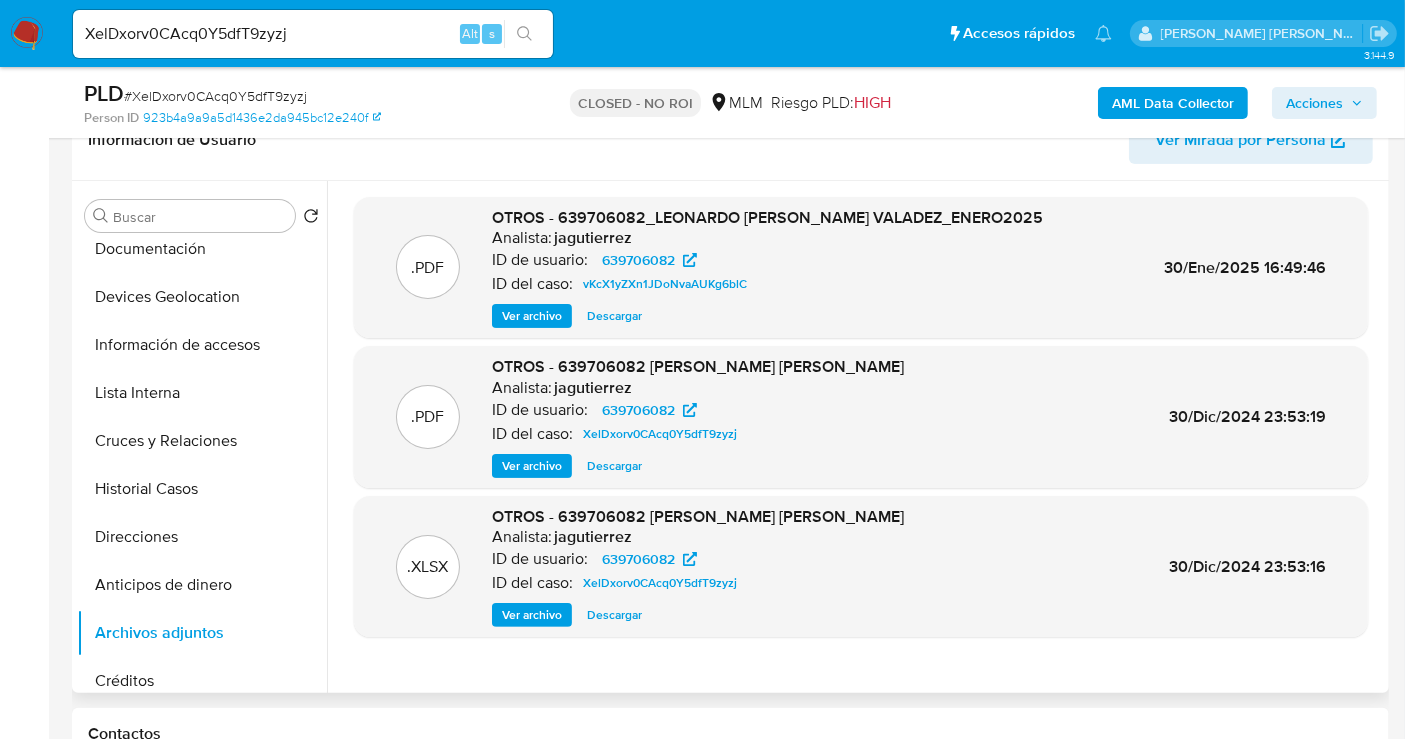 click on "Descargar" at bounding box center (614, 466) 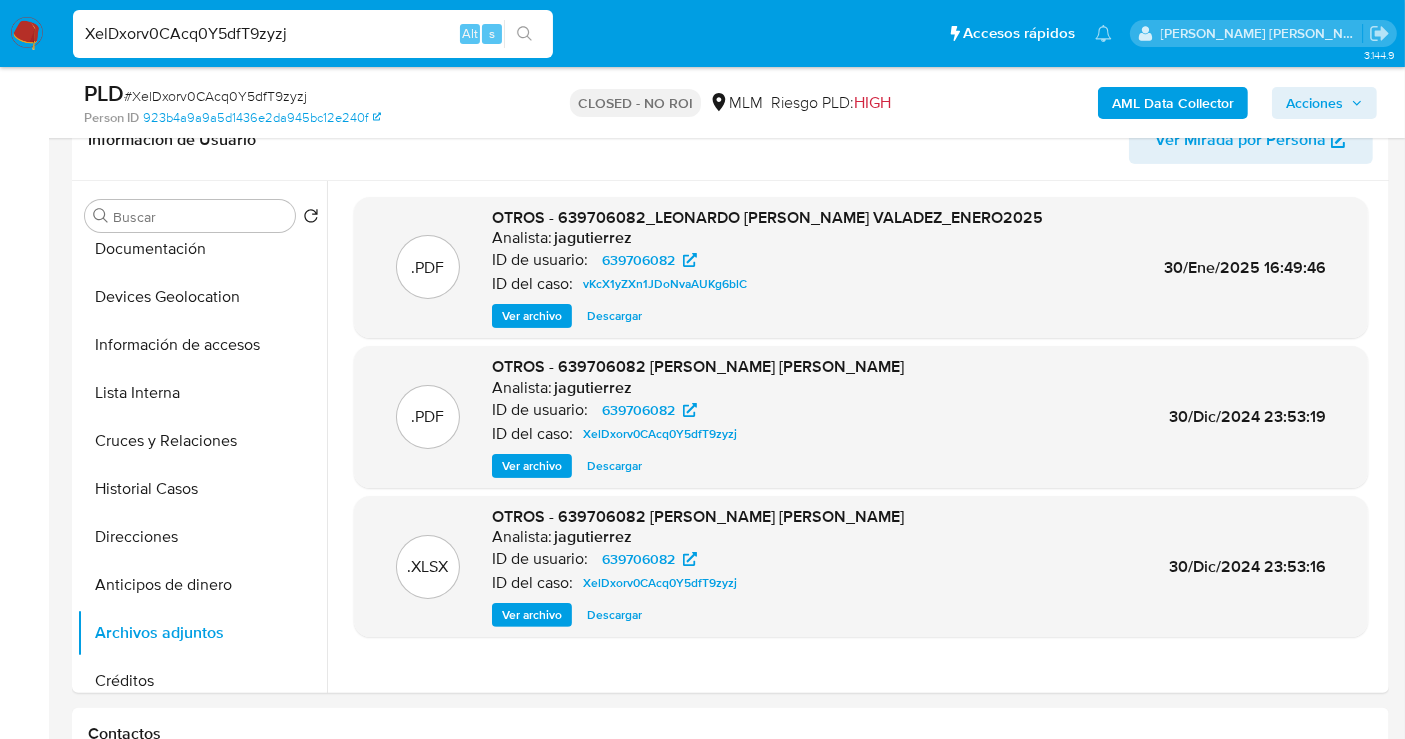 click on "XelDxorv0CAcq0Y5dfT9zyzj" at bounding box center [313, 34] 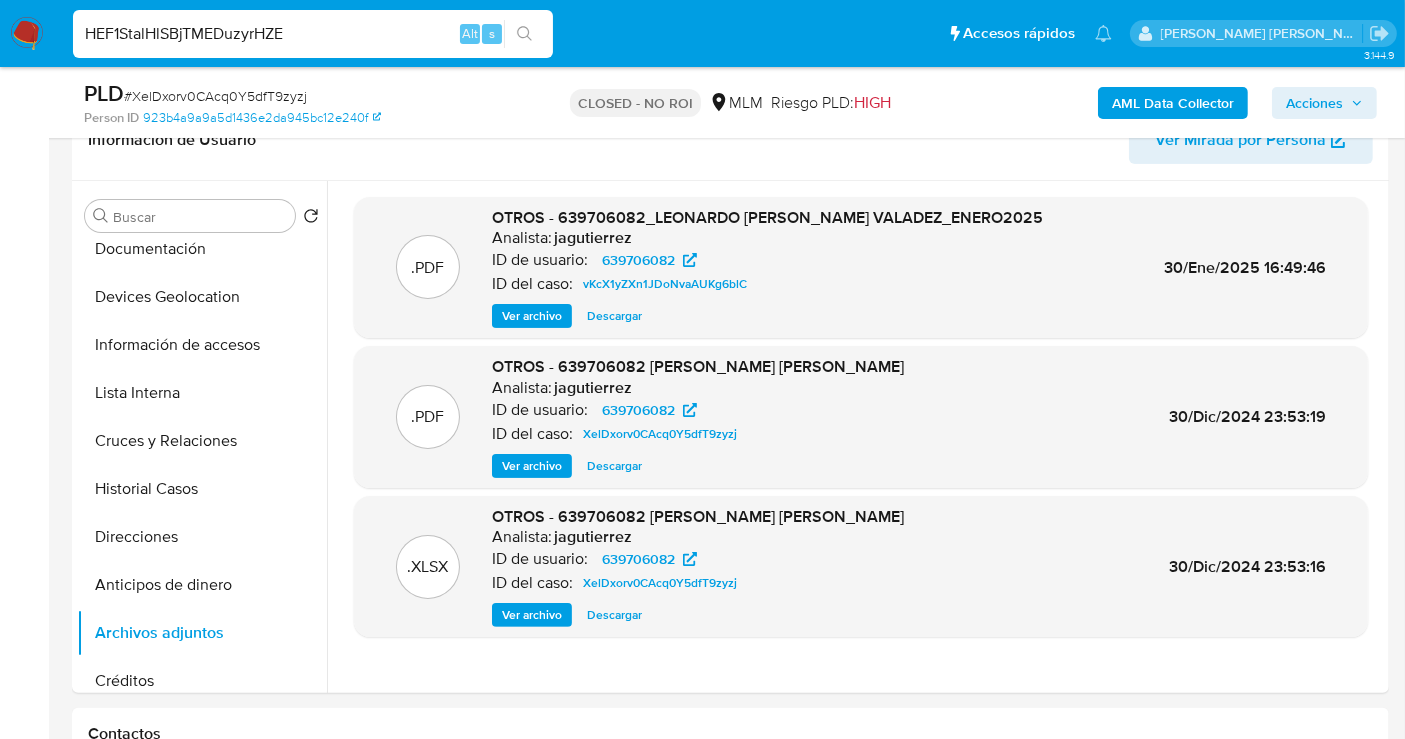type on "HEF1StalHlSBjTMEDuzyrHZE" 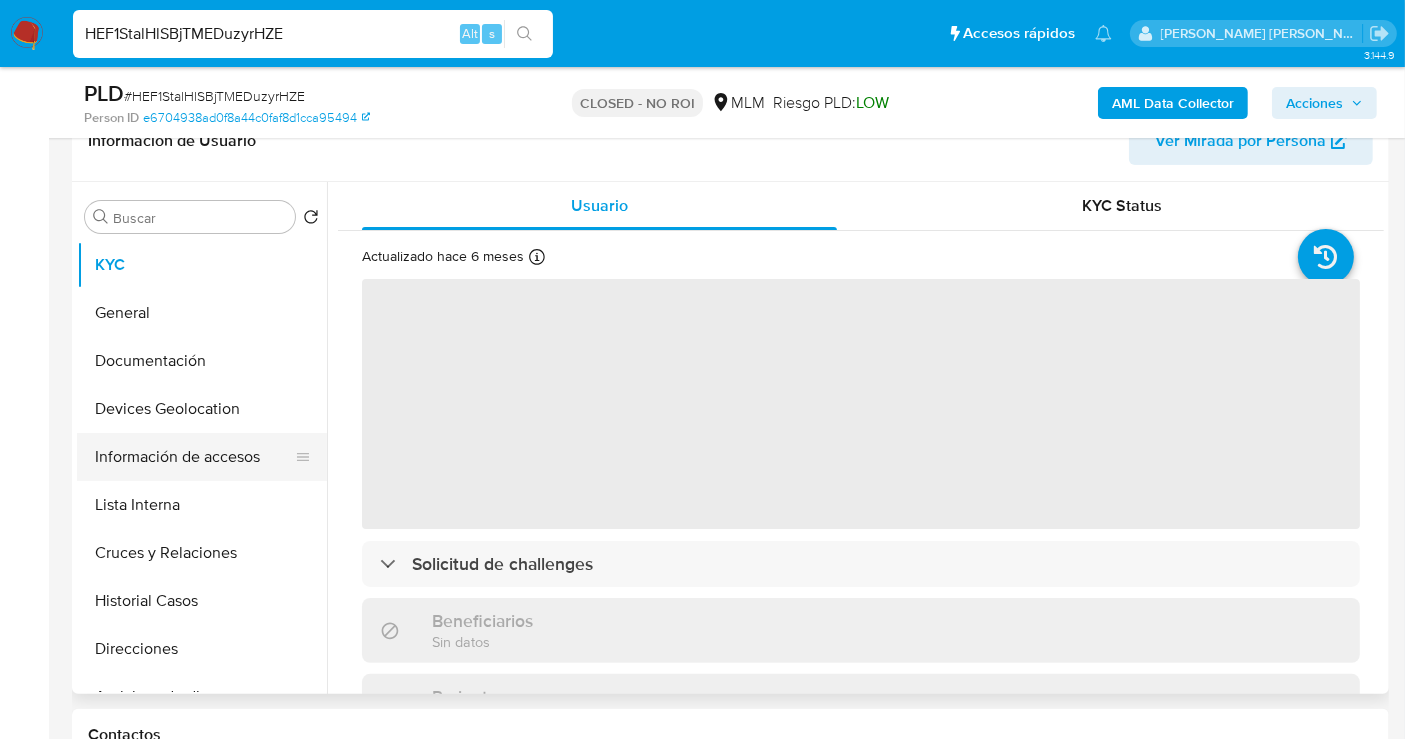 scroll, scrollTop: 333, scrollLeft: 0, axis: vertical 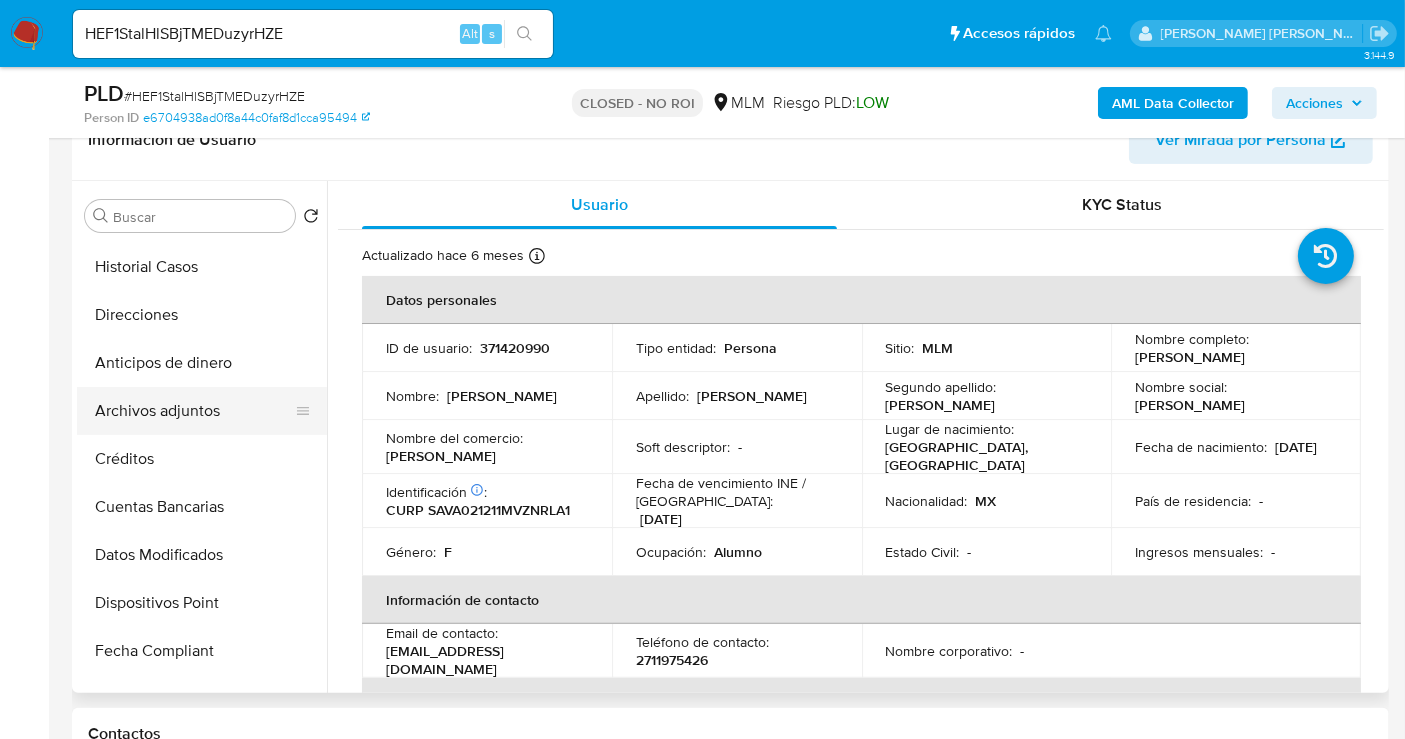 click on "Archivos adjuntos" at bounding box center [194, 411] 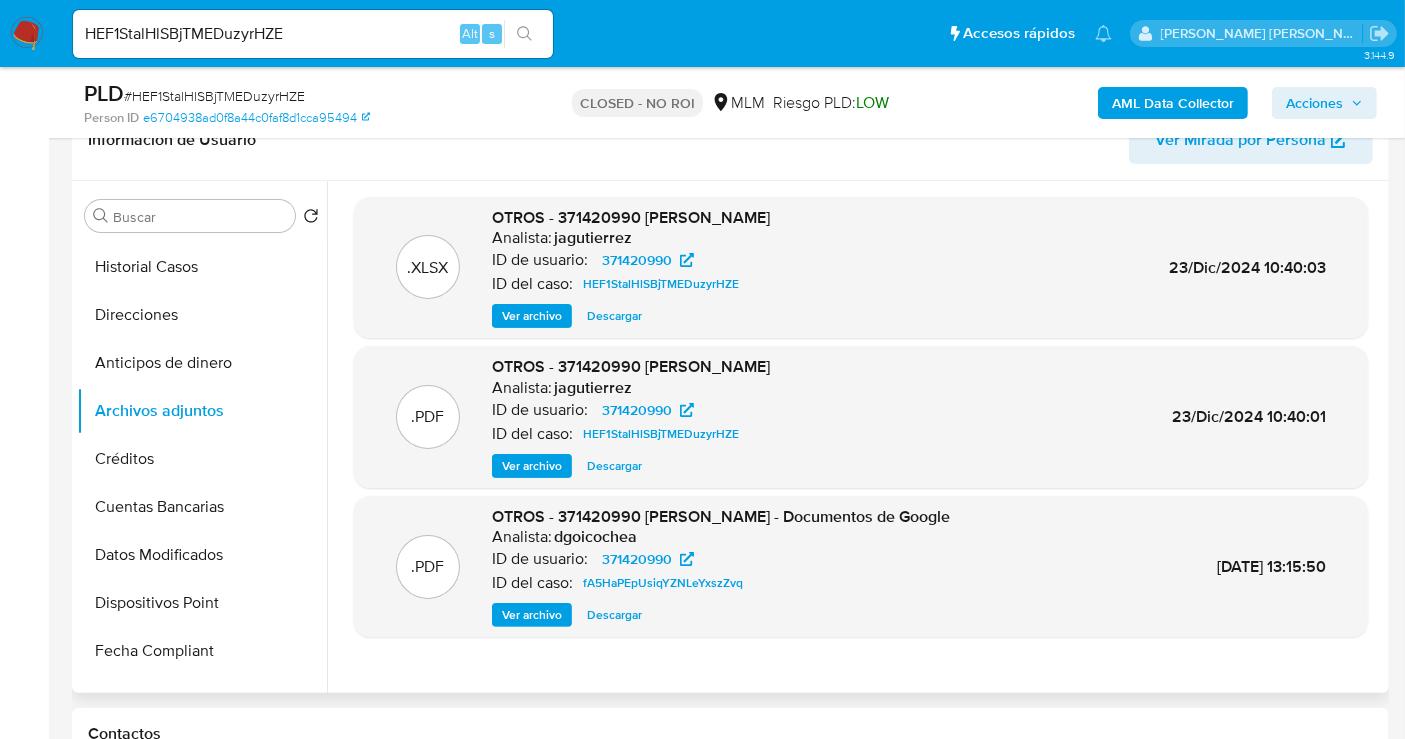 click on "Descargar" at bounding box center [614, 466] 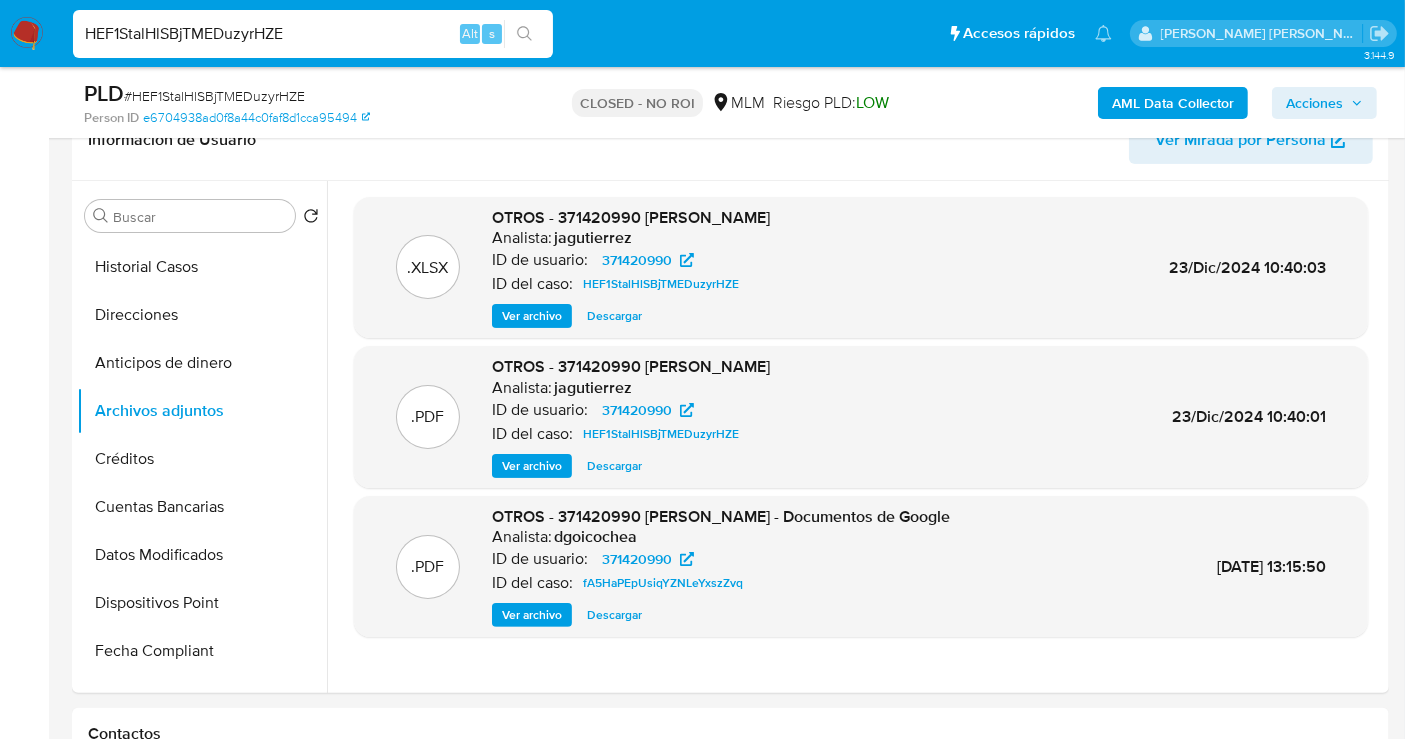 click on "HEF1StalHlSBjTMEDuzyrHZE" at bounding box center [313, 34] 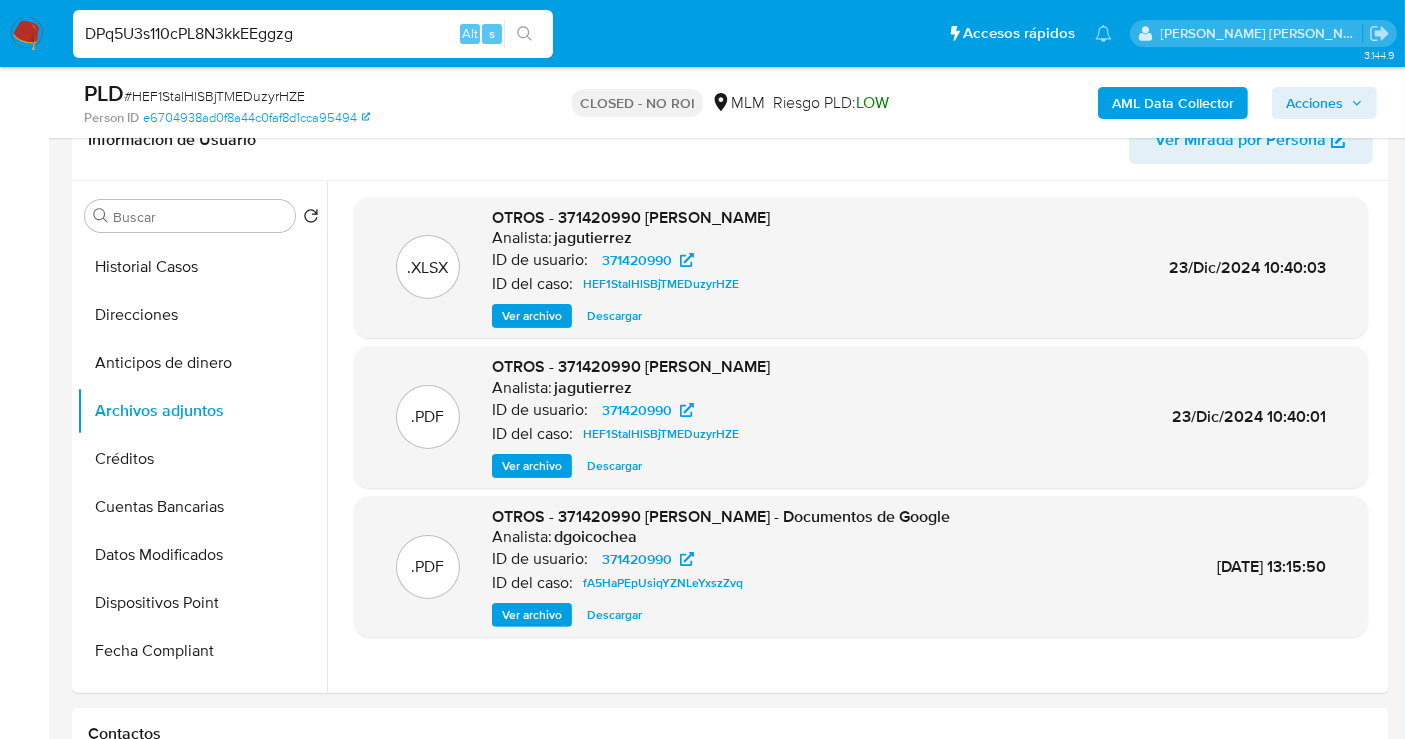 type on "DPq5U3s110cPL8N3kkEEggzg" 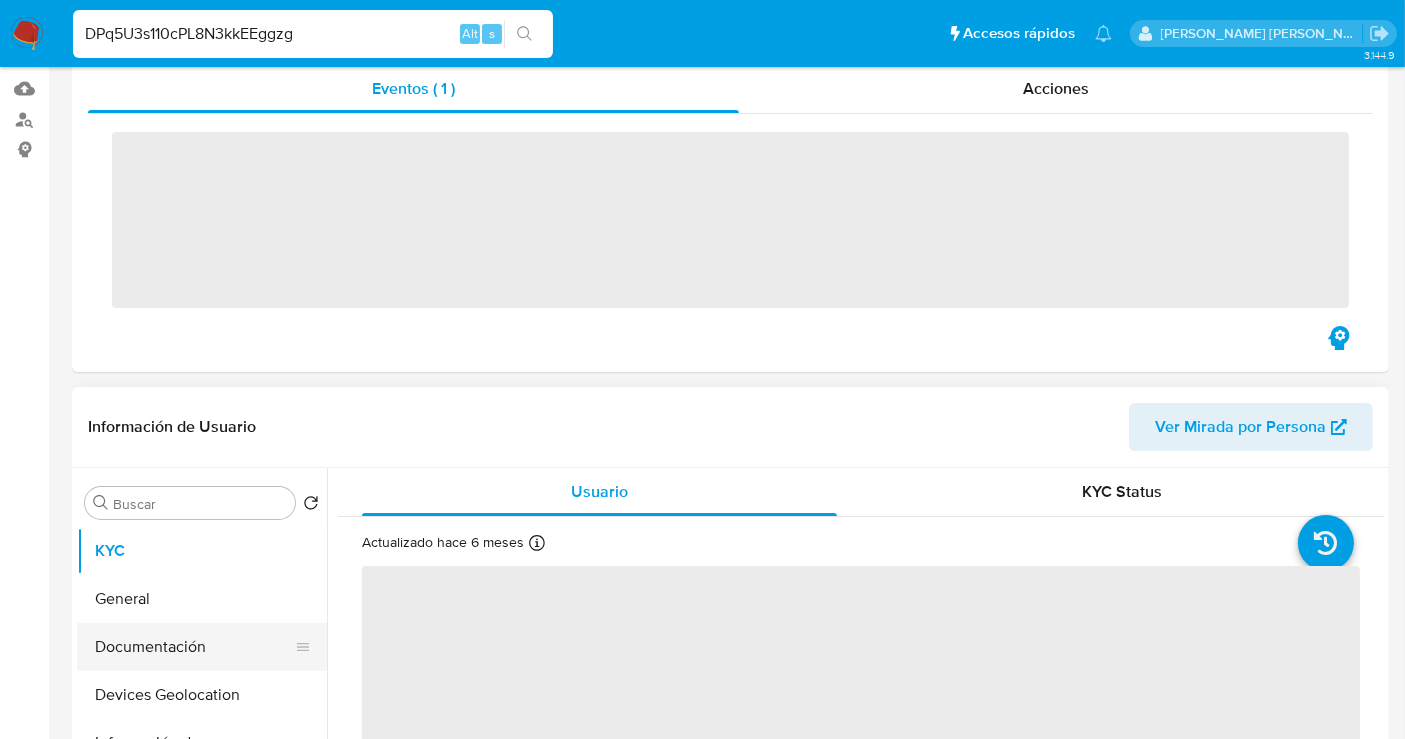 scroll, scrollTop: 333, scrollLeft: 0, axis: vertical 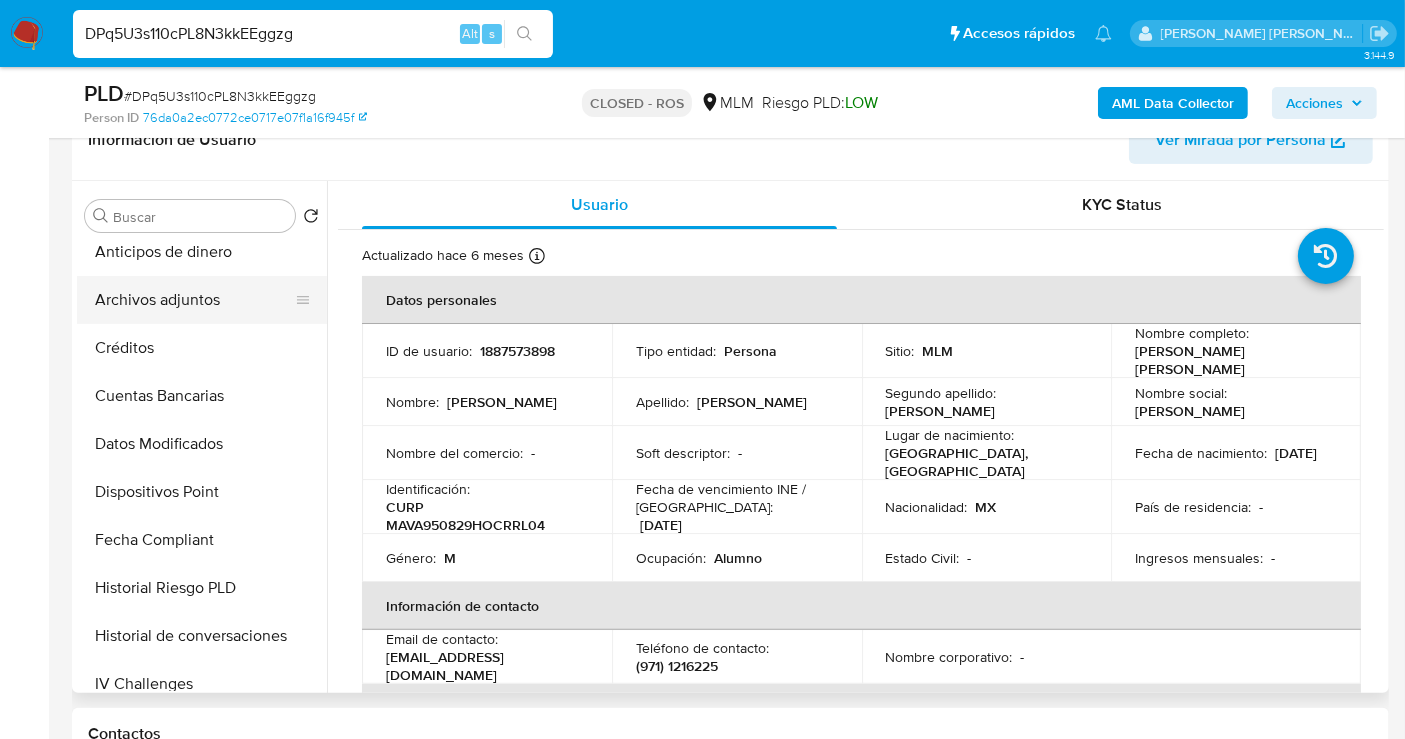 select on "10" 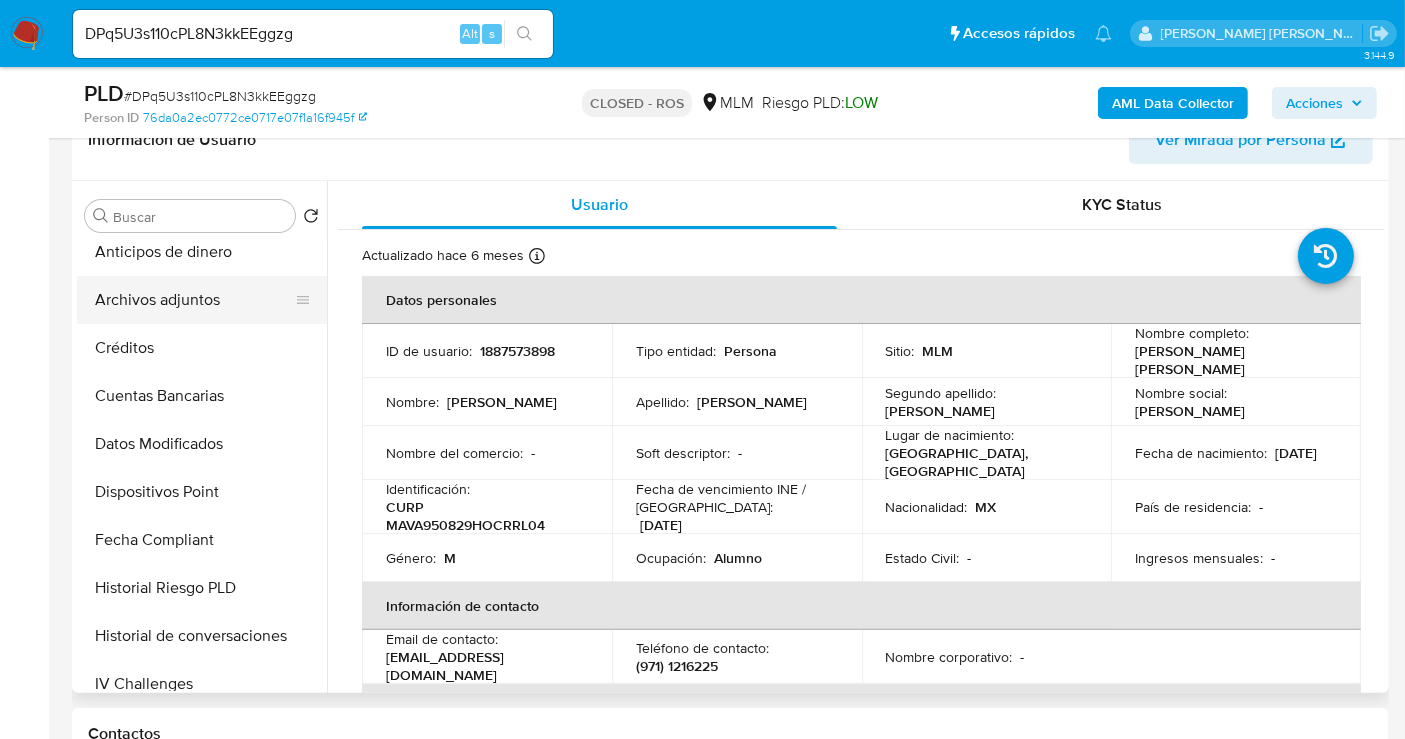click on "Archivos adjuntos" at bounding box center (194, 300) 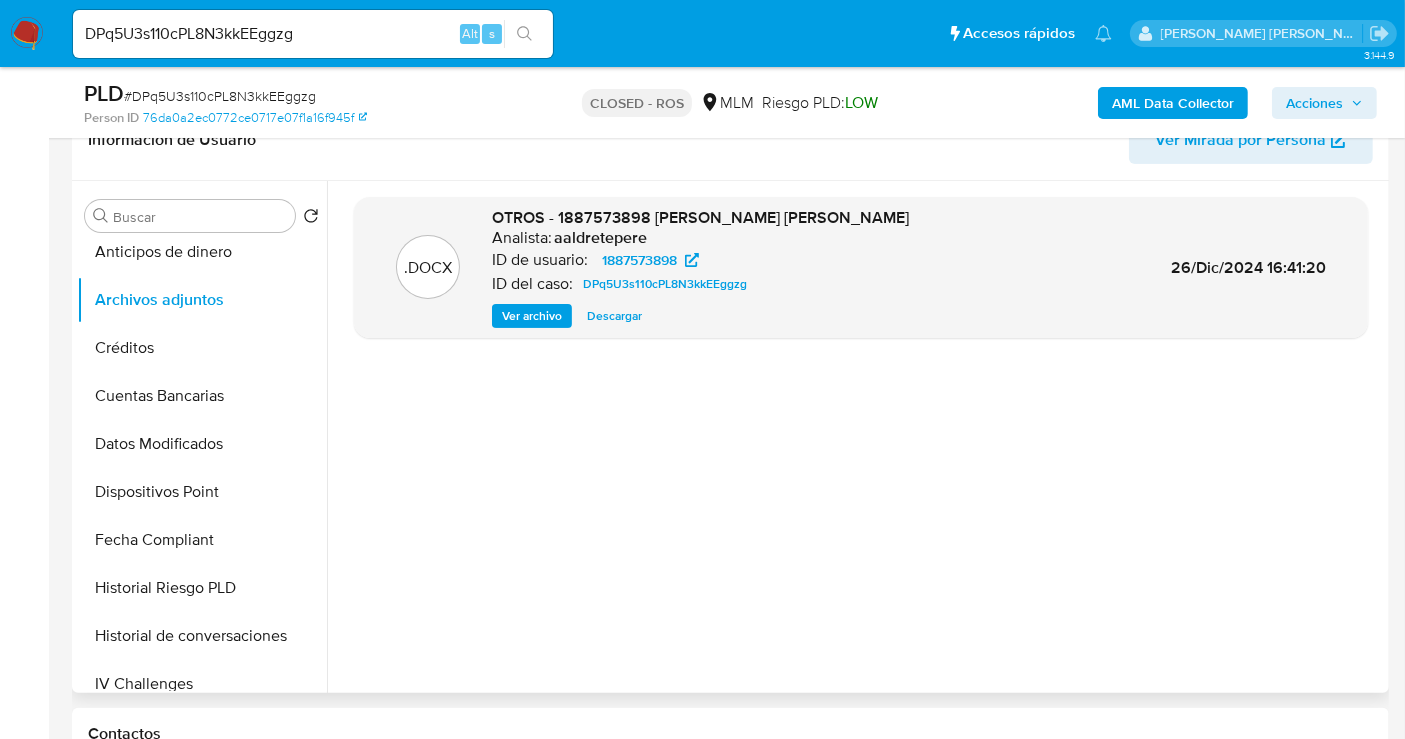 click on "Descargar" at bounding box center (614, 316) 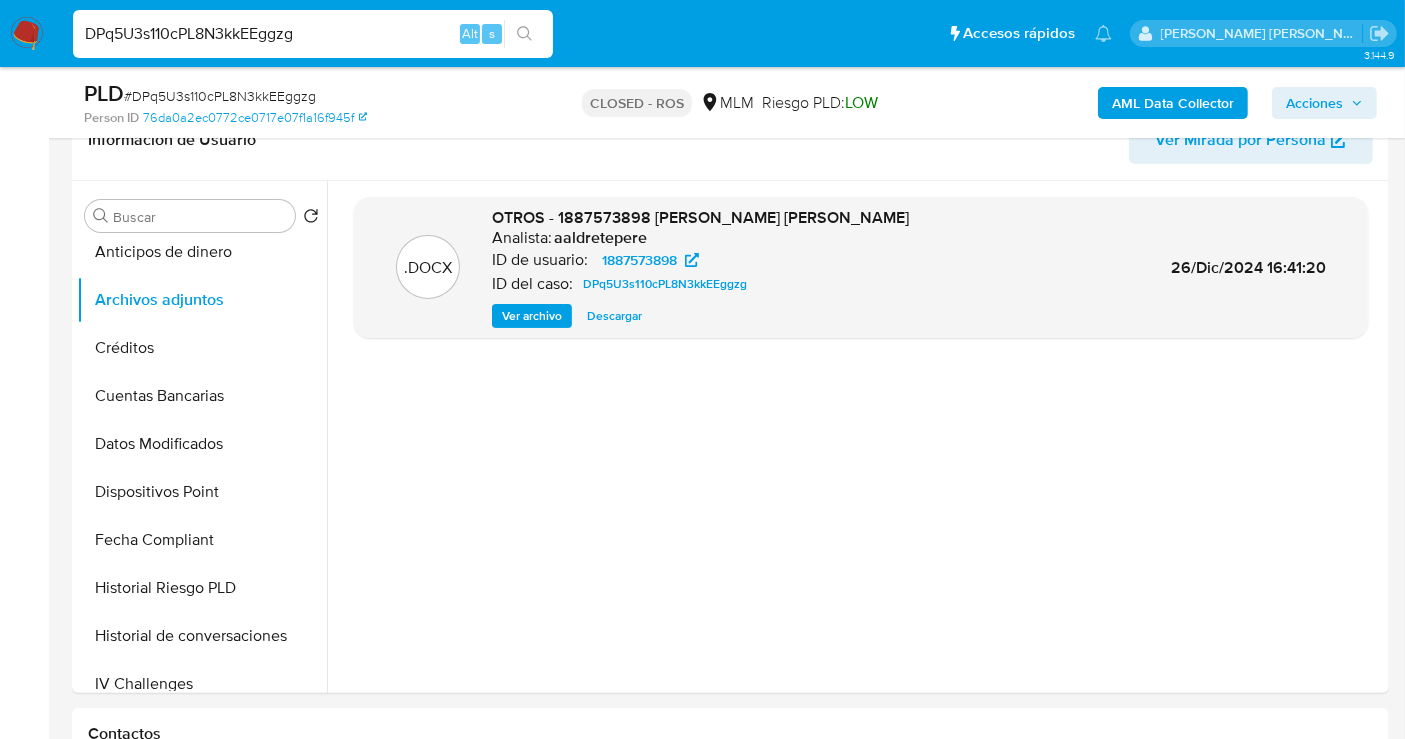 click on "DPq5U3s110cPL8N3kkEEggzg" at bounding box center (313, 34) 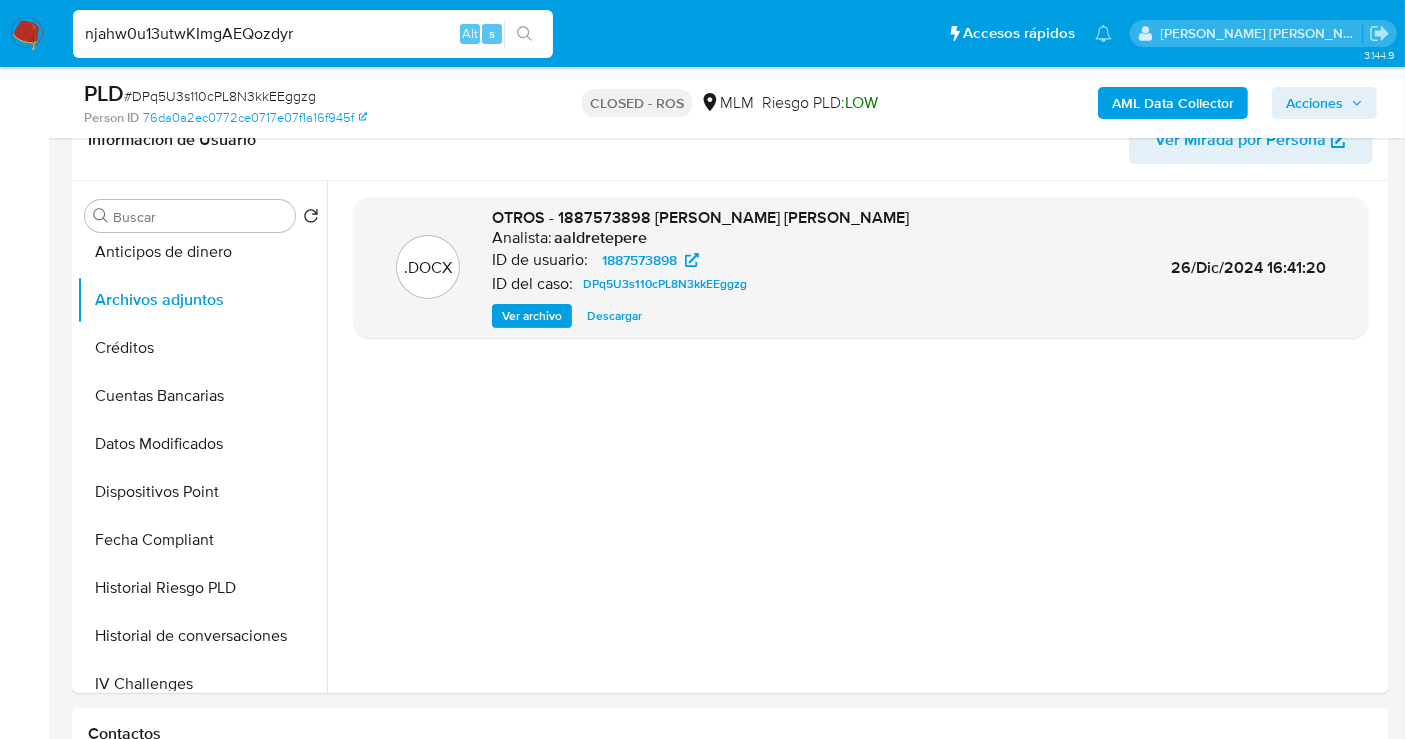 type on "njahw0u13utwKImgAEQozdyr" 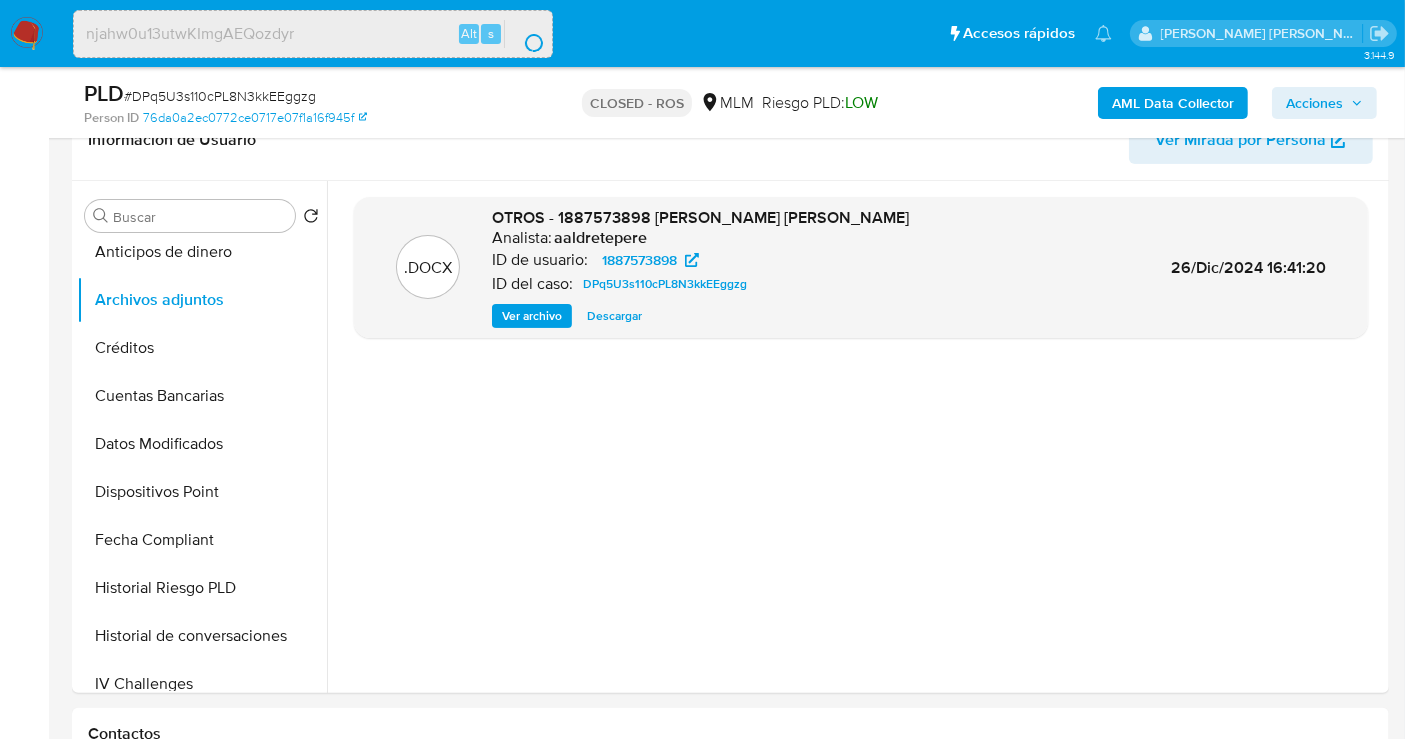 scroll, scrollTop: 0, scrollLeft: 0, axis: both 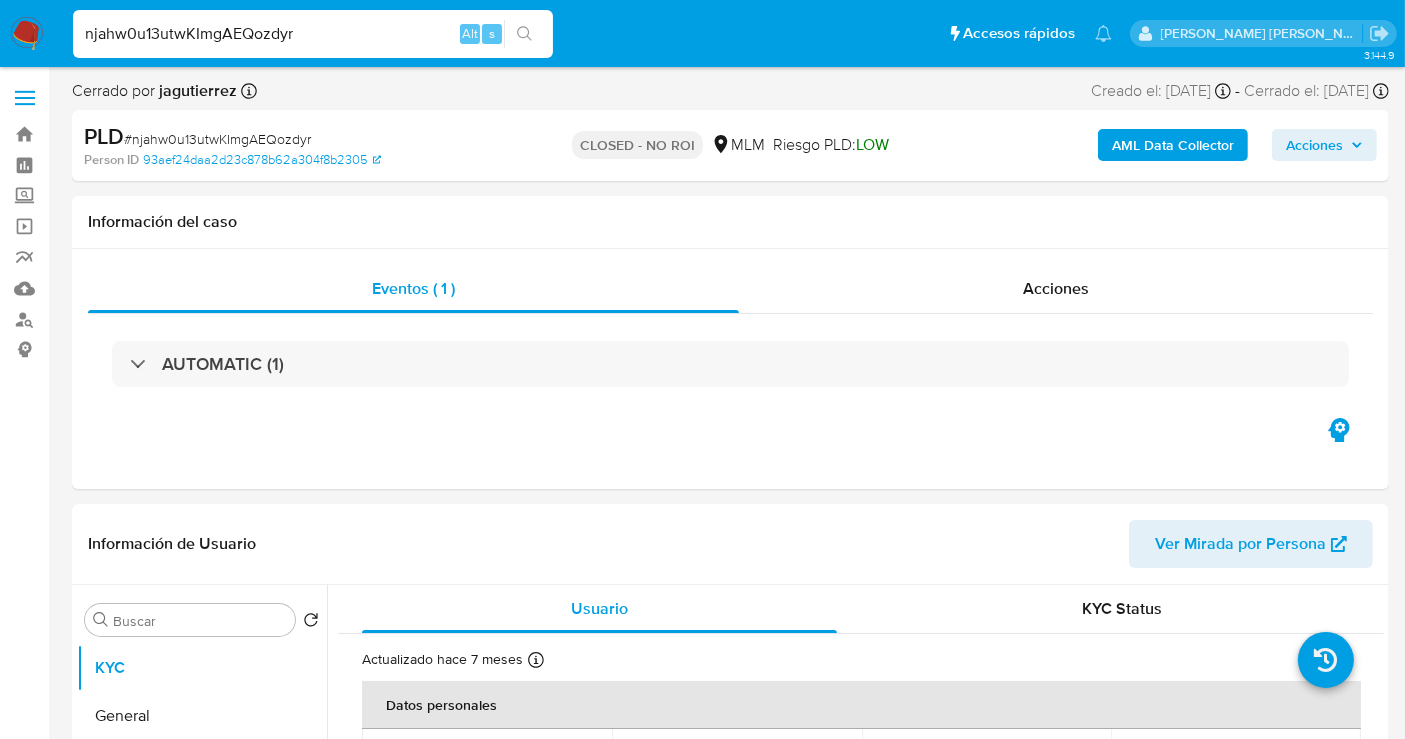 select on "10" 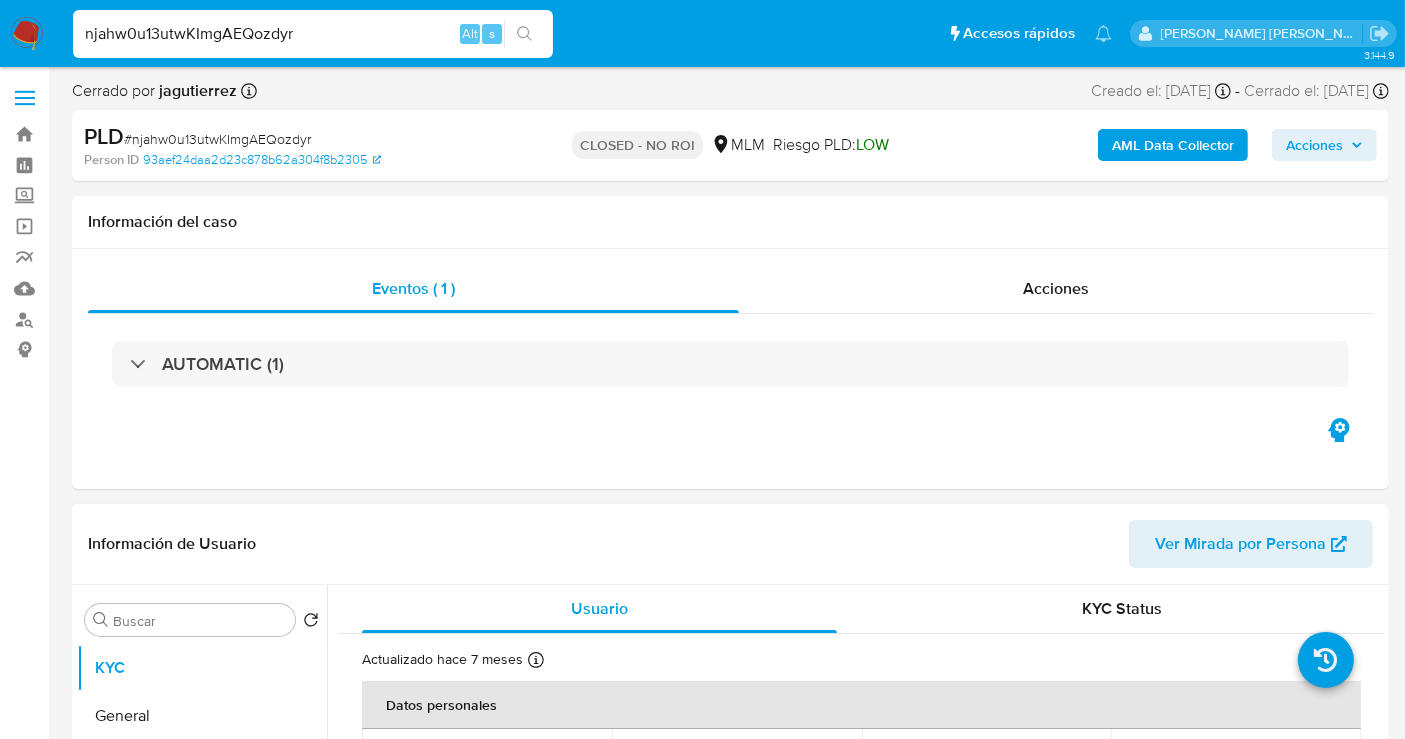 scroll, scrollTop: 333, scrollLeft: 0, axis: vertical 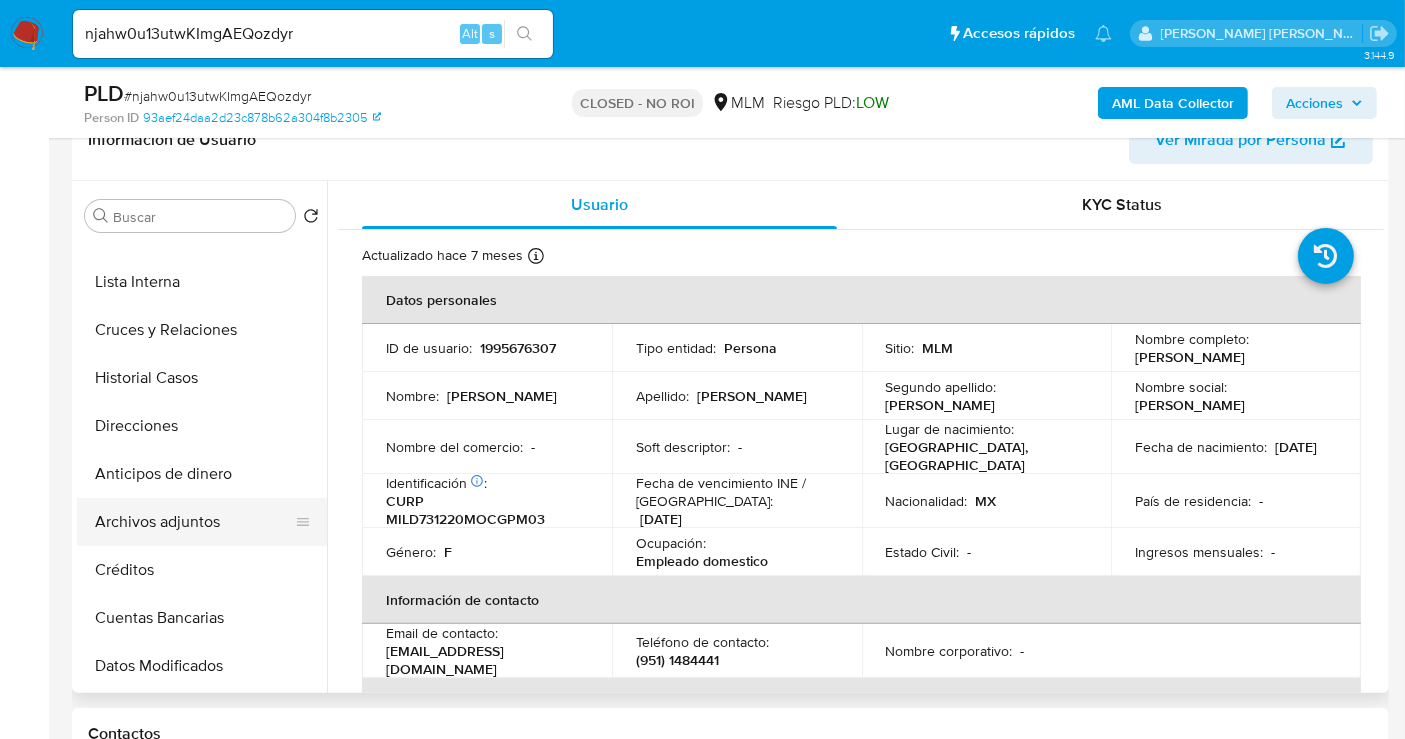 click on "Archivos adjuntos" at bounding box center [194, 522] 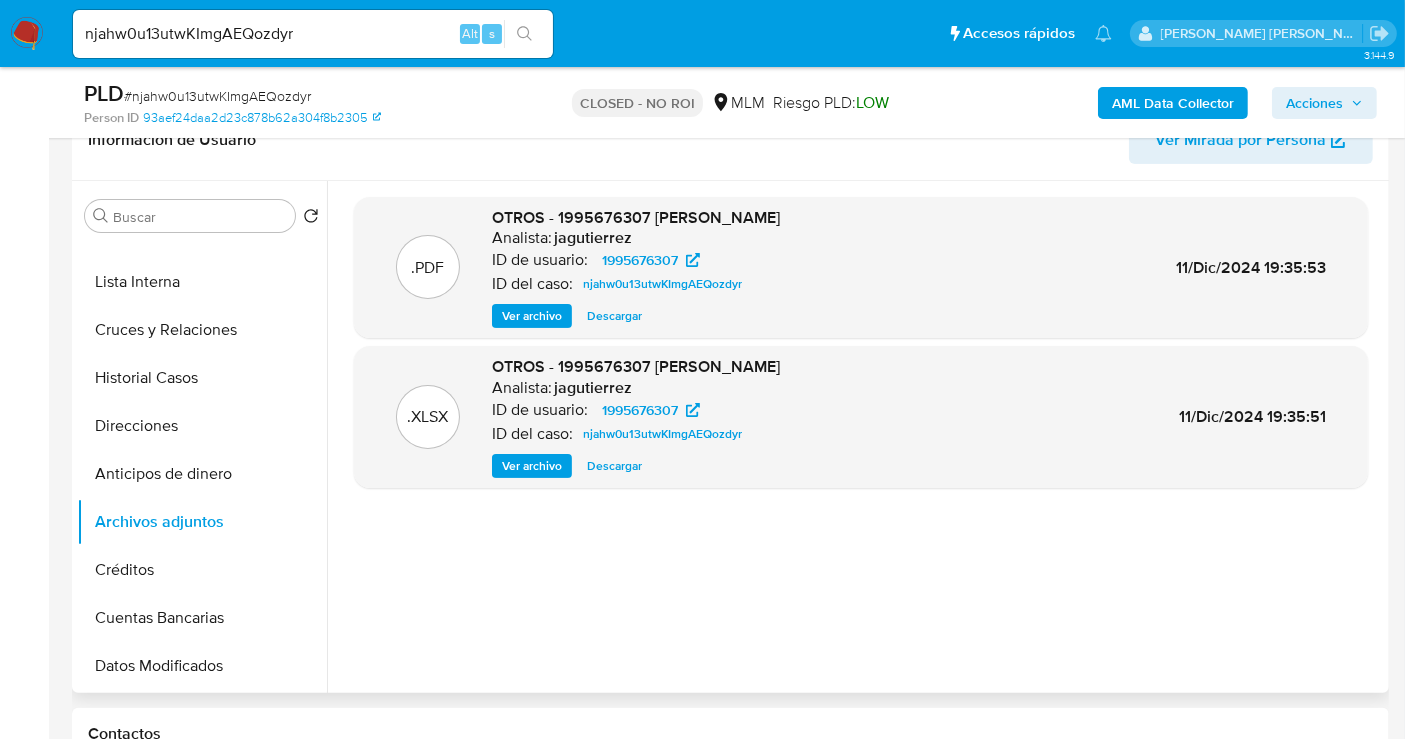 click on "Descargar" at bounding box center (614, 316) 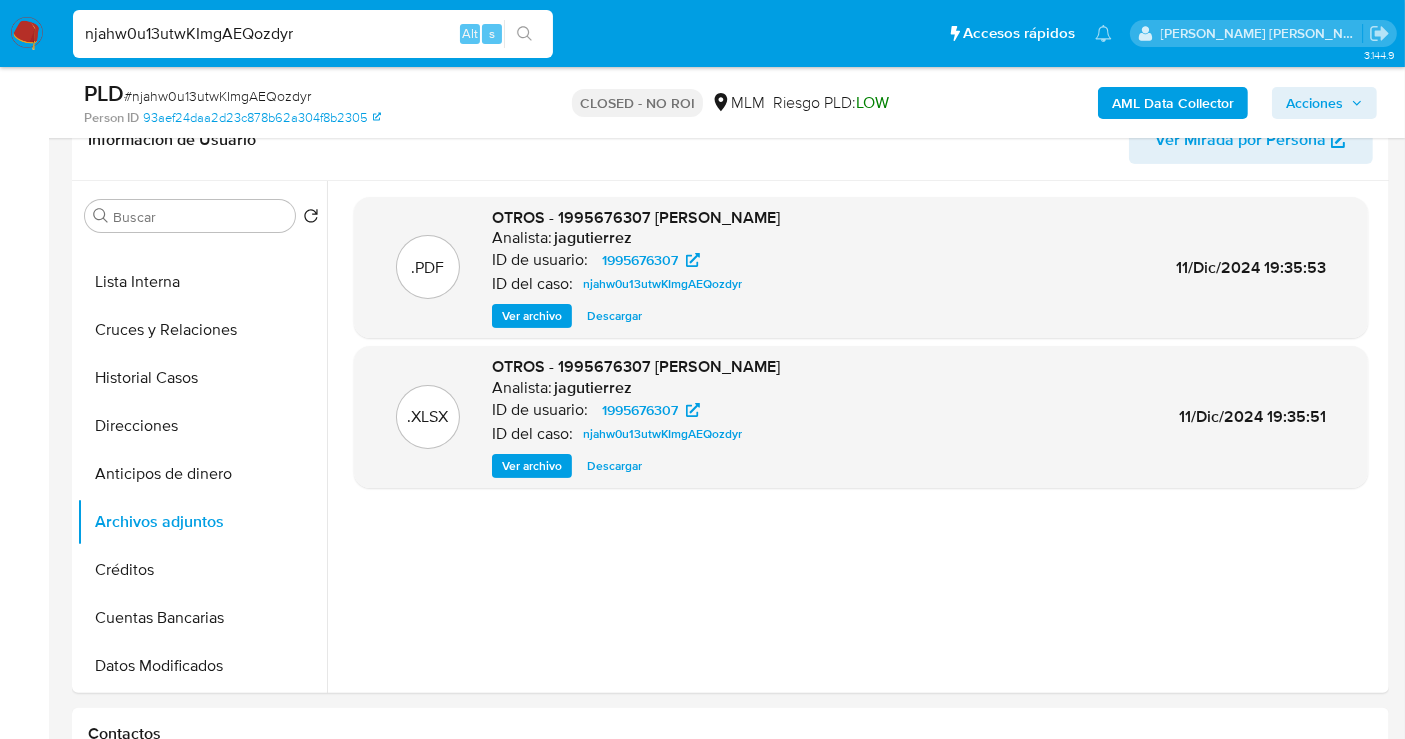click on "njahw0u13utwKImgAEQozdyr" at bounding box center (313, 34) 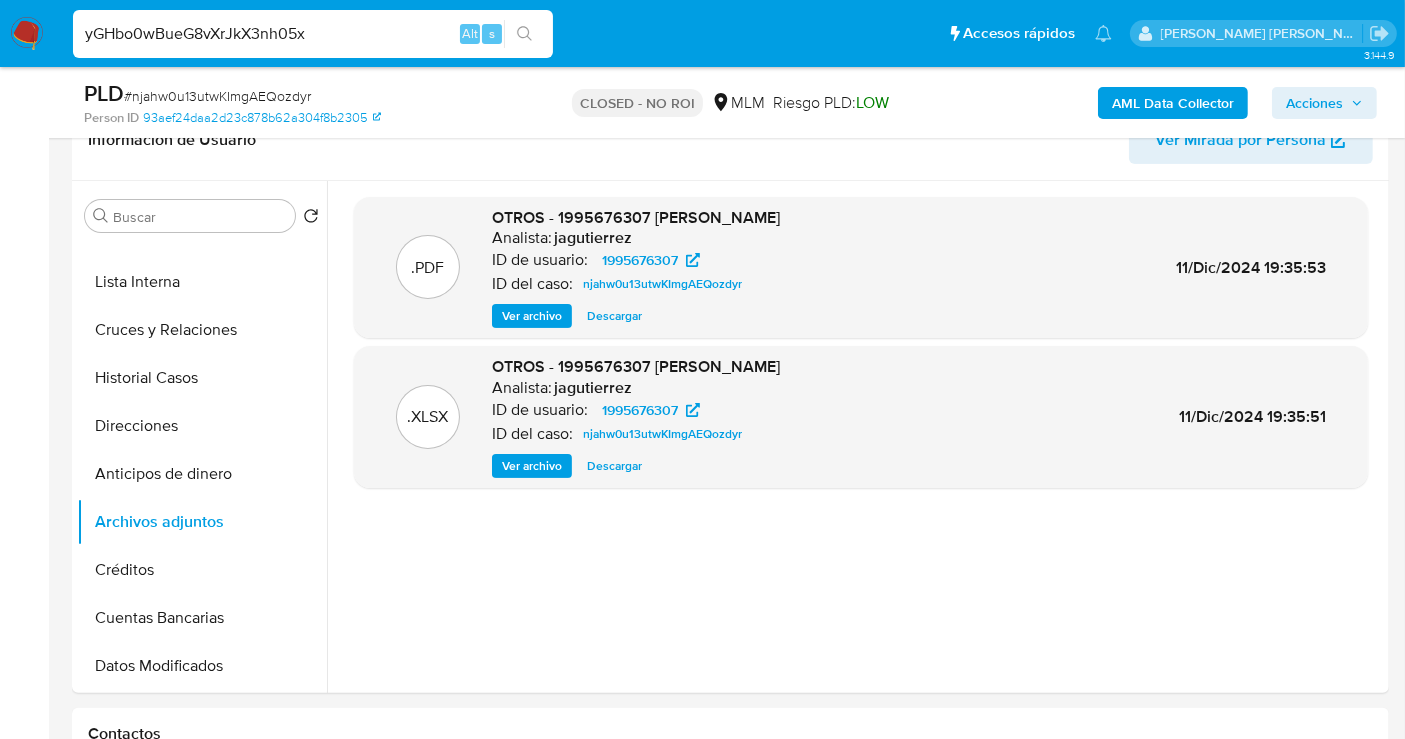 type on "yGHbo0wBueG8vXrJkX3nh05x" 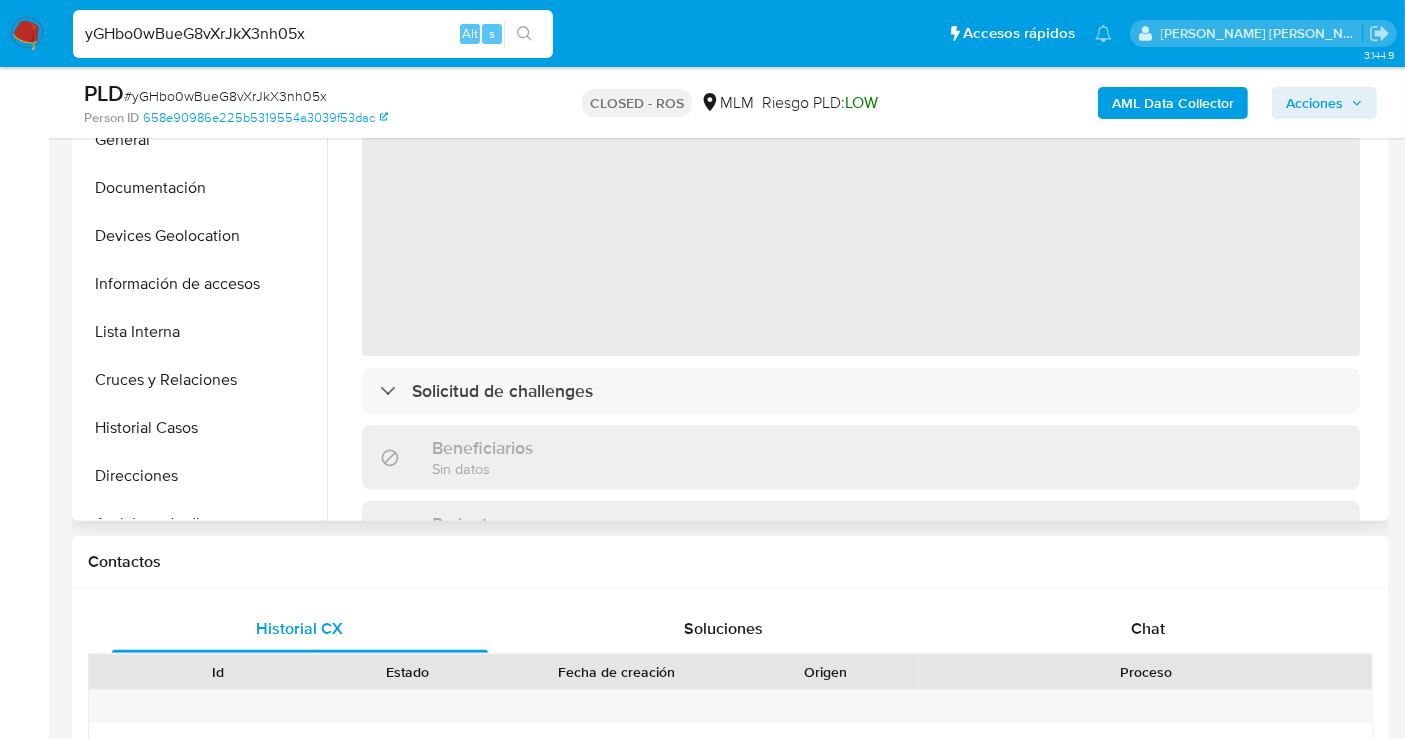 scroll, scrollTop: 555, scrollLeft: 0, axis: vertical 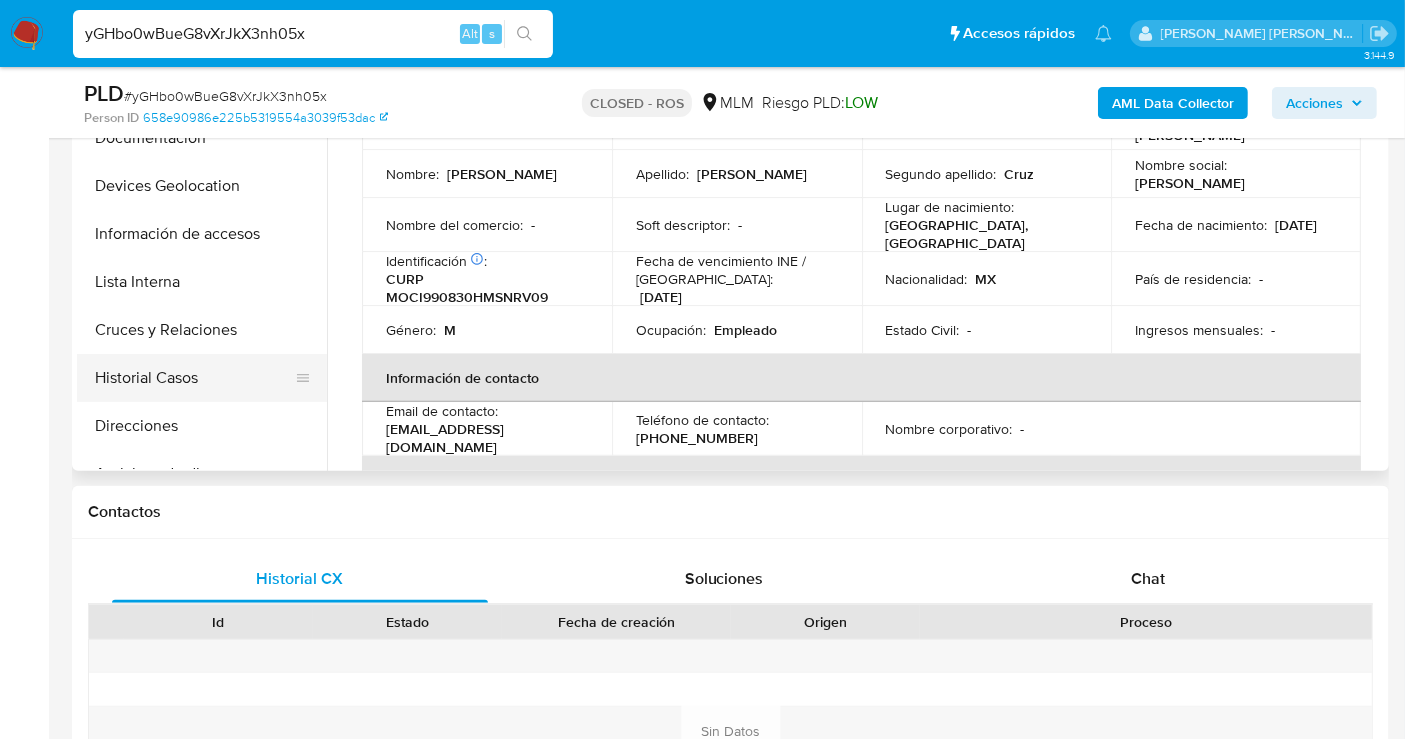 select on "10" 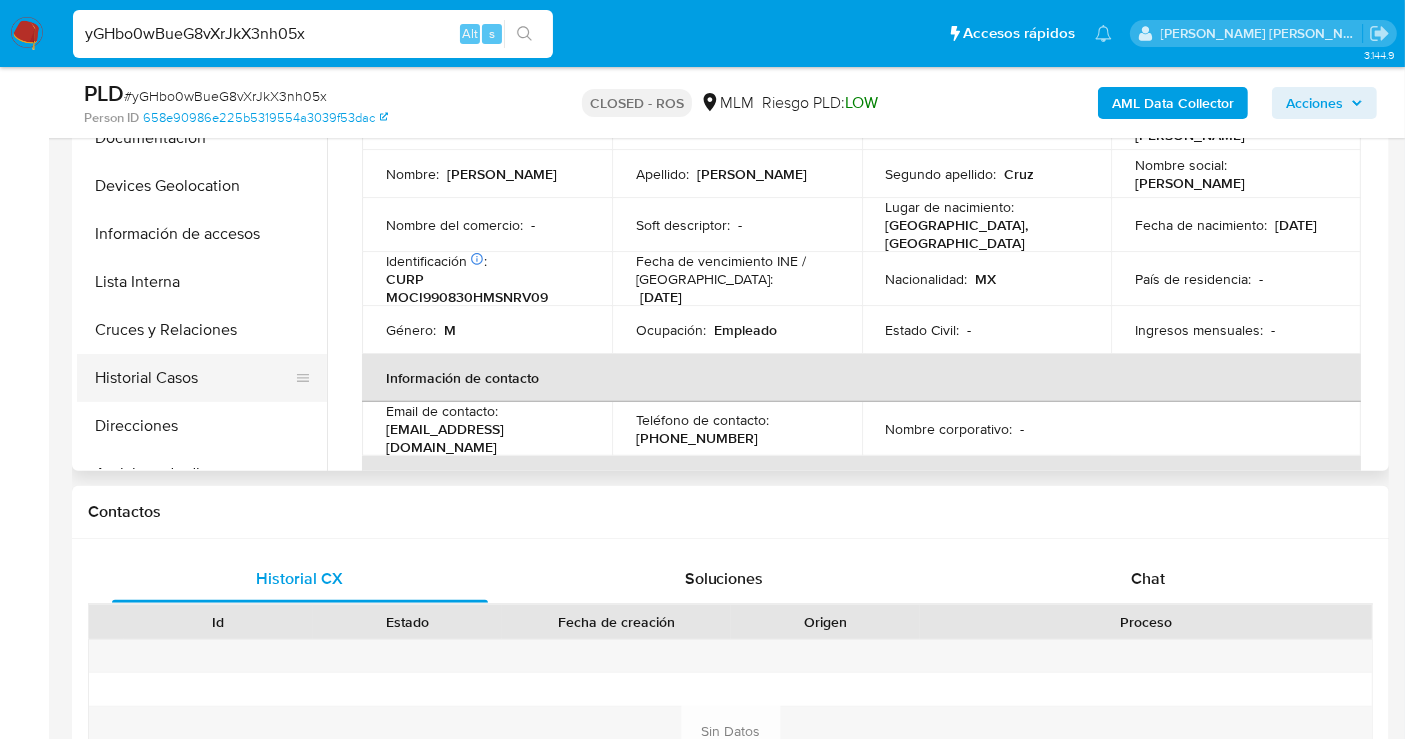 scroll, scrollTop: 111, scrollLeft: 0, axis: vertical 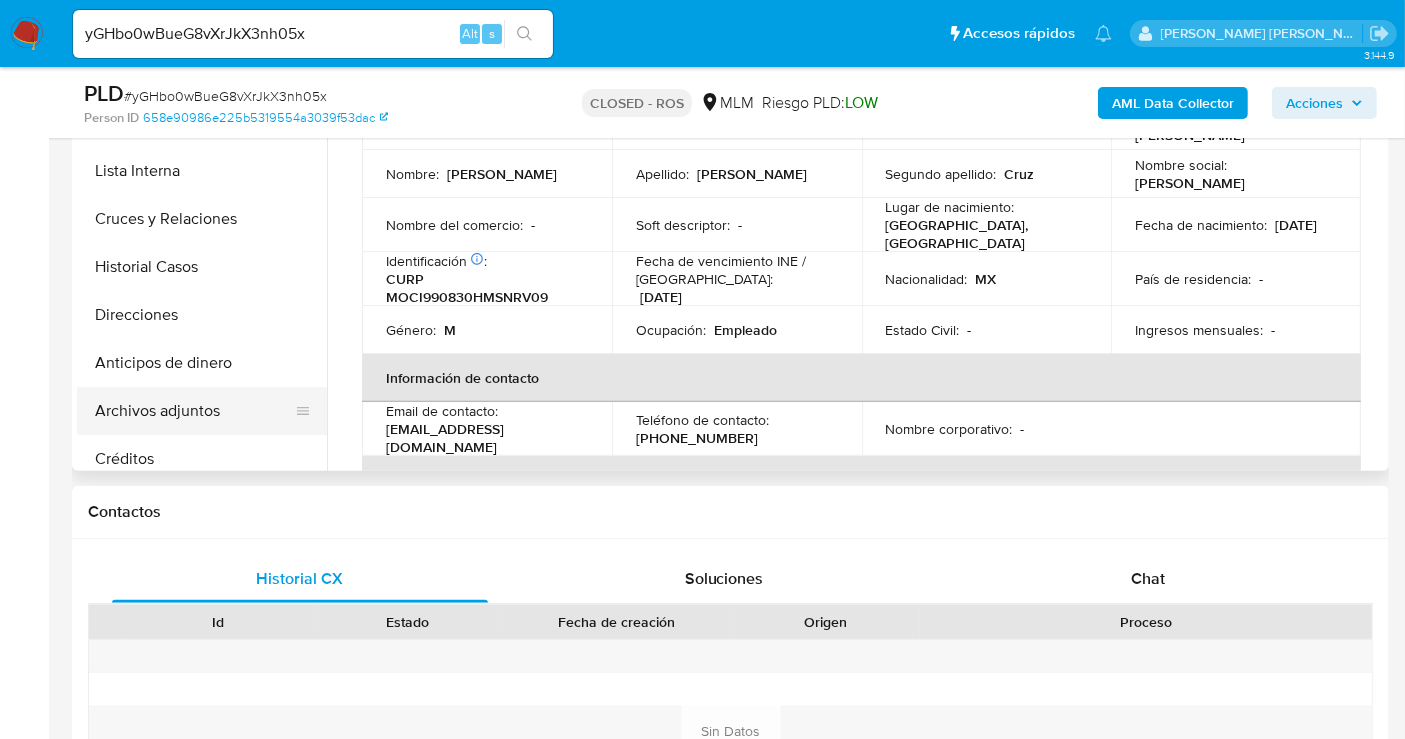 click on "Archivos adjuntos" at bounding box center (194, 411) 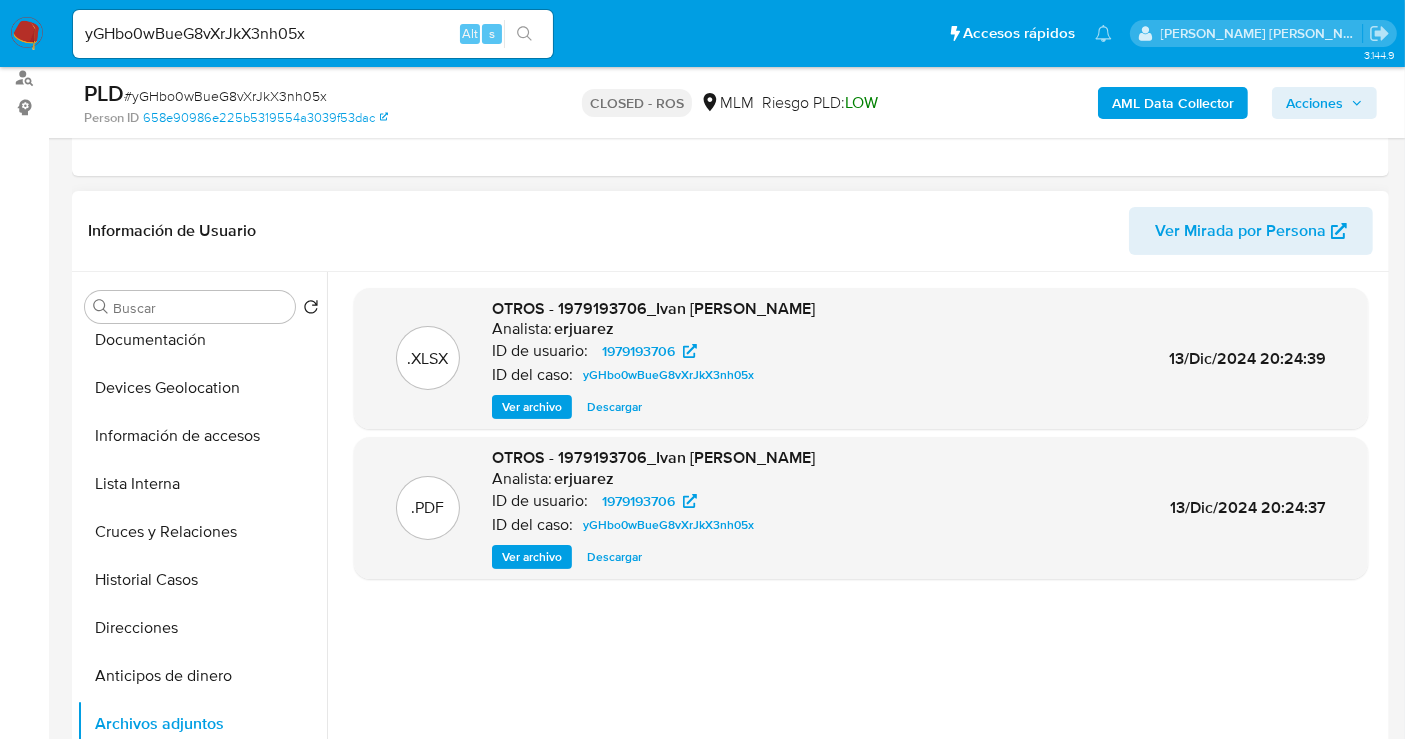 scroll, scrollTop: 222, scrollLeft: 0, axis: vertical 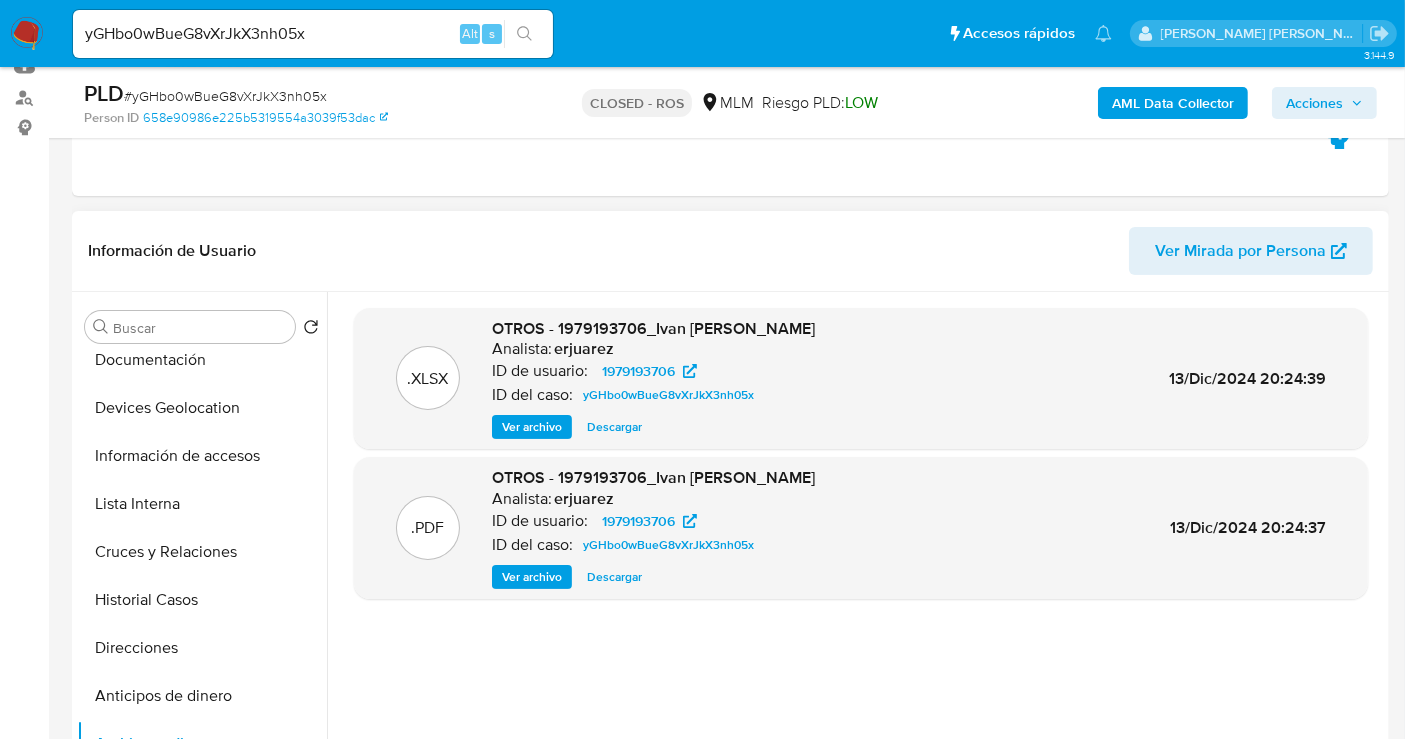 click on "Descargar" at bounding box center (614, 577) 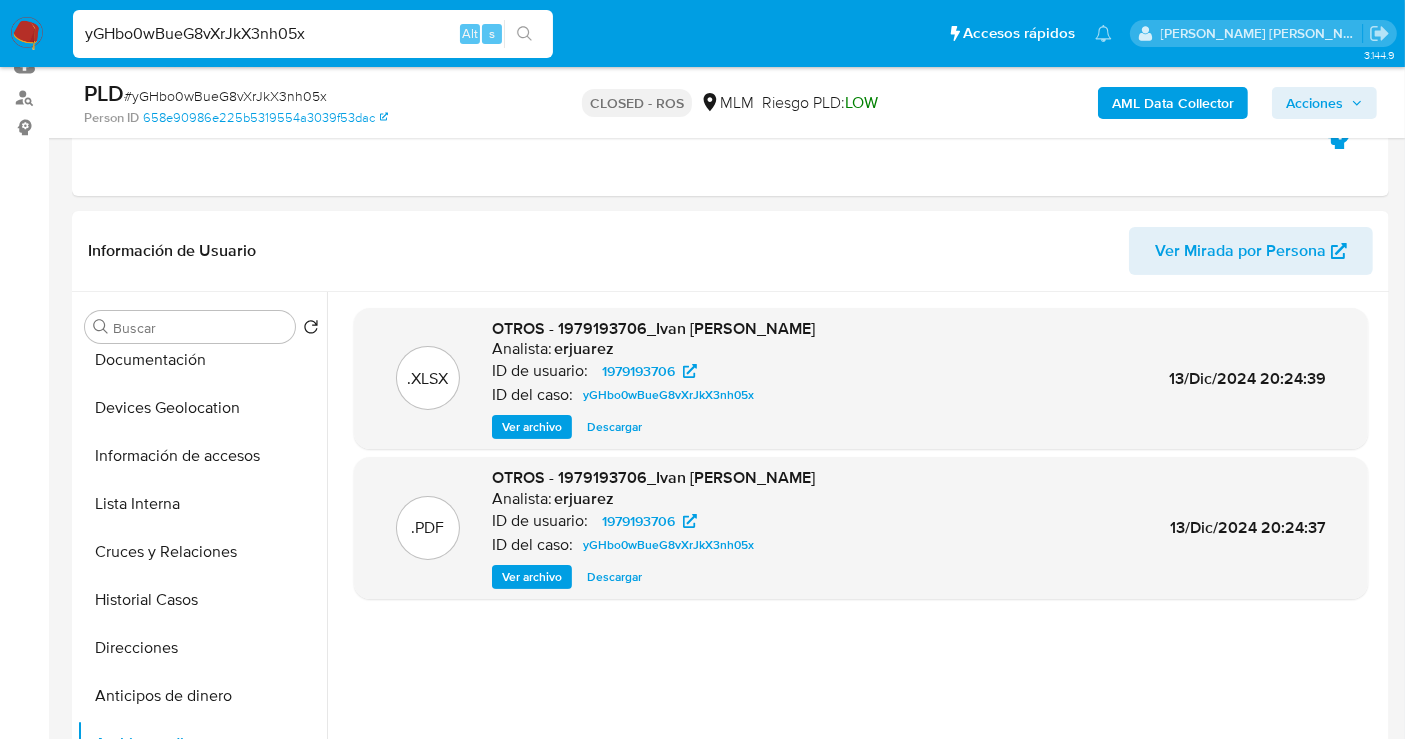 click on "yGHbo0wBueG8vXrJkX3nh05x" at bounding box center (313, 34) 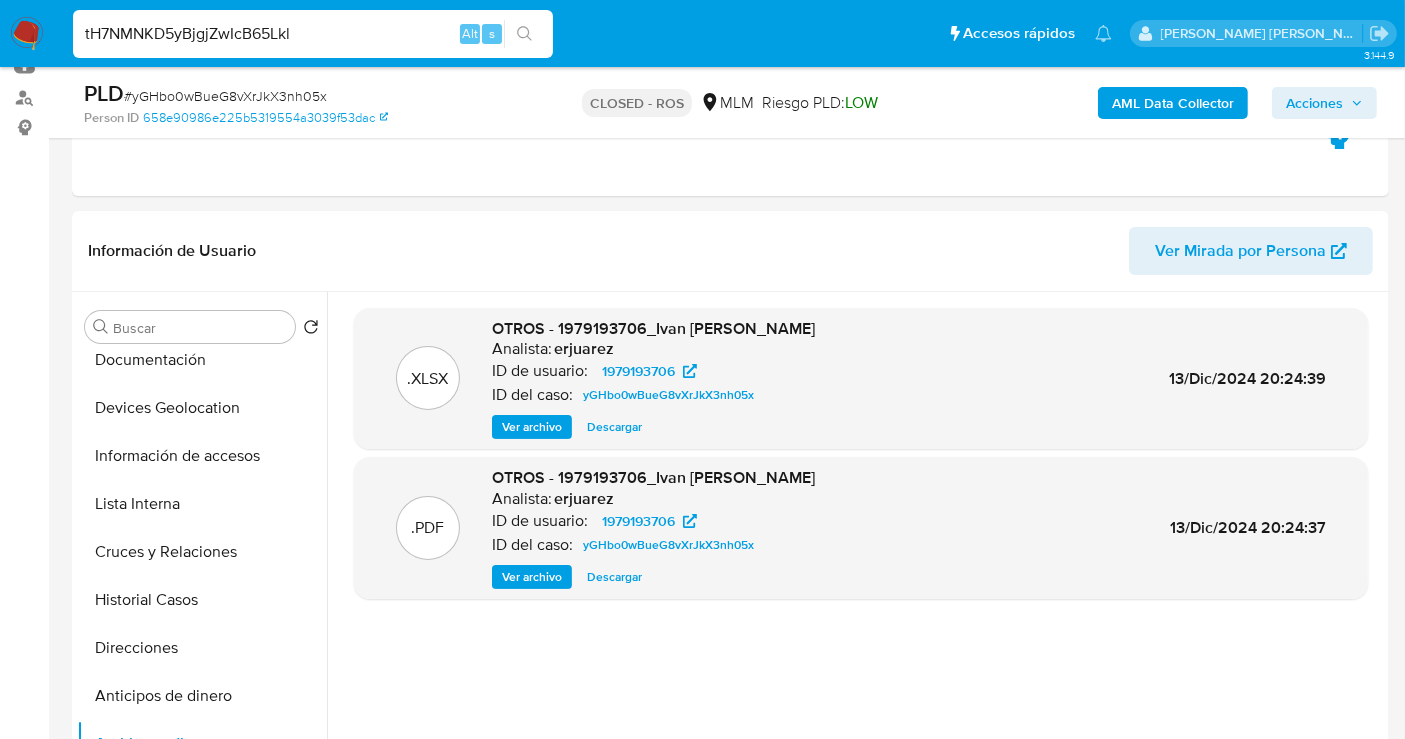 type on "tH7NMNKD5yBjgjZwIcB65Lkl" 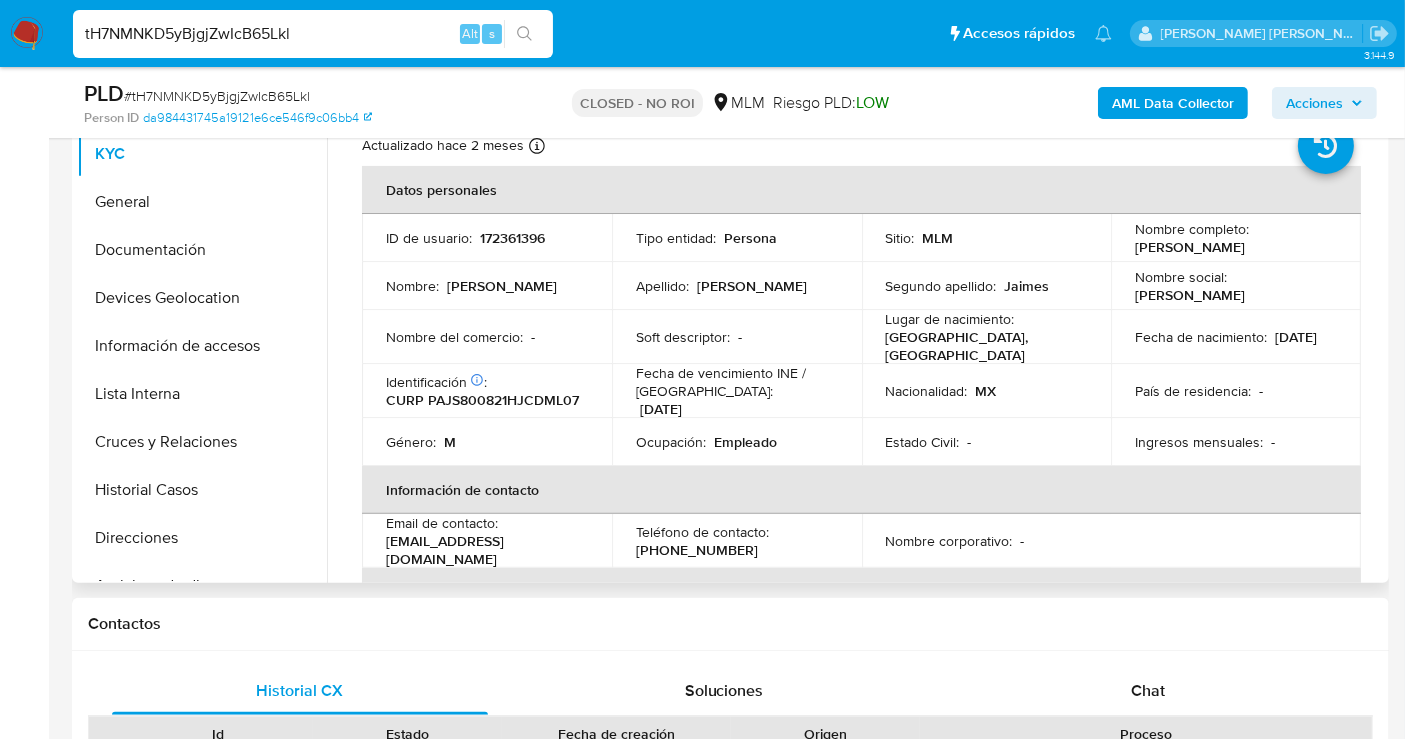 scroll, scrollTop: 444, scrollLeft: 0, axis: vertical 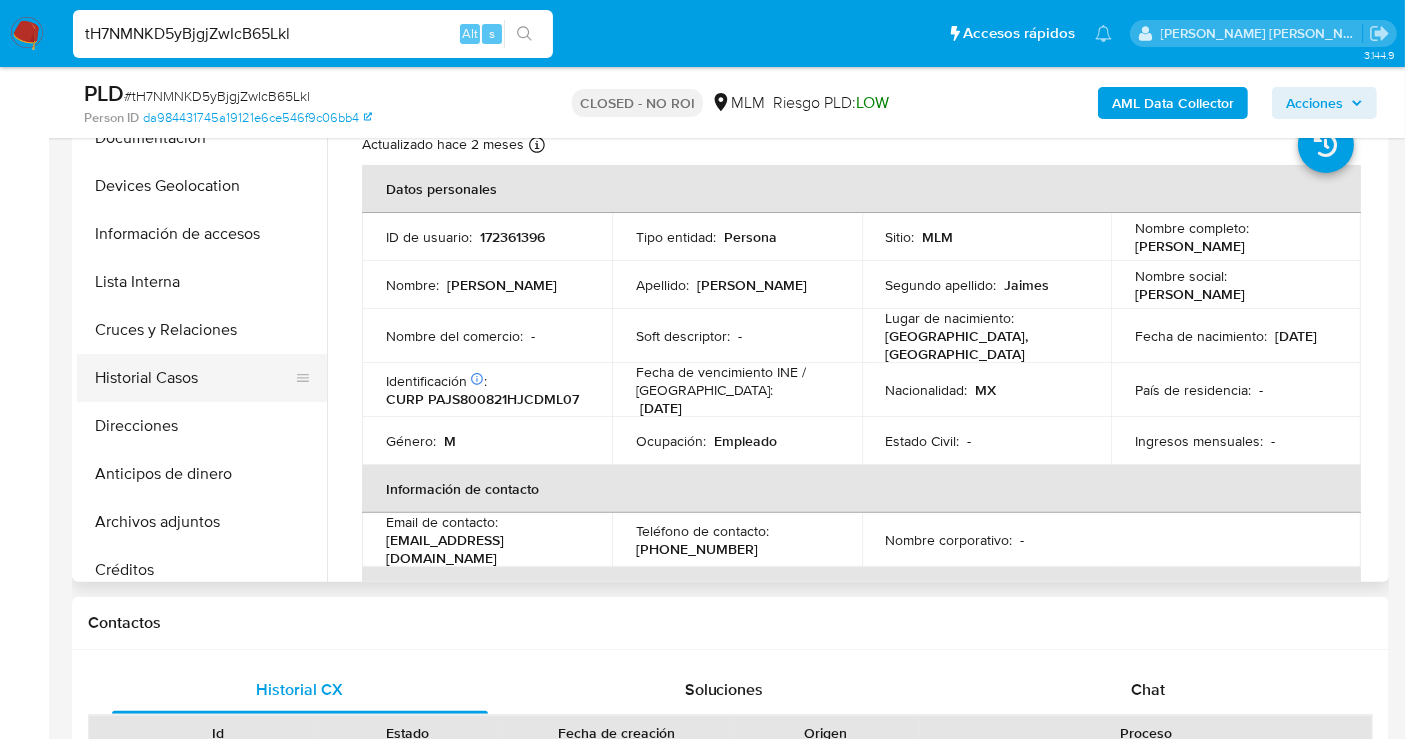 select on "10" 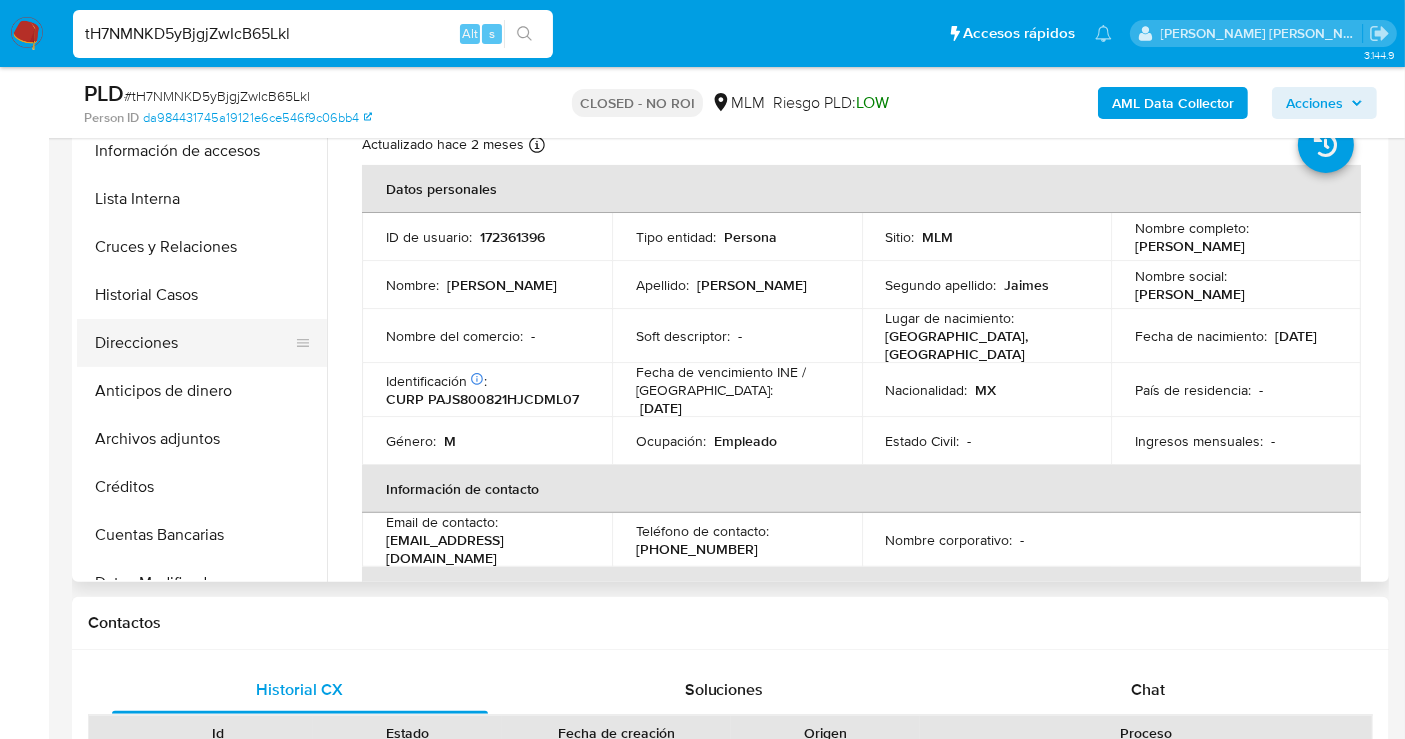 scroll, scrollTop: 333, scrollLeft: 0, axis: vertical 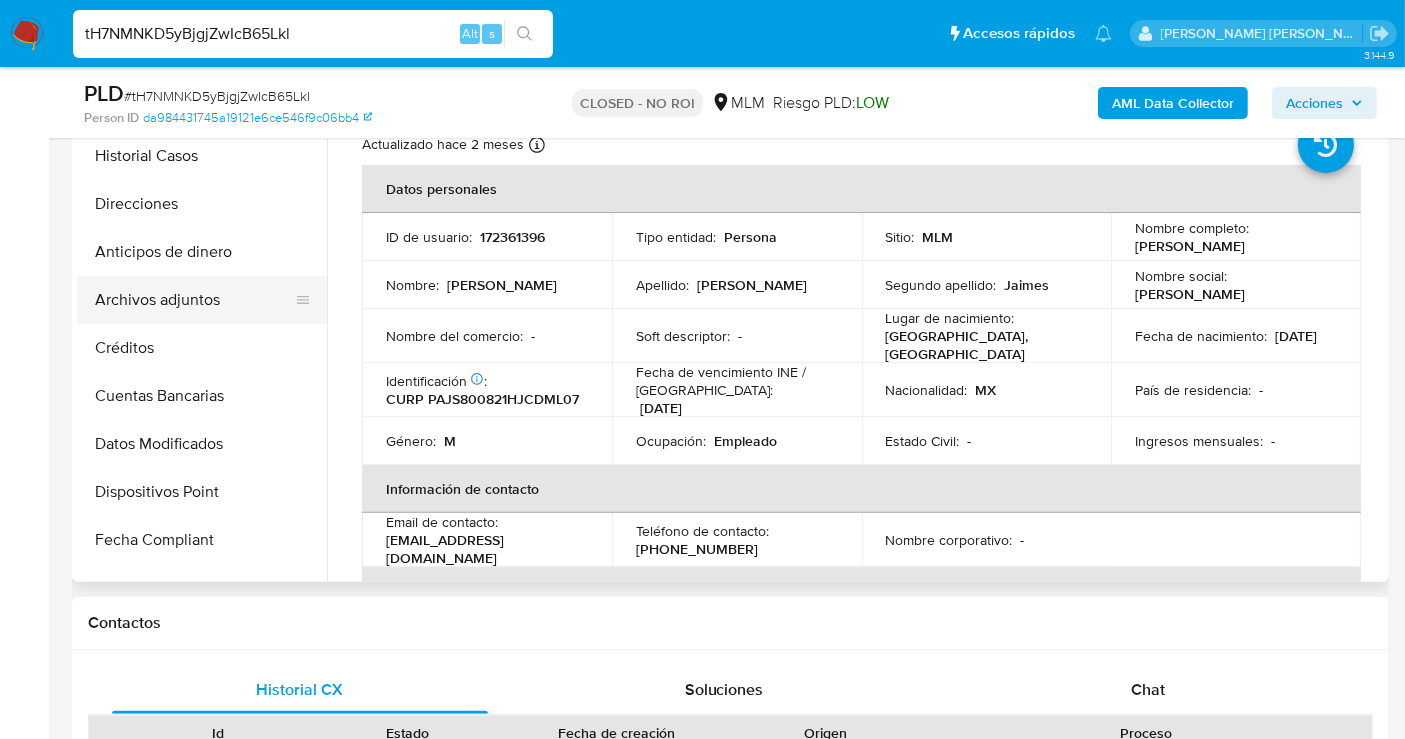 click on "Archivos adjuntos" at bounding box center [194, 300] 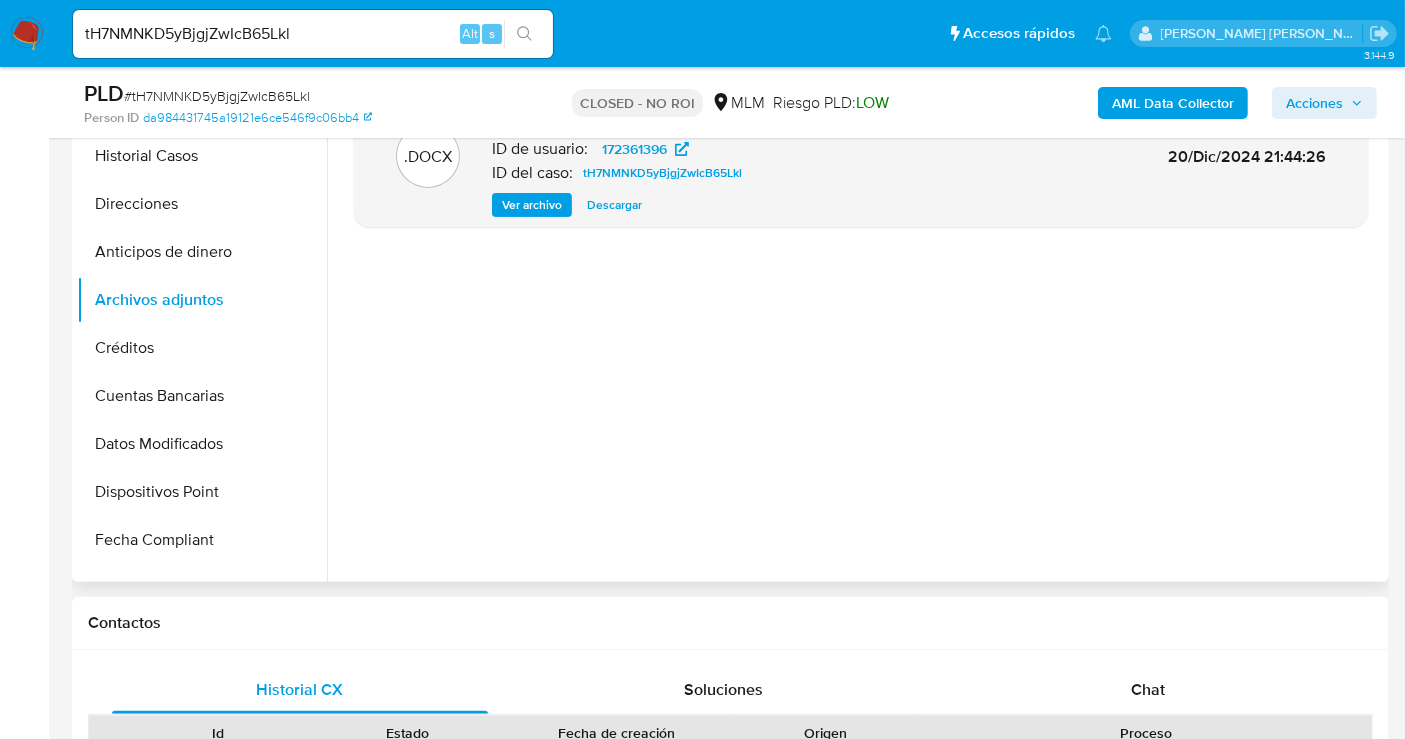 click on "Descargar" at bounding box center (614, 205) 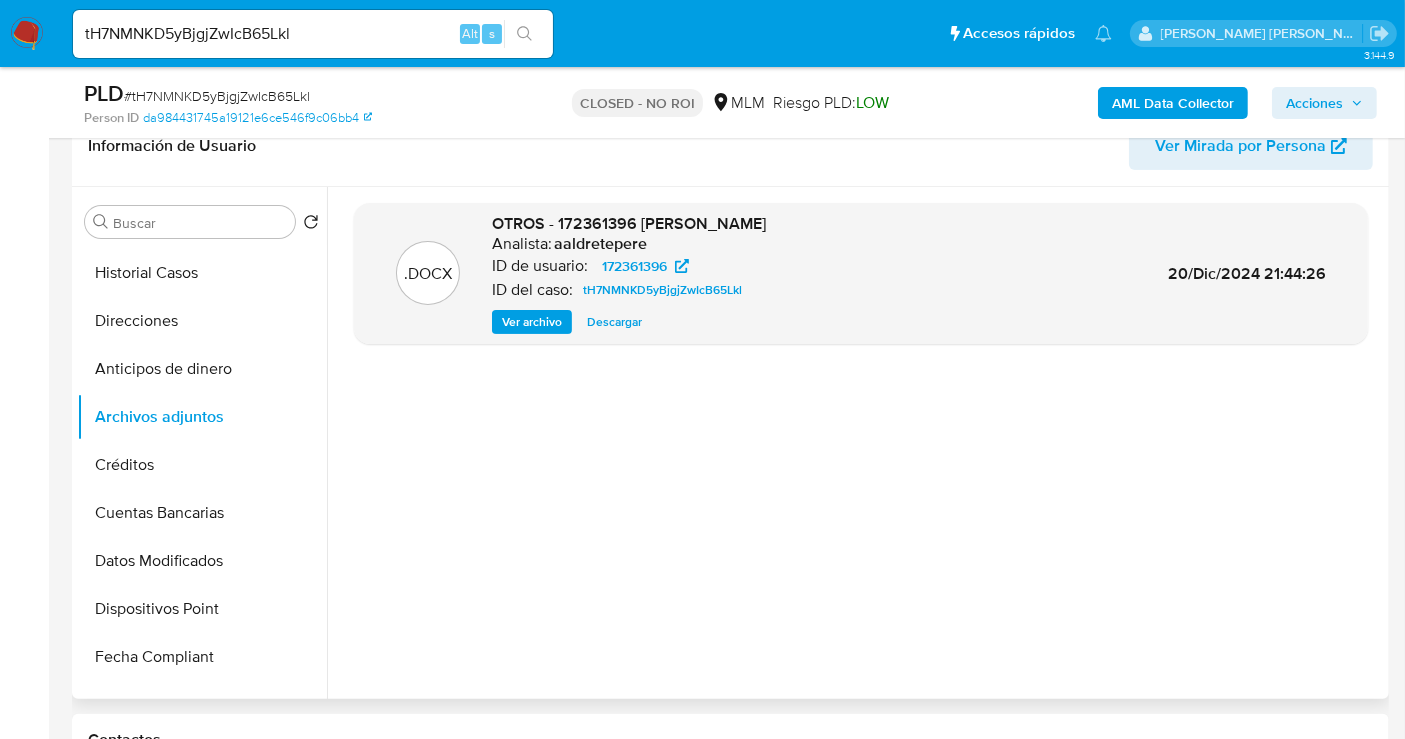 scroll, scrollTop: 222, scrollLeft: 0, axis: vertical 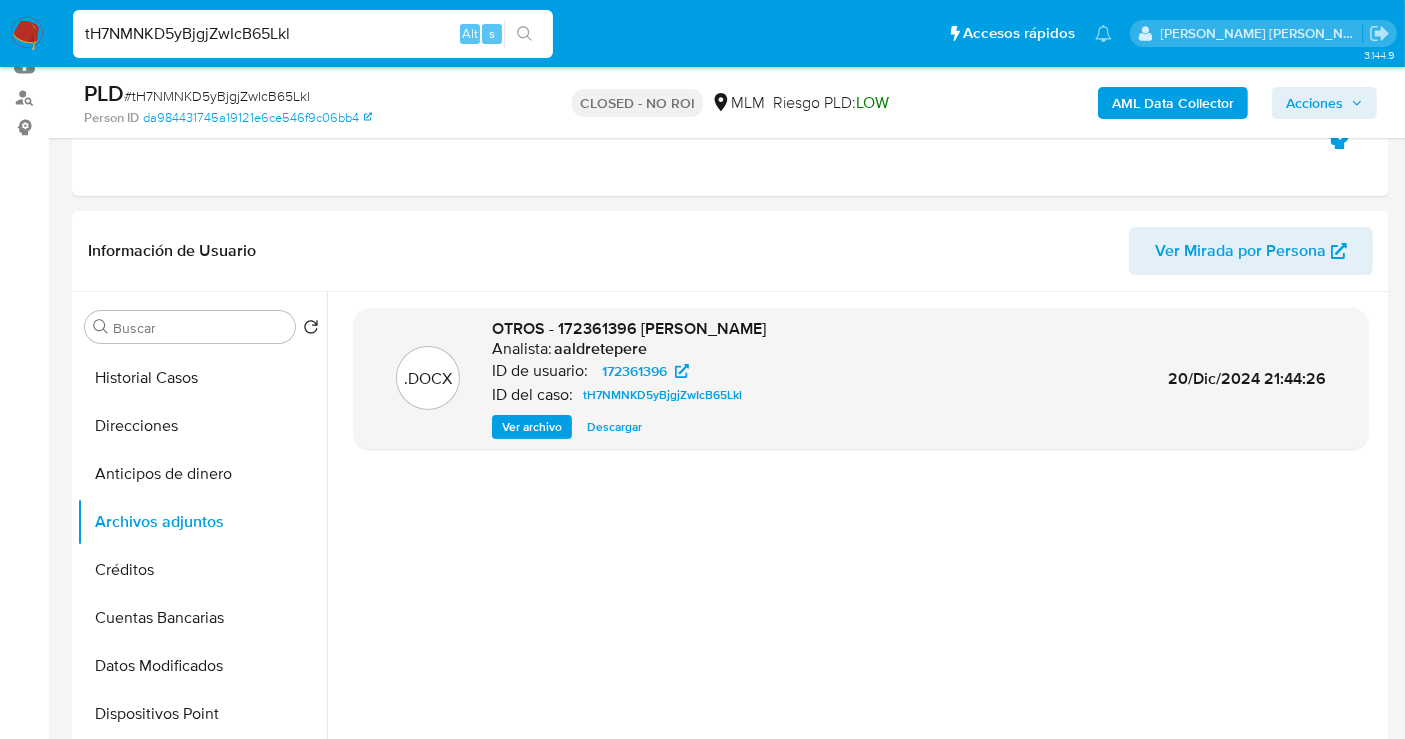 click on "tH7NMNKD5yBjgjZwIcB65Lkl" at bounding box center (313, 34) 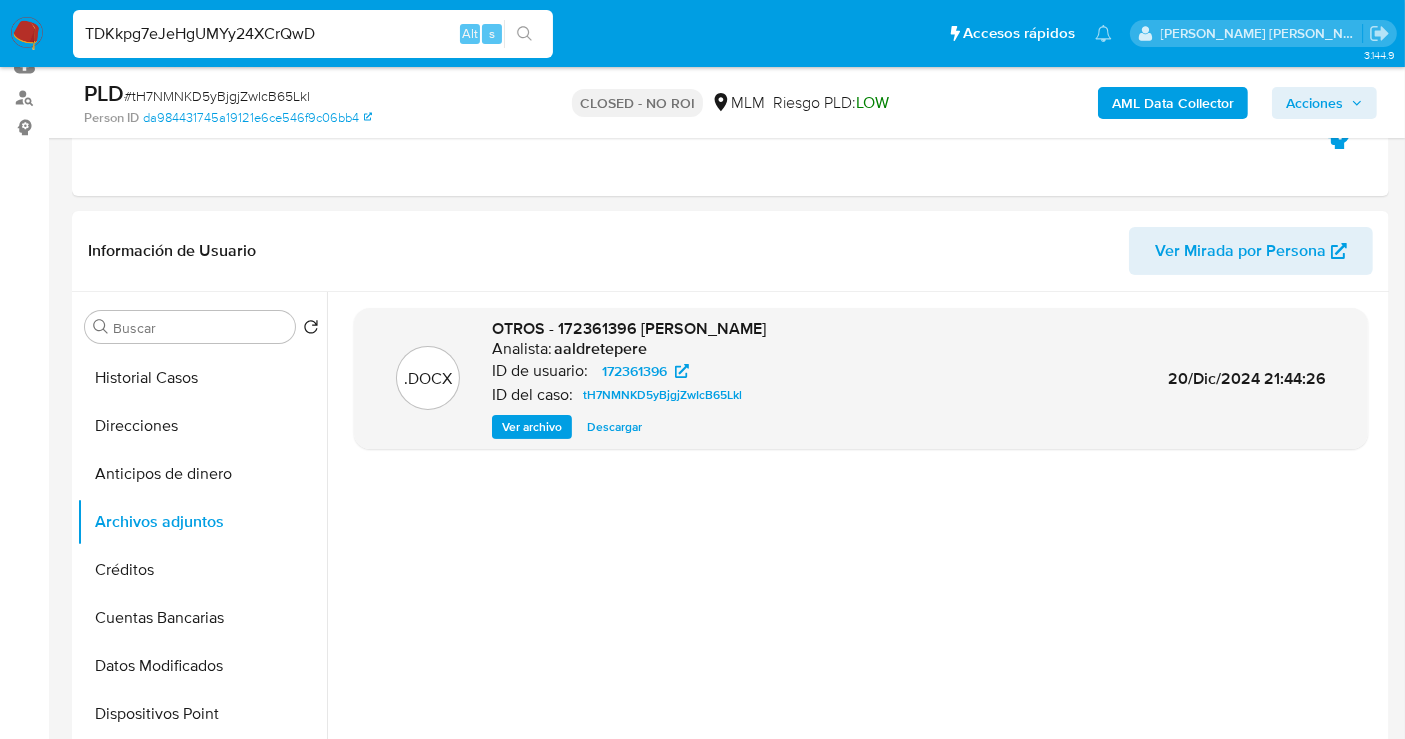 type on "TDKkpg7eJeHgUMYy24XCrQwD" 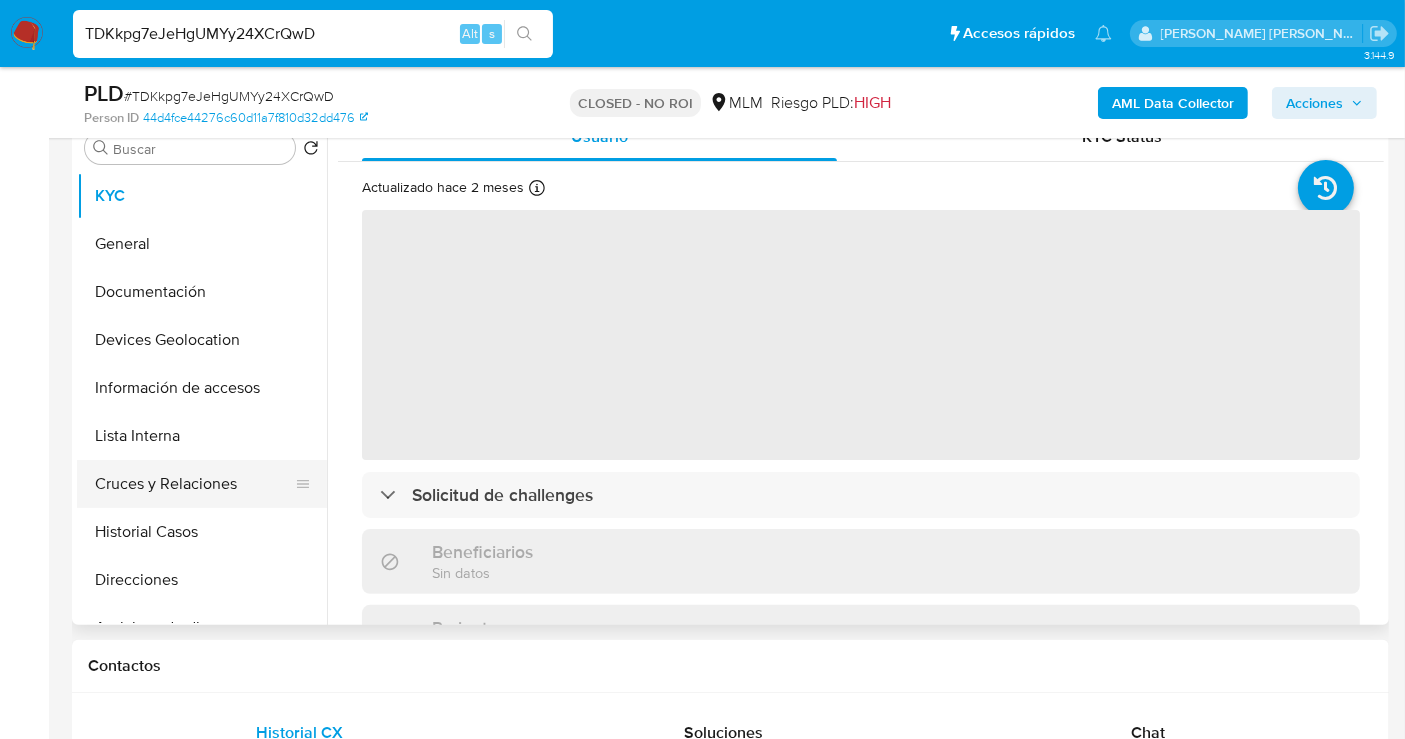 scroll, scrollTop: 444, scrollLeft: 0, axis: vertical 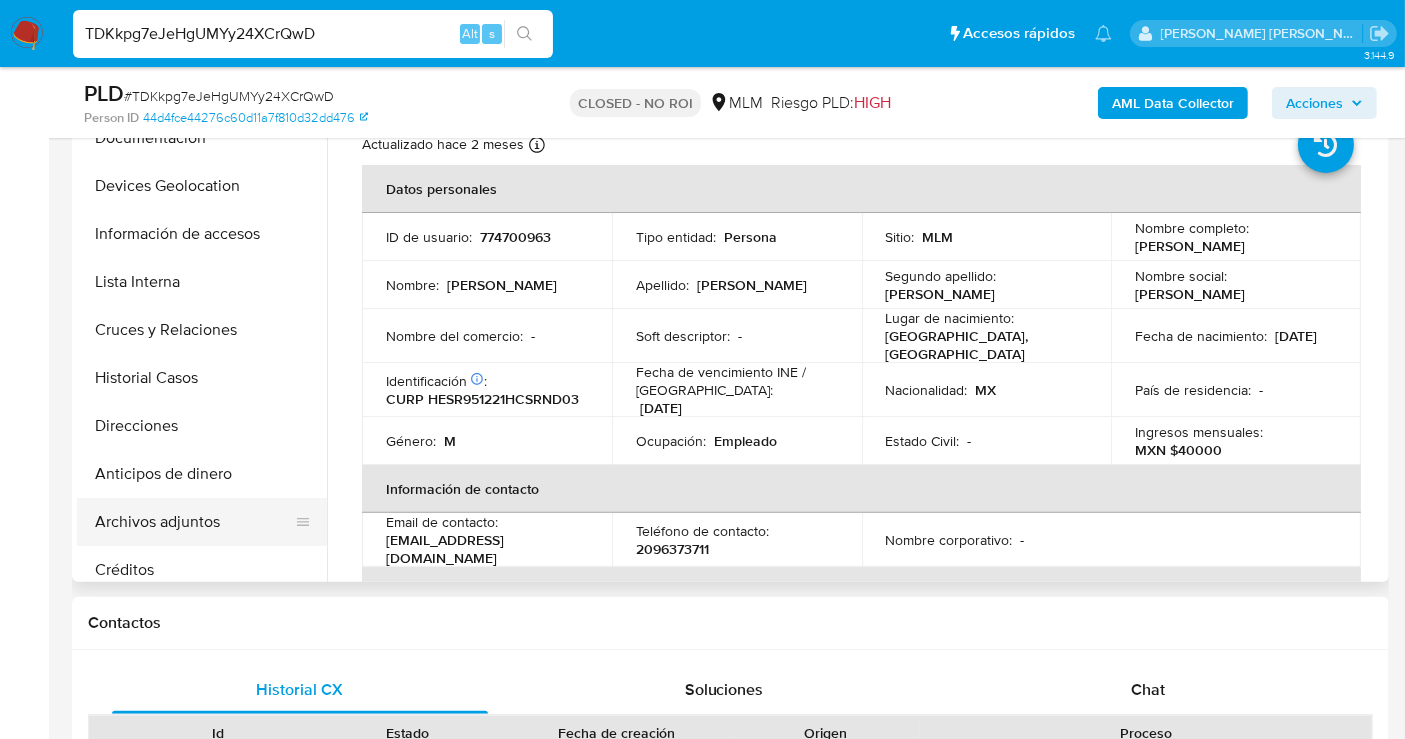 select on "10" 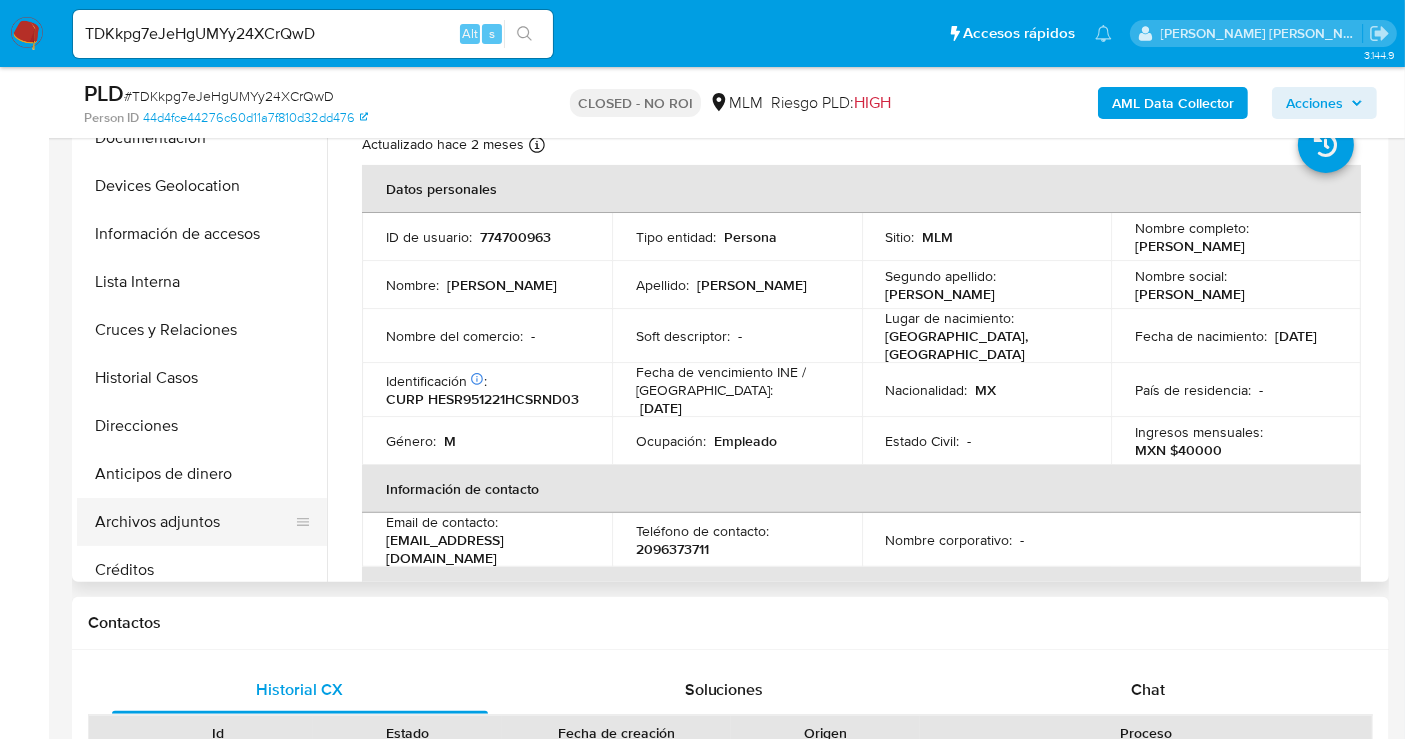 click on "Archivos adjuntos" at bounding box center [194, 522] 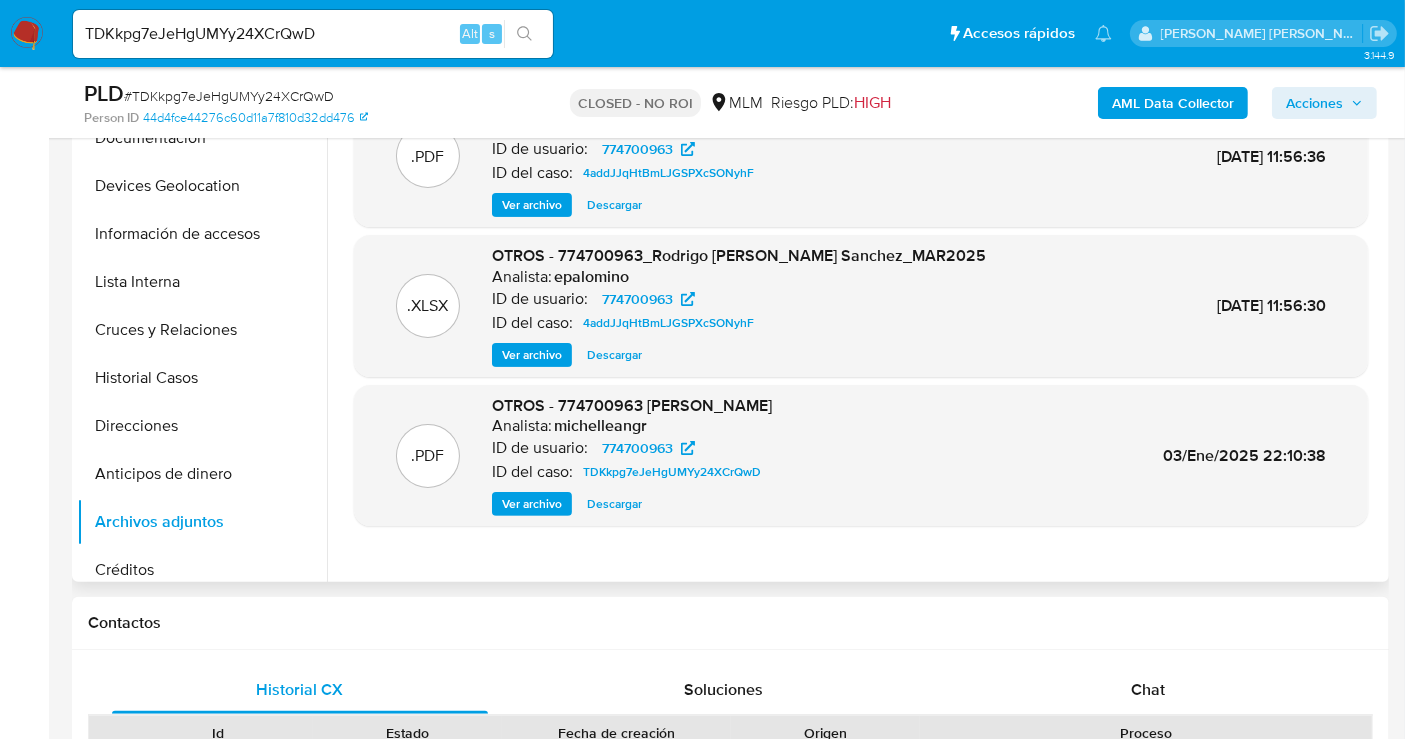 click on "Descargar" at bounding box center [614, 504] 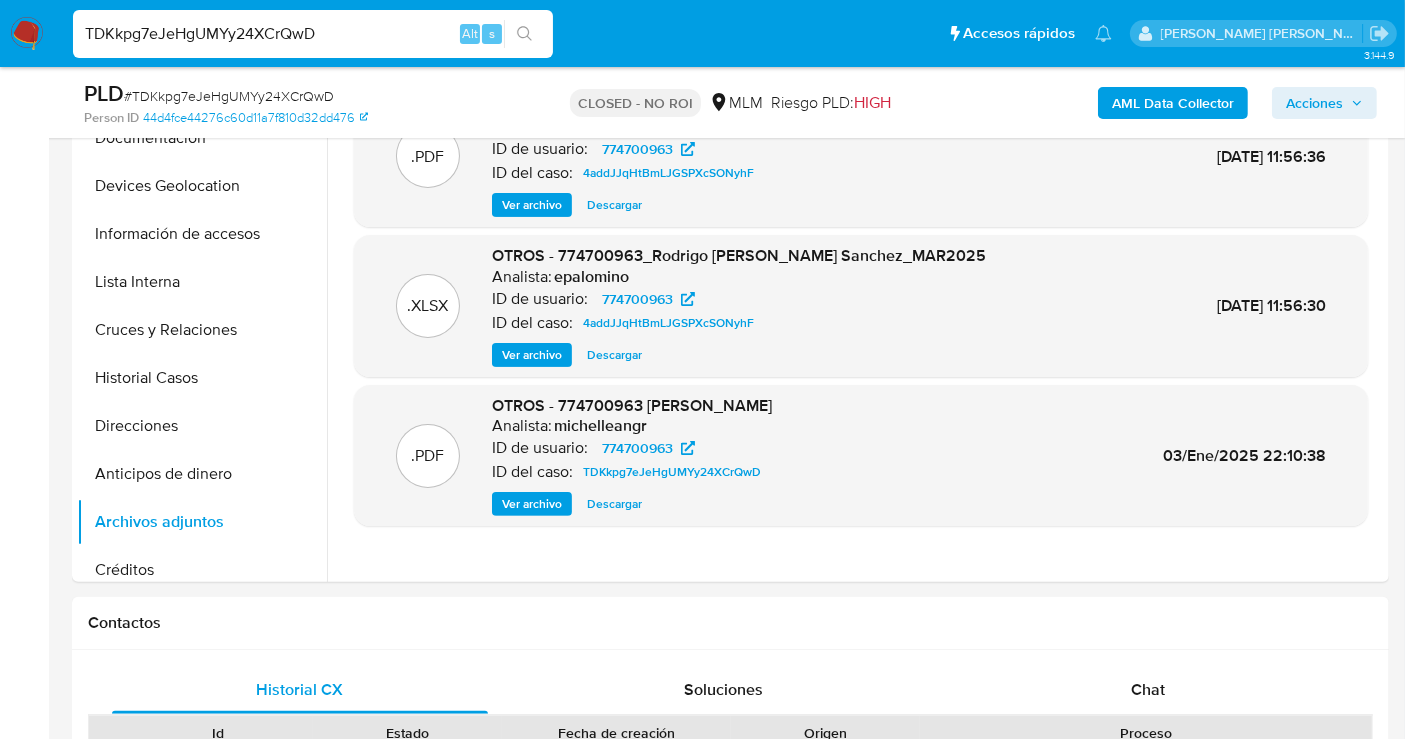 click on "TDKkpg7eJeHgUMYy24XCrQwD" at bounding box center (313, 34) 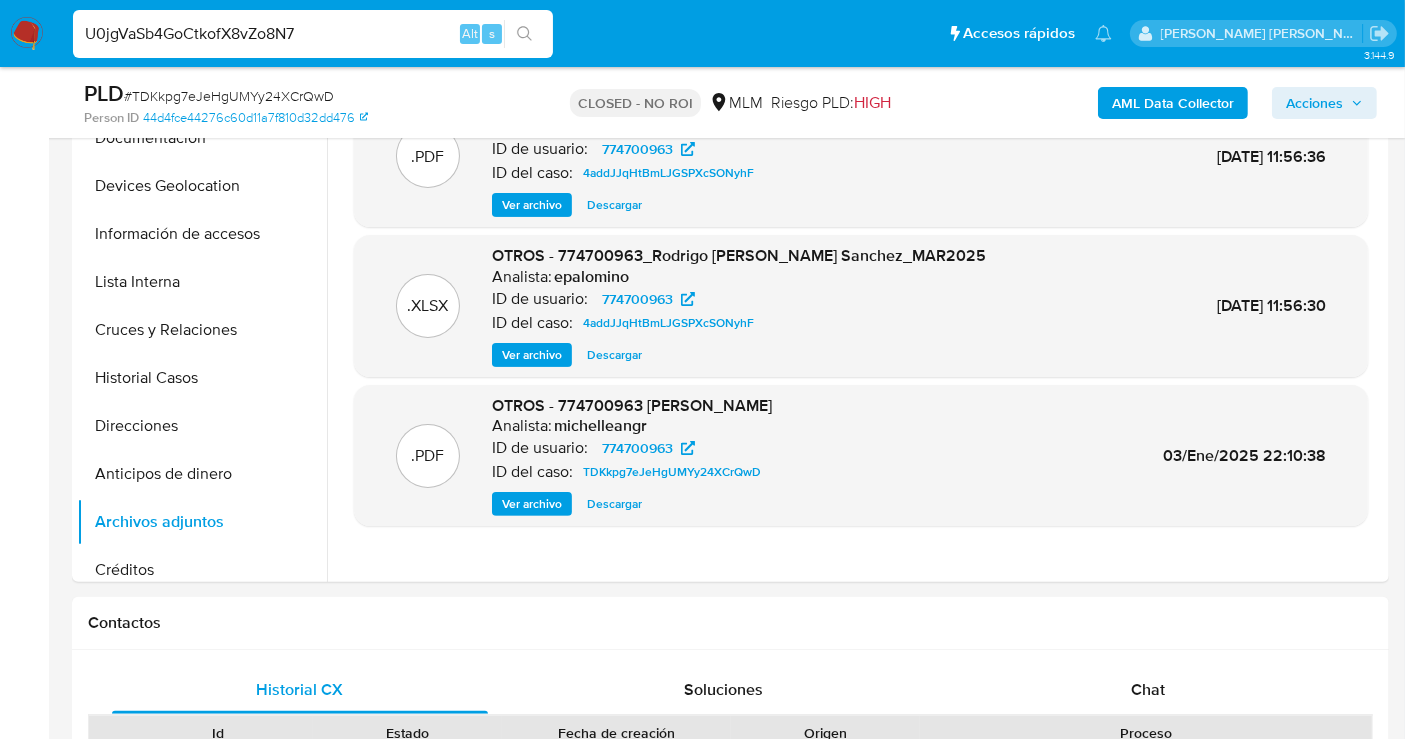 type on "U0jgVaSb4GoCtkofX8vZo8N7" 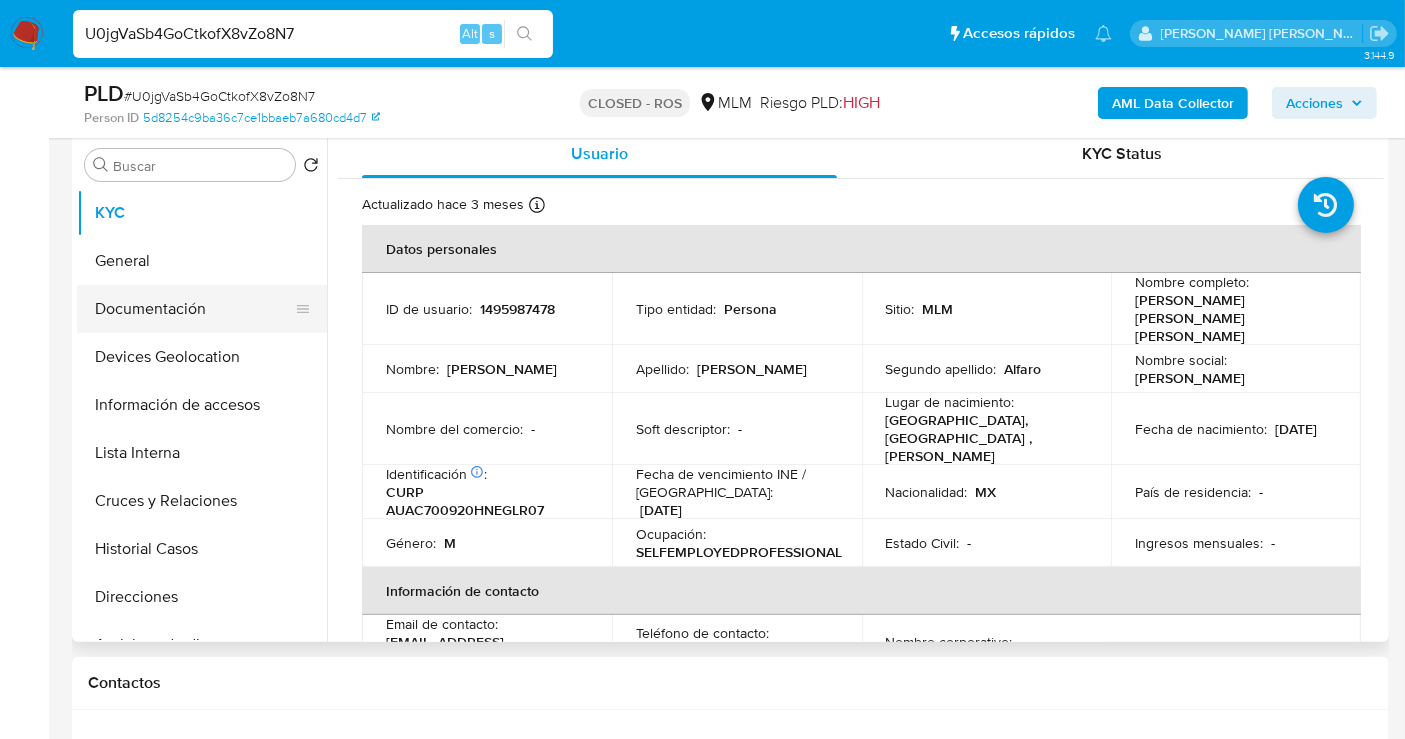 scroll, scrollTop: 444, scrollLeft: 0, axis: vertical 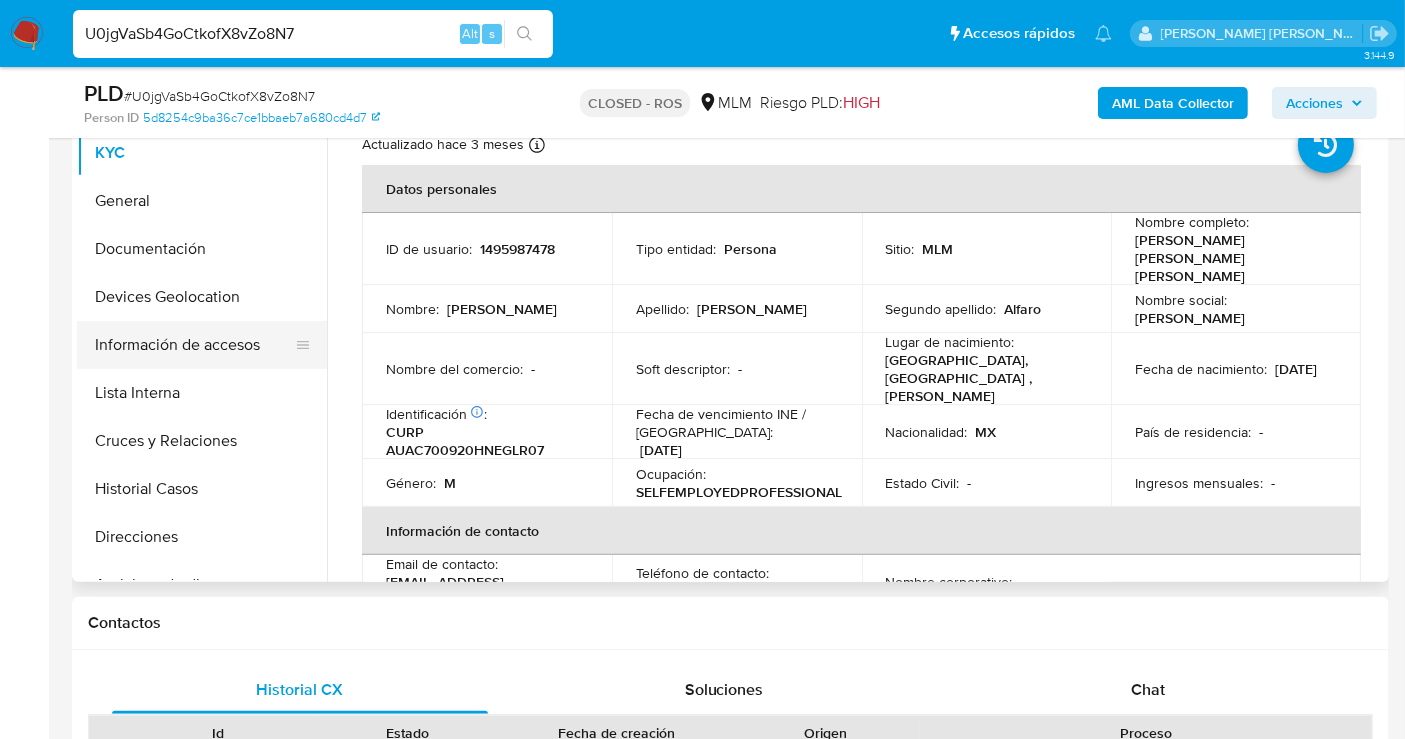 select on "10" 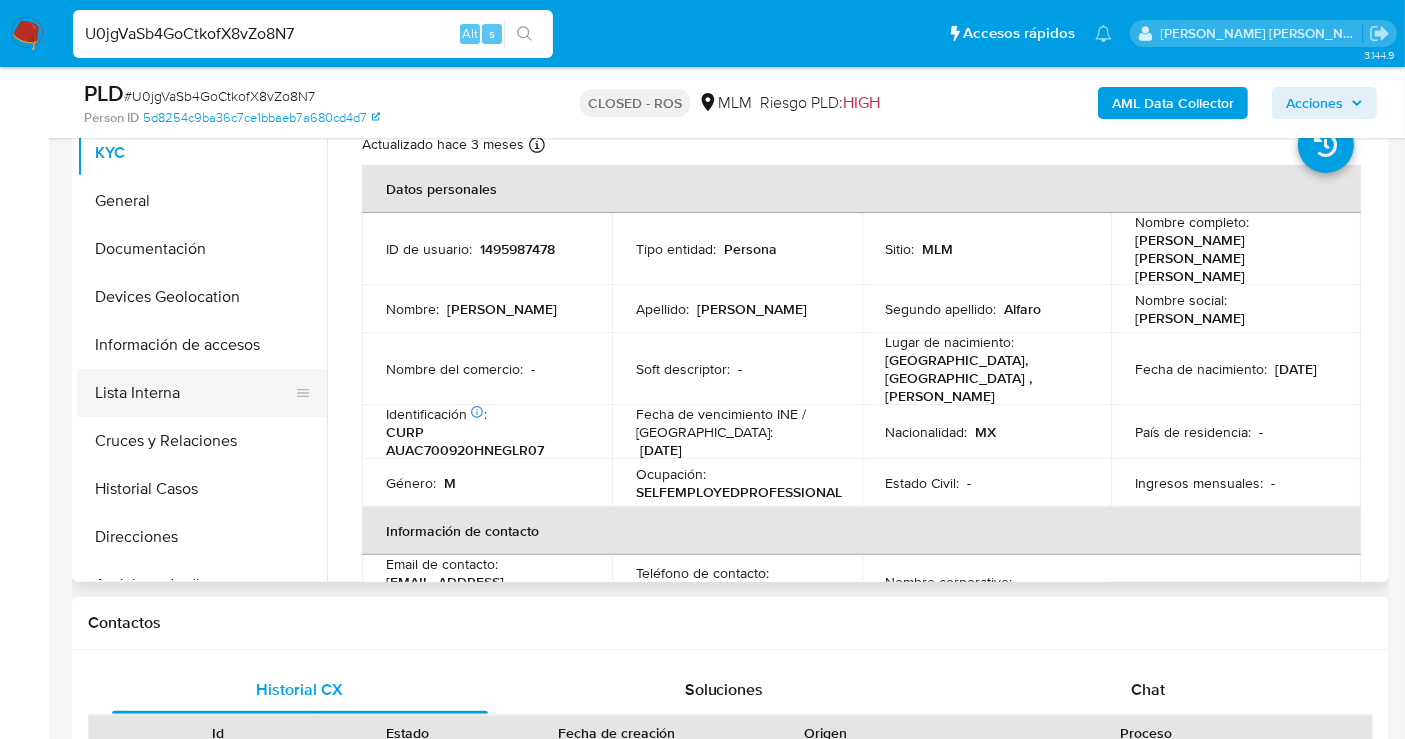 scroll, scrollTop: 222, scrollLeft: 0, axis: vertical 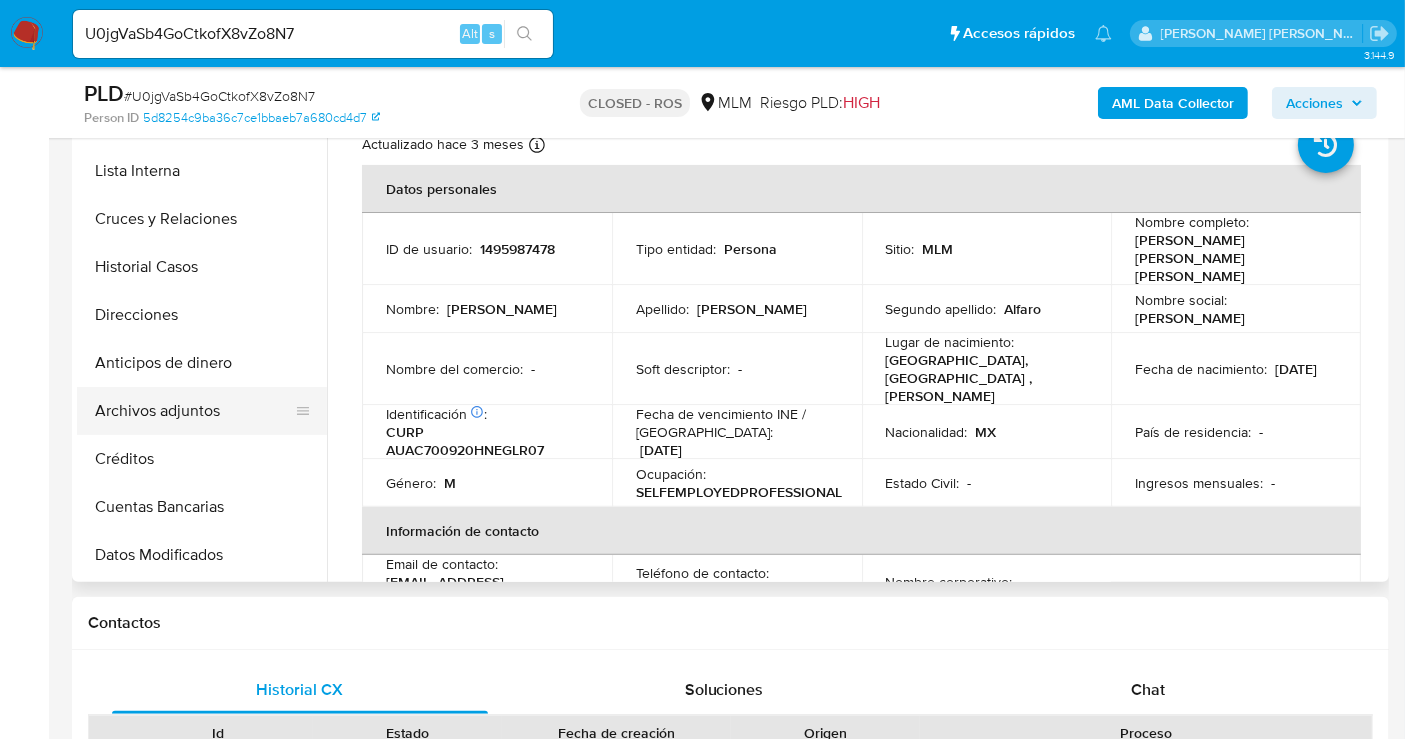 click on "Archivos adjuntos" at bounding box center (194, 411) 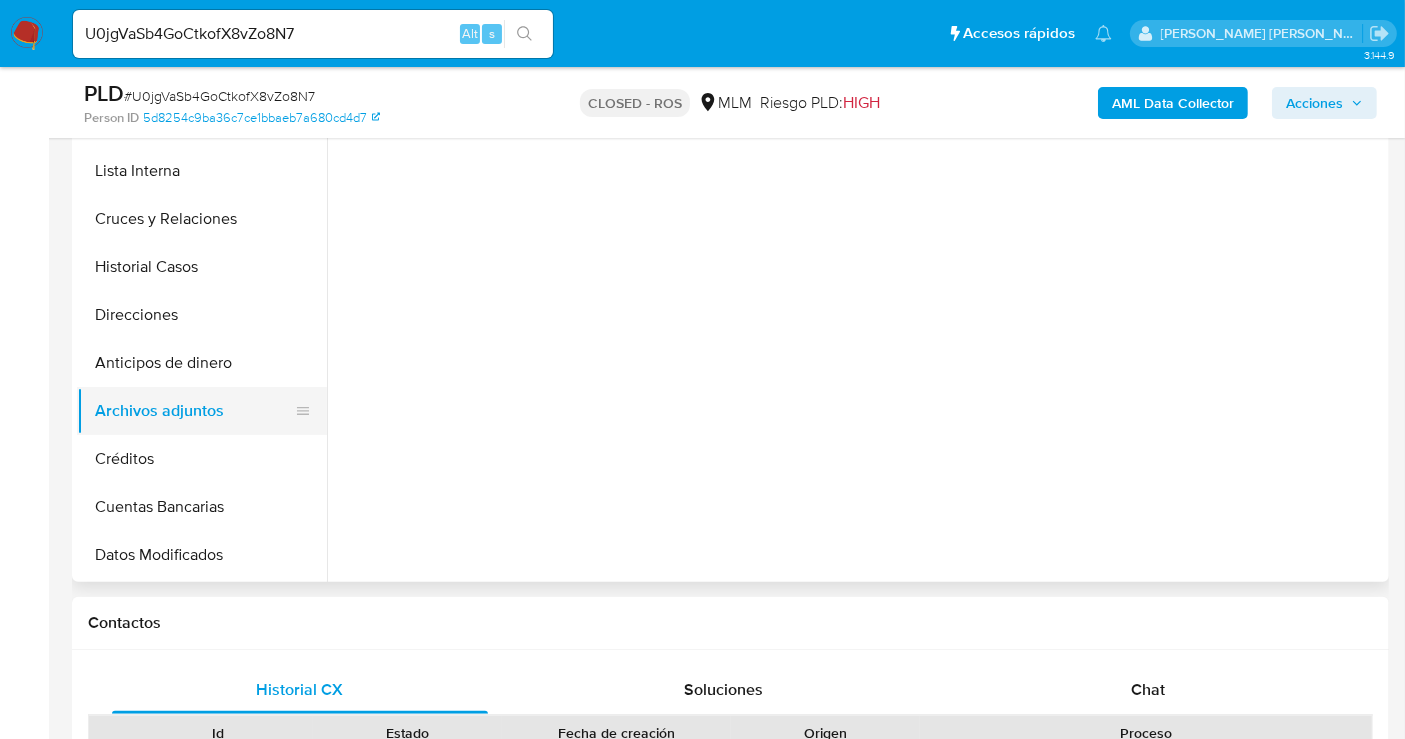 type 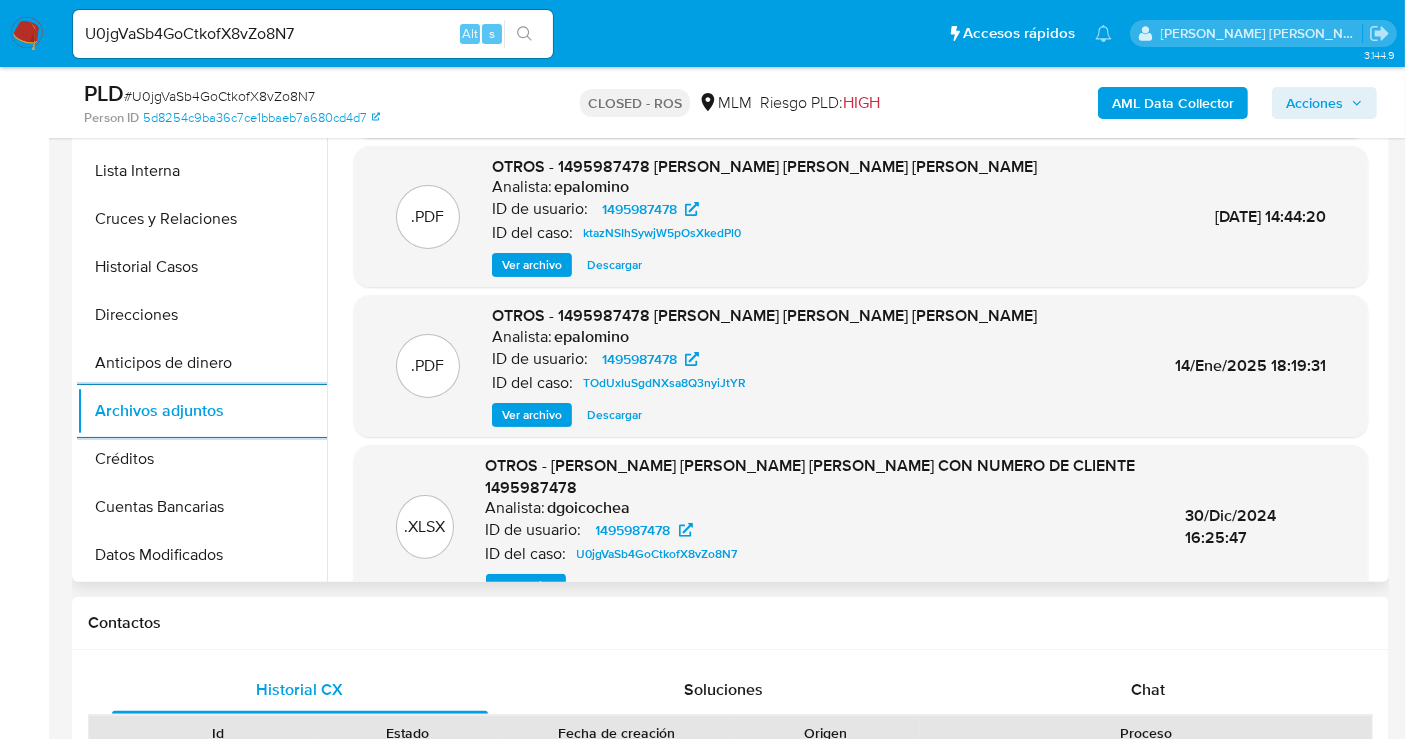 scroll, scrollTop: 189, scrollLeft: 0, axis: vertical 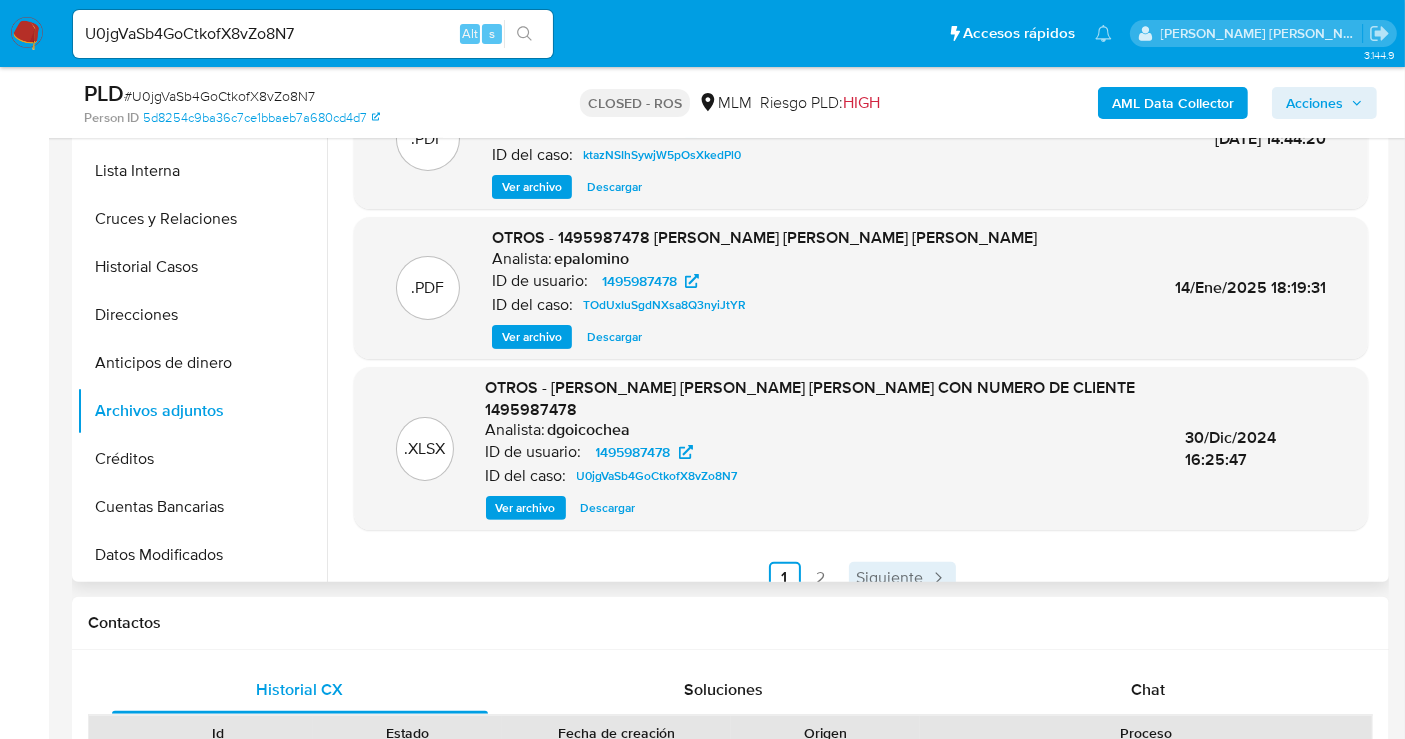 click on "Siguiente" at bounding box center [890, 578] 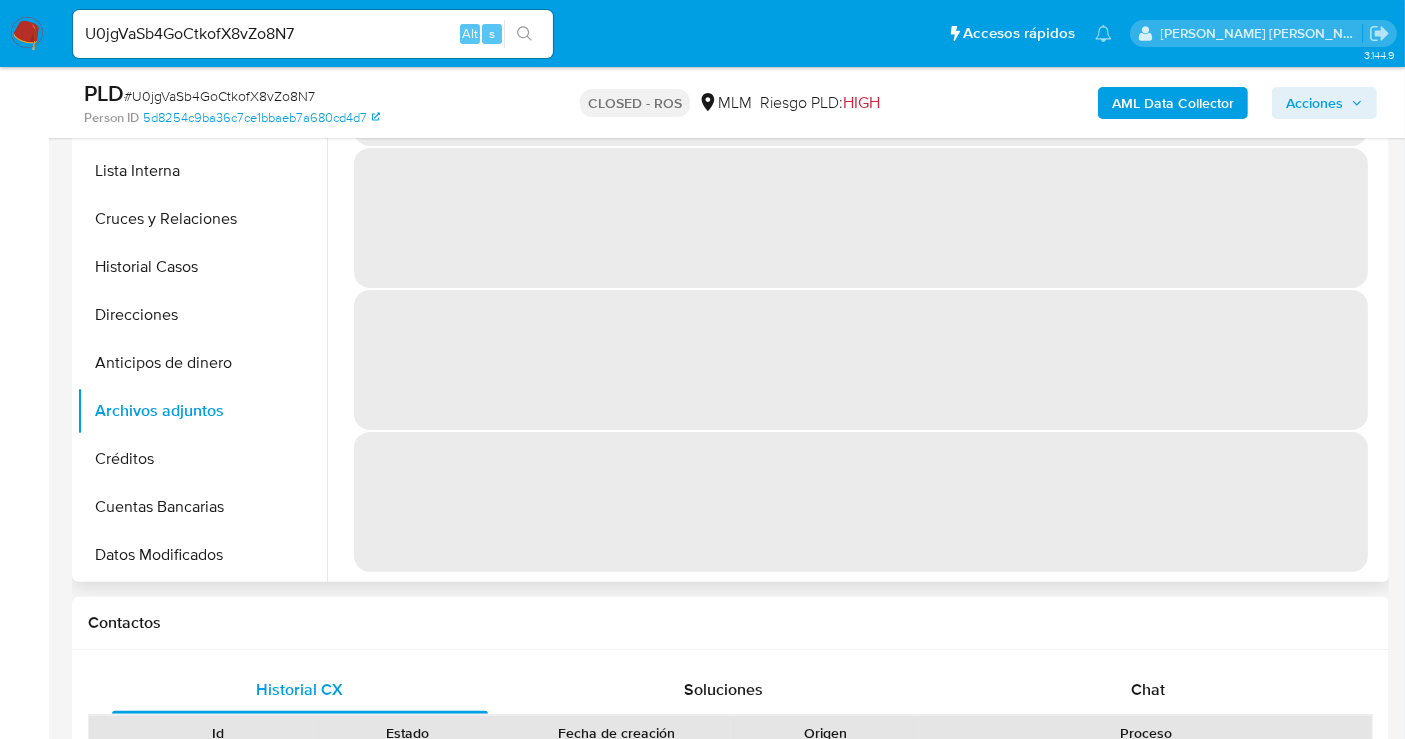scroll, scrollTop: 0, scrollLeft: 0, axis: both 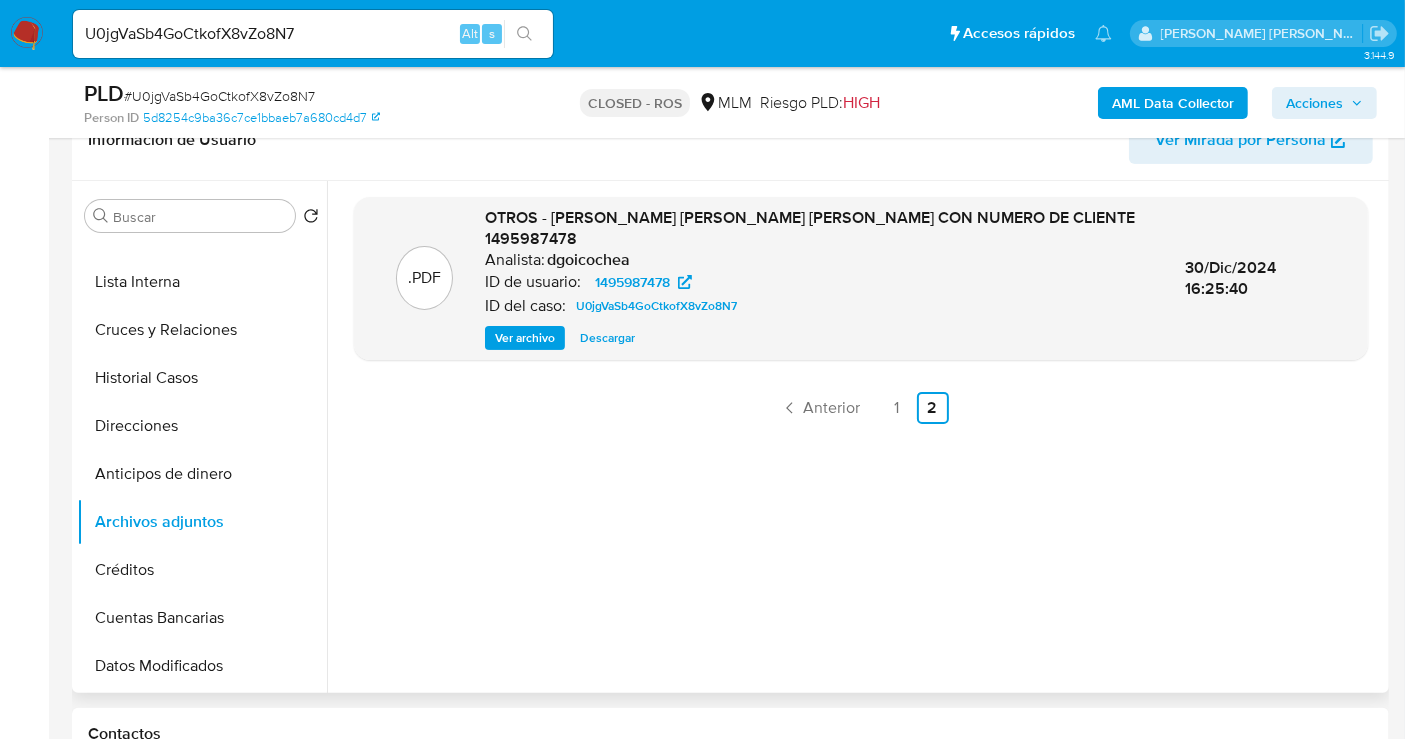 click on "Descargar" at bounding box center (607, 338) 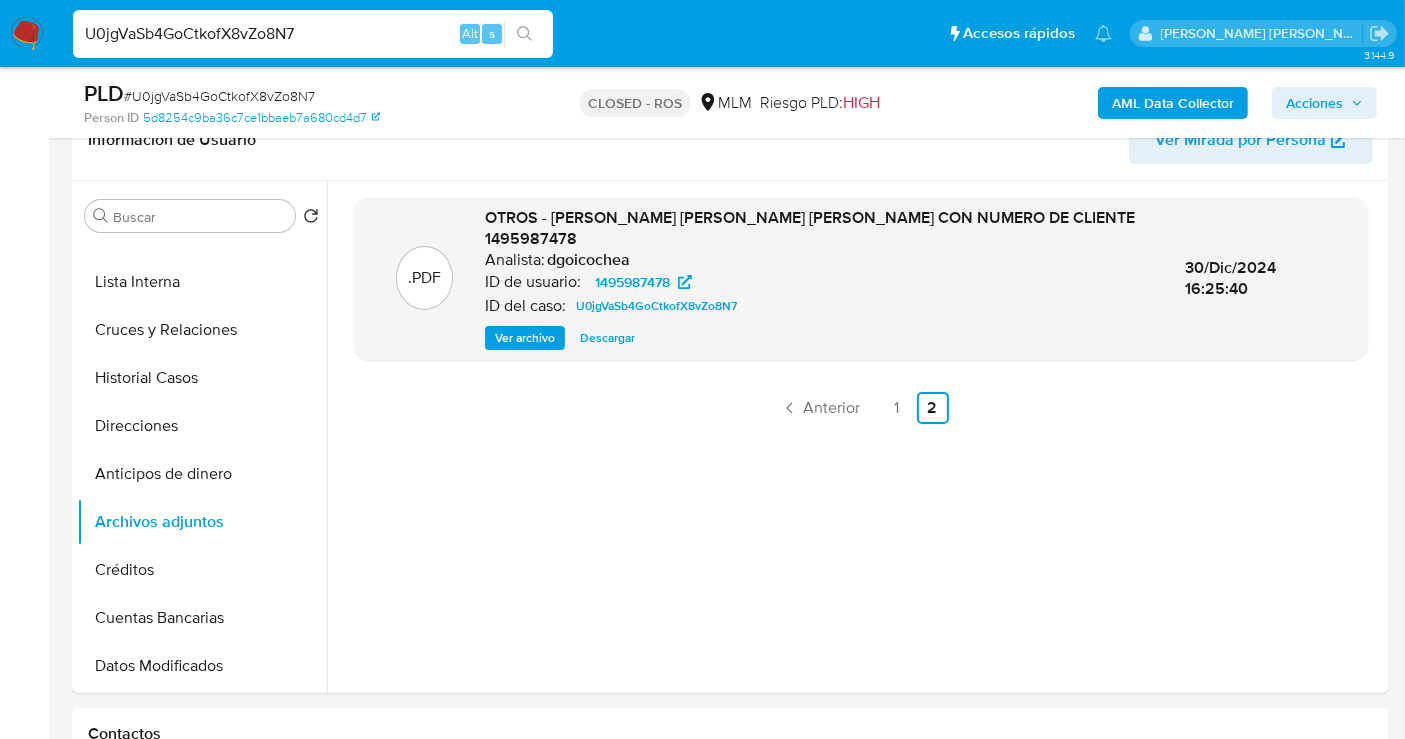 click on "U0jgVaSb4GoCtkofX8vZo8N7" at bounding box center (313, 34) 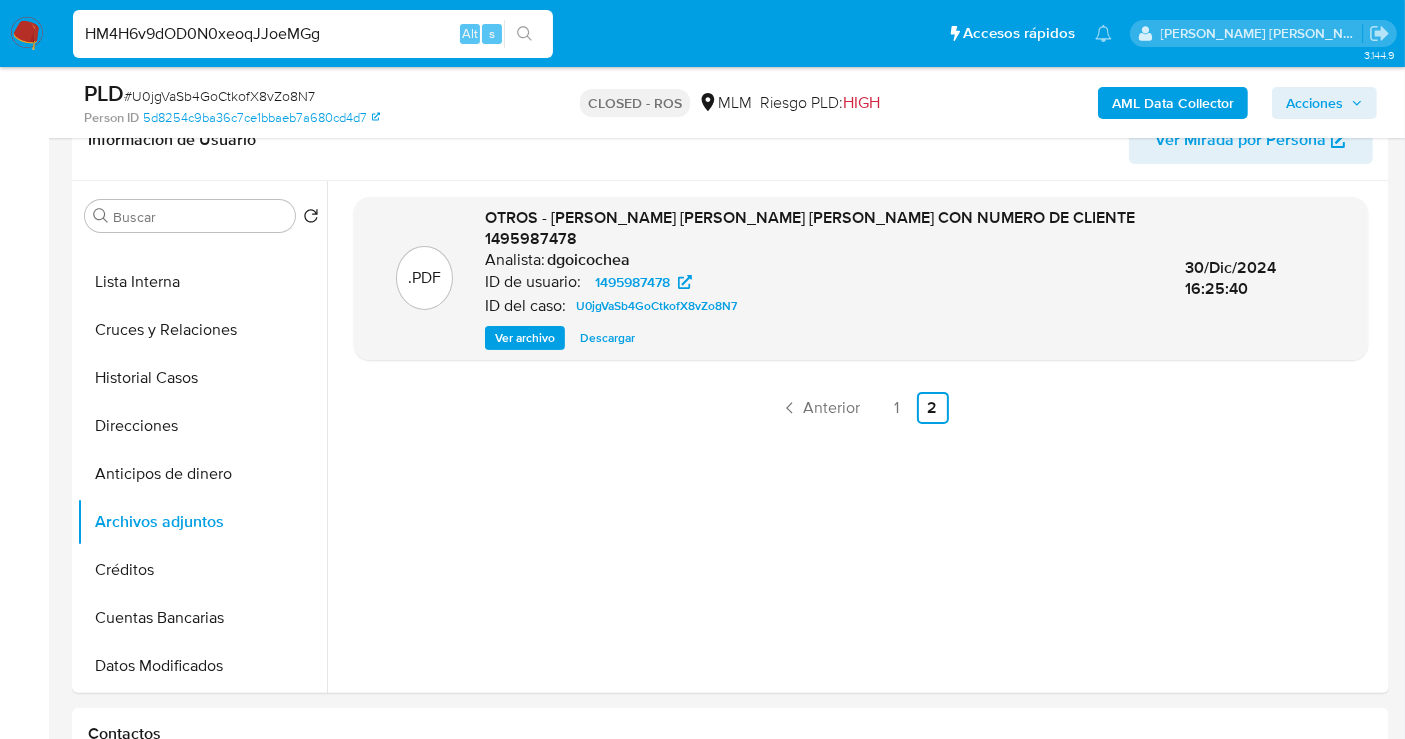 type on "HM4H6v9dOD0N0xeoqJJoeMGg" 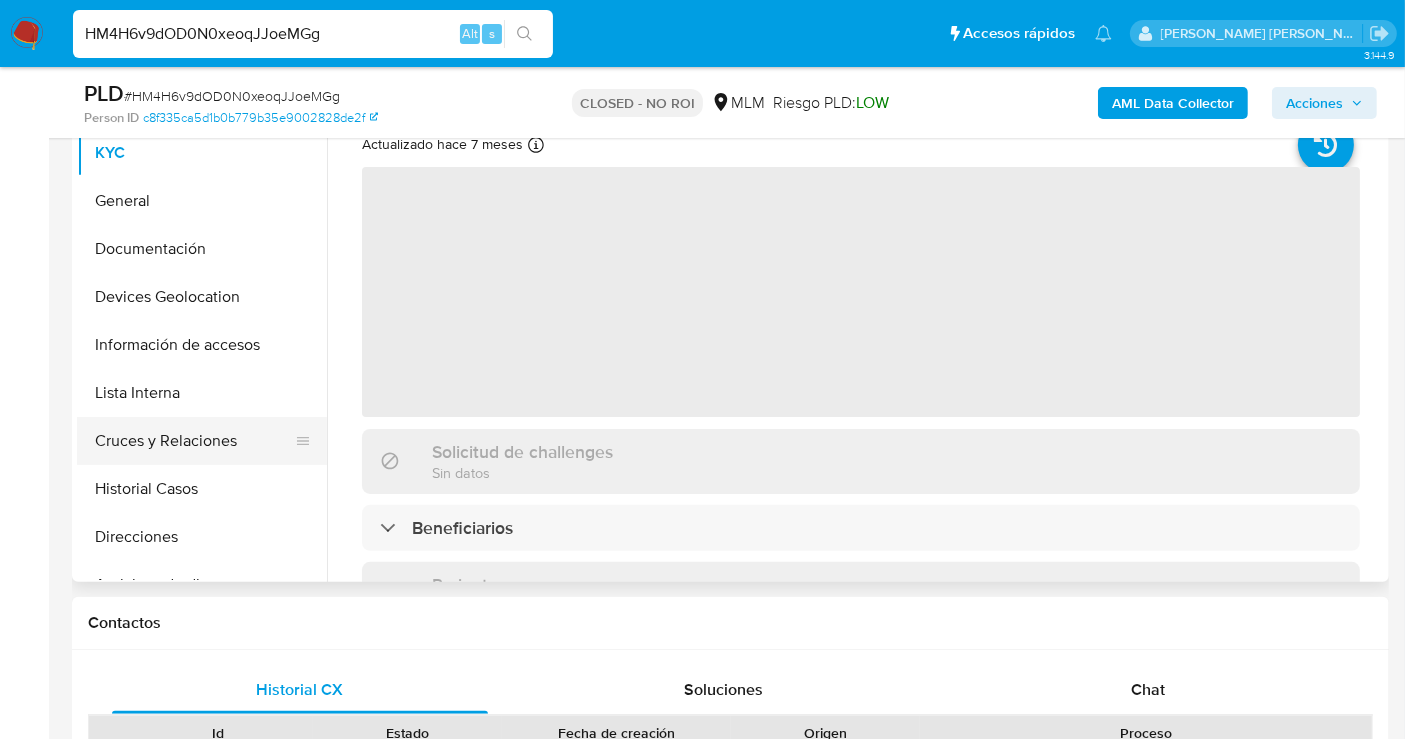 scroll, scrollTop: 555, scrollLeft: 0, axis: vertical 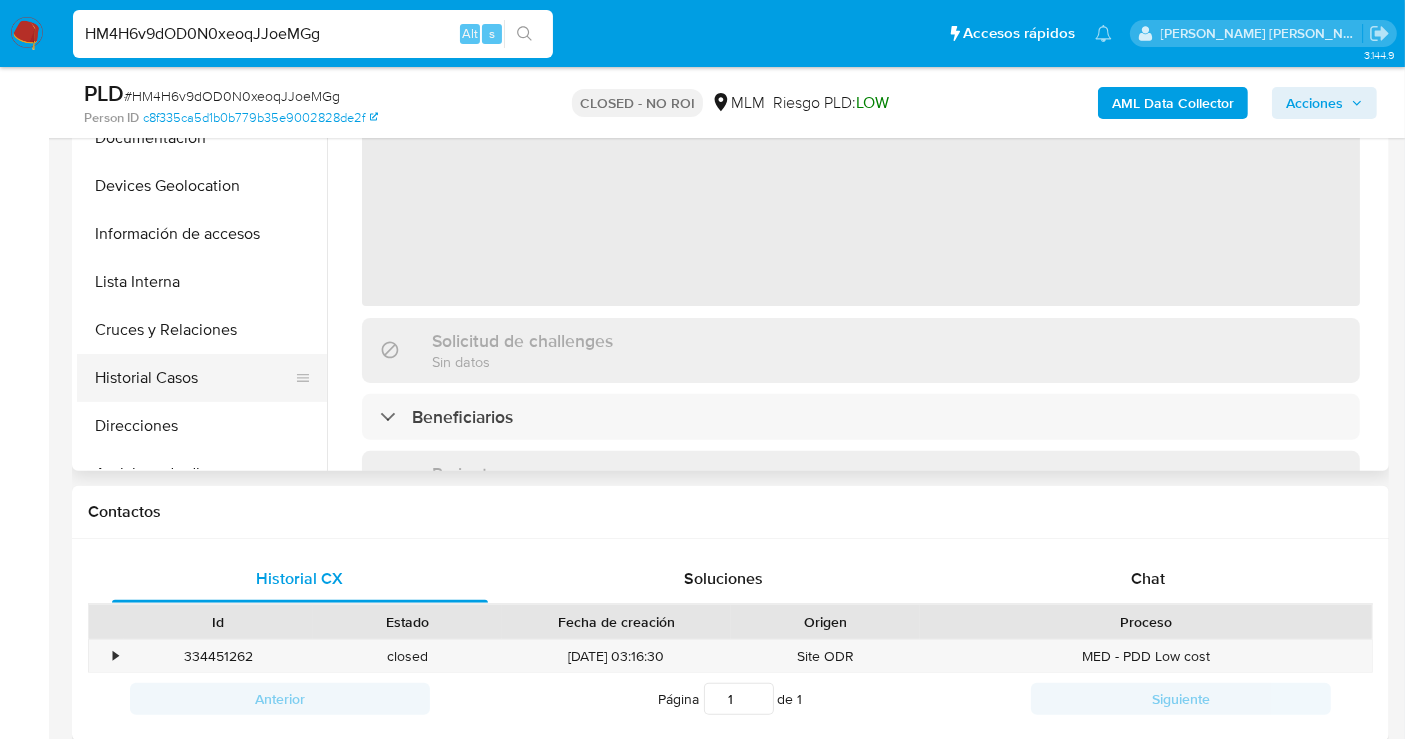 select on "10" 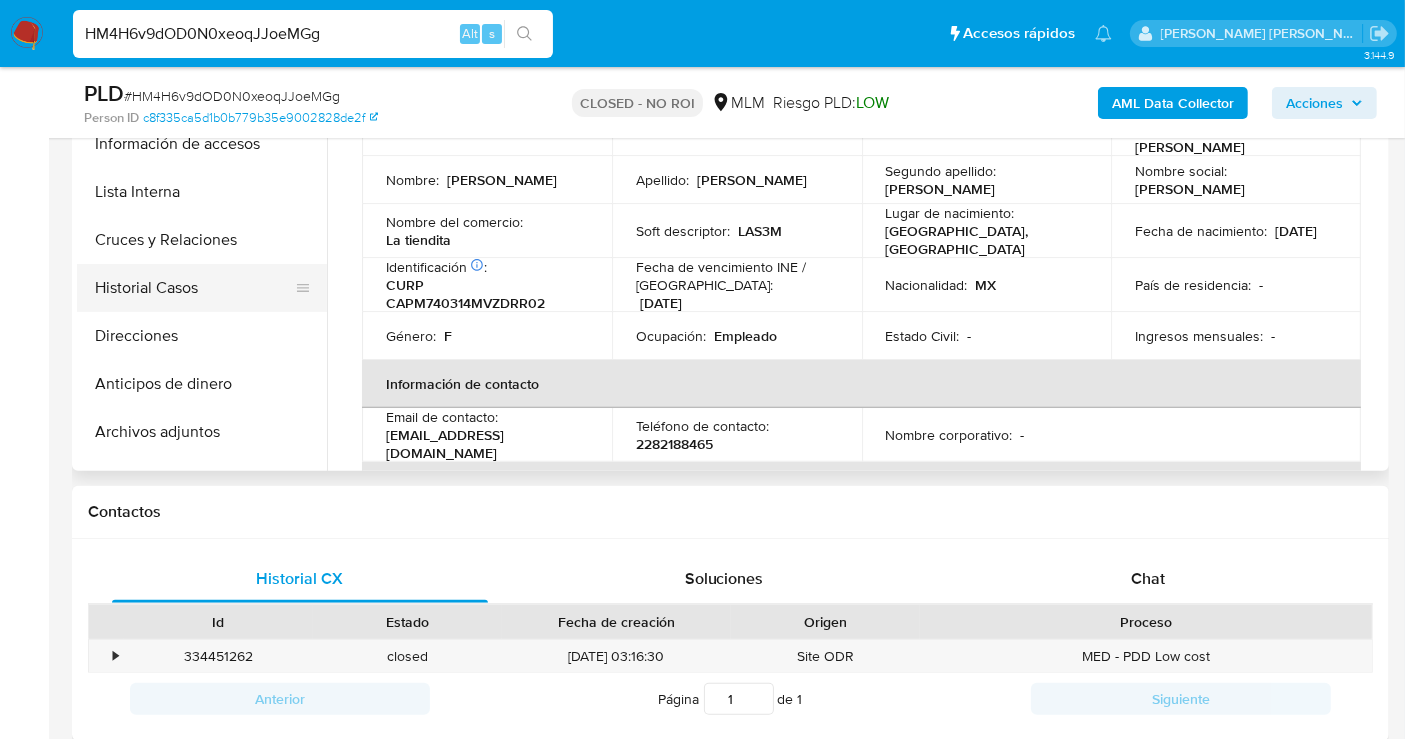 scroll, scrollTop: 111, scrollLeft: 0, axis: vertical 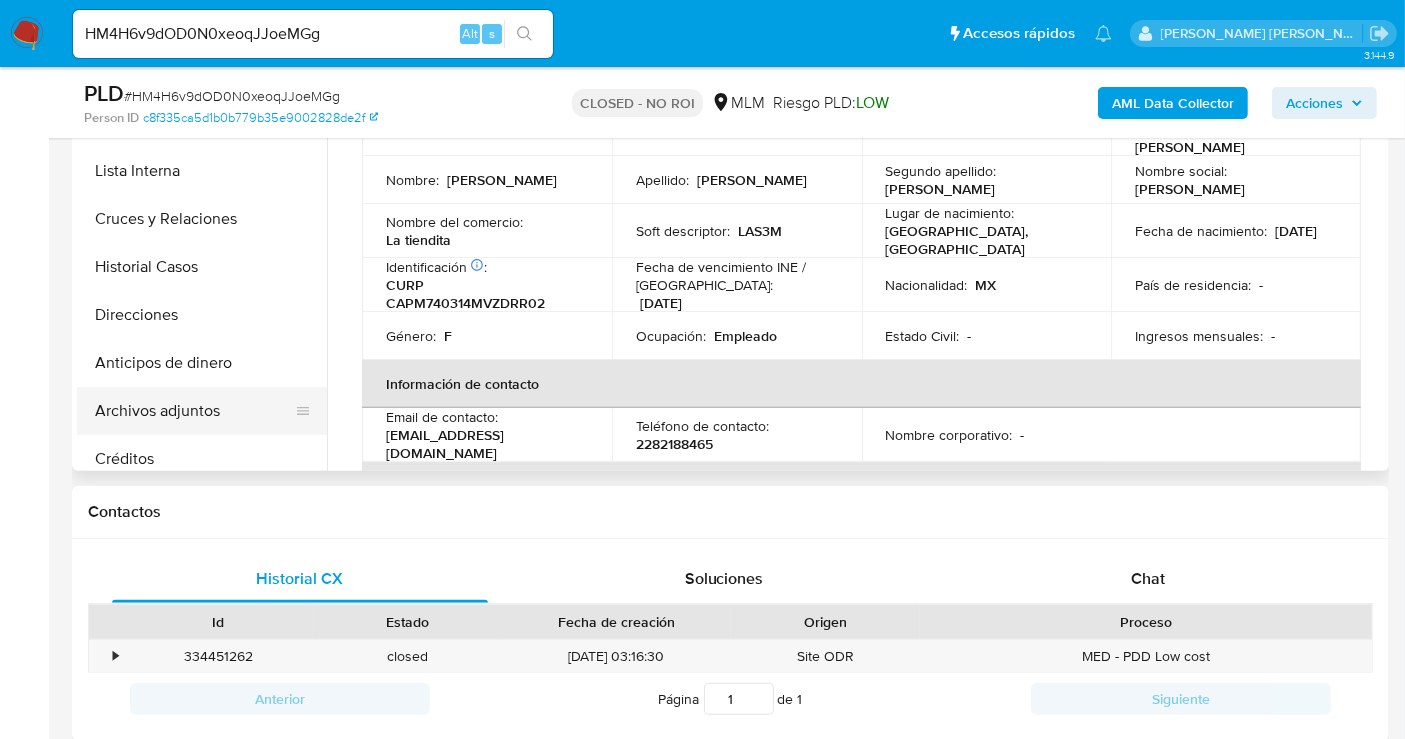 click on "Archivos adjuntos" at bounding box center [194, 411] 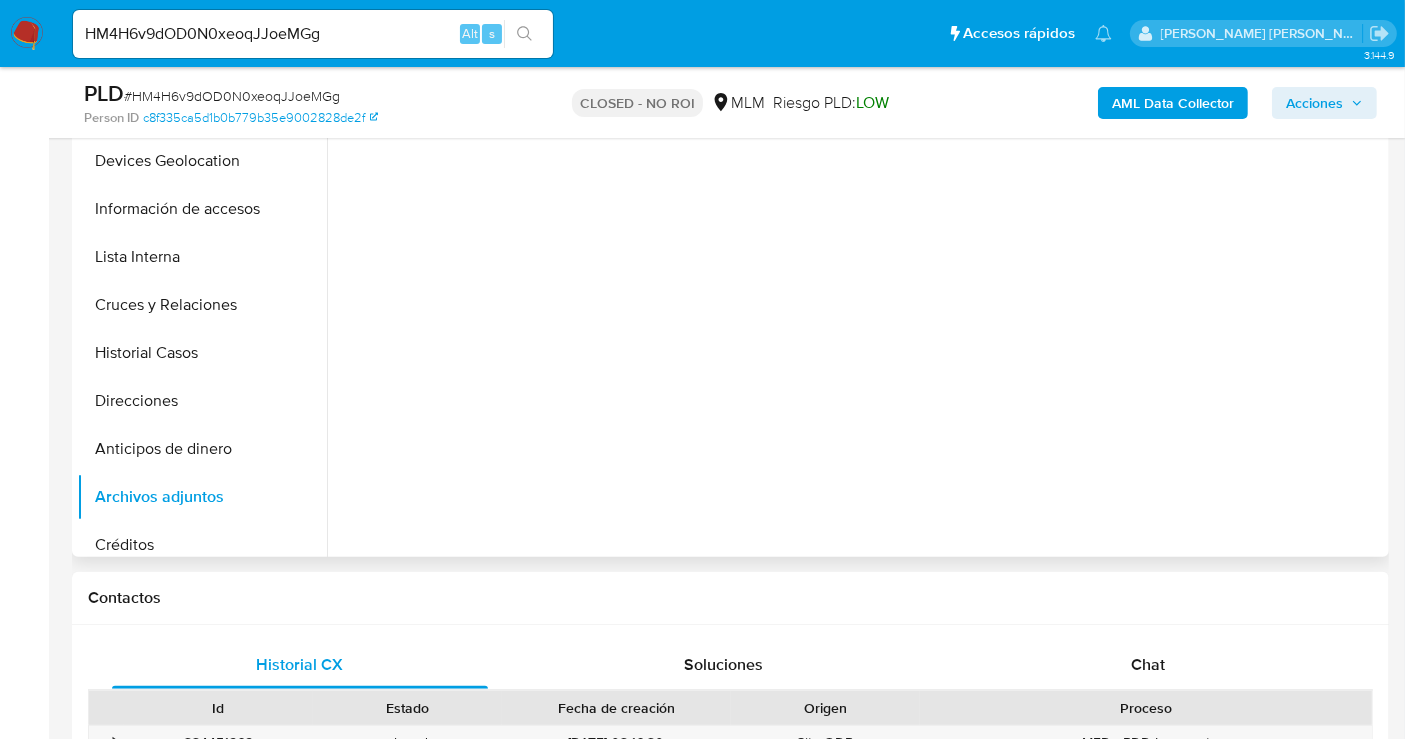 scroll, scrollTop: 333, scrollLeft: 0, axis: vertical 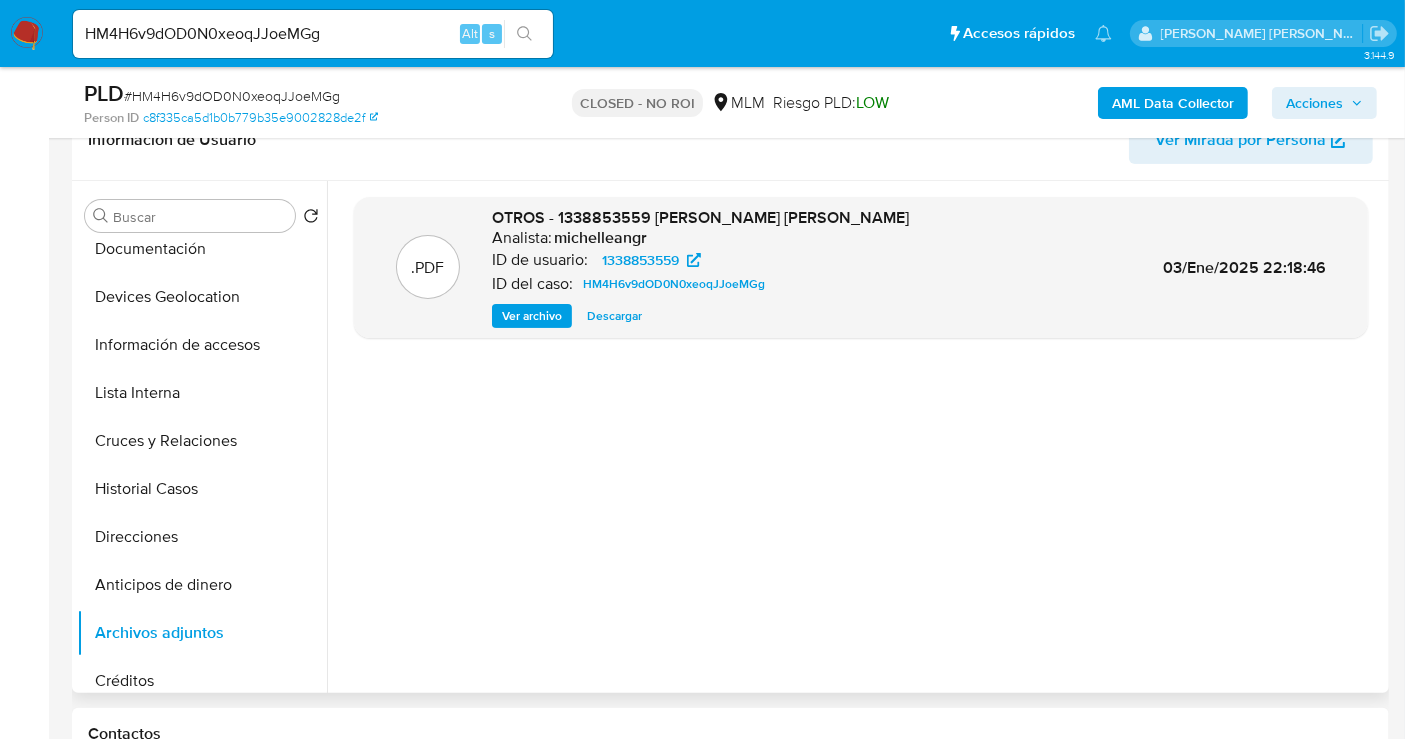 click on "Descargar" at bounding box center (614, 316) 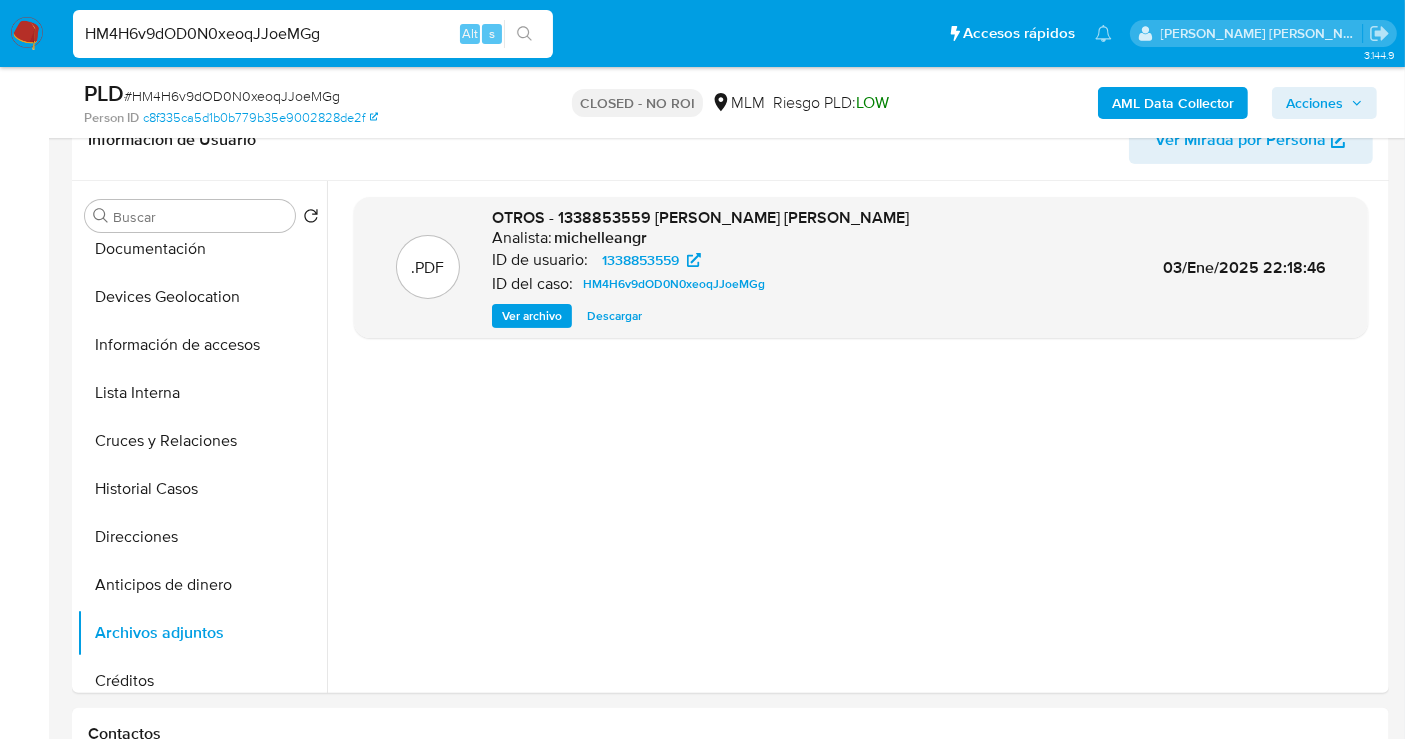 click on "HM4H6v9dOD0N0xeoqJJoeMGg" at bounding box center (313, 34) 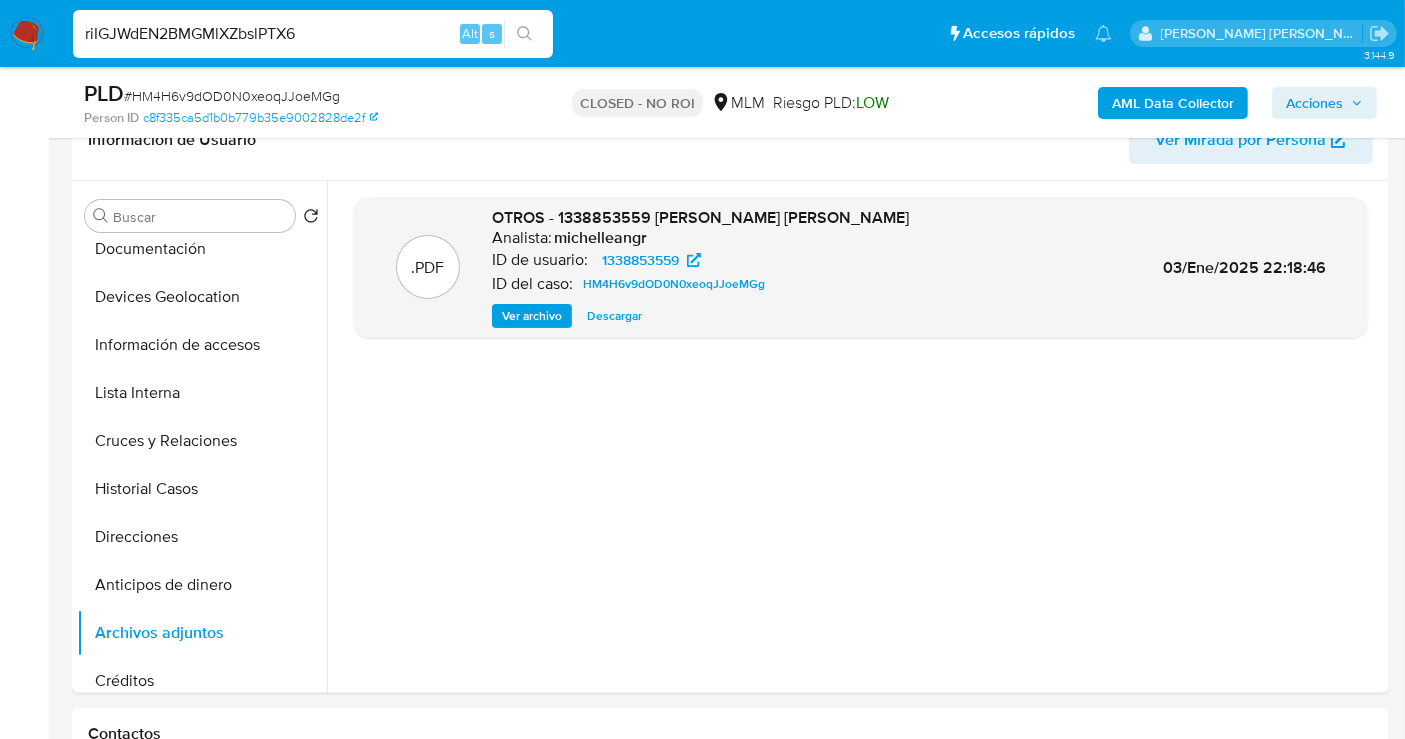 type on "riIGJWdEN2BMGMlXZbslPTX6" 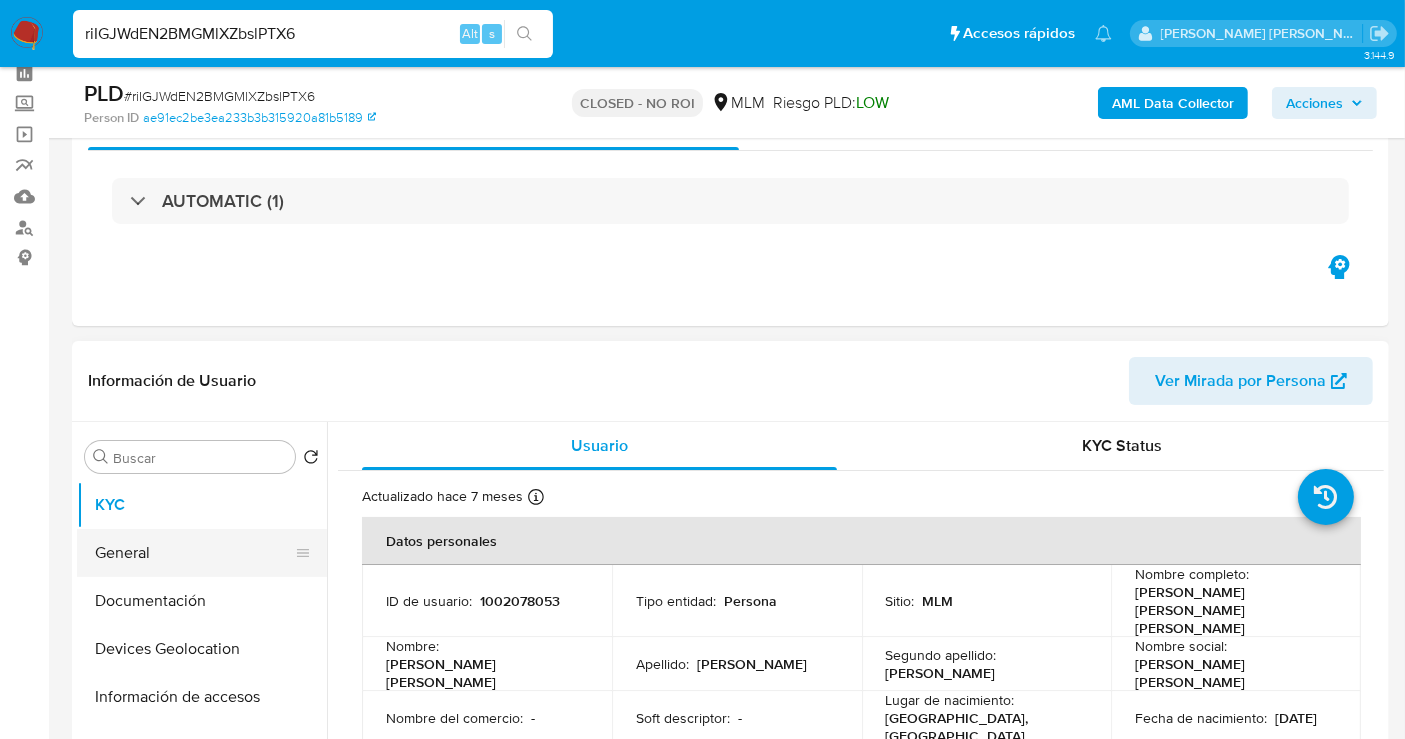 scroll, scrollTop: 222, scrollLeft: 0, axis: vertical 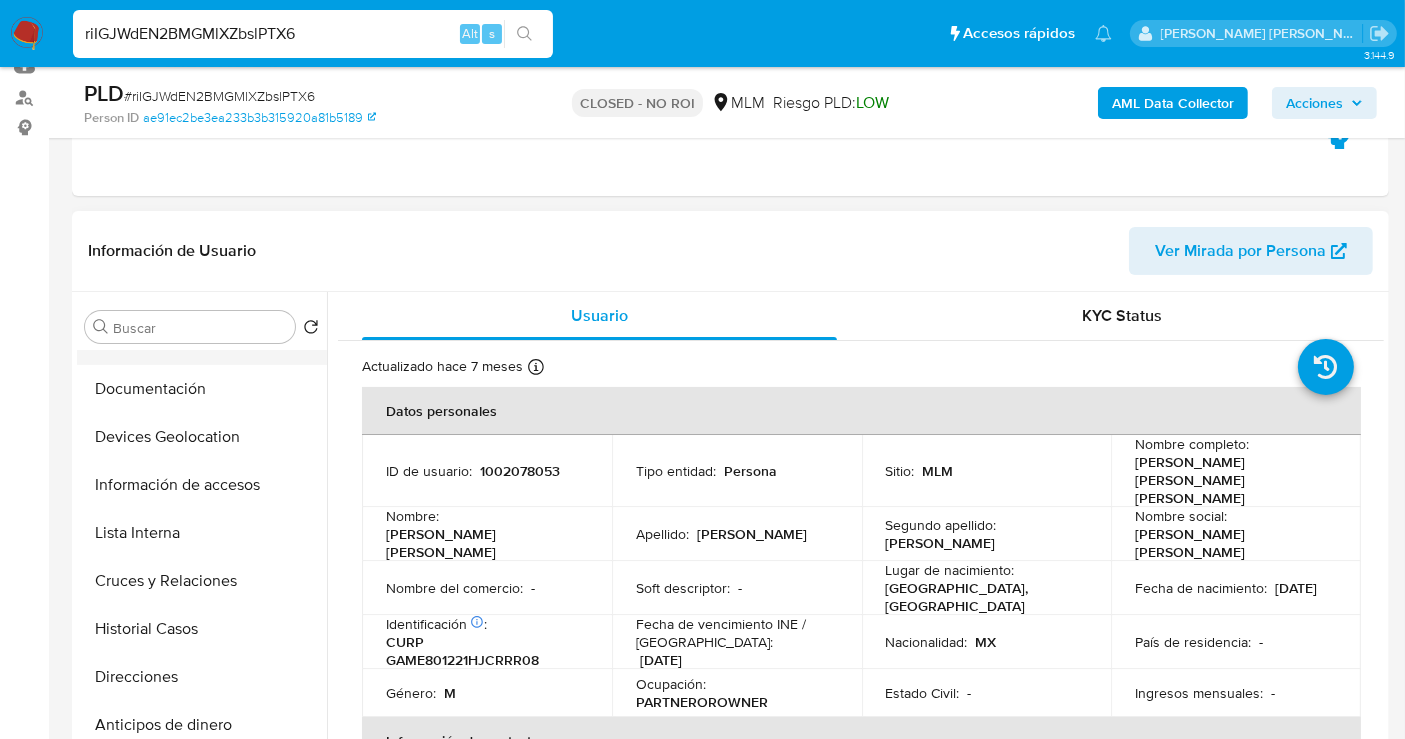 select on "10" 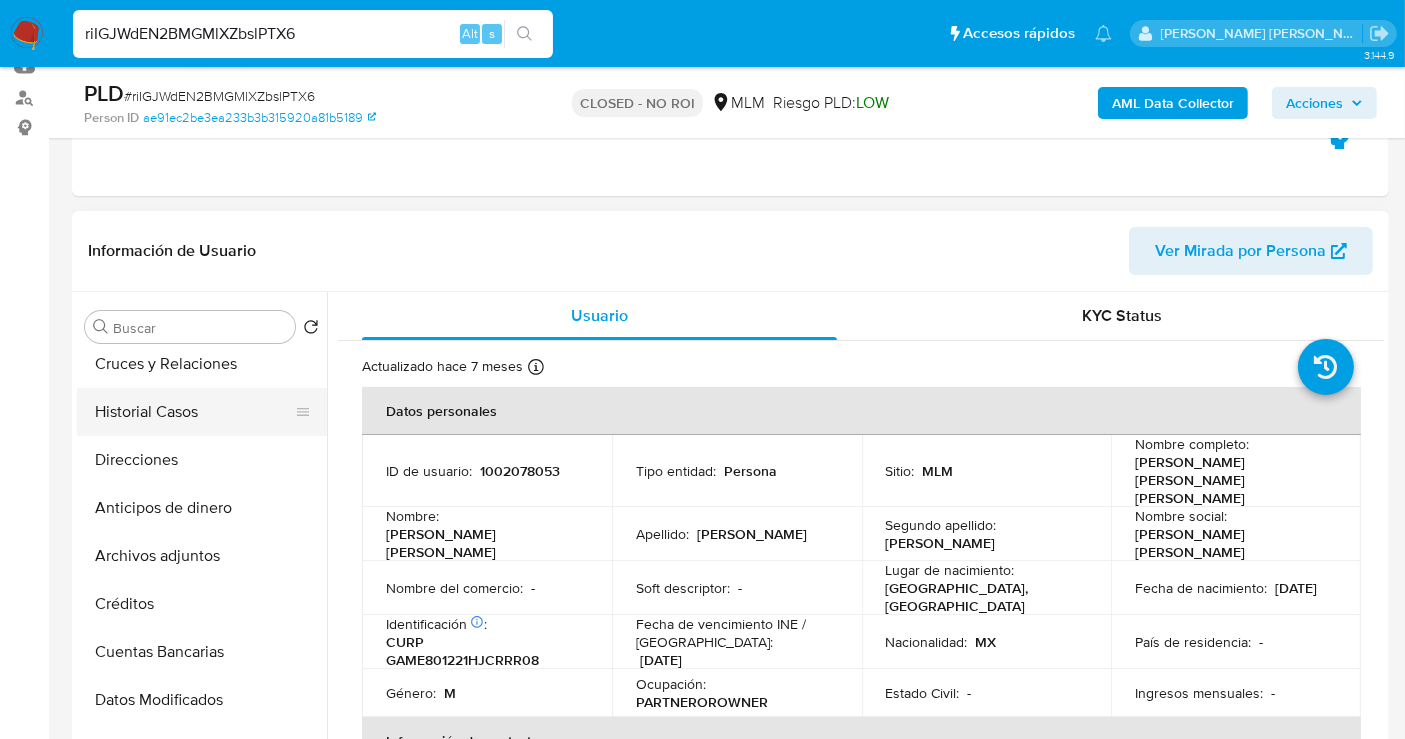 scroll, scrollTop: 333, scrollLeft: 0, axis: vertical 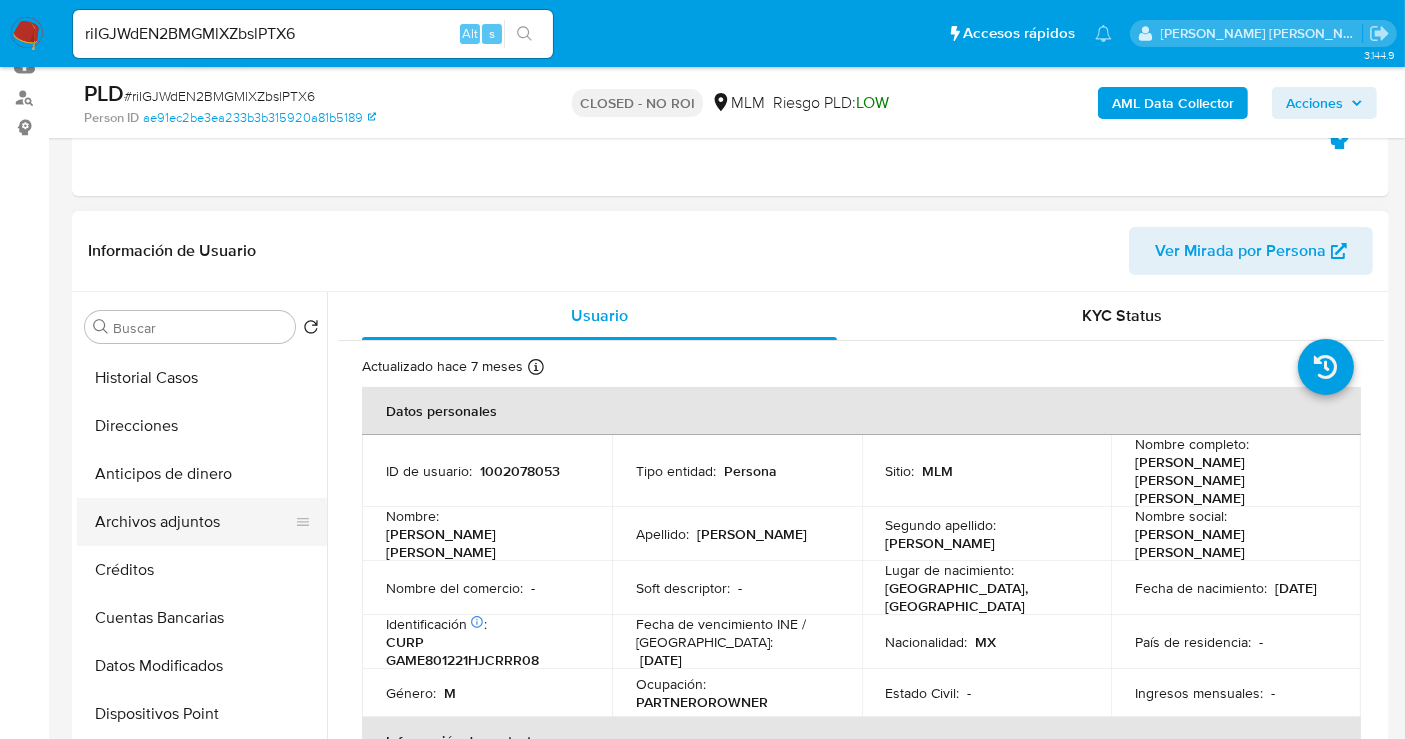 click on "Archivos adjuntos" at bounding box center [194, 522] 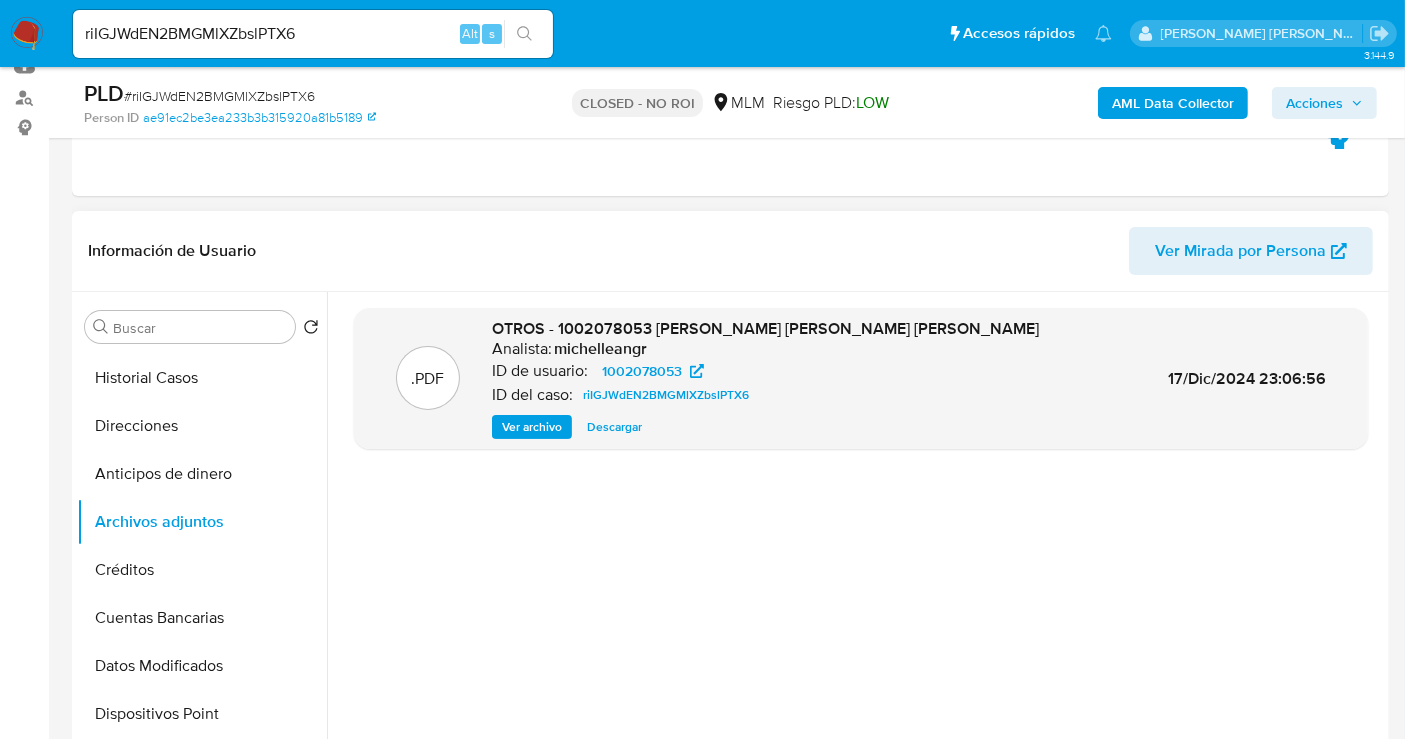 click on "Descargar" at bounding box center [614, 427] 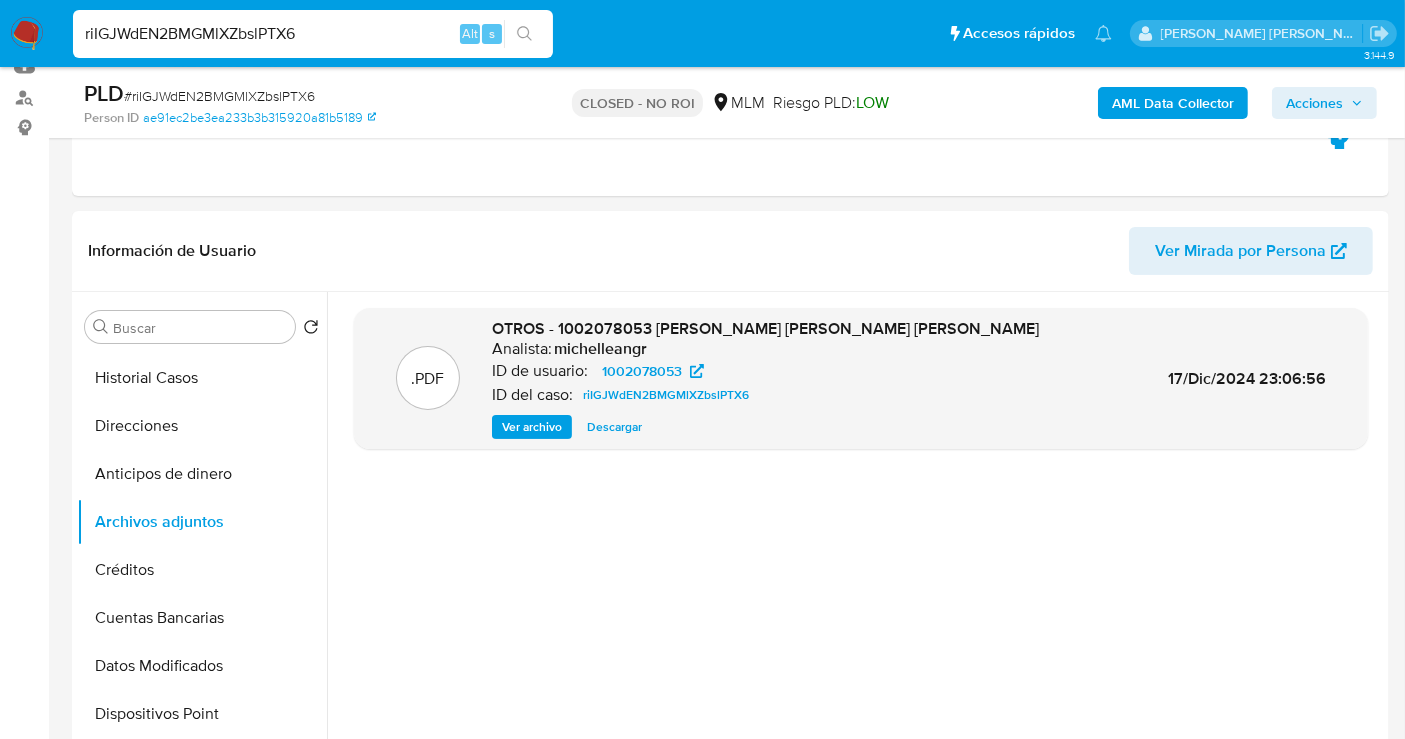 click on "riIGJWdEN2BMGMlXZbslPTX6" at bounding box center (313, 34) 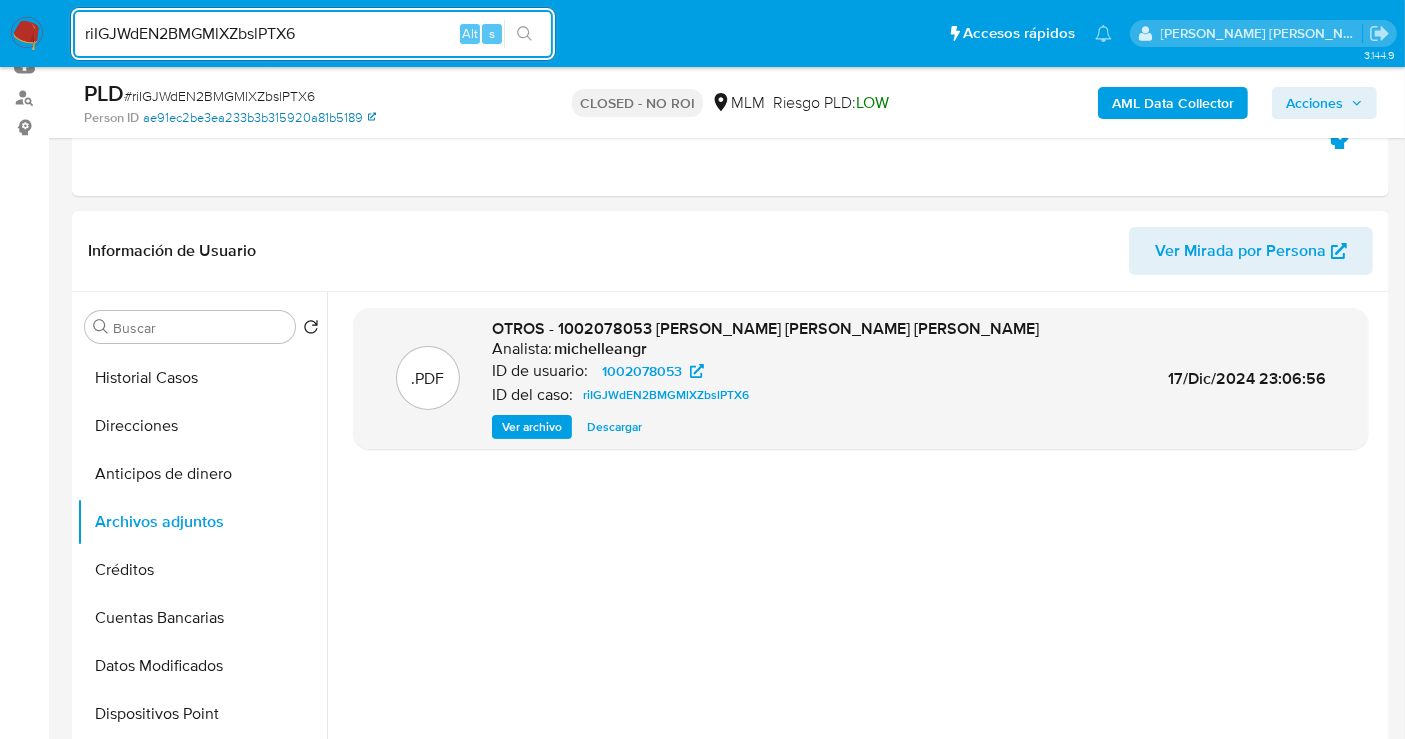 paste on "LktebuH2t7jhc4MjoUNoRdvu" 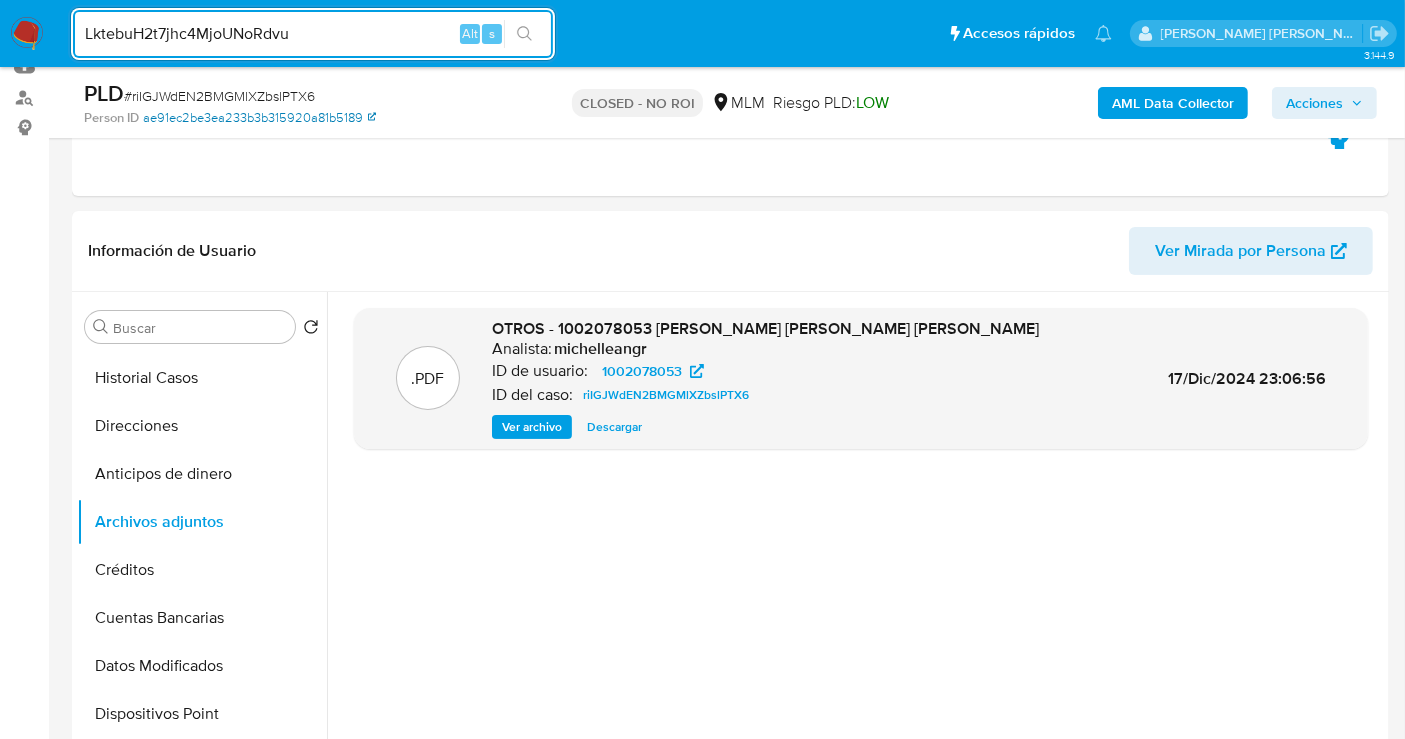 type on "LktebuH2t7jhc4MjoUNoRdvu" 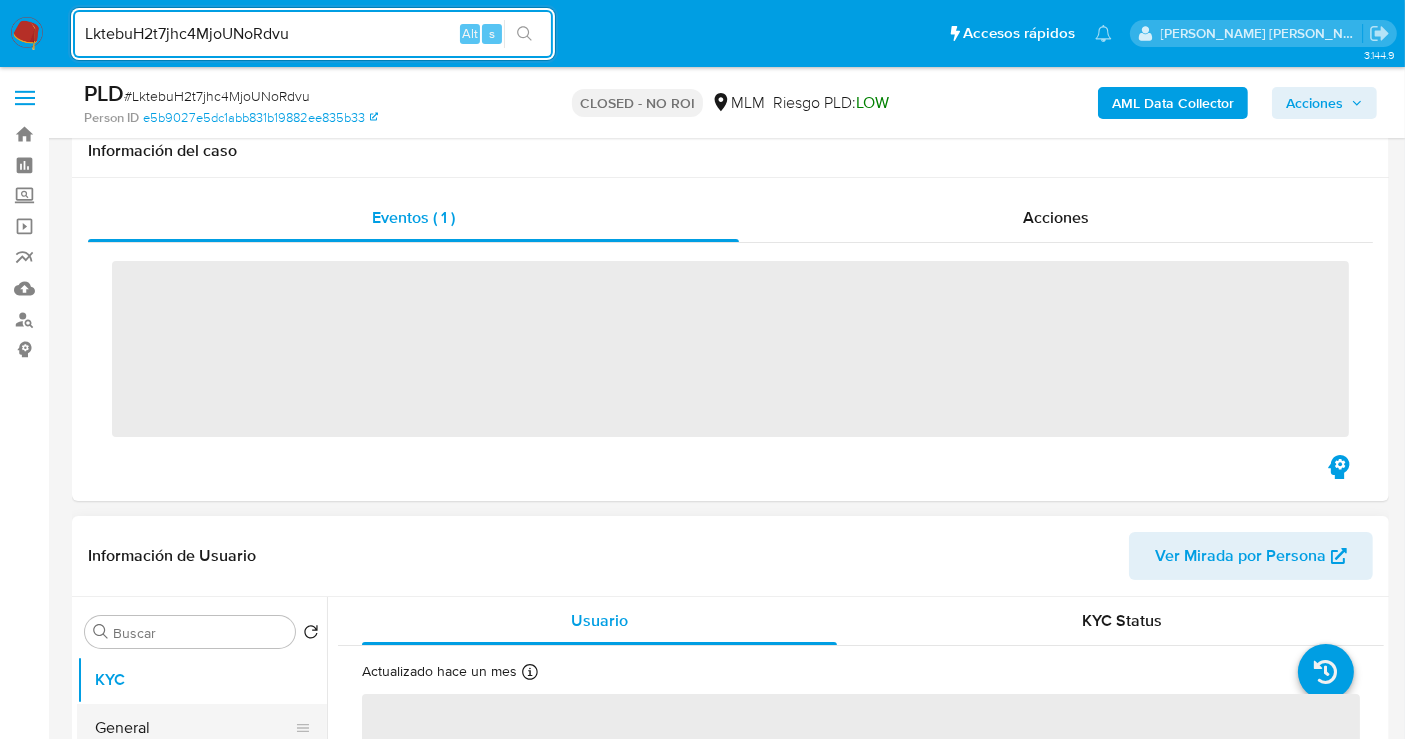scroll, scrollTop: 444, scrollLeft: 0, axis: vertical 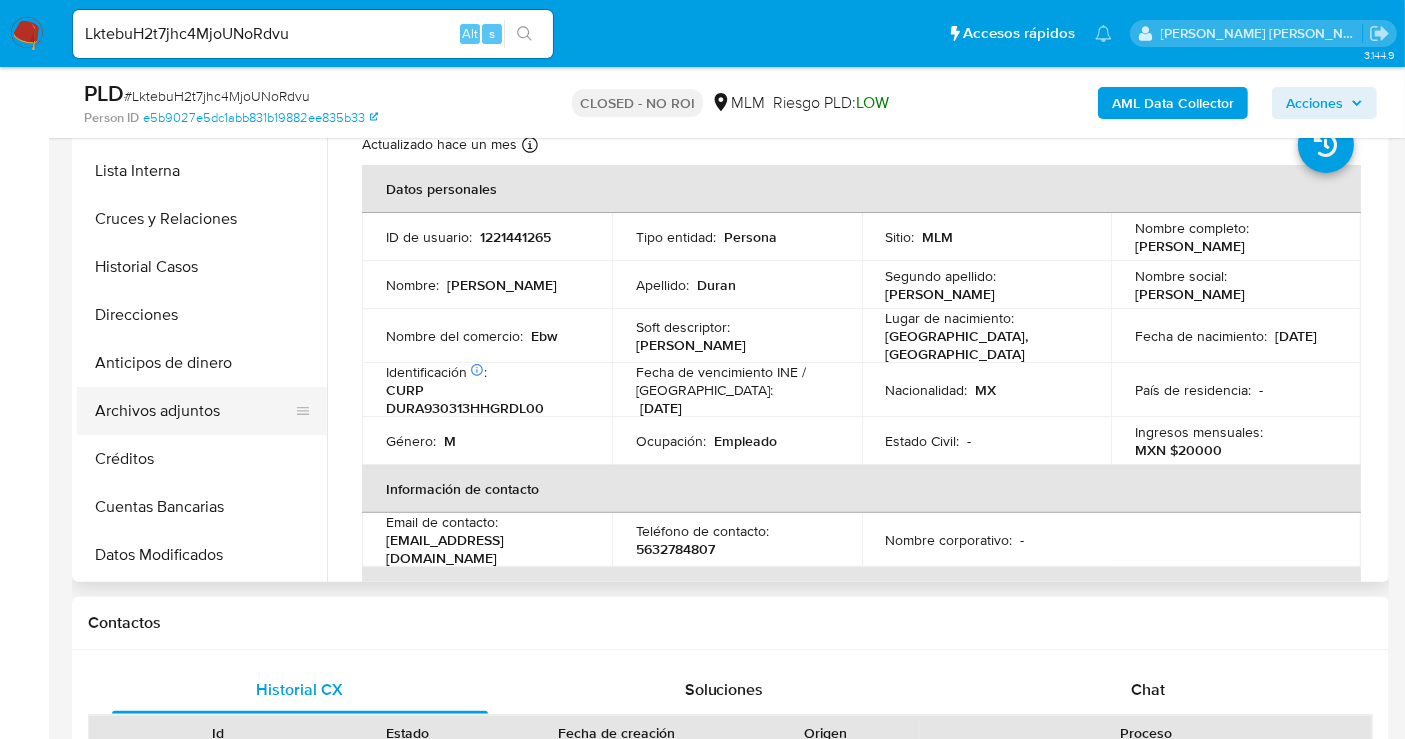 click on "Archivos adjuntos" at bounding box center [194, 411] 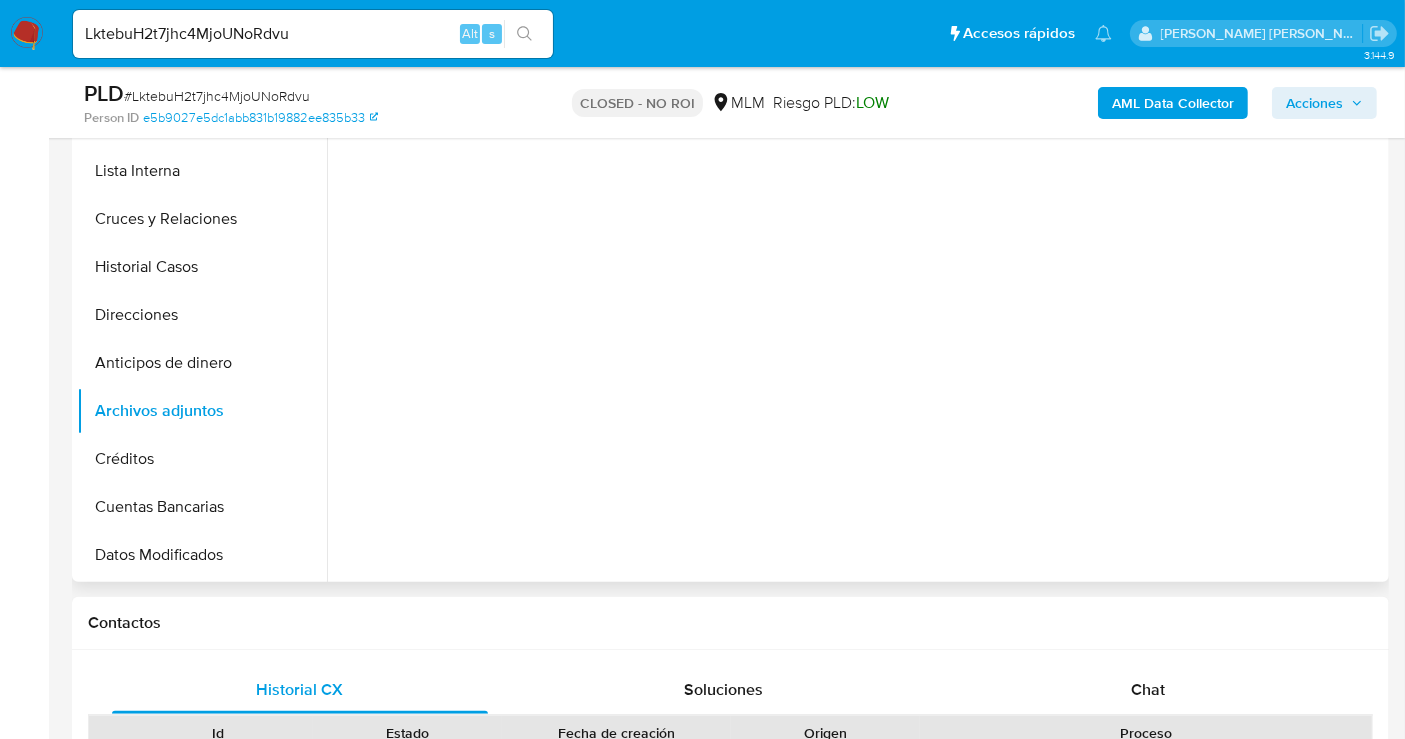 select on "10" 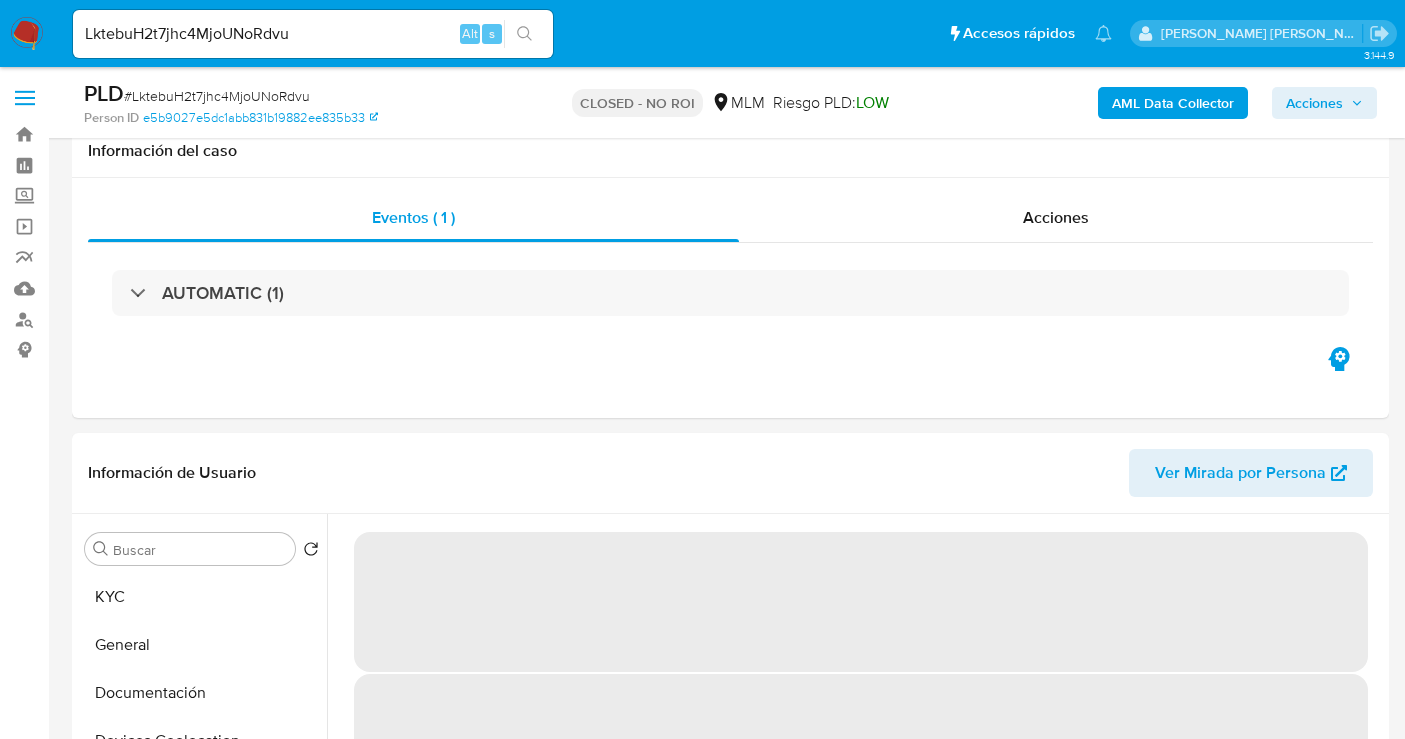 select on "10" 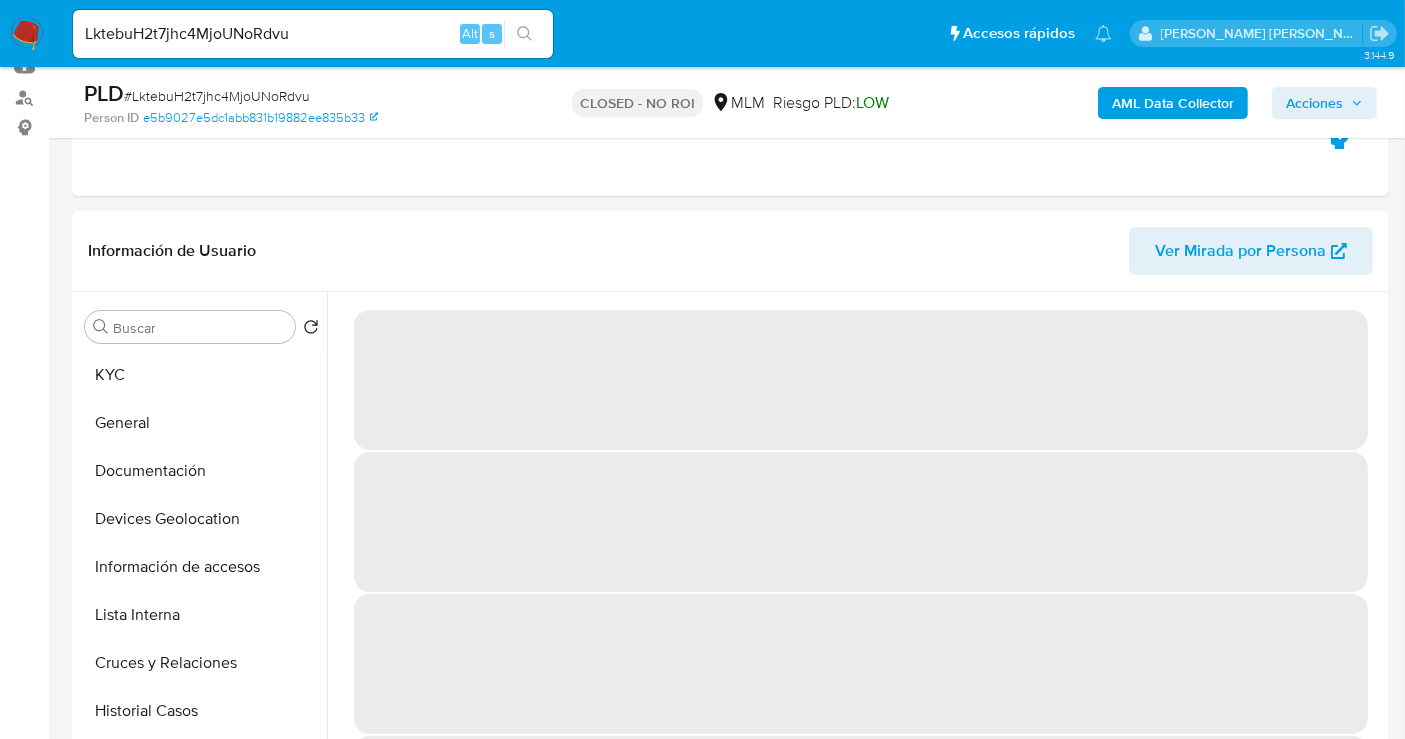 scroll, scrollTop: 222, scrollLeft: 0, axis: vertical 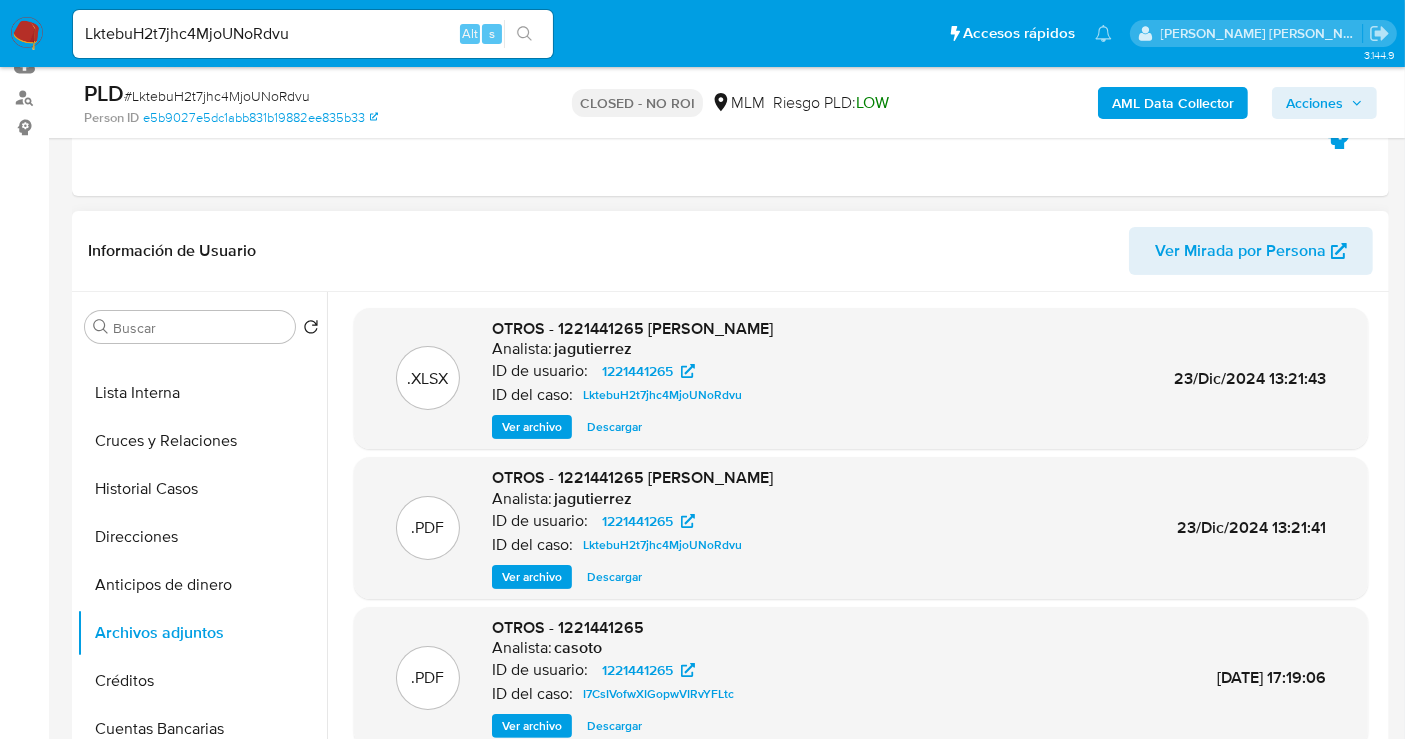 click on "Descargar" at bounding box center (614, 577) 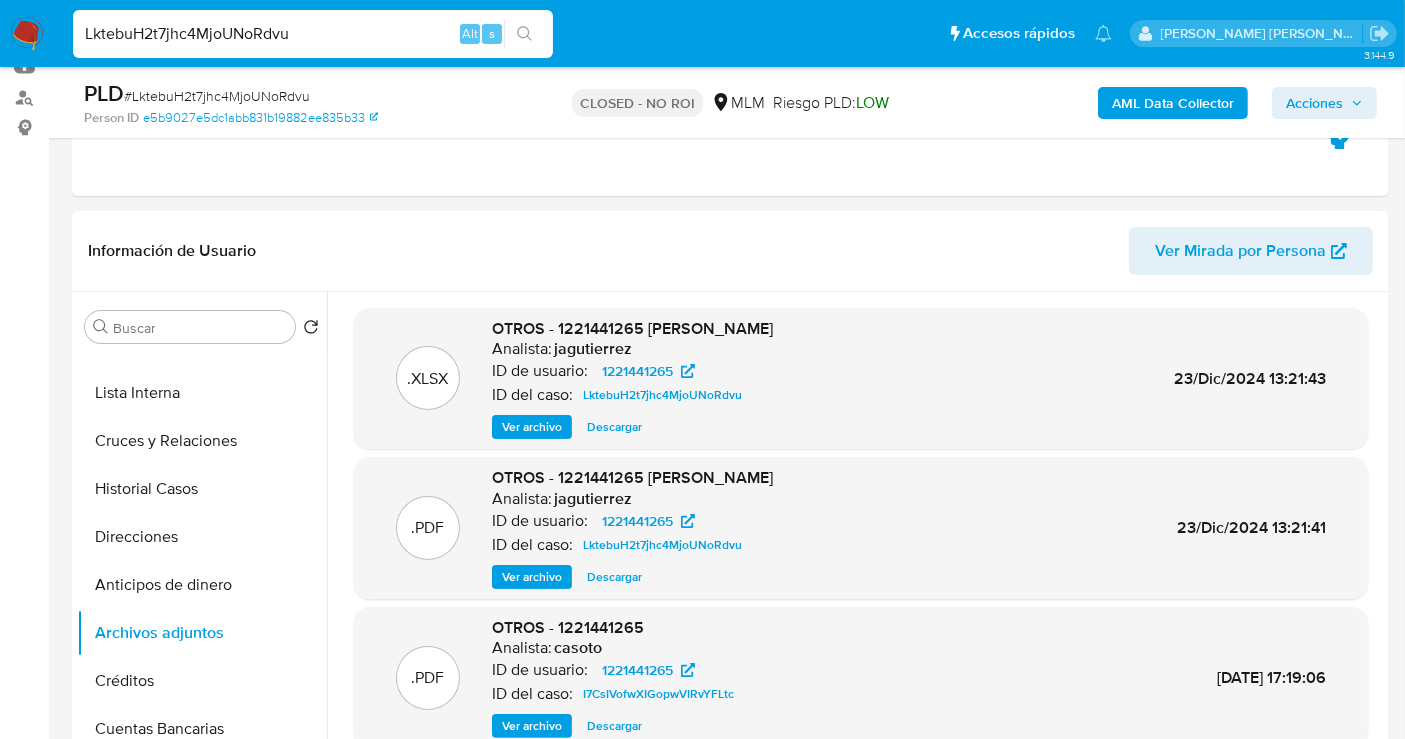 click on "LktebuH2t7jhc4MjoUNoRdvu" at bounding box center (313, 34) 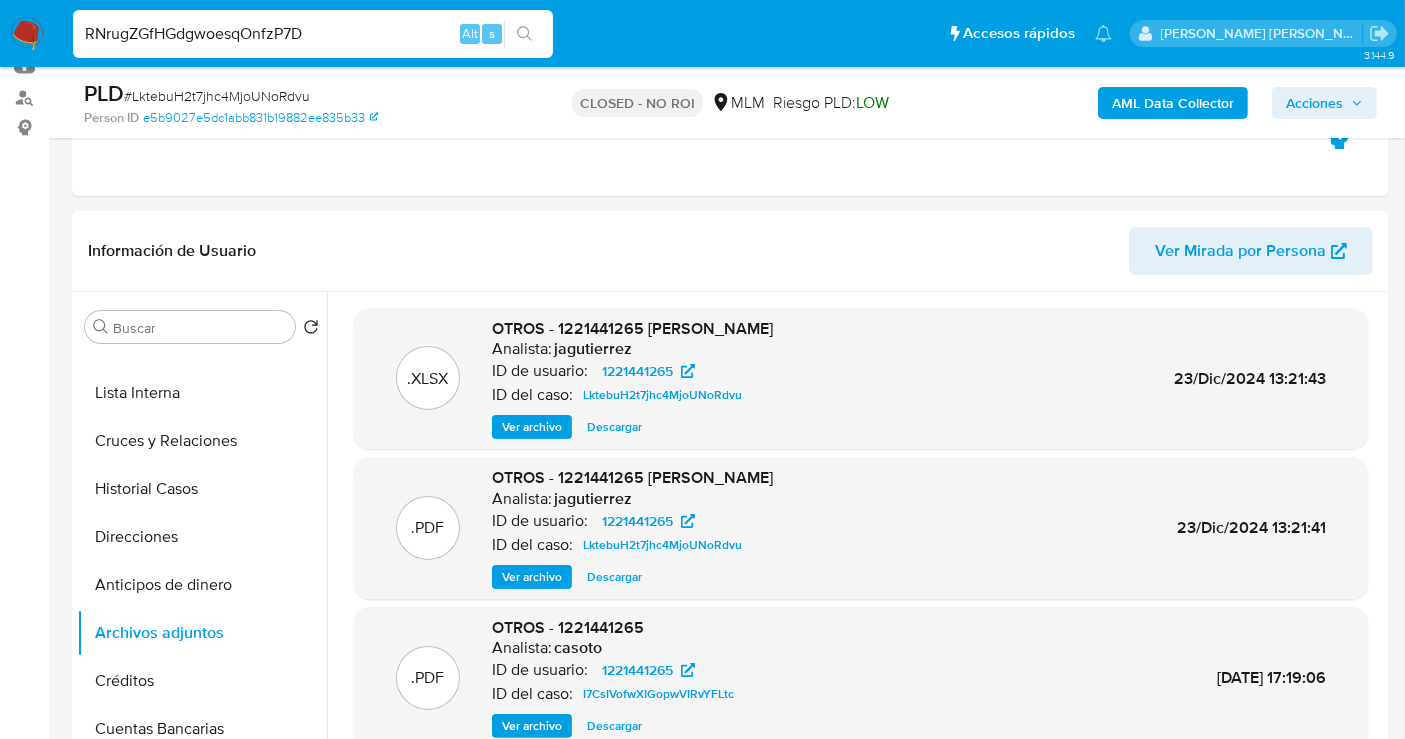 type on "RNrugZGfHGdgwoesqOnfzP7D" 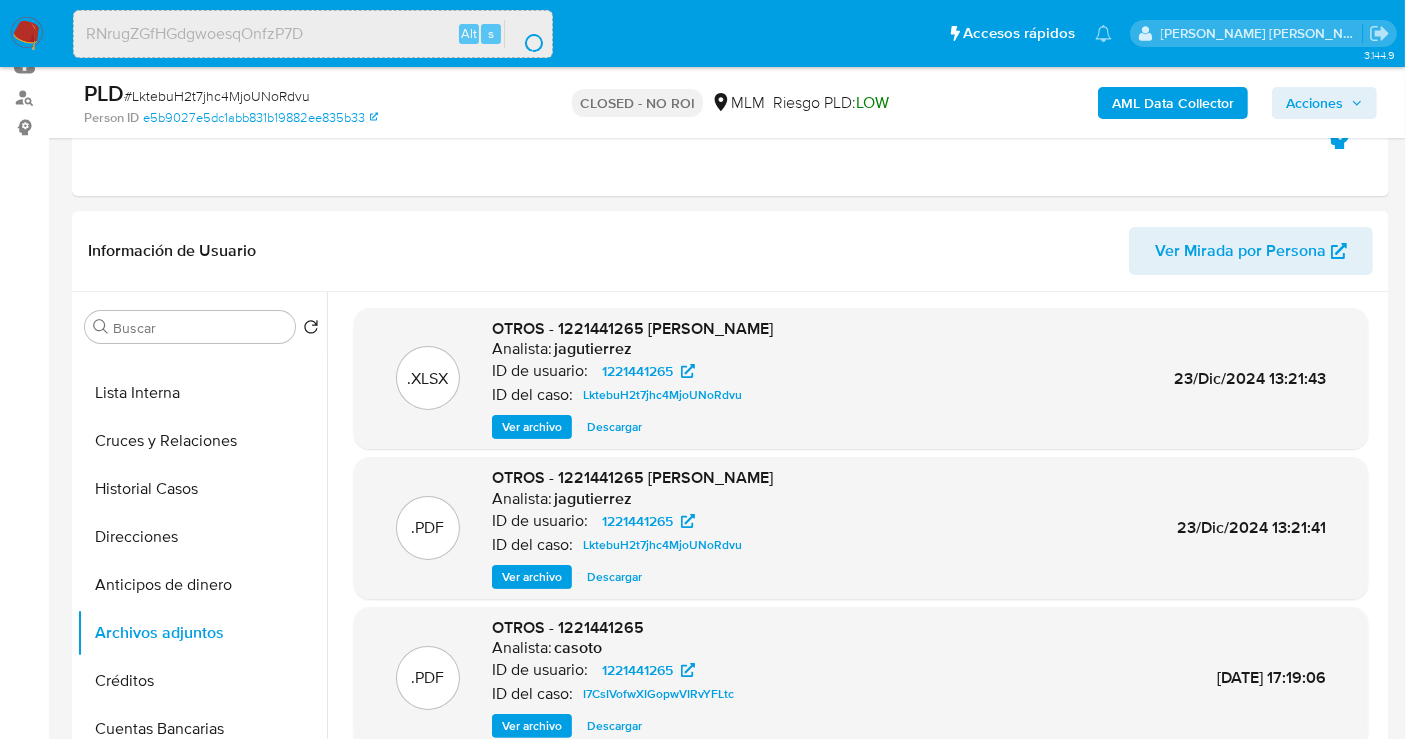 scroll, scrollTop: 0, scrollLeft: 0, axis: both 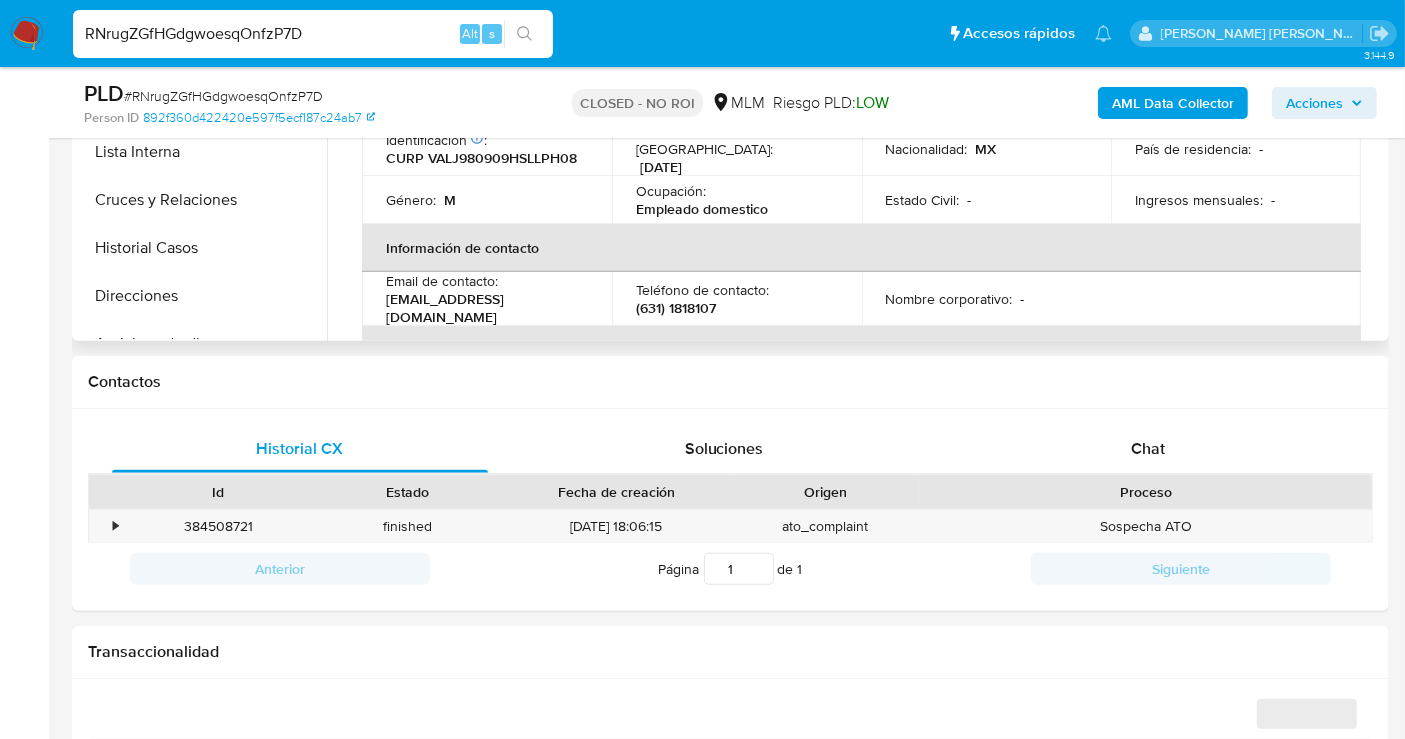 select on "10" 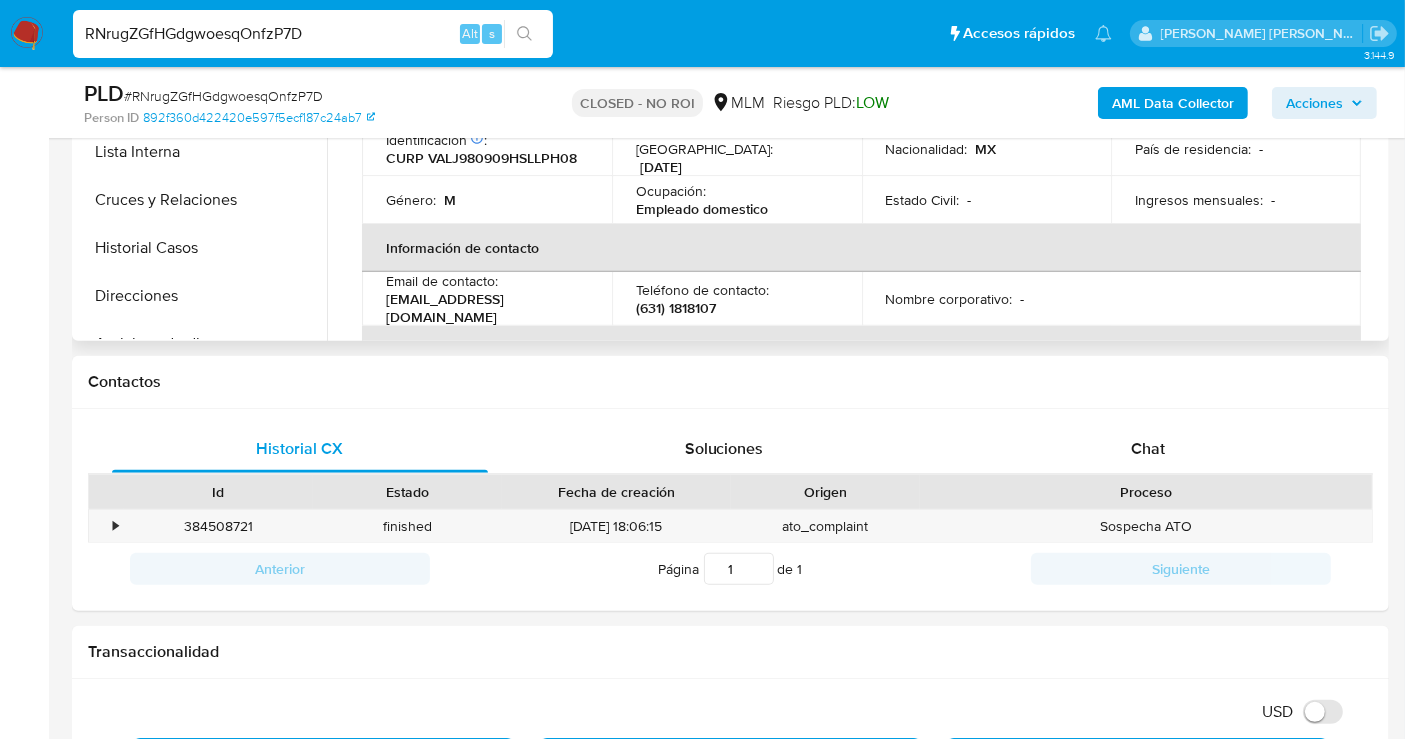 scroll, scrollTop: 444, scrollLeft: 0, axis: vertical 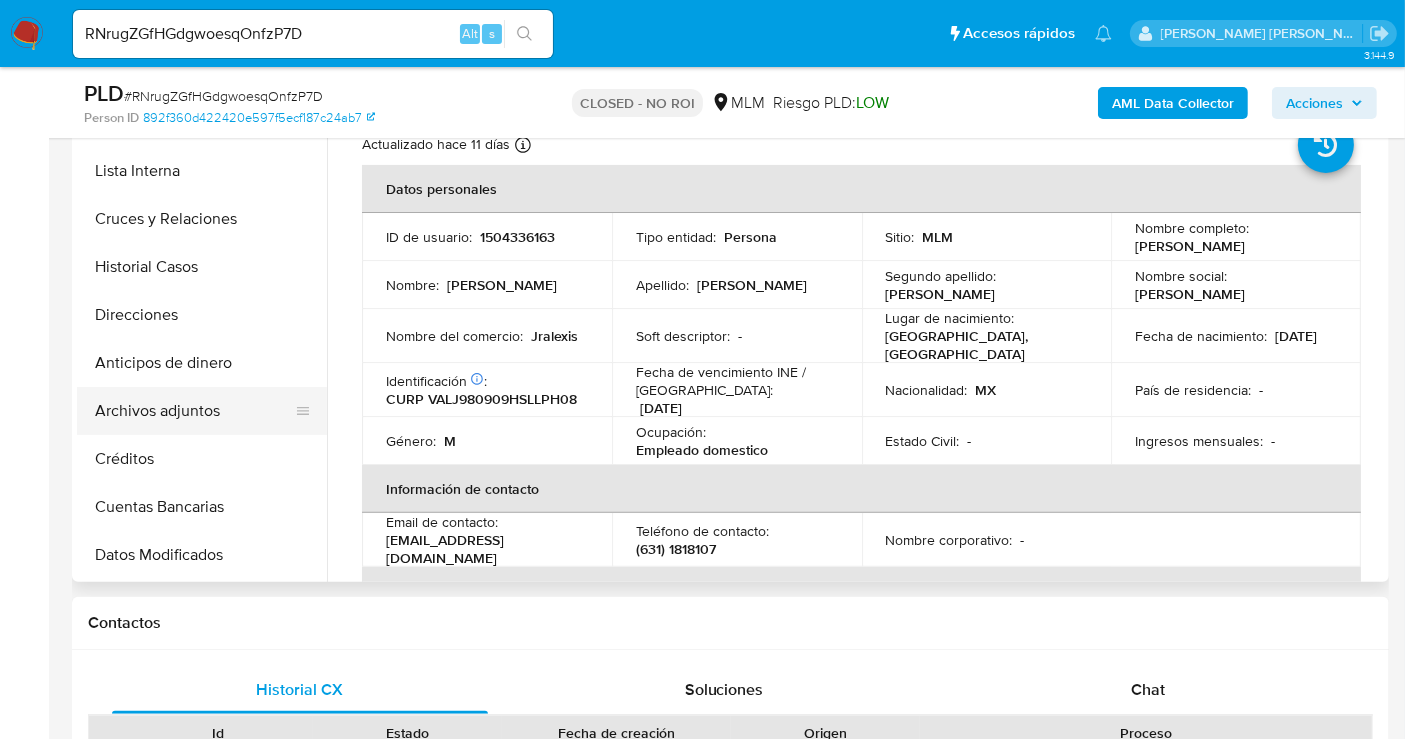 click on "Archivos adjuntos" at bounding box center [194, 411] 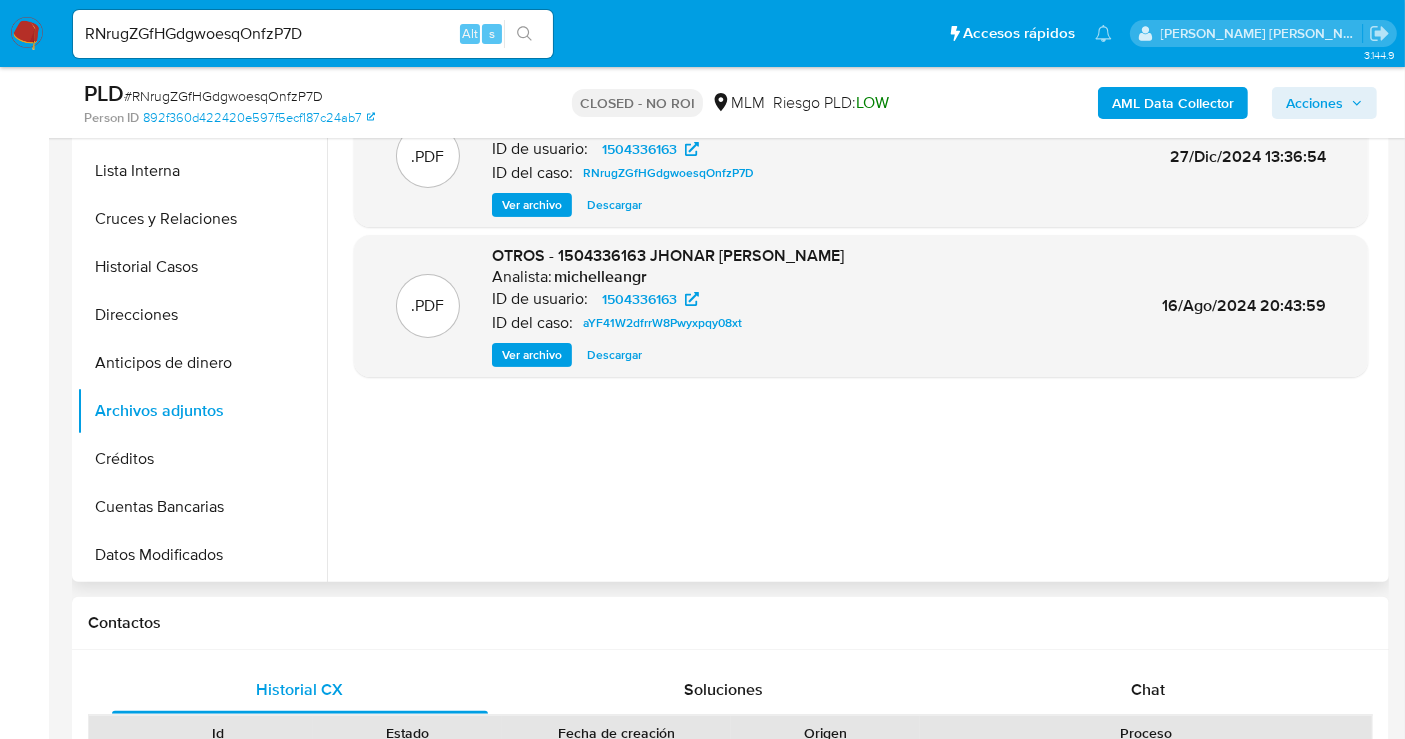 click on "Descargar" at bounding box center (614, 205) 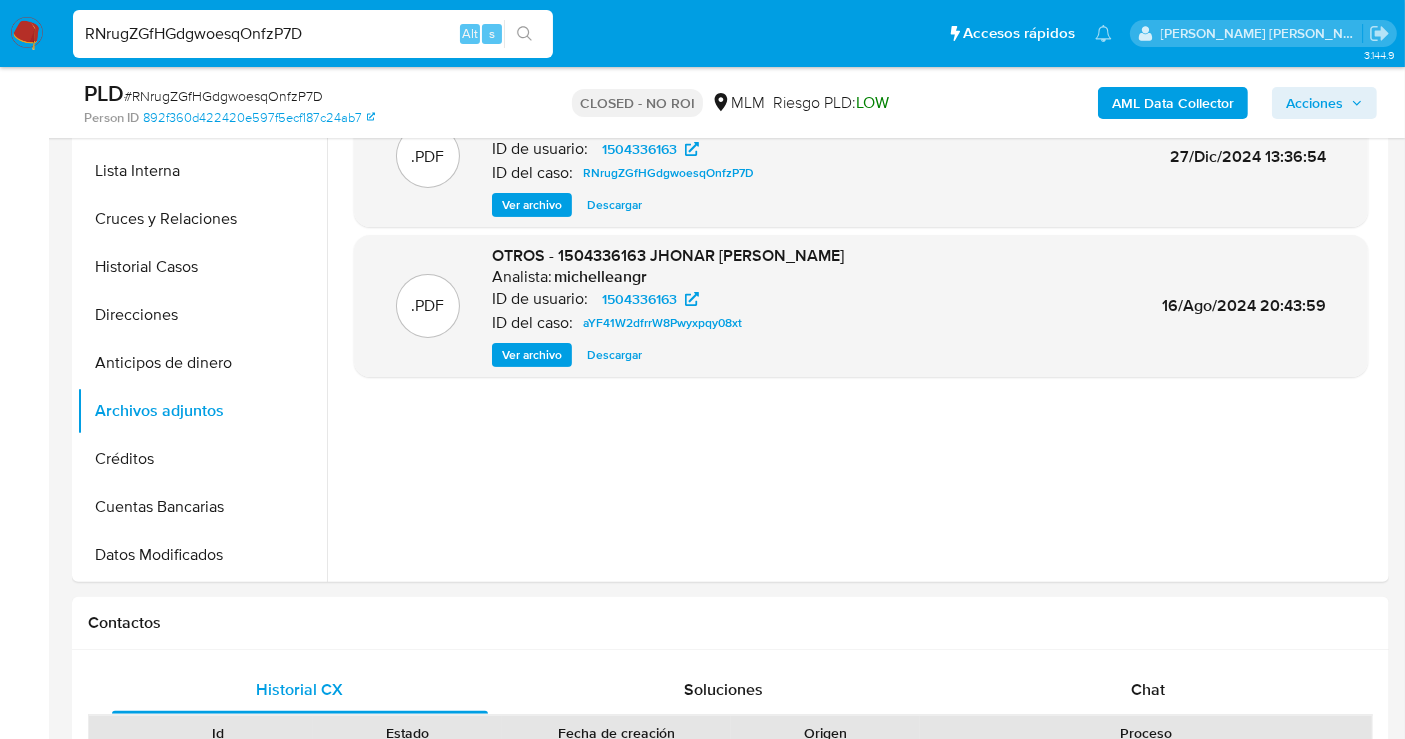 click on "RNrugZGfHGdgwoesqOnfzP7D" at bounding box center (313, 34) 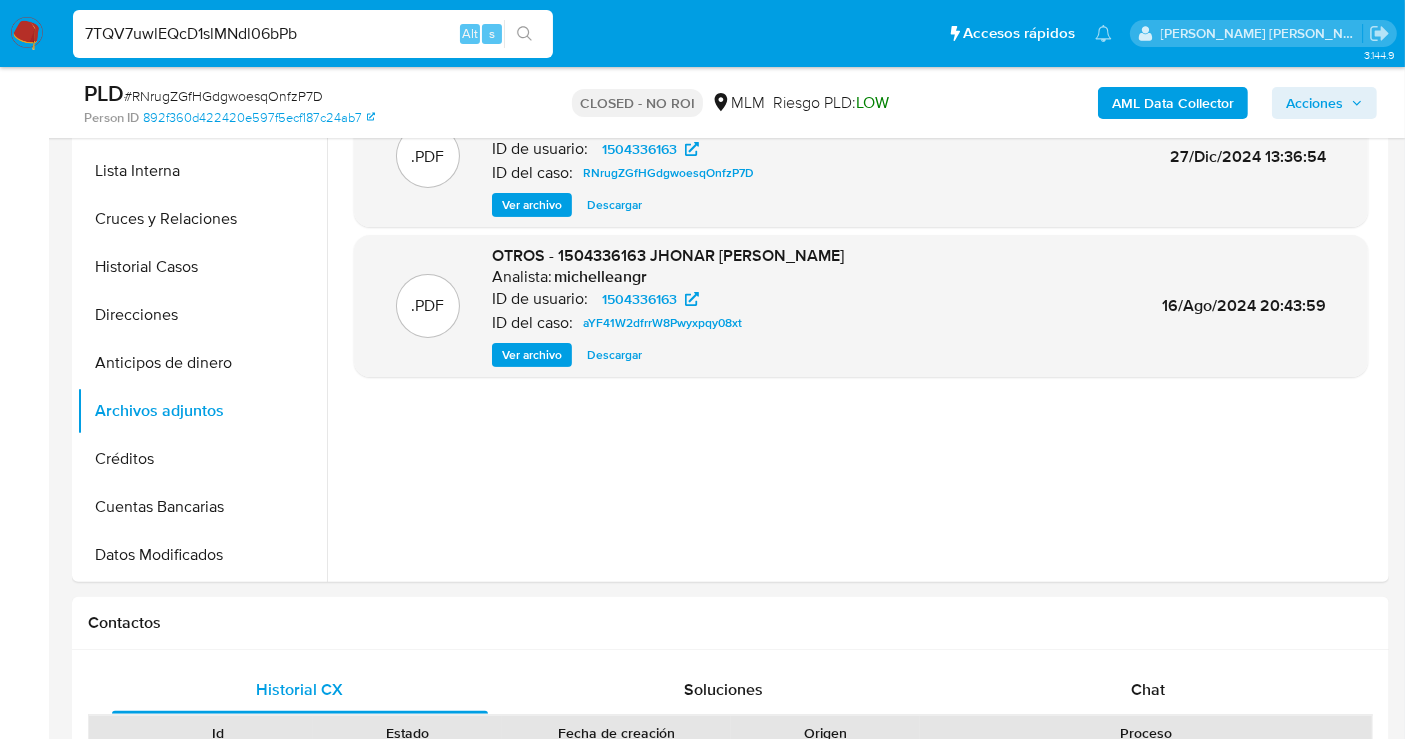 type on "7TQV7uwlEQcD1slMNdl06bPb" 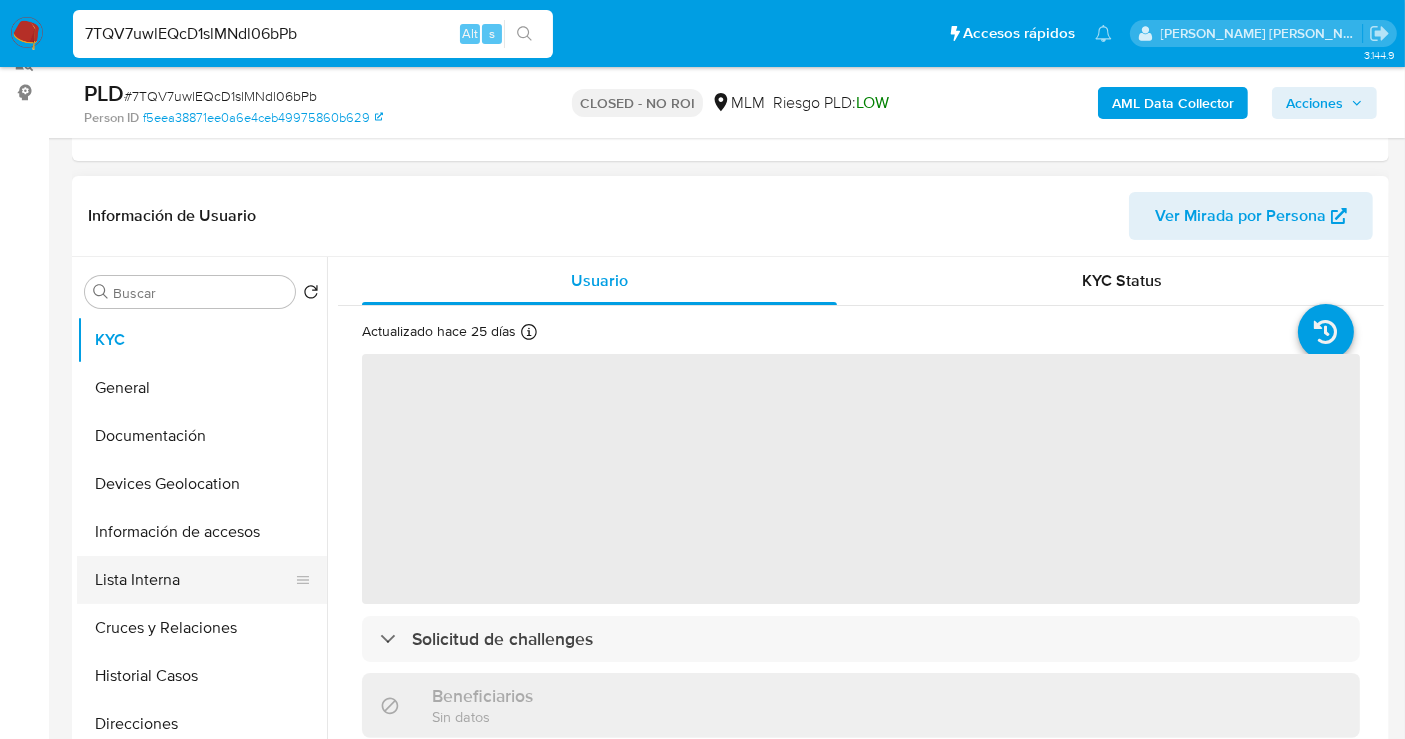 scroll, scrollTop: 555, scrollLeft: 0, axis: vertical 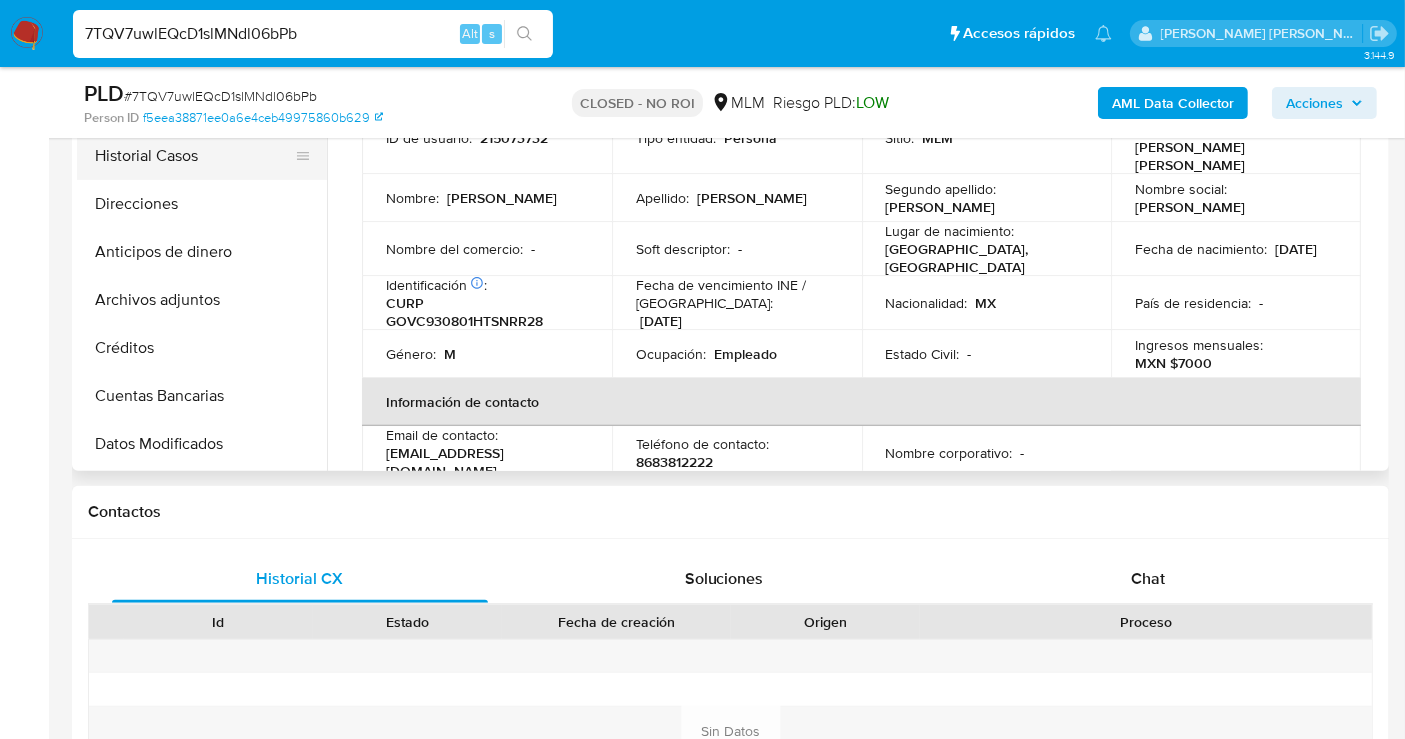 select on "10" 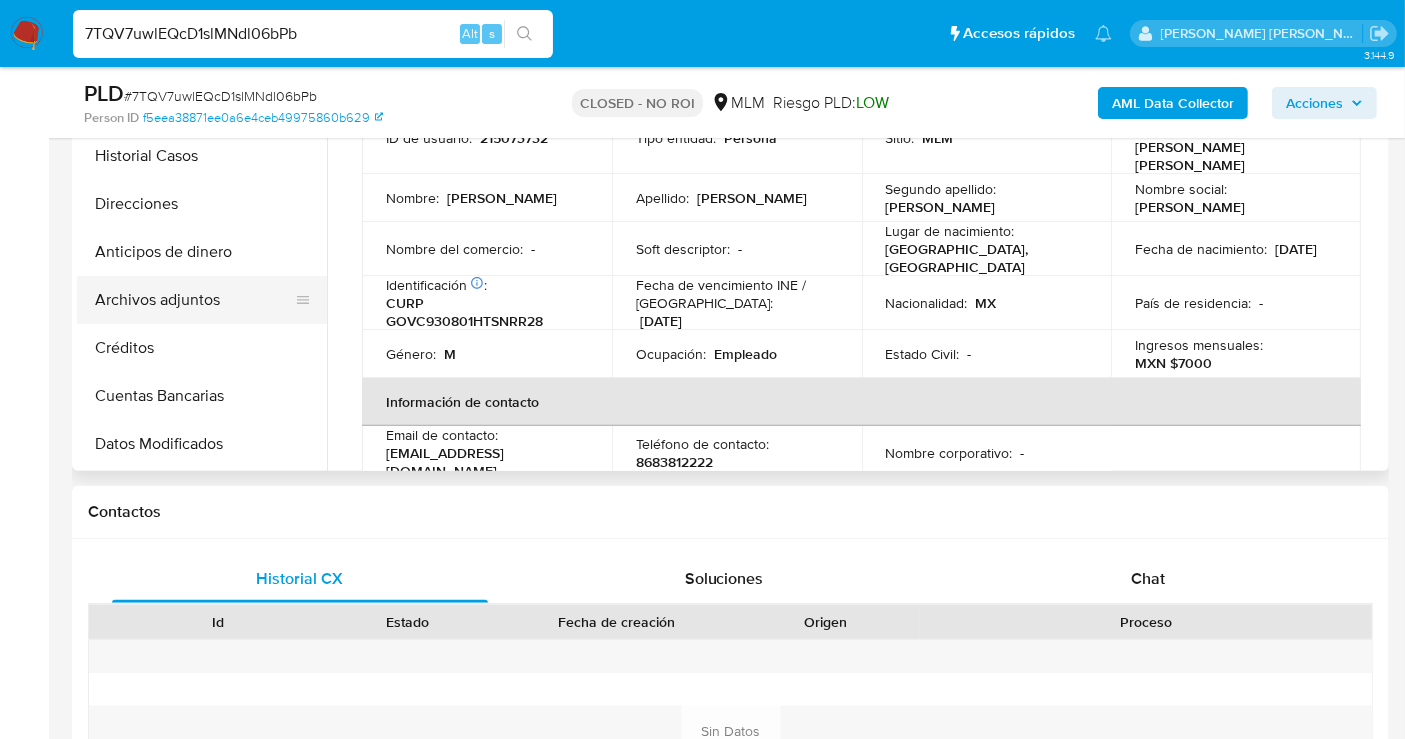 click on "Archivos adjuntos" at bounding box center [194, 300] 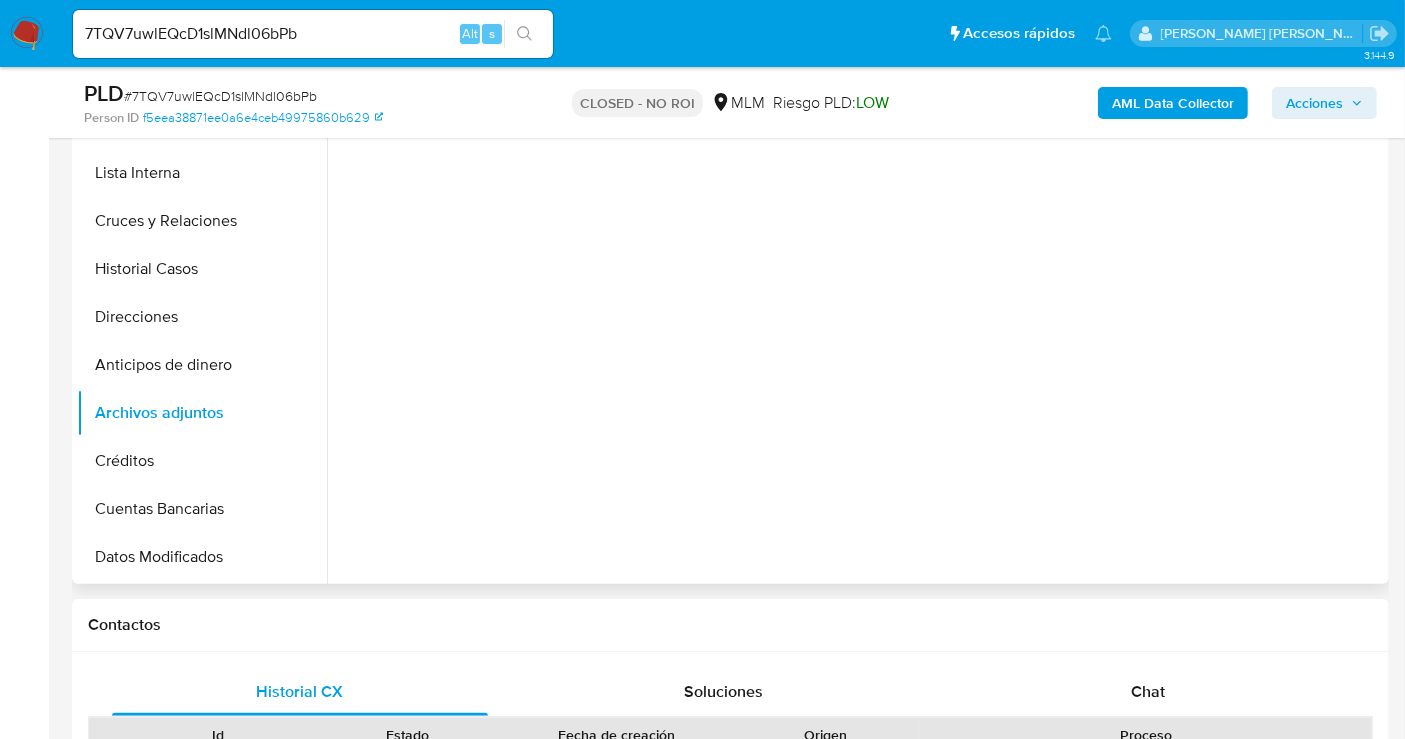 scroll, scrollTop: 333, scrollLeft: 0, axis: vertical 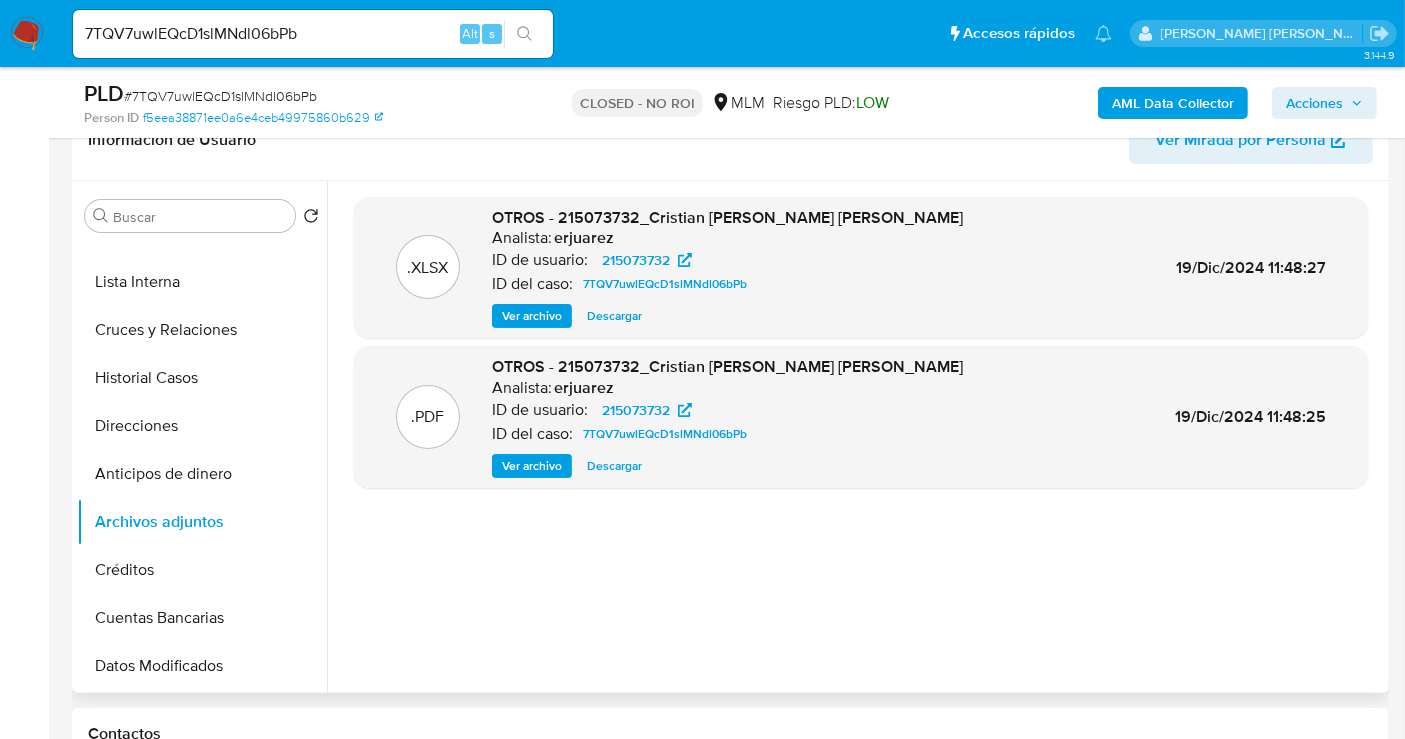 click on "Descargar" at bounding box center [614, 466] 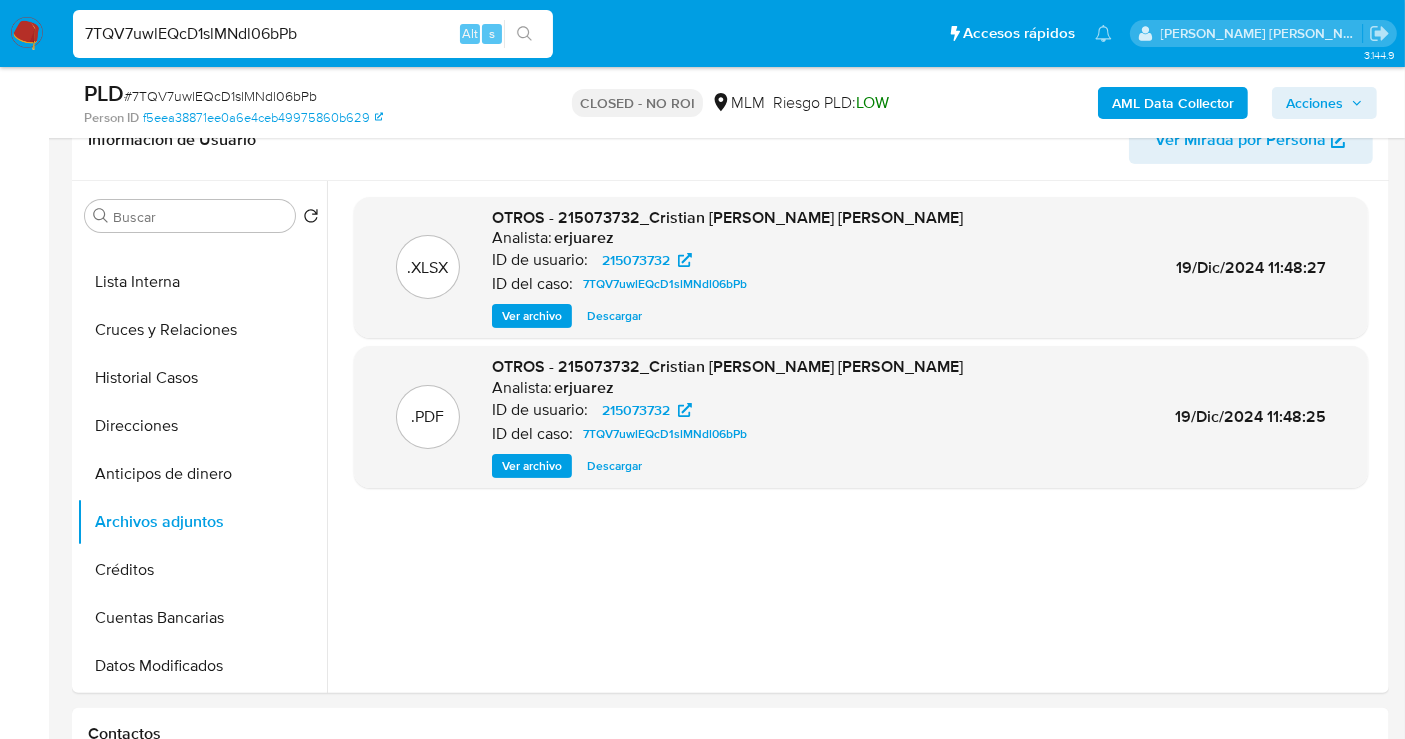 click on "7TQV7uwlEQcD1slMNdl06bPb" at bounding box center [313, 34] 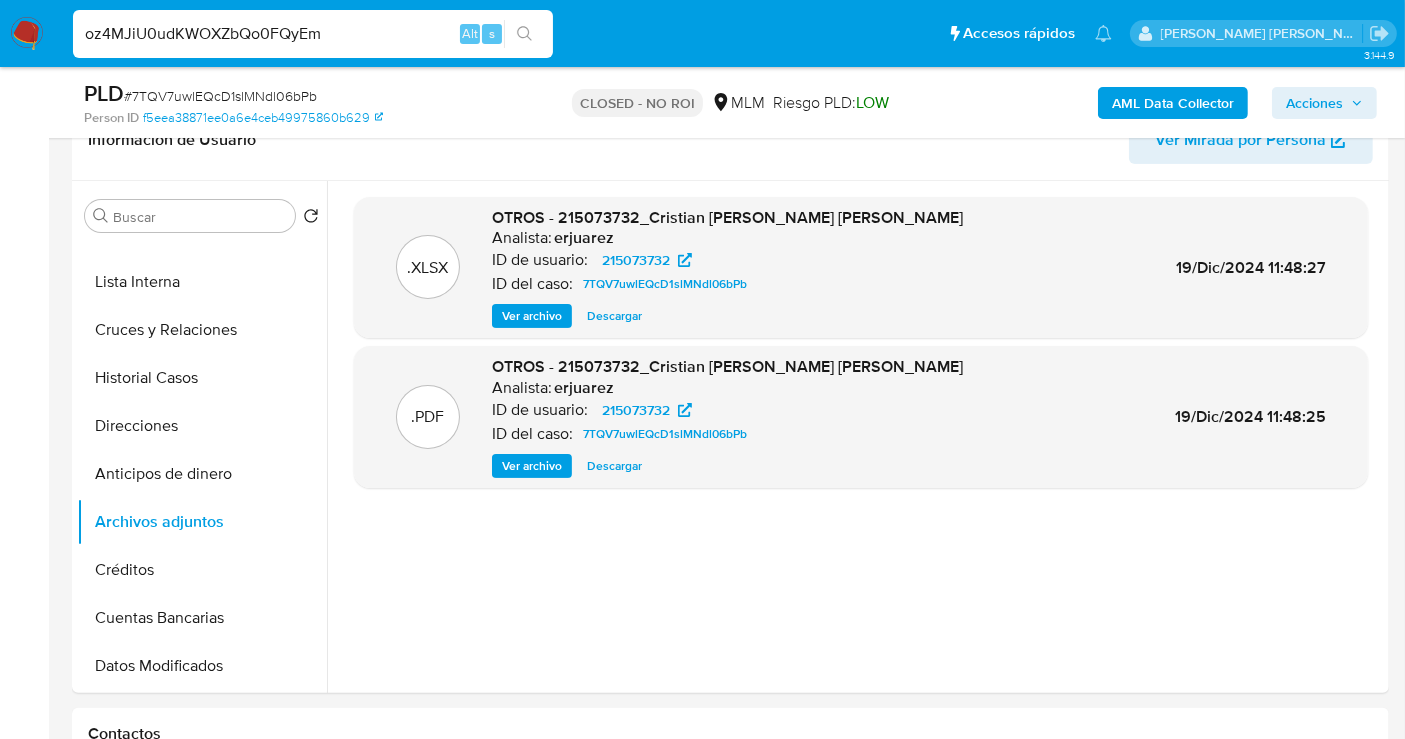 type on "oz4MJiU0udKWOXZbQo0FQyEm" 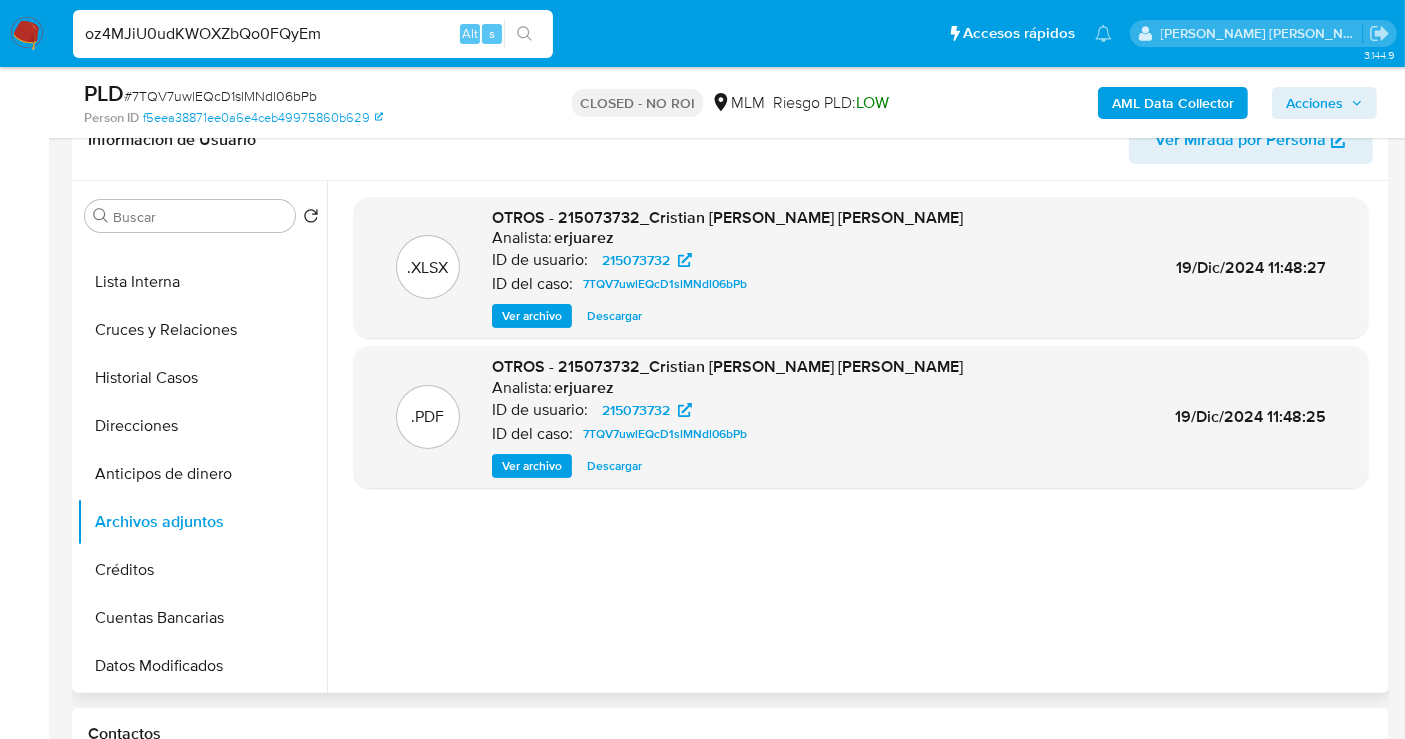 scroll, scrollTop: 0, scrollLeft: 0, axis: both 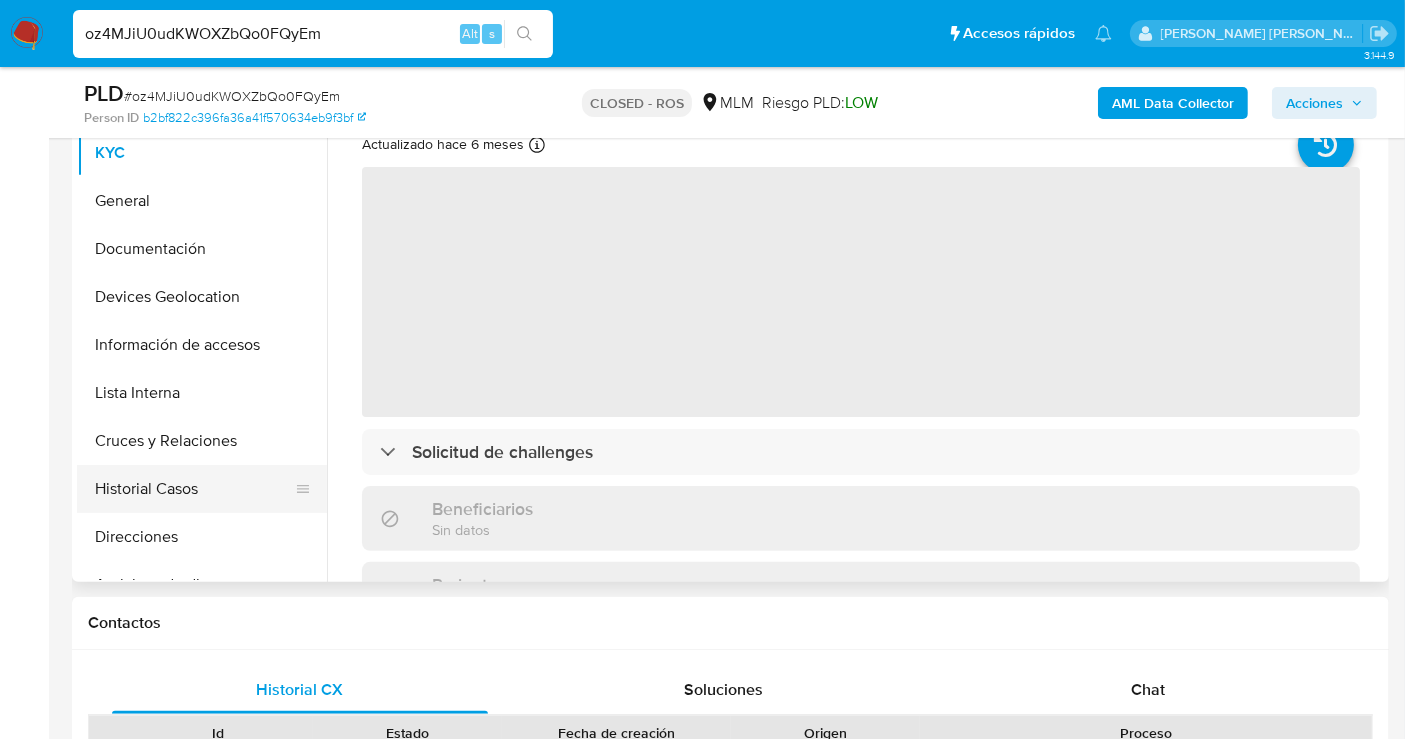 select on "10" 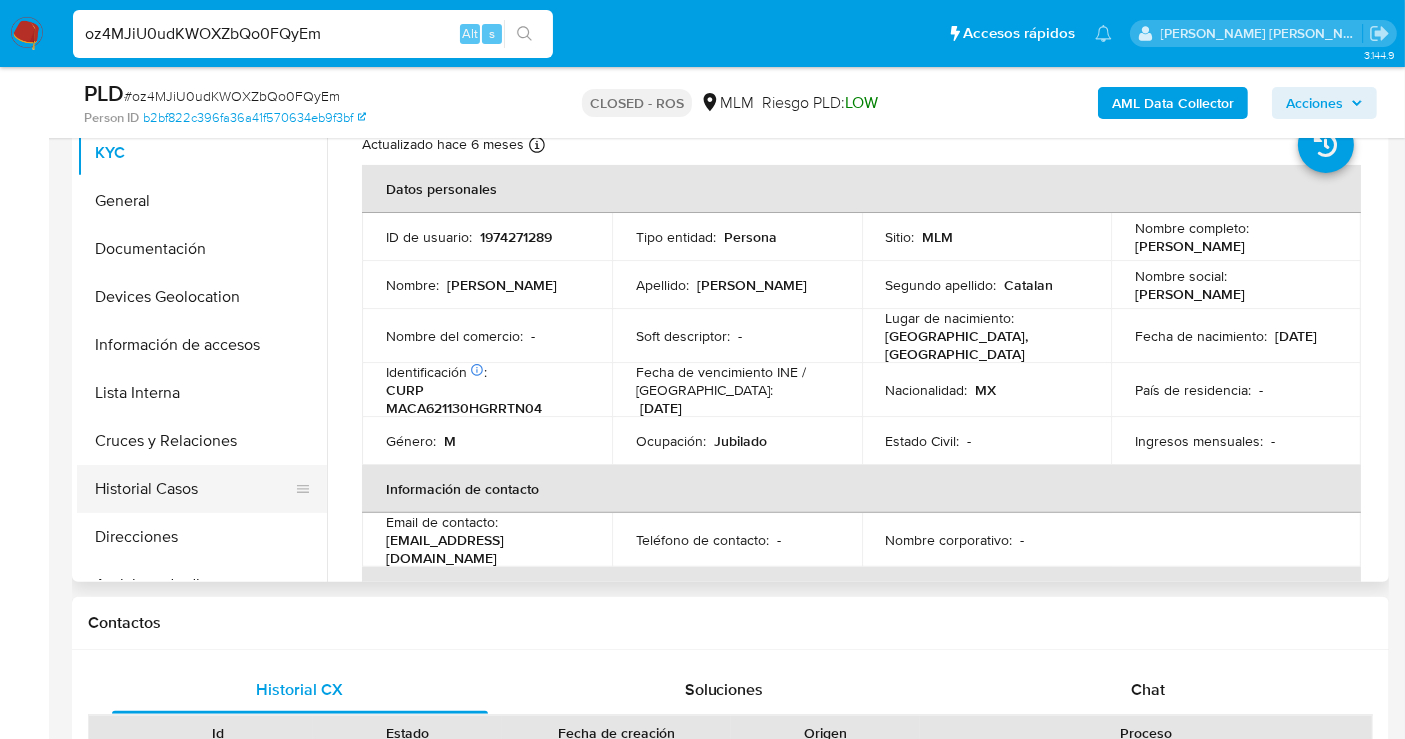 scroll, scrollTop: 111, scrollLeft: 0, axis: vertical 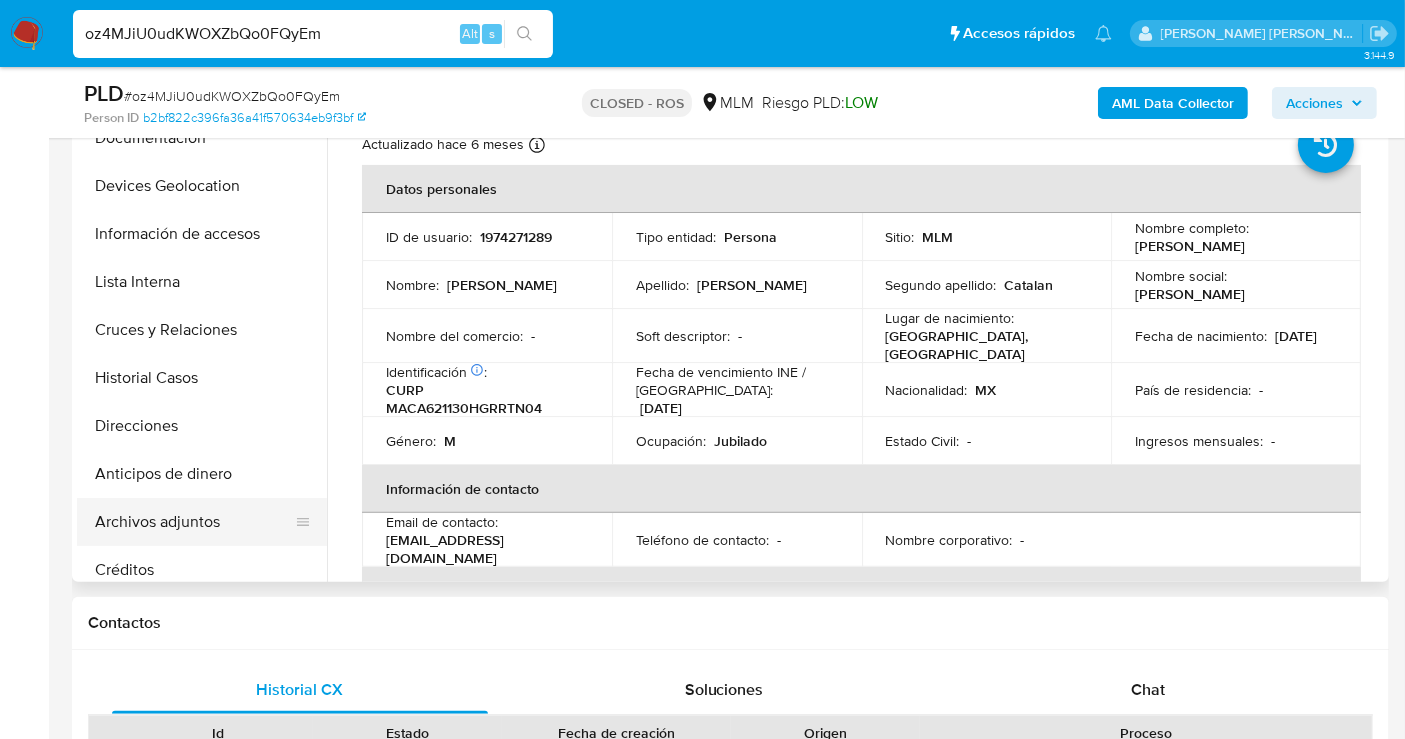 click on "Archivos adjuntos" at bounding box center (194, 522) 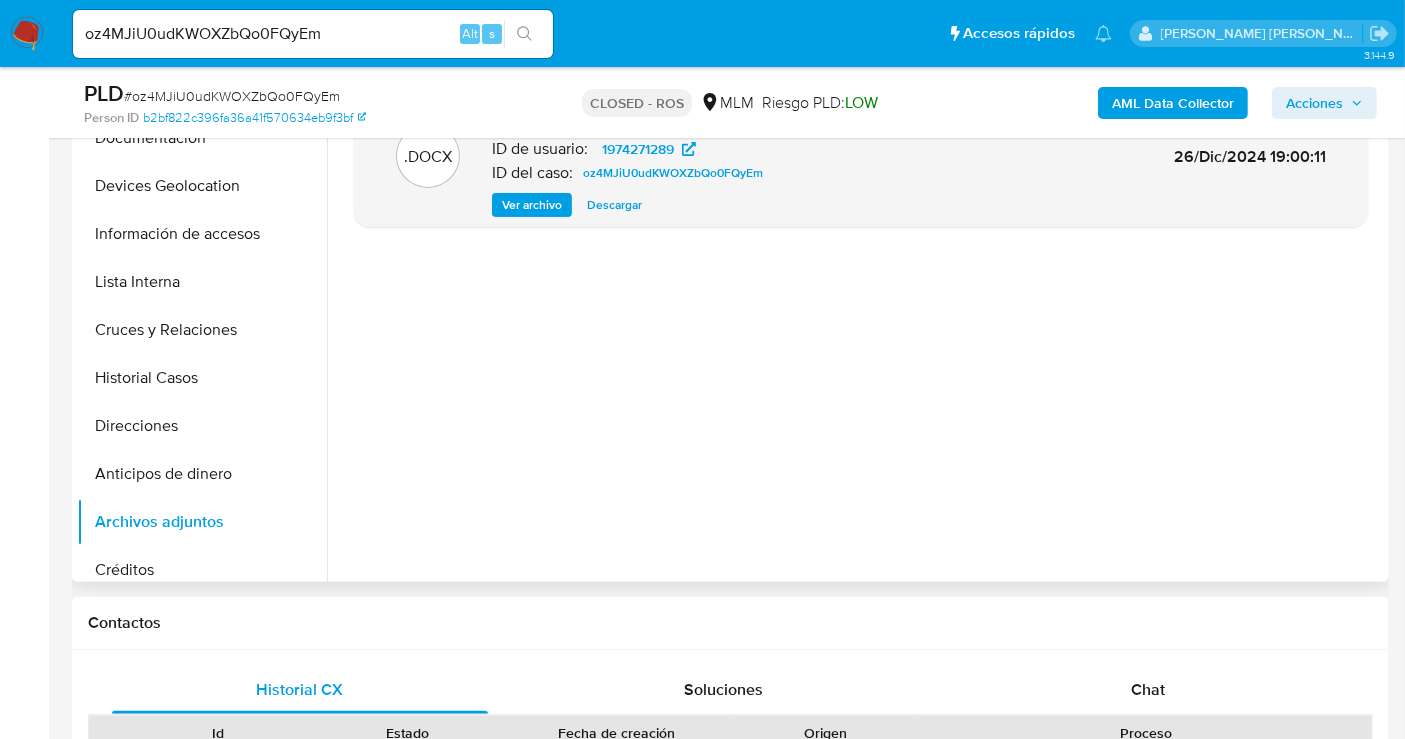 scroll, scrollTop: 333, scrollLeft: 0, axis: vertical 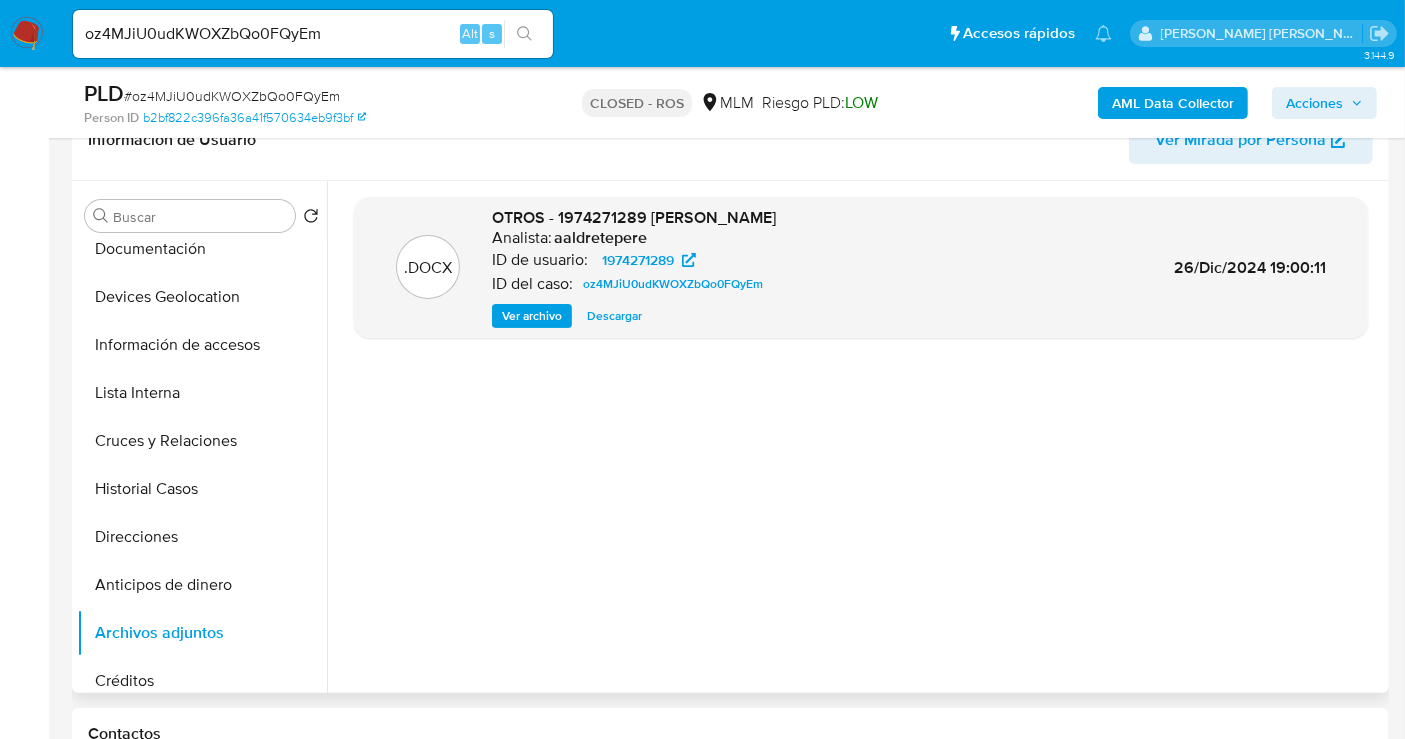 click on "Descargar" at bounding box center [614, 316] 